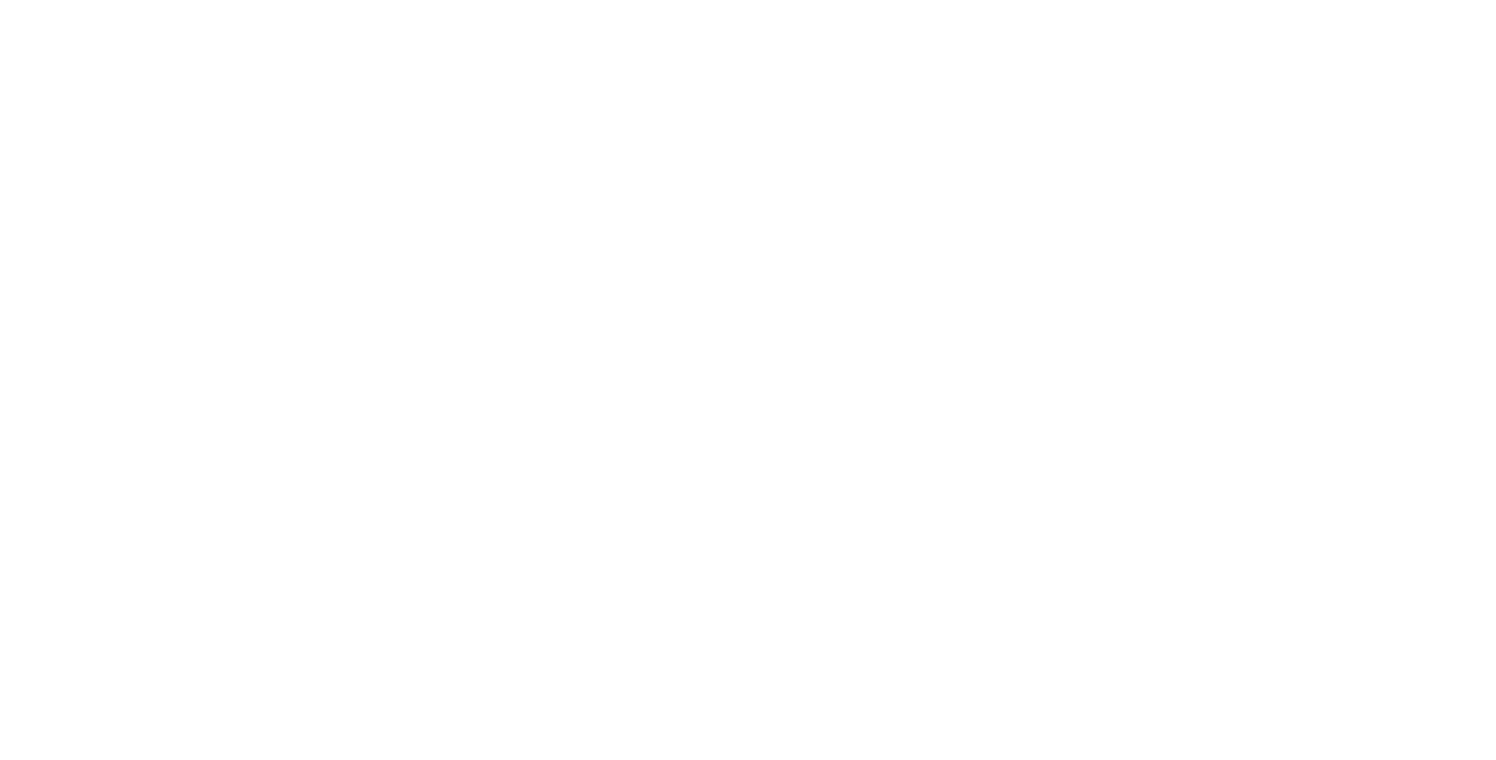 scroll, scrollTop: 0, scrollLeft: 0, axis: both 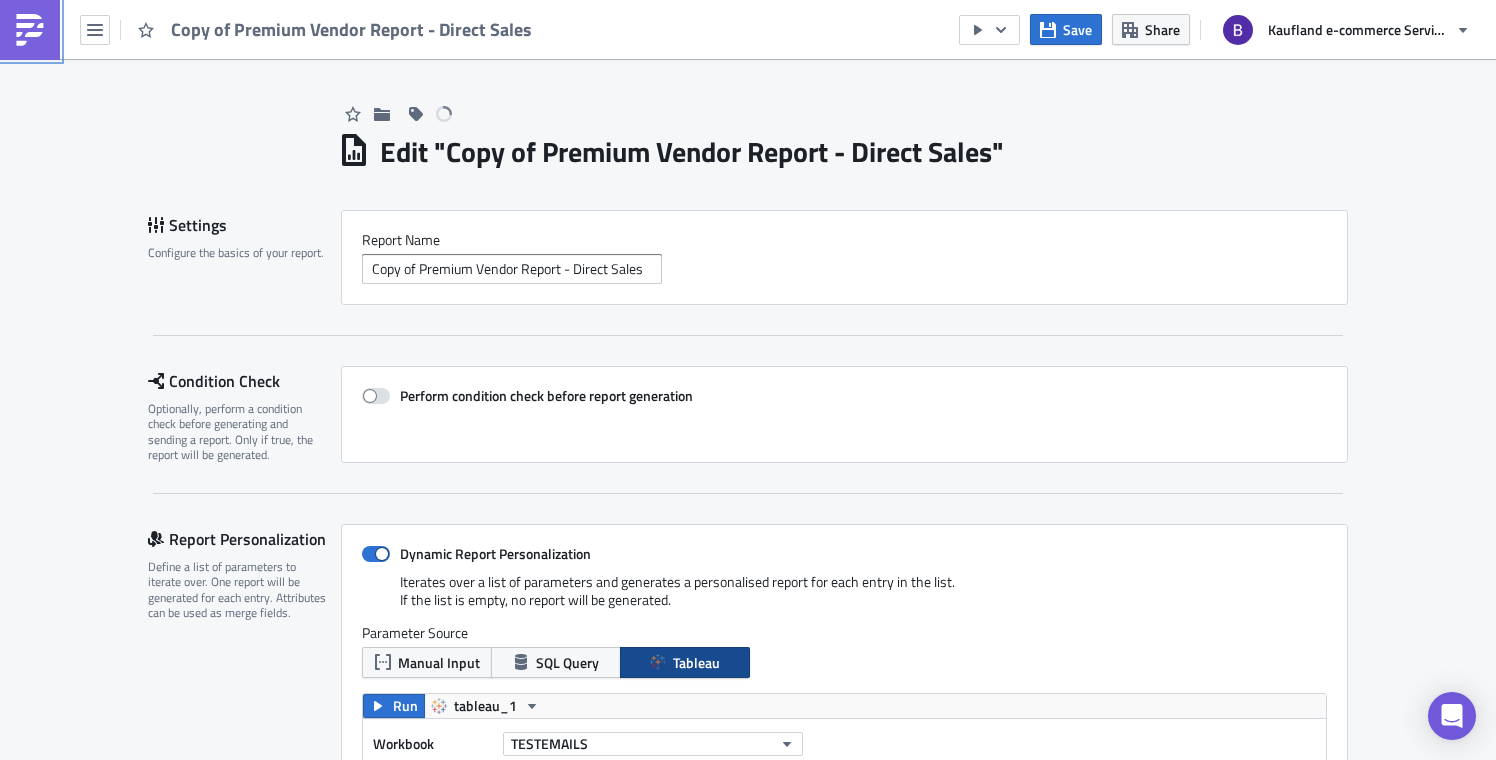 click at bounding box center [30, 30] 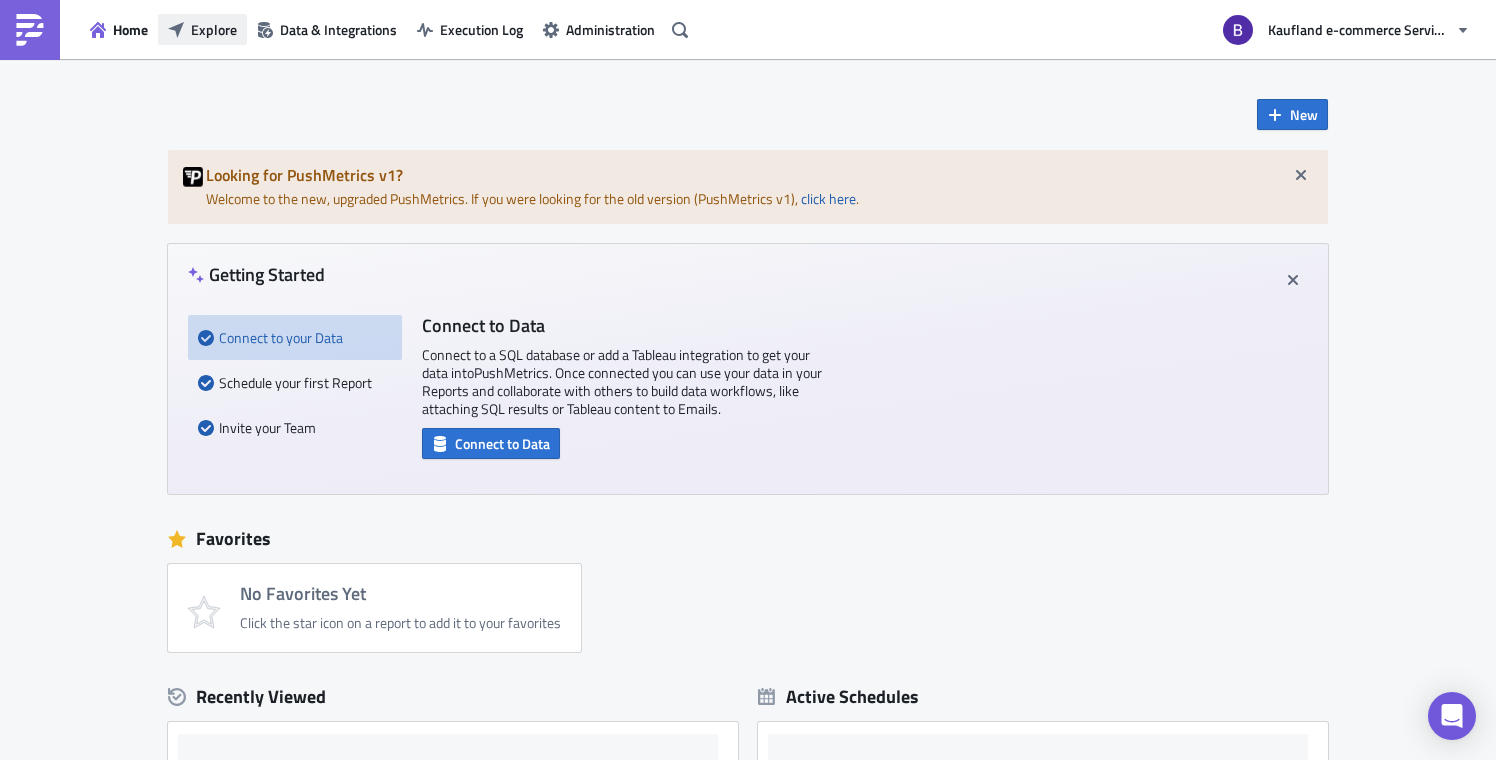 click on "Explore" at bounding box center [214, 29] 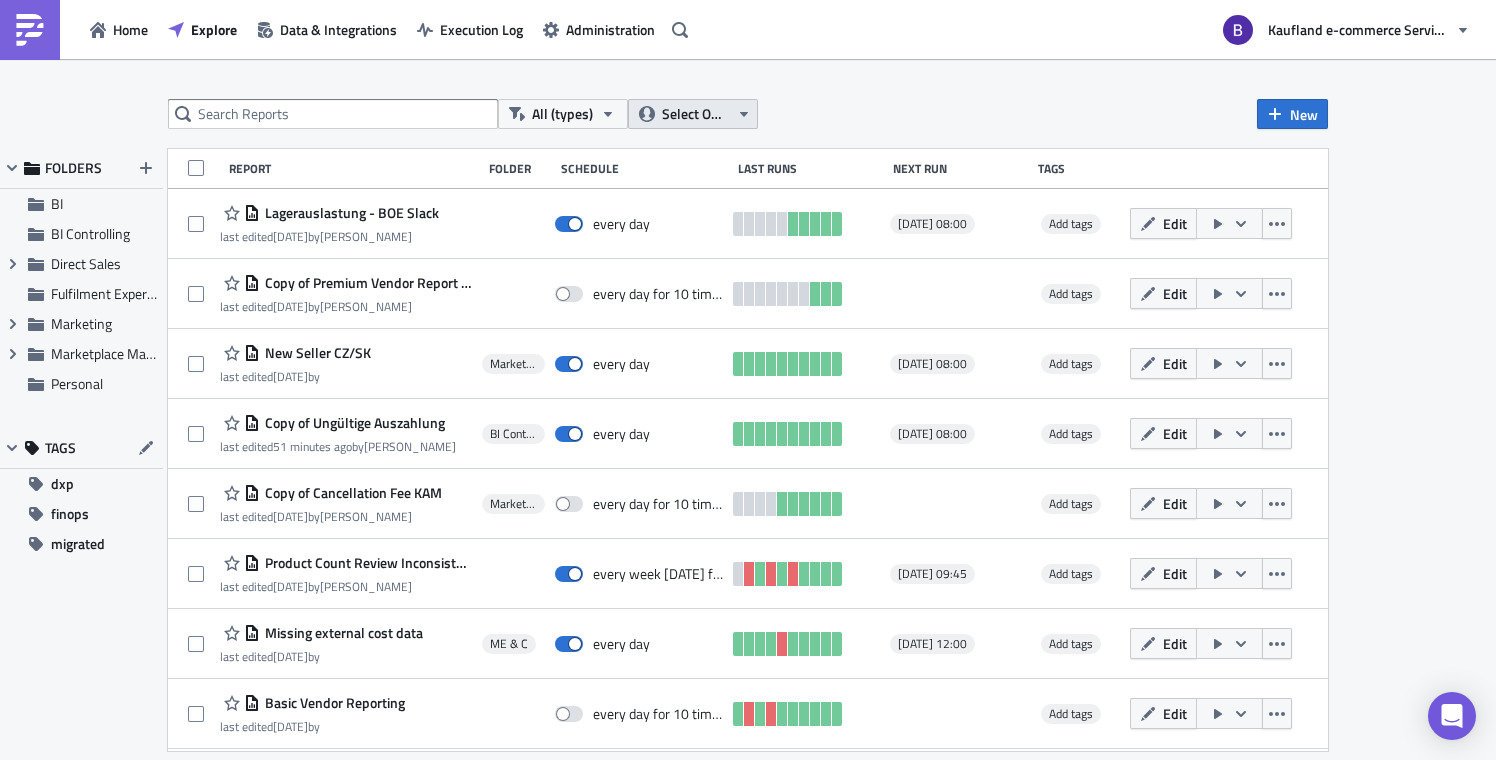 click on "Select Owner" at bounding box center [693, 114] 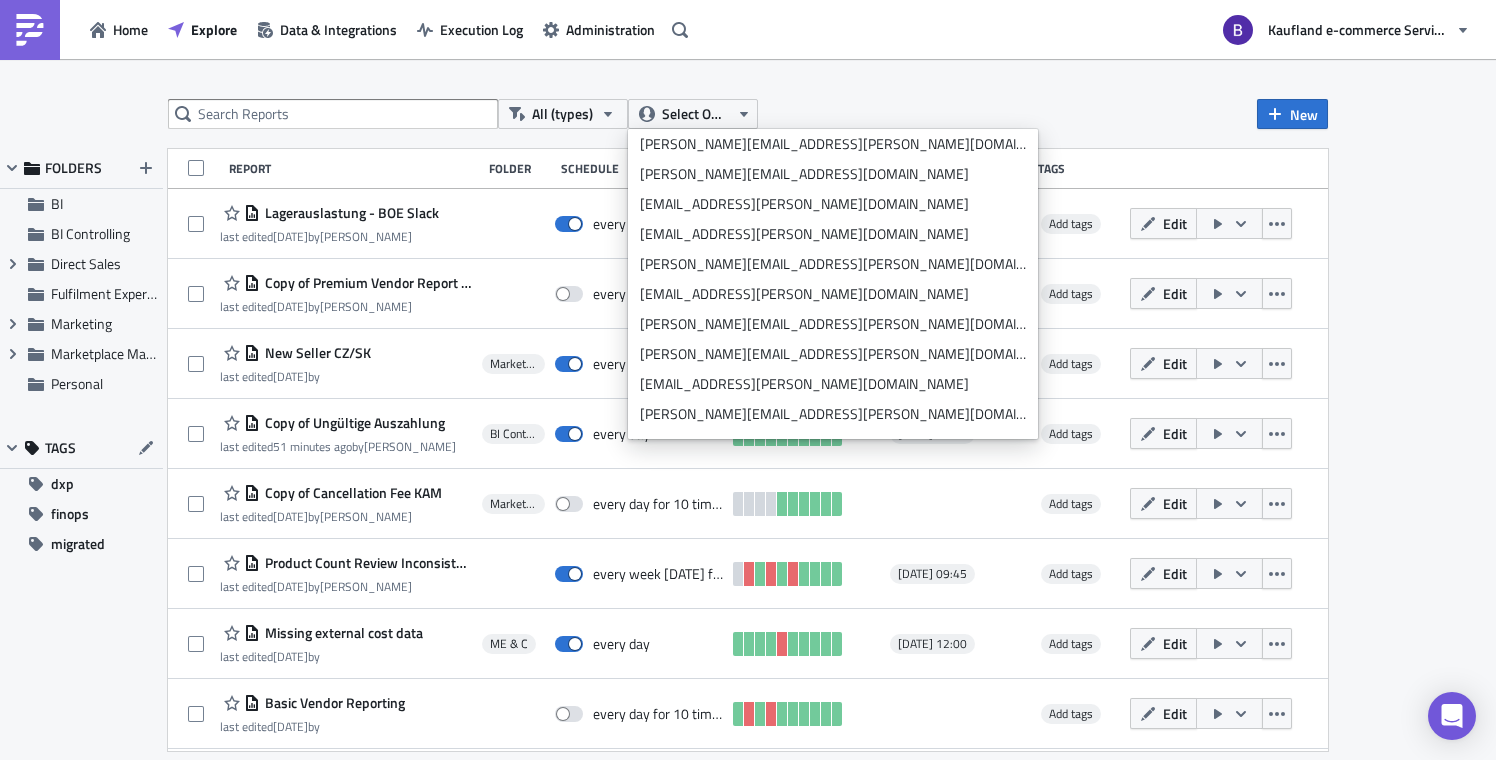 scroll, scrollTop: 6856, scrollLeft: 0, axis: vertical 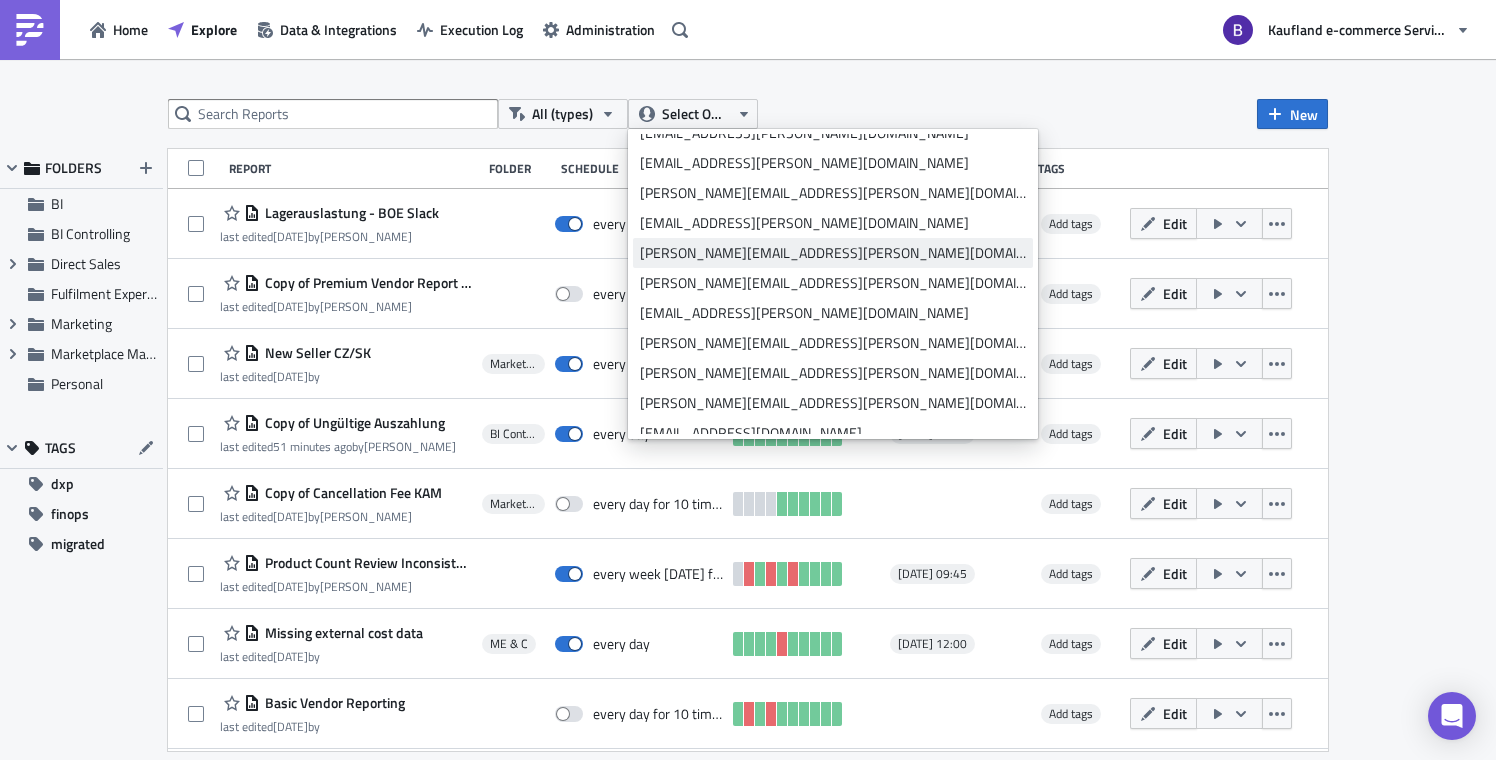 click on "[PERSON_NAME][EMAIL_ADDRESS][PERSON_NAME][DOMAIN_NAME]" at bounding box center (833, 253) 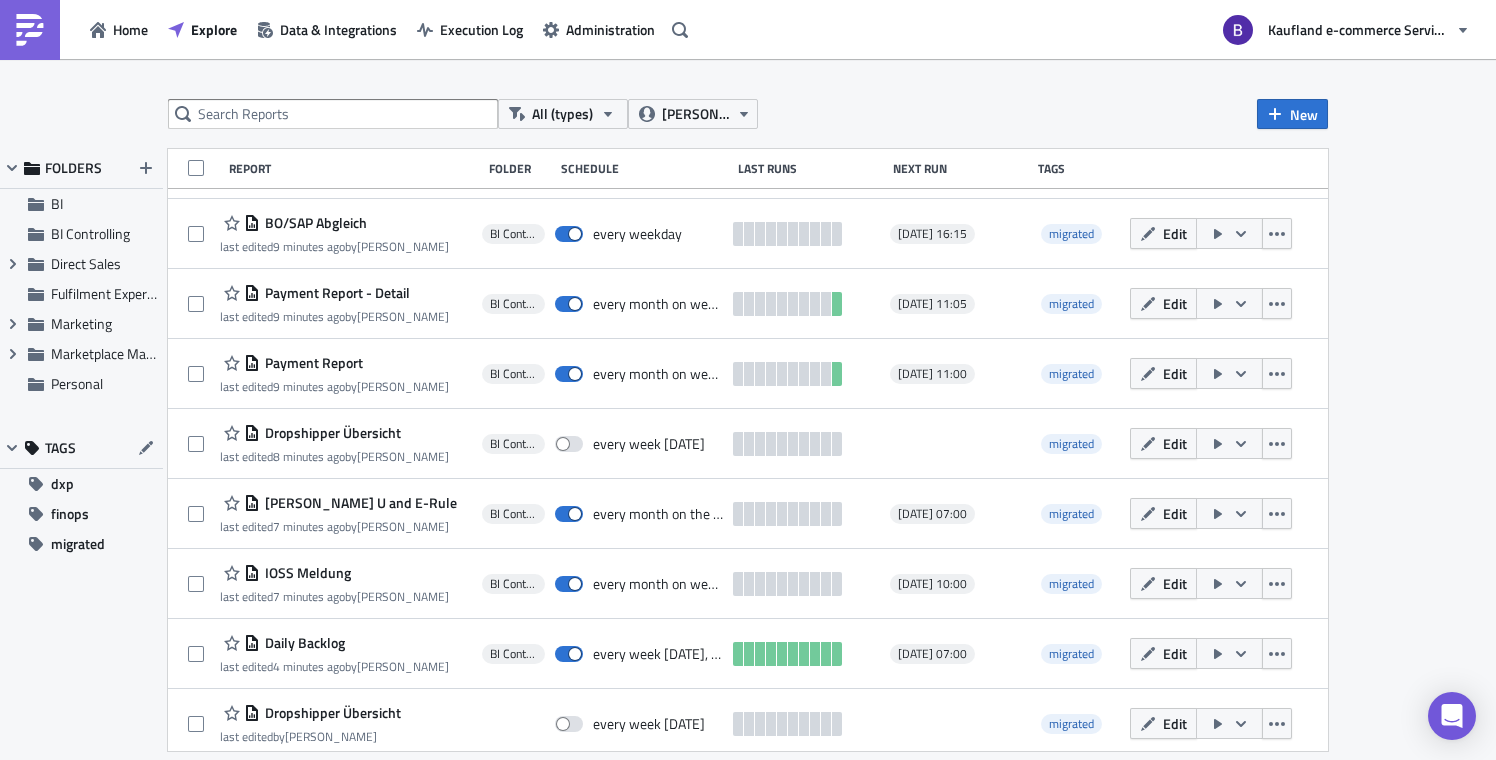 scroll, scrollTop: 0, scrollLeft: 0, axis: both 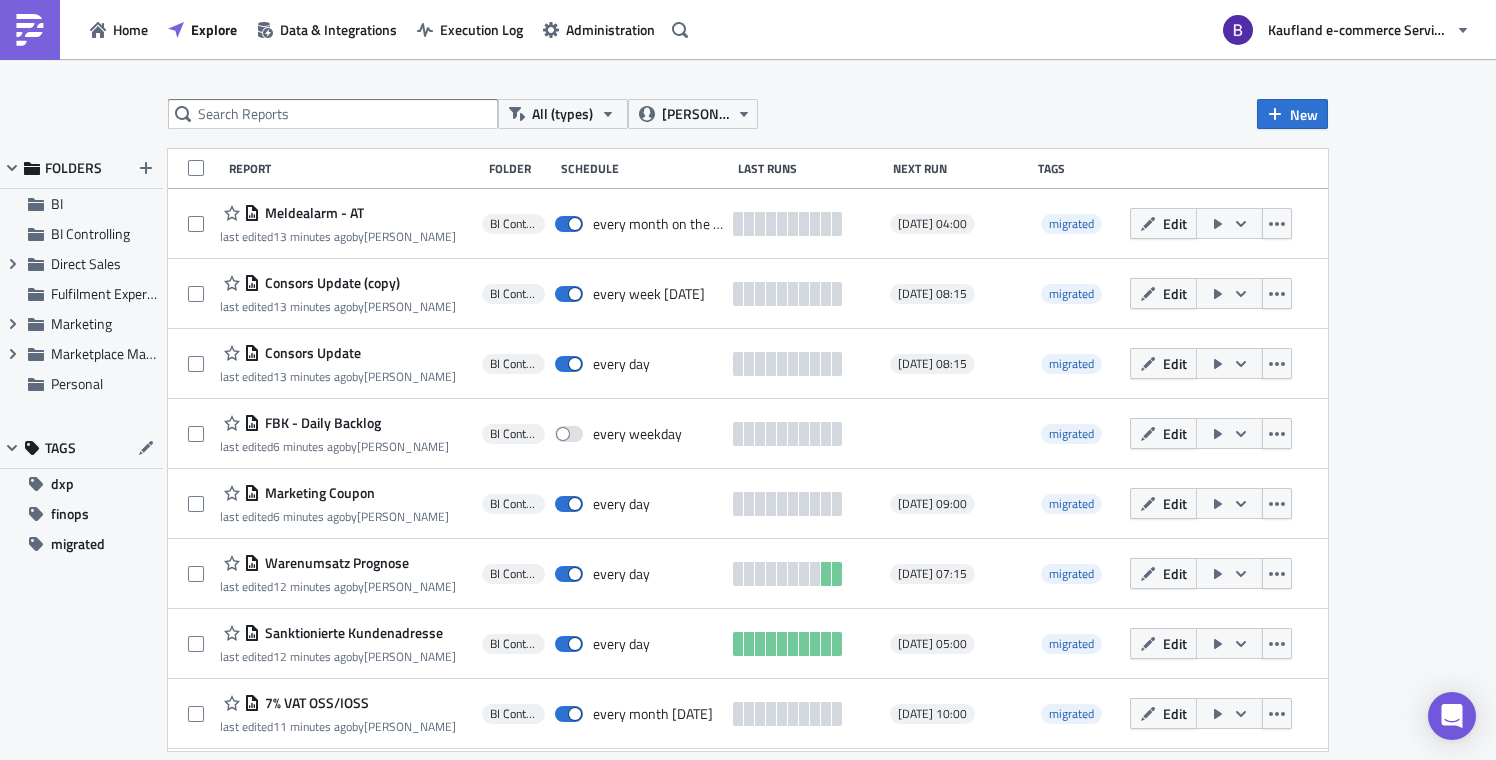 type 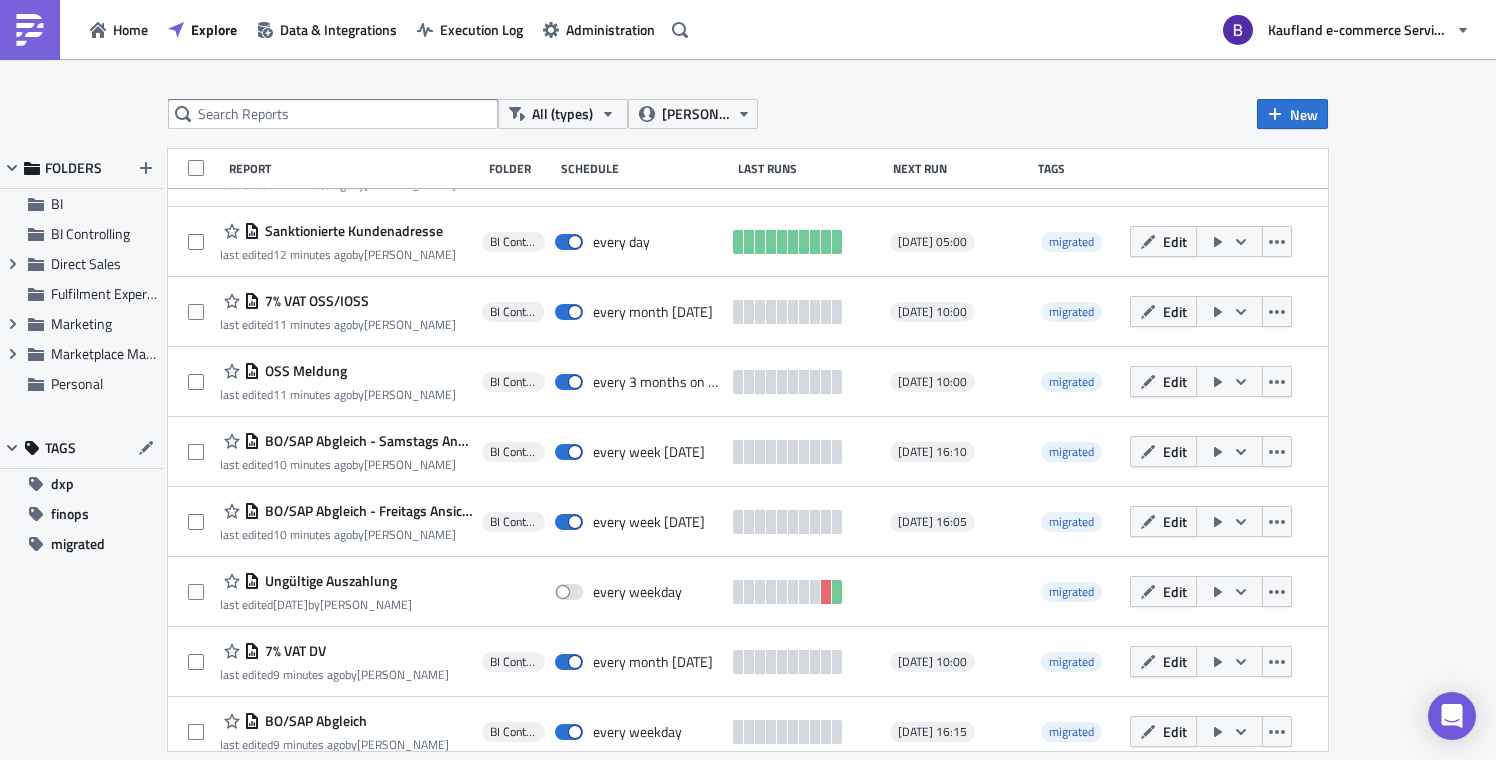 scroll, scrollTop: 0, scrollLeft: 0, axis: both 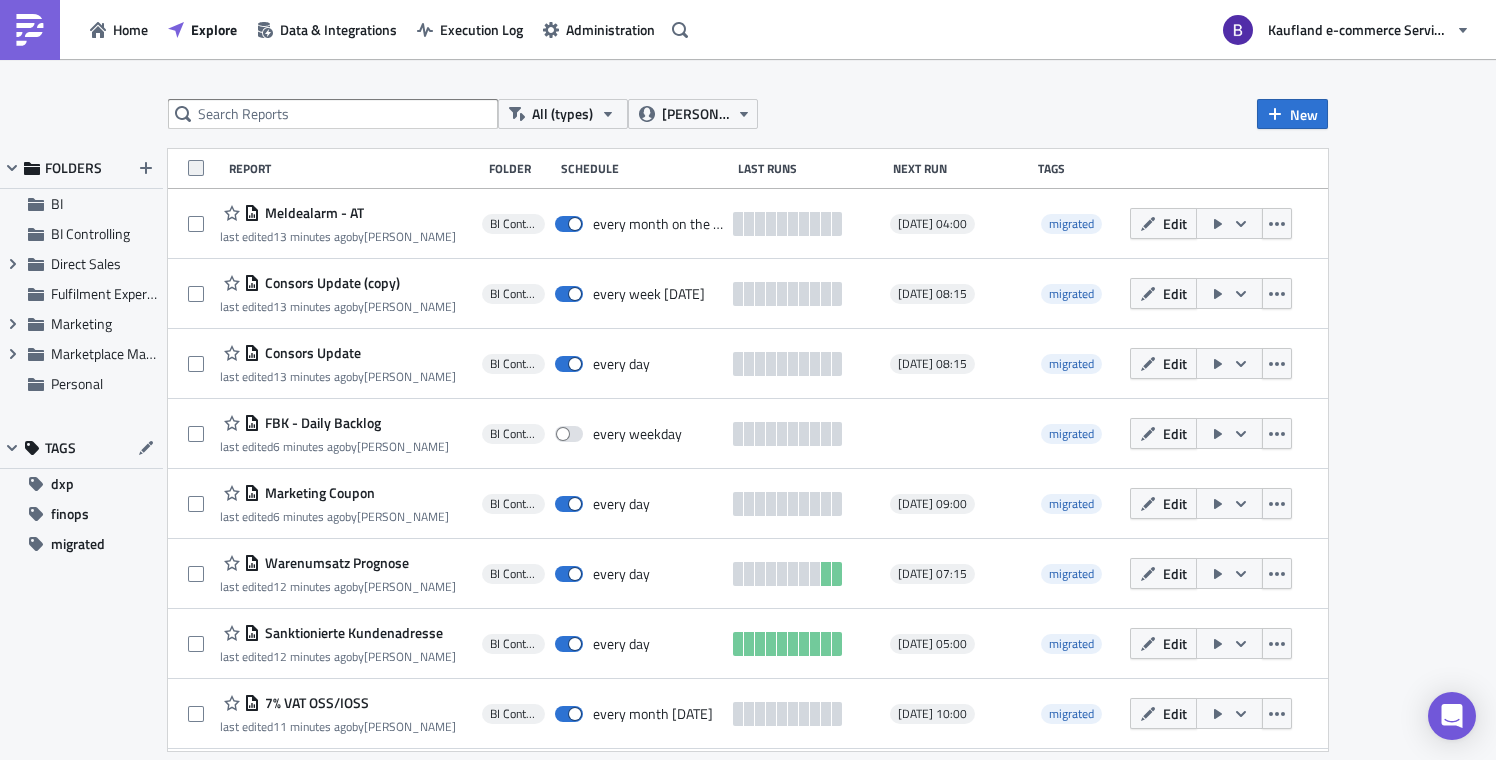 click at bounding box center (196, 168) 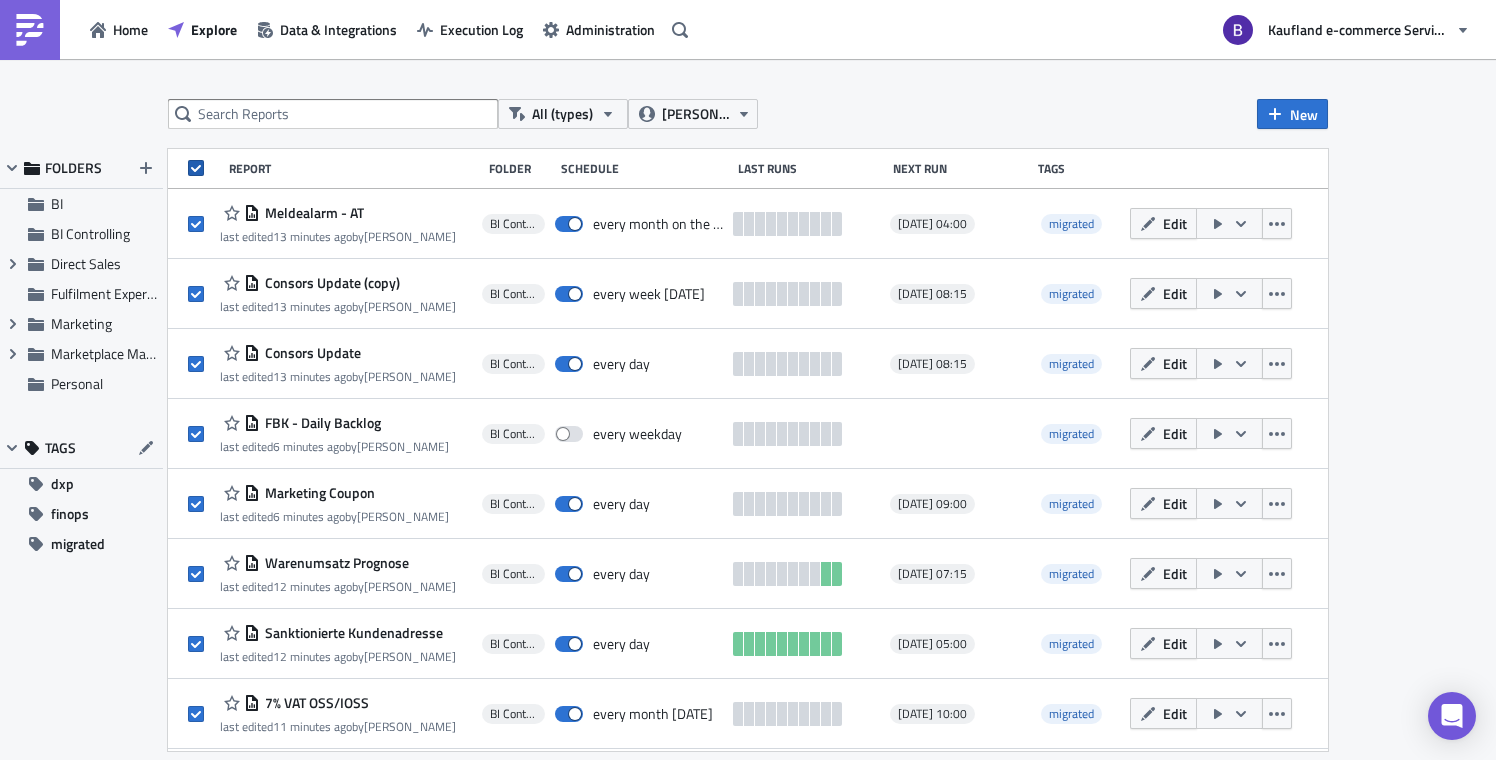 checkbox on "true" 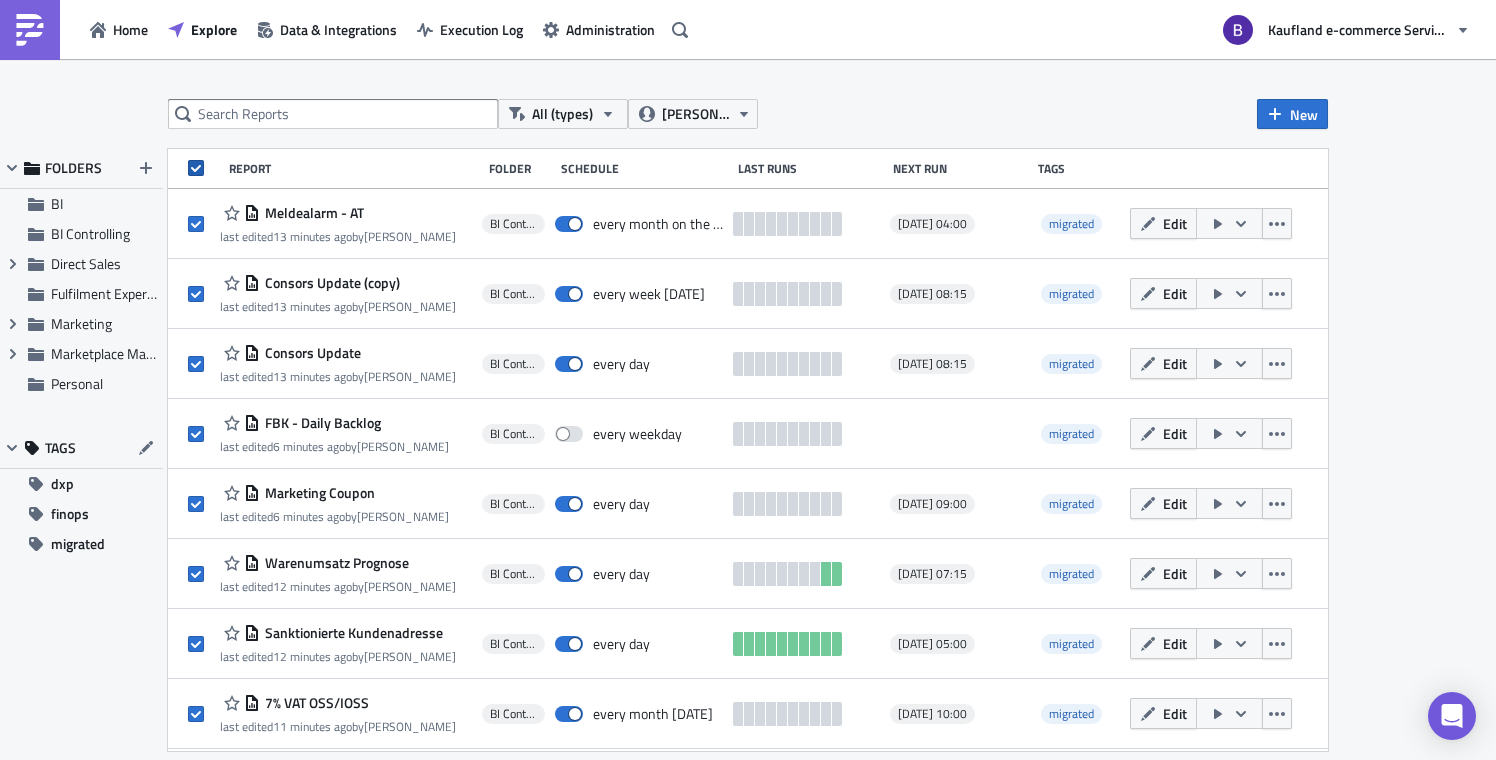 checkbox on "true" 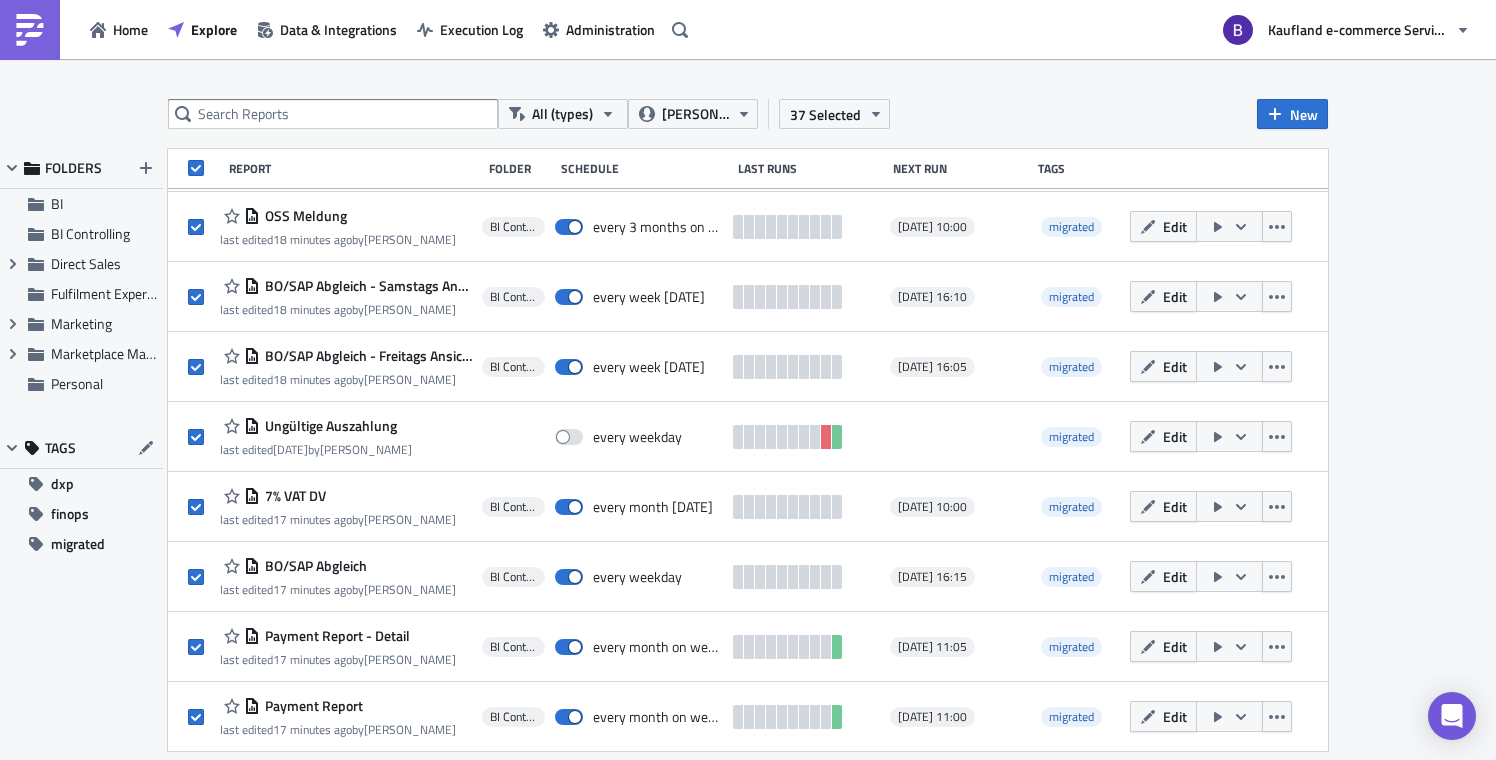 scroll, scrollTop: 0, scrollLeft: 0, axis: both 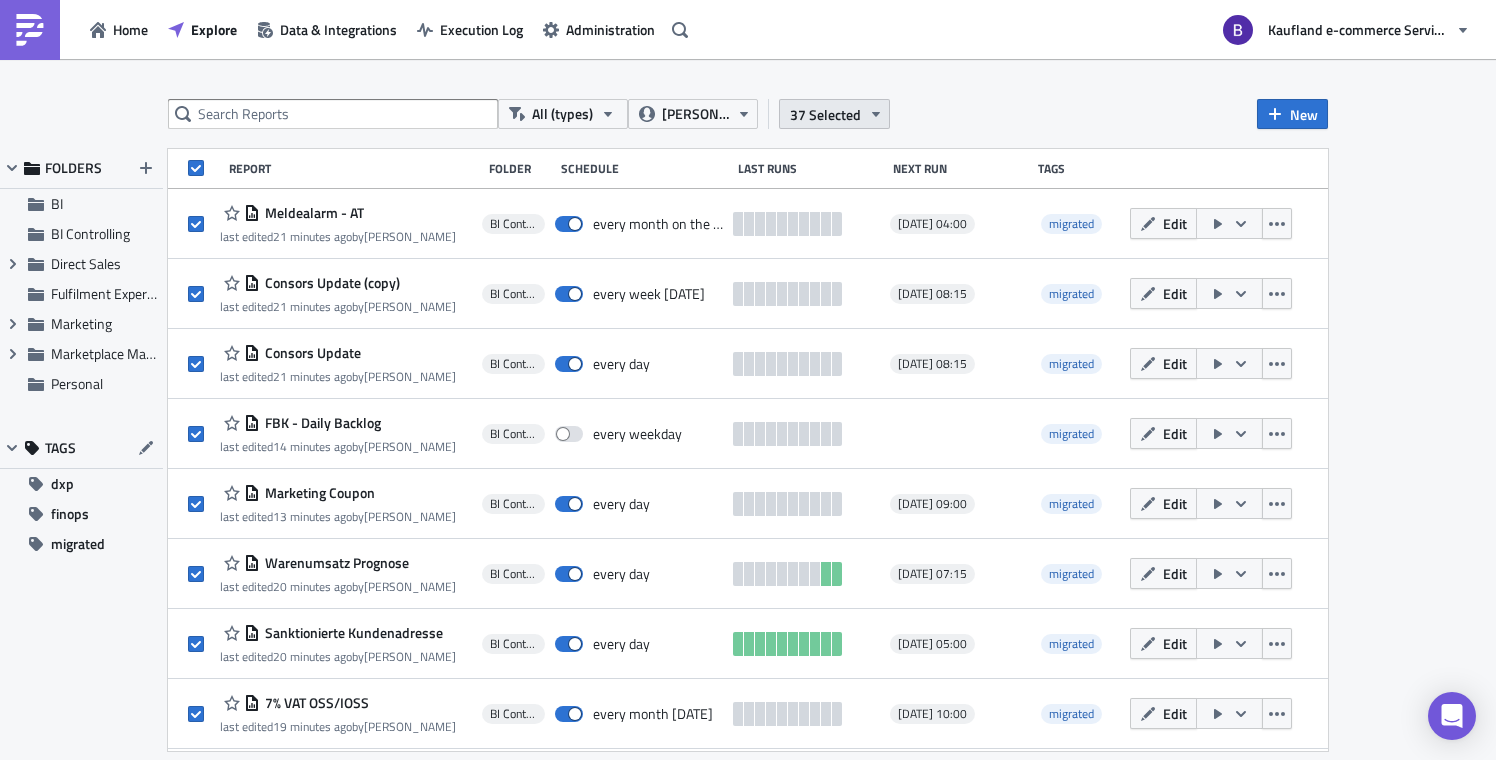 click on "37 Selected" at bounding box center [834, 114] 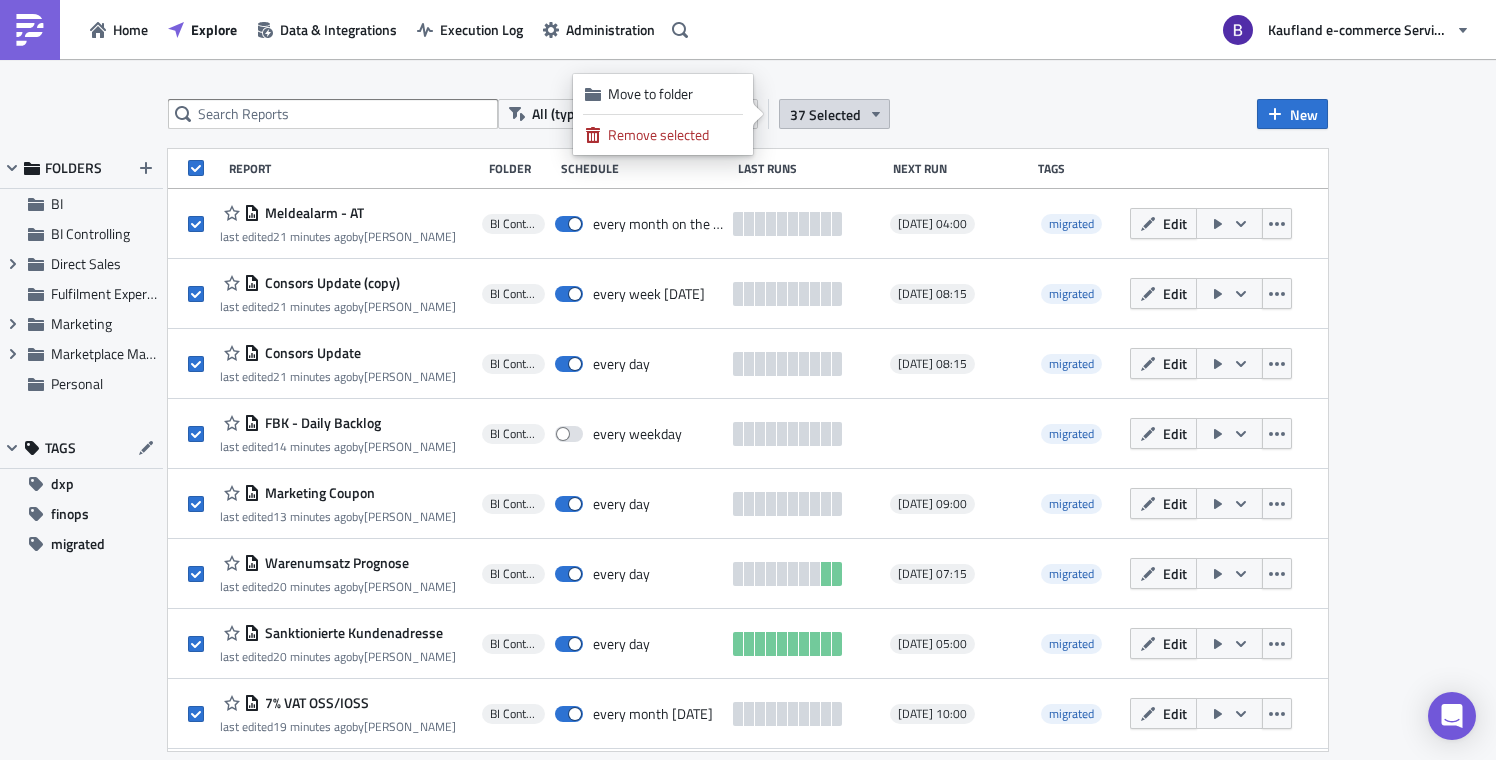 click on "All (types) tobias.haug@real-digital.de 37 Selected New FOLDERS BI BI Controlling Expand group Direct Sales Fulfilment Experience Expand group Marketing Expand group Marketplace Management Personal TAGS dxp finops migrated Report Folder Schedule Last Runs Next Run Tags Meldealarm - AT last edited  21 minutes ago  by  Ilja Lock BI Controlling every month on the 1st  2025-08-01 04:00 migrated Edit Consors Update (copy) last edited  21 minutes ago  by  Ilja Lock BI Controlling every week on Monday  2025-07-21 08:15 migrated Edit Consors Update last edited  21 minutes ago  by  Ilja Lock BI Controlling every day  2025-07-15 08:15 migrated Edit FBK - Daily Backlog last edited  14 minutes ago  by  Ilja Lock BI Controlling every weekday  migrated Edit Marketing Coupon last edited  13 minutes ago  by  Ilja Lock BI Controlling every day  2025-07-15 09:00 migrated Edit Warenumsatz Prognose last edited  20 minutes ago  by  Ilja Lock BI Controlling every day  2025-07-15 07:15 migrated Edit last edited   by  Edit" at bounding box center [748, 411] 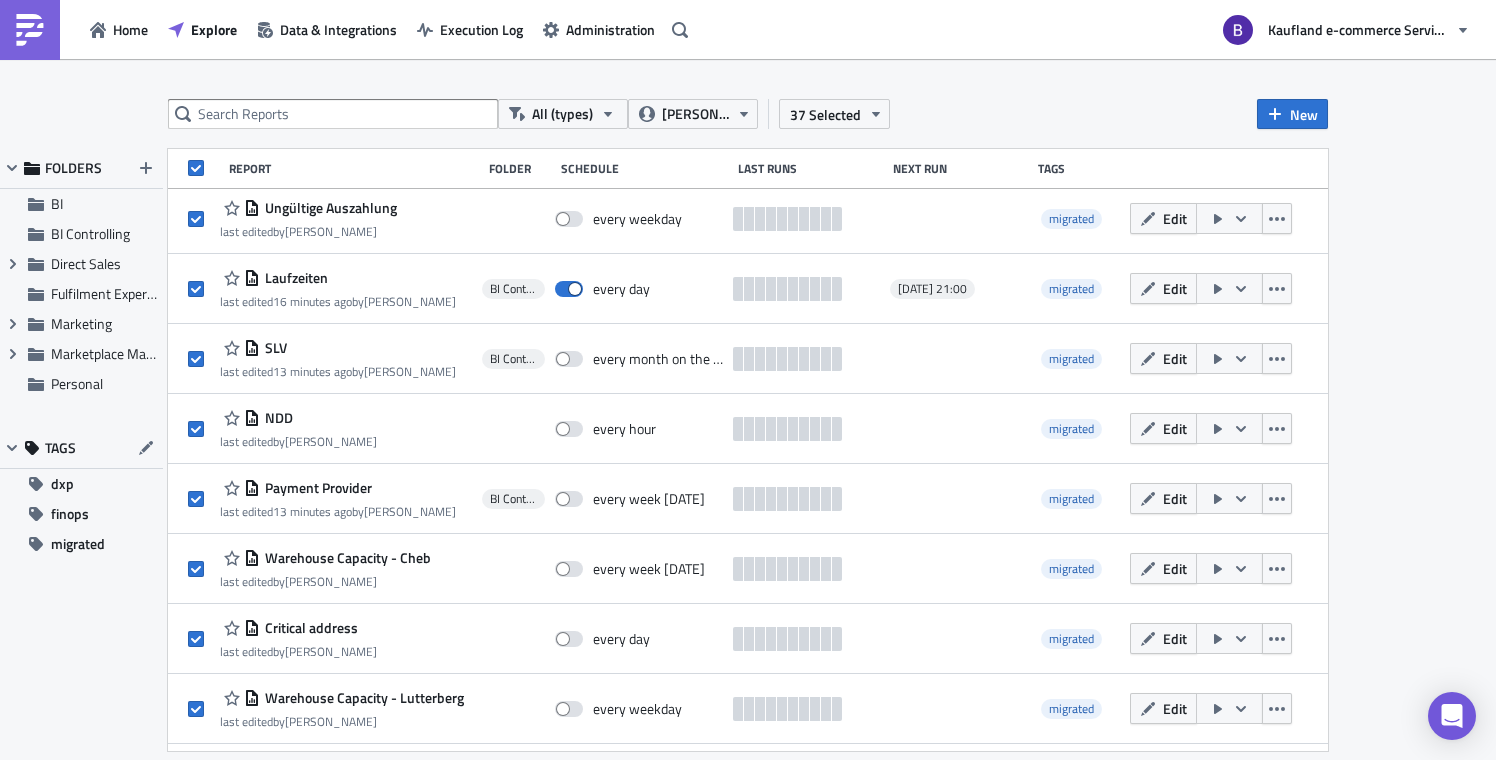 scroll, scrollTop: 2028, scrollLeft: 0, axis: vertical 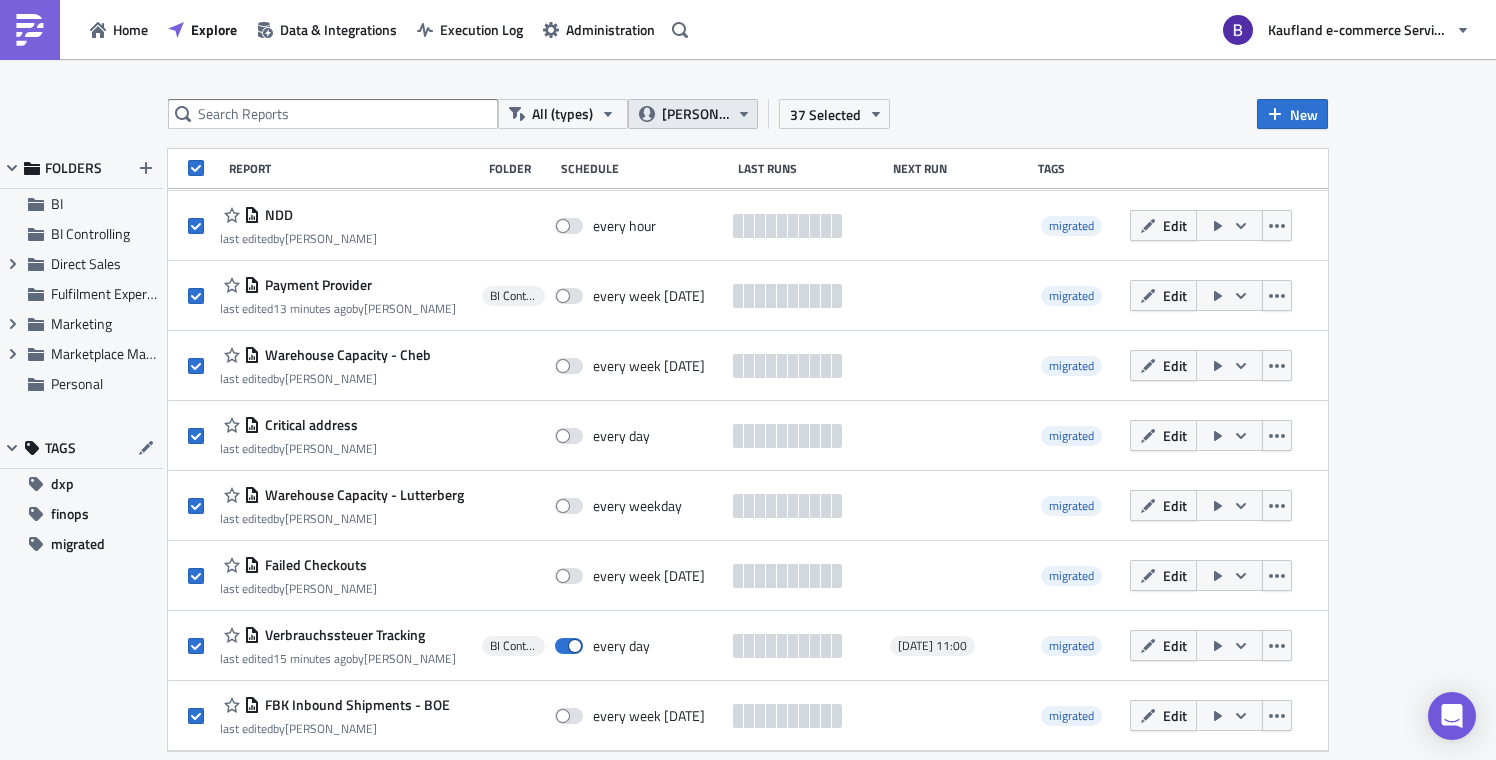 click on "[PERSON_NAME][EMAIL_ADDRESS][PERSON_NAME][DOMAIN_NAME]" at bounding box center [693, 114] 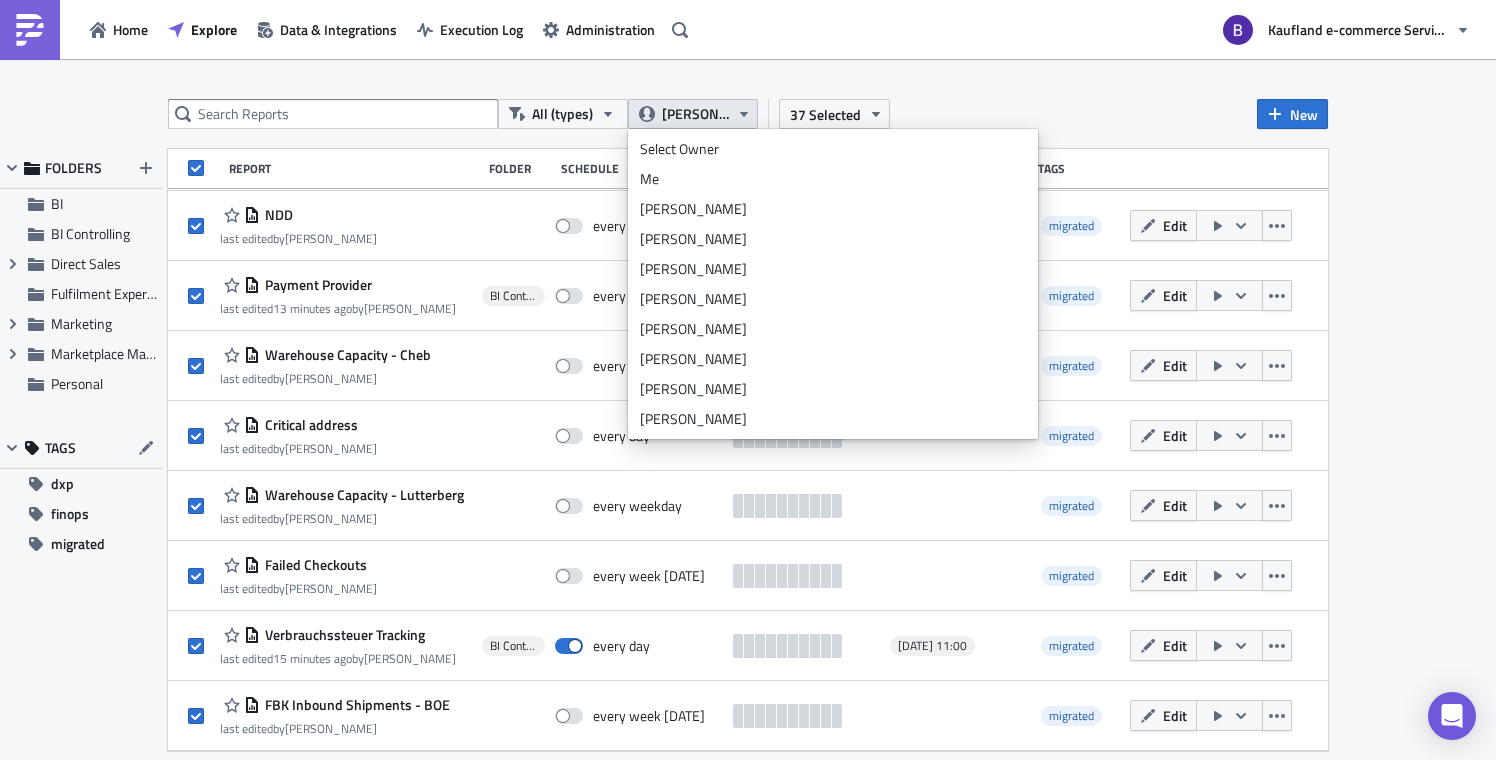 scroll, scrollTop: 6720, scrollLeft: 0, axis: vertical 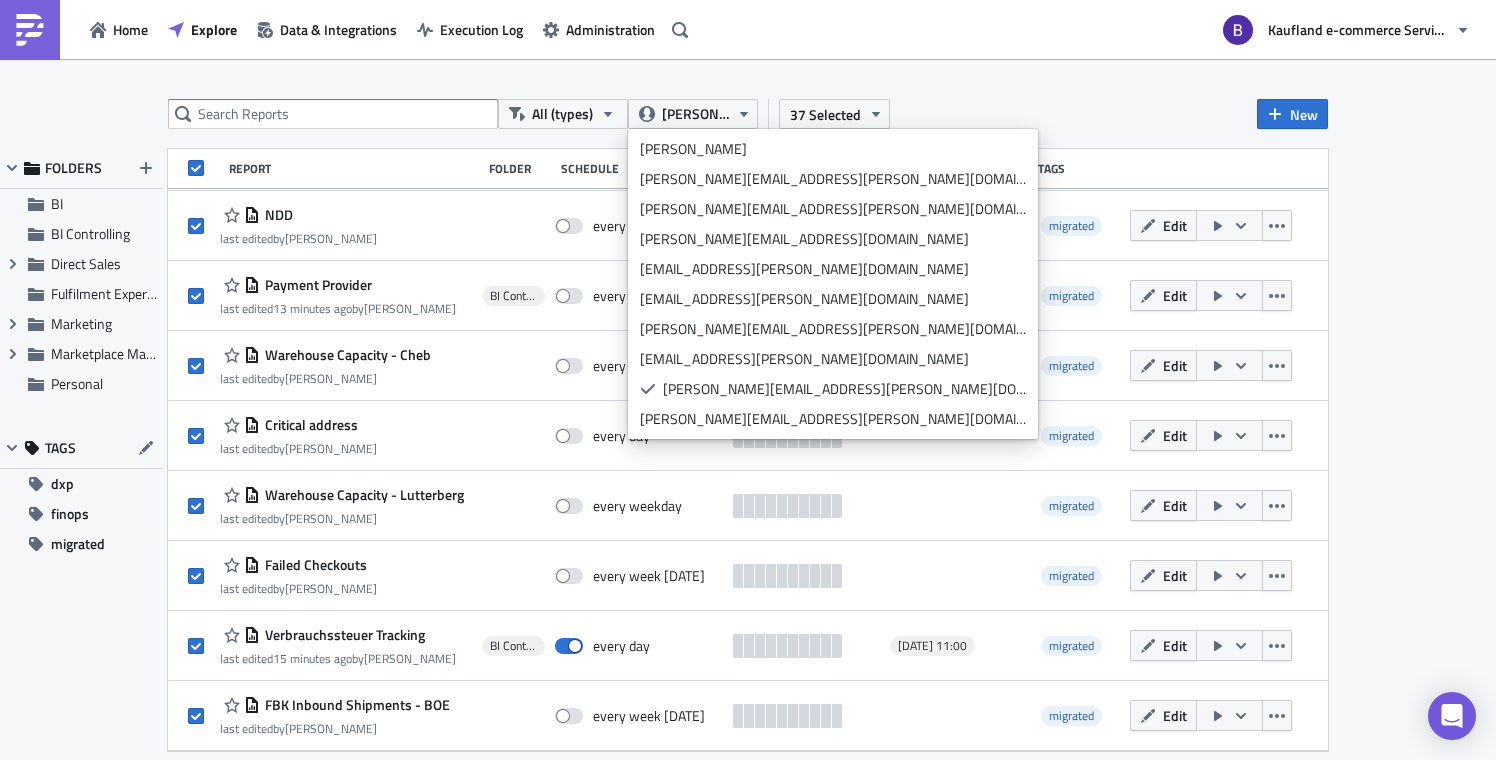 click on "All (types) tobias.haug@real-digital.de 37 Selected New FOLDERS BI BI Controlling Expand group Direct Sales Fulfilment Experience Expand group Marketing Expand group Marketplace Management Personal TAGS dxp finops migrated Report Folder Schedule Last Runs Next Run Tags Meldealarm - AT last edited  21 minutes ago  by  Ilja Lock BI Controlling every month on the 1st  2025-08-01 04:00 migrated Edit Consors Update (copy) last edited  21 minutes ago  by  Ilja Lock BI Controlling every week on Monday  2025-07-21 08:15 migrated Edit Consors Update last edited  21 minutes ago  by  Ilja Lock BI Controlling every day  2025-07-15 08:15 migrated Edit FBK - Daily Backlog last edited  14 minutes ago  by  Ilja Lock BI Controlling every weekday  migrated Edit Marketing Coupon last edited  13 minutes ago  by  Ilja Lock BI Controlling every day  2025-07-15 09:00 migrated Edit Warenumsatz Prognose last edited  20 minutes ago  by  Ilja Lock BI Controlling every day  2025-07-15 07:15 migrated Edit last edited   by  Edit" at bounding box center [748, 411] 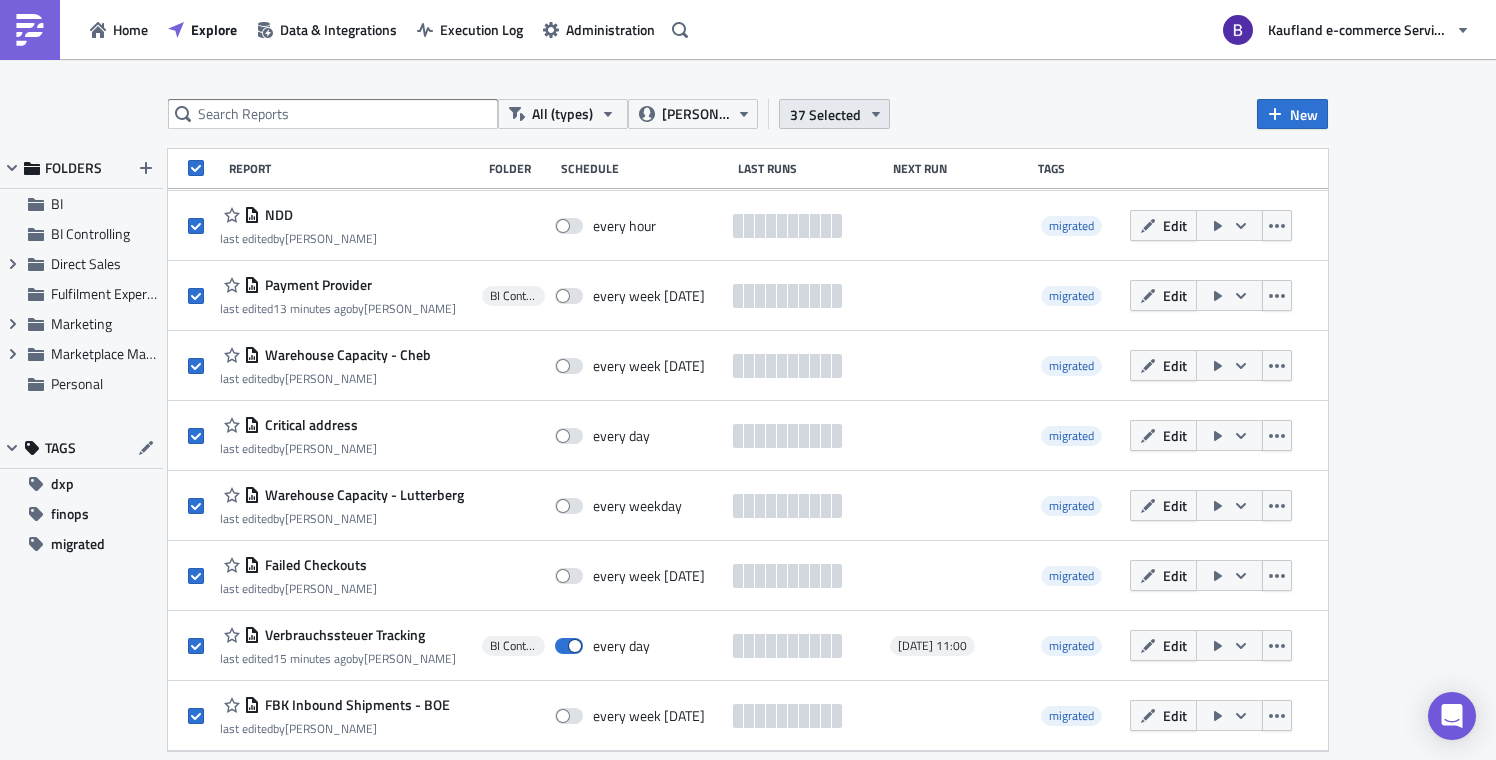 click on "37 Selected" at bounding box center [834, 114] 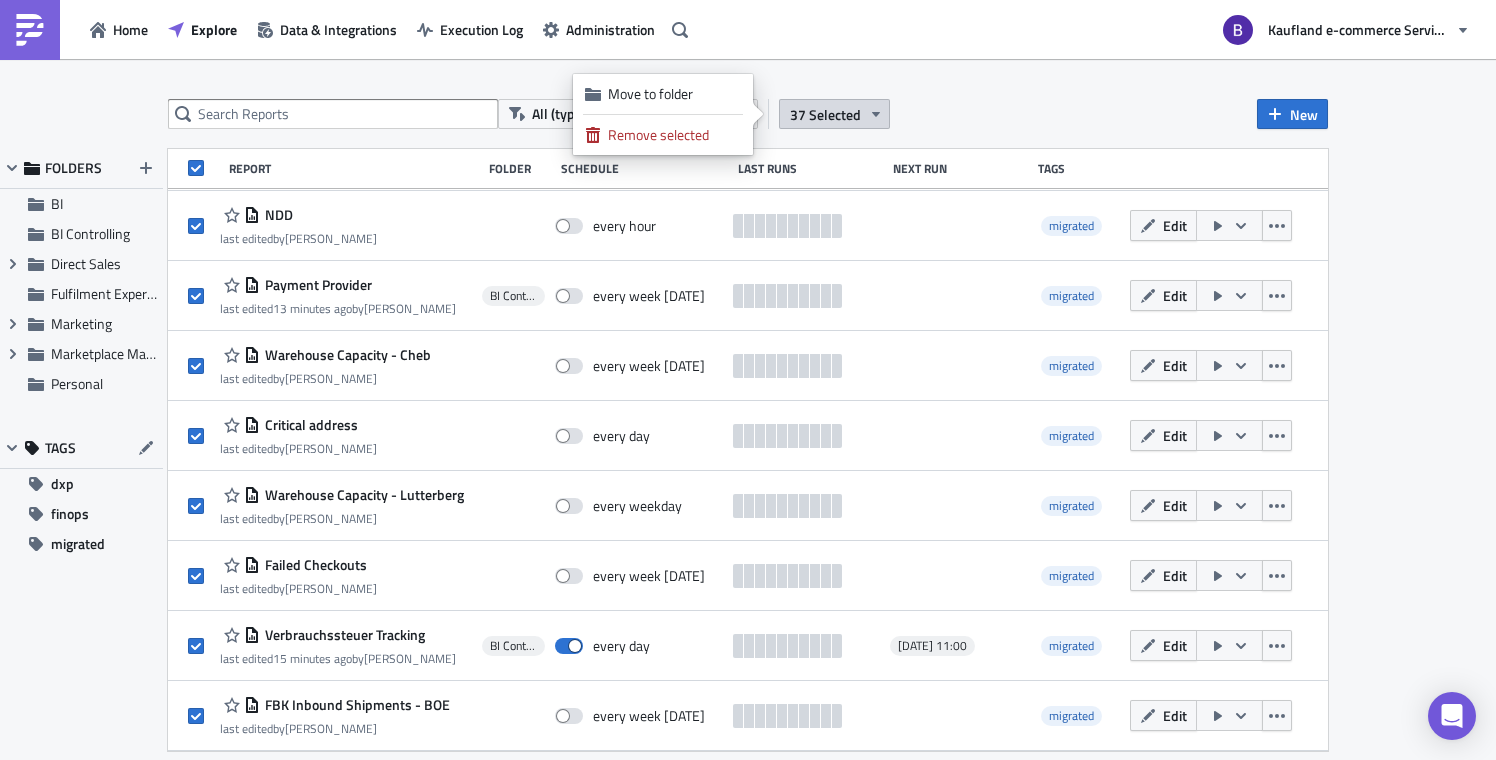 click on "Home Explore Data & Integrations Execution Log Administration Kaufland e-commerce Services GmbH & Co. KG" at bounding box center [748, 29] 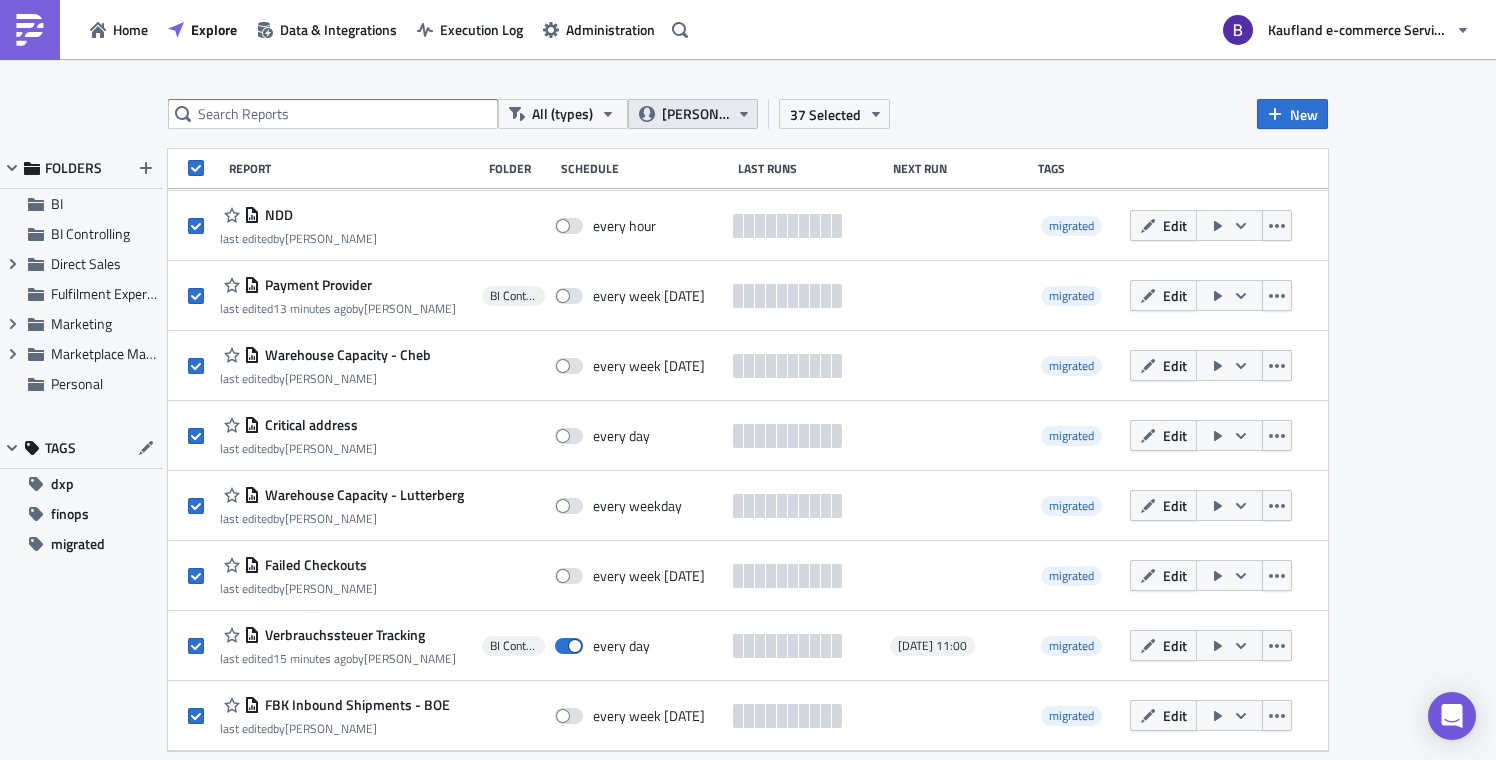 click on "[PERSON_NAME][EMAIL_ADDRESS][PERSON_NAME][DOMAIN_NAME]" at bounding box center [695, 114] 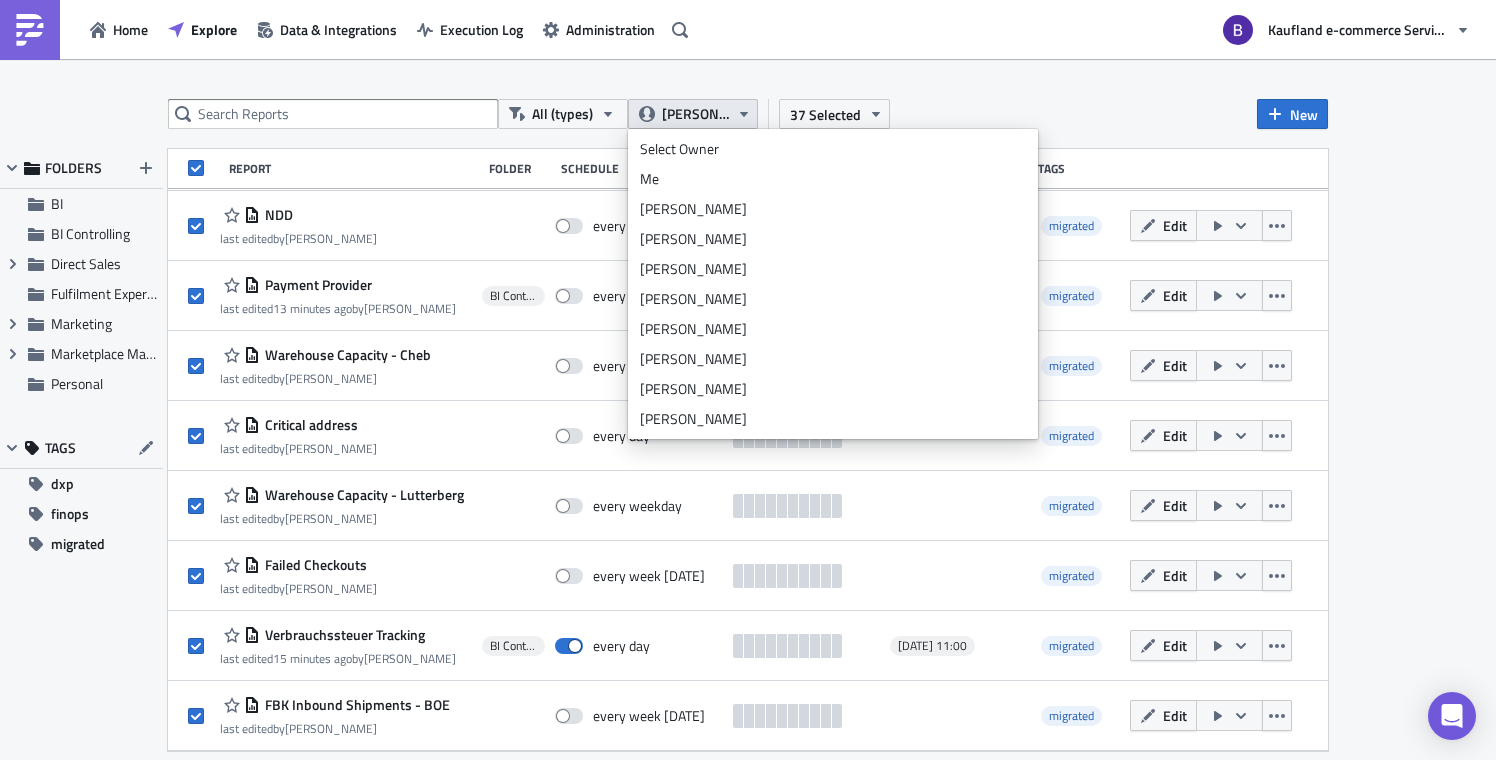 scroll, scrollTop: 6720, scrollLeft: 0, axis: vertical 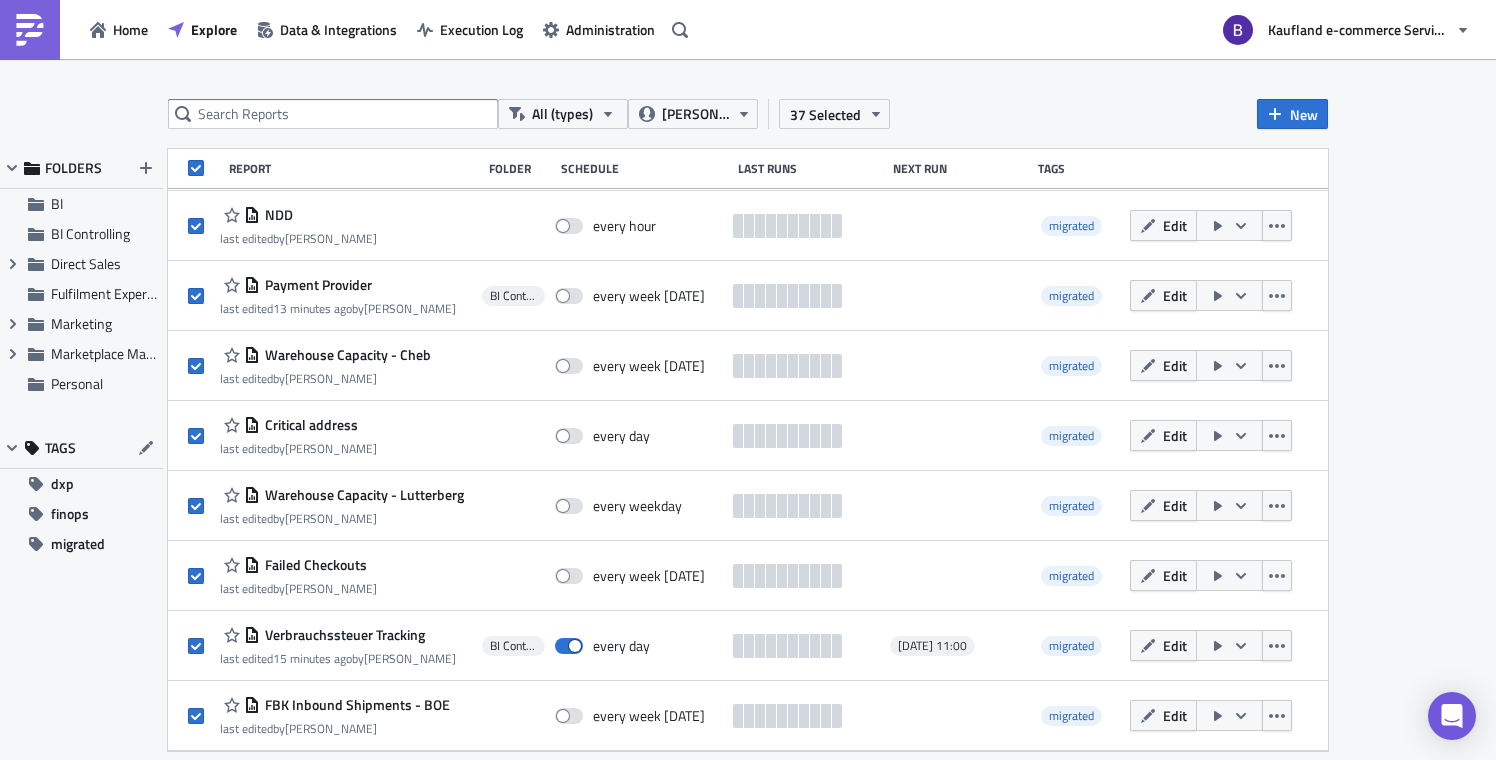 click on "All (types) tobias.haug@real-digital.de 37 Selected New FOLDERS BI BI Controlling Expand group Direct Sales Fulfilment Experience Expand group Marketing Expand group Marketplace Management Personal TAGS dxp finops migrated Report Folder Schedule Last Runs Next Run Tags Meldealarm - AT last edited  21 minutes ago  by  Ilja Lock BI Controlling every month on the 1st  2025-08-01 04:00 migrated Edit Consors Update (copy) last edited  21 minutes ago  by  Ilja Lock BI Controlling every week on Monday  2025-07-21 08:15 migrated Edit Consors Update last edited  21 minutes ago  by  Ilja Lock BI Controlling every day  2025-07-15 08:15 migrated Edit FBK - Daily Backlog last edited  14 minutes ago  by  Ilja Lock BI Controlling every weekday  migrated Edit Marketing Coupon last edited  13 minutes ago  by  Ilja Lock BI Controlling every day  2025-07-15 09:00 migrated Edit Warenumsatz Prognose last edited  20 minutes ago  by  Ilja Lock BI Controlling every day  2025-07-15 07:15 migrated Edit last edited   by  Edit" at bounding box center [748, 411] 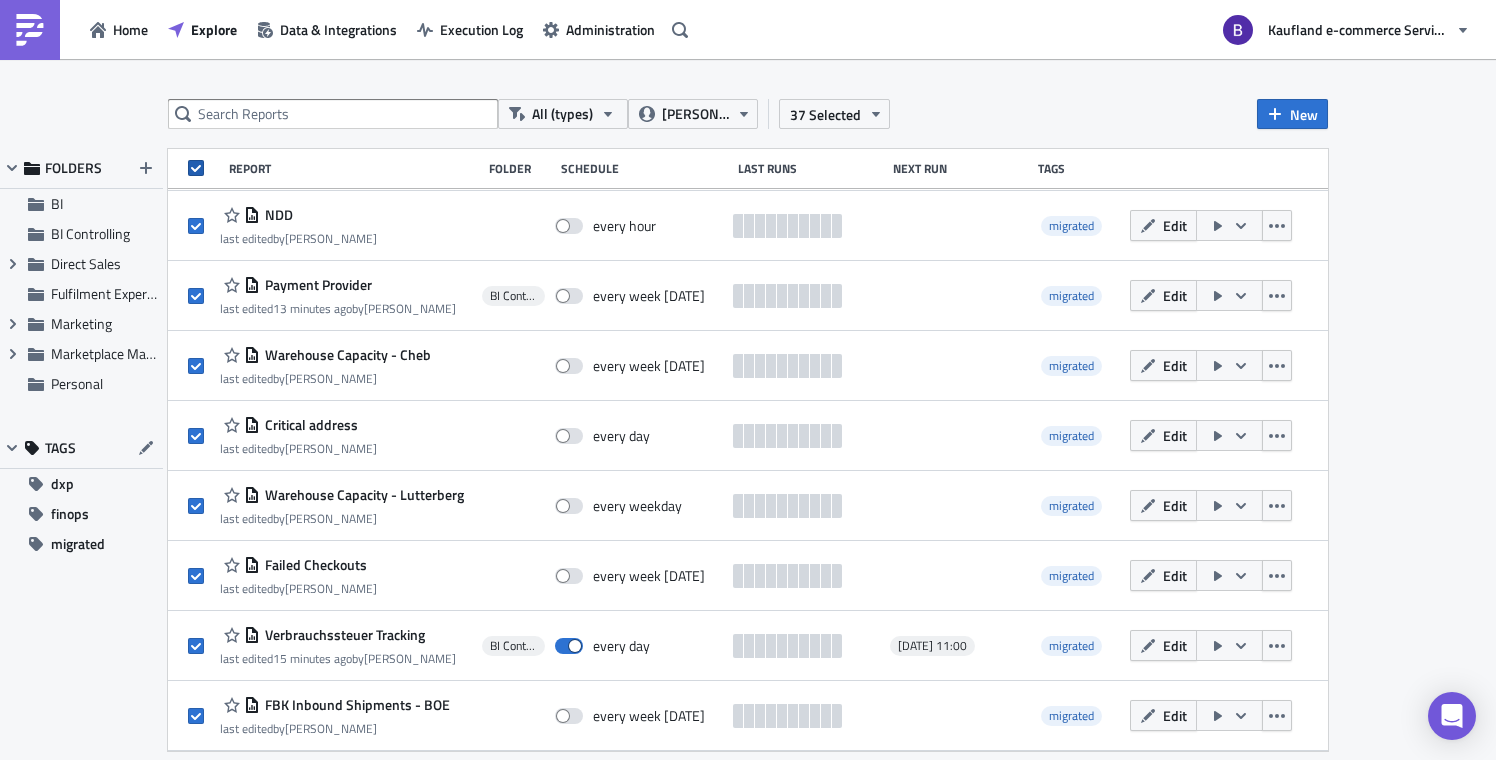 click at bounding box center [196, 168] 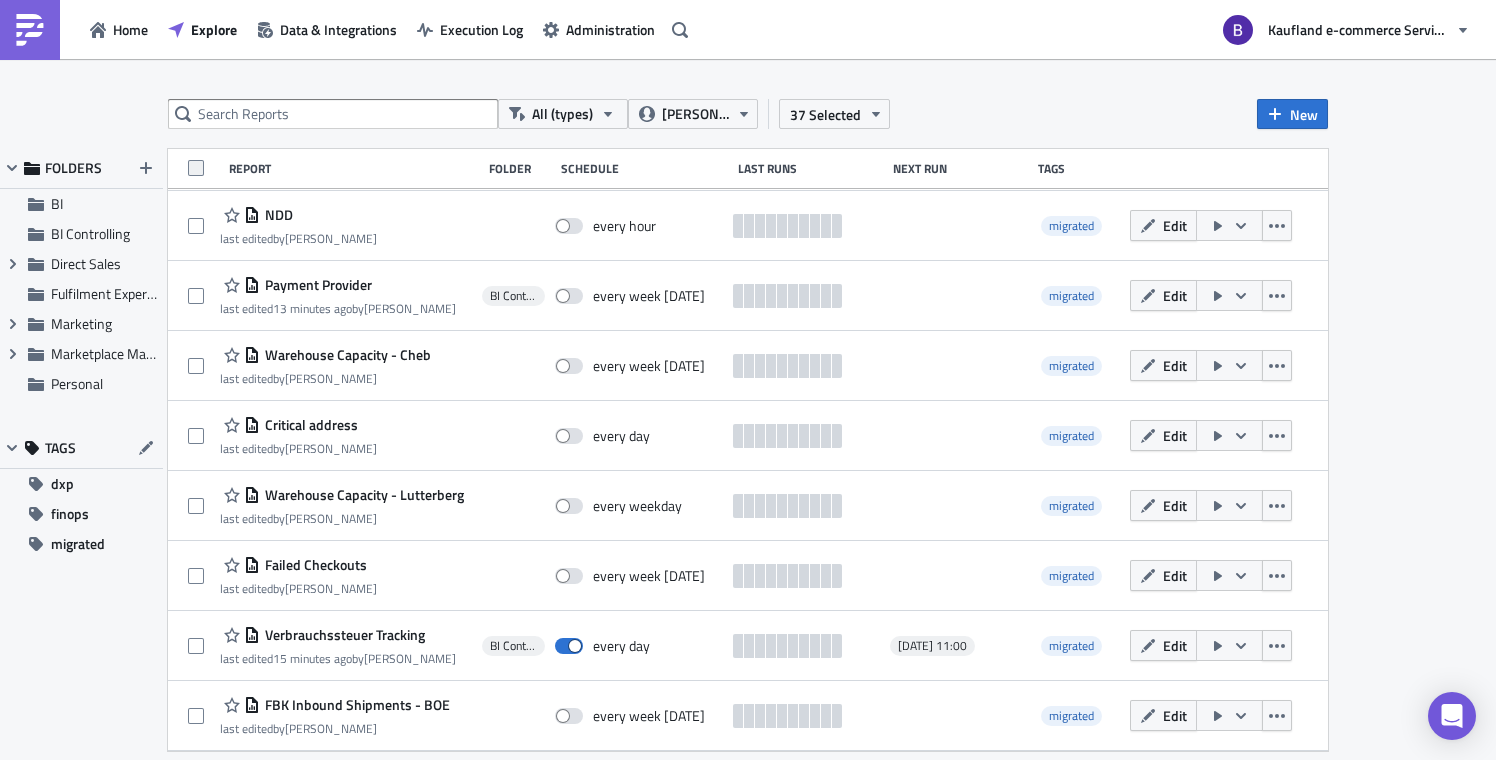 checkbox on "false" 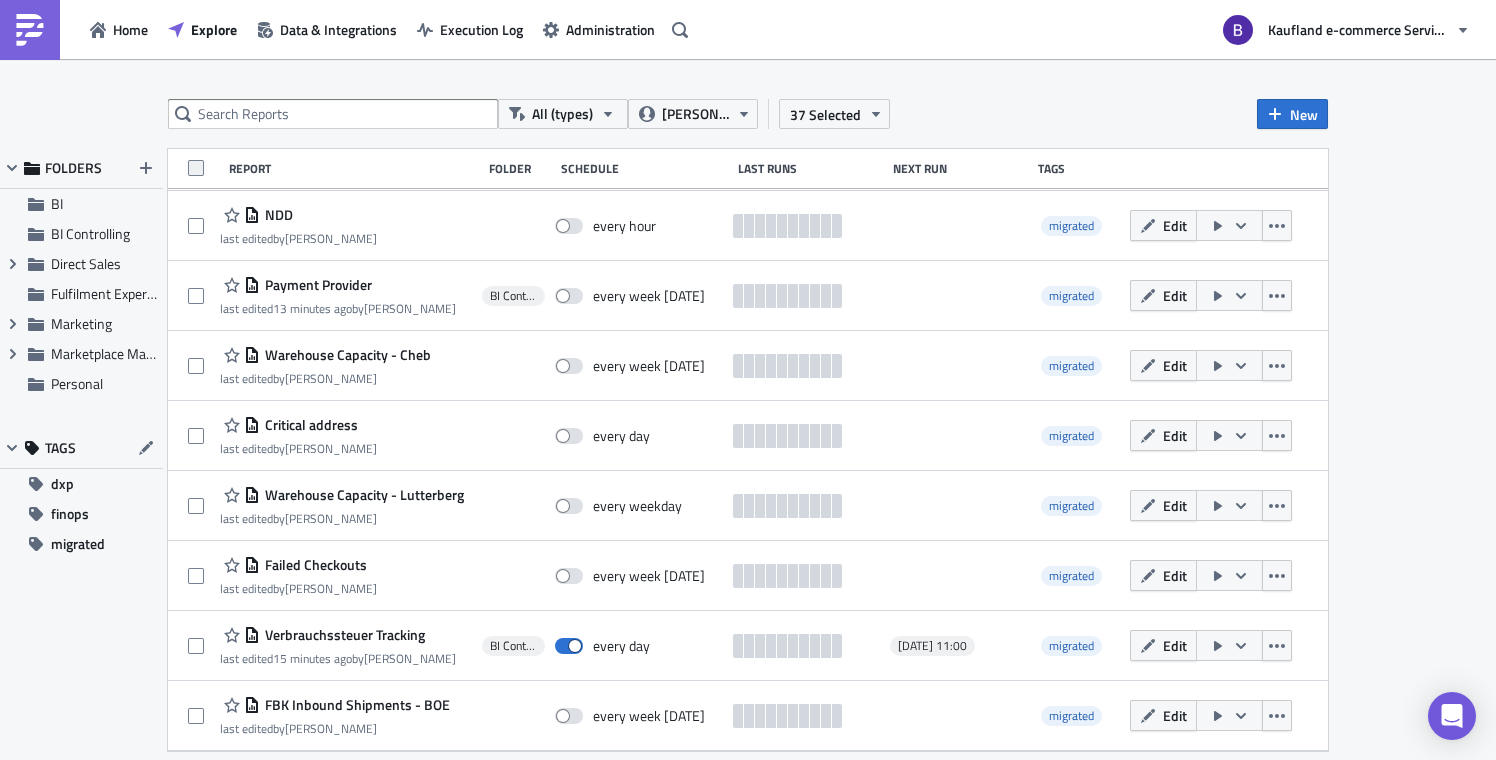 checkbox on "false" 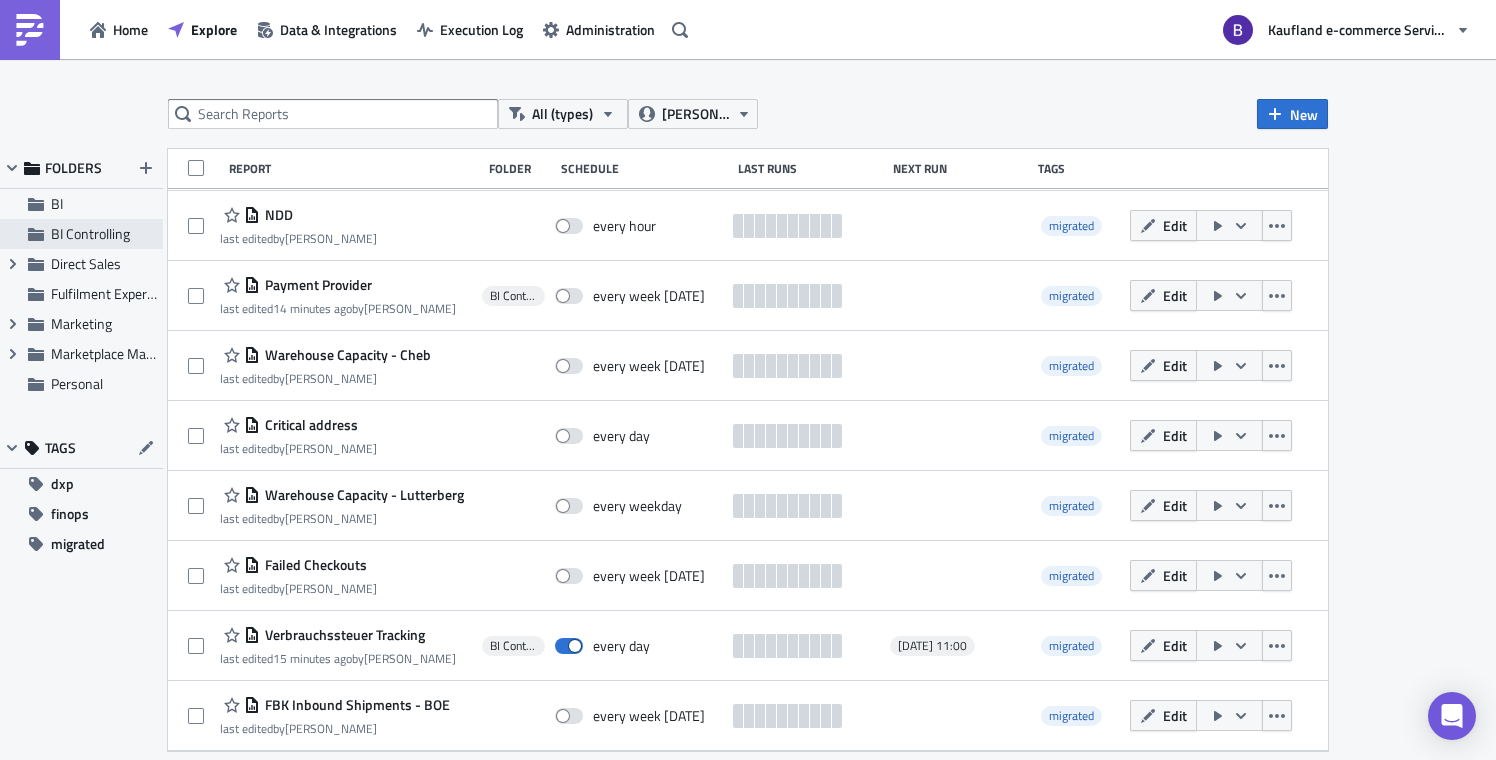 click on "BI Controlling" at bounding box center [90, 233] 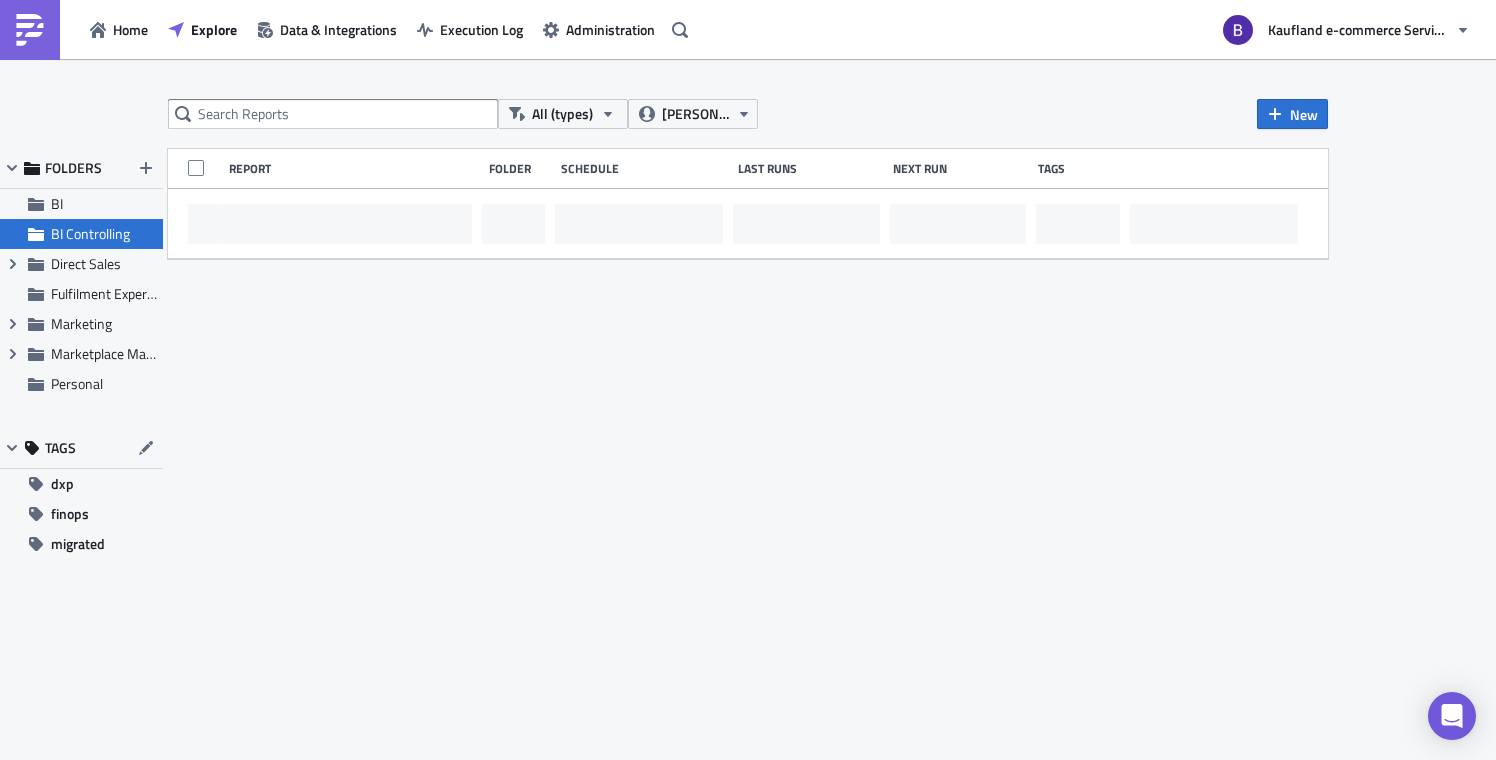 scroll, scrollTop: 0, scrollLeft: 0, axis: both 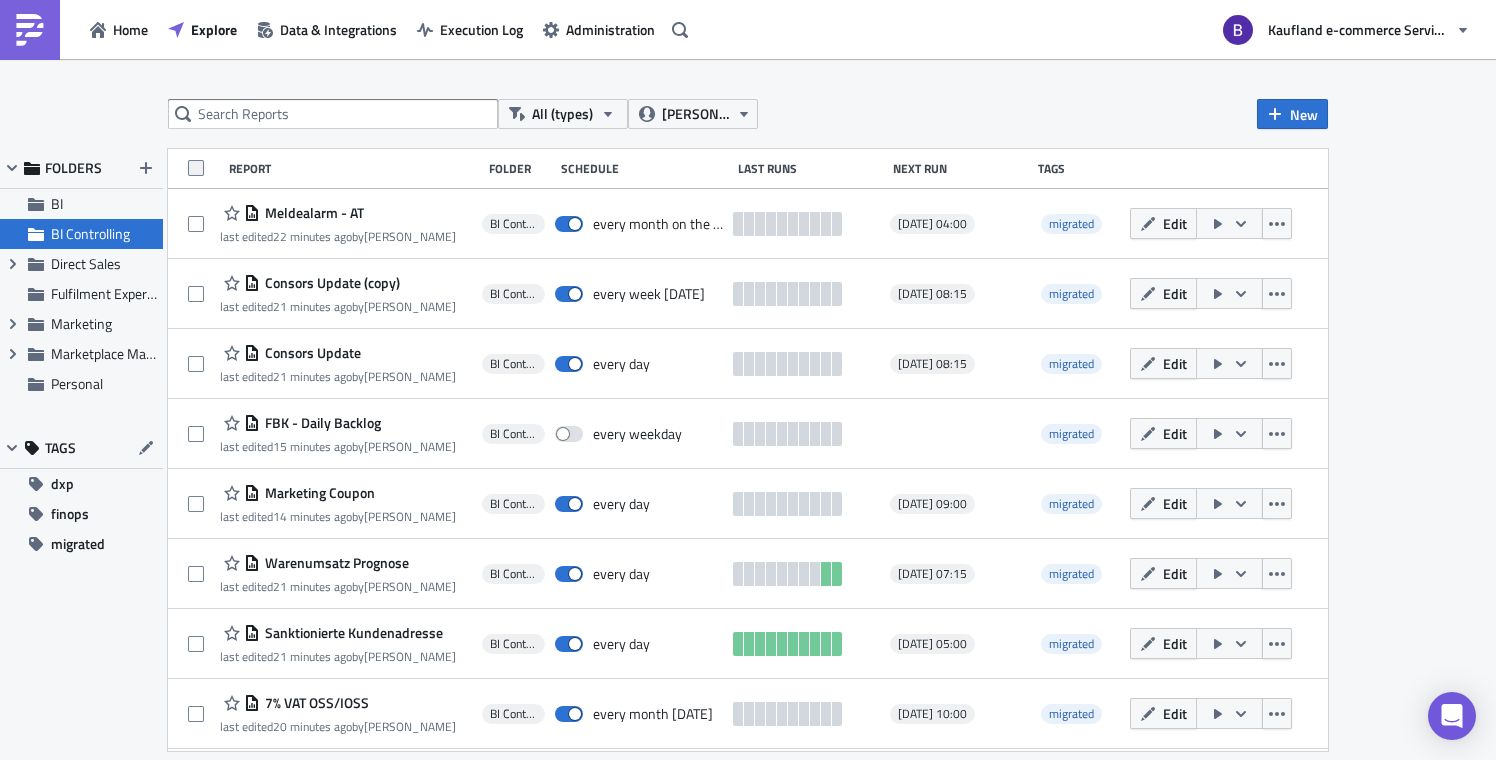 click at bounding box center [196, 168] 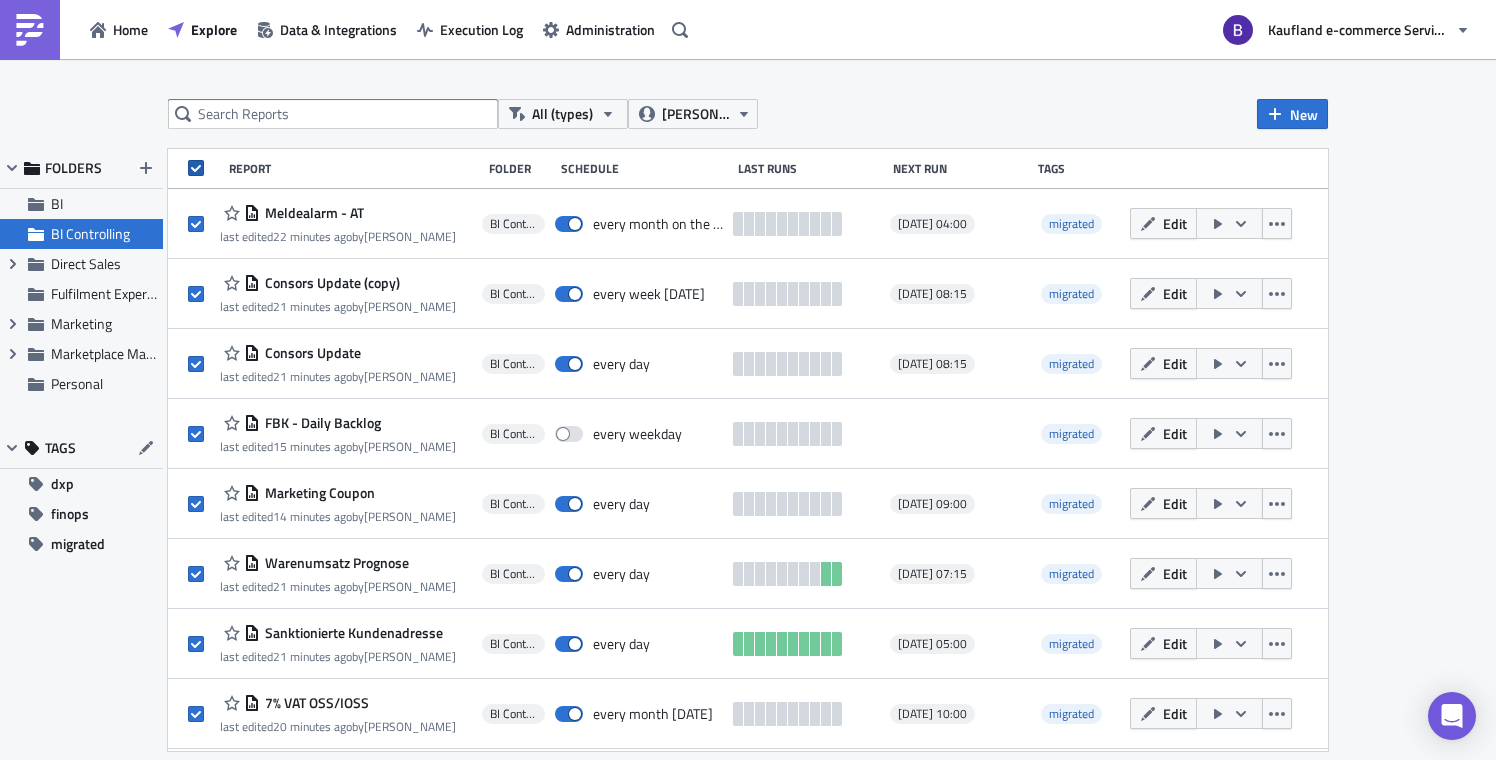 checkbox on "true" 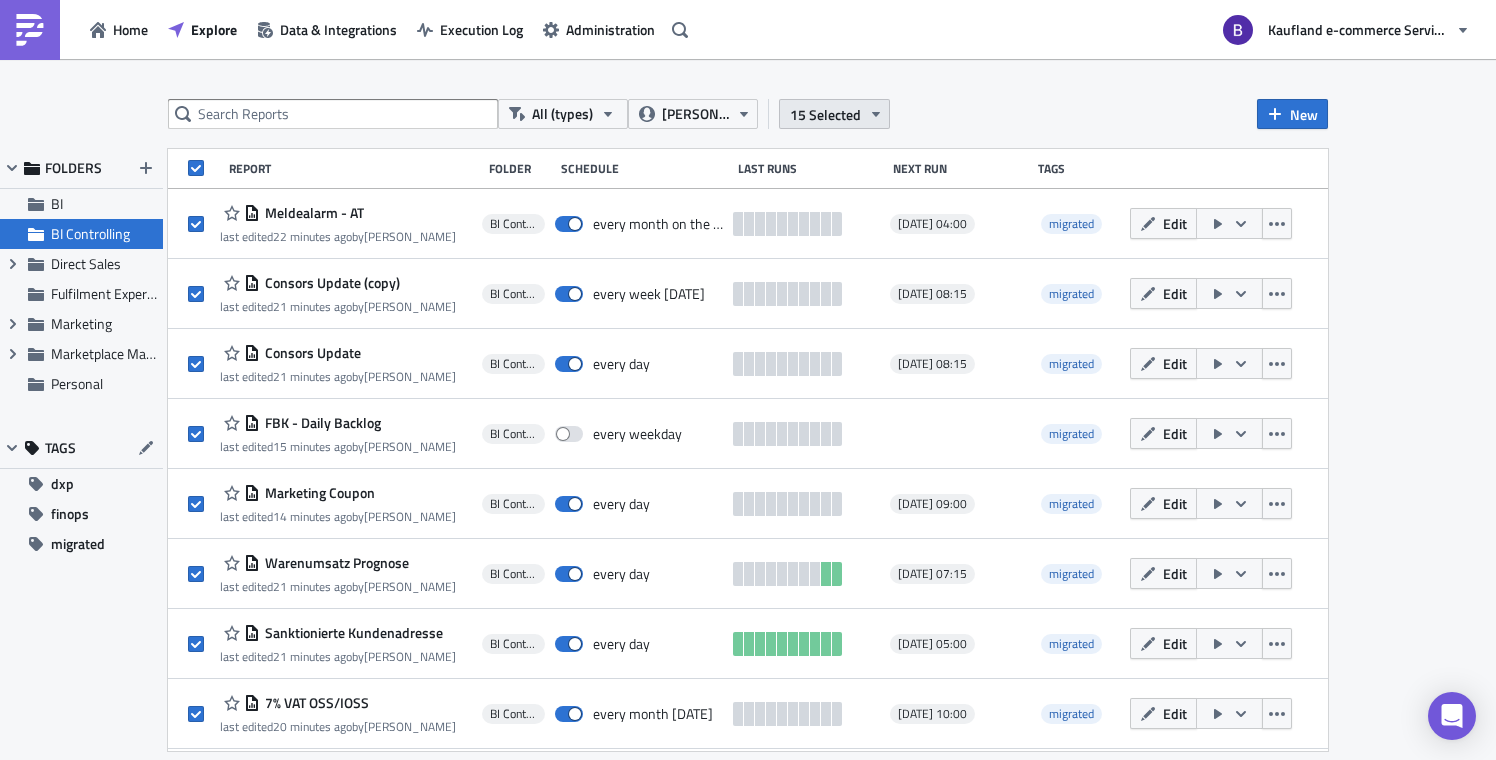 click on "15 Selected" at bounding box center [825, 114] 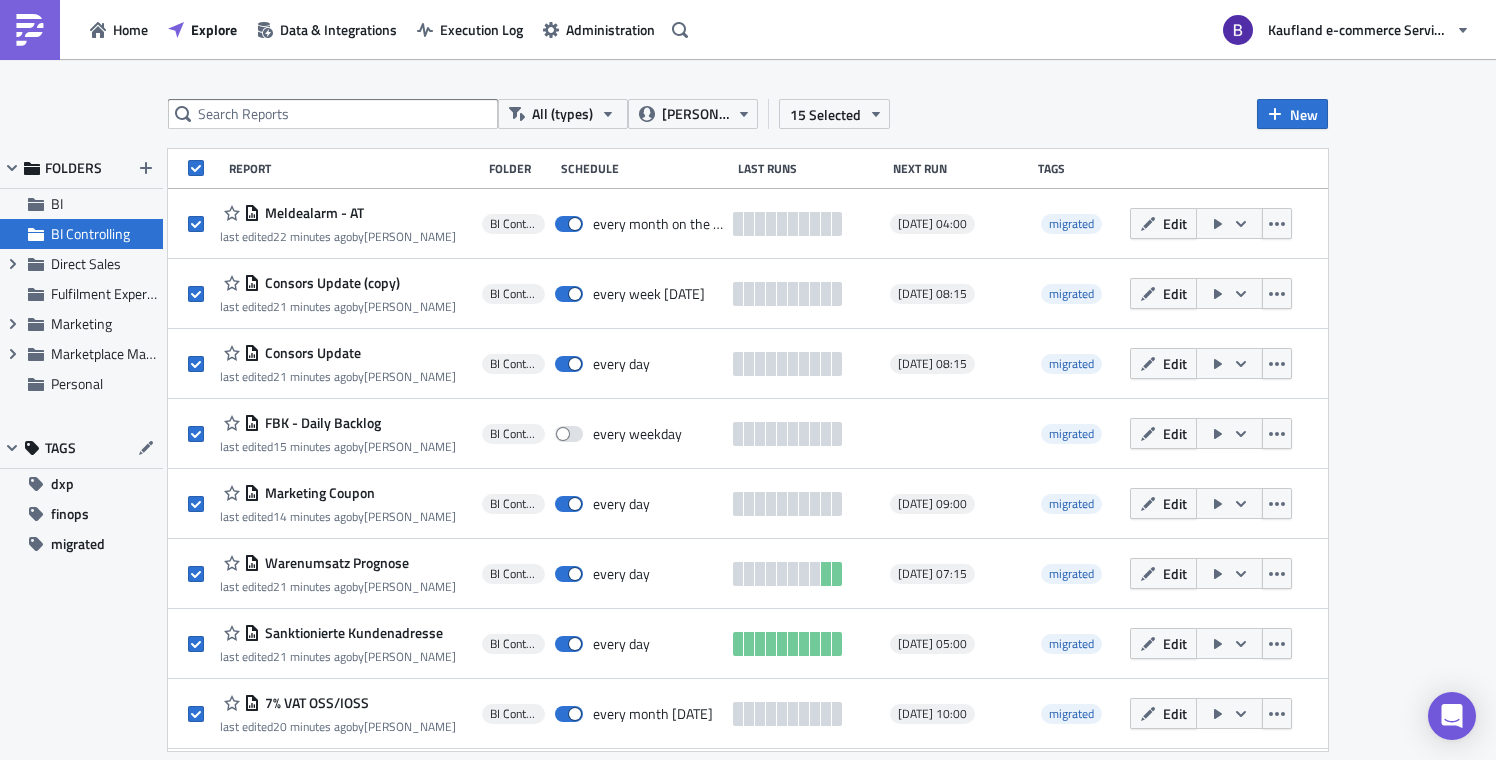 click on "All (types) tobias.haug@real-digital.de 15 Selected New FOLDERS BI BI Controlling Expand group Direct Sales Fulfilment Experience Expand group Marketing Expand group Marketplace Management Personal TAGS dxp finops migrated Report Folder Schedule Last Runs Next Run Tags Meldealarm - AT last edited  22 minutes ago  by  Ilja Lock BI Controlling every month on the 1st  2025-08-01 04:00 migrated Edit Consors Update (copy) last edited  21 minutes ago  by  Ilja Lock BI Controlling every week on Monday  2025-07-21 08:15 migrated Edit Consors Update last edited  21 minutes ago  by  Ilja Lock BI Controlling every day  2025-07-15 08:15 migrated Edit FBK - Daily Backlog last edited  15 minutes ago  by  Ilja Lock BI Controlling every weekday  migrated Edit Marketing Coupon last edited  14 minutes ago  by  Ilja Lock BI Controlling every day  2025-07-15 09:00 migrated Edit Warenumsatz Prognose last edited  21 minutes ago  by  Ilja Lock BI Controlling every day  2025-07-15 07:15 migrated Edit last edited   by  Edit" at bounding box center [748, 411] 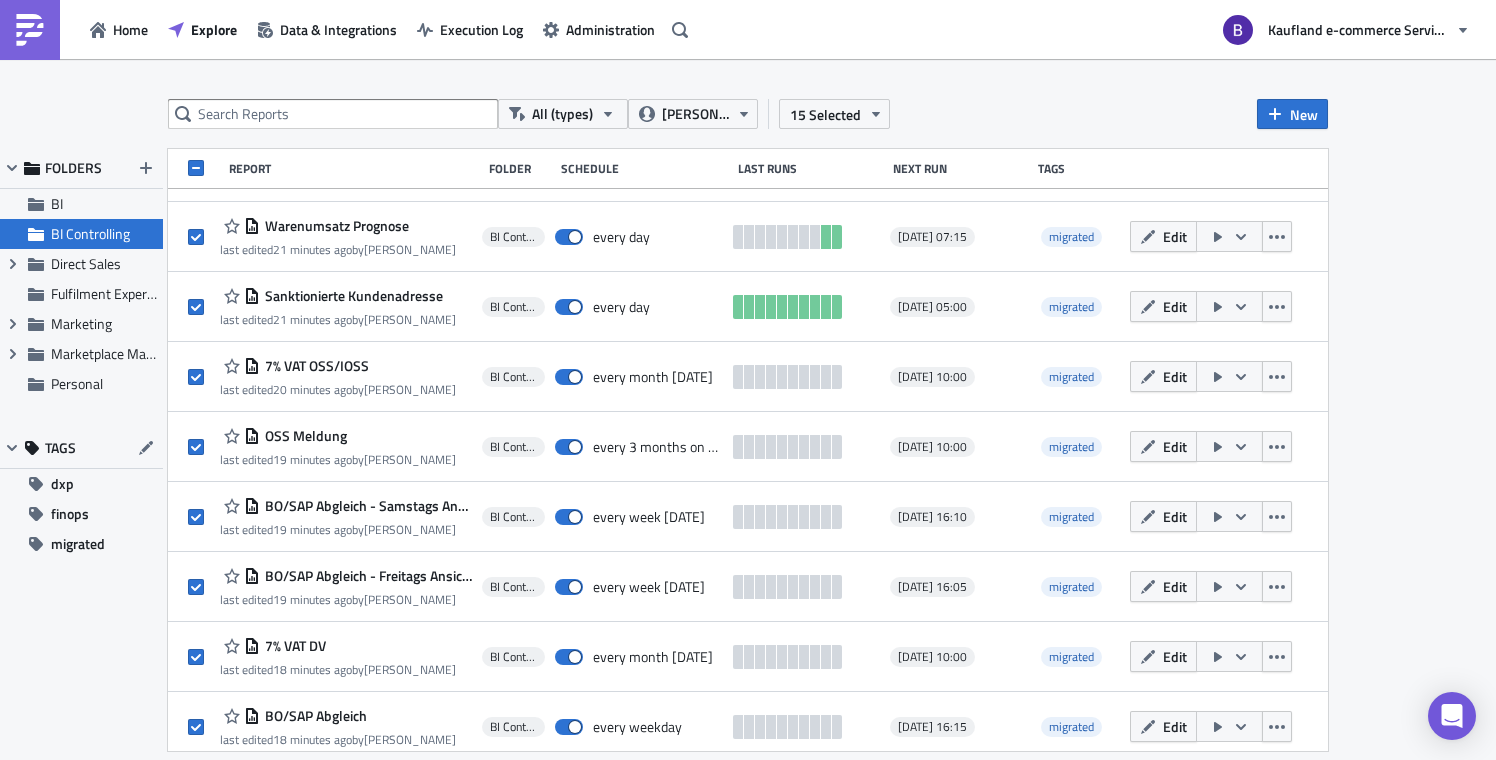 scroll, scrollTop: 0, scrollLeft: 0, axis: both 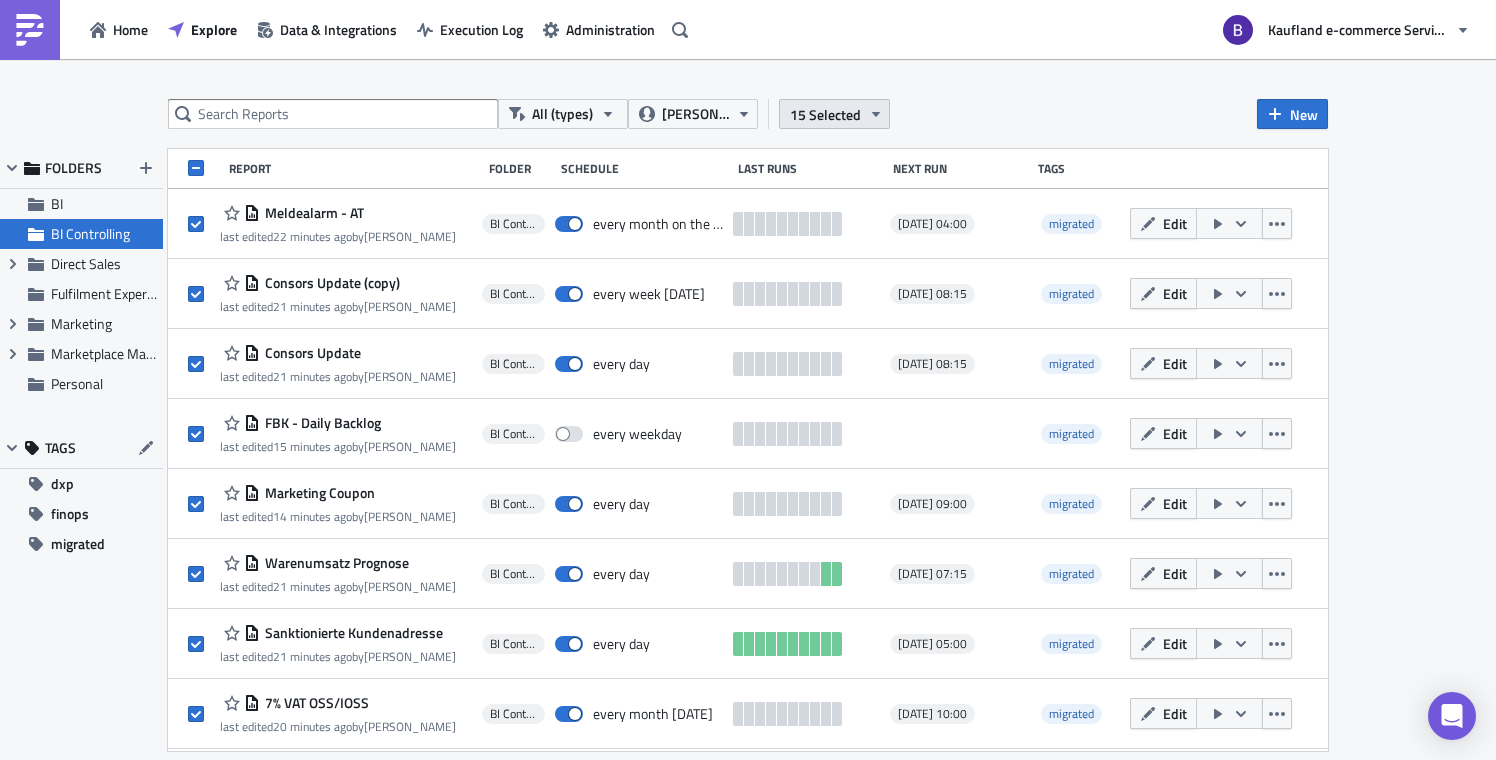click on "15 Selected" at bounding box center [825, 114] 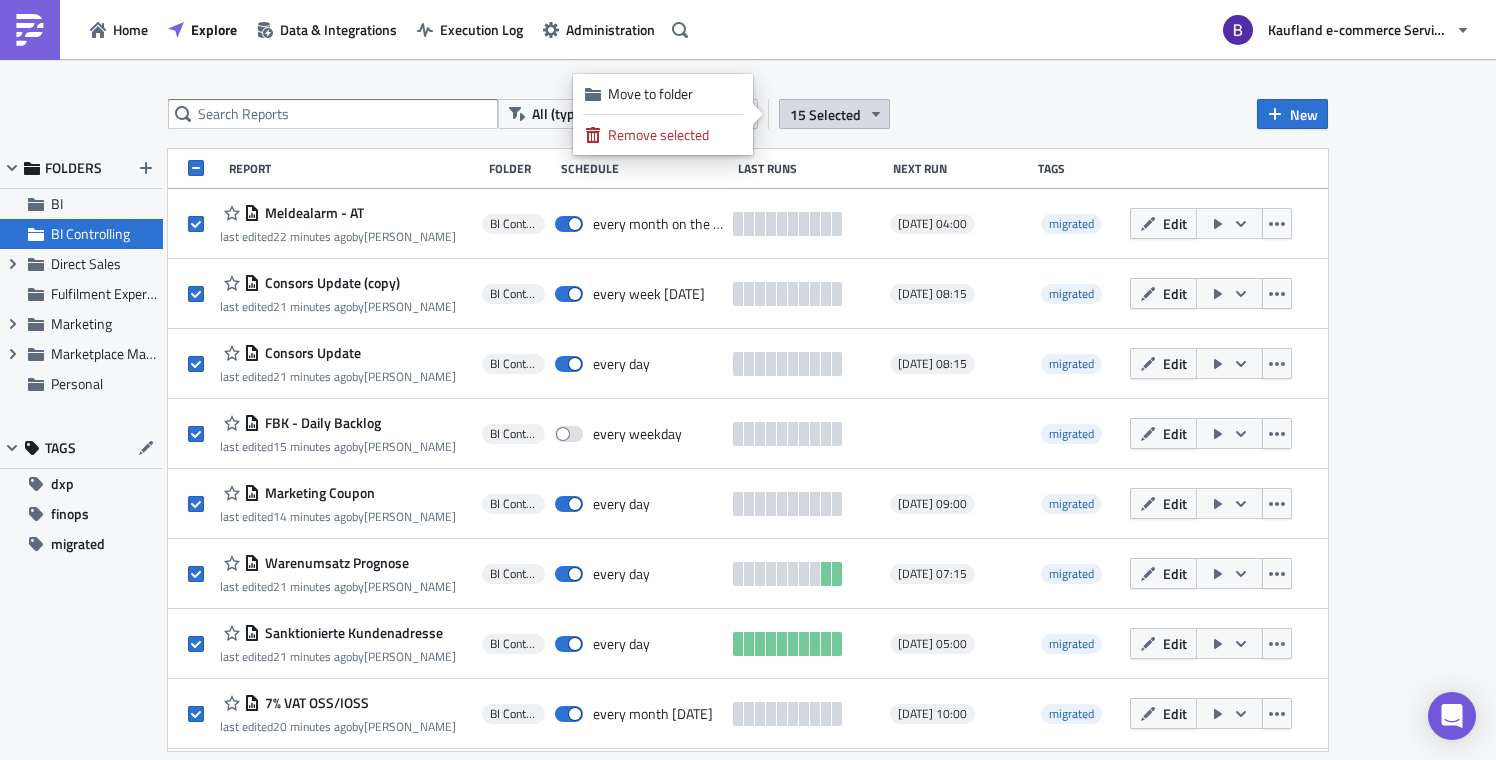 click on "All (types) tobias.haug@real-digital.de 15 Selected New FOLDERS BI BI Controlling Expand group Direct Sales Fulfilment Experience Expand group Marketing Expand group Marketplace Management Personal TAGS dxp finops migrated Report Folder Schedule Last Runs Next Run Tags Meldealarm - AT last edited  22 minutes ago  by  Ilja Lock BI Controlling every month on the 1st  2025-08-01 04:00 migrated Edit Consors Update (copy) last edited  21 minutes ago  by  Ilja Lock BI Controlling every week on Monday  2025-07-21 08:15 migrated Edit Consors Update last edited  21 minutes ago  by  Ilja Lock BI Controlling every day  2025-07-15 08:15 migrated Edit FBK - Daily Backlog last edited  15 minutes ago  by  Ilja Lock BI Controlling every weekday  migrated Edit Marketing Coupon last edited  14 minutes ago  by  Ilja Lock BI Controlling every day  2025-07-15 09:00 migrated Edit Warenumsatz Prognose last edited  21 minutes ago  by  Ilja Lock BI Controlling every day  2025-07-15 07:15 migrated Edit last edited   by  Edit" at bounding box center (748, 411) 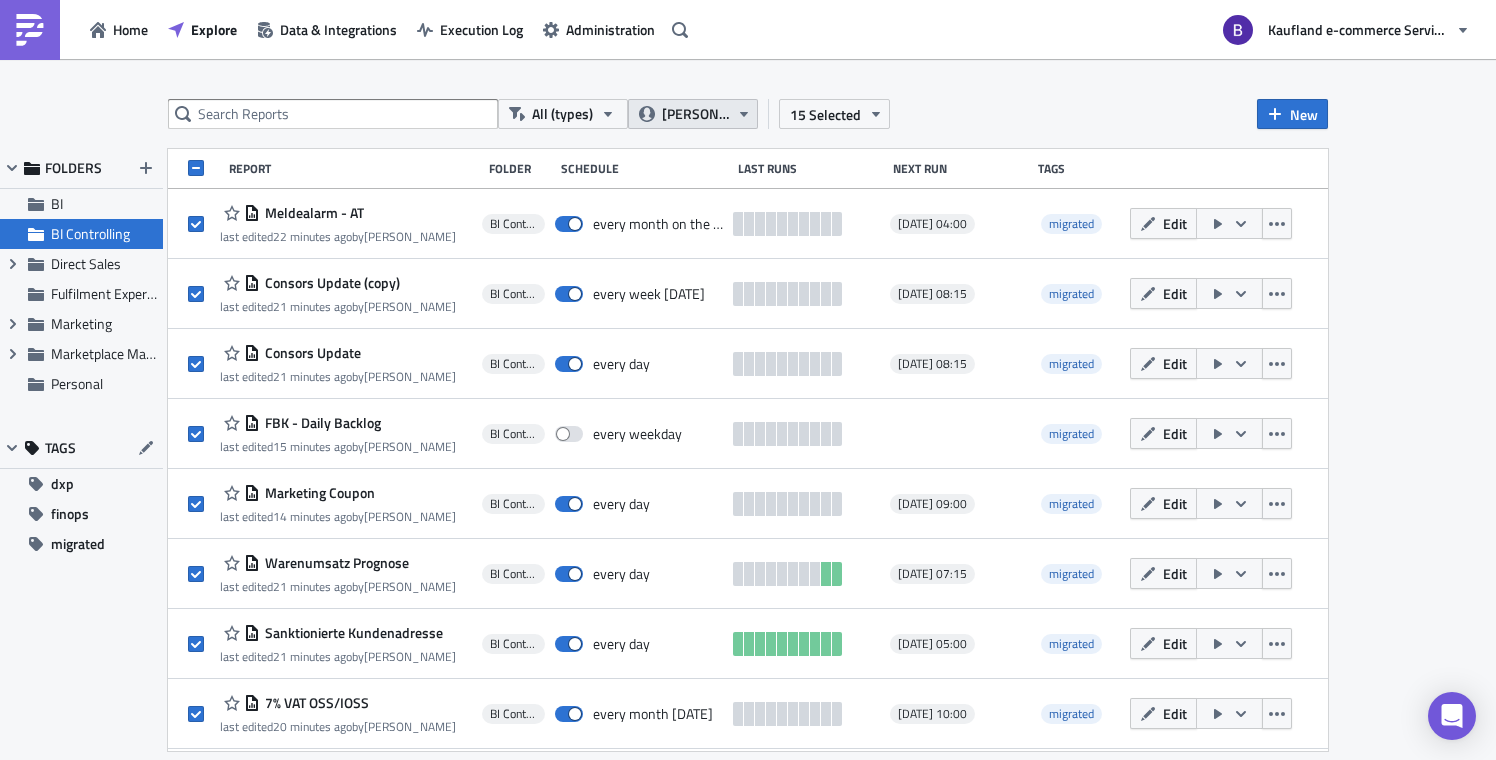 click on "[PERSON_NAME][EMAIL_ADDRESS][PERSON_NAME][DOMAIN_NAME]" at bounding box center (695, 114) 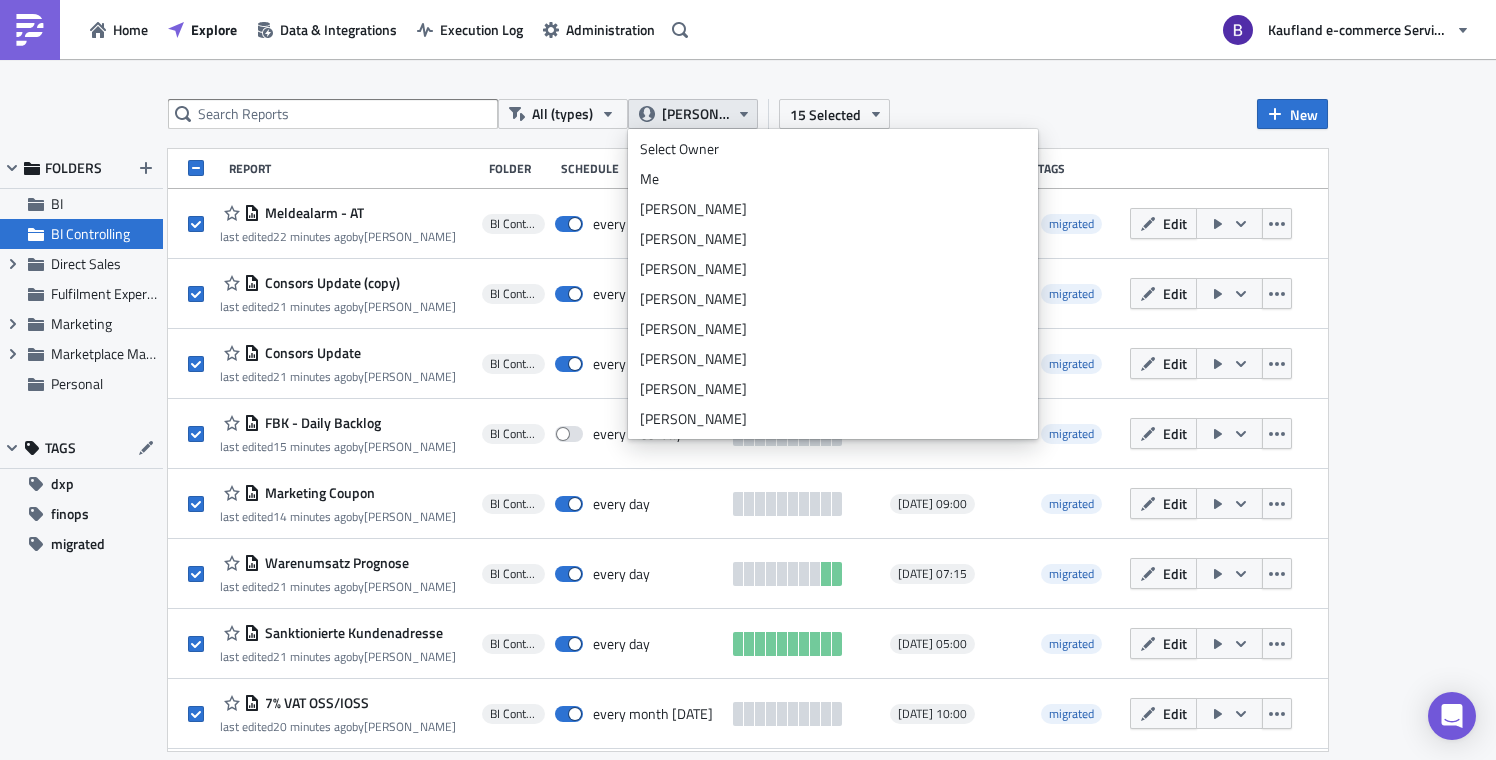 scroll, scrollTop: 6720, scrollLeft: 0, axis: vertical 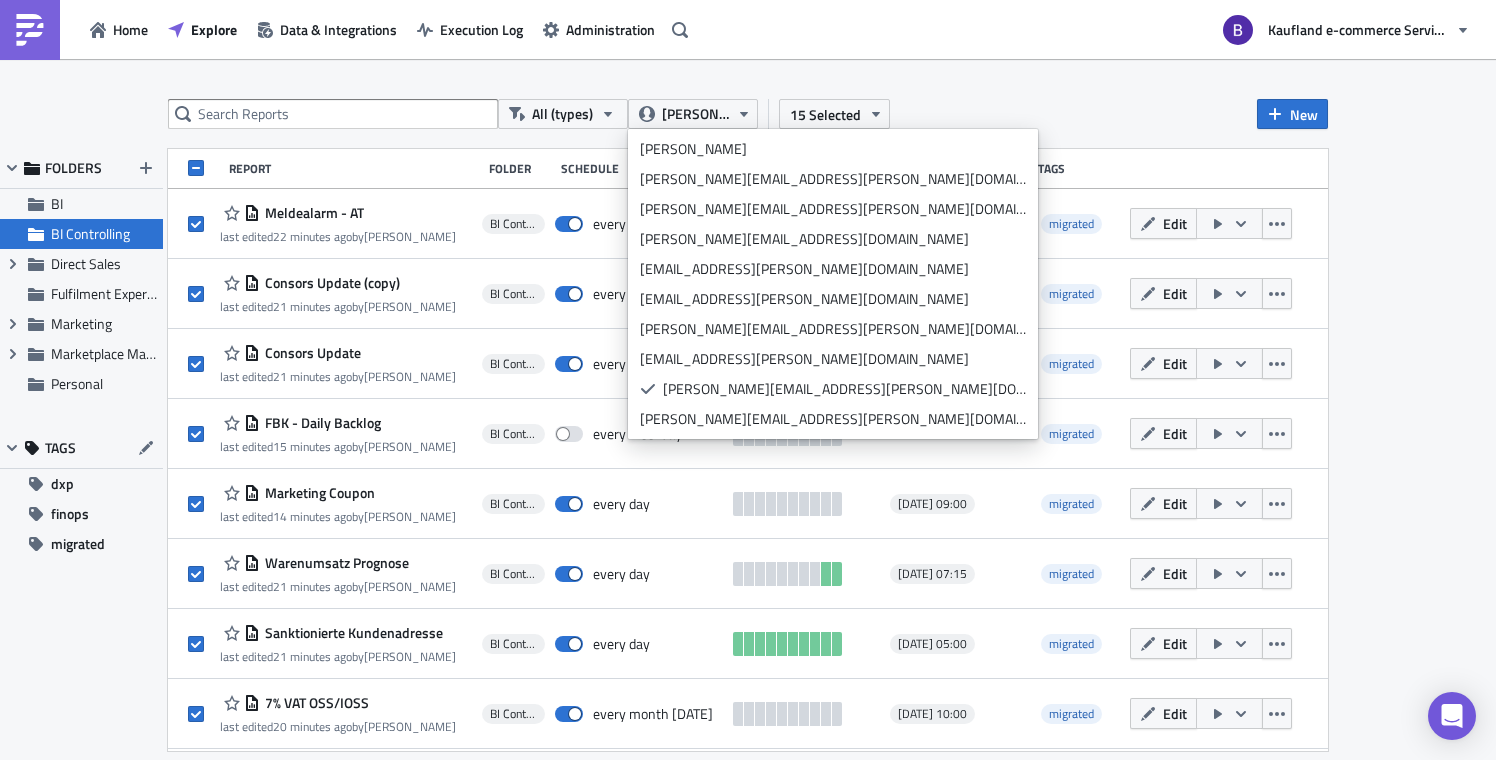 click on "All (types) tobias.haug@real-digital.de 15 Selected New FOLDERS BI BI Controlling Expand group Direct Sales Fulfilment Experience Expand group Marketing Expand group Marketplace Management Personal TAGS dxp finops migrated Report Folder Schedule Last Runs Next Run Tags Meldealarm - AT last edited  22 minutes ago  by  Ilja Lock BI Controlling every month on the 1st  2025-08-01 04:00 migrated Edit Consors Update (copy) last edited  21 minutes ago  by  Ilja Lock BI Controlling every week on Monday  2025-07-21 08:15 migrated Edit Consors Update last edited  21 minutes ago  by  Ilja Lock BI Controlling every day  2025-07-15 08:15 migrated Edit FBK - Daily Backlog last edited  15 minutes ago  by  Ilja Lock BI Controlling every weekday  migrated Edit Marketing Coupon last edited  14 minutes ago  by  Ilja Lock BI Controlling every day  2025-07-15 09:00 migrated Edit Warenumsatz Prognose last edited  21 minutes ago  by  Ilja Lock BI Controlling every day  2025-07-15 07:15 migrated Edit last edited   by  Edit" at bounding box center (748, 411) 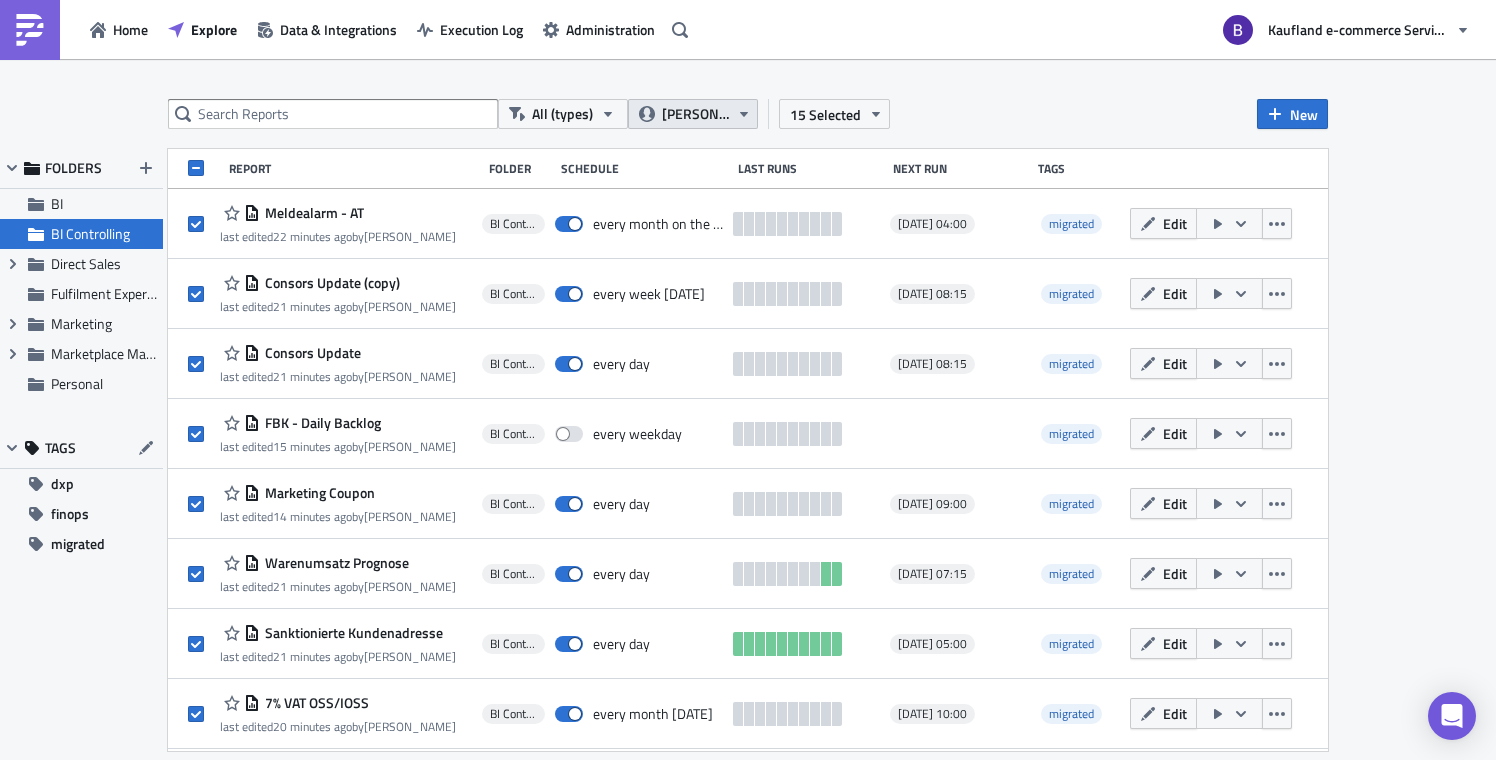 click on "[PERSON_NAME][EMAIL_ADDRESS][PERSON_NAME][DOMAIN_NAME]" at bounding box center [693, 114] 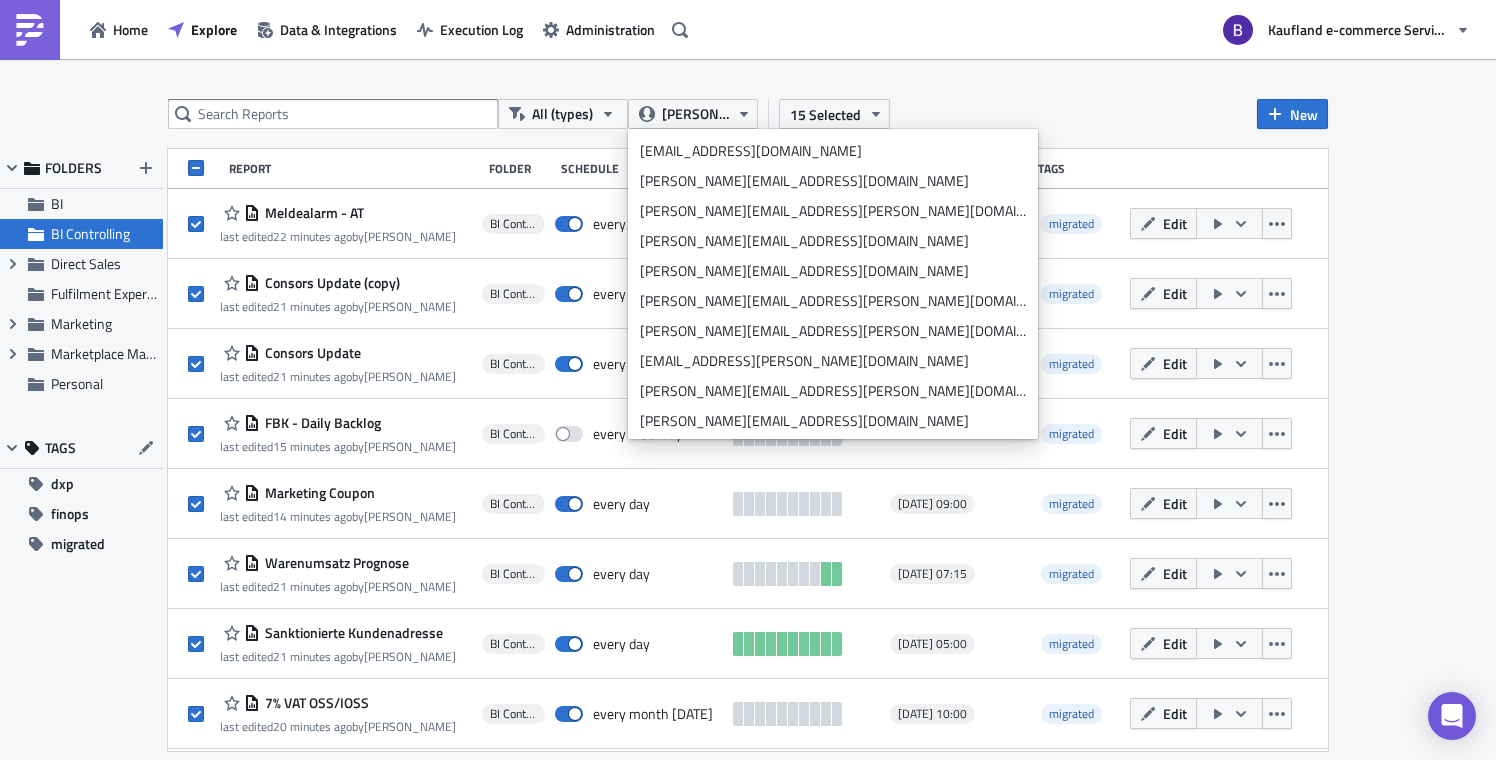 scroll, scrollTop: 1192, scrollLeft: 0, axis: vertical 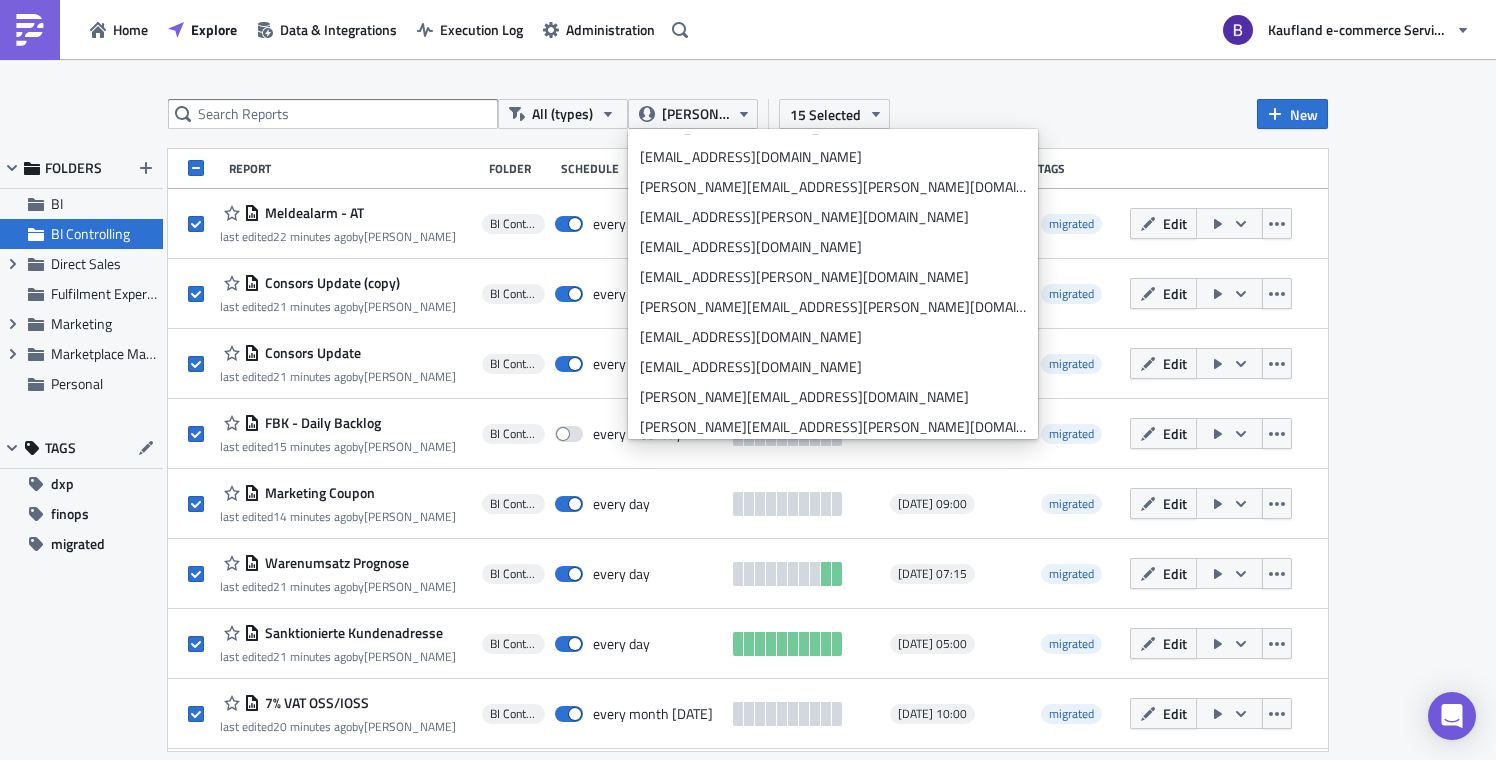 click on "All (types) tobias.haug@real-digital.de 15 Selected New FOLDERS BI BI Controlling Expand group Direct Sales Fulfilment Experience Expand group Marketing Expand group Marketplace Management Personal TAGS dxp finops migrated Report Folder Schedule Last Runs Next Run Tags Meldealarm - AT last edited  22 minutes ago  by  Ilja Lock BI Controlling every month on the 1st  2025-08-01 04:00 migrated Edit Consors Update (copy) last edited  21 minutes ago  by  Ilja Lock BI Controlling every week on Monday  2025-07-21 08:15 migrated Edit Consors Update last edited  21 minutes ago  by  Ilja Lock BI Controlling every day  2025-07-15 08:15 migrated Edit FBK - Daily Backlog last edited  15 minutes ago  by  Ilja Lock BI Controlling every weekday  migrated Edit Marketing Coupon last edited  14 minutes ago  by  Ilja Lock BI Controlling every day  2025-07-15 09:00 migrated Edit Warenumsatz Prognose last edited  21 minutes ago  by  Ilja Lock BI Controlling every day  2025-07-15 07:15 migrated Edit last edited   by  Edit" at bounding box center [748, 411] 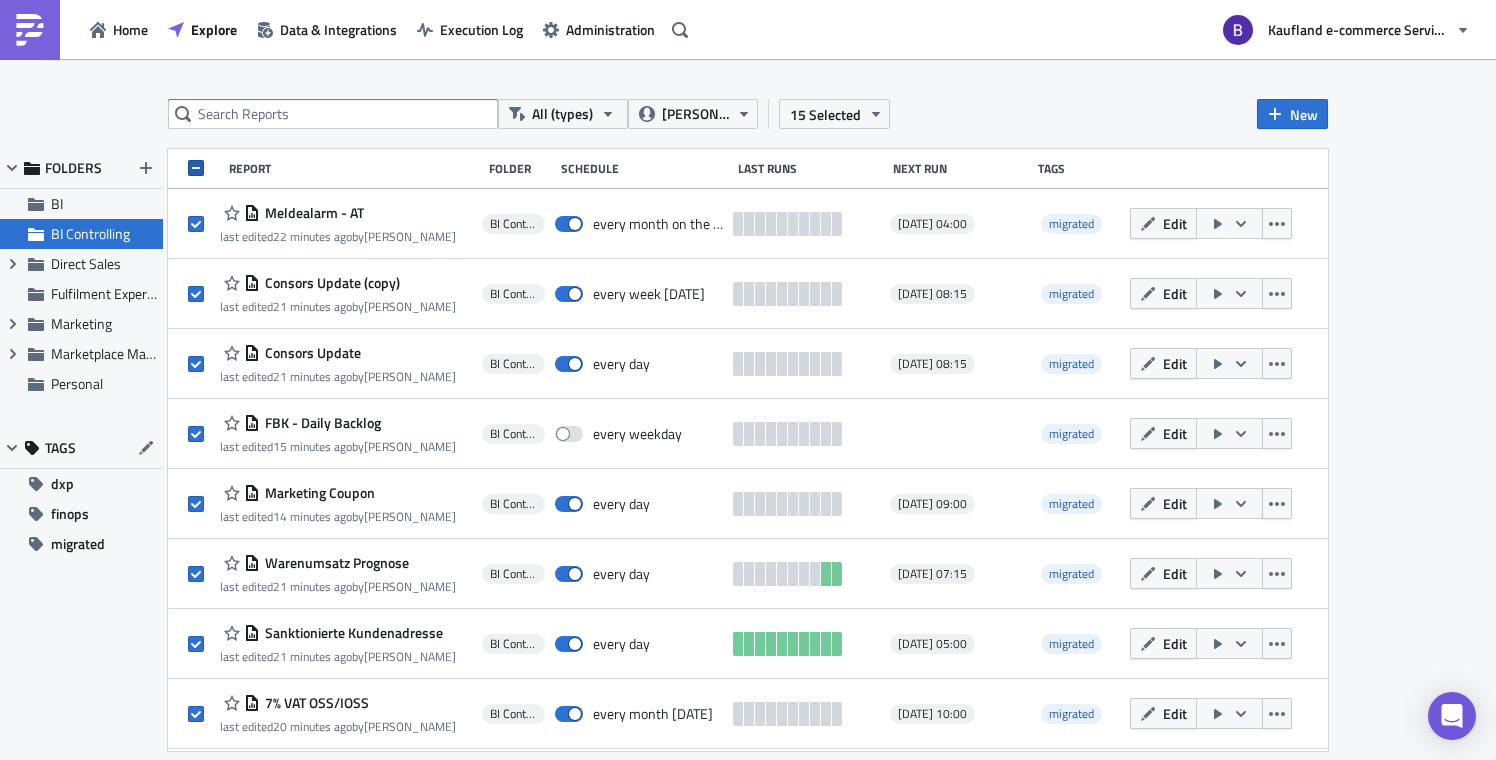 click at bounding box center [196, 168] 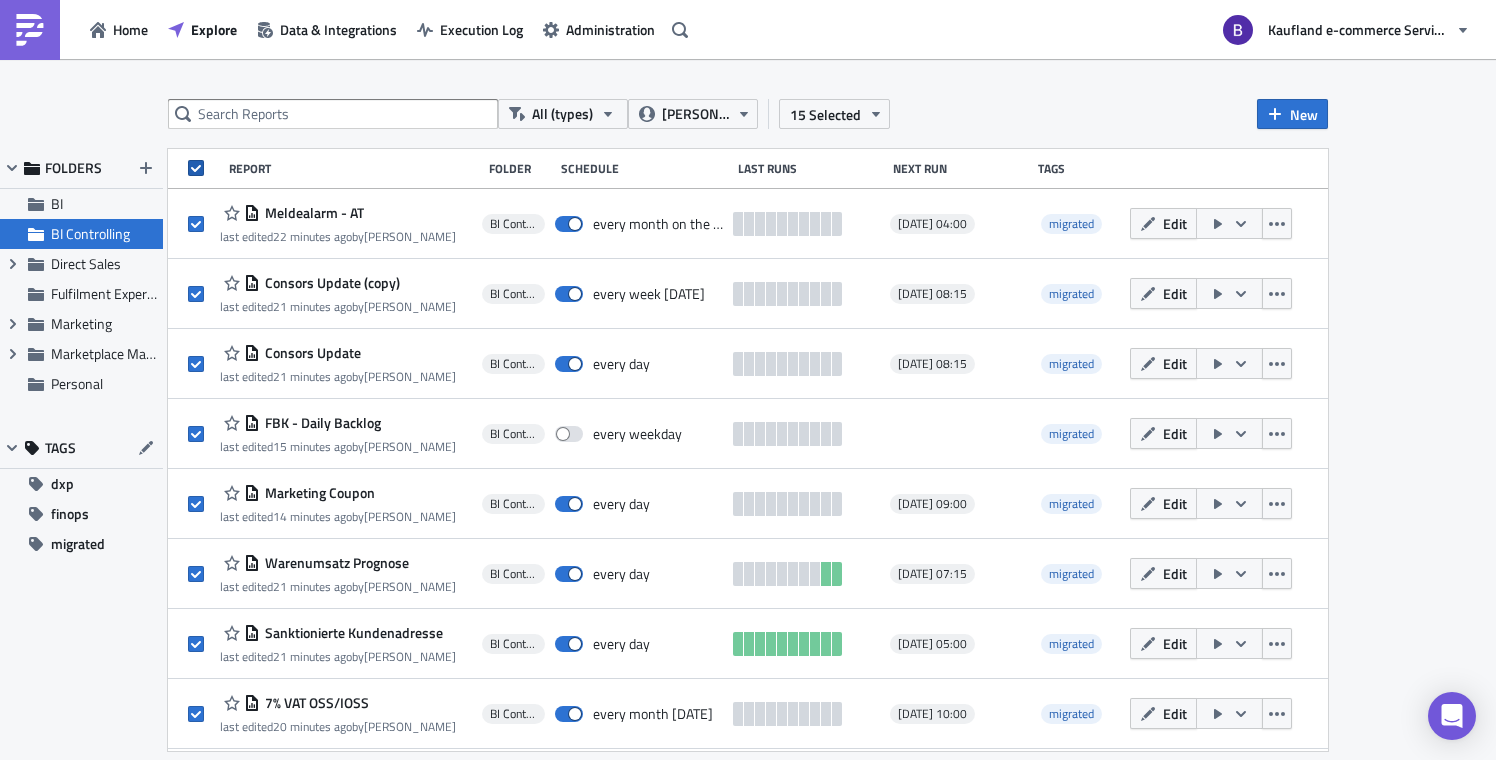 checkbox on "true" 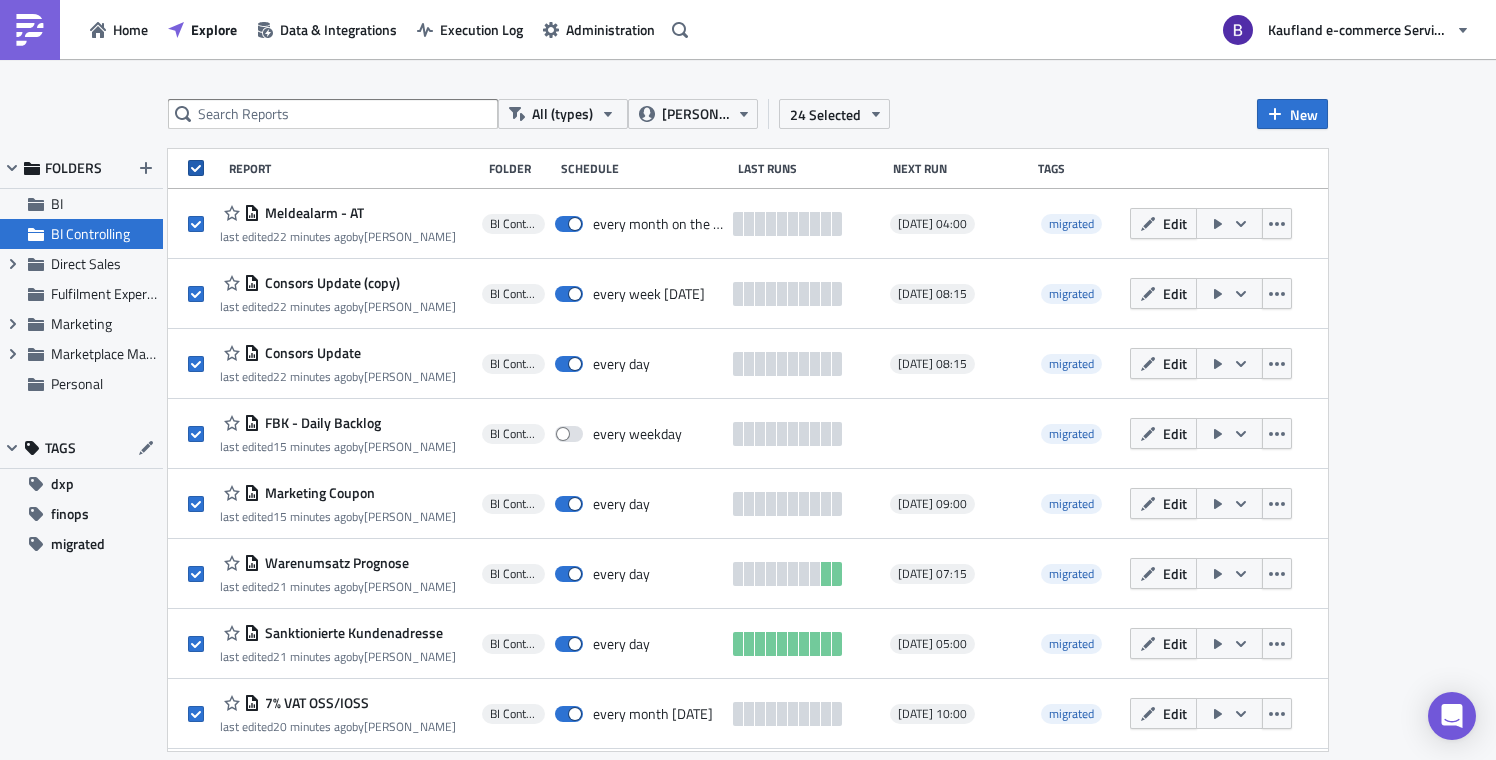 click at bounding box center (196, 168) 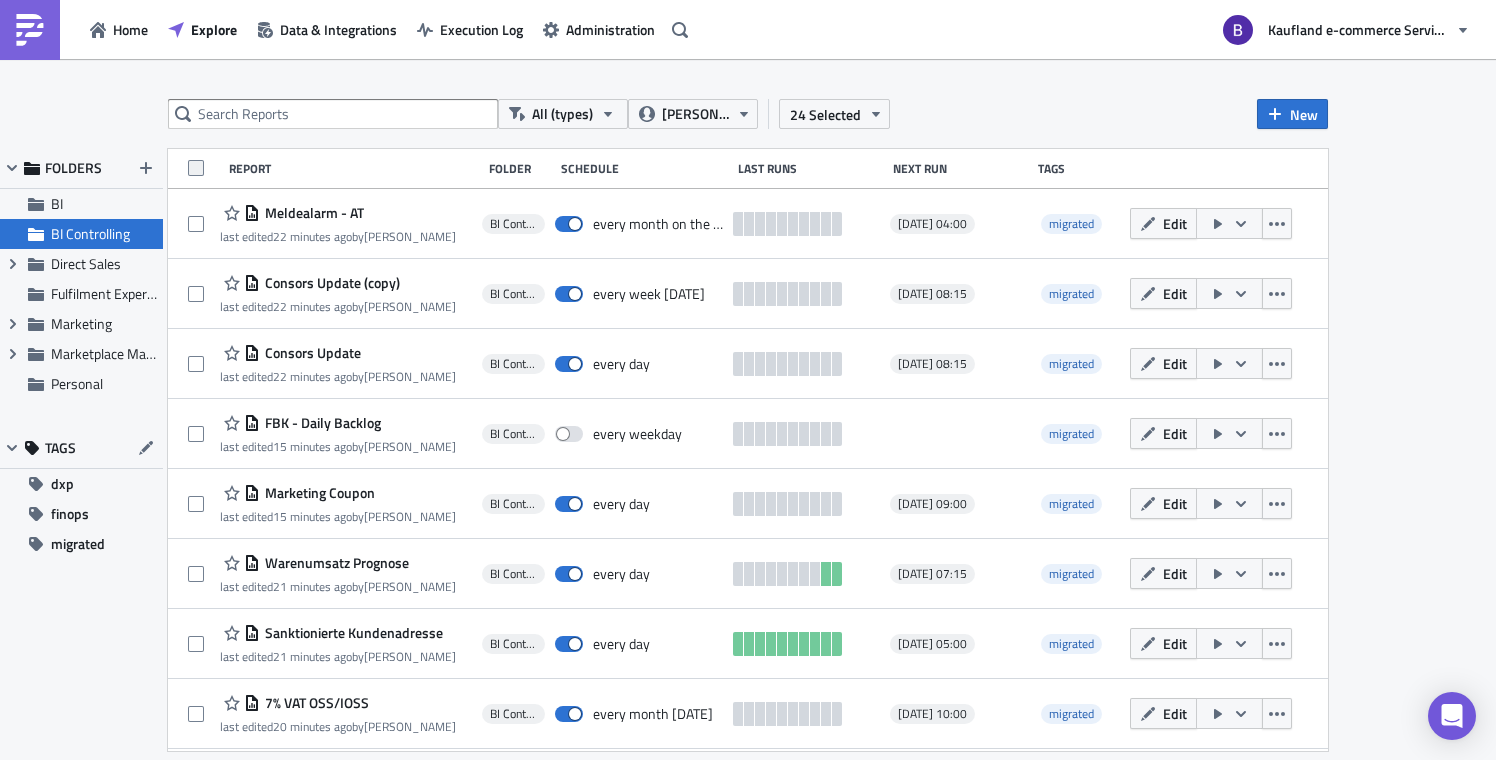 checkbox on "false" 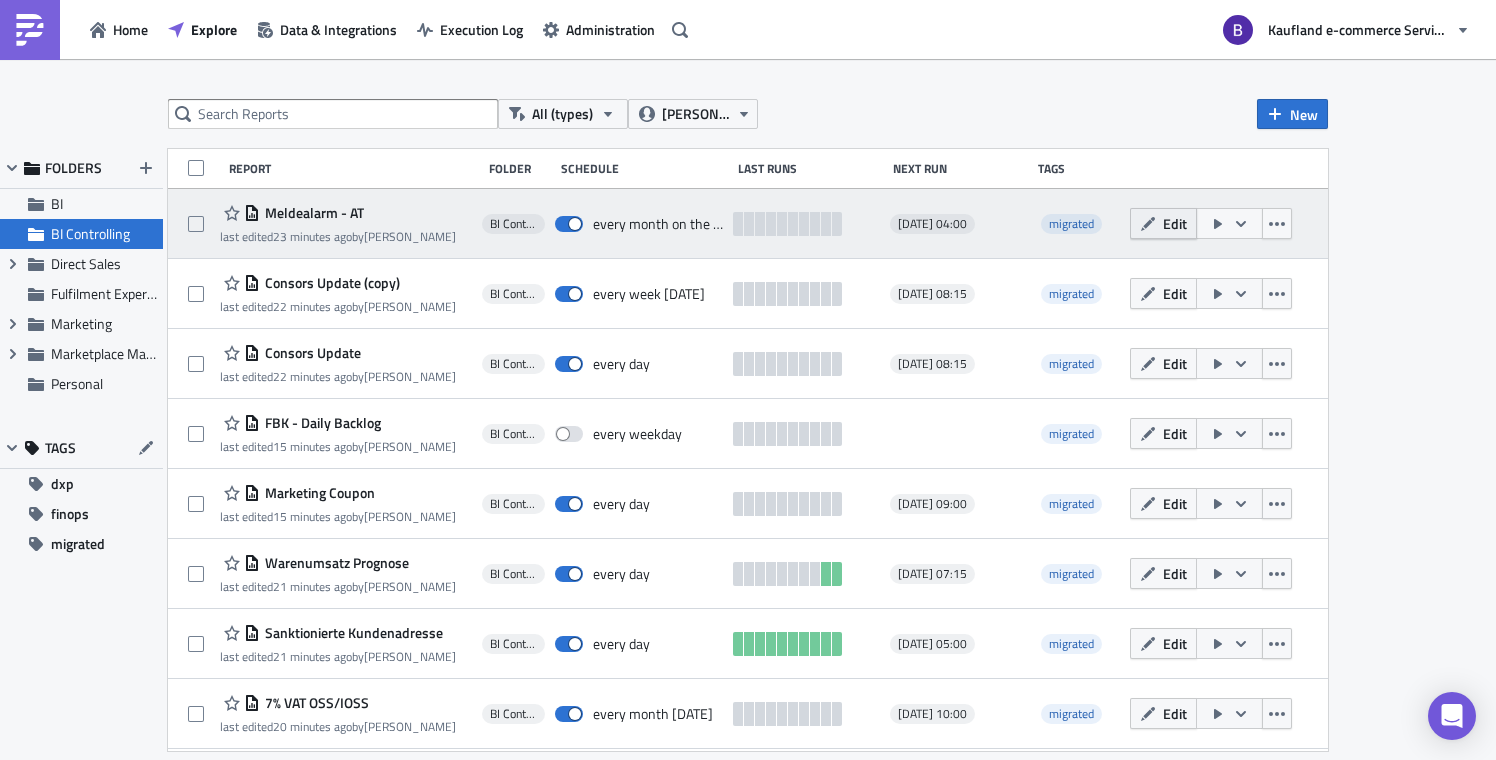 click on "Edit" at bounding box center [1175, 223] 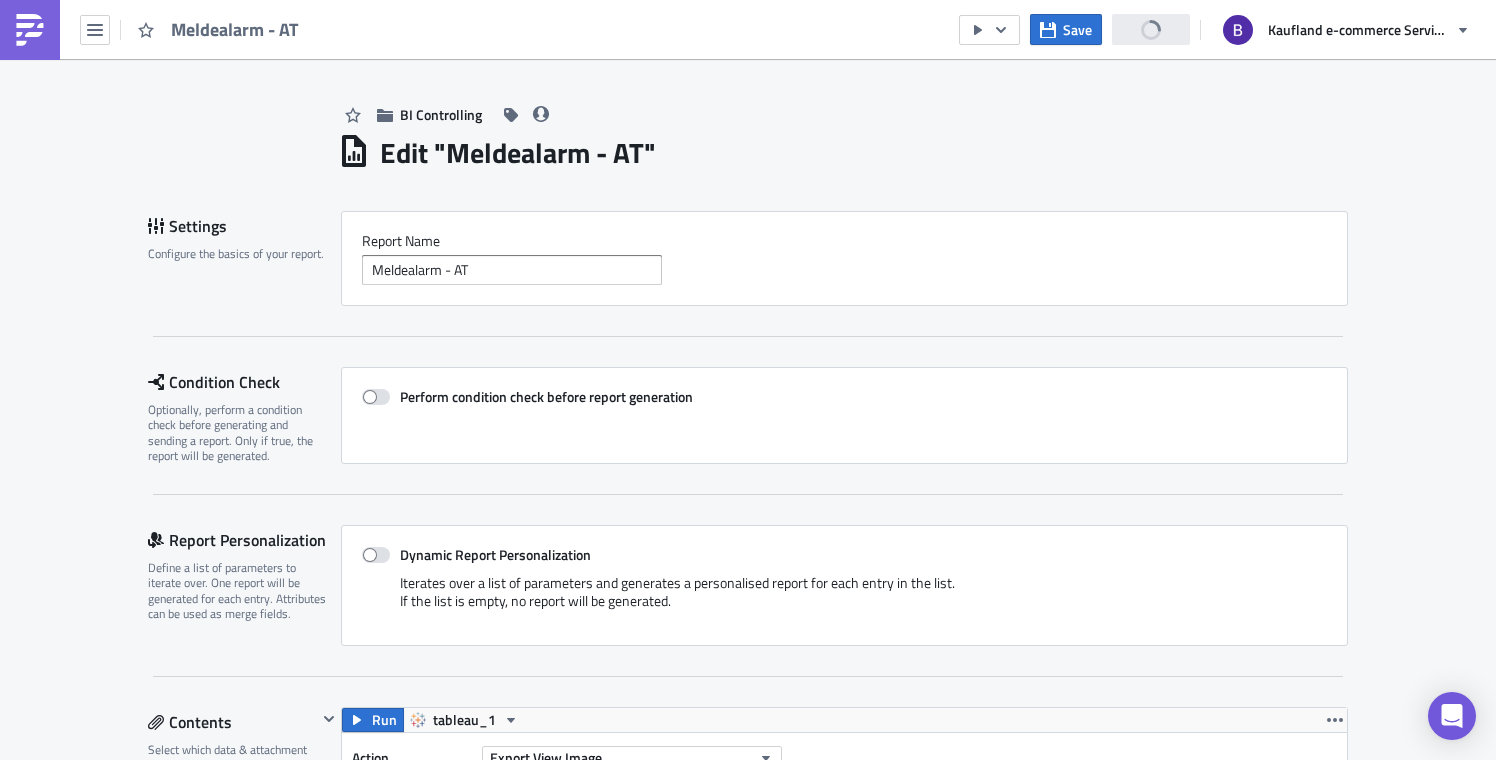 scroll, scrollTop: 0, scrollLeft: 0, axis: both 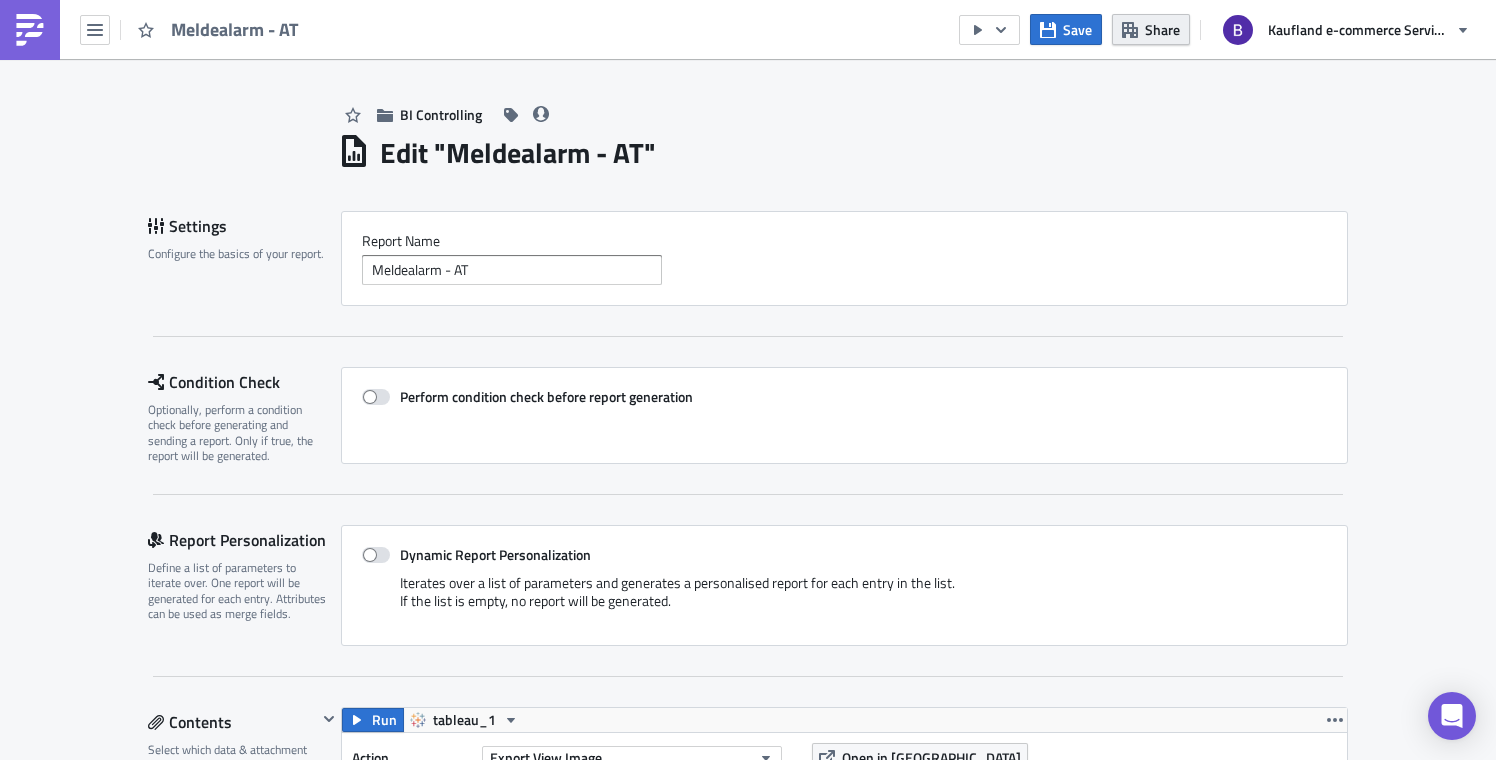 click on "Share" at bounding box center [1162, 29] 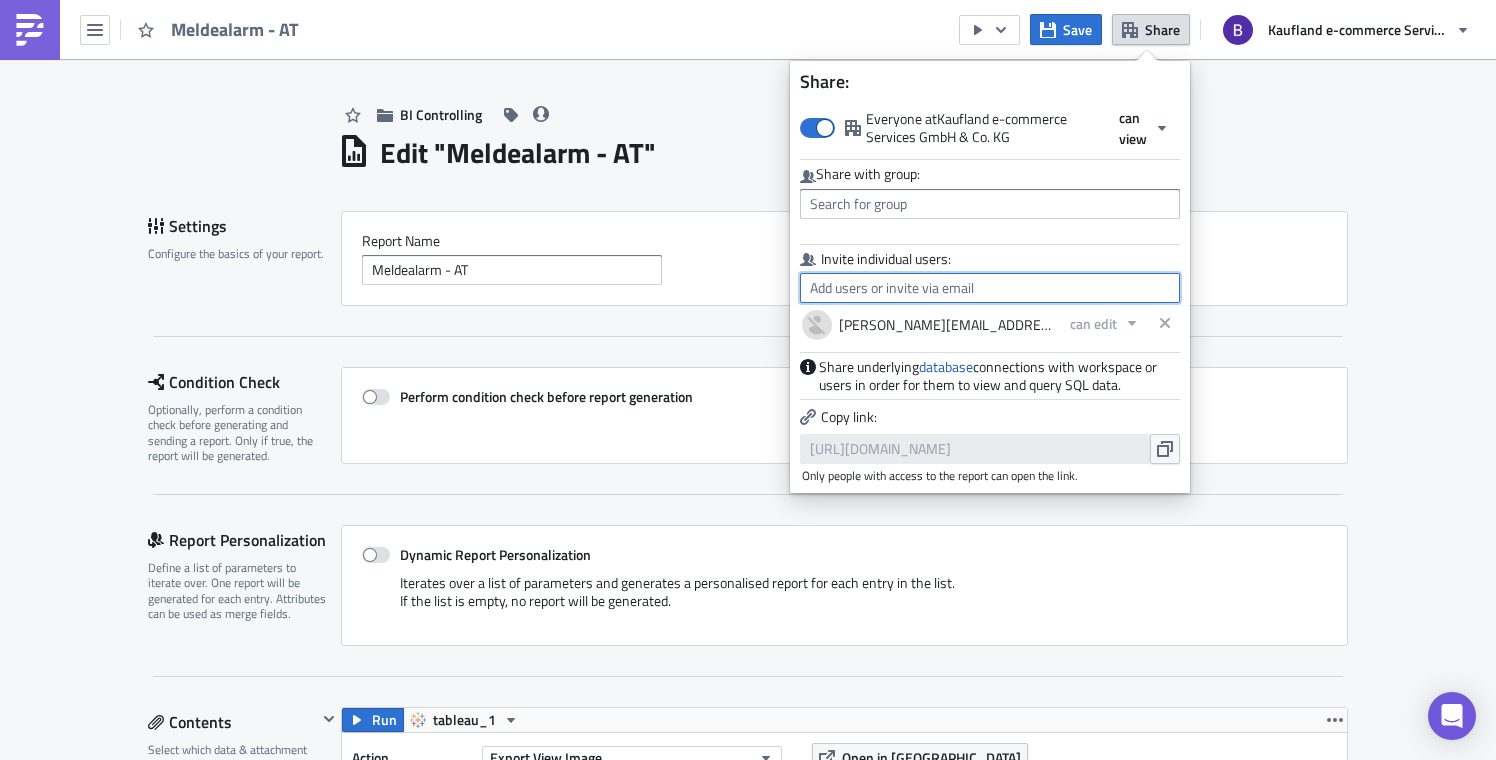 click at bounding box center [990, 288] 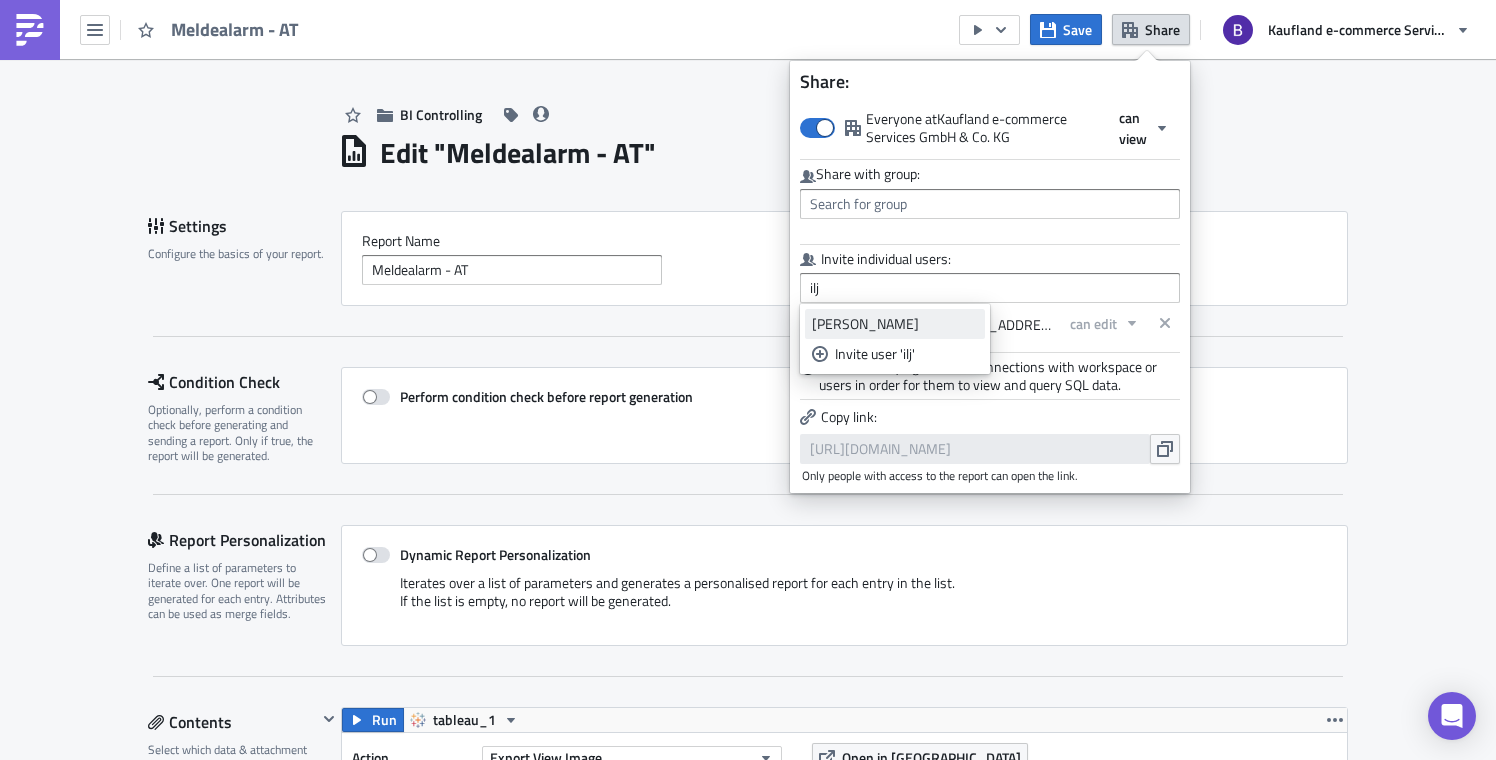 click on "[PERSON_NAME]" at bounding box center [895, 324] 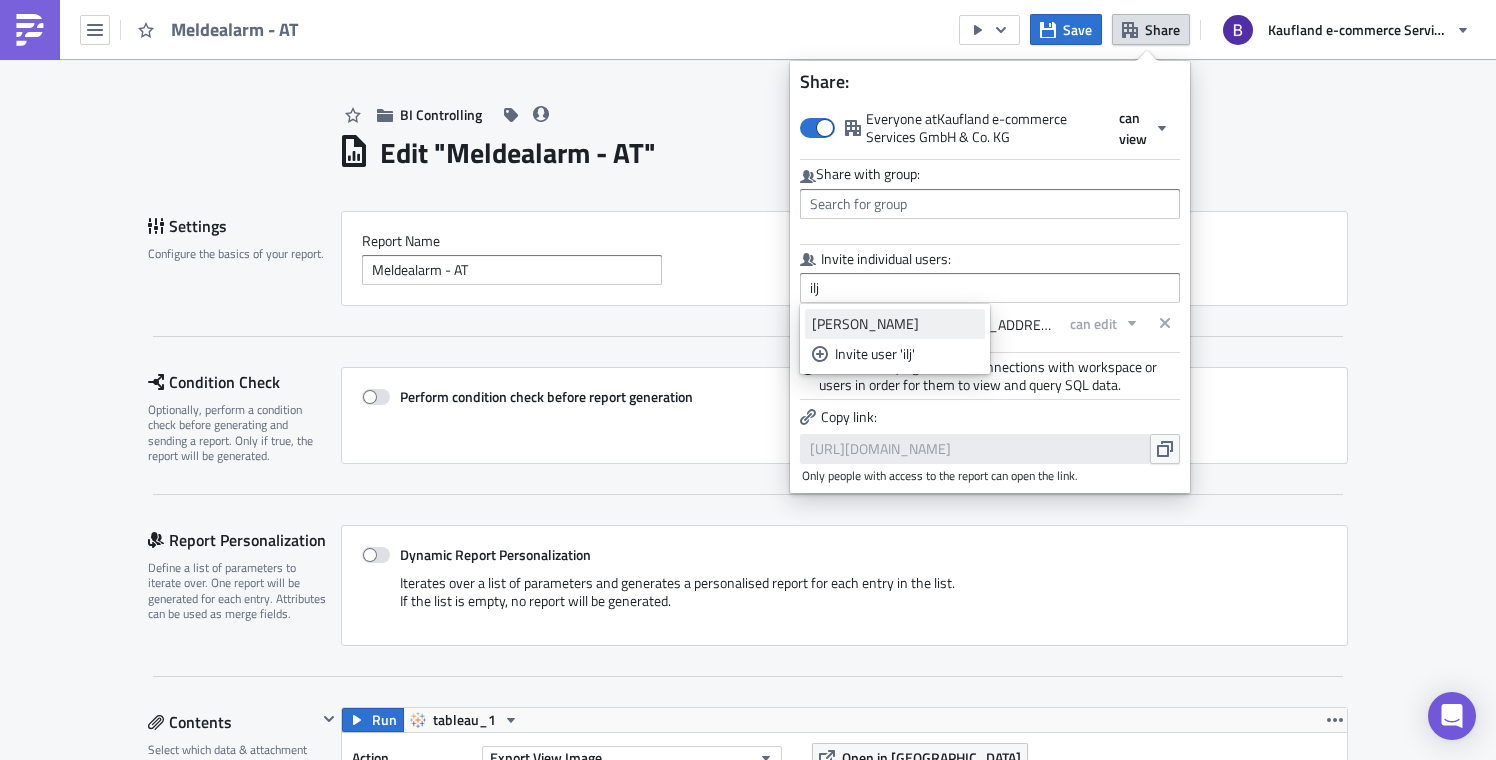 type on "[PERSON_NAME]" 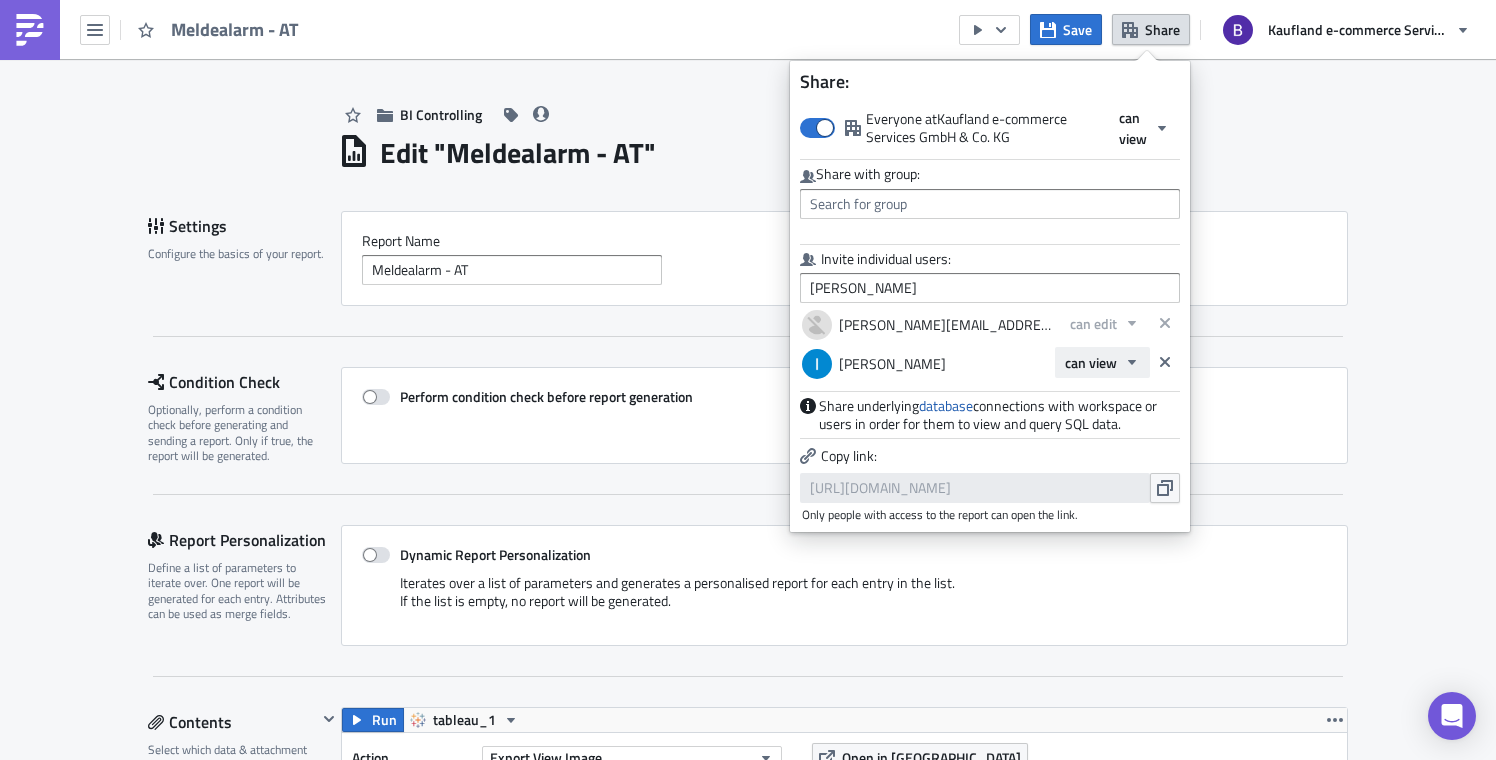 click on "can view" at bounding box center (1091, 362) 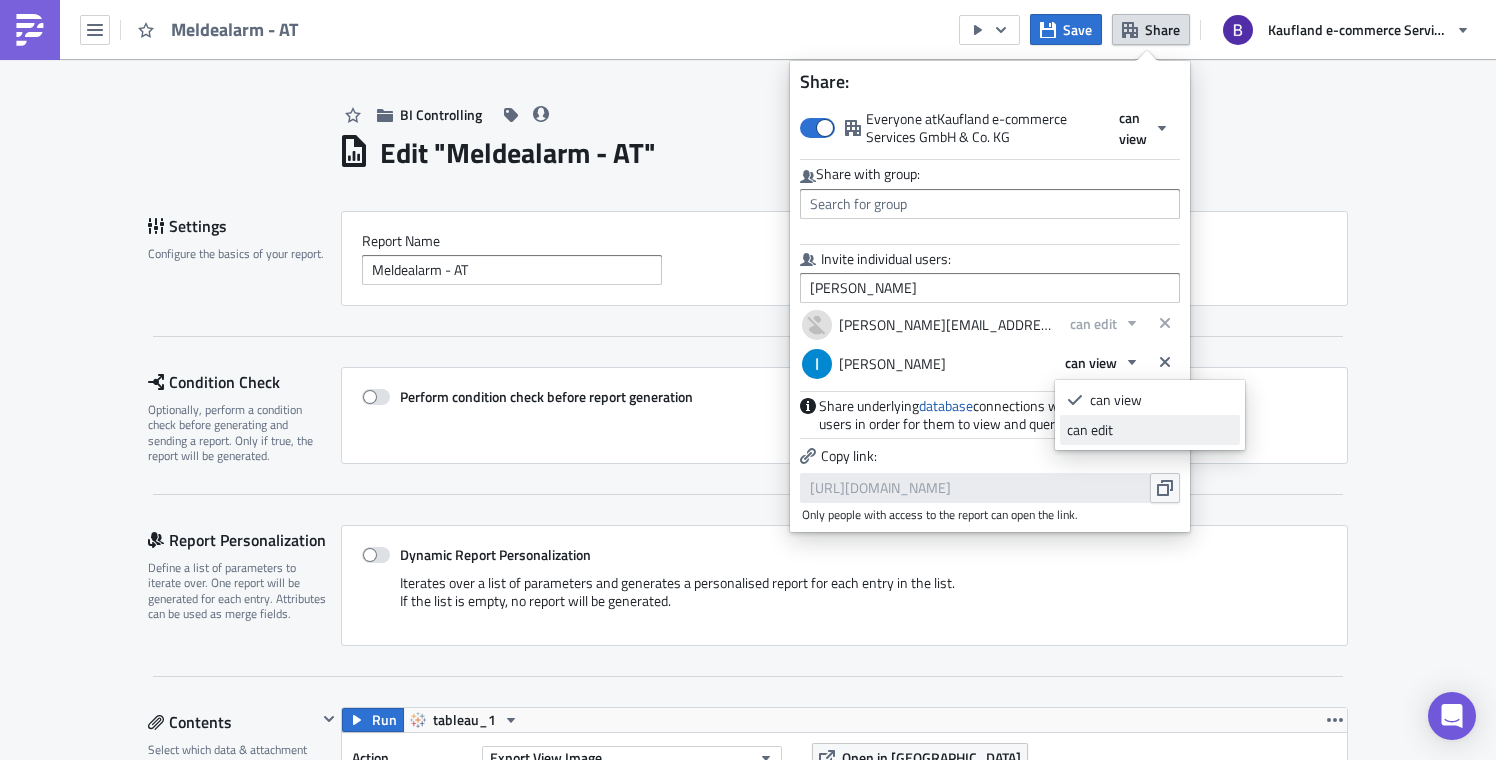 click on "can edit" at bounding box center [1150, 430] 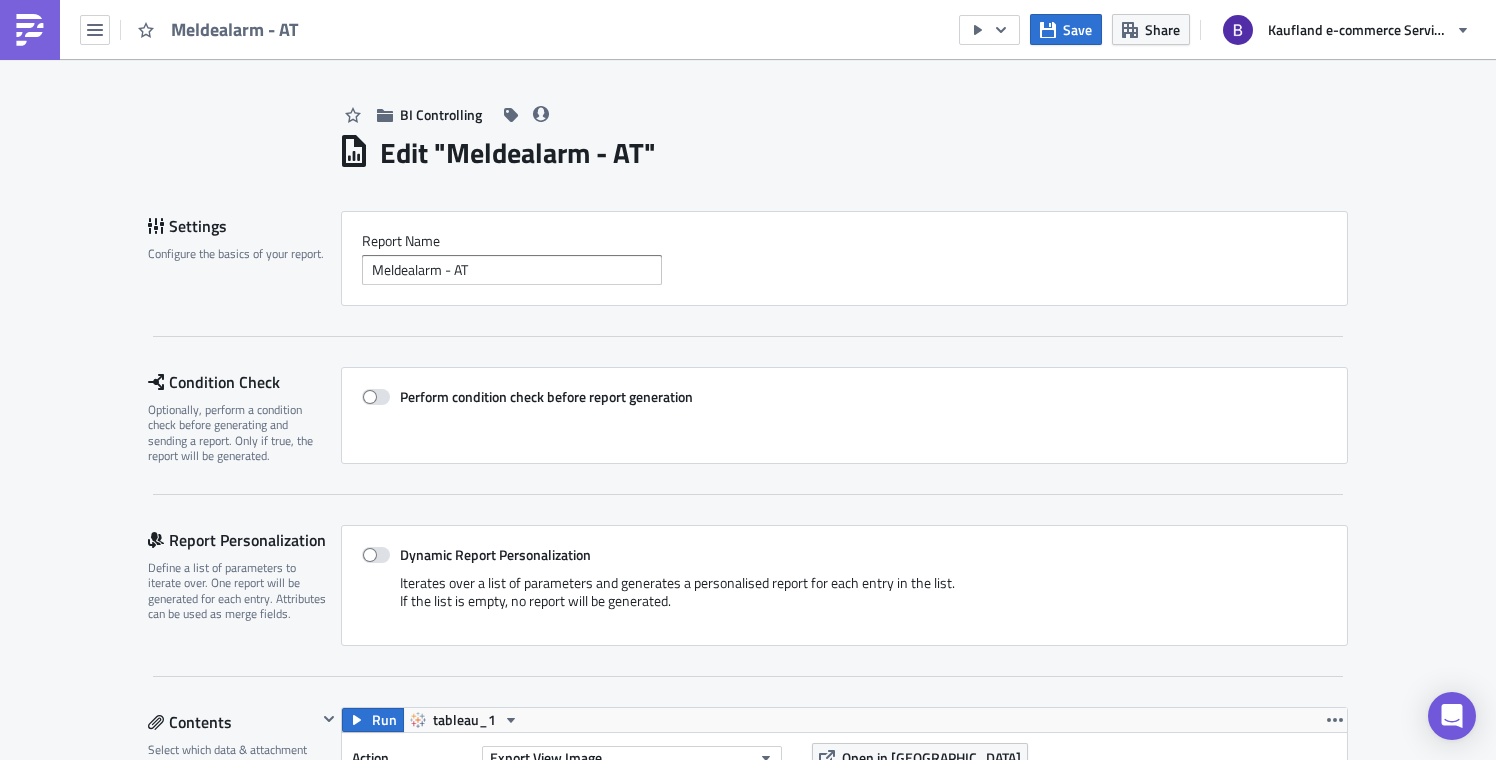 click on "BI Controlling" at bounding box center (843, 94) 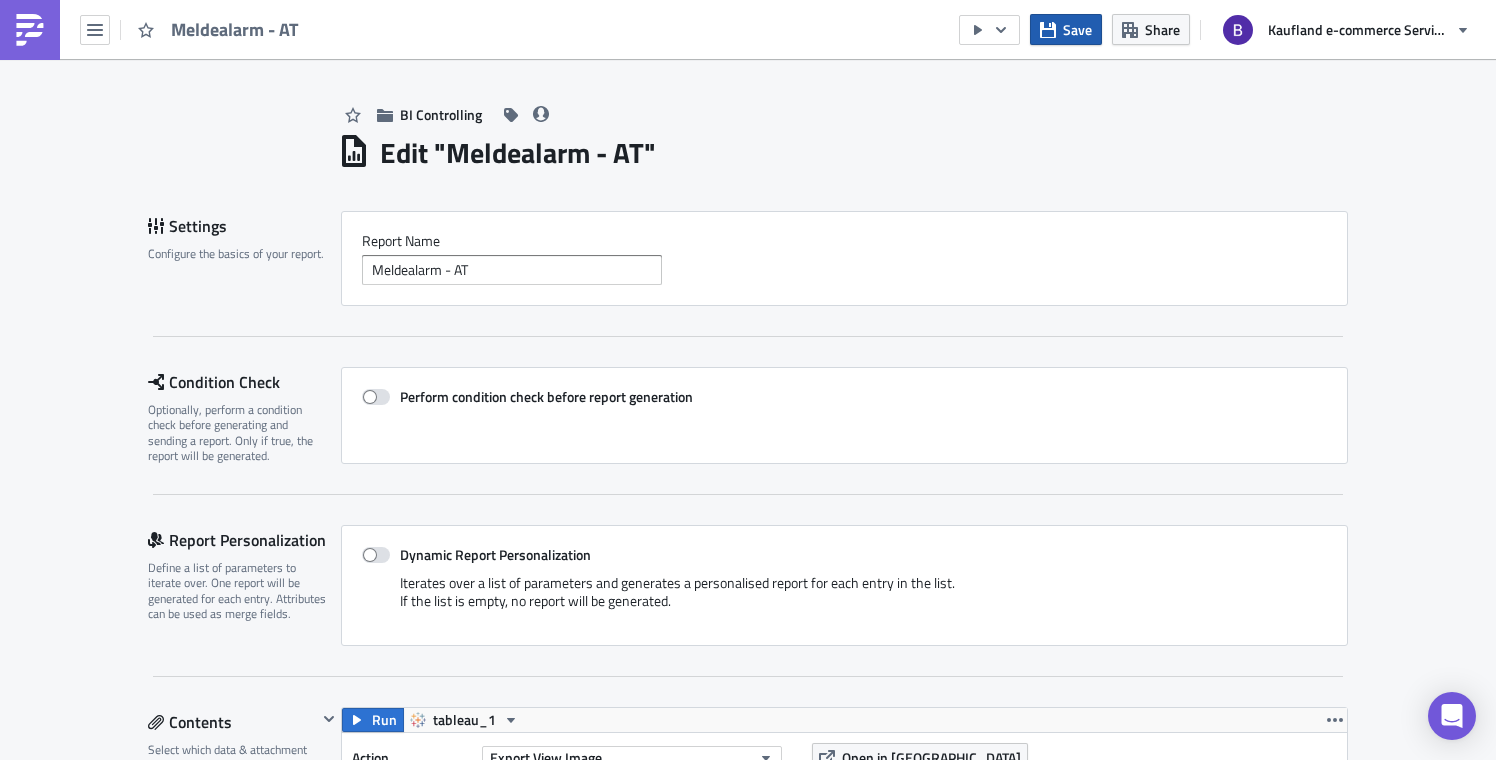 click on "Save" at bounding box center [1077, 29] 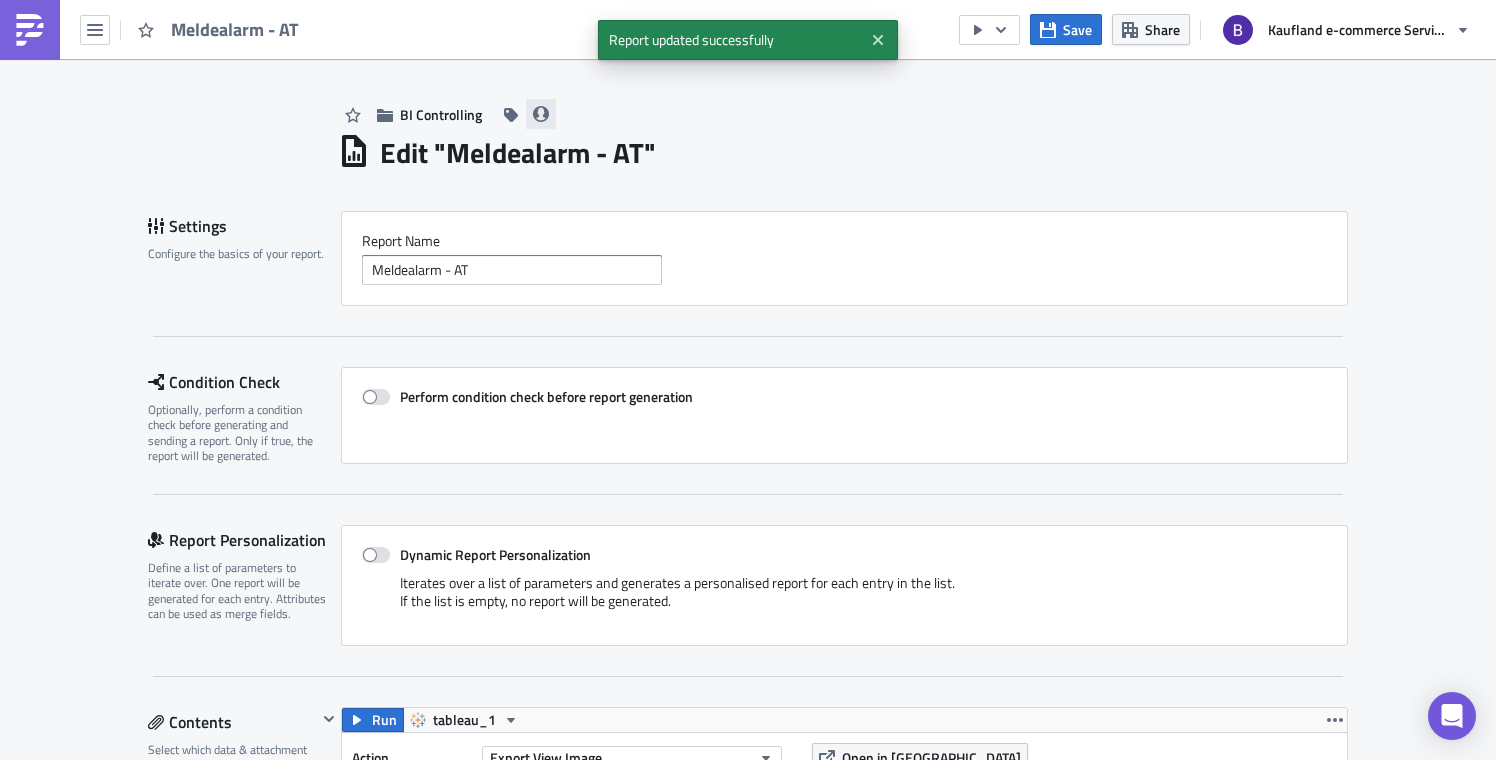 click at bounding box center [541, 114] 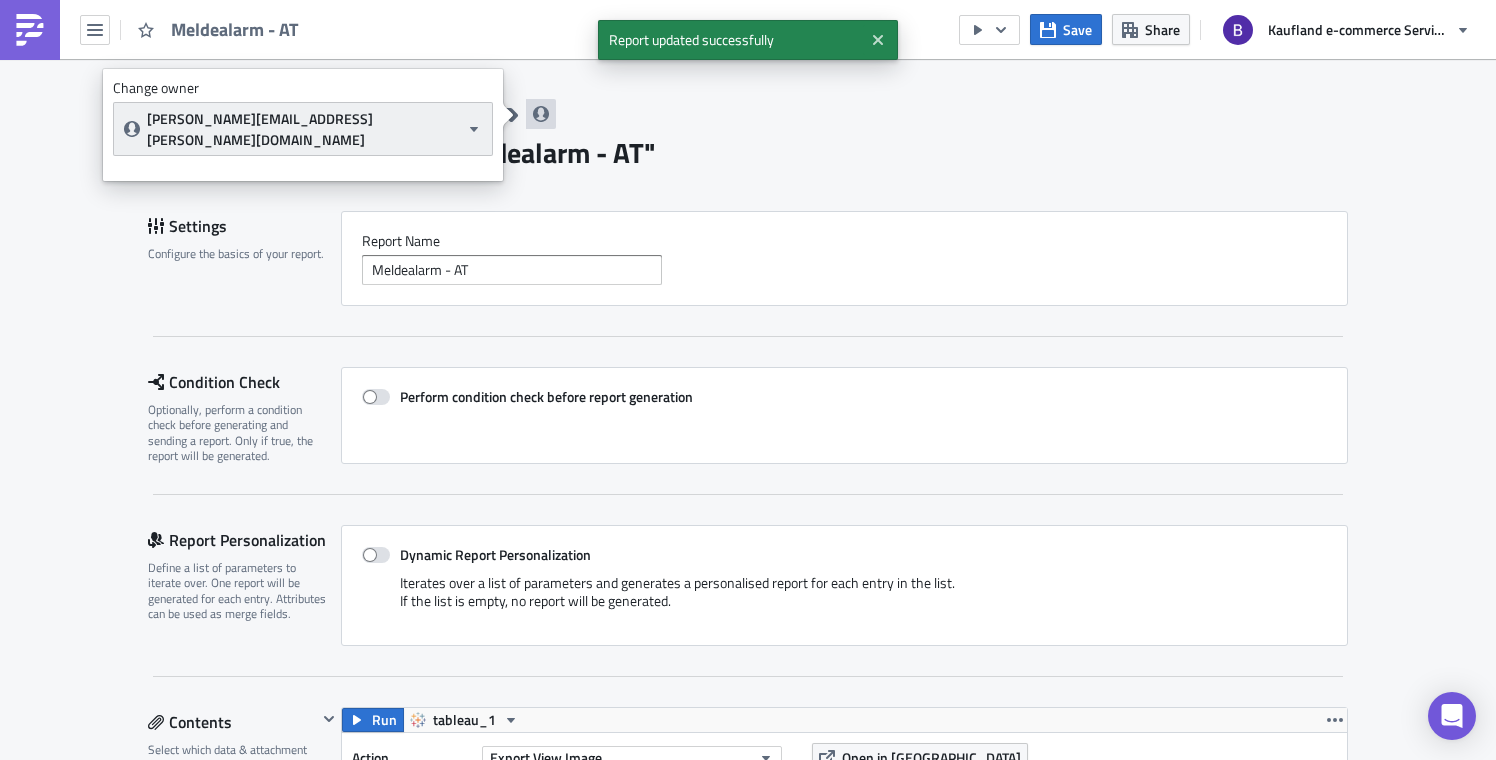 click on "[PERSON_NAME][EMAIL_ADDRESS][PERSON_NAME][DOMAIN_NAME]" at bounding box center [303, 129] 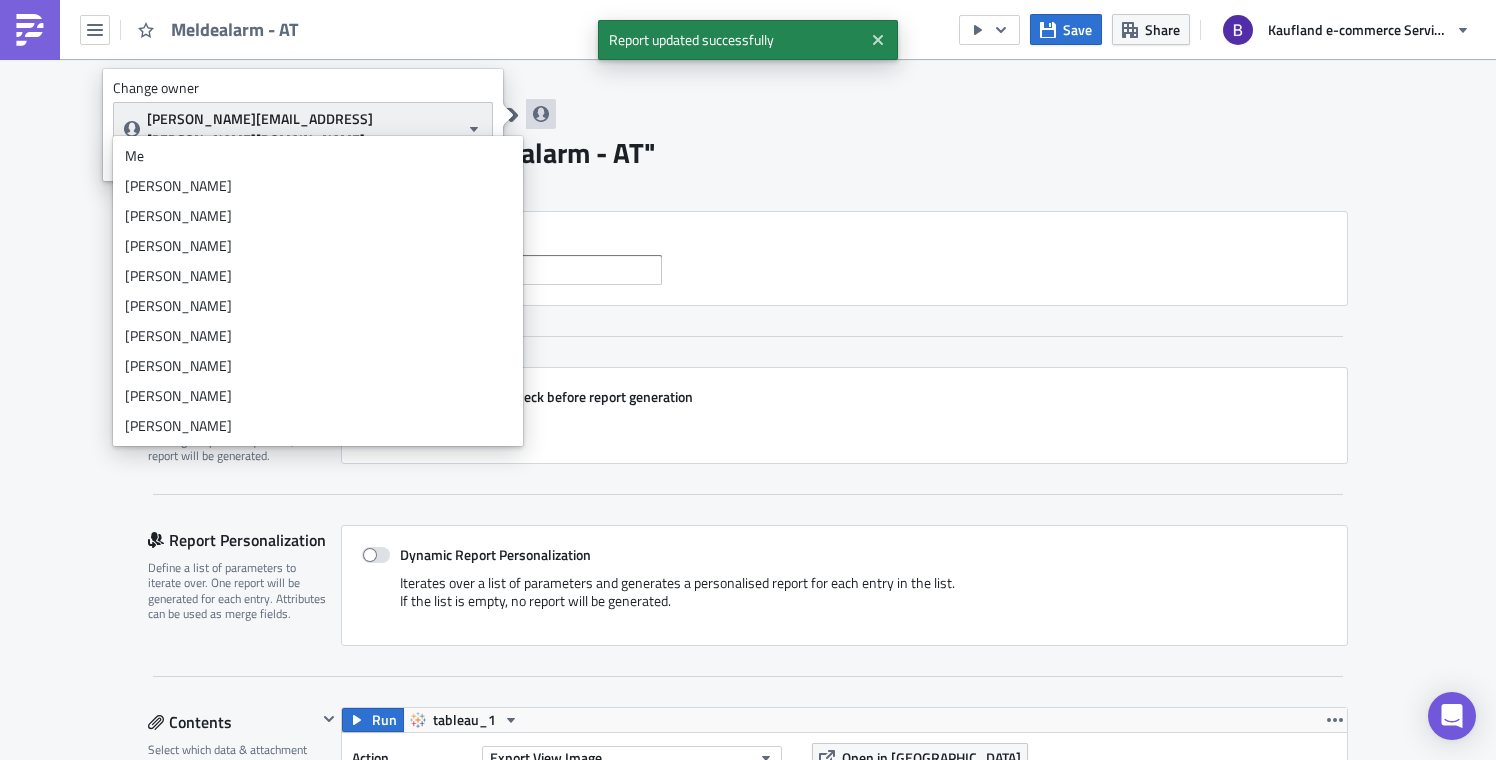 scroll, scrollTop: 6690, scrollLeft: 0, axis: vertical 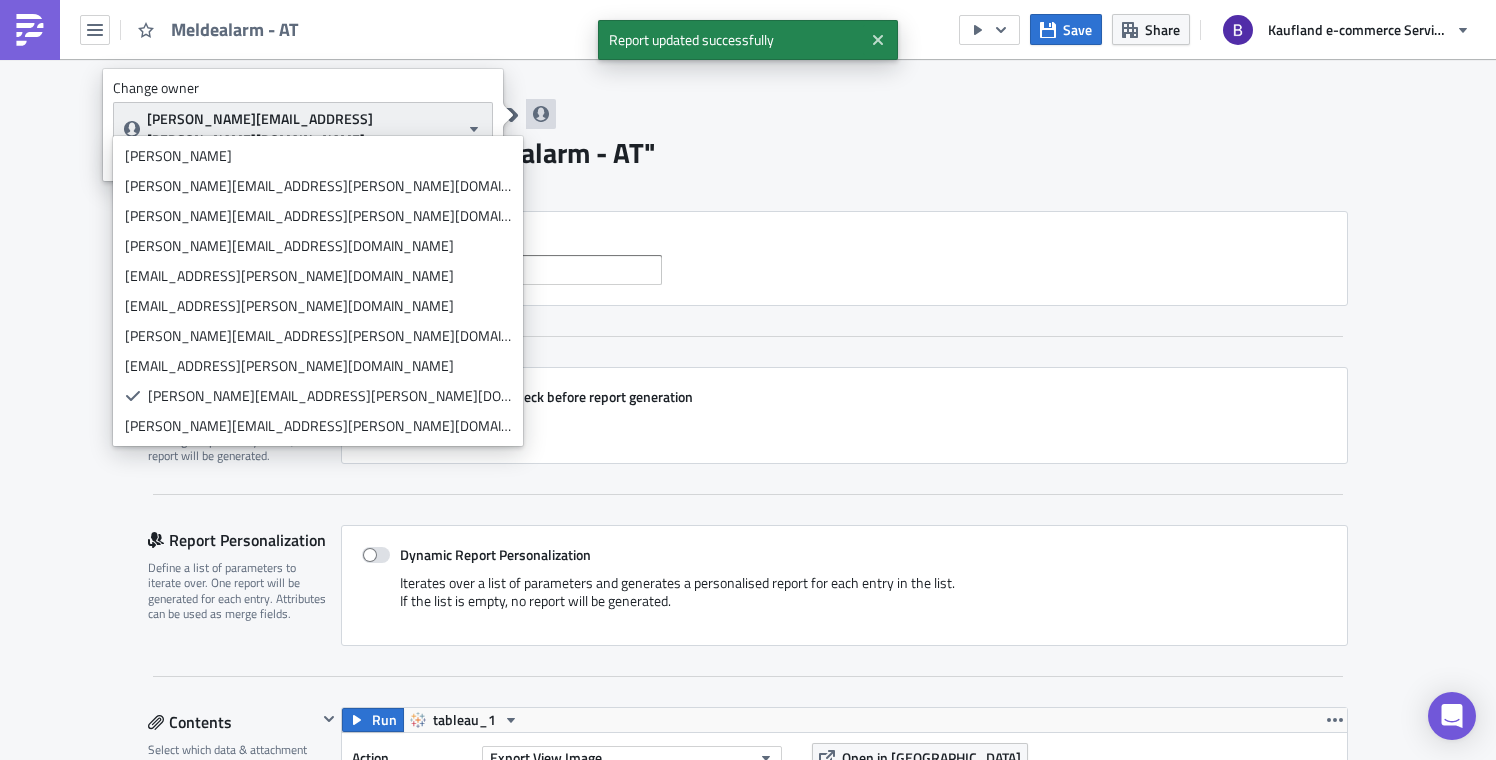 type 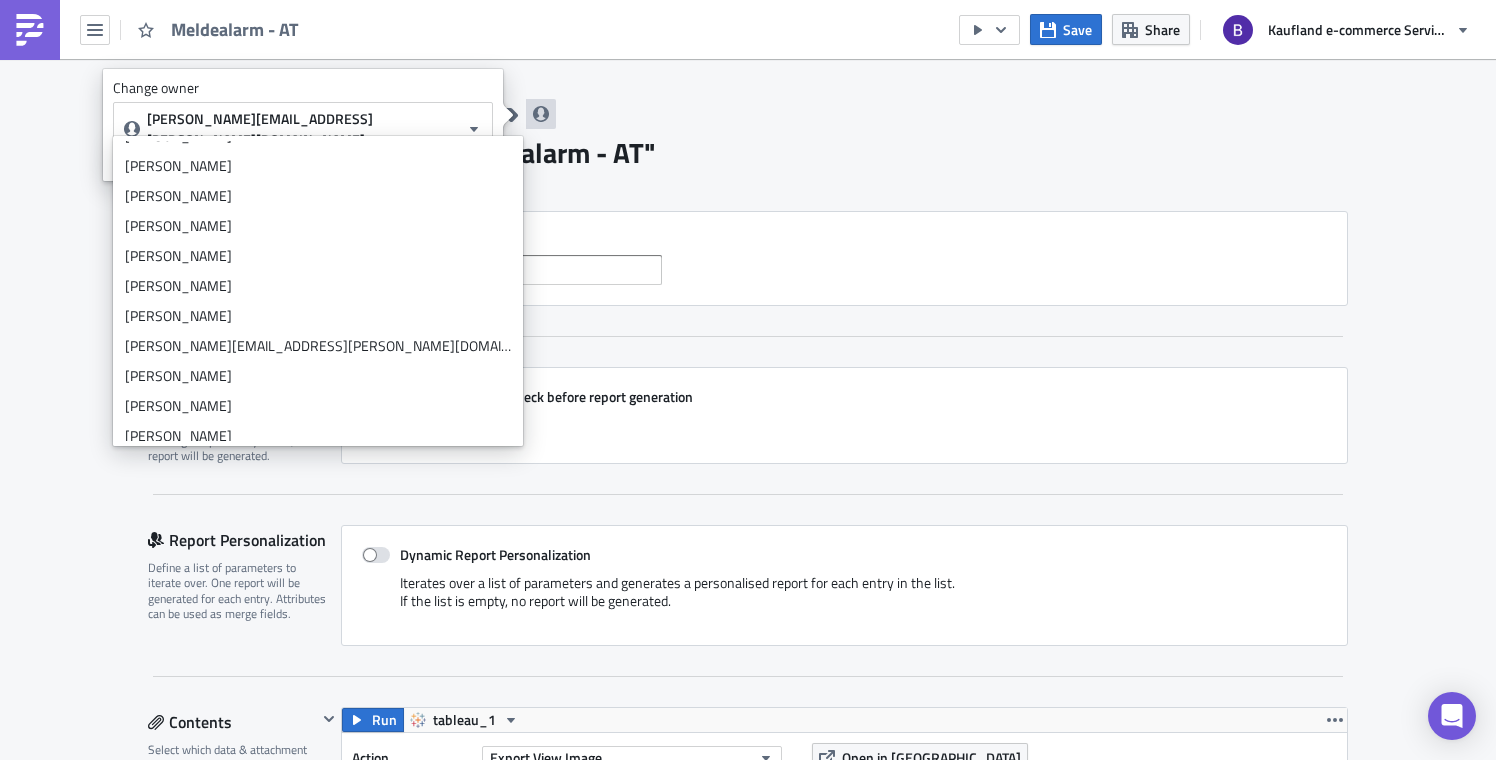 scroll, scrollTop: 0, scrollLeft: 0, axis: both 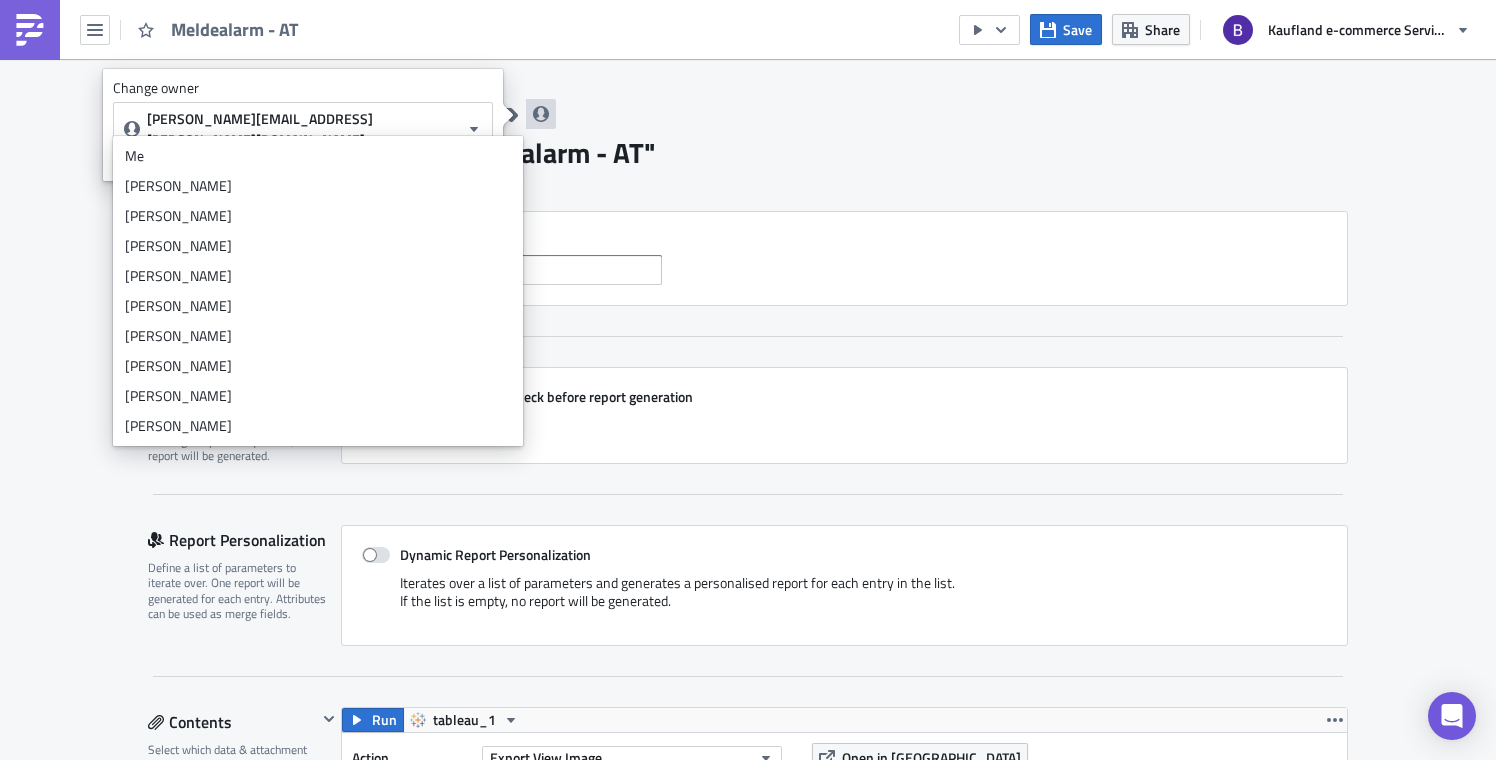 click on "[PERSON_NAME]" at bounding box center [318, 336] 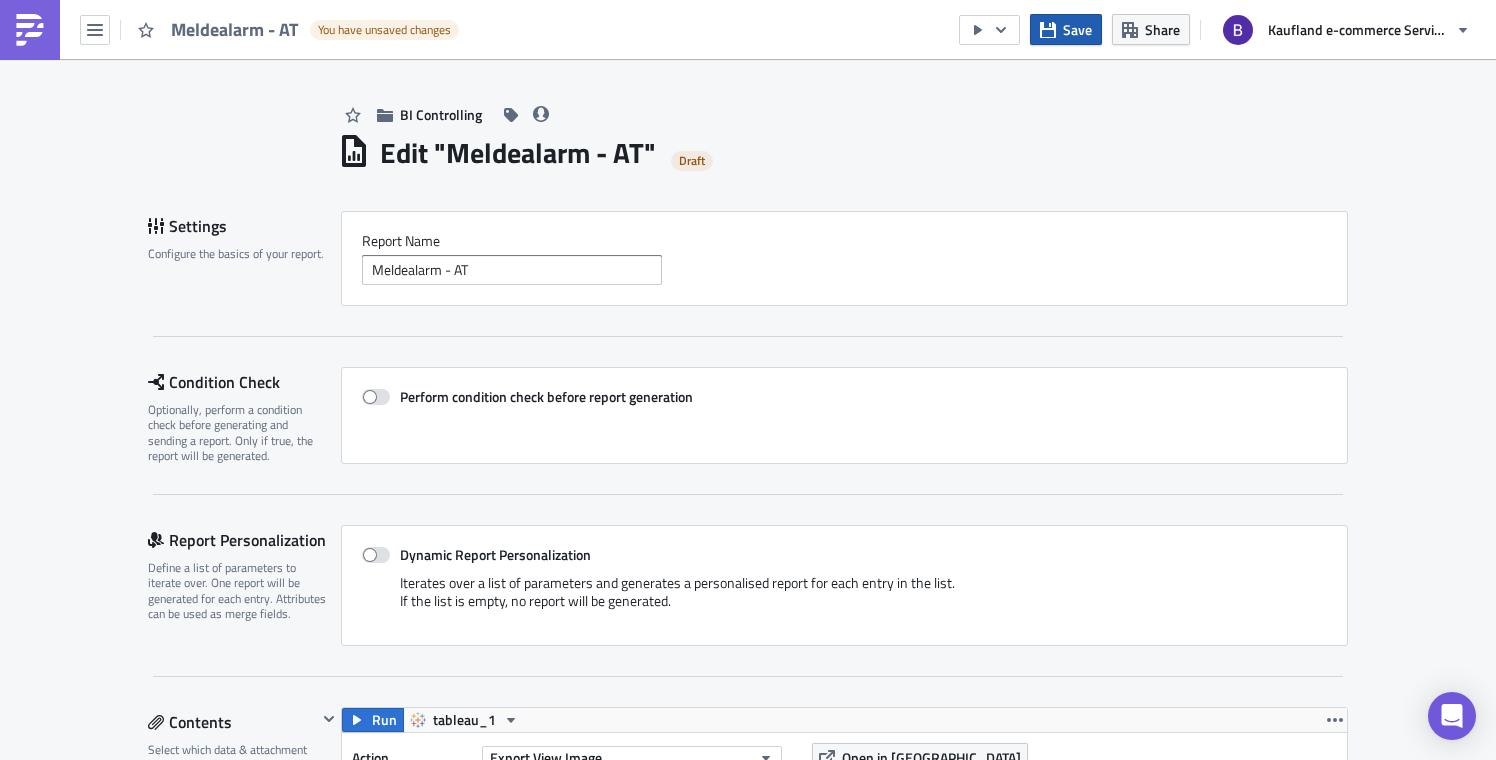 click on "Save" at bounding box center (1077, 29) 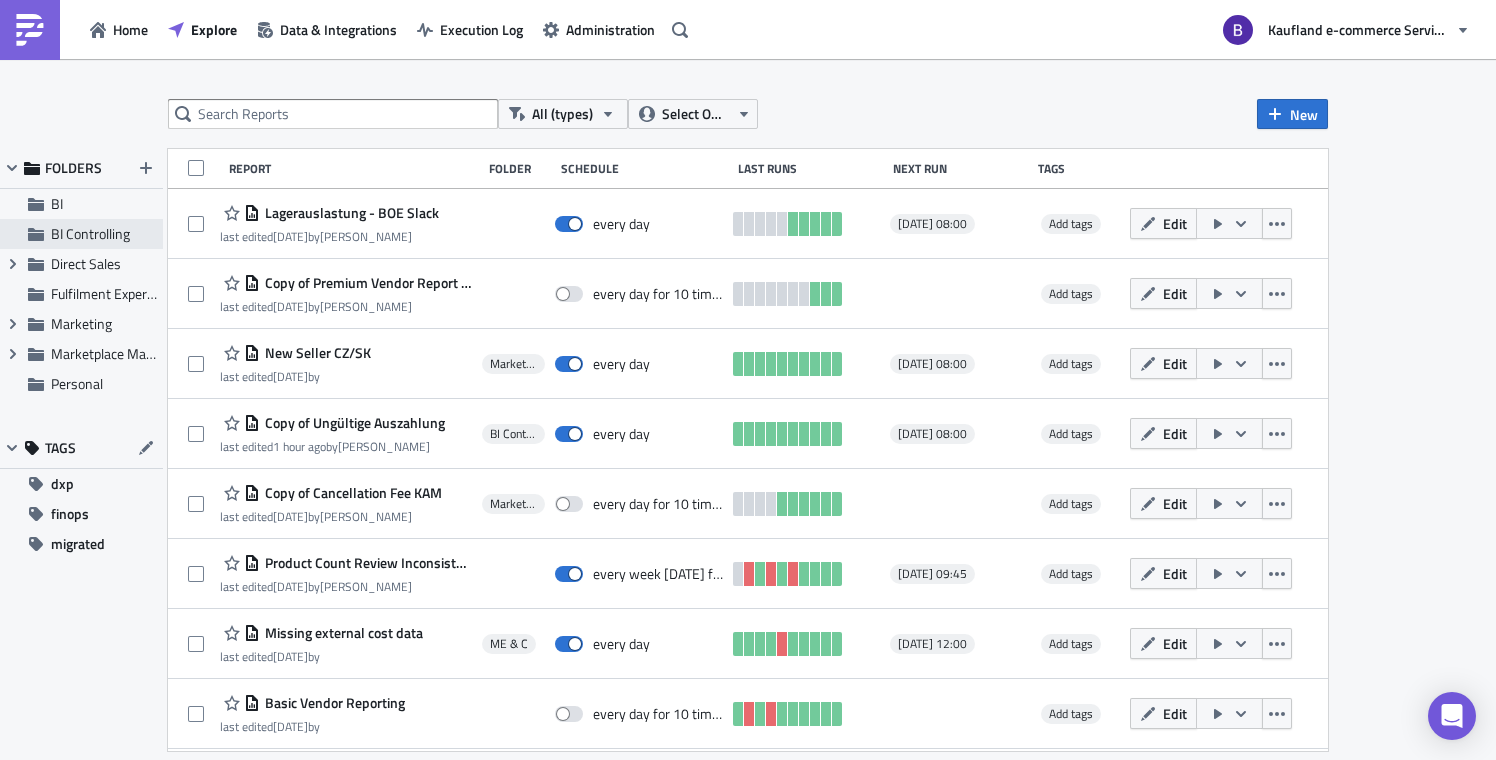 click on "BI Controlling" at bounding box center [80, 234] 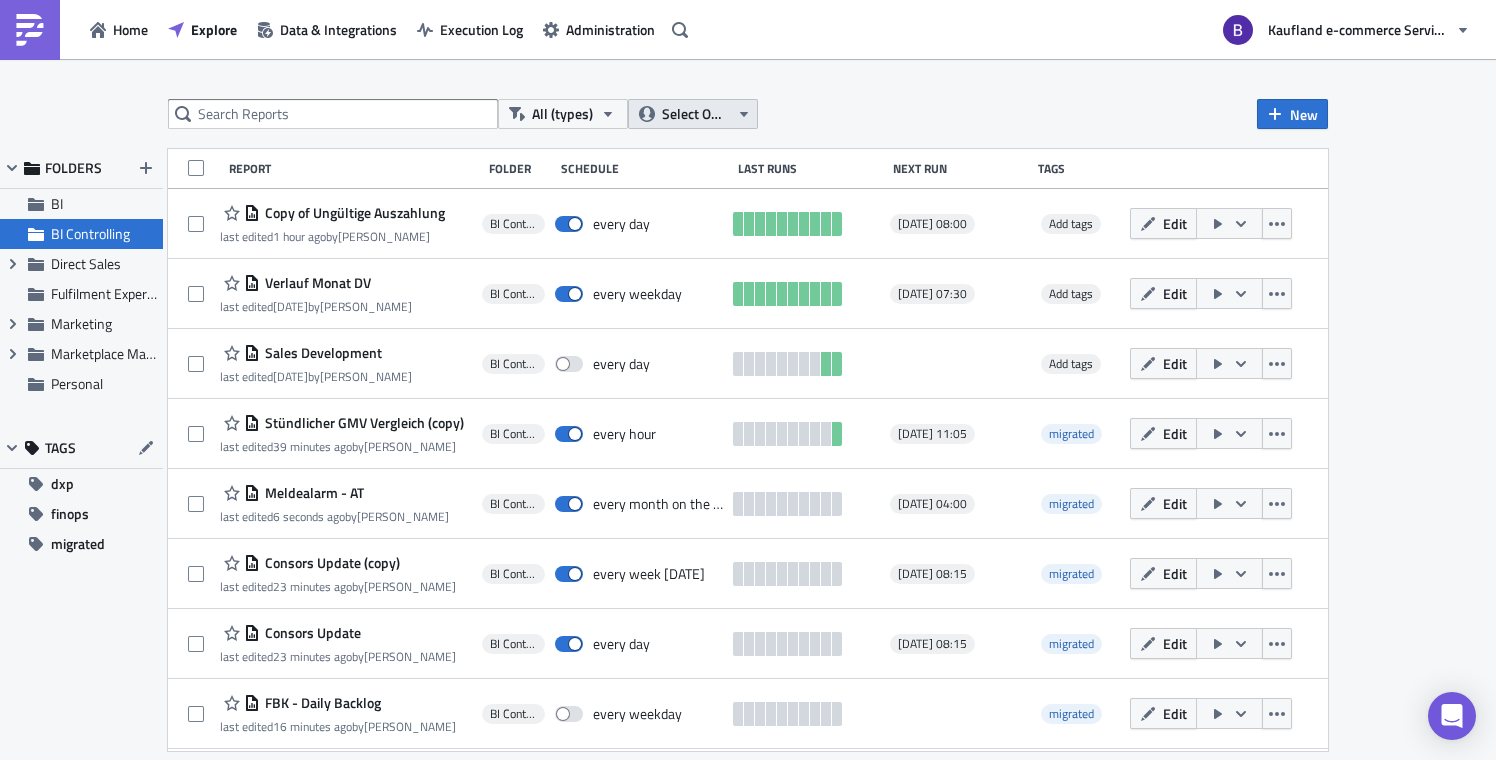 click on "Select Owner" at bounding box center (695, 114) 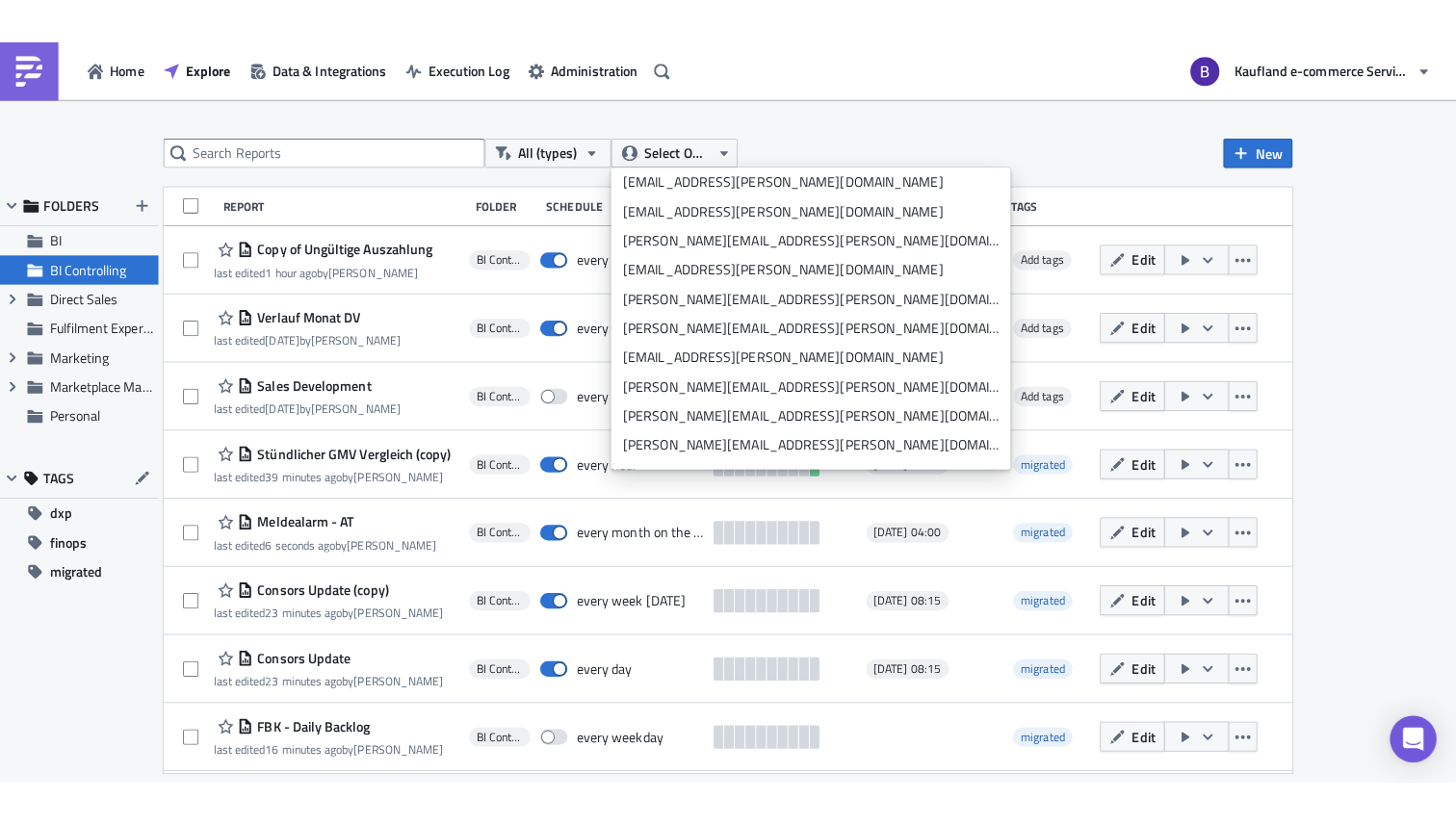 scroll, scrollTop: 6588, scrollLeft: 0, axis: vertical 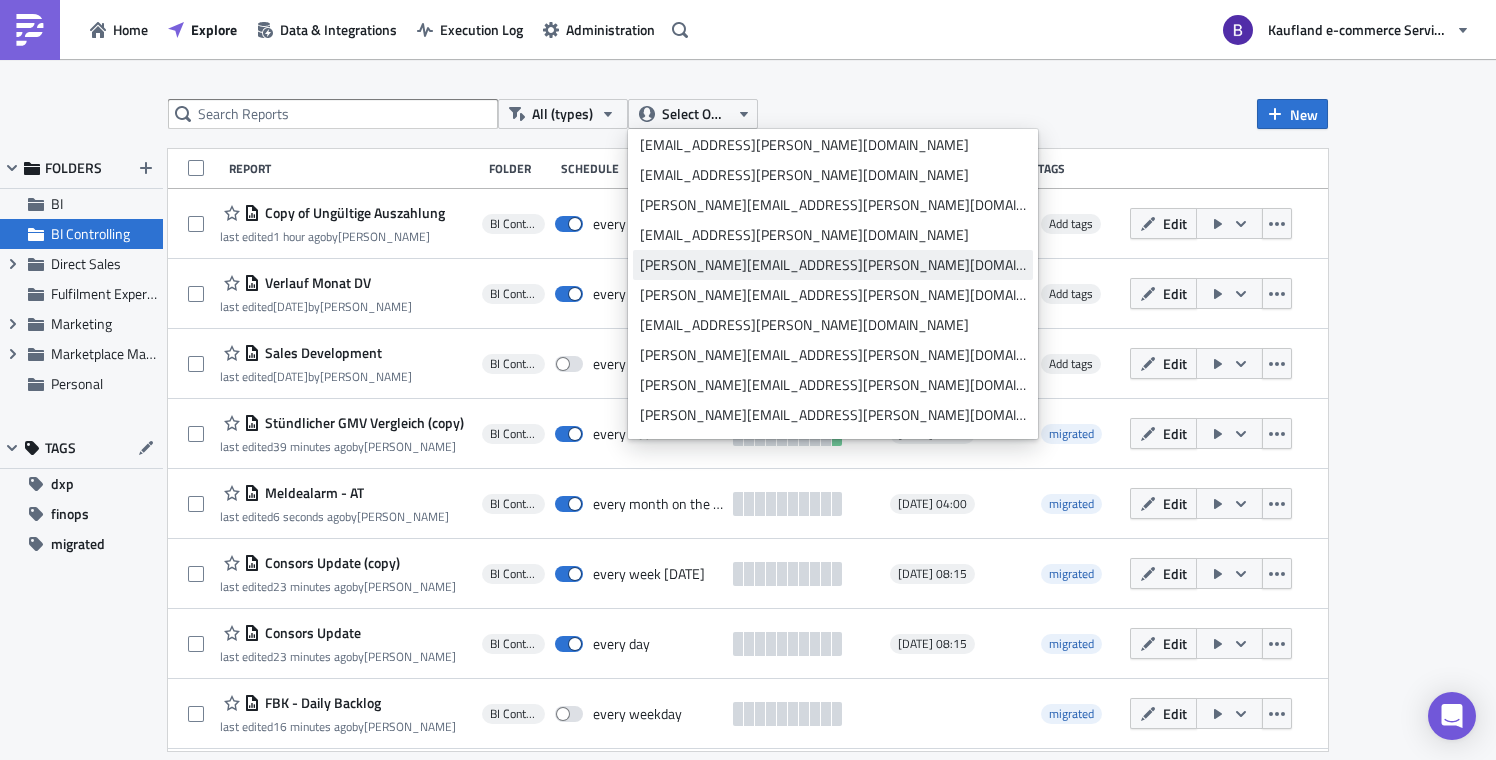 click on "[PERSON_NAME][EMAIL_ADDRESS][PERSON_NAME][DOMAIN_NAME]" at bounding box center (833, 265) 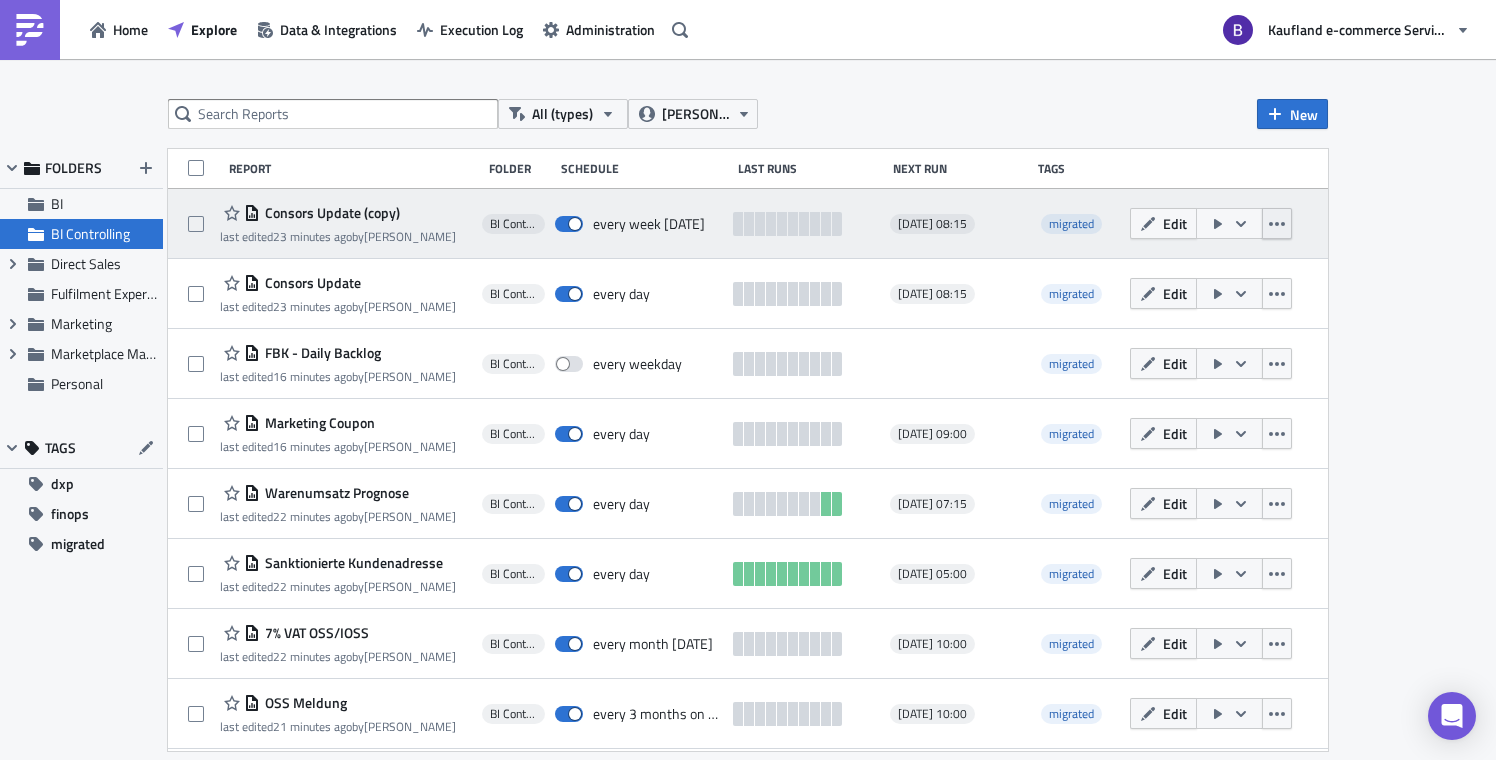 click at bounding box center (1277, 223) 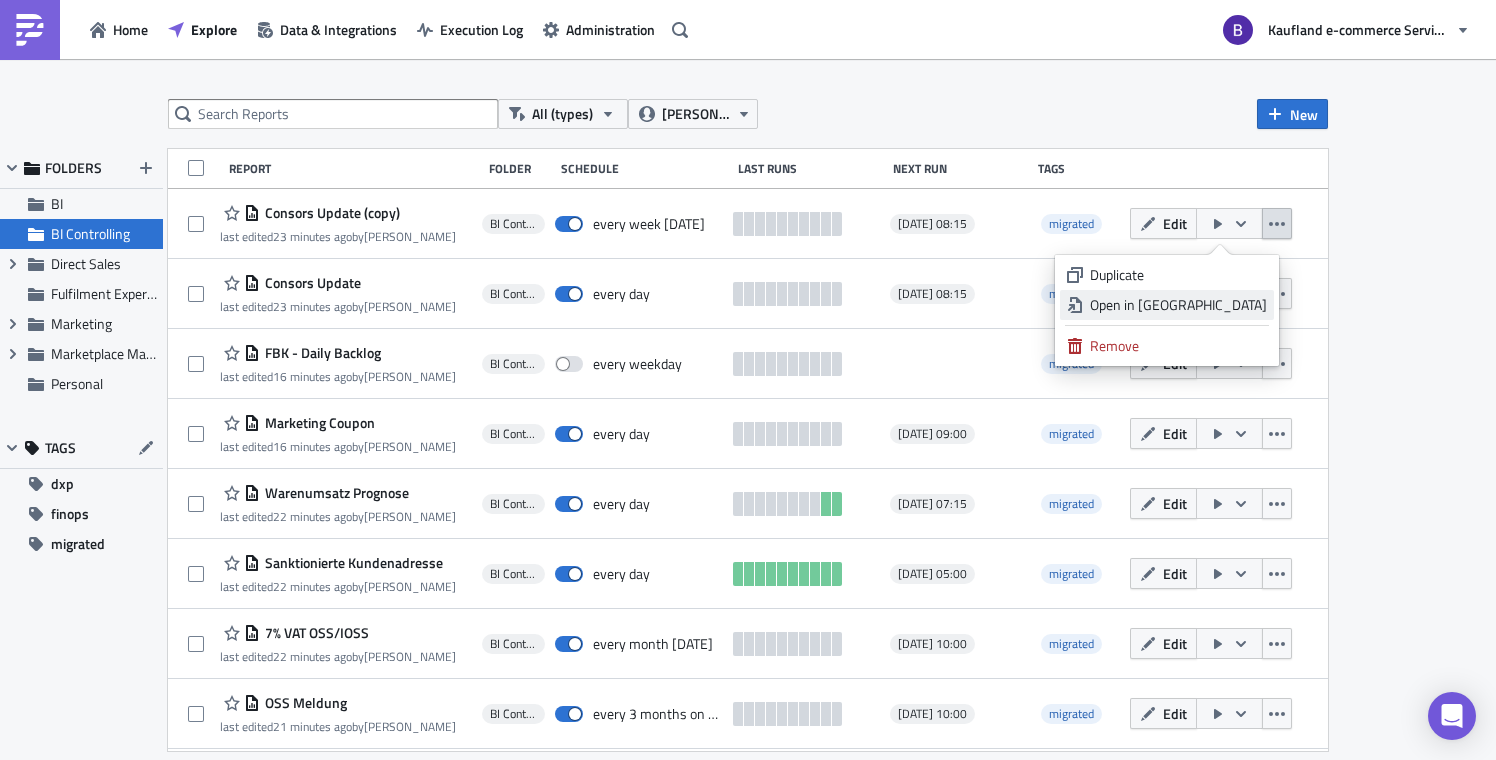 click on "Open in New Tab" at bounding box center (1178, 305) 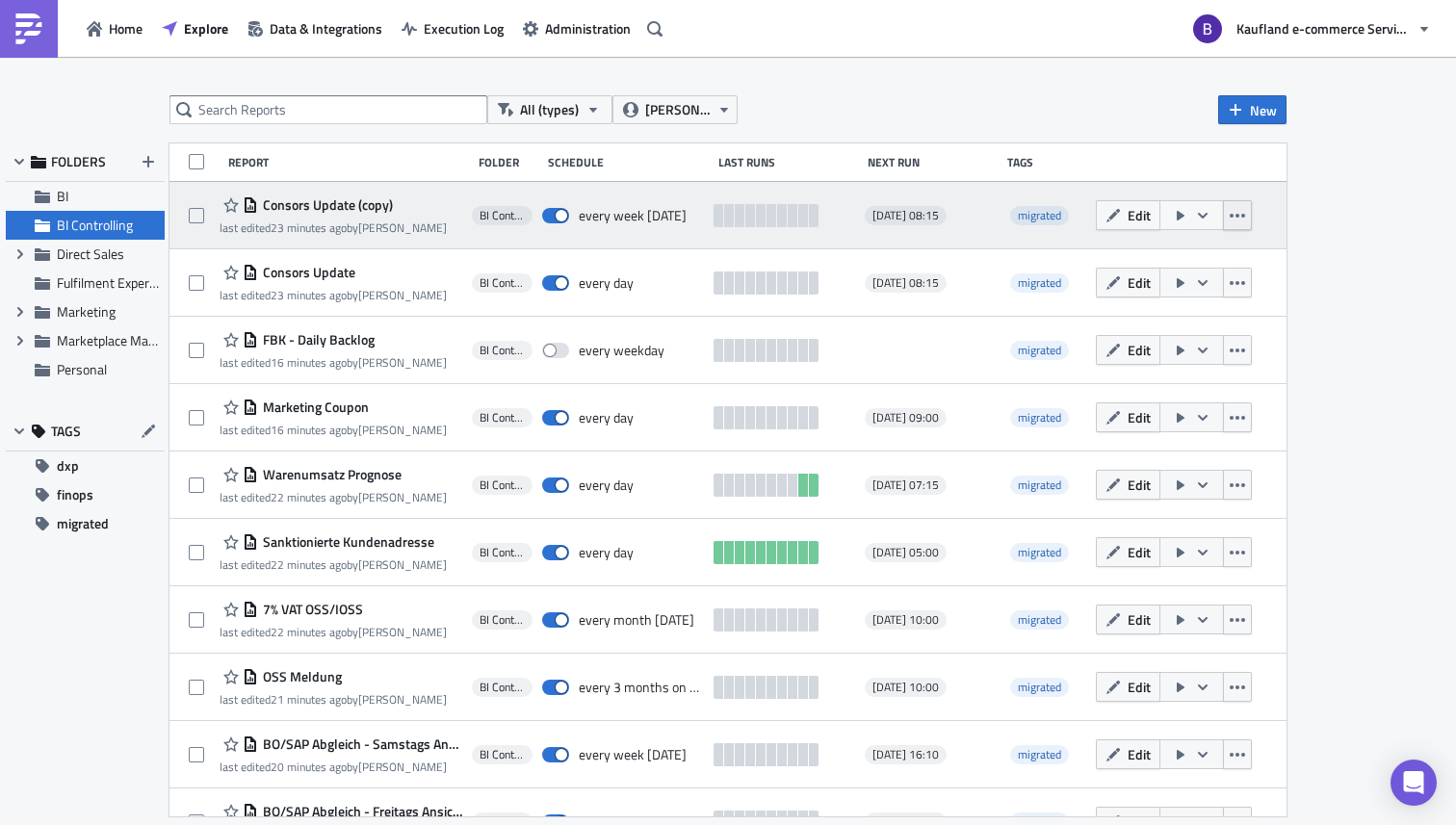 click 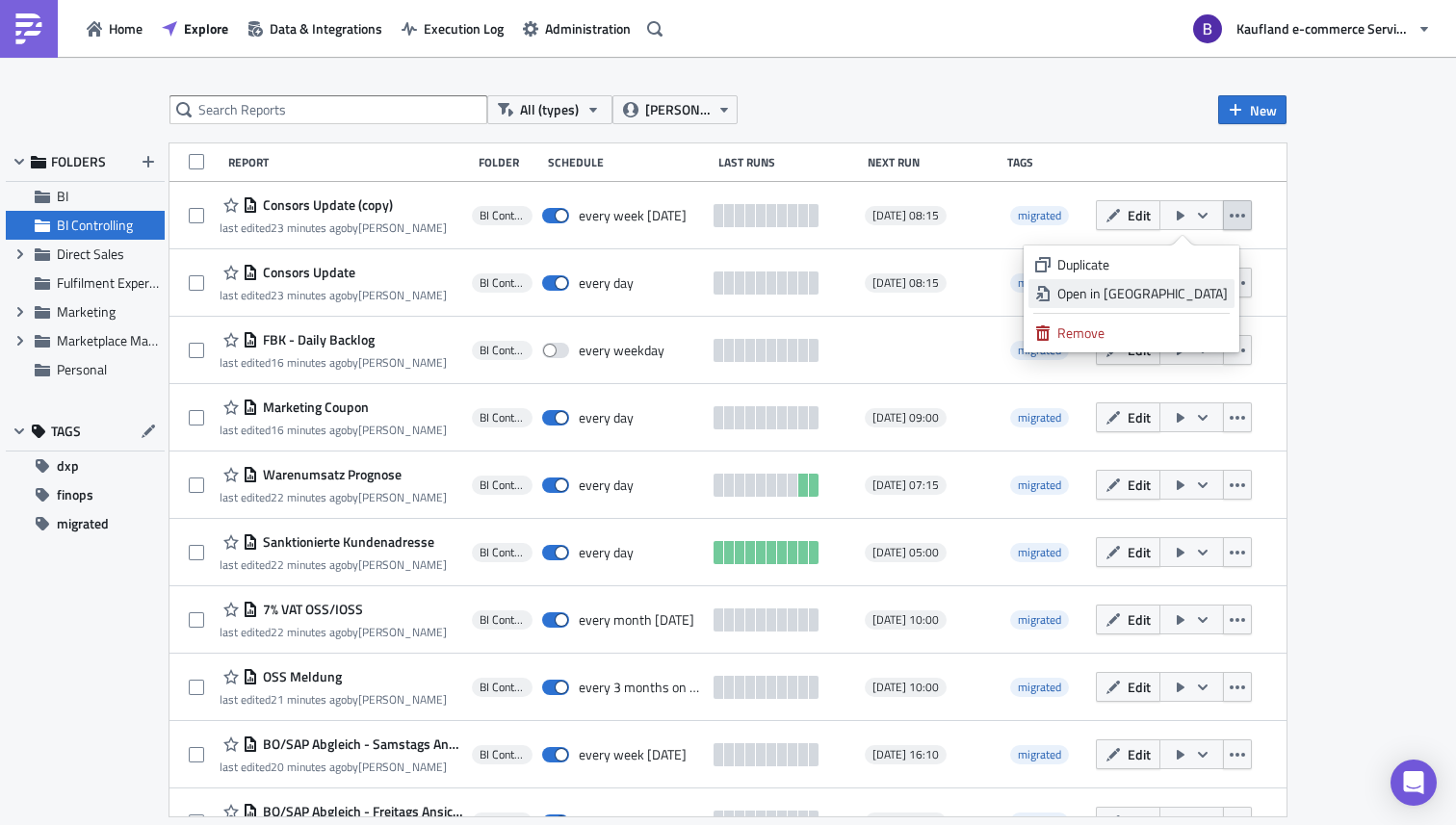 click on "Open in New Tab" at bounding box center [1142, 294] 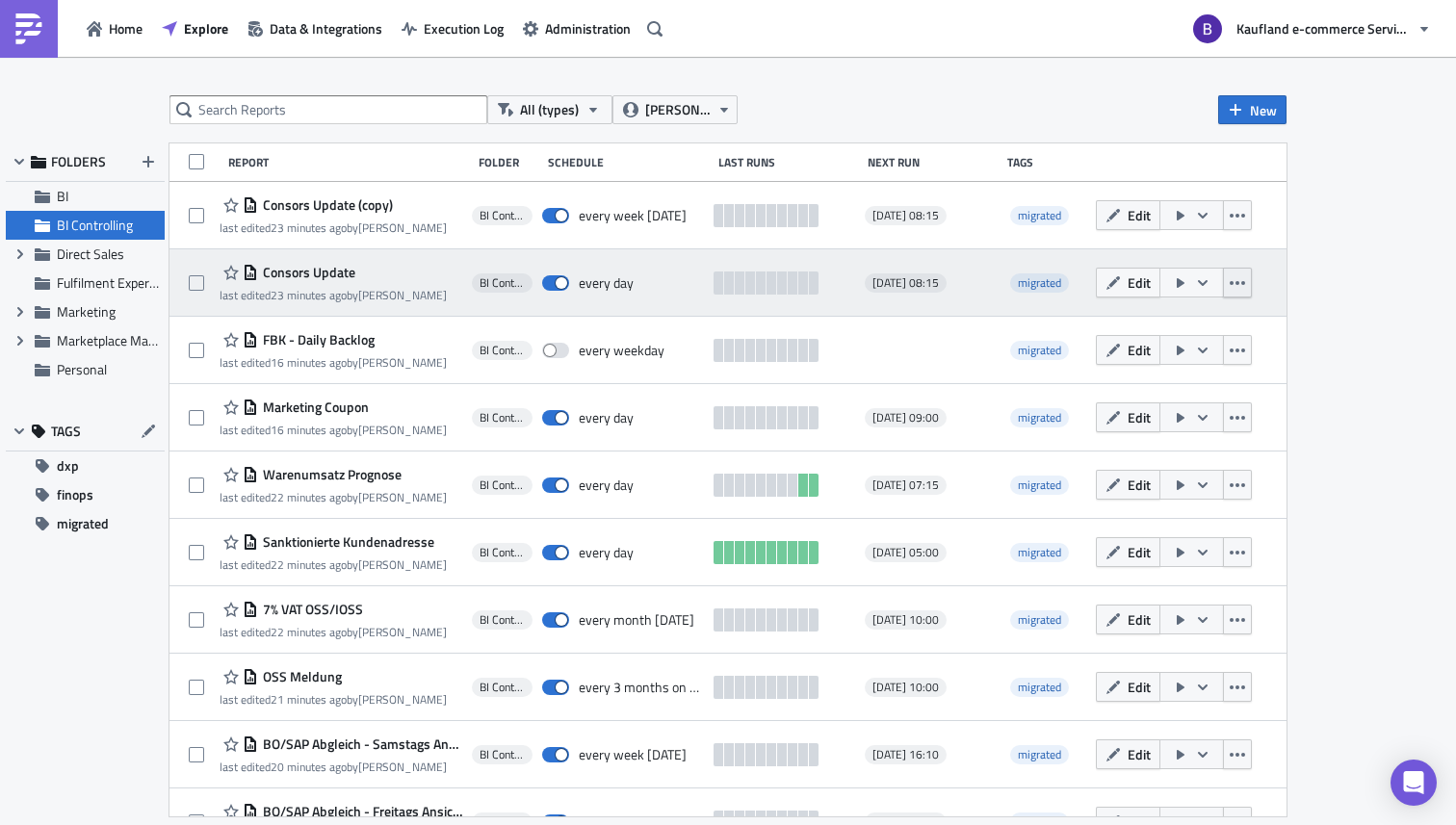 click 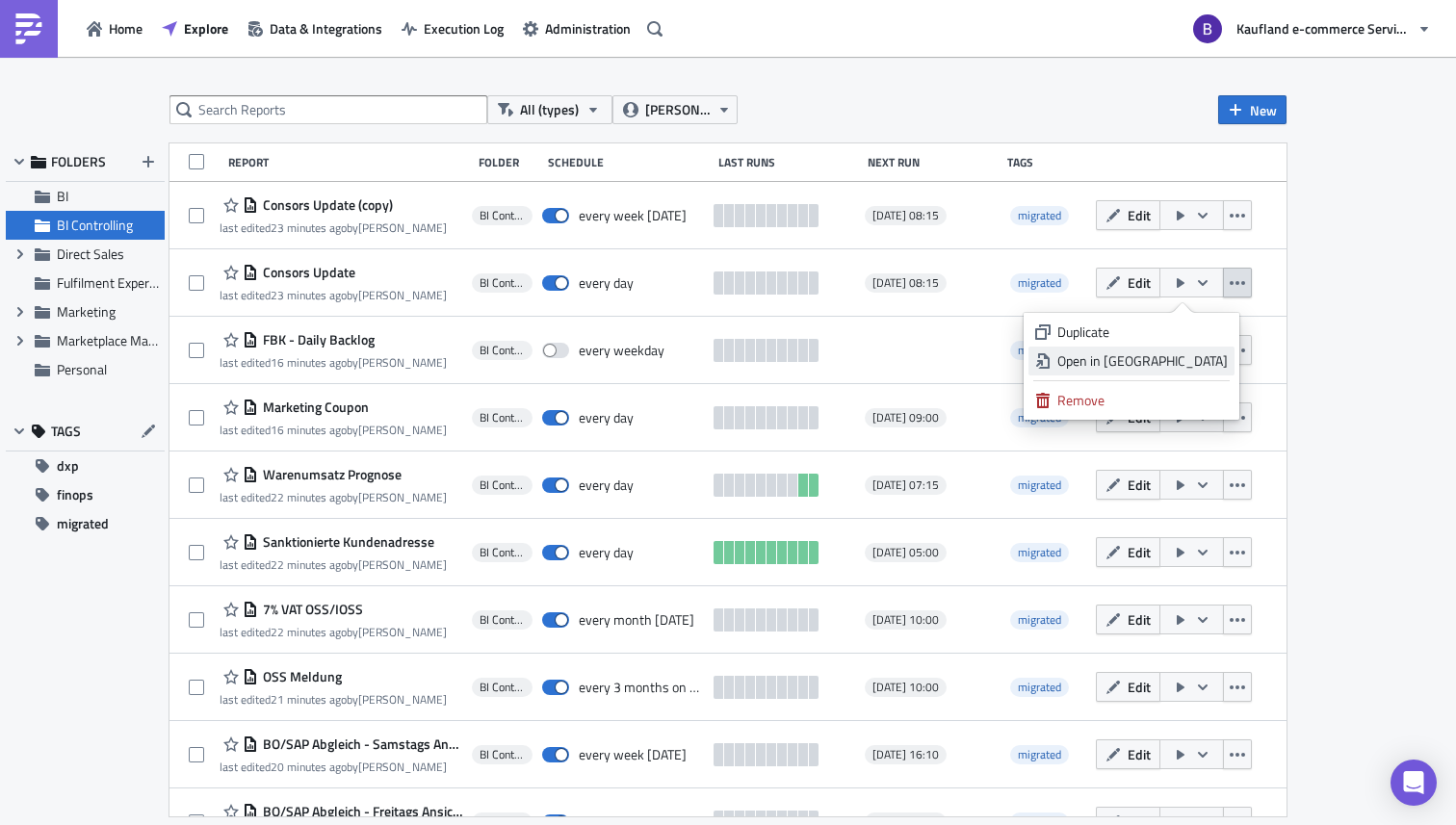 click on "Open in New Tab" at bounding box center (1142, 361) 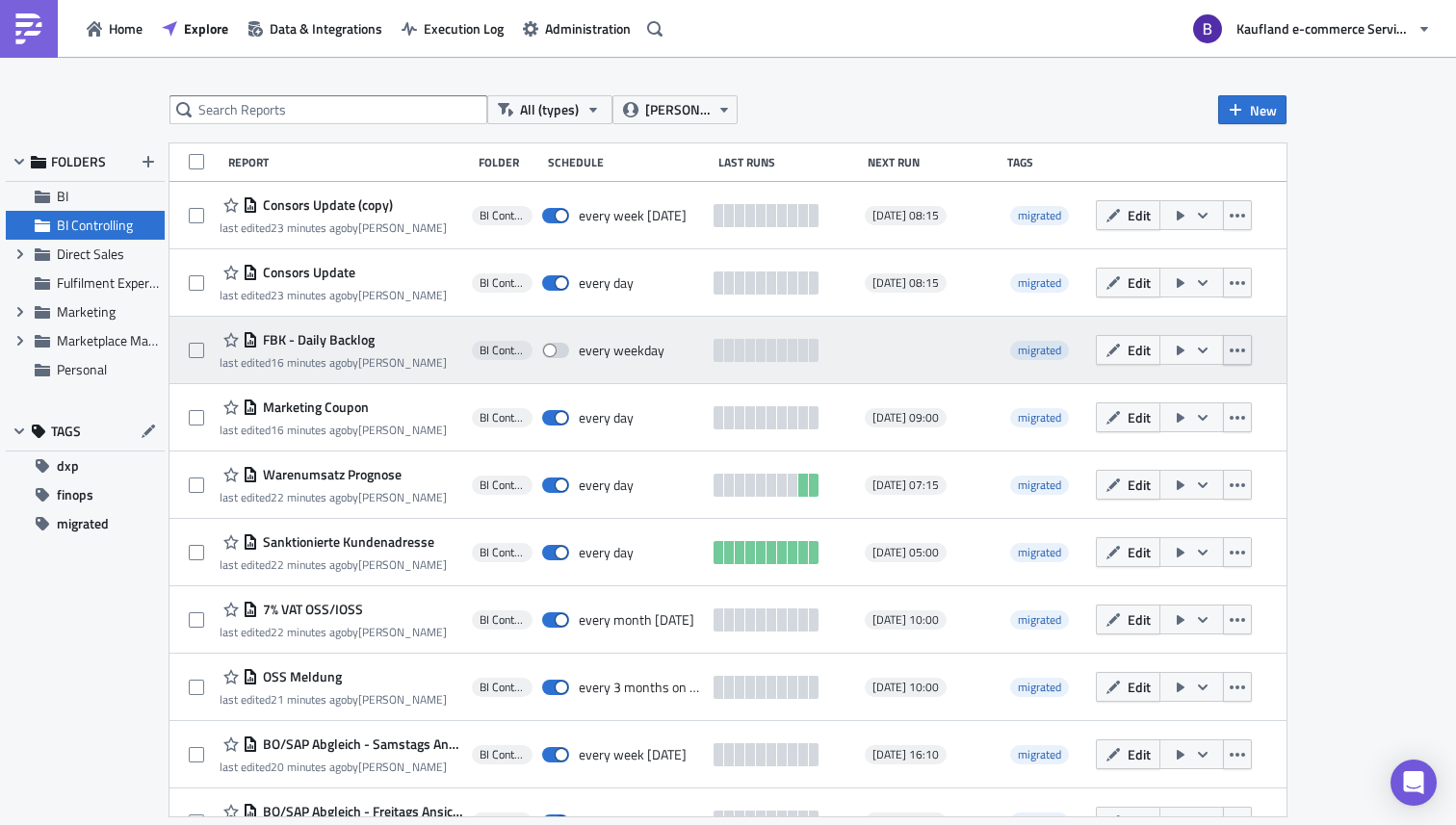 click 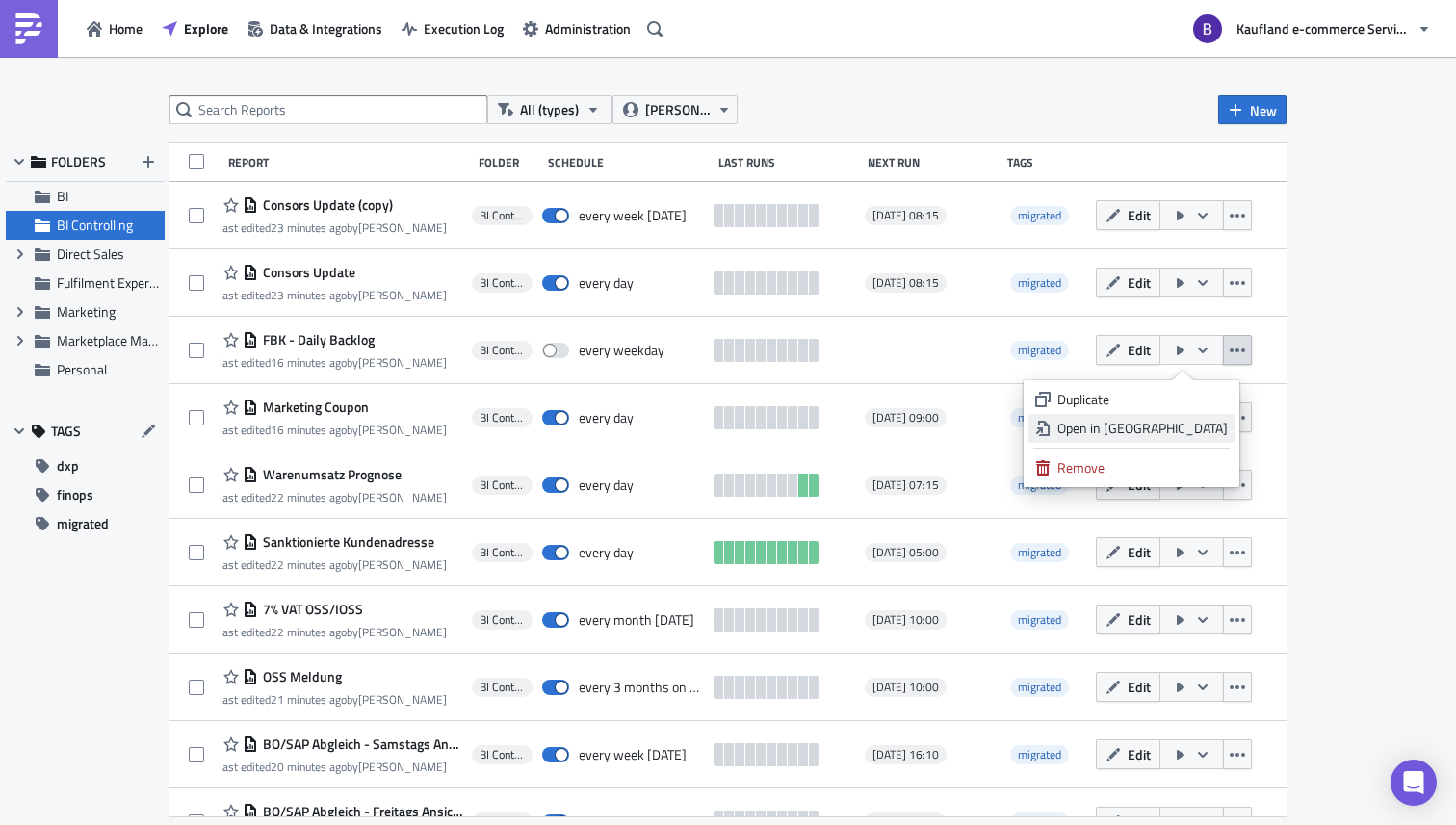 click on "Open in New Tab" at bounding box center [1142, 428] 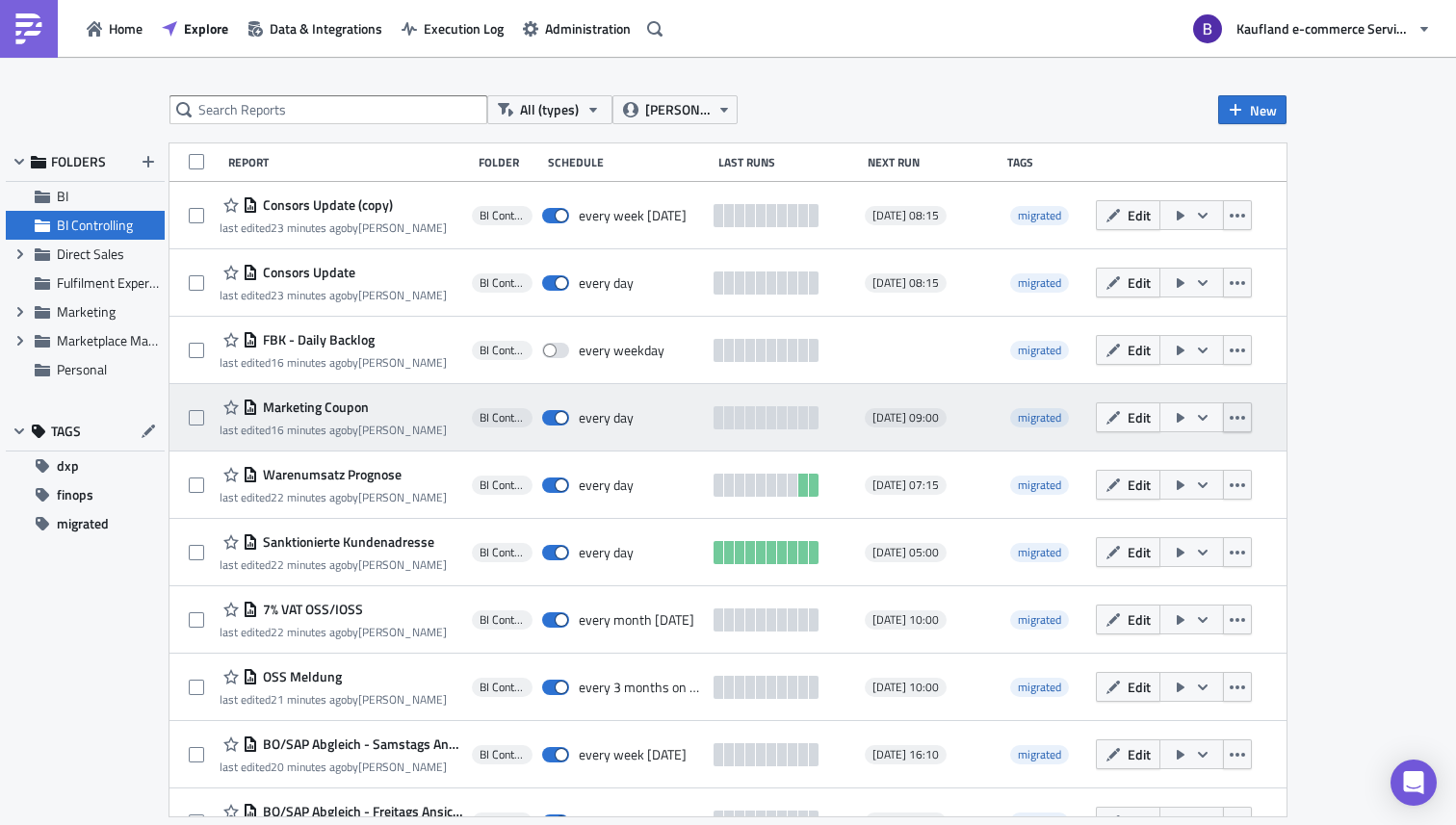 click 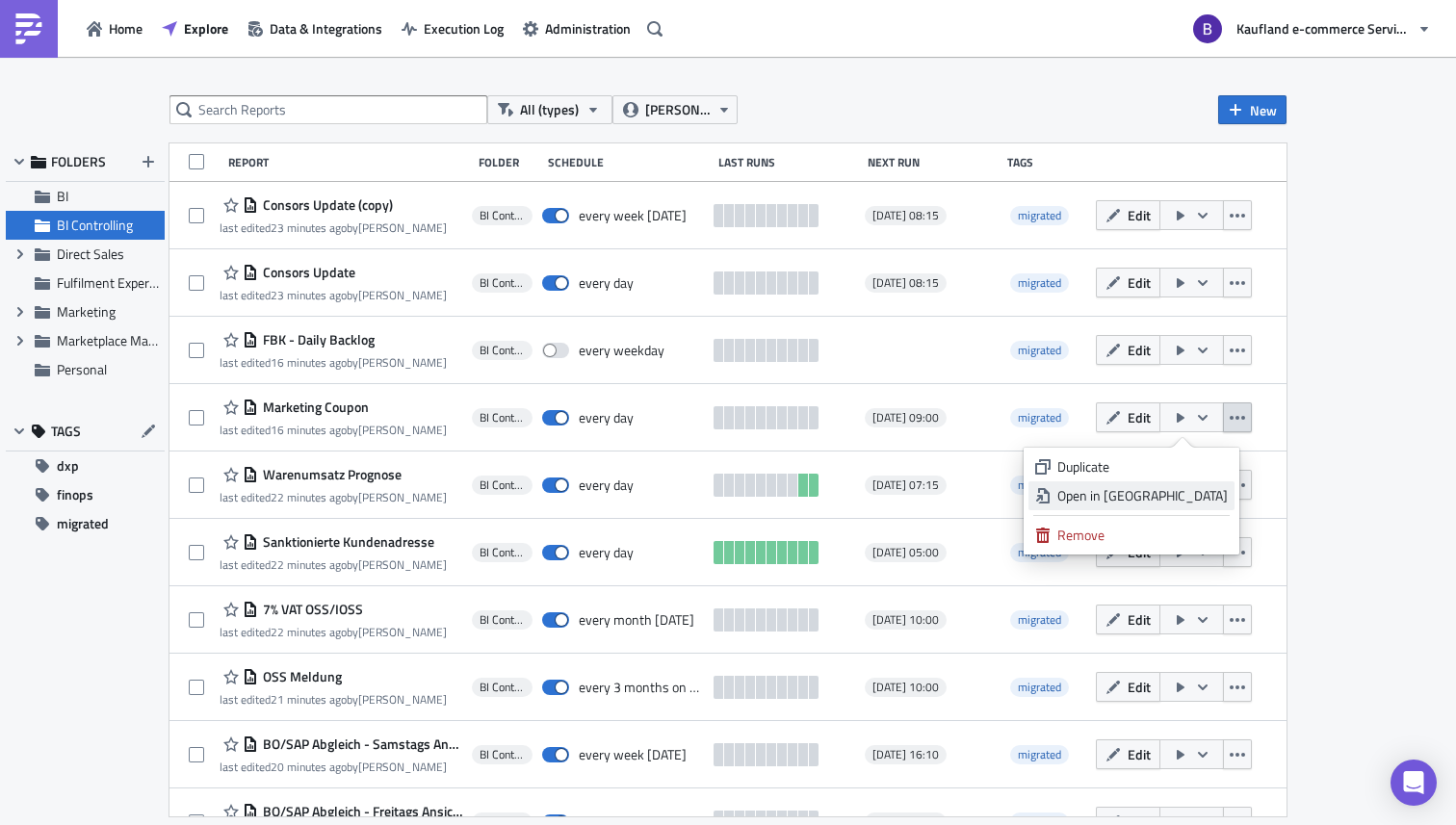 click on "Open in New Tab" at bounding box center (1142, 496) 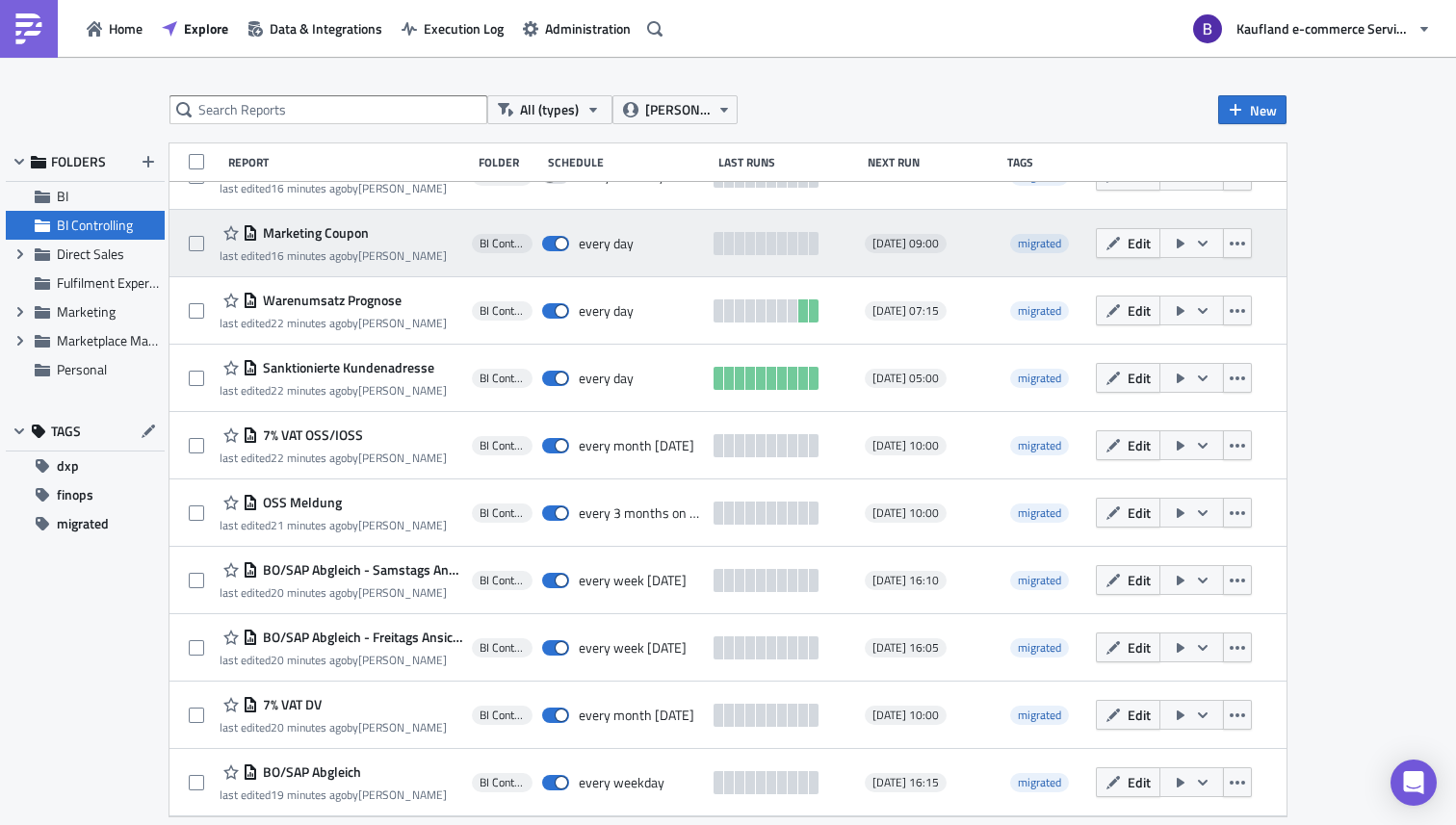 scroll, scrollTop: 198, scrollLeft: 0, axis: vertical 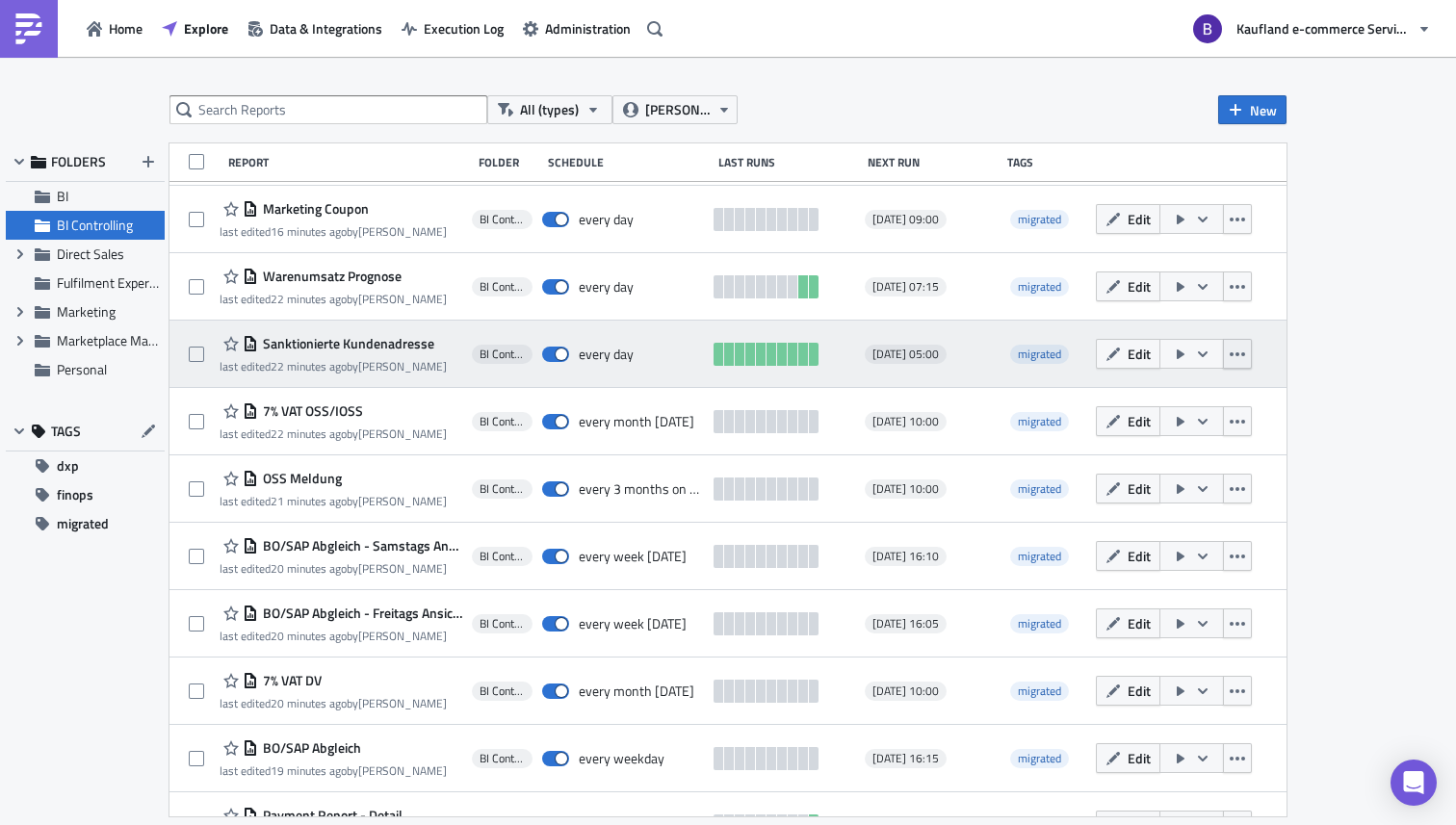 click 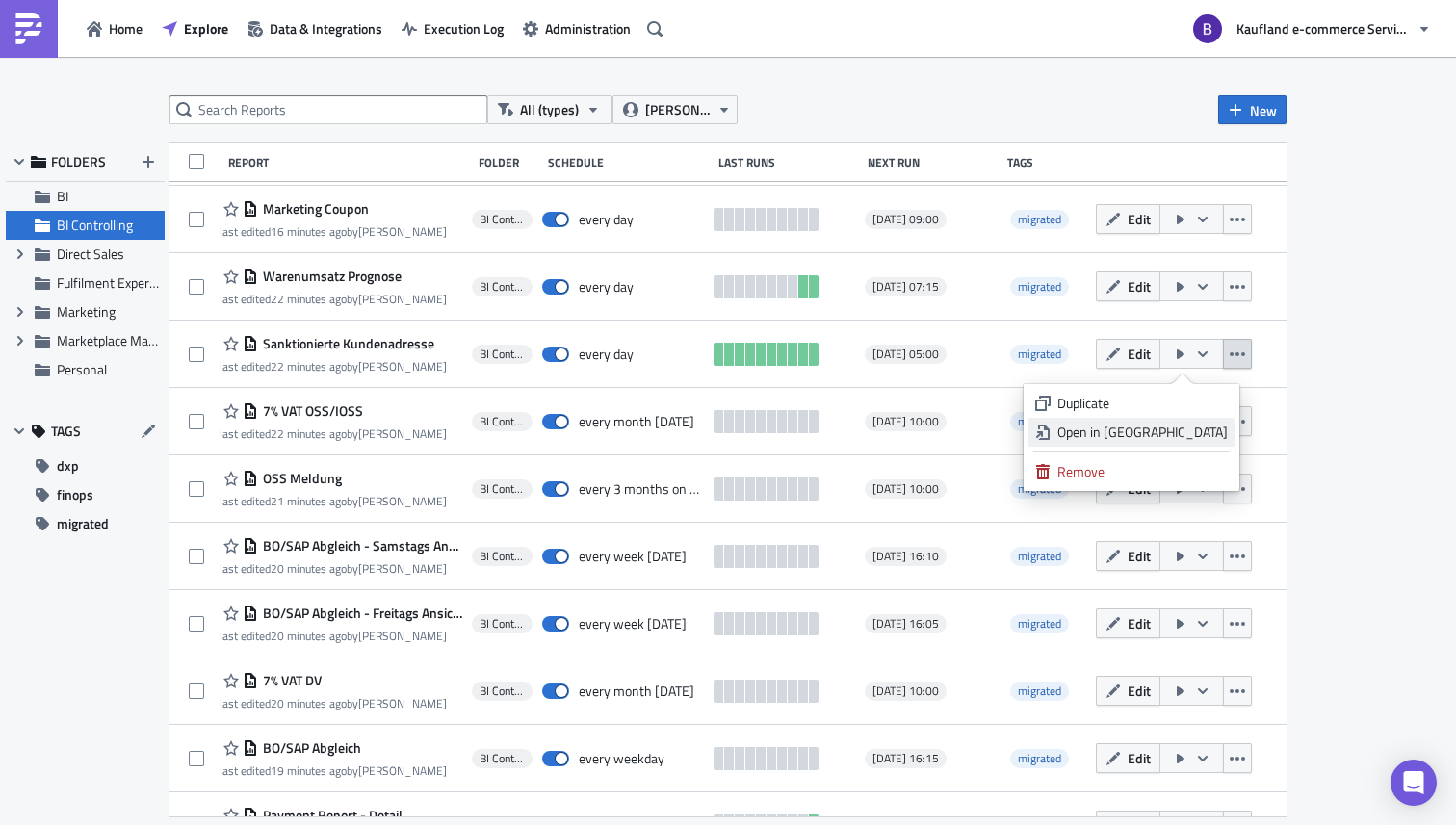 click on "Open in New Tab" at bounding box center [1142, 432] 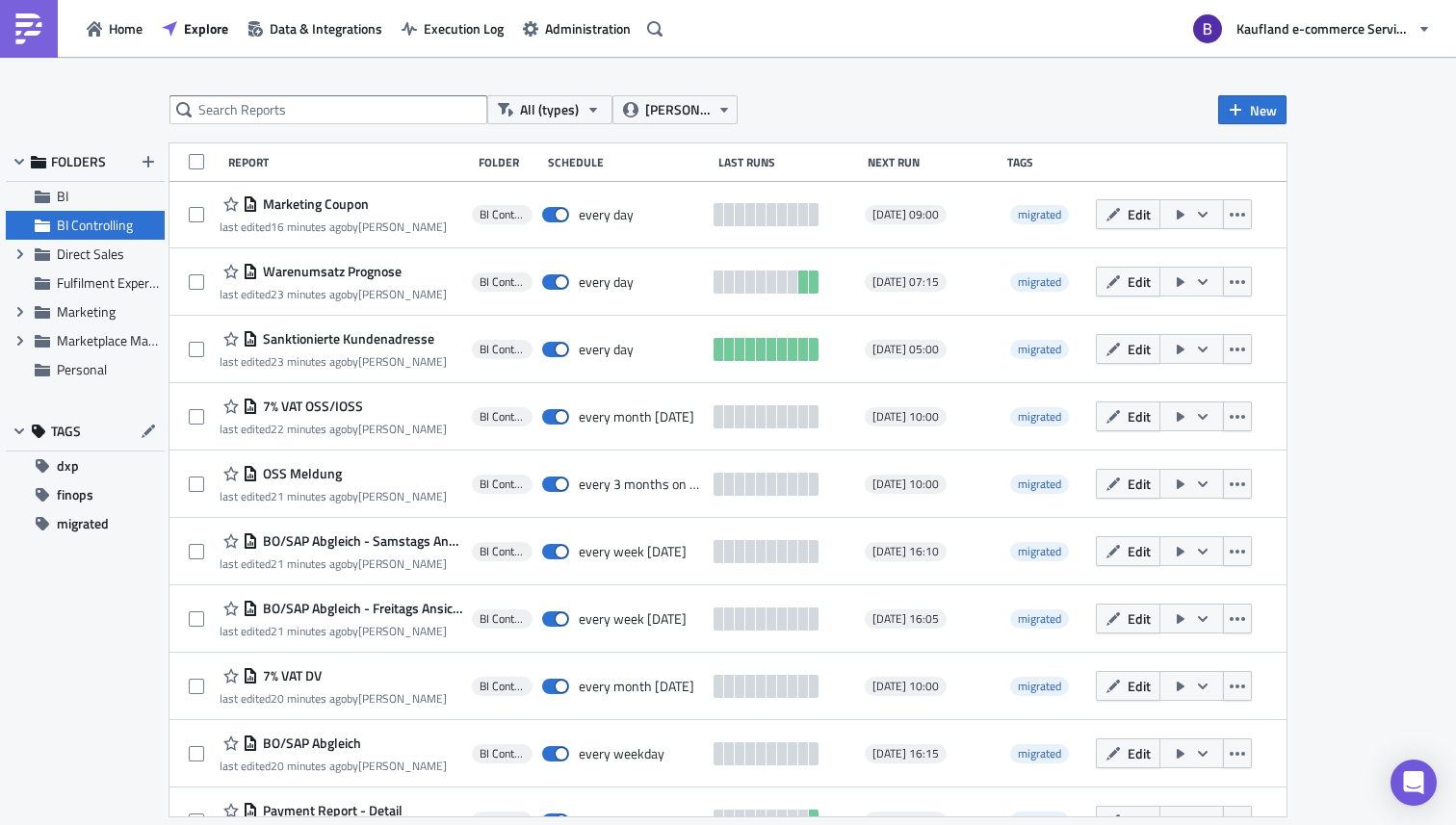 scroll, scrollTop: 201, scrollLeft: 0, axis: vertical 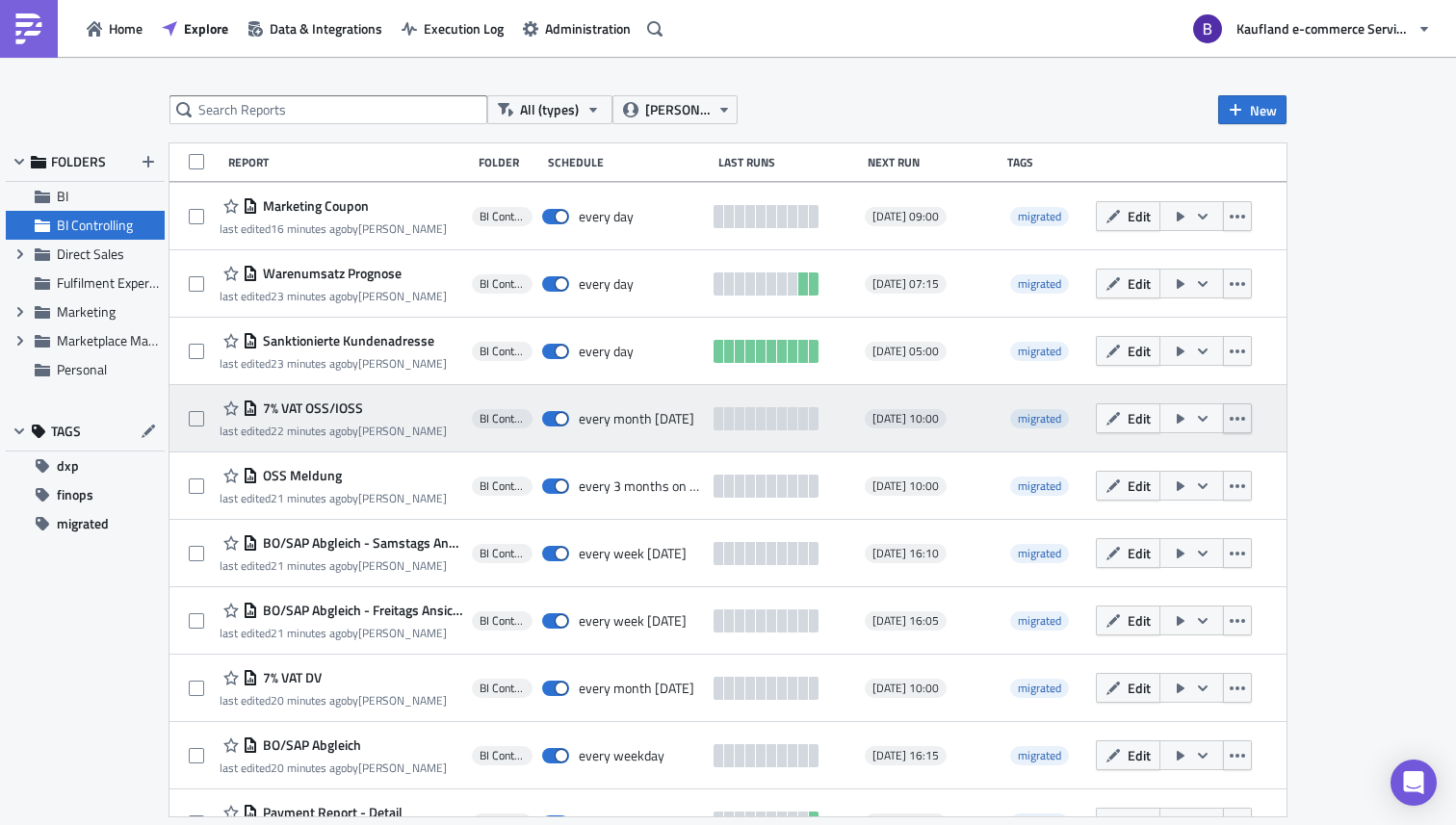 click at bounding box center [1237, 418] 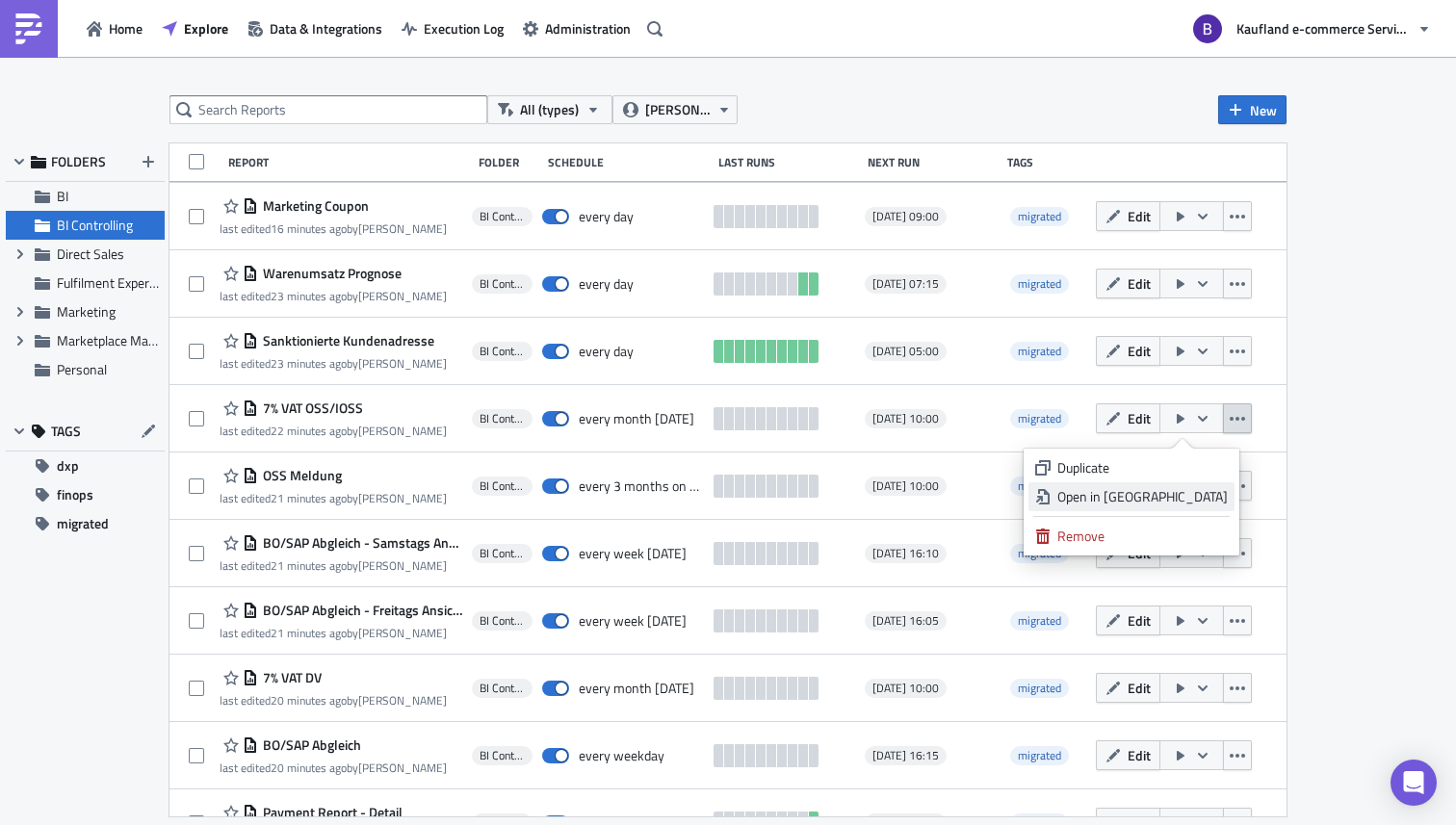 click on "Open in New Tab" at bounding box center [1142, 497] 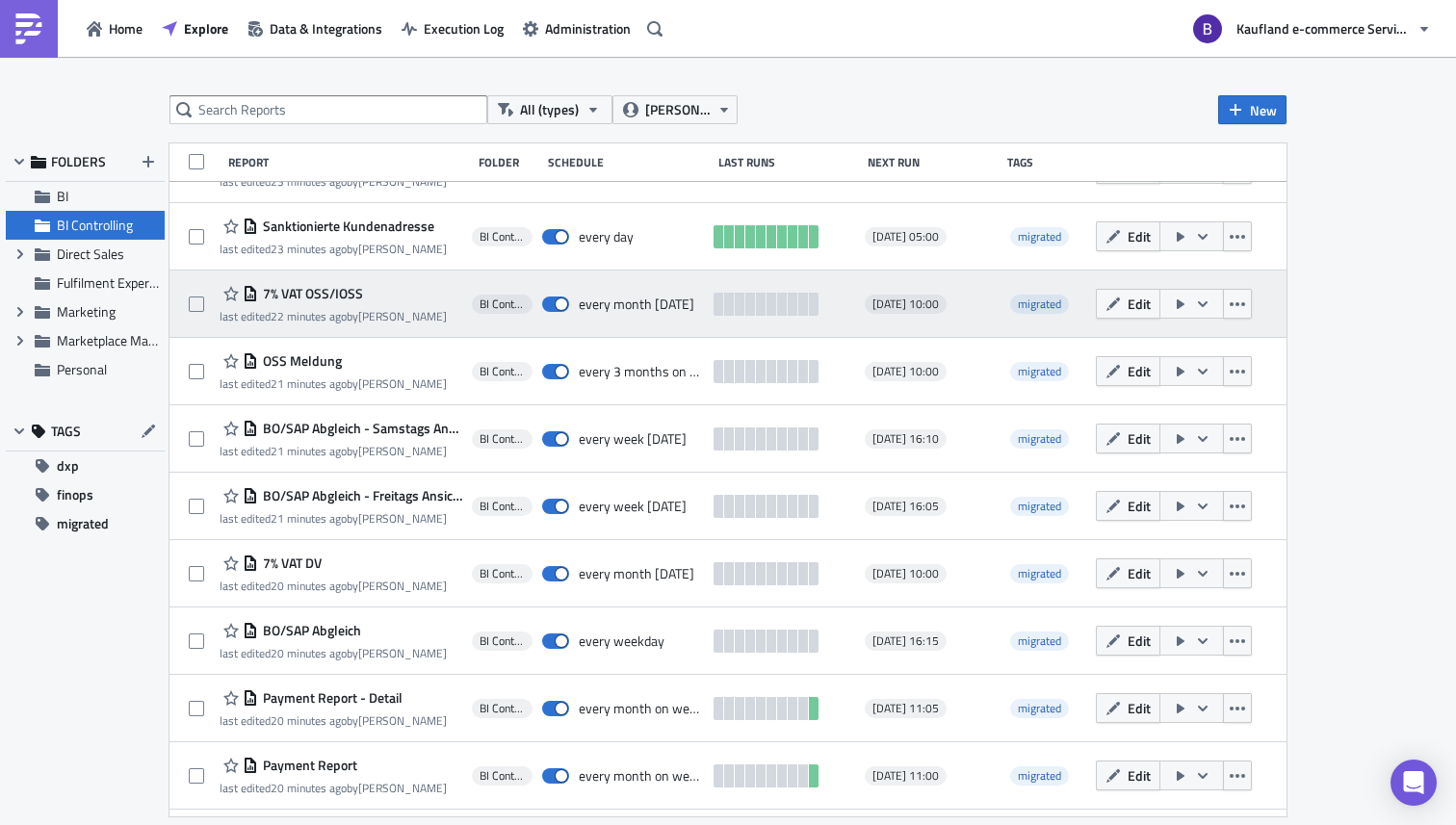 scroll, scrollTop: 322, scrollLeft: 0, axis: vertical 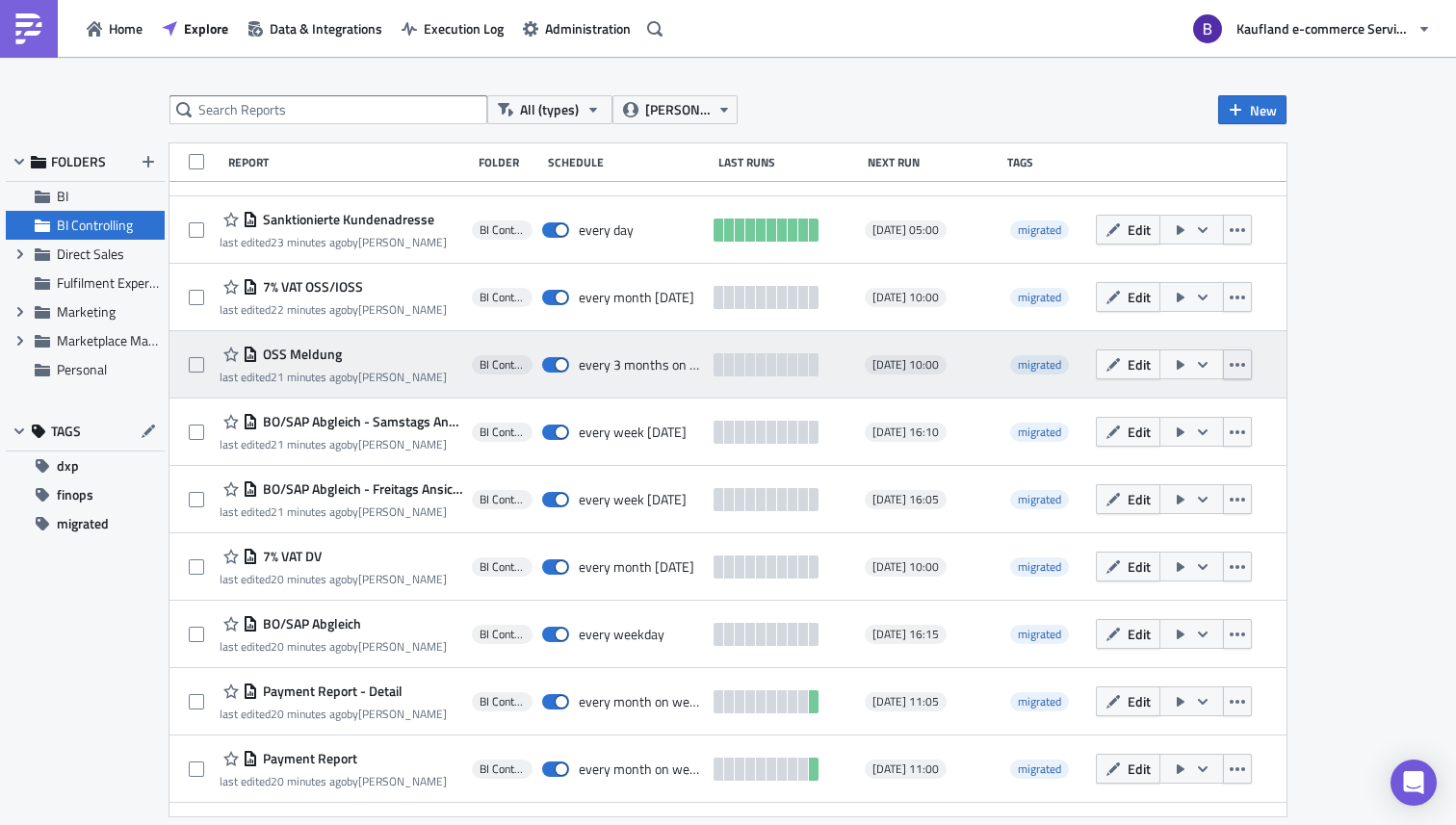 click 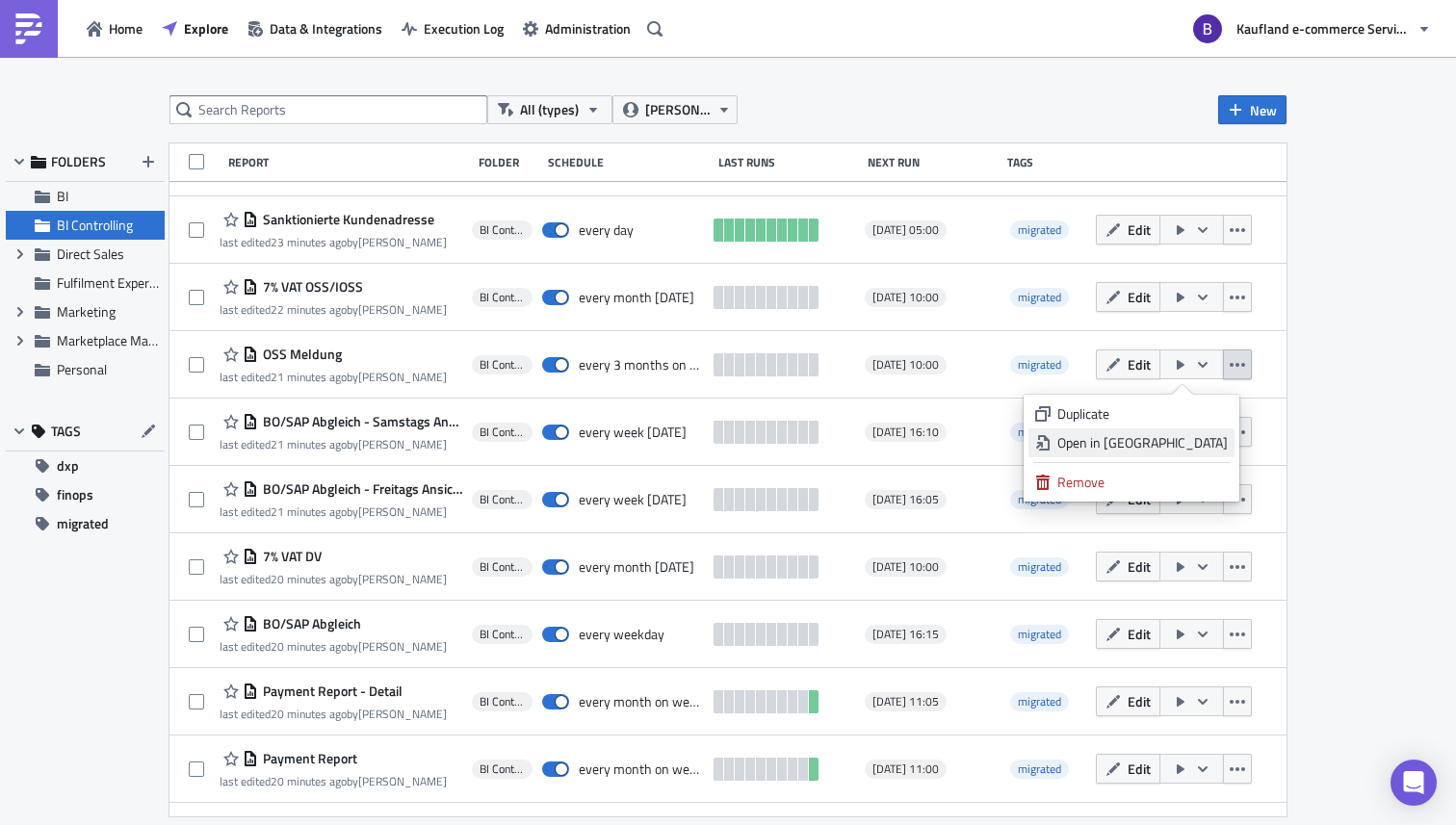 click on "Open in New Tab" at bounding box center [1142, 443] 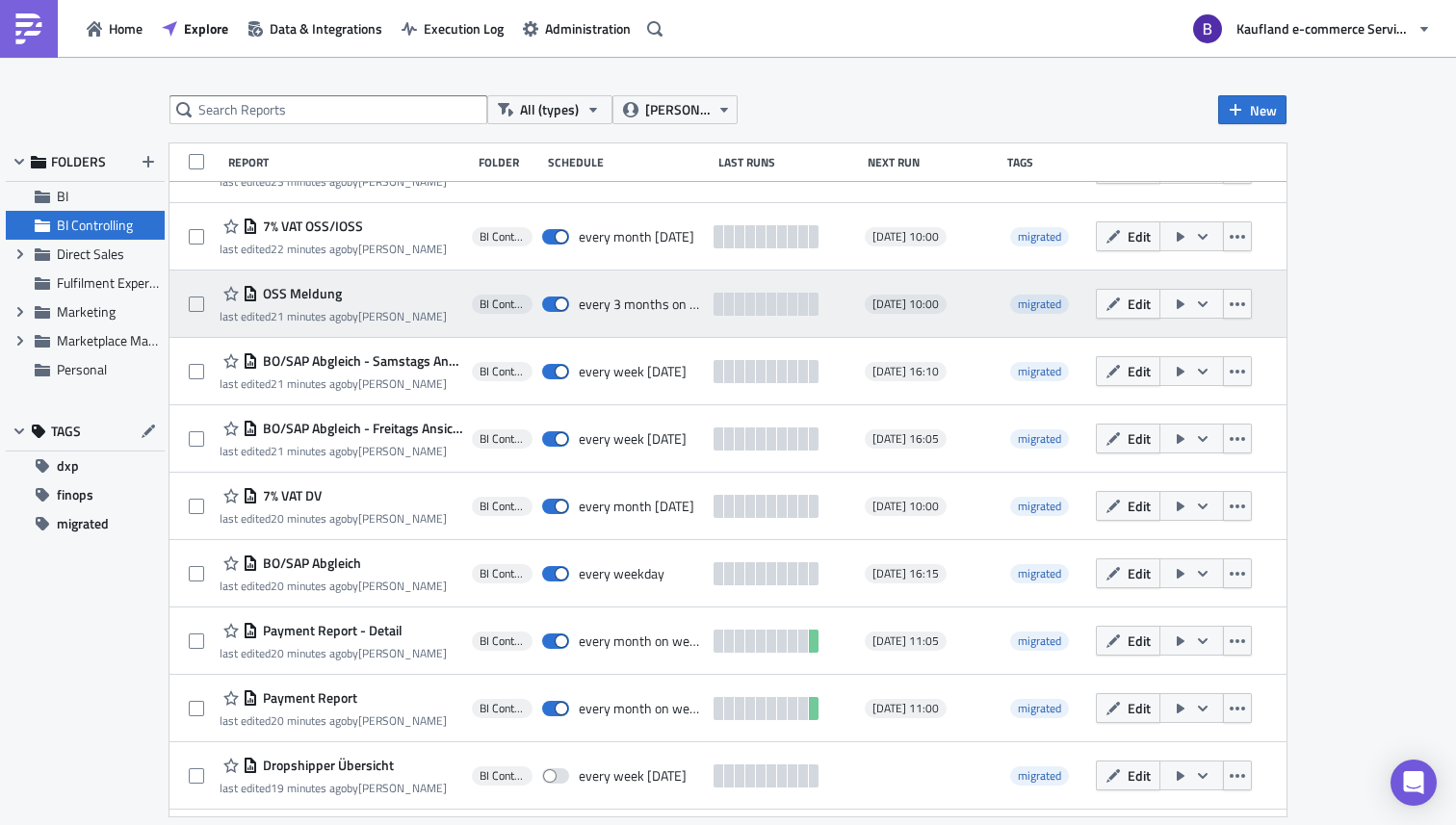 scroll, scrollTop: 424, scrollLeft: 0, axis: vertical 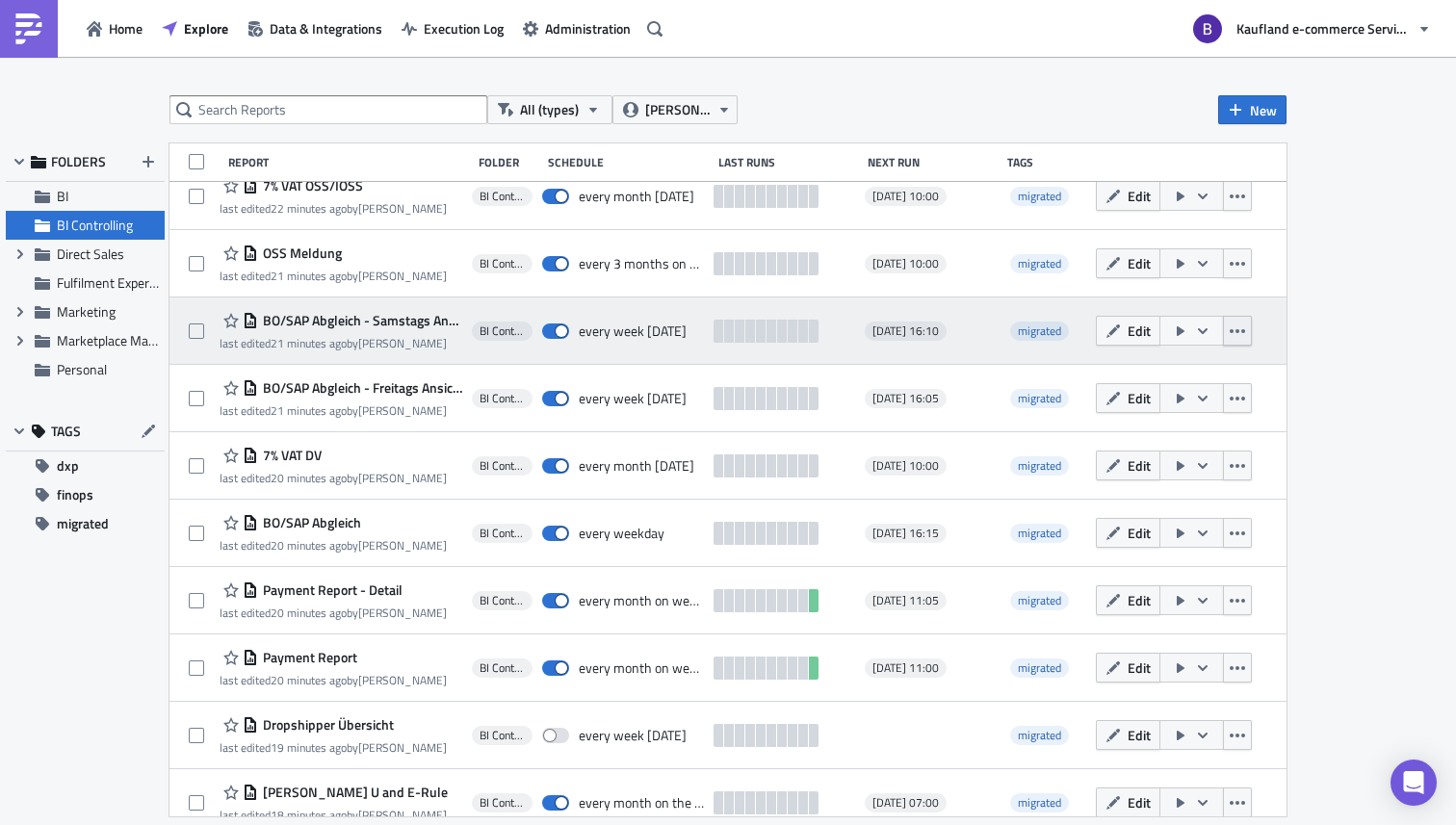 click 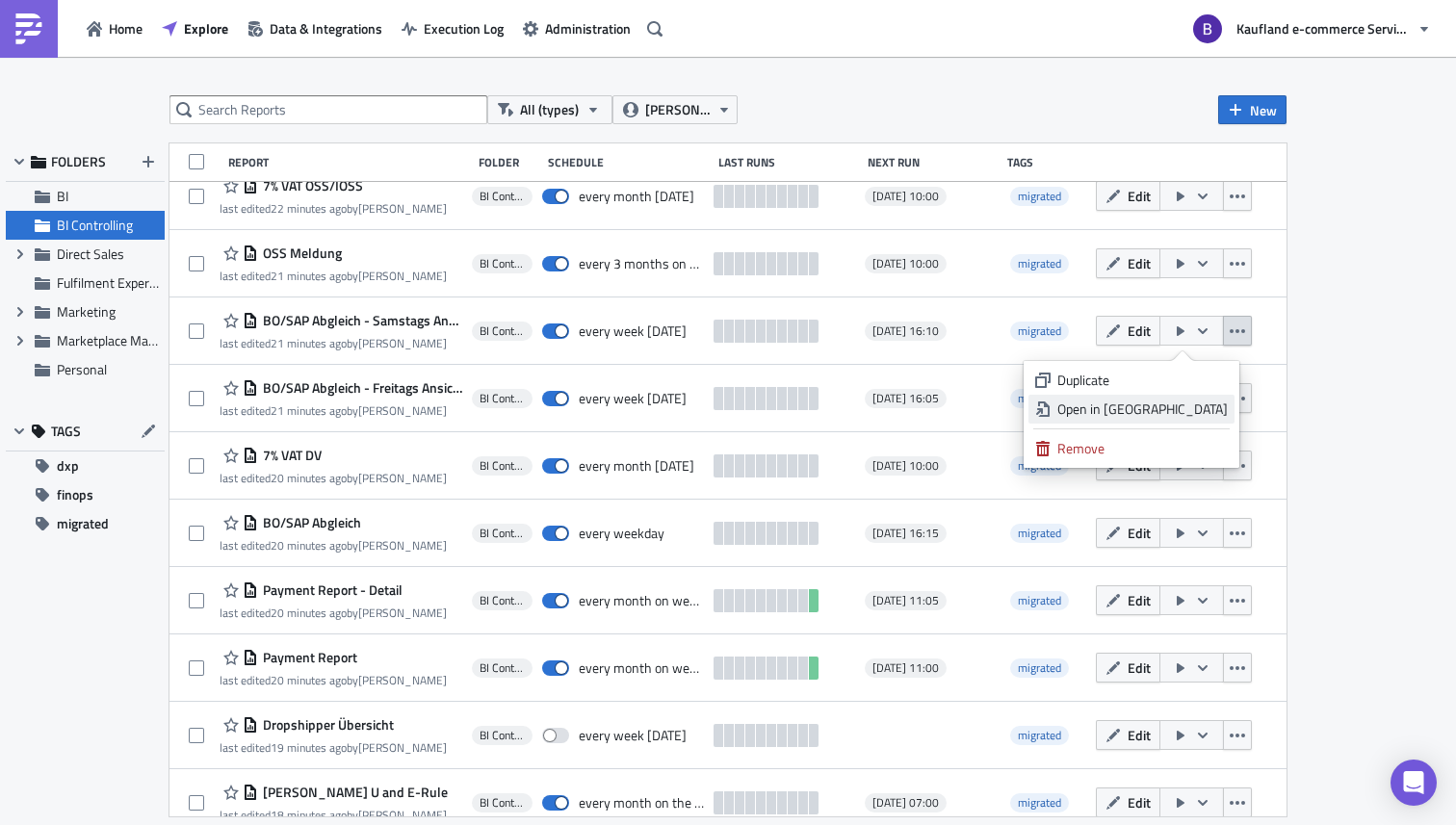 click on "Open in New Tab" at bounding box center [1142, 409] 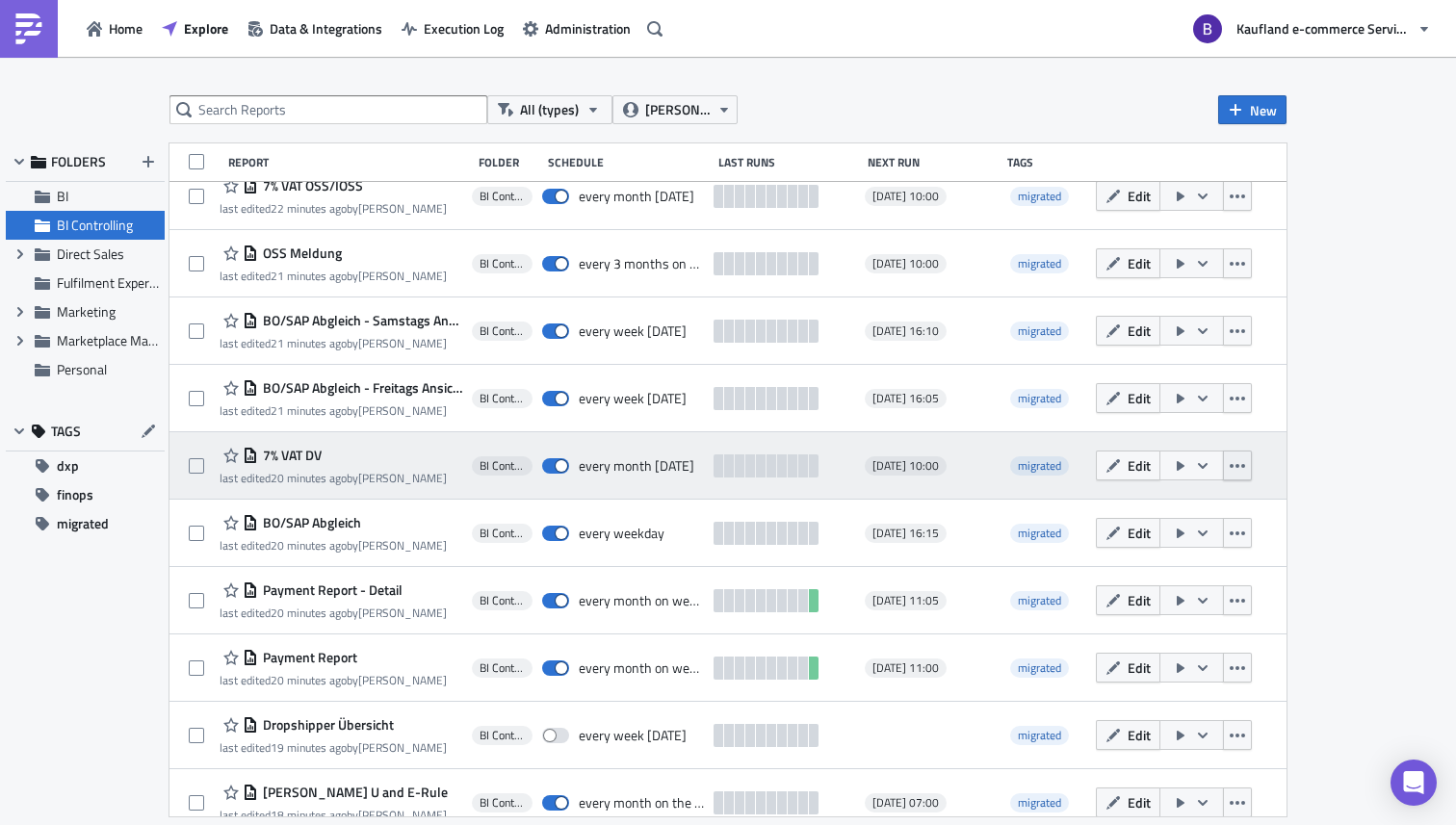 click 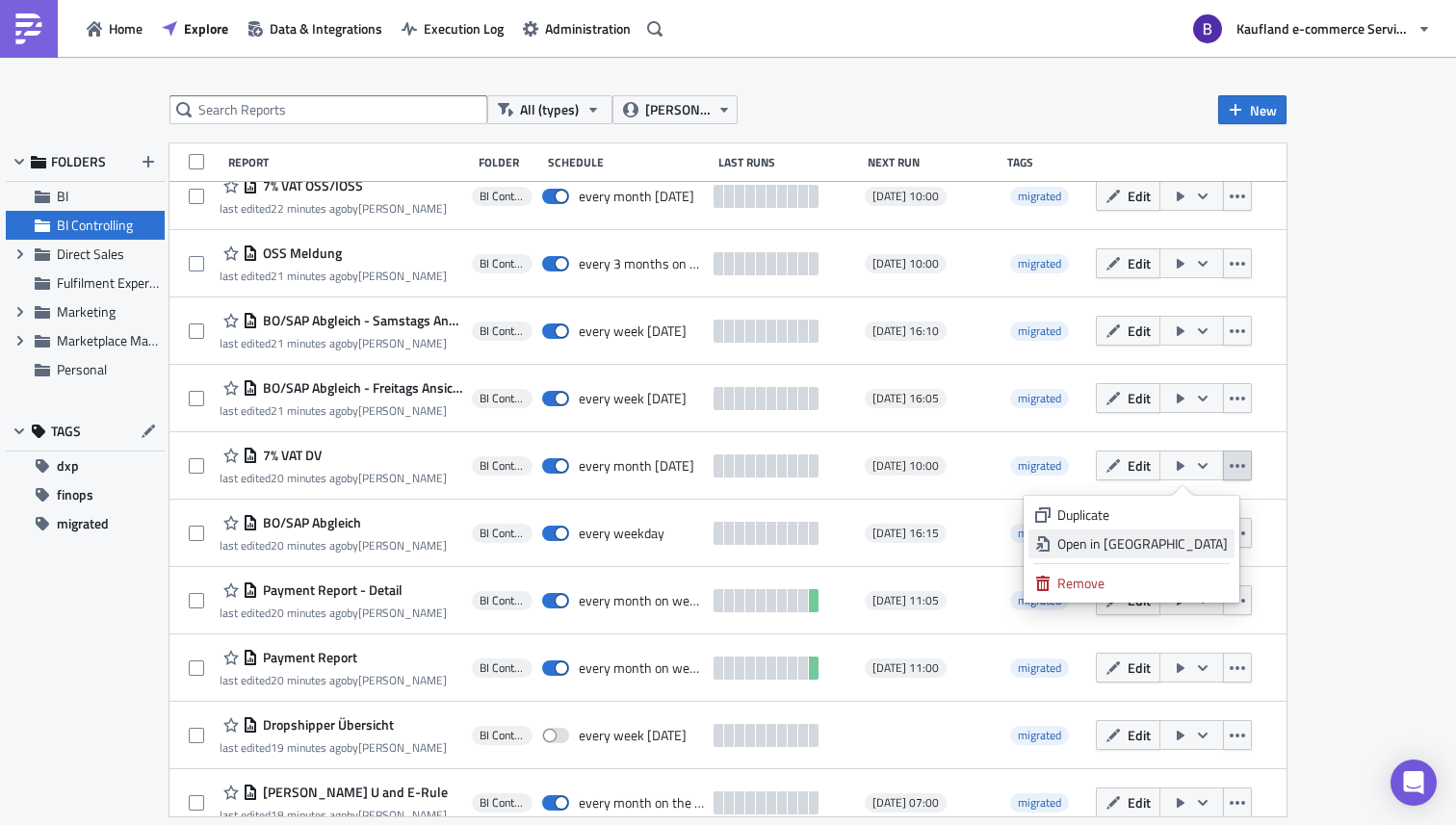 click on "Open in New Tab" at bounding box center [1142, 544] 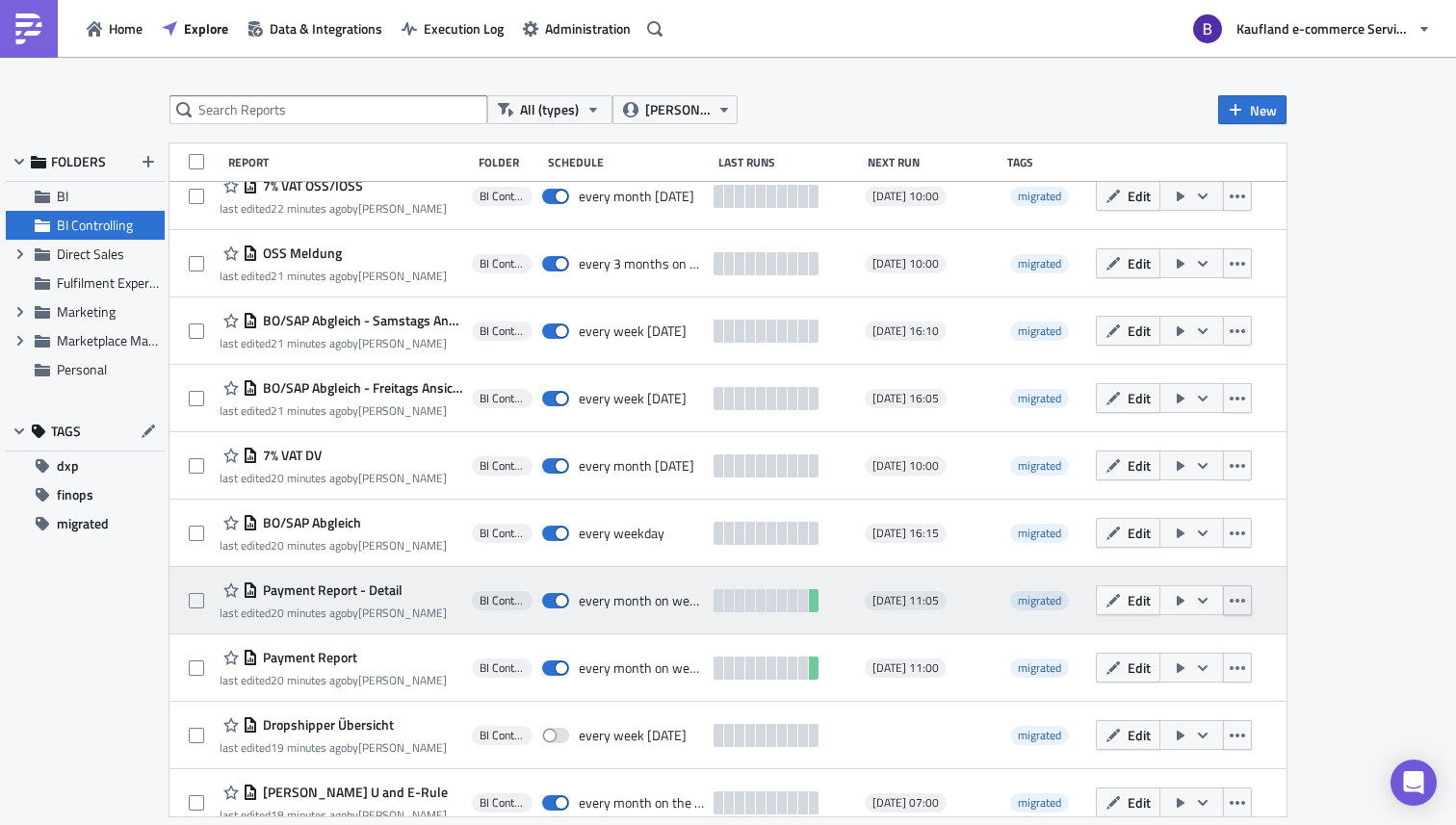 click 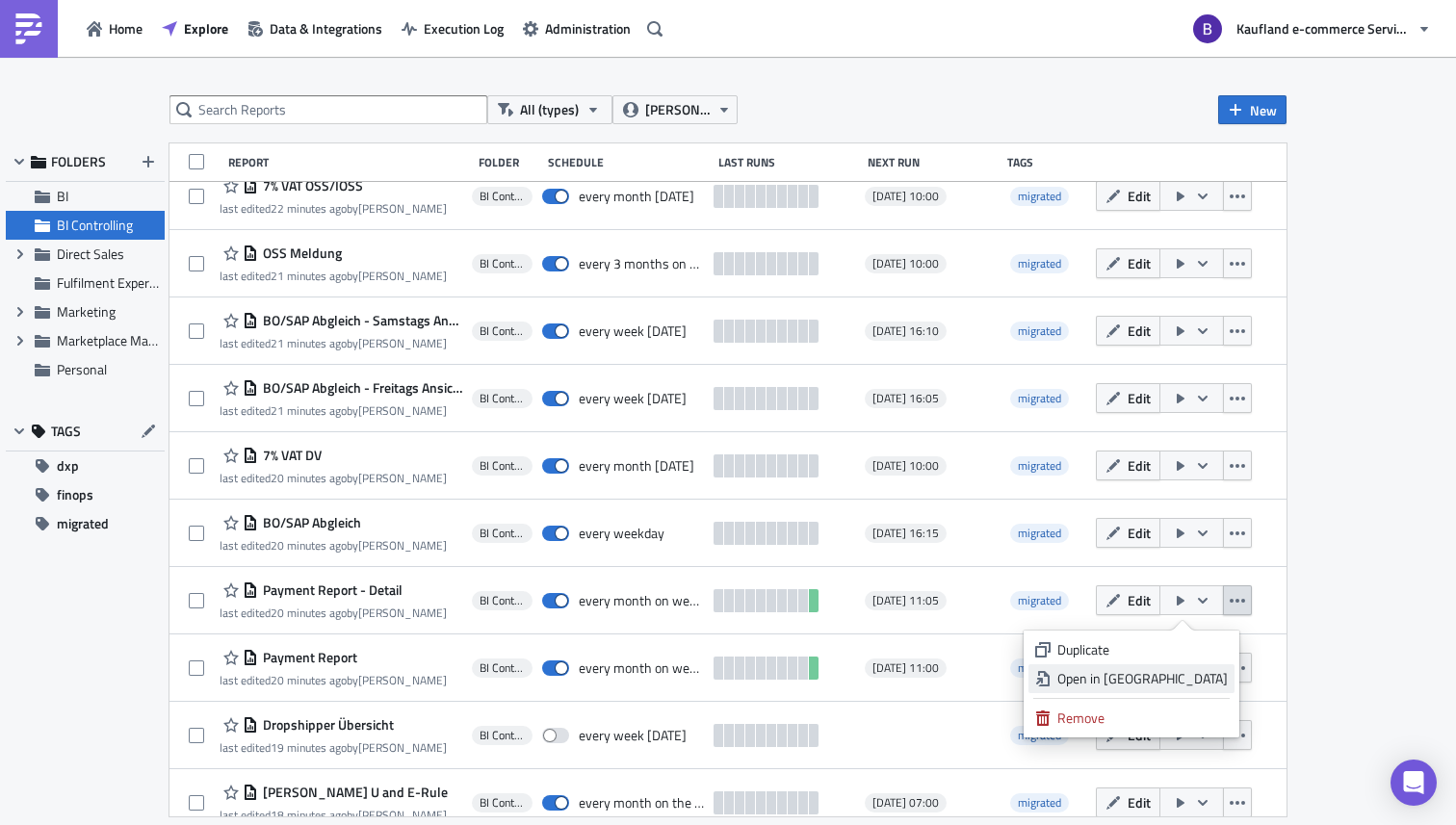 click on "Open in New Tab" at bounding box center [1142, 679] 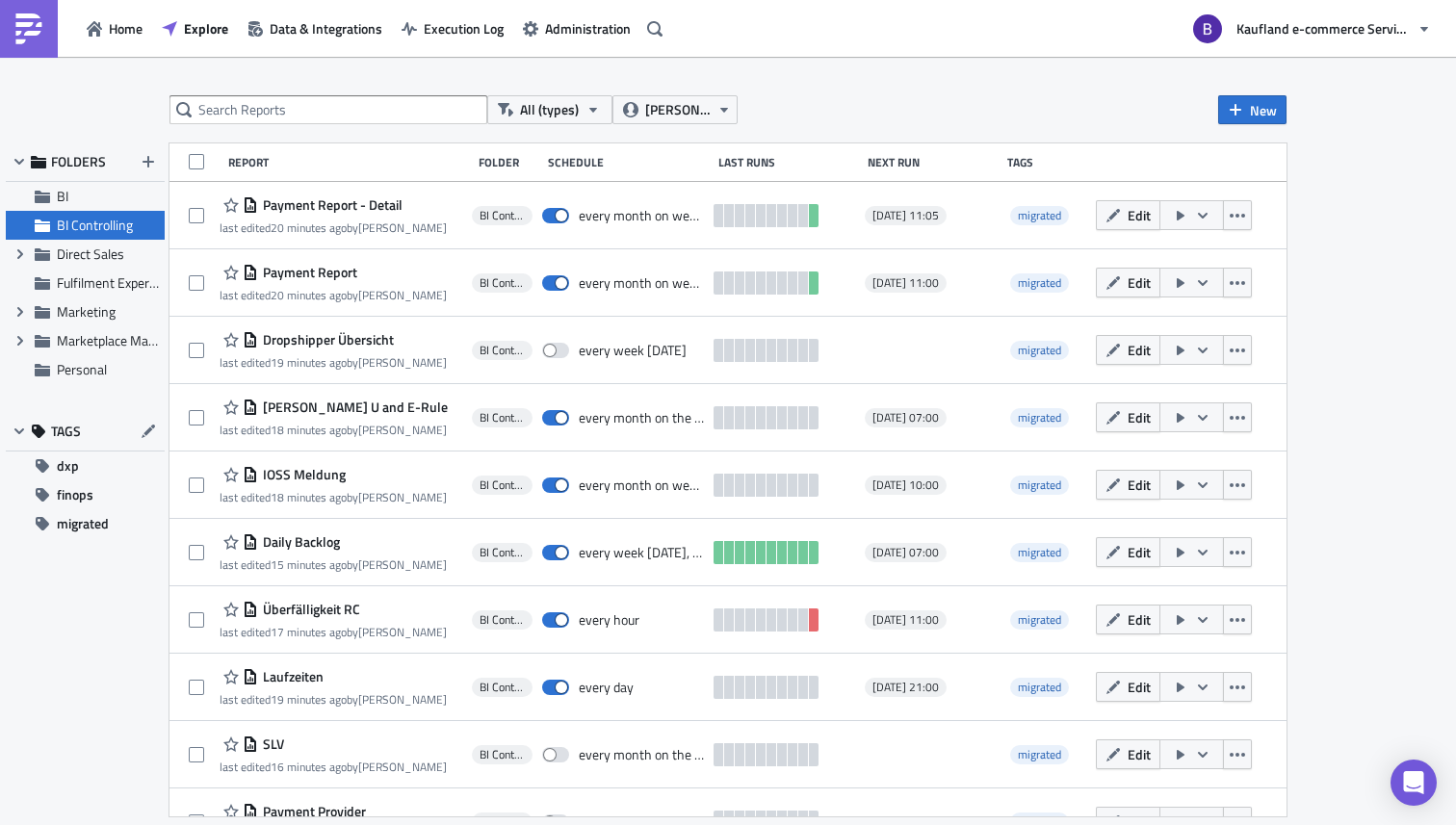 scroll, scrollTop: 826, scrollLeft: 0, axis: vertical 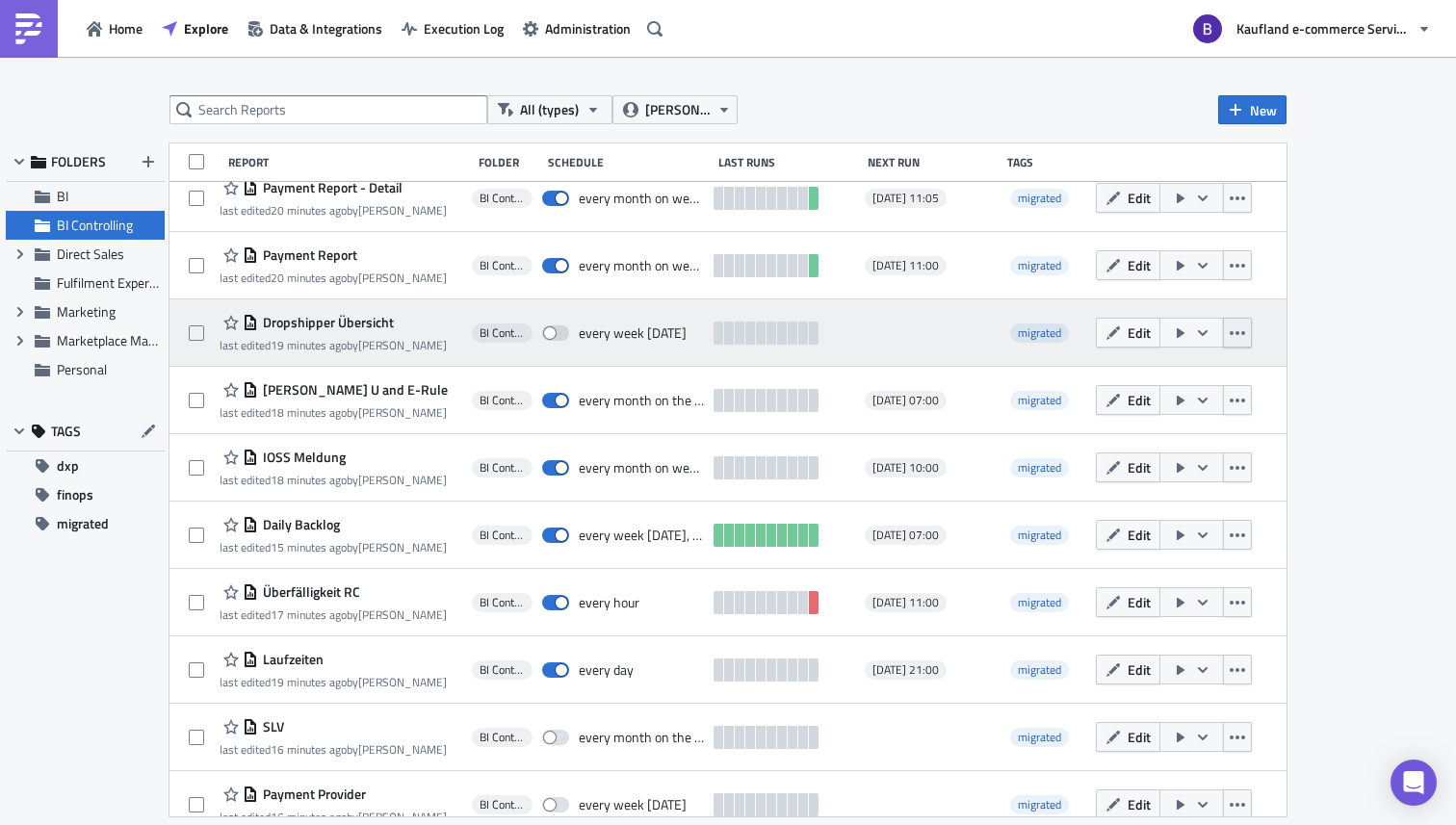 click at bounding box center (1237, 332) 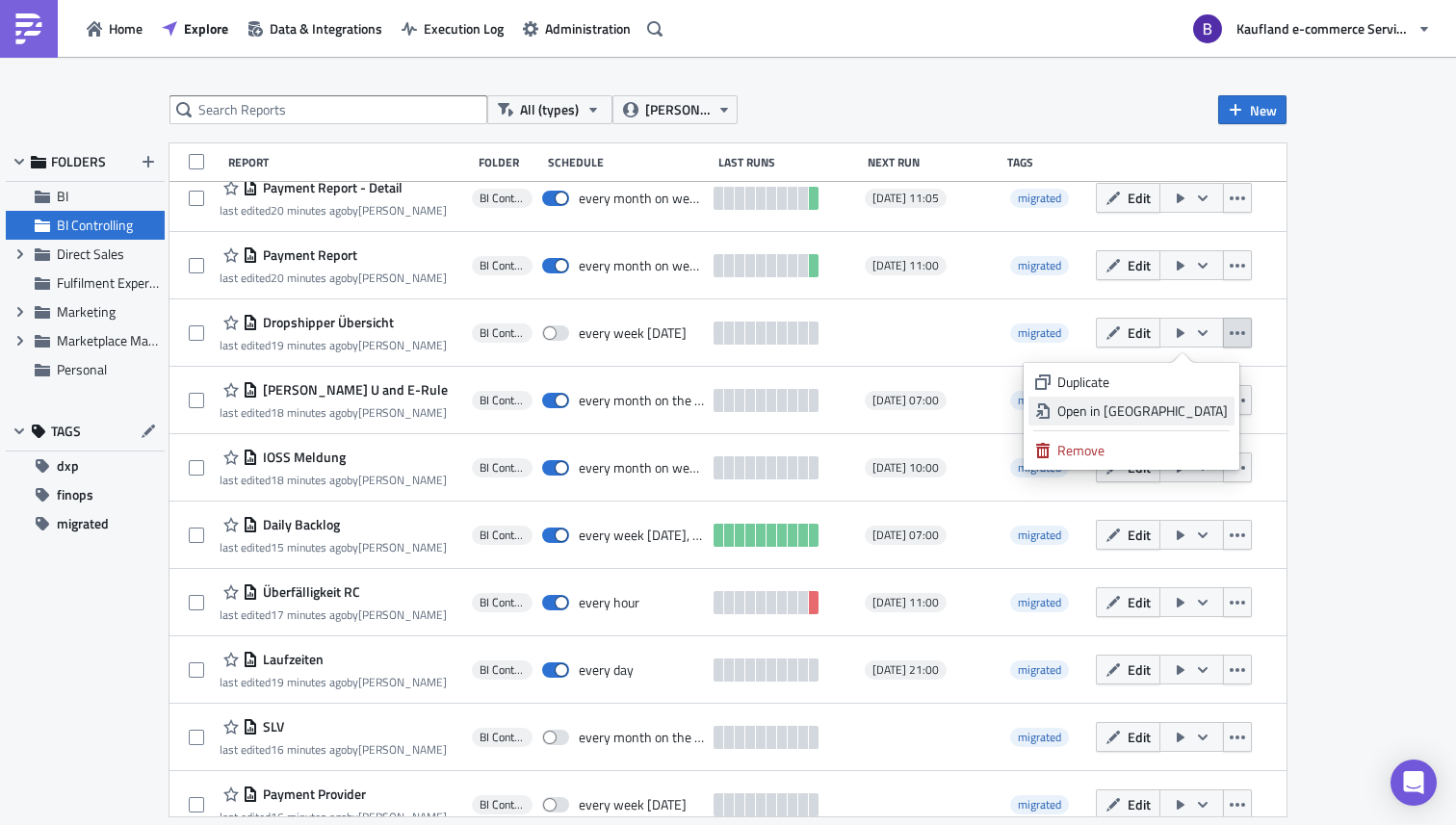 click on "Open in New Tab" at bounding box center [1142, 411] 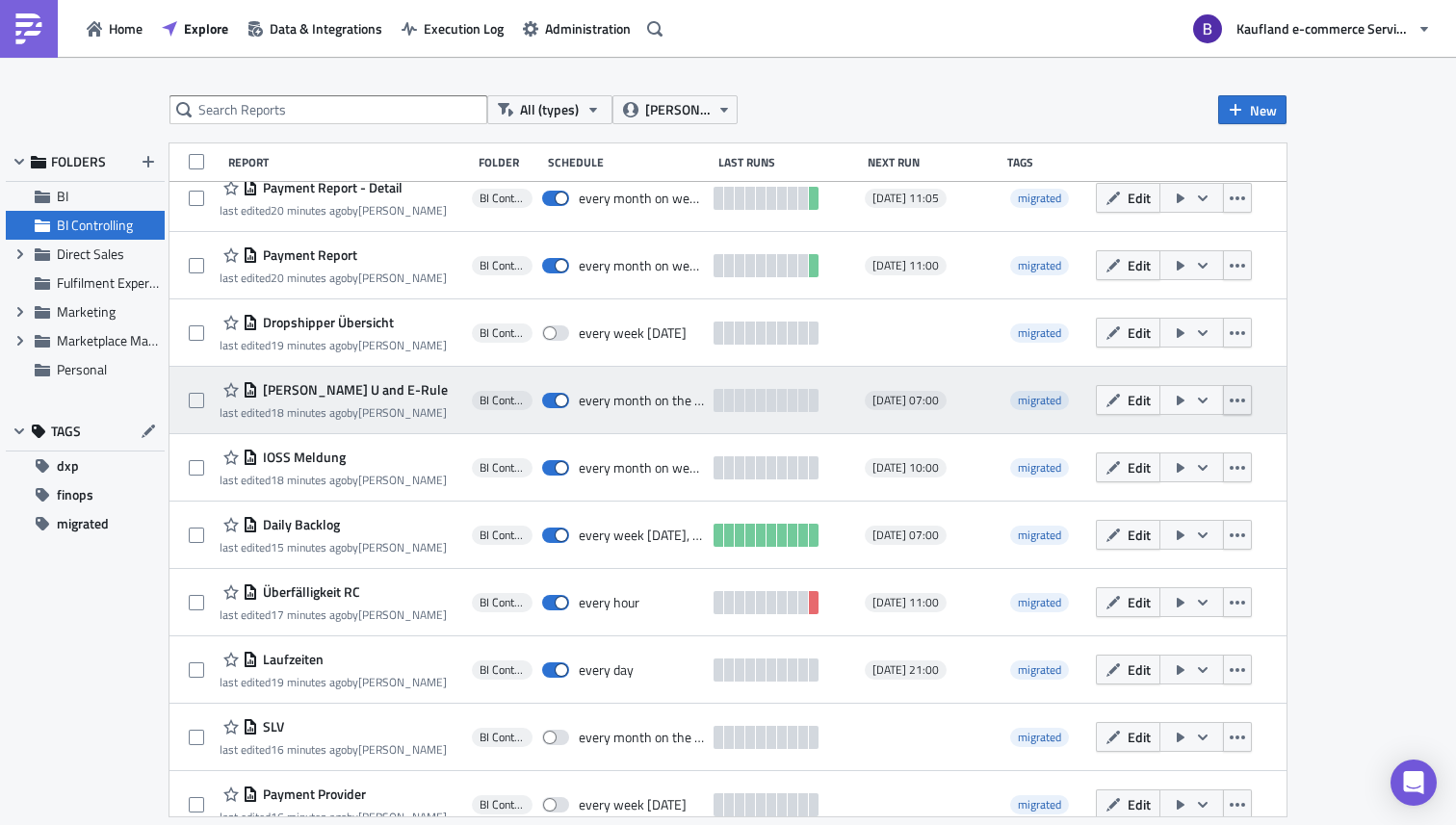 click 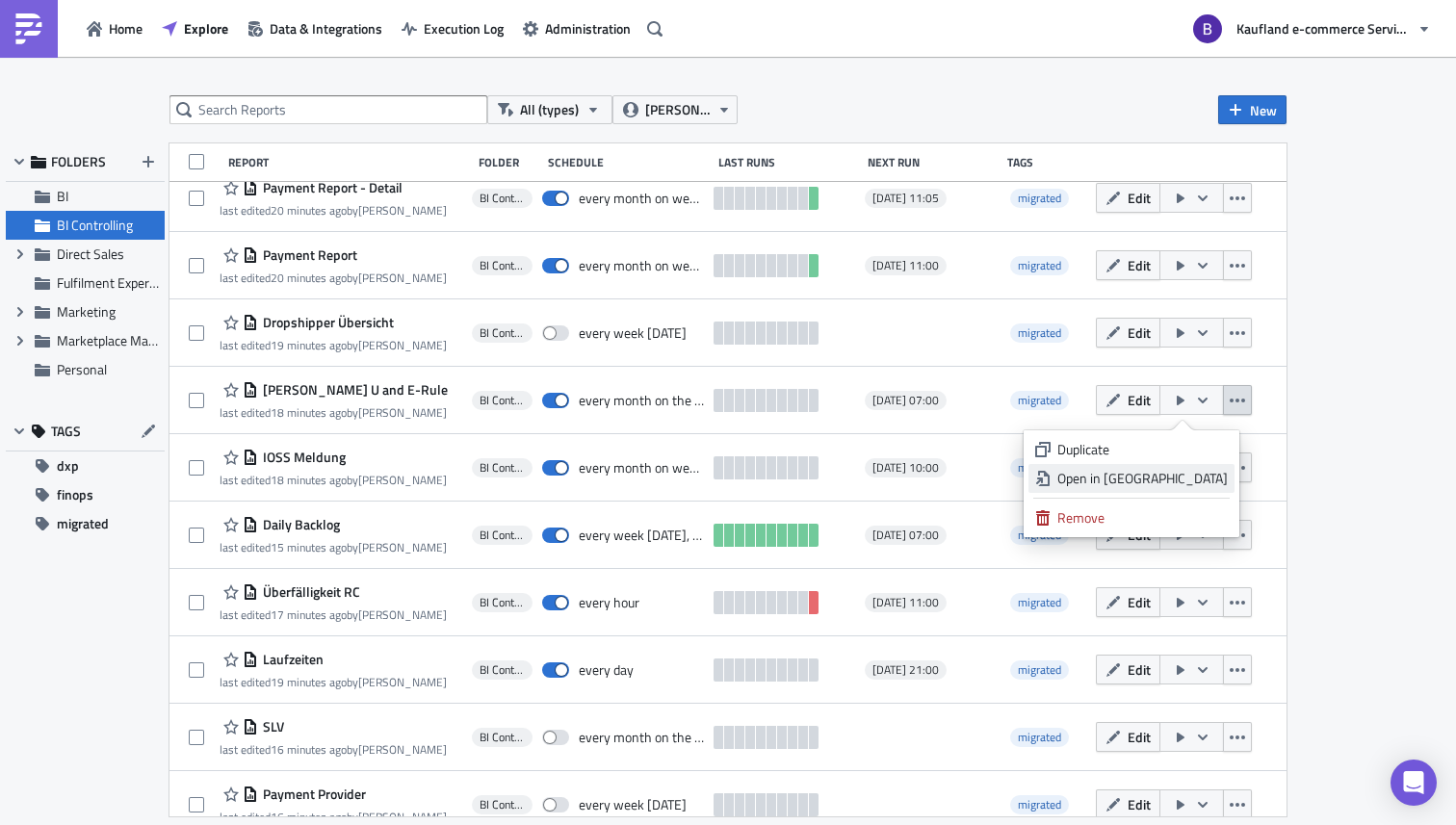 click on "Open in New Tab" at bounding box center [1142, 478] 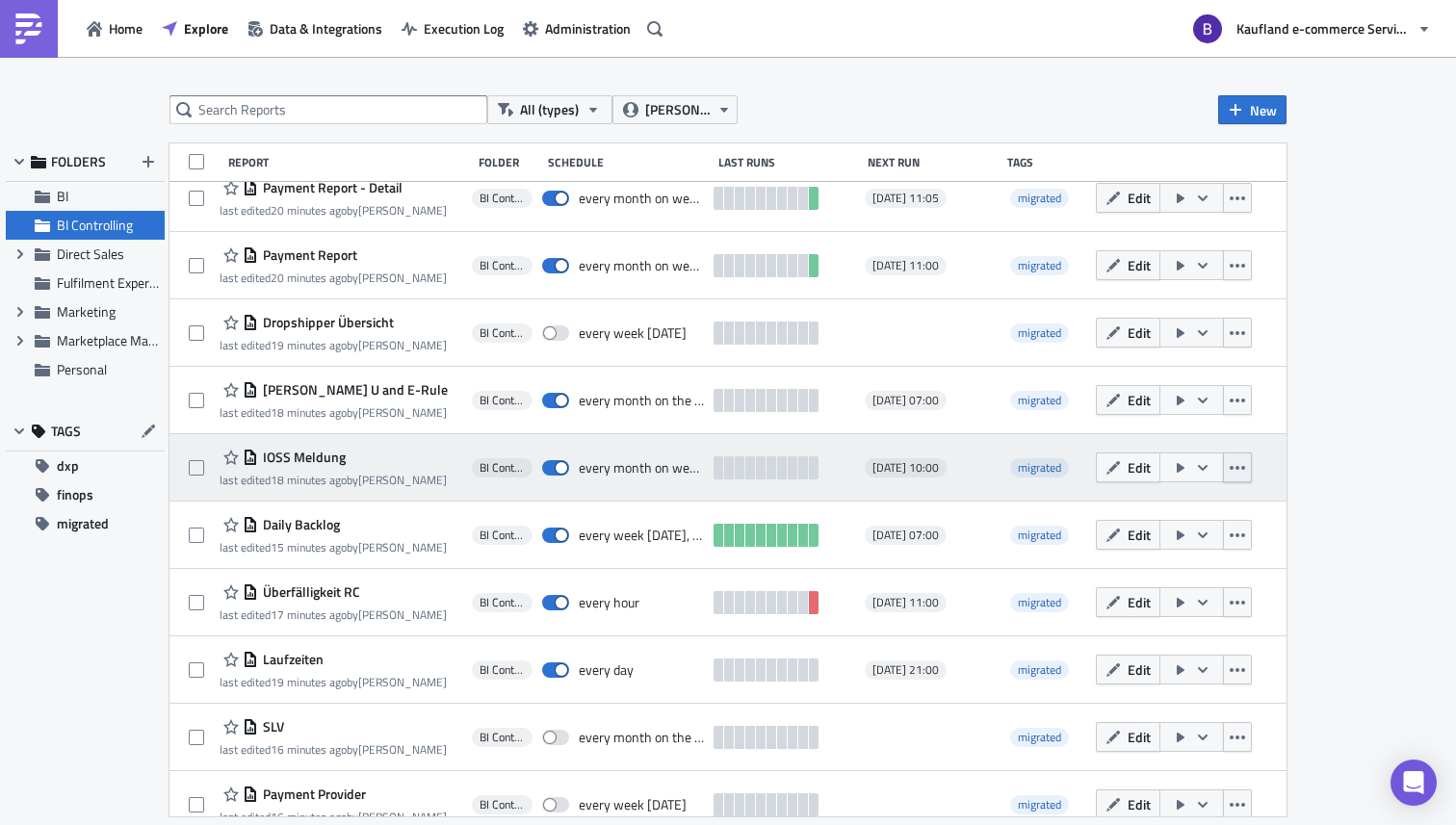 click 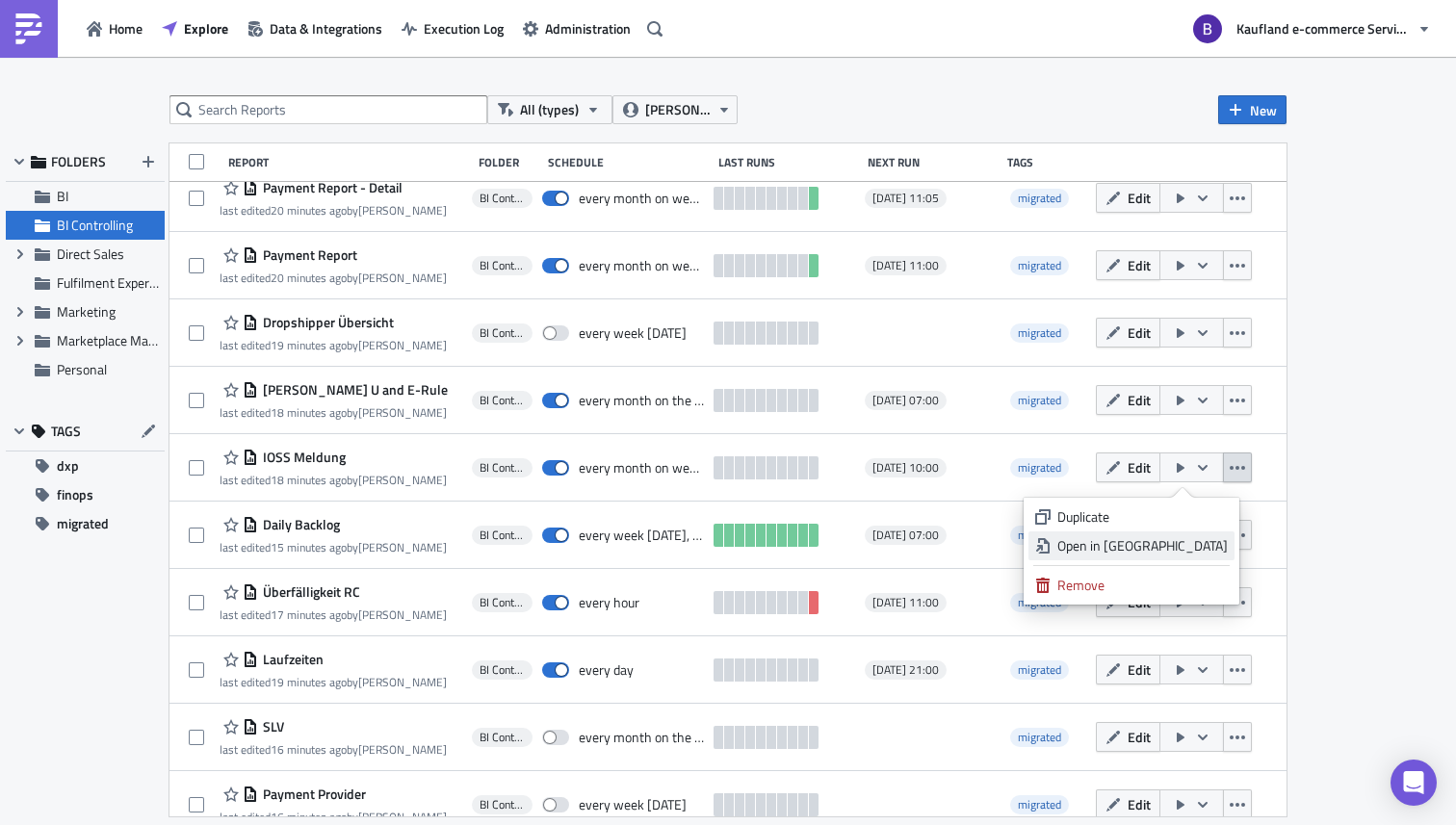 click on "Open in New Tab" at bounding box center [1131, 546] 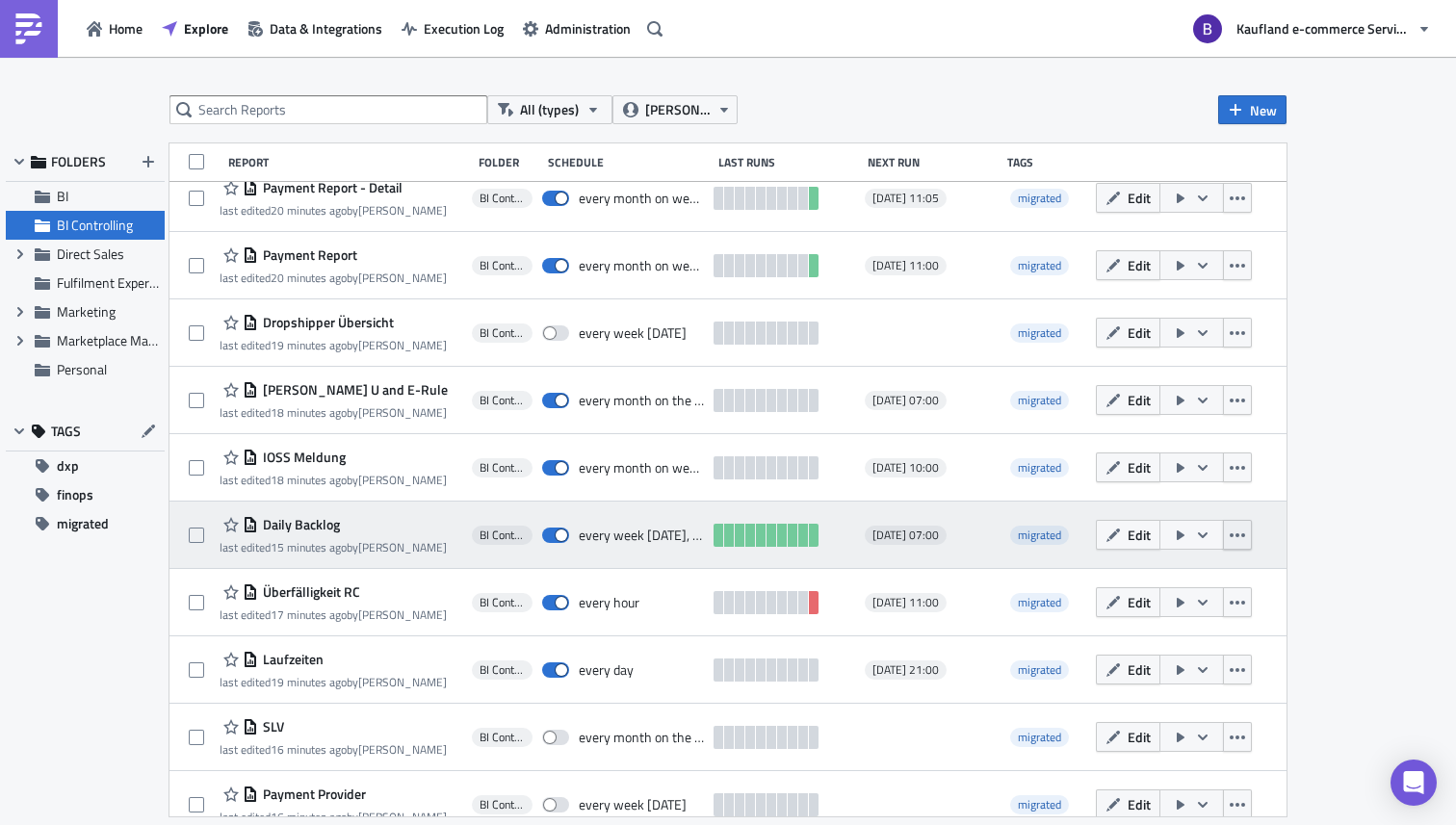 click 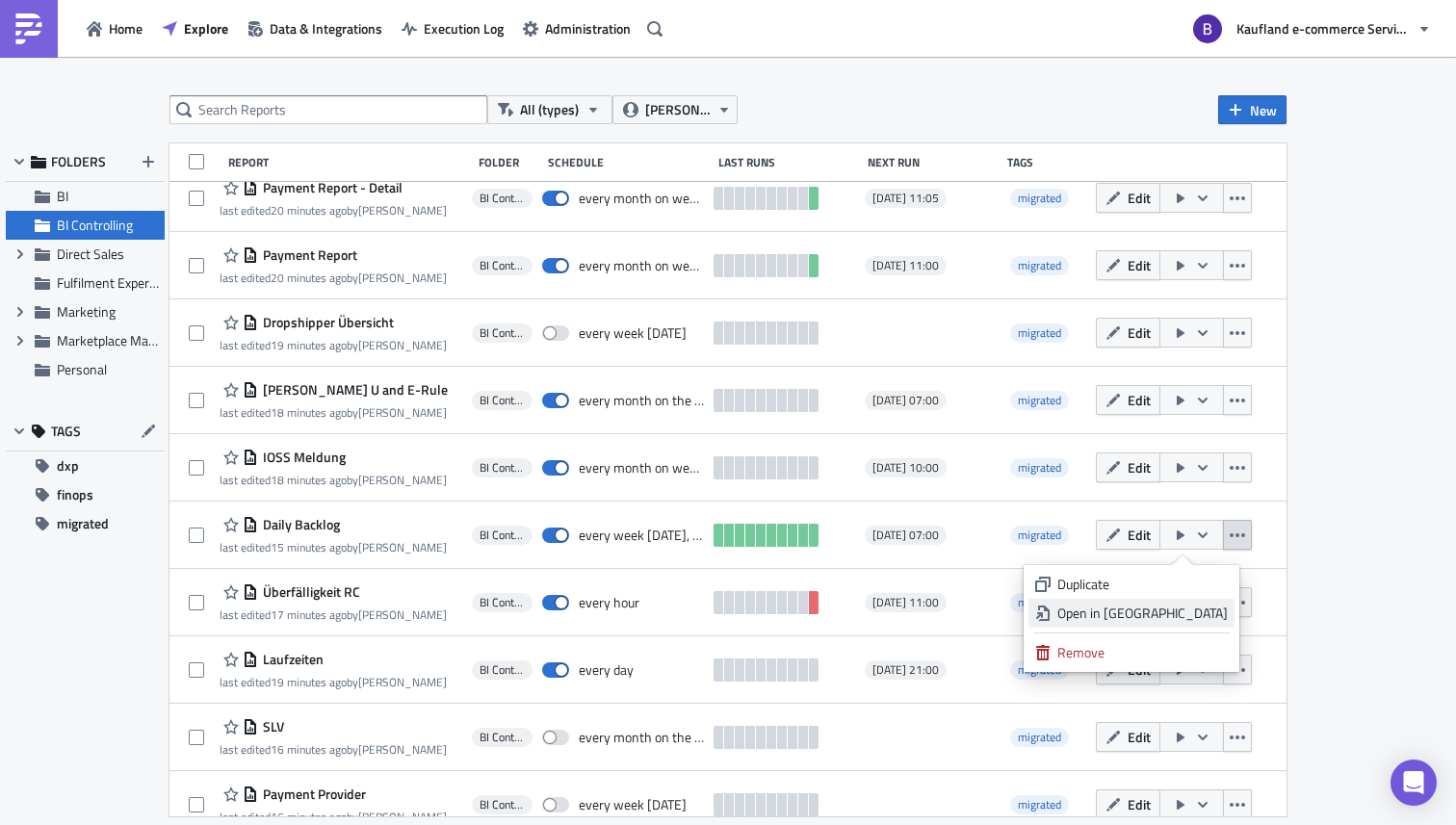 click on "Open in New Tab" at bounding box center [1142, 613] 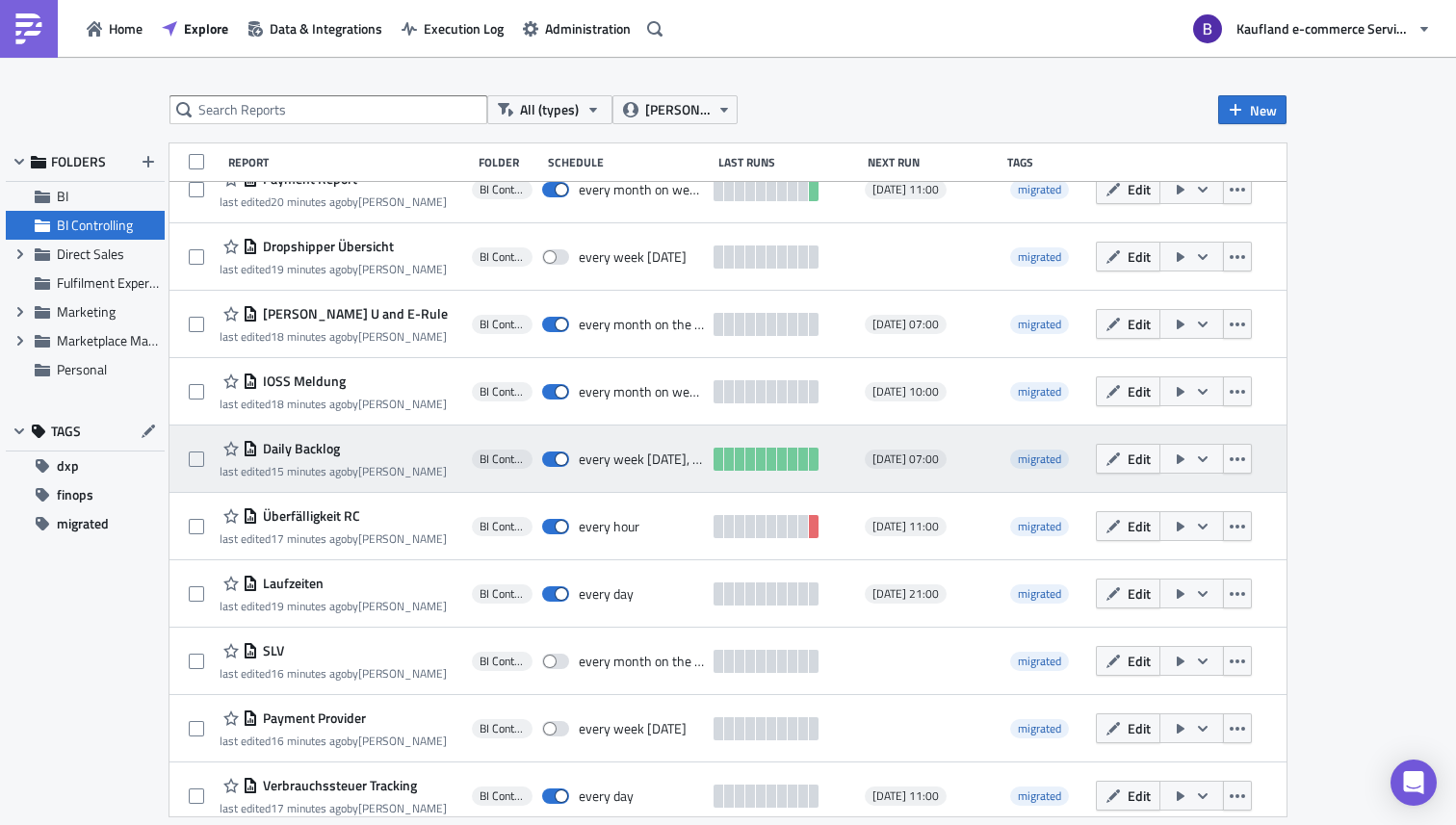 scroll, scrollTop: 915, scrollLeft: 0, axis: vertical 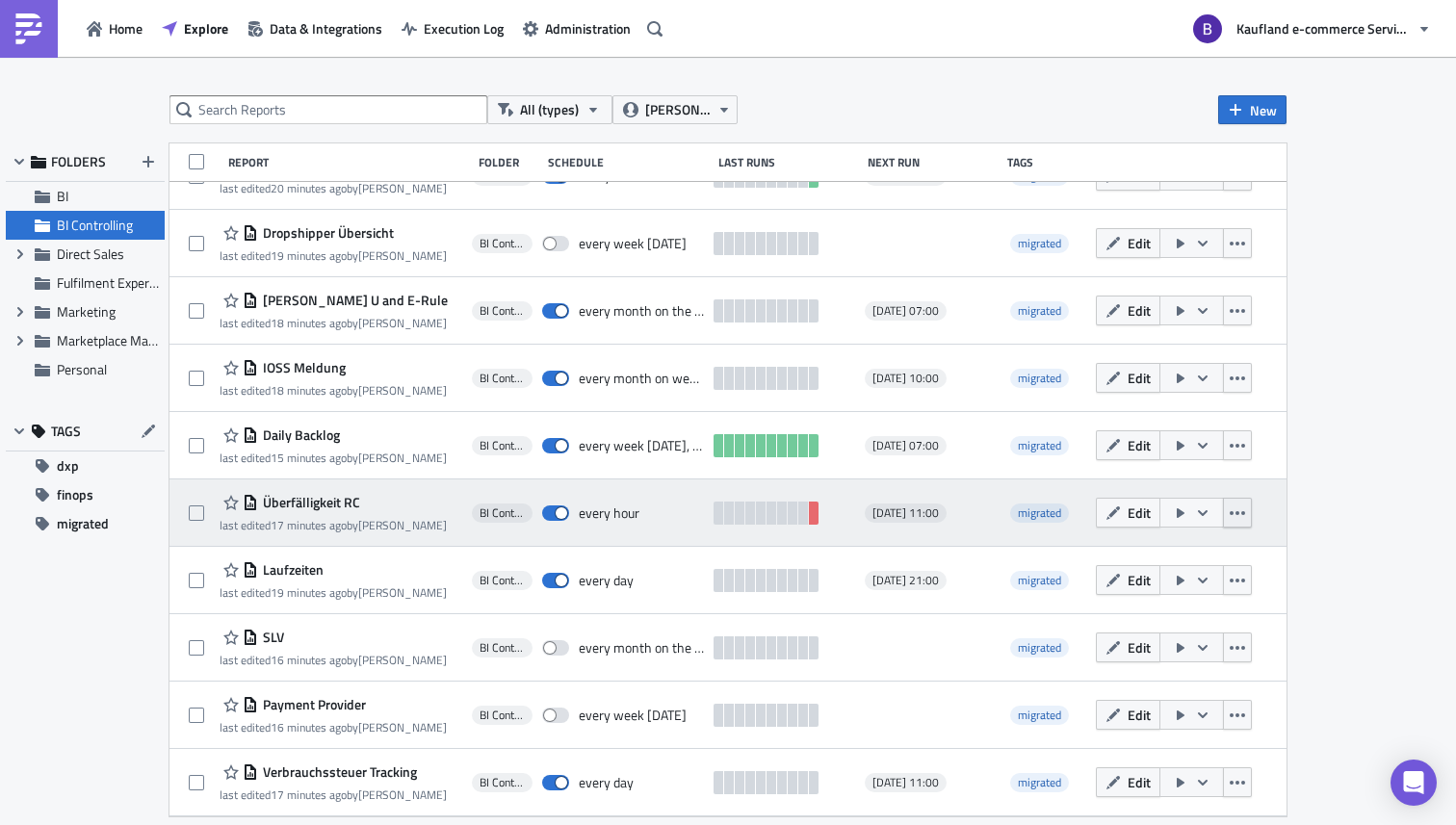 click 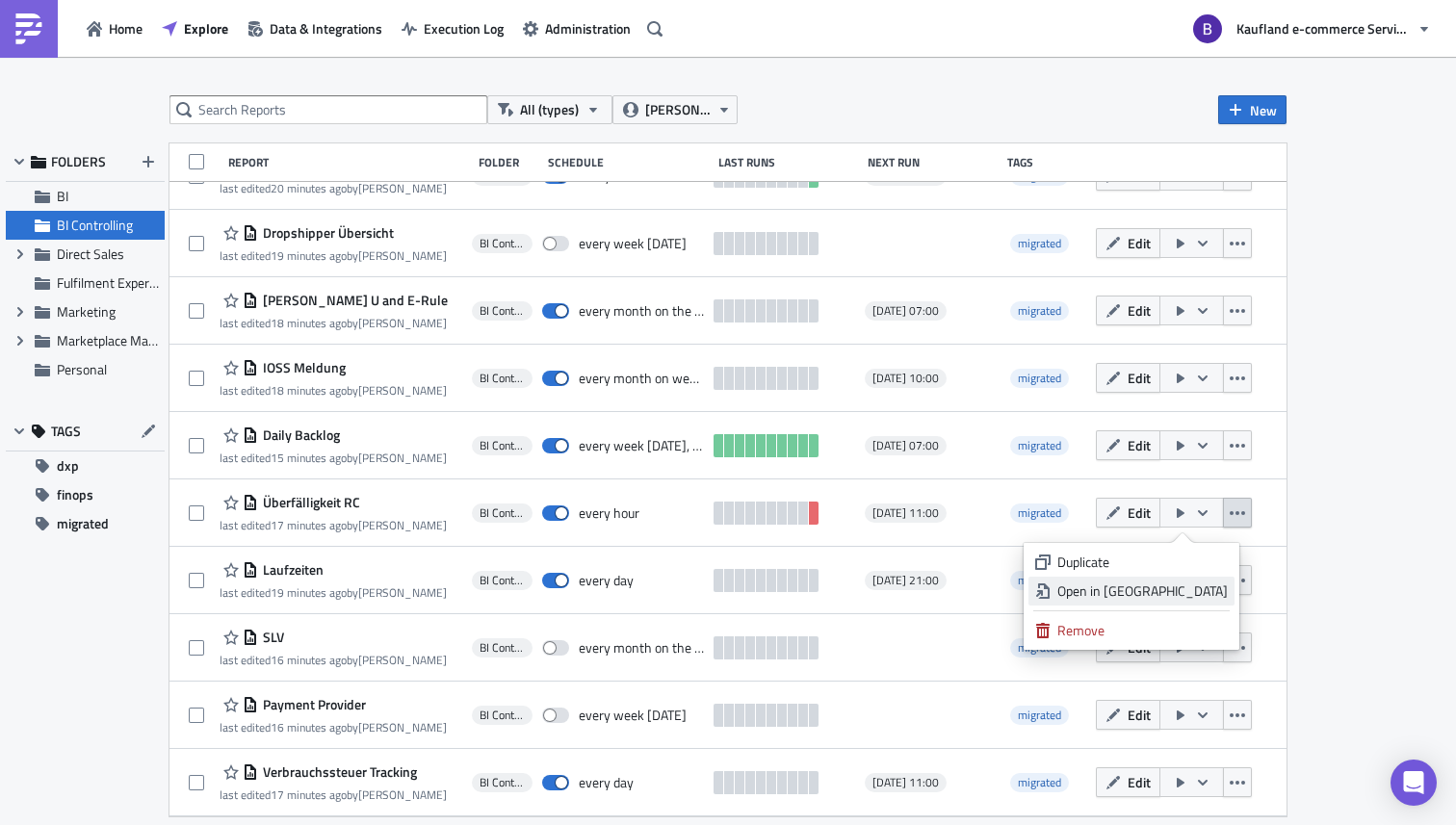 click on "Open in New Tab" at bounding box center [1142, 591] 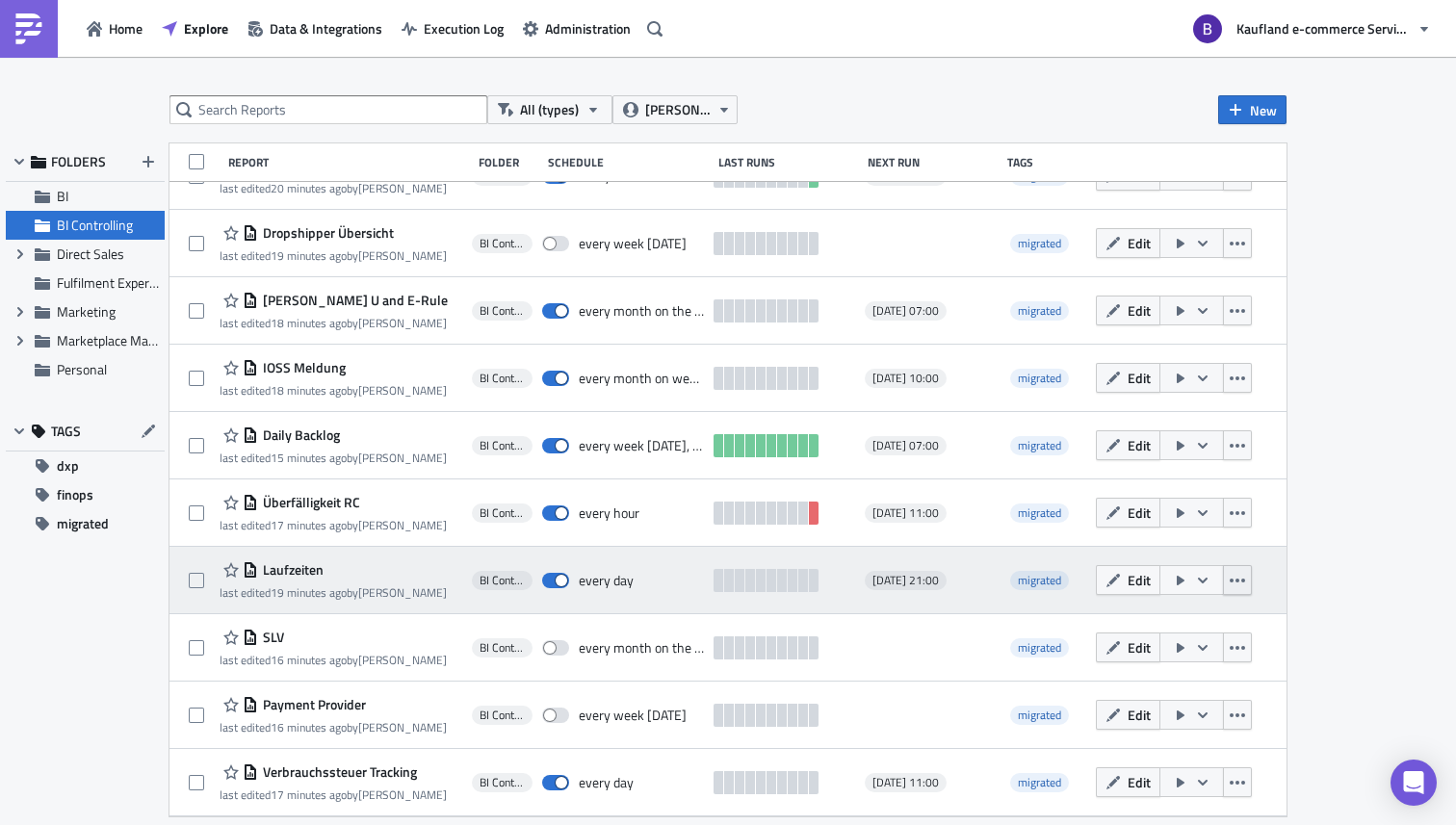 click at bounding box center (1237, 580) 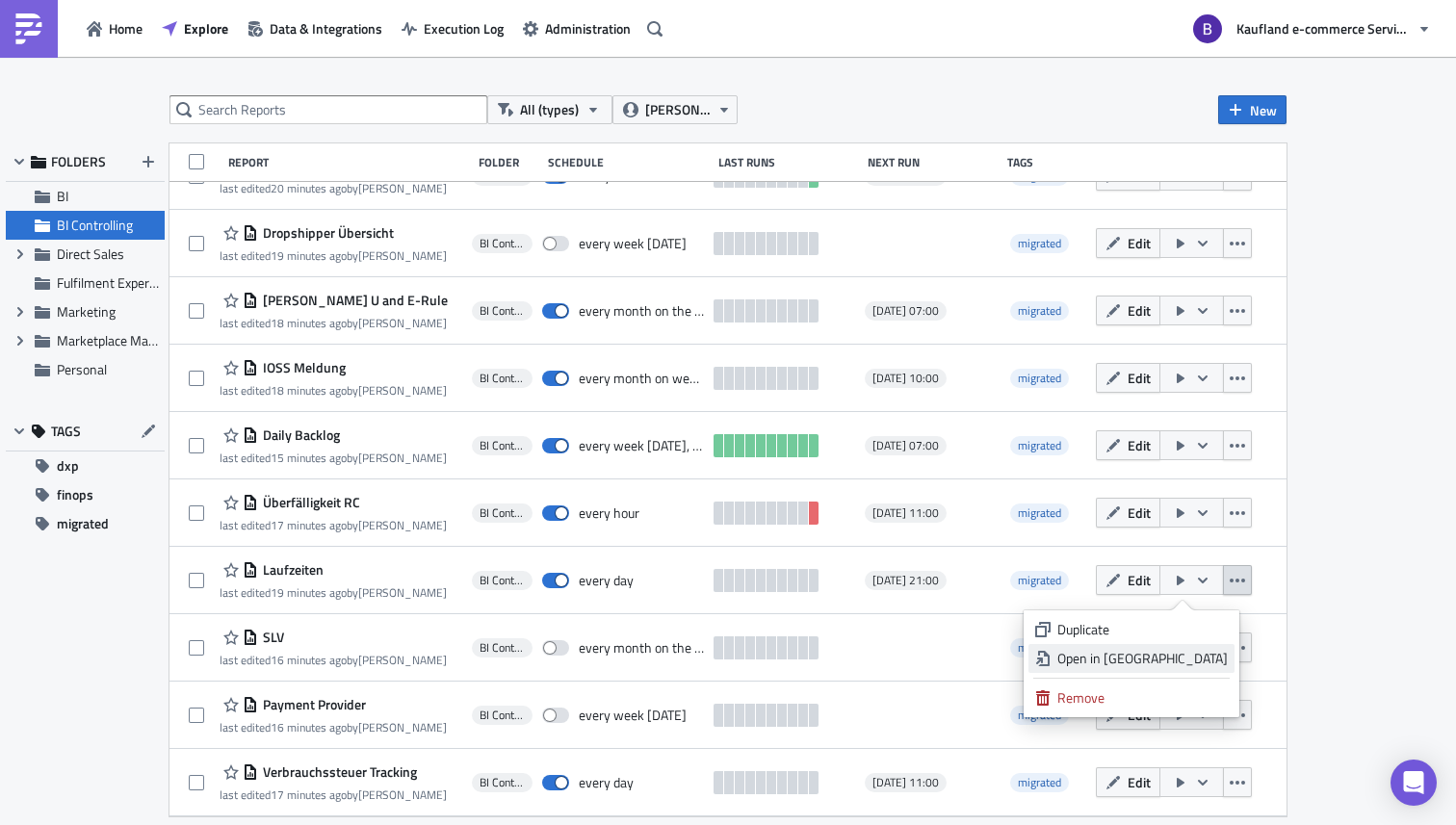 click on "Open in New Tab" at bounding box center (1142, 658) 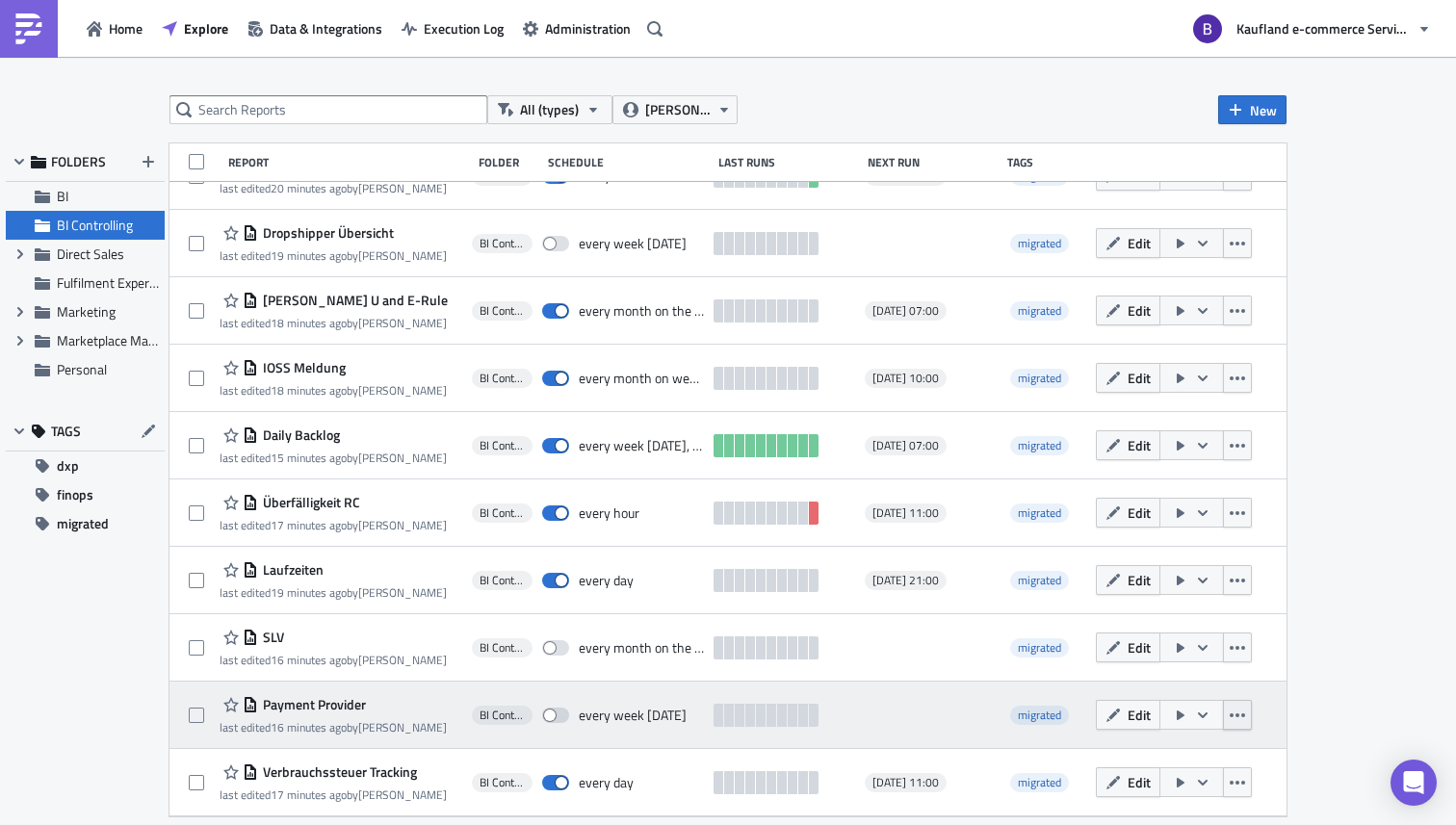 click at bounding box center [1237, 714] 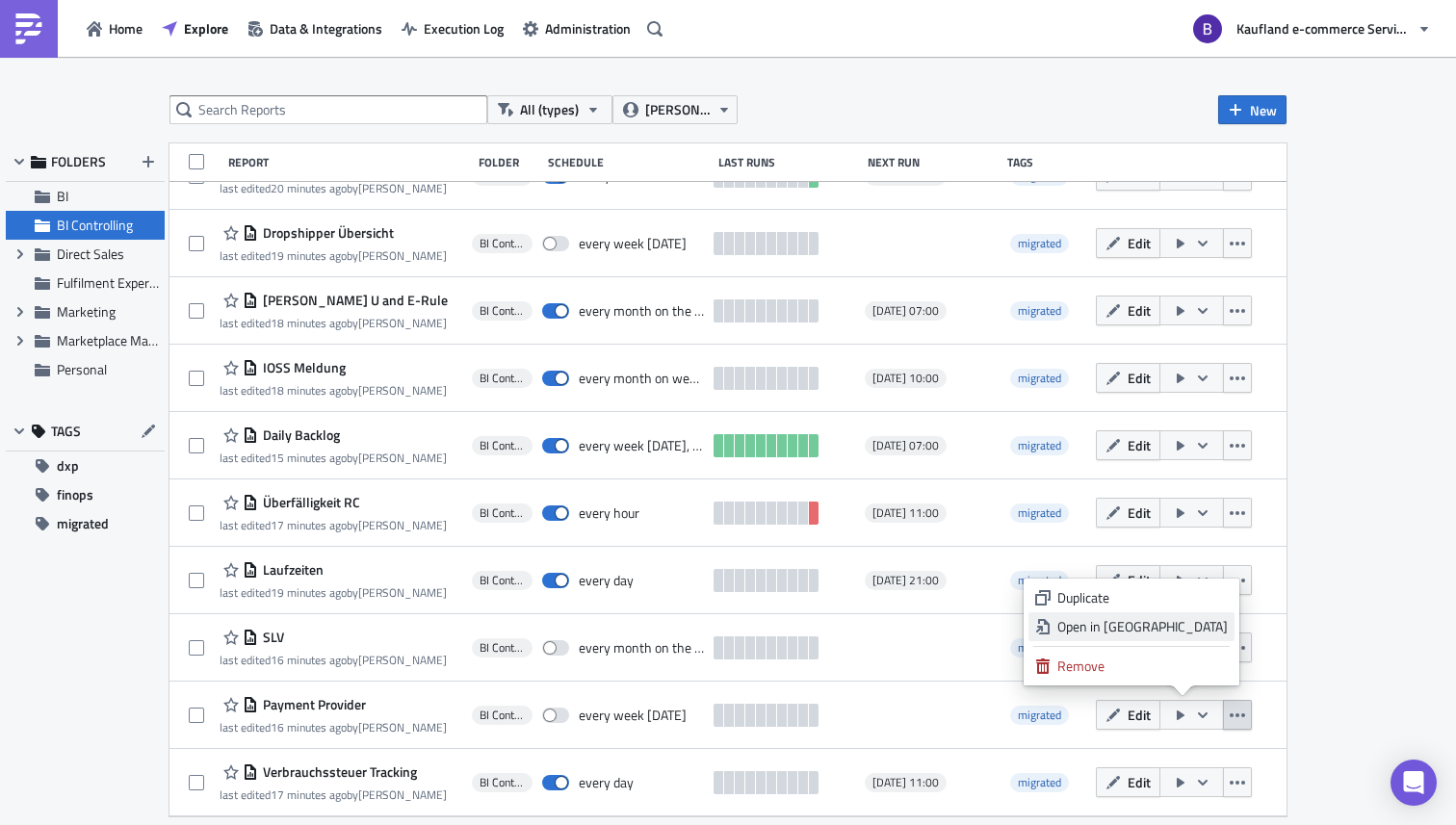 click on "Open in New Tab" at bounding box center (1142, 627) 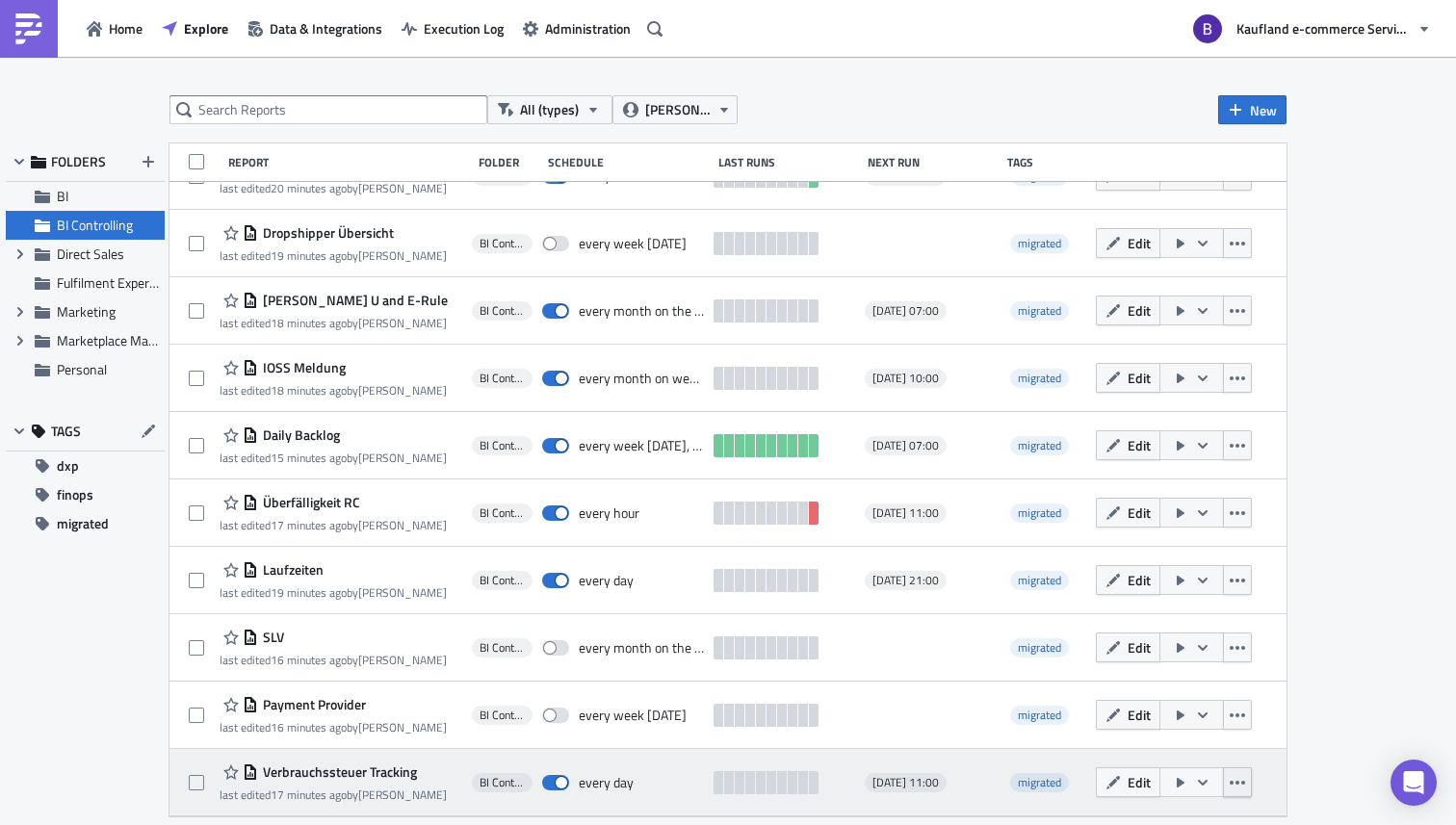 click at bounding box center [1237, 782] 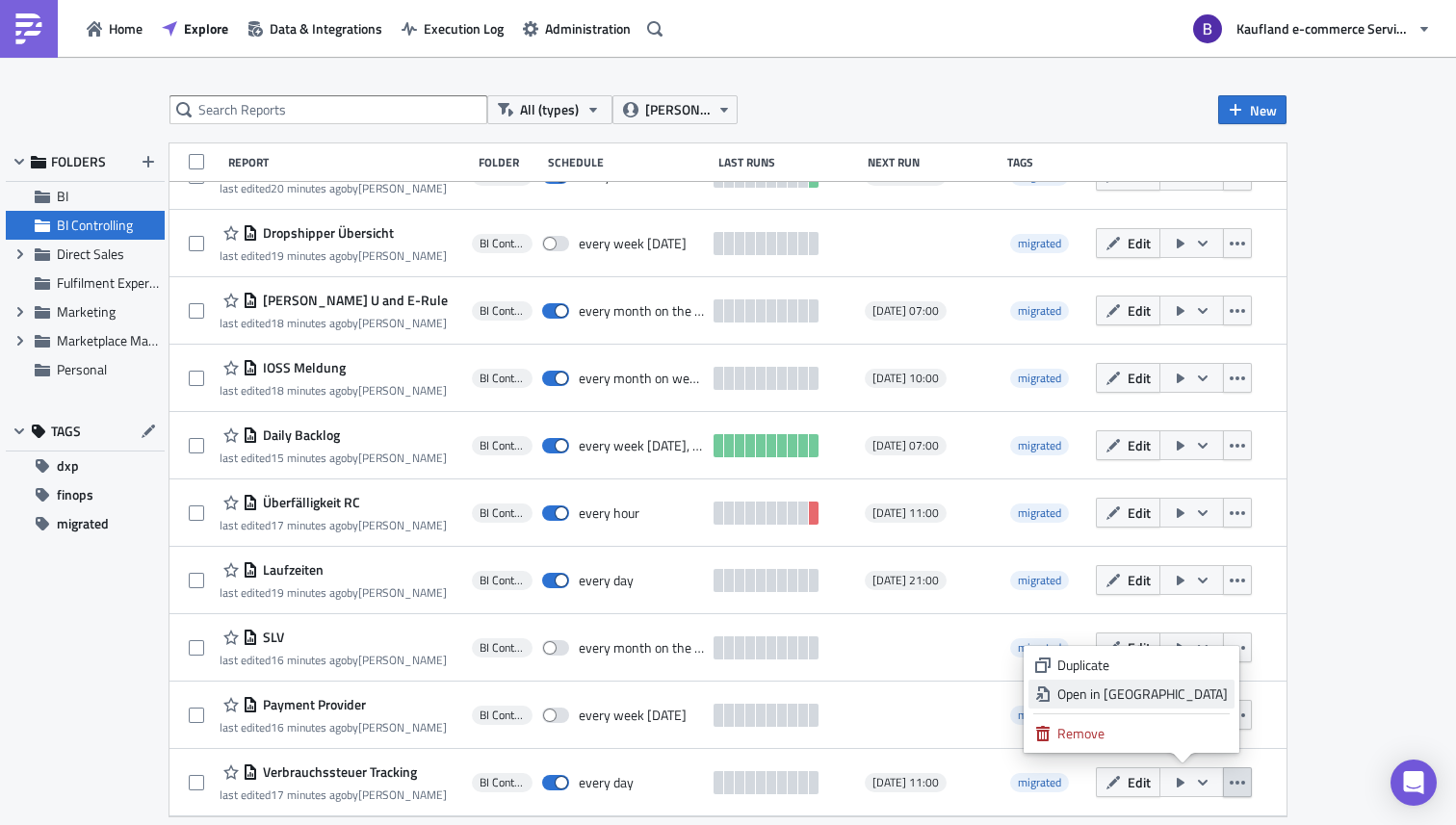 click on "Open in New Tab" at bounding box center (1142, 694) 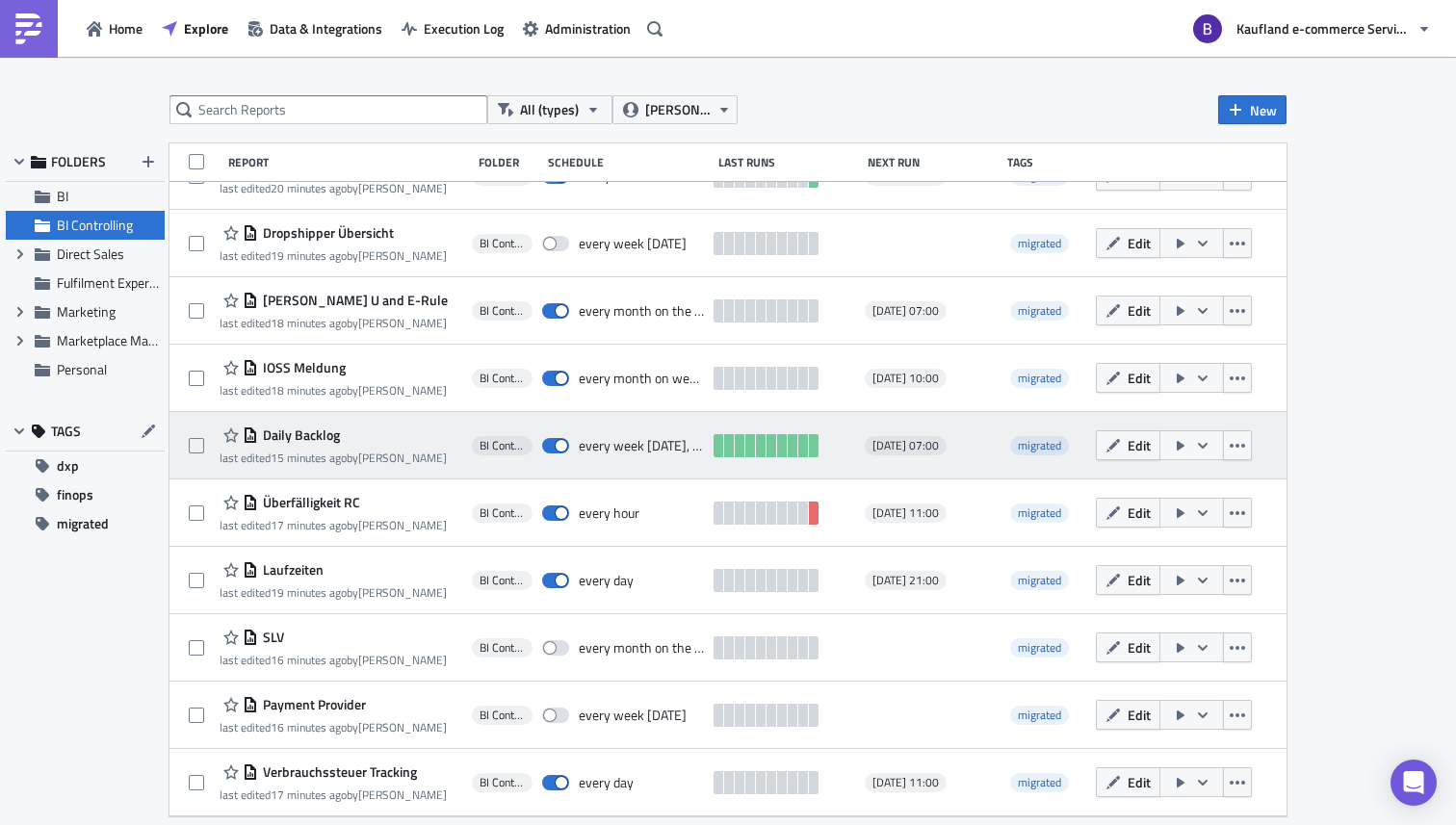 scroll, scrollTop: 0, scrollLeft: 0, axis: both 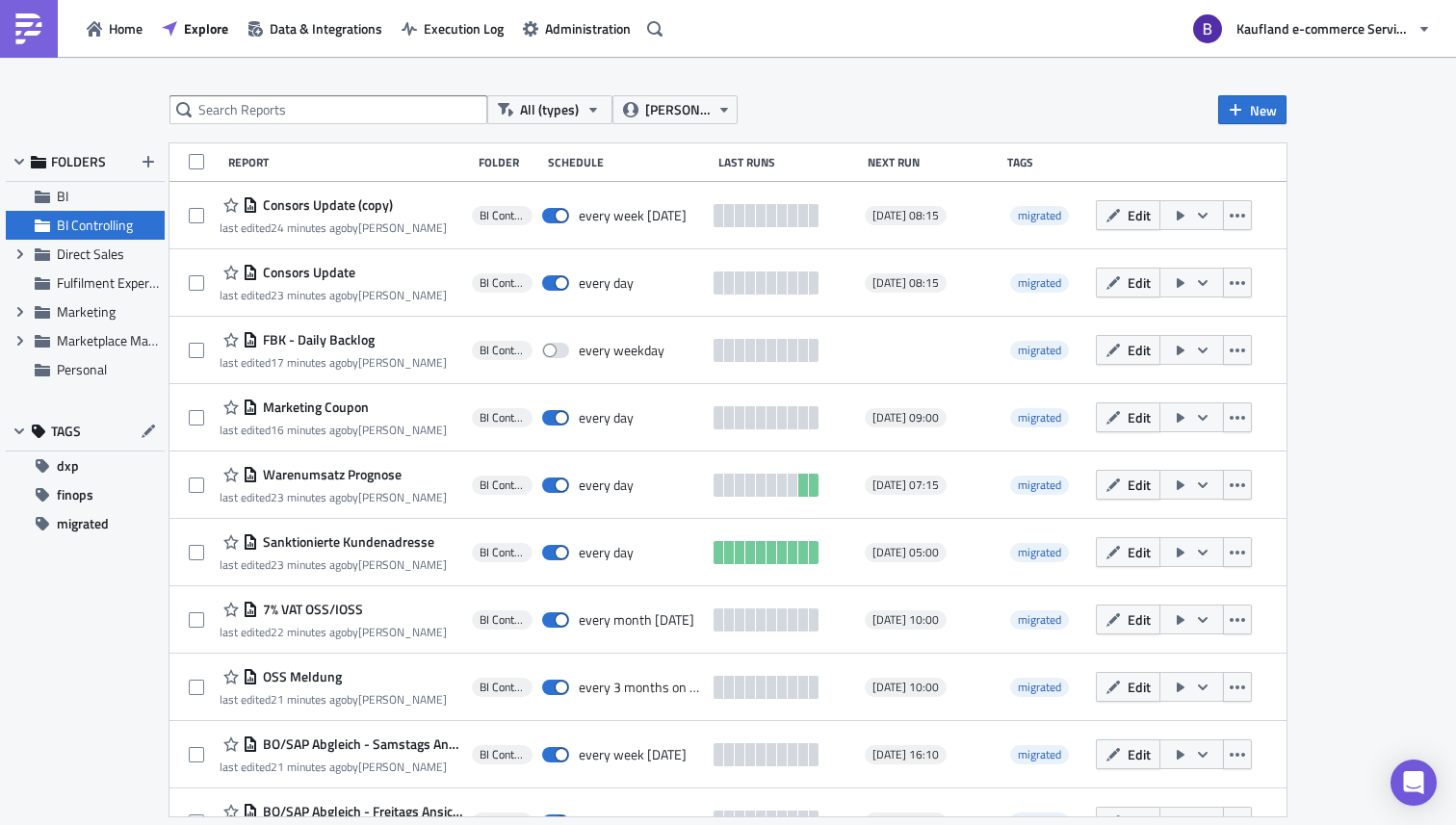 click on "All (types) tobias.haug@real-digital.de New FOLDERS BI BI Controlling Expand group Direct Sales Fulfilment Experience Expand group Marketing Expand group Marketplace Management Personal TAGS dxp finops migrated Report Folder Schedule Last Runs Next Run Tags Consors Update (copy) last edited  24 minutes ago  by  Ilja Lock BI Controlling every week on Monday  2025-07-21 08:15 migrated Edit Consors Update last edited  23 minutes ago  by  Ilja Lock BI Controlling every day  2025-07-15 08:15 migrated Edit FBK - Daily Backlog last edited  17 minutes ago  by  Ilja Lock BI Controlling every weekday  migrated Edit Marketing Coupon last edited  16 minutes ago  by  Ilja Lock BI Controlling every day  2025-07-15 09:00 migrated Edit Warenumsatz Prognose last edited  23 minutes ago  by  Ilja Lock BI Controlling every day  2025-07-15 07:15 migrated Edit Sanktionierte Kundenadresse last edited  23 minutes ago  by  Ilja Lock BI Controlling every day  2025-07-15 05:00 migrated Edit 7% VAT OSS/IOSS last edited   by  Edit" at bounding box center (728, 442) 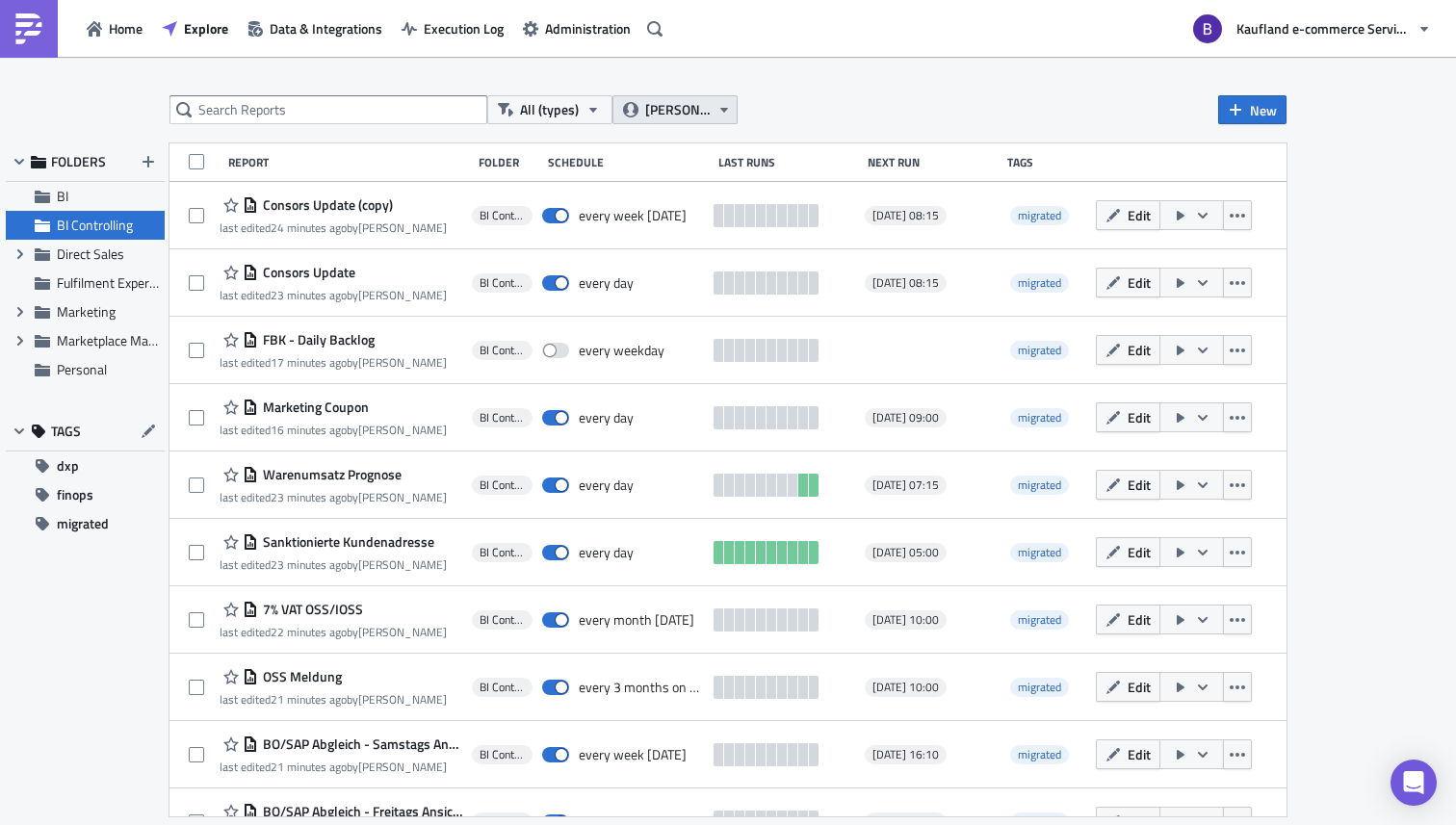click on "[PERSON_NAME][EMAIL_ADDRESS][PERSON_NAME][DOMAIN_NAME]" at bounding box center [677, 110] 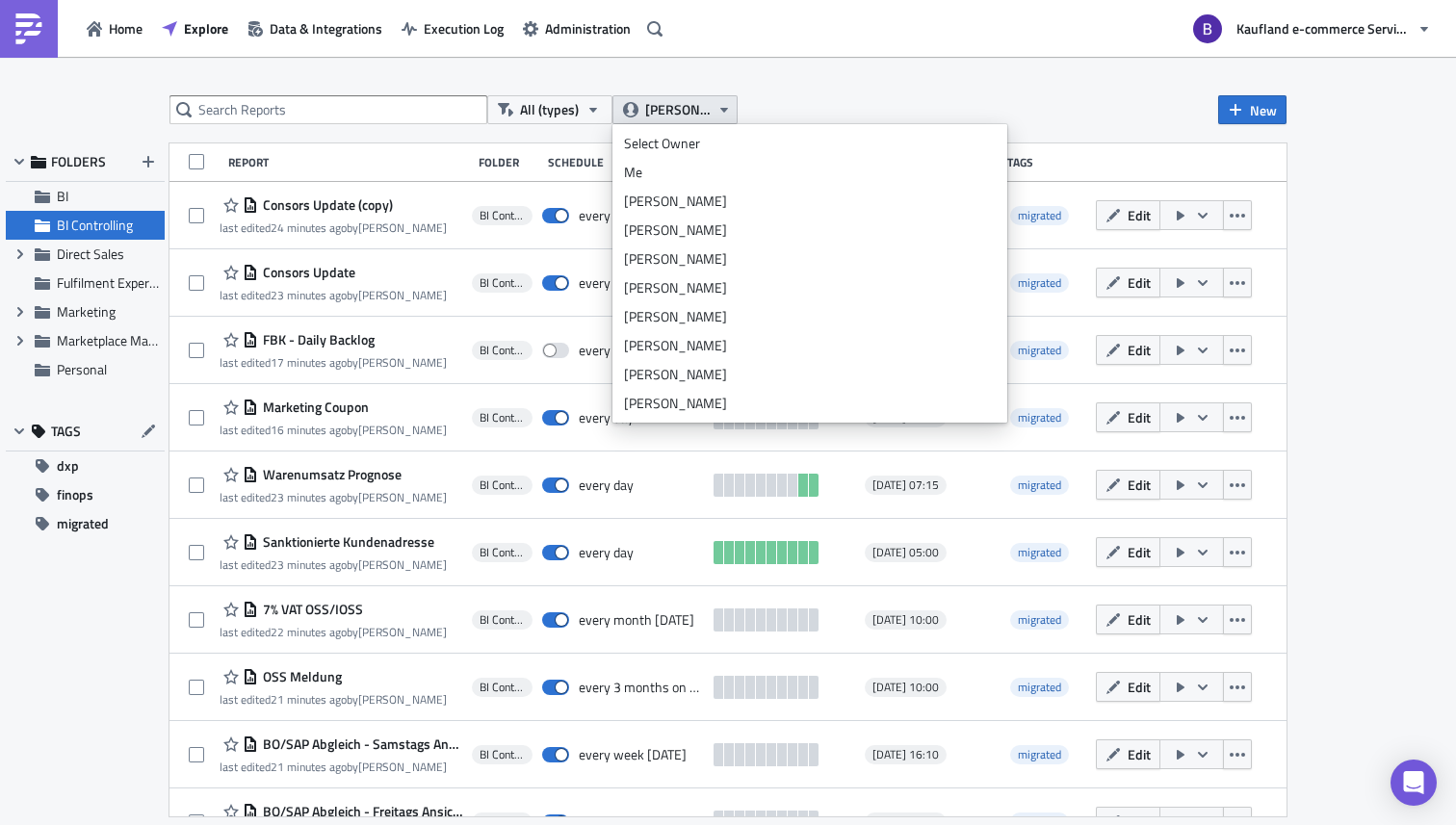 scroll, scrollTop: 6469, scrollLeft: 0, axis: vertical 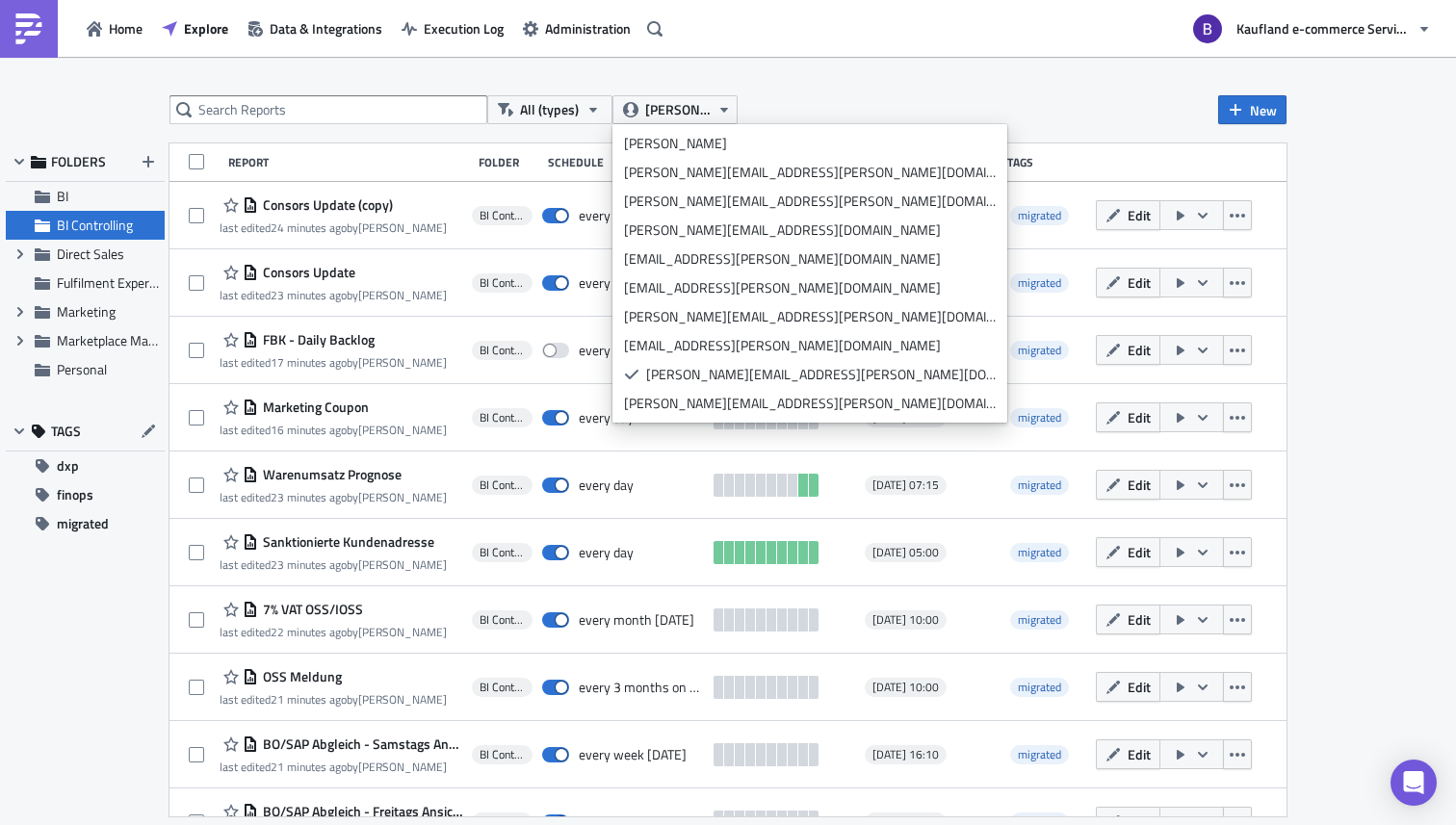 click on "All (types) tobias.haug@real-digital.de New FOLDERS BI BI Controlling Expand group Direct Sales Fulfilment Experience Expand group Marketing Expand group Marketplace Management Personal TAGS dxp finops migrated Report Folder Schedule Last Runs Next Run Tags Consors Update (copy) last edited  24 minutes ago  by  Ilja Lock BI Controlling every week on Monday  2025-07-21 08:15 migrated Edit Consors Update last edited  23 minutes ago  by  Ilja Lock BI Controlling every day  2025-07-15 08:15 migrated Edit FBK - Daily Backlog last edited  17 minutes ago  by  Ilja Lock BI Controlling every weekday  migrated Edit Marketing Coupon last edited  16 minutes ago  by  Ilja Lock BI Controlling every day  2025-07-15 09:00 migrated Edit Warenumsatz Prognose last edited  23 minutes ago  by  Ilja Lock BI Controlling every day  2025-07-15 07:15 migrated Edit Sanktionierte Kundenadresse last edited  23 minutes ago  by  Ilja Lock BI Controlling every day  2025-07-15 05:00 migrated Edit 7% VAT OSS/IOSS last edited   by  Edit" at bounding box center (728, 442) 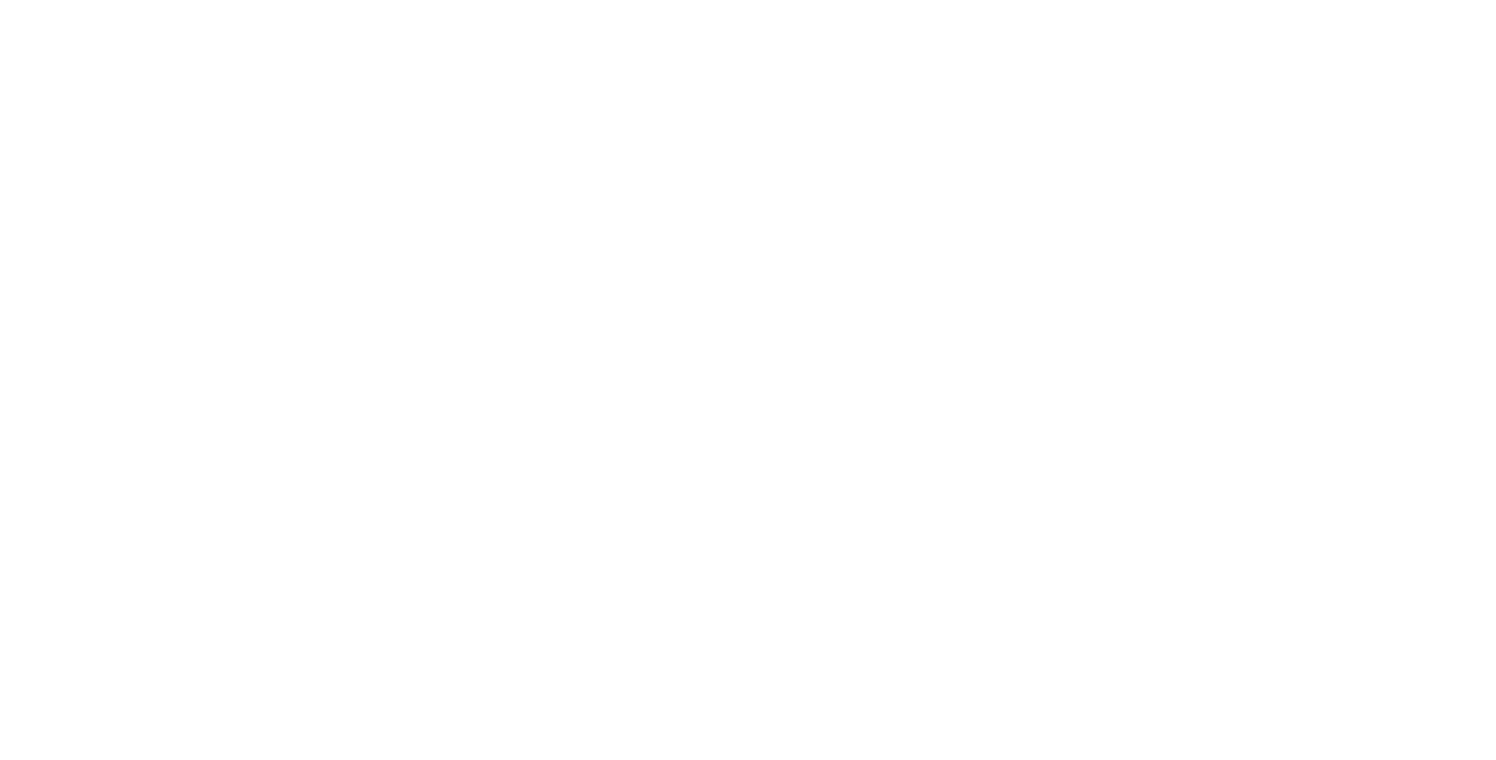 scroll, scrollTop: 0, scrollLeft: 0, axis: both 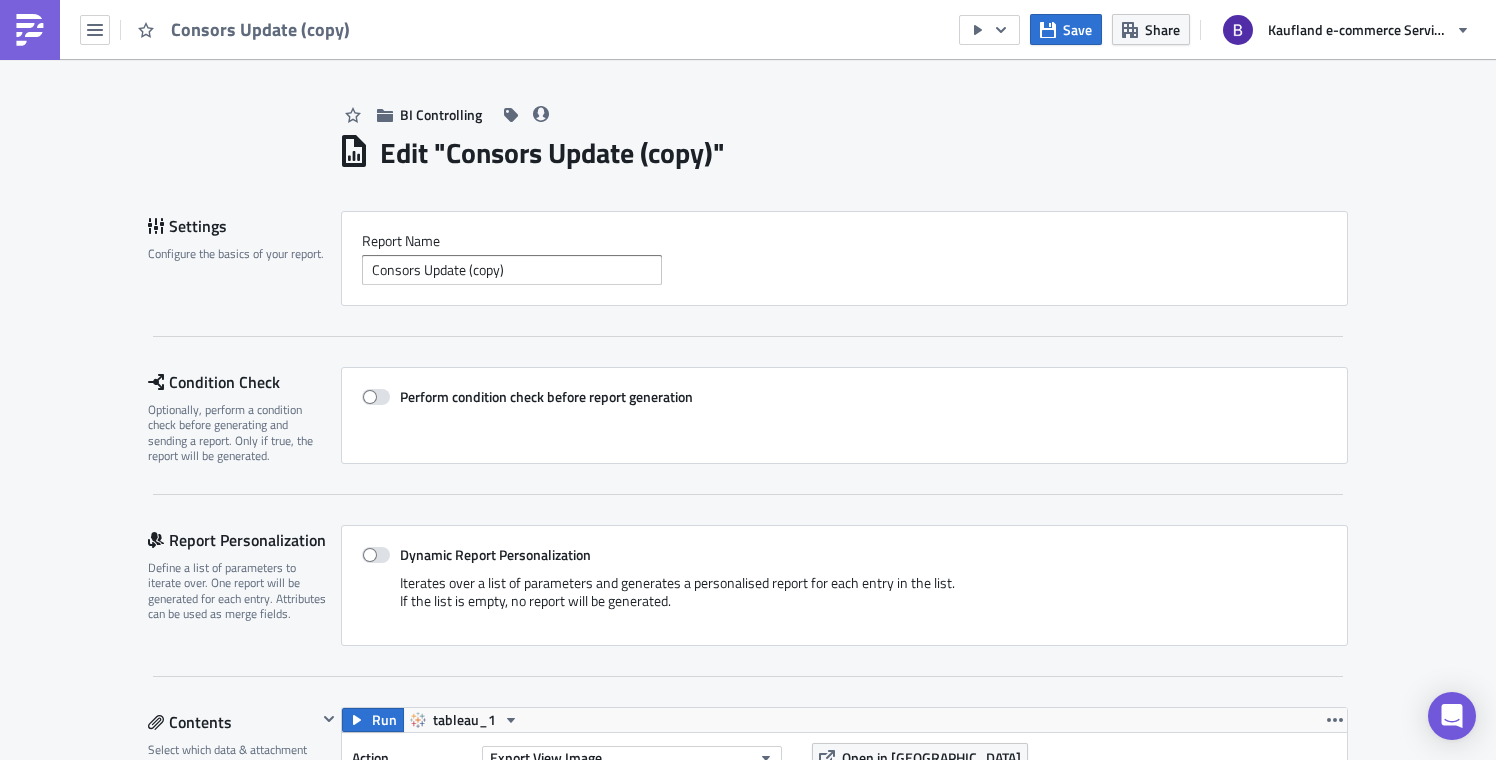 click on "BI Controlling" at bounding box center (843, 94) 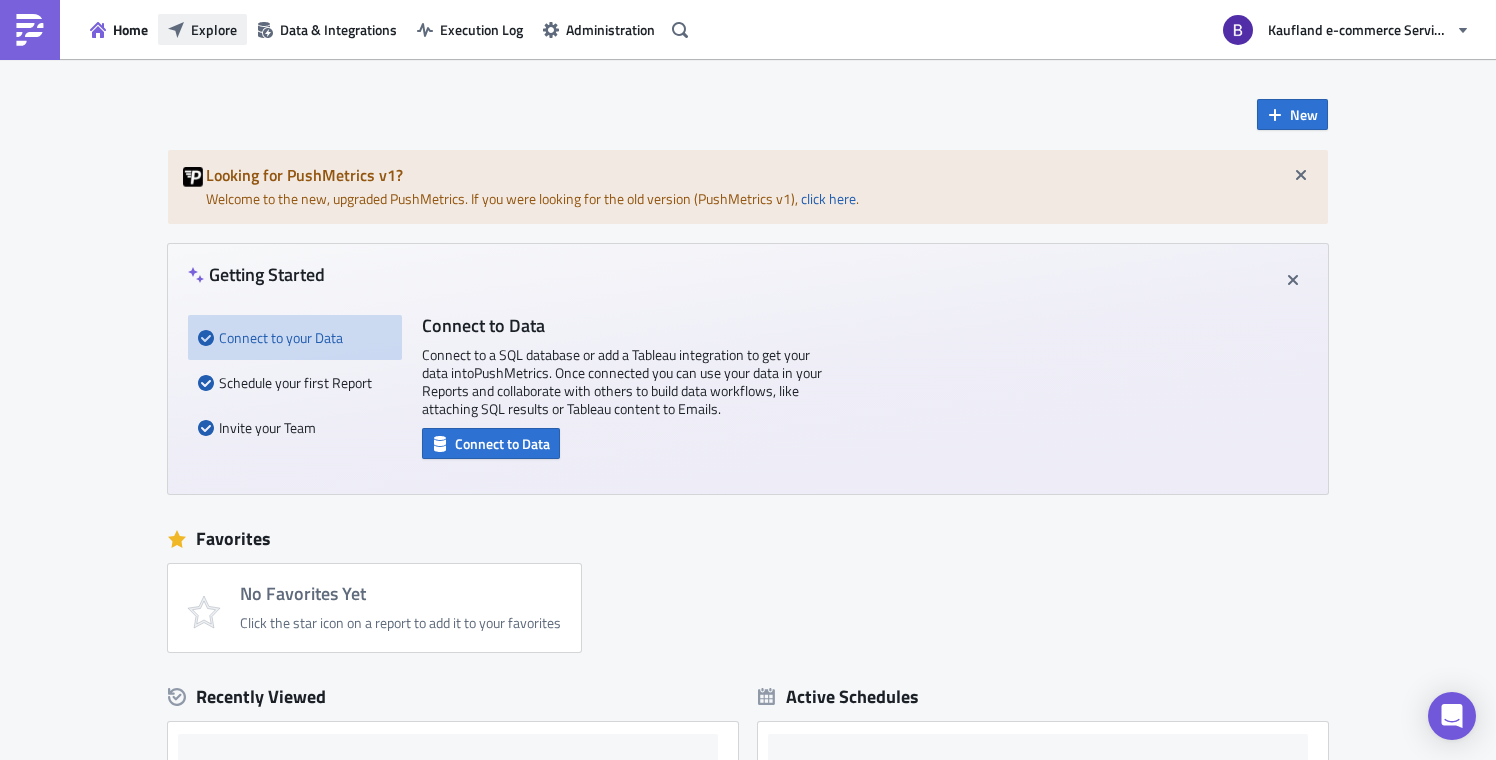 click on "Explore" at bounding box center (214, 29) 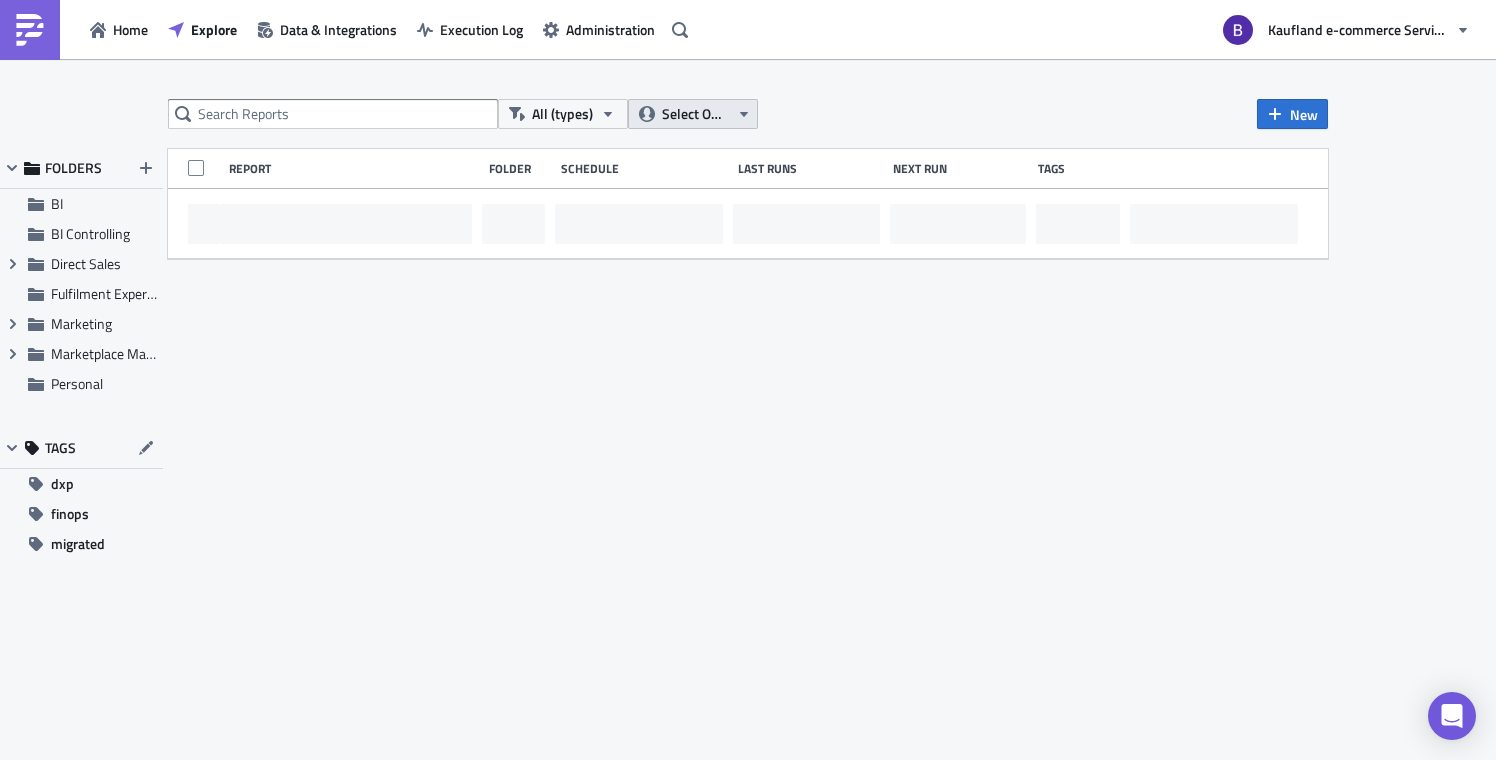 click on "Select Owner" at bounding box center [695, 114] 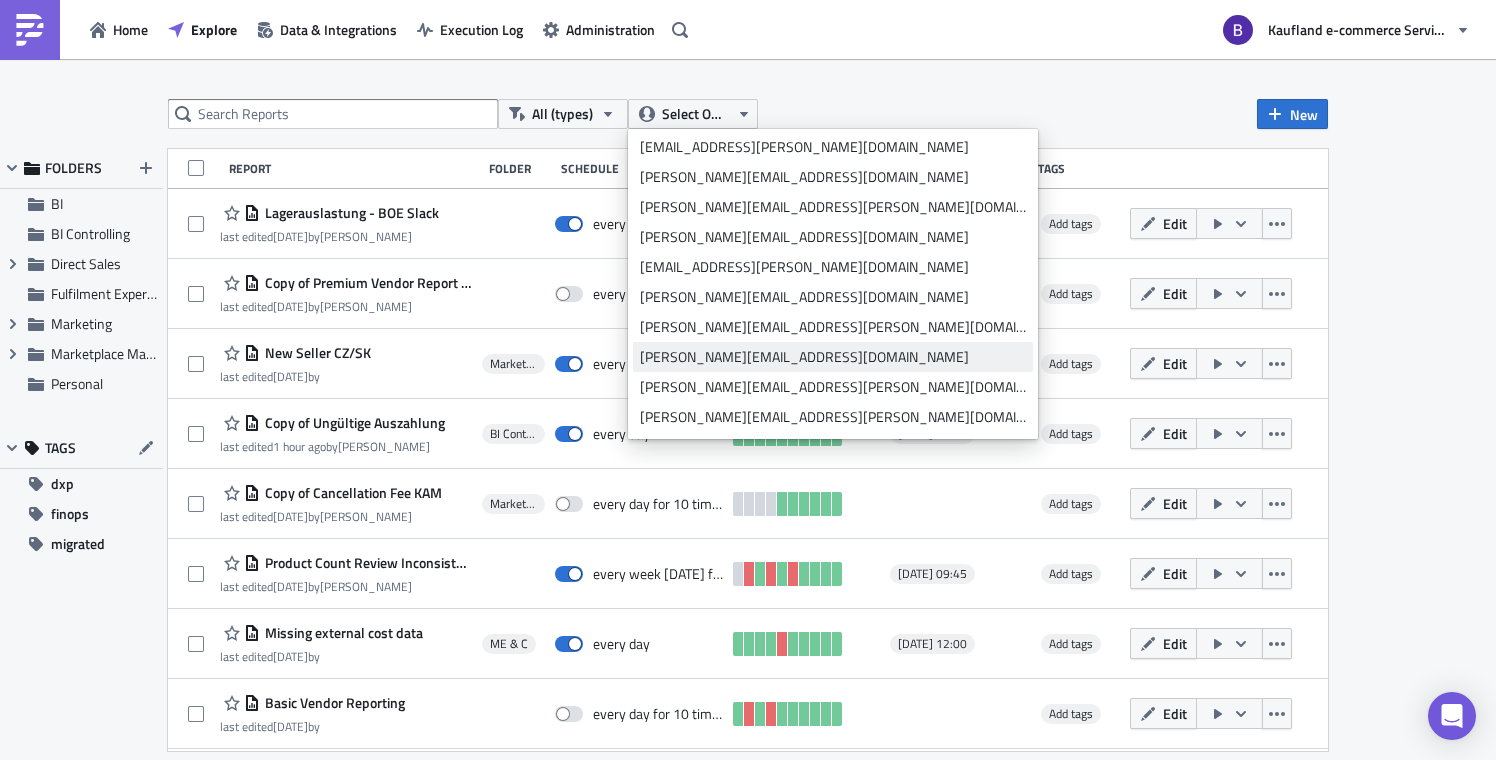 scroll, scrollTop: 4181, scrollLeft: 0, axis: vertical 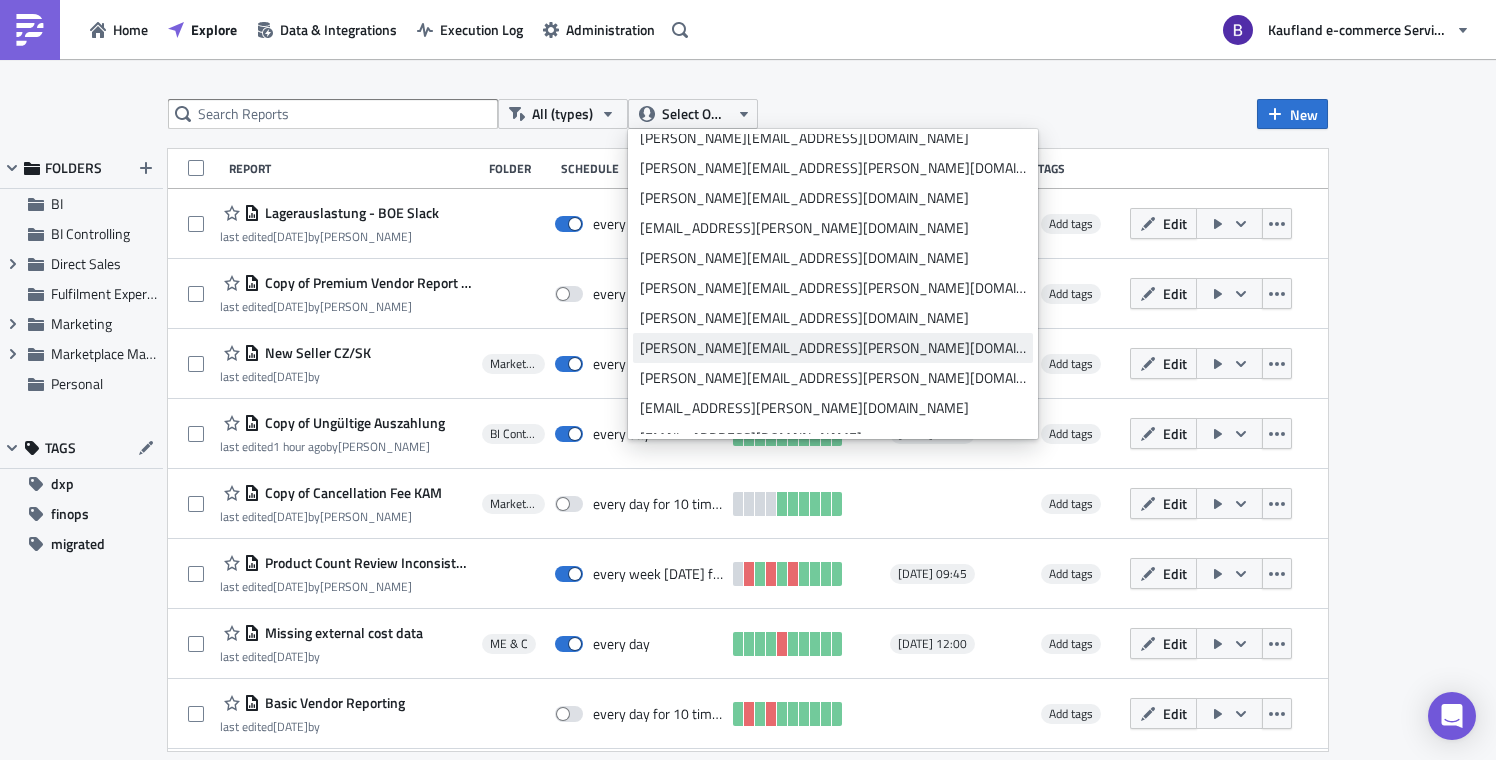 click on "[PERSON_NAME][EMAIL_ADDRESS][PERSON_NAME][DOMAIN_NAME]" at bounding box center [833, 348] 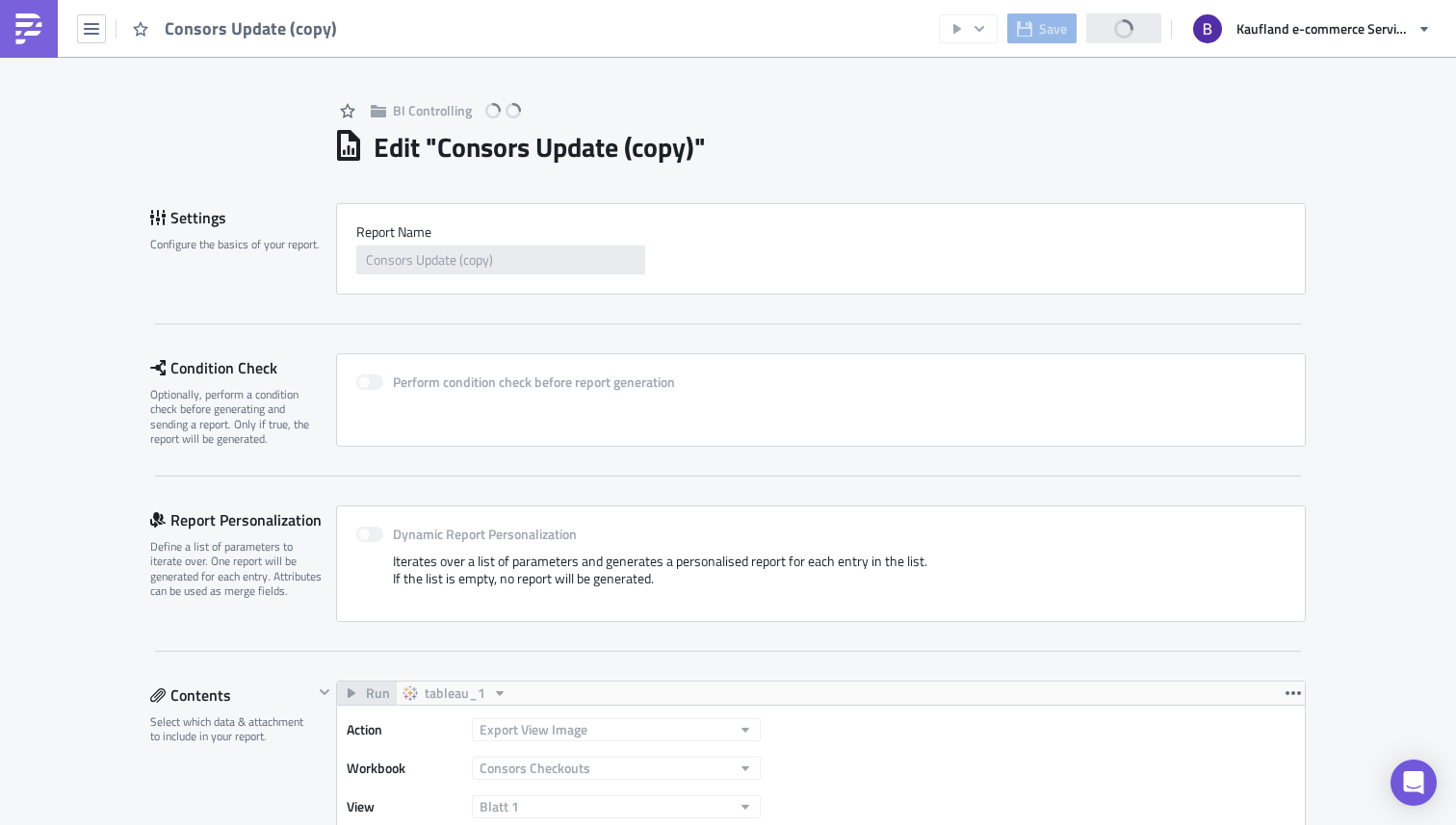 scroll, scrollTop: 0, scrollLeft: 0, axis: both 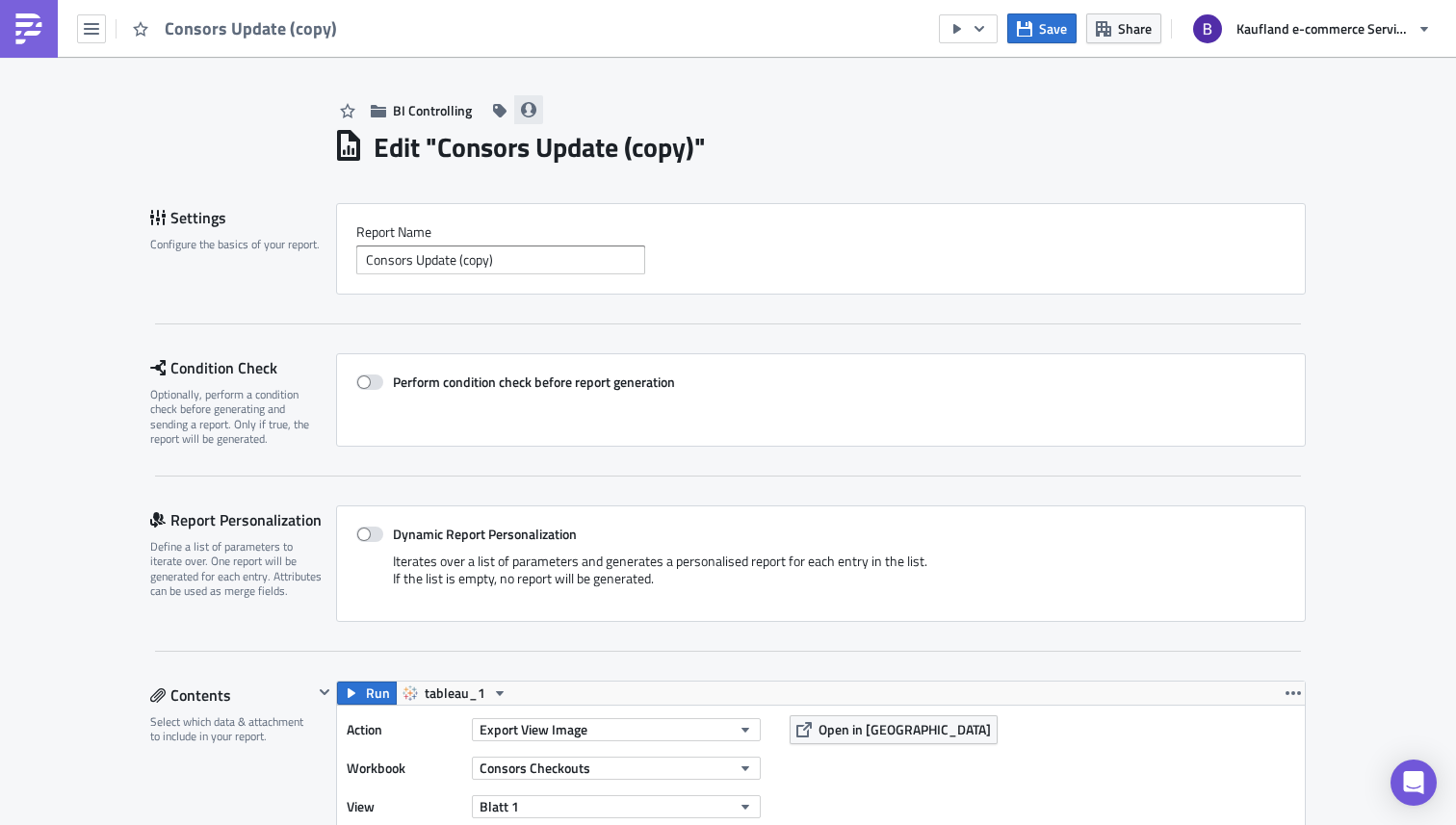 click 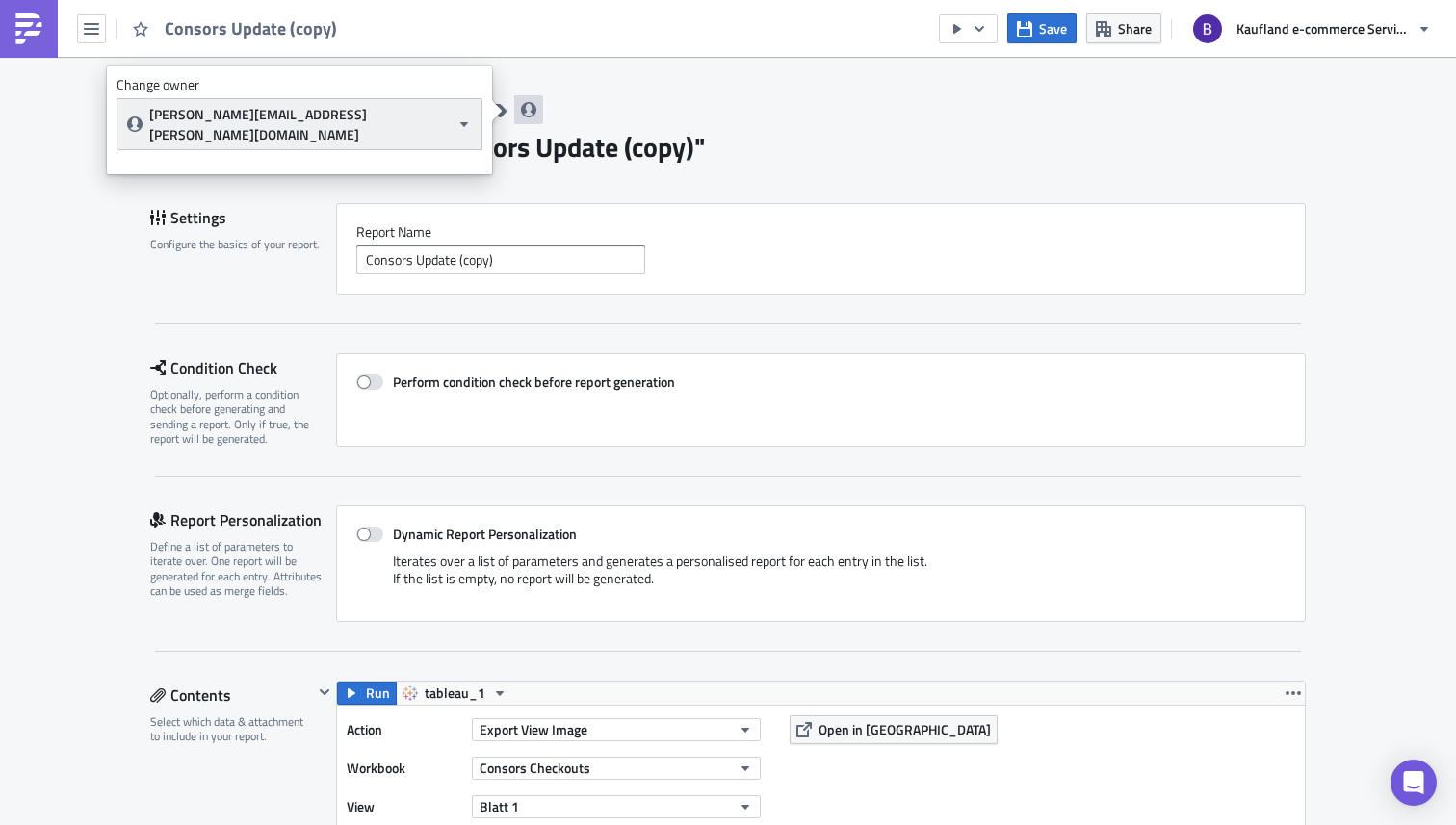 click on "[PERSON_NAME][EMAIL_ADDRESS][PERSON_NAME][DOMAIN_NAME]" at bounding box center (299, 124) 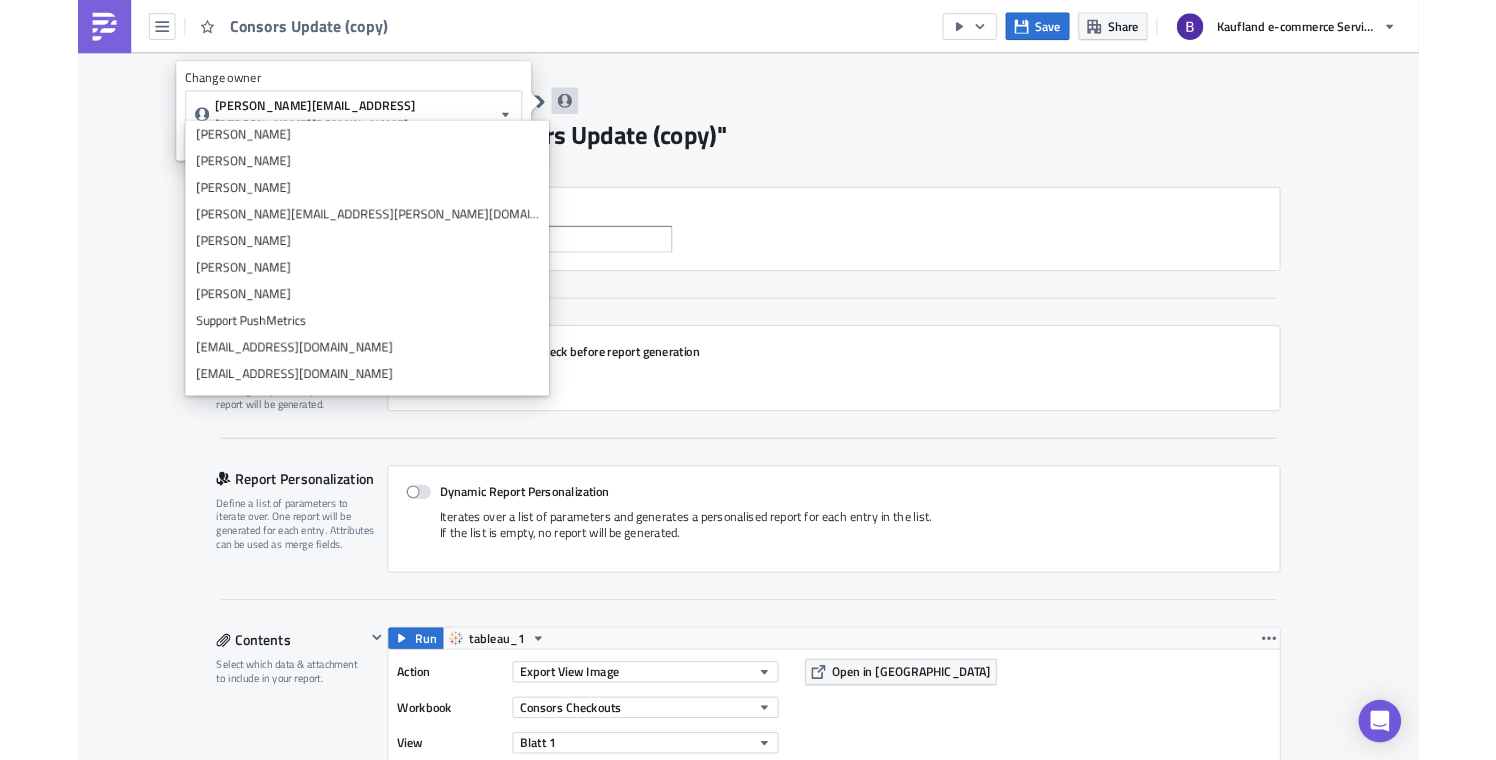 scroll, scrollTop: 0, scrollLeft: 0, axis: both 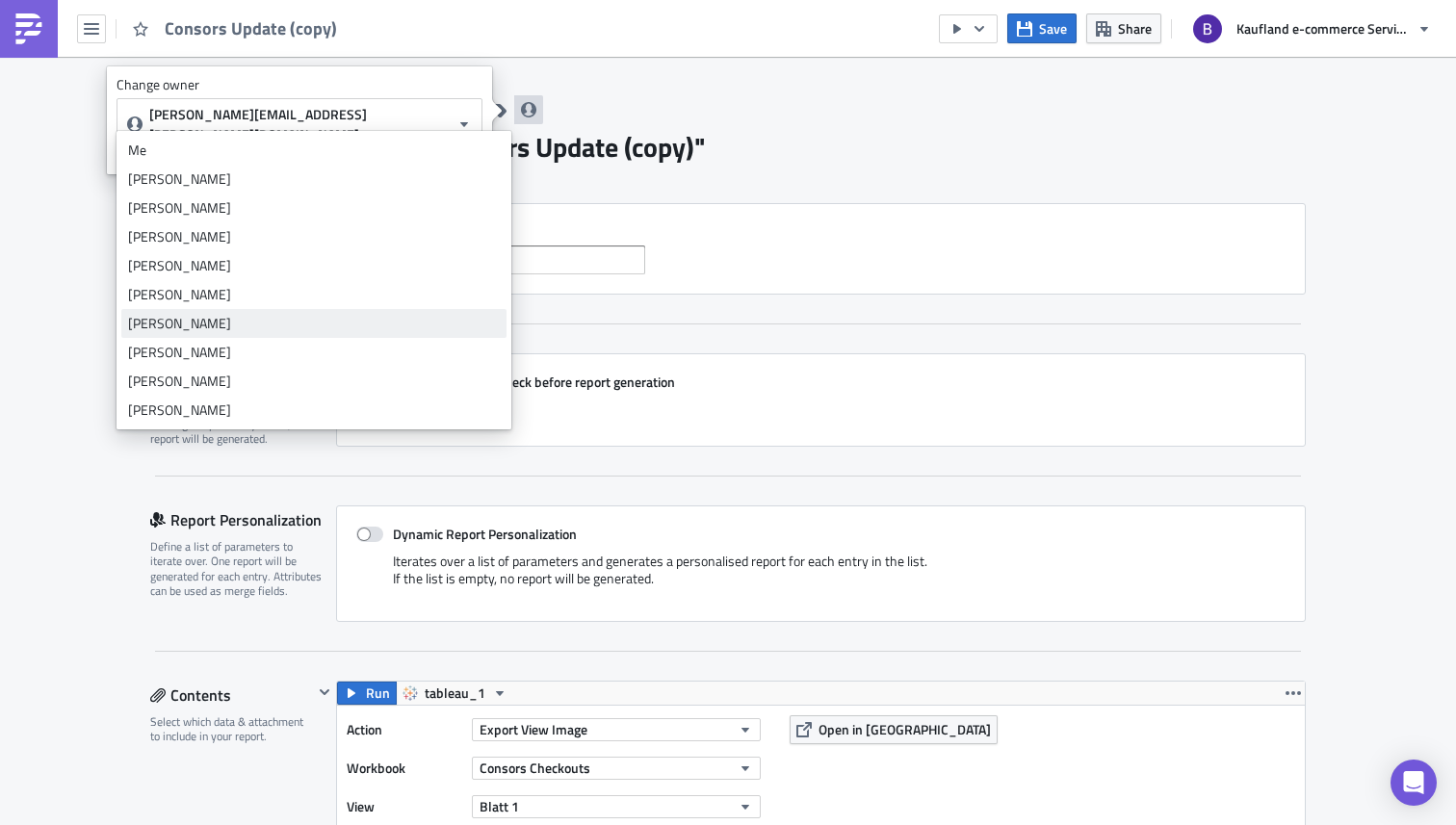 click on "[PERSON_NAME]" at bounding box center [314, 323] 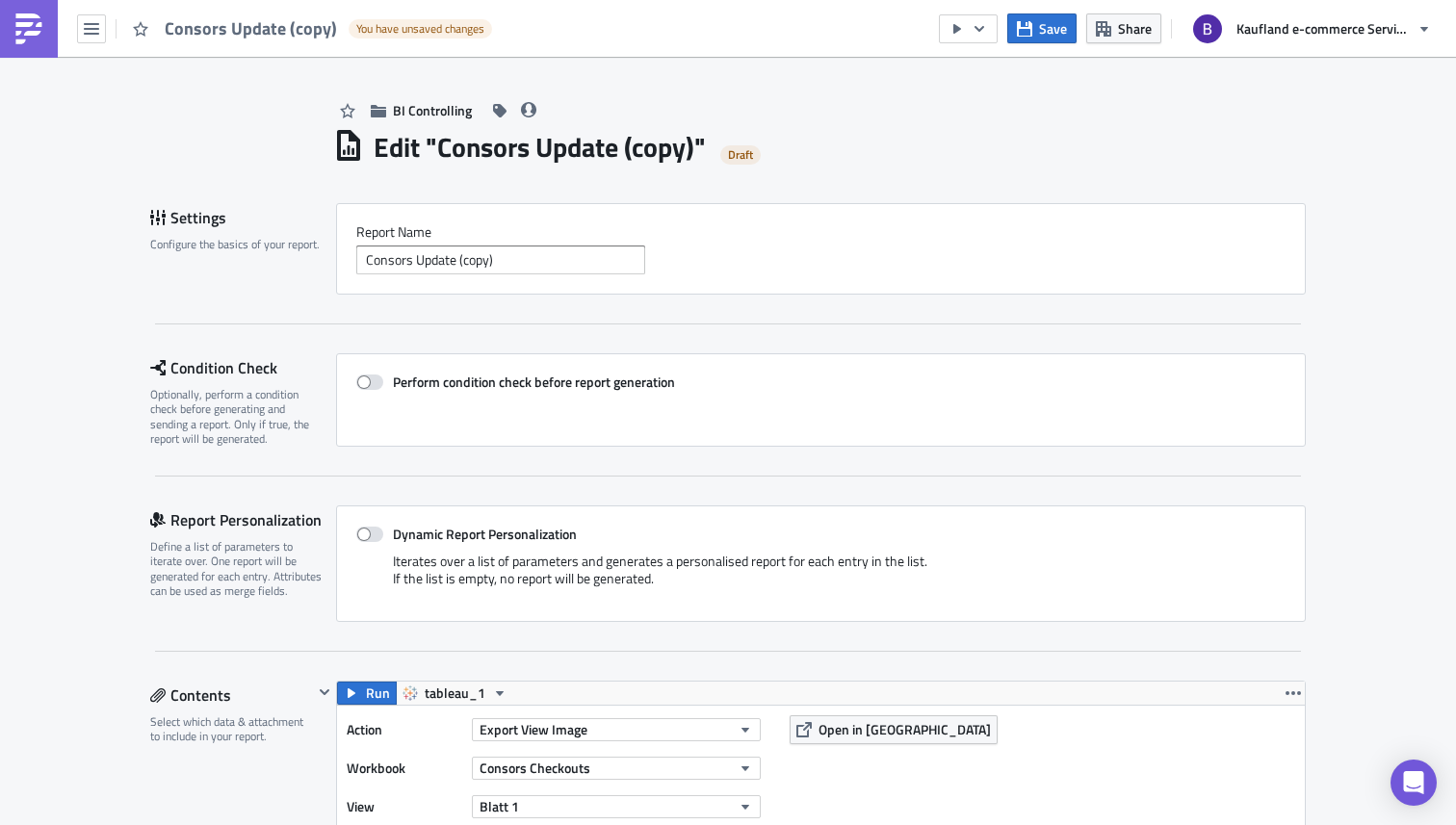 click on "BI Controlling Edit " Consors Update (copy) "  Draft Settings Configure the basics of your report. Report Nam﻿e   Consors Update (copy) Condition Check Optionally, perform a condition check before generating and sending a report. Only if true, the report will be generated. Perform condition check before report generation Report Personalization Define a list of parameters to iterate over. One report will be generated for each entry. Attributes can be used as merge fields. Dynamic Report Personalization Iterates over a list of parameters and generates a personalised report for each entry in the list. If the list is empty, no report will be generated. Contents Select which data & attachment to include in your report. Run tableau_1 Action   Export View Image Workbook   Consors Checkouts View   Blatt 1 Filters   Resolution   High Open in Tableau tableau_1 Add Attachment   SQL Query Tableau Export KPI Card External File Add Saved Block Additional Options   Combine separate PDF files into one Destinations Slack" at bounding box center [728, 1161] 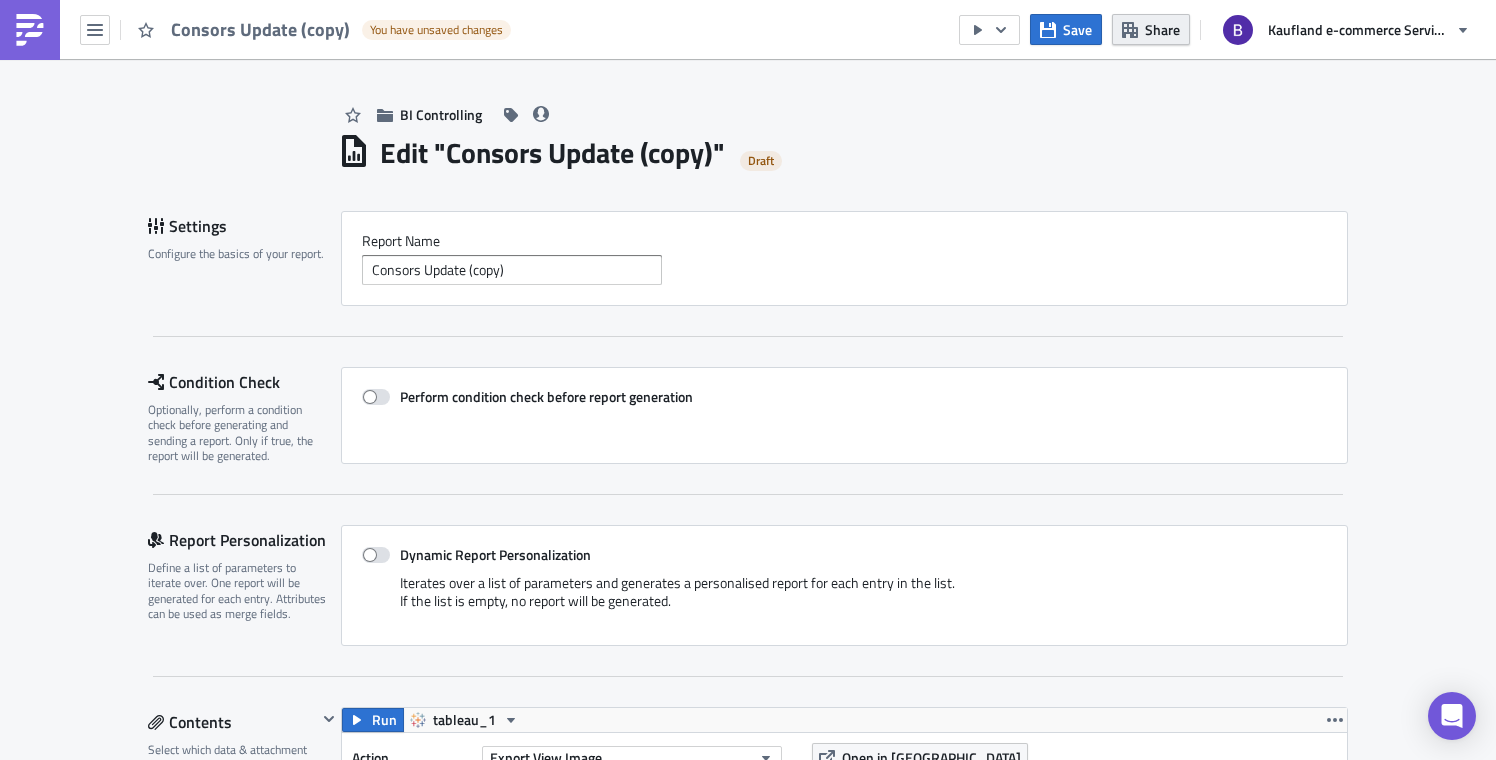 click on "Share" at bounding box center [1162, 29] 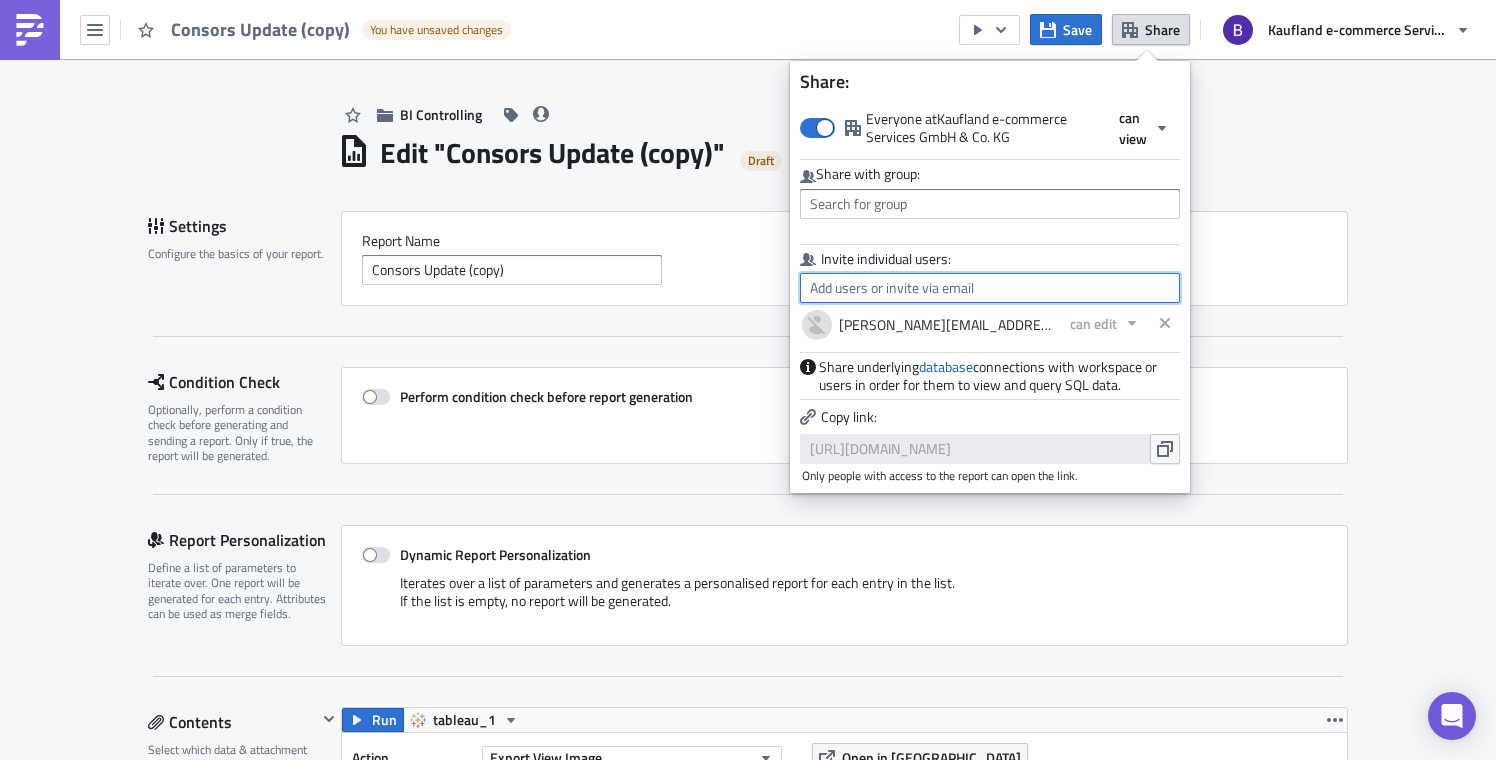 click at bounding box center (990, 288) 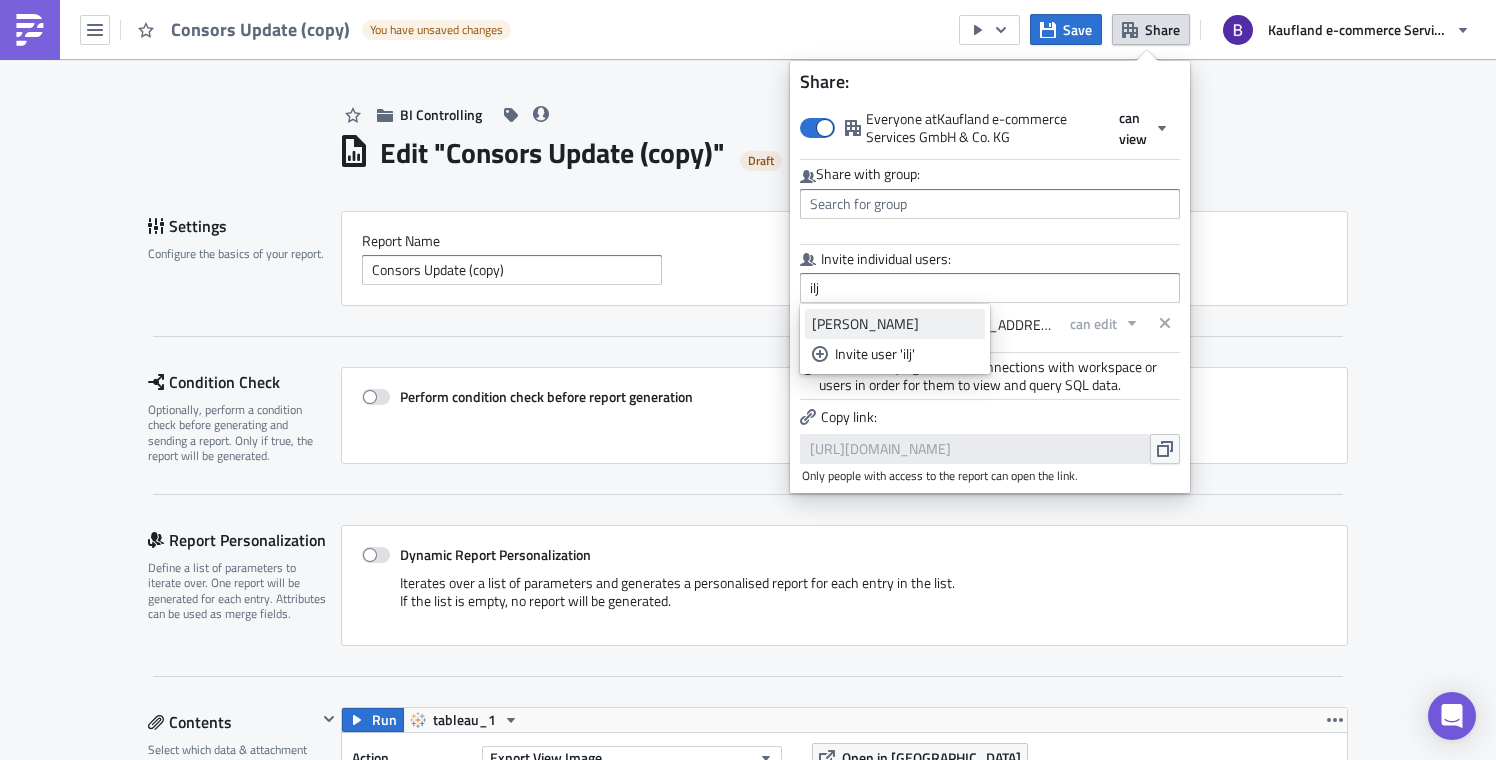 click on "[PERSON_NAME]" at bounding box center (895, 324) 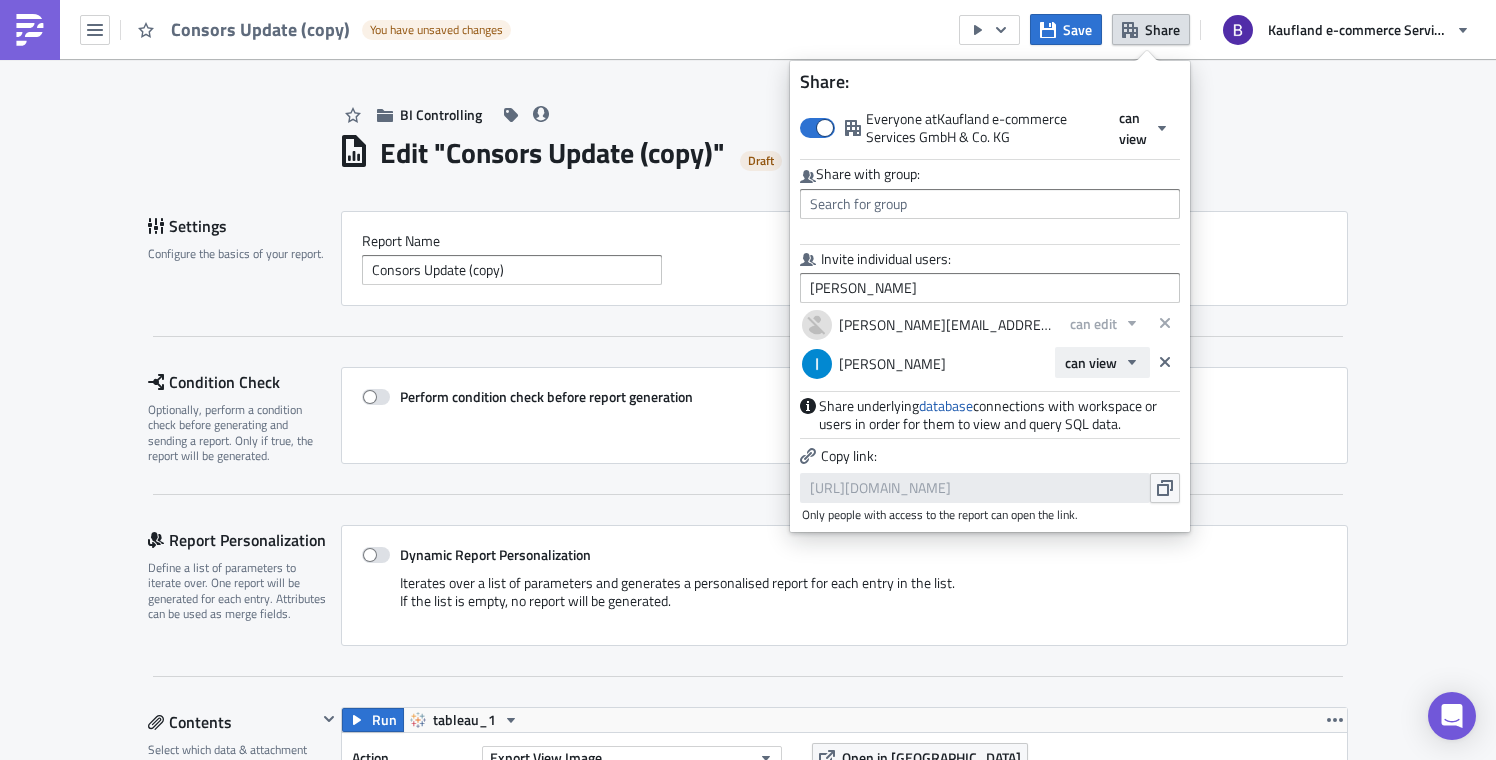 click on "can view" at bounding box center (1091, 362) 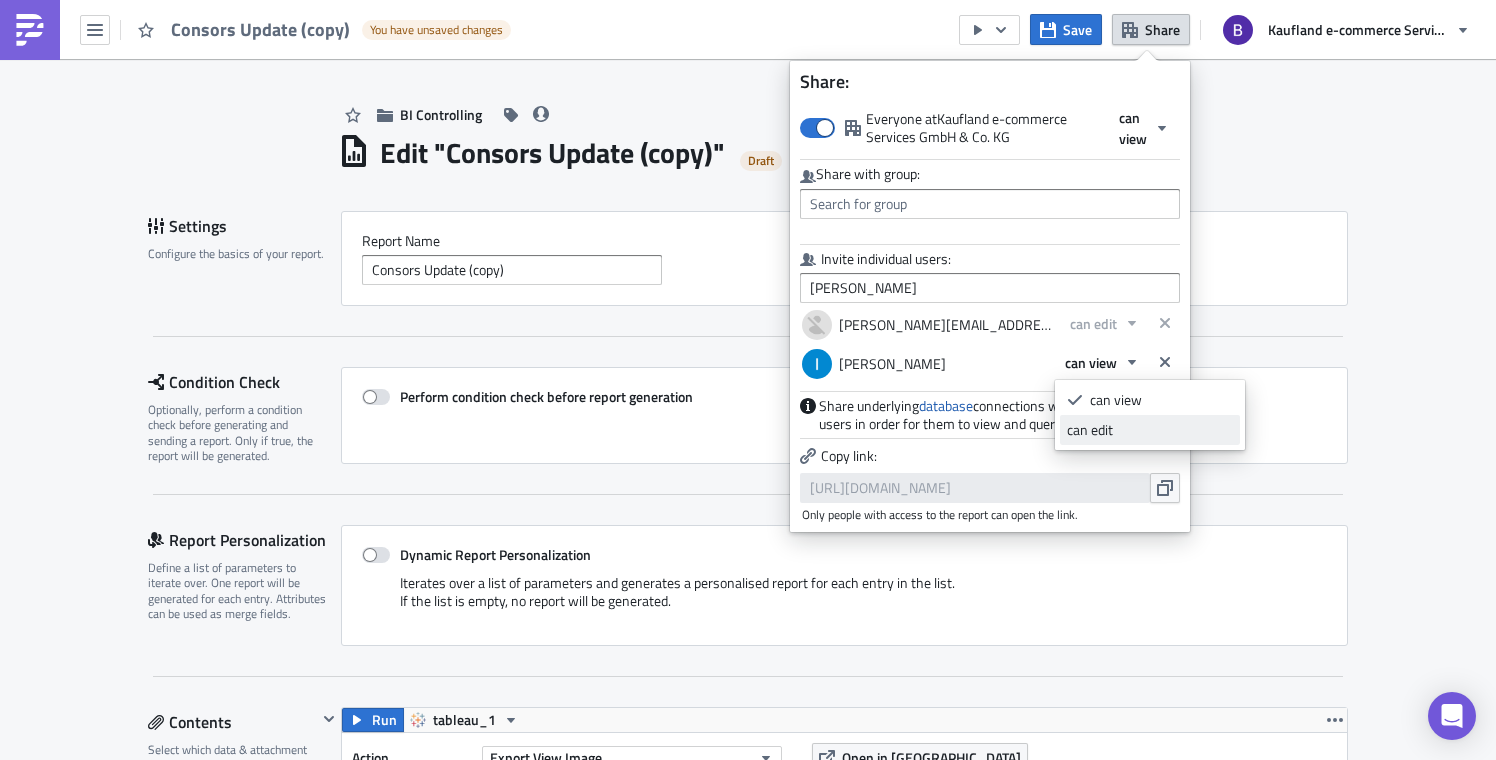 click on "can edit" at bounding box center (1150, 430) 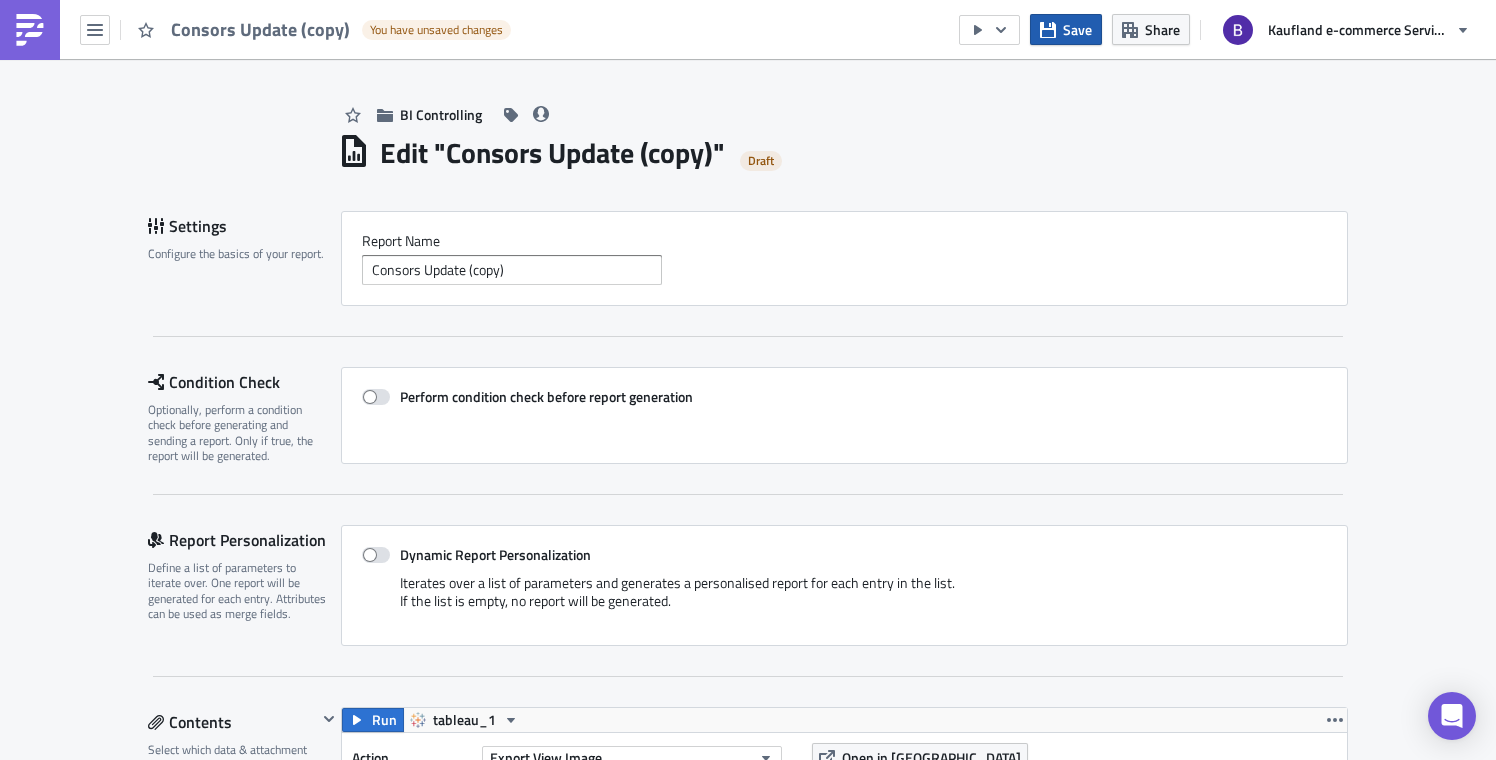 click on "Save" at bounding box center (1077, 29) 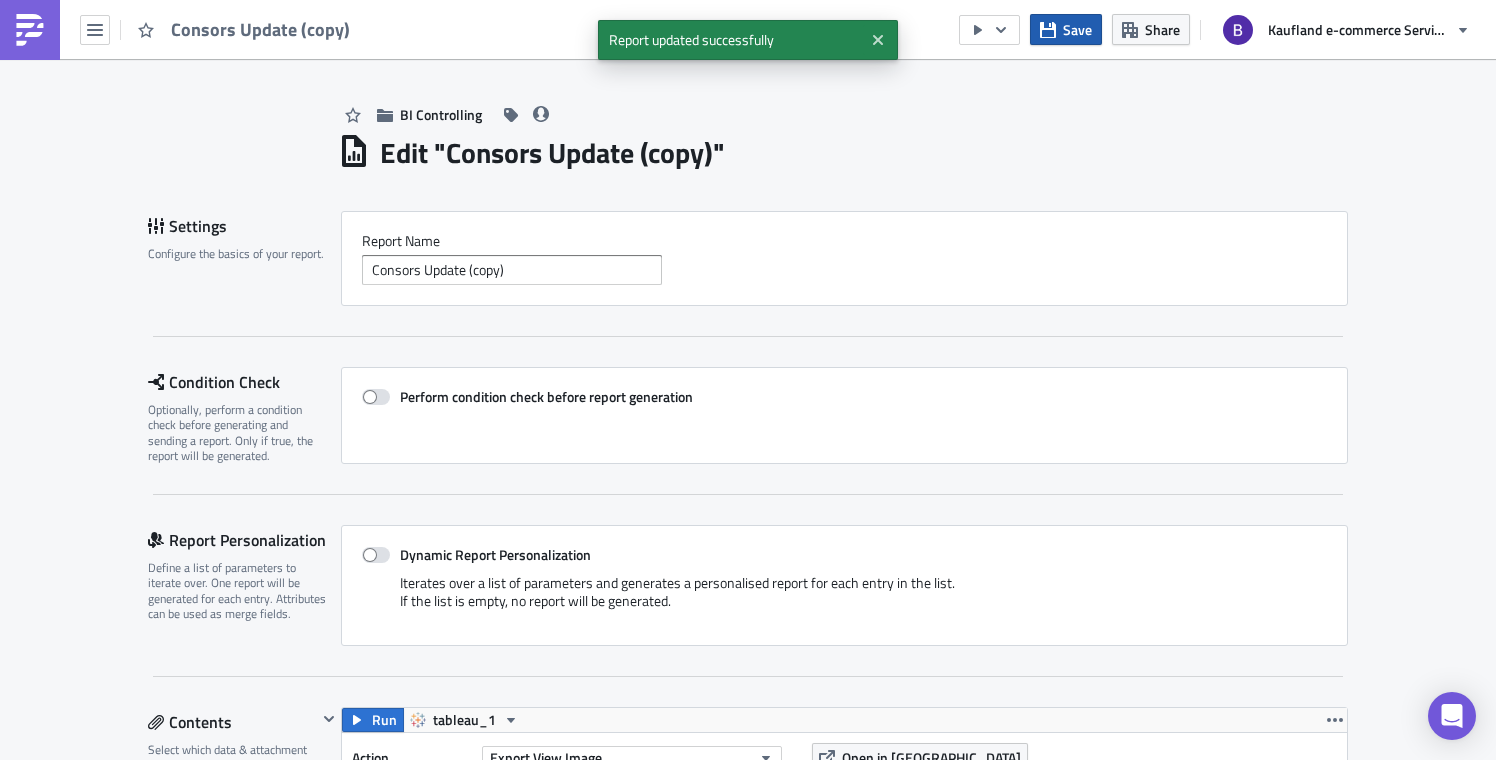 click on "Save" at bounding box center (1077, 29) 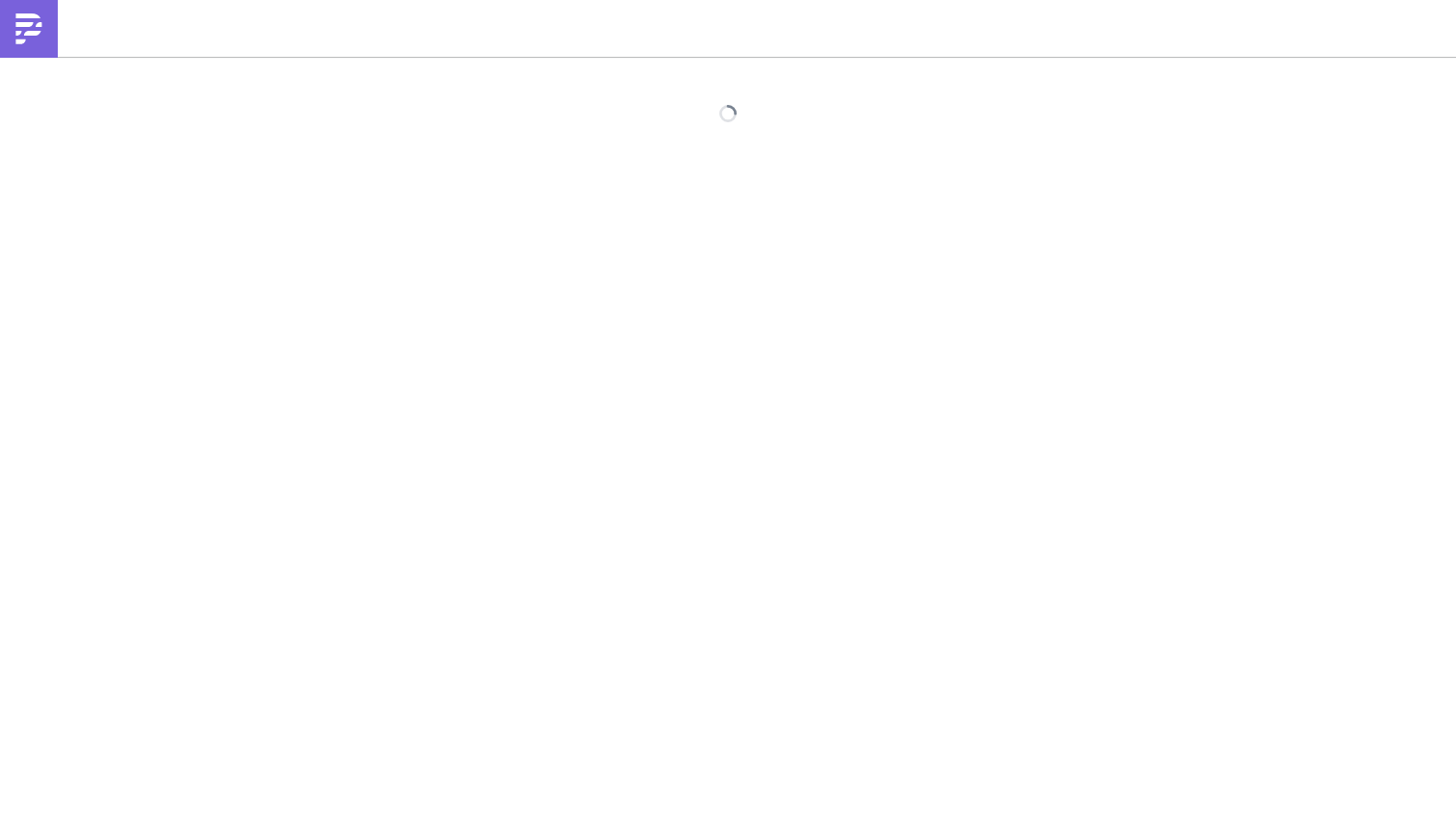 scroll, scrollTop: 0, scrollLeft: 0, axis: both 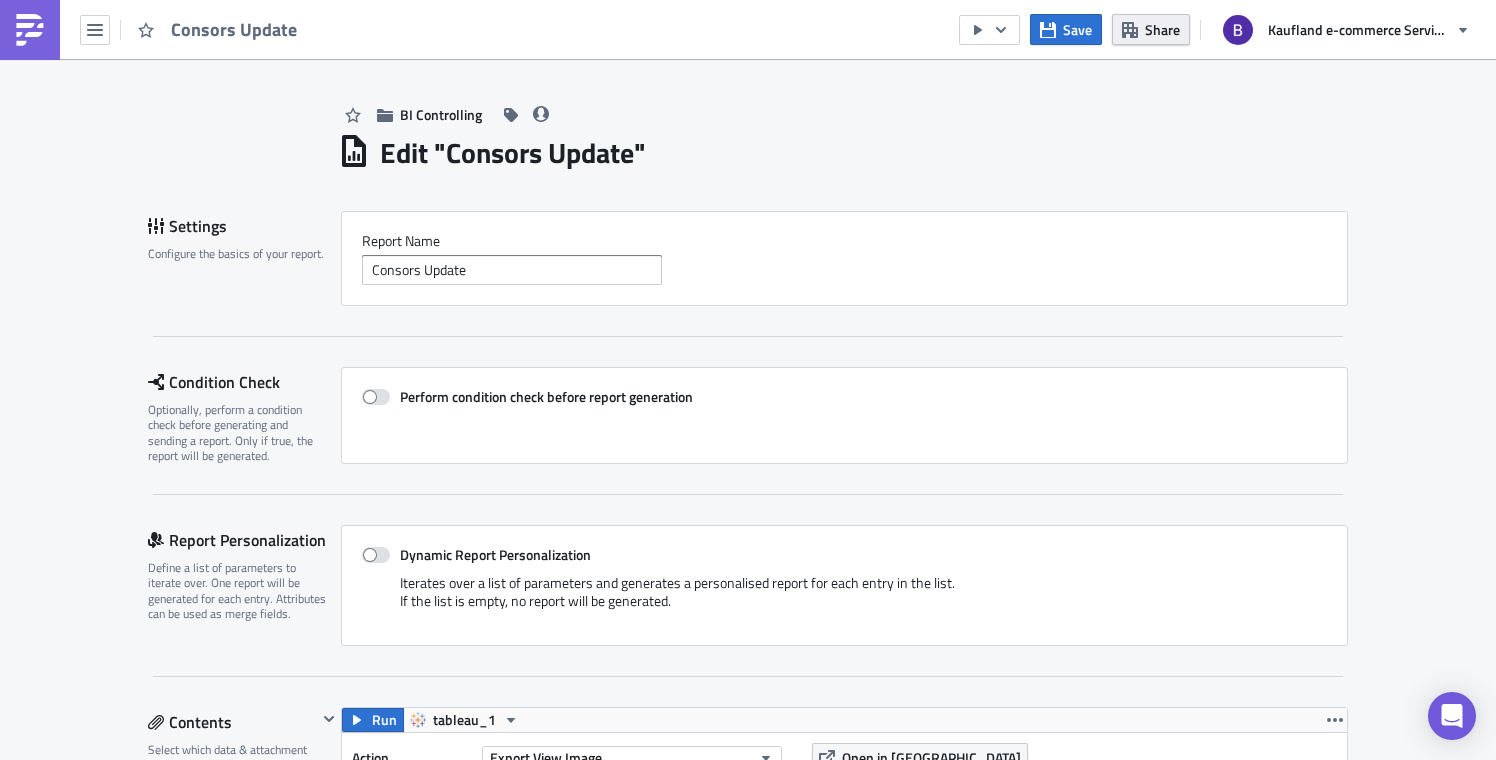 click 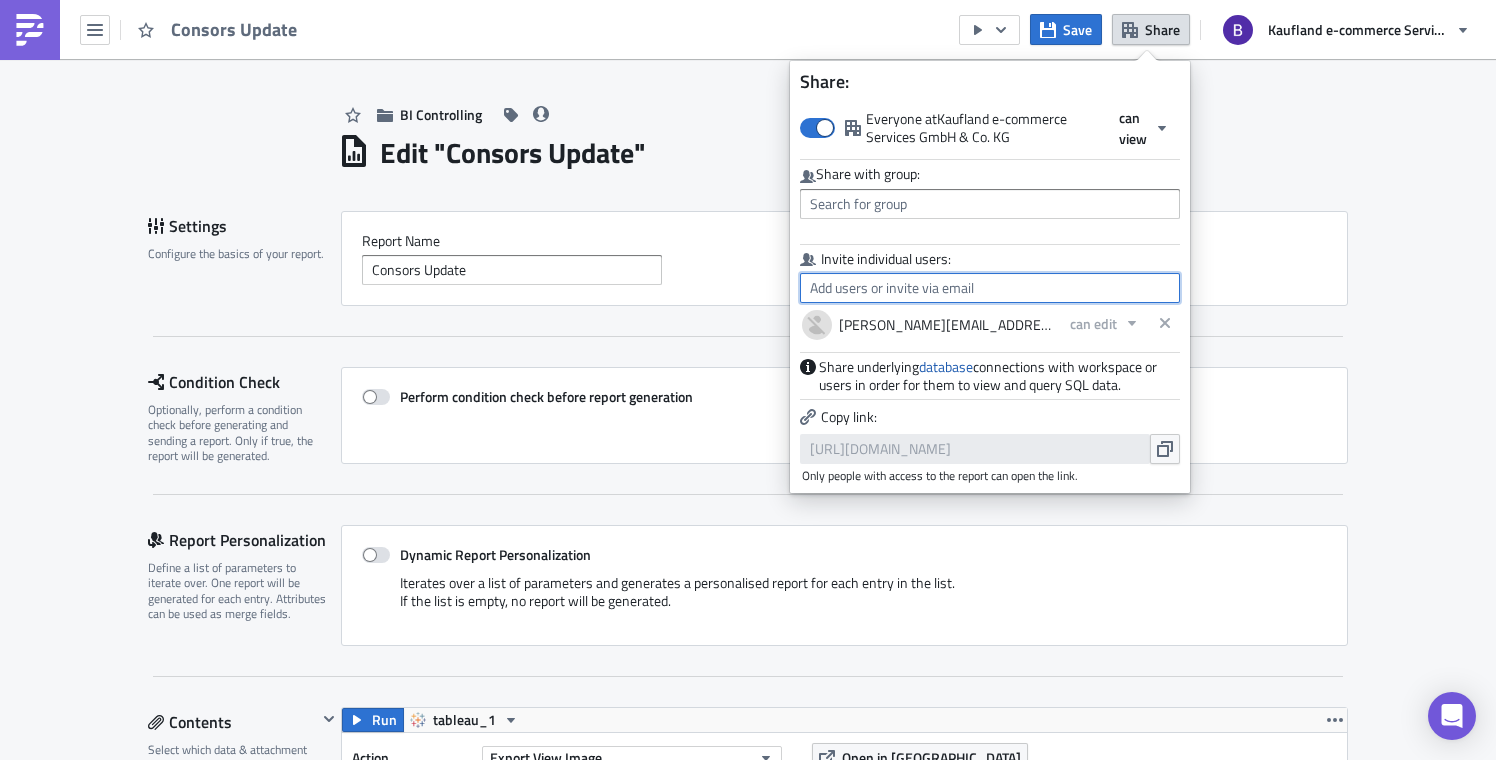 click at bounding box center [990, 288] 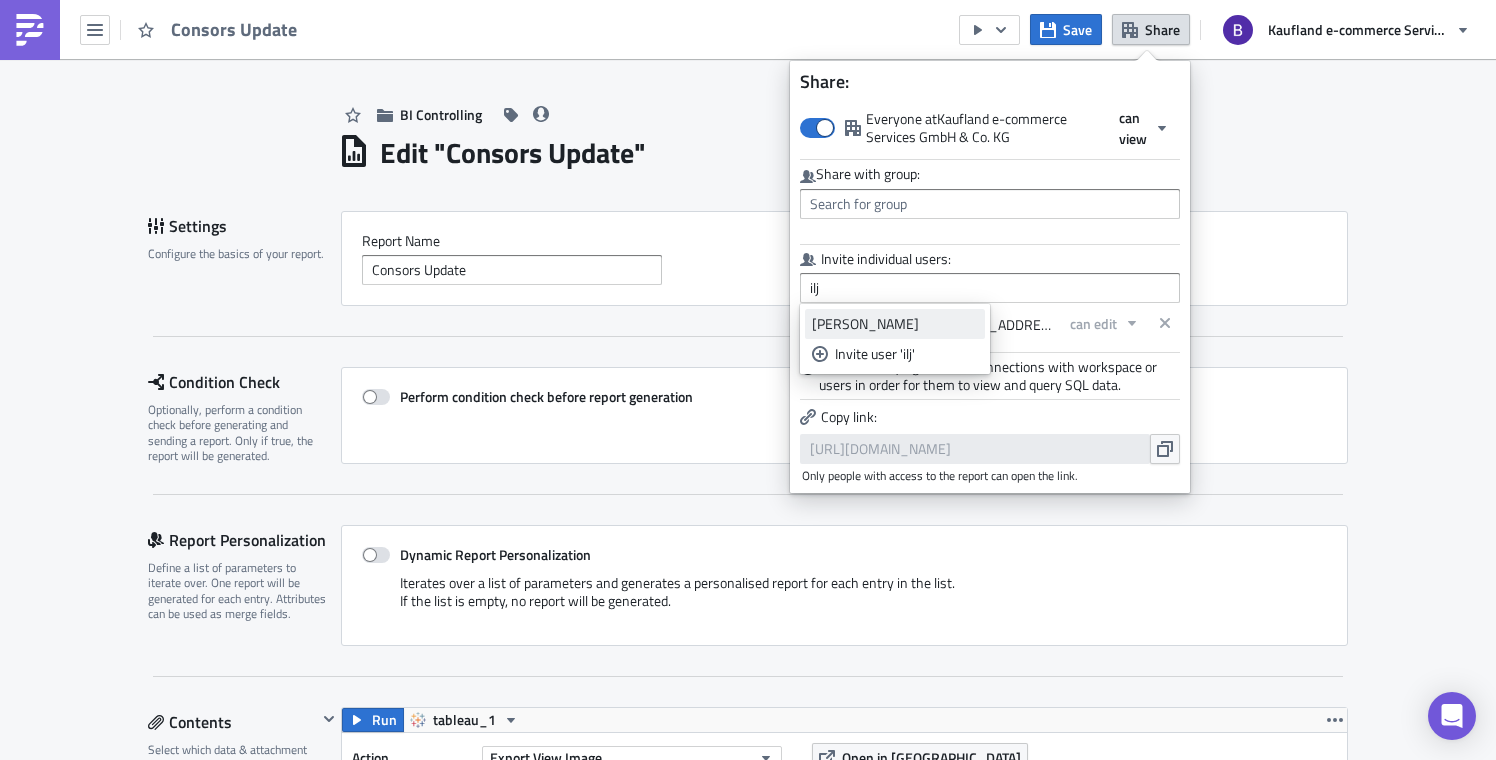 click on "[PERSON_NAME]" at bounding box center [895, 324] 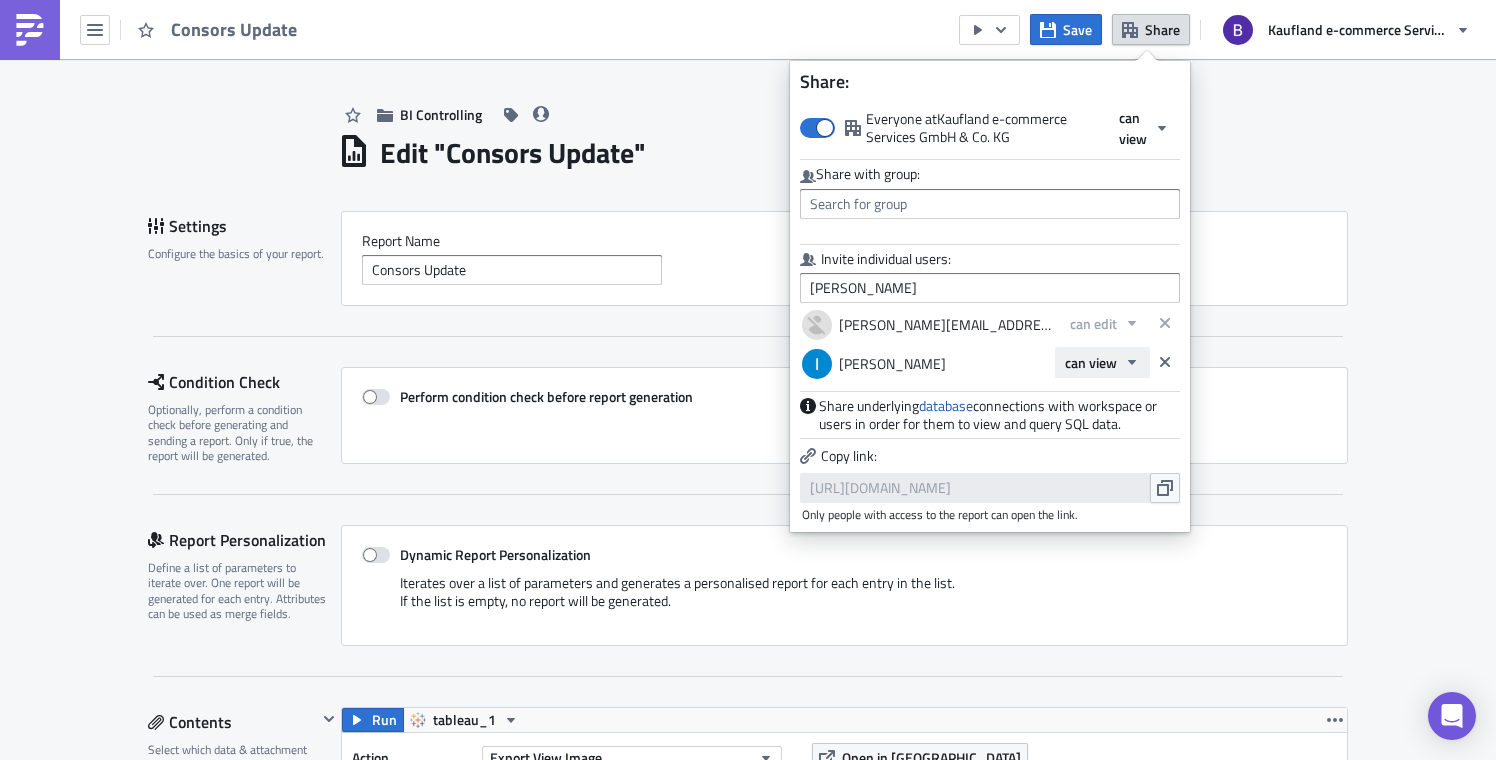 click on "can view" at bounding box center [1091, 362] 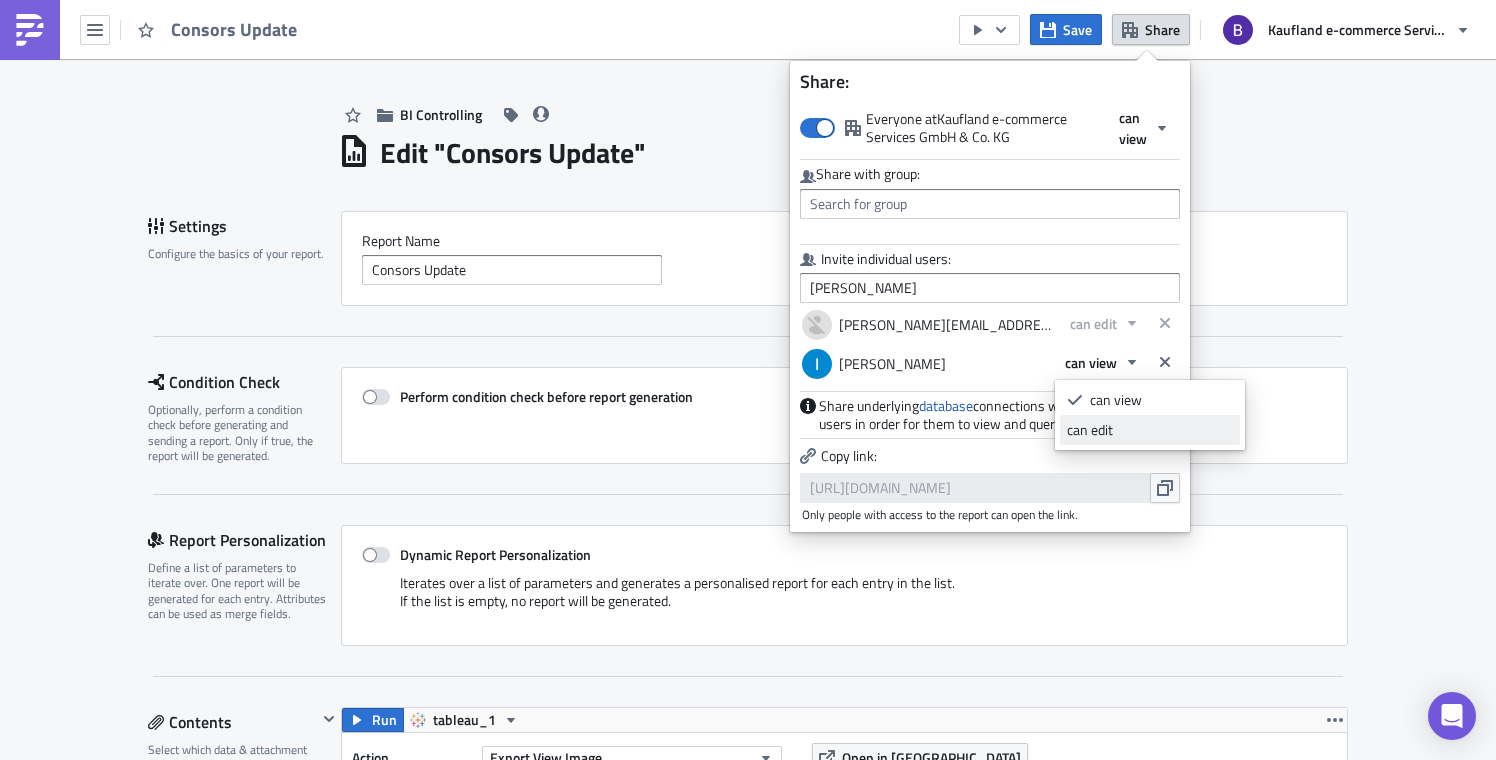 click on "can edit" at bounding box center [1150, 430] 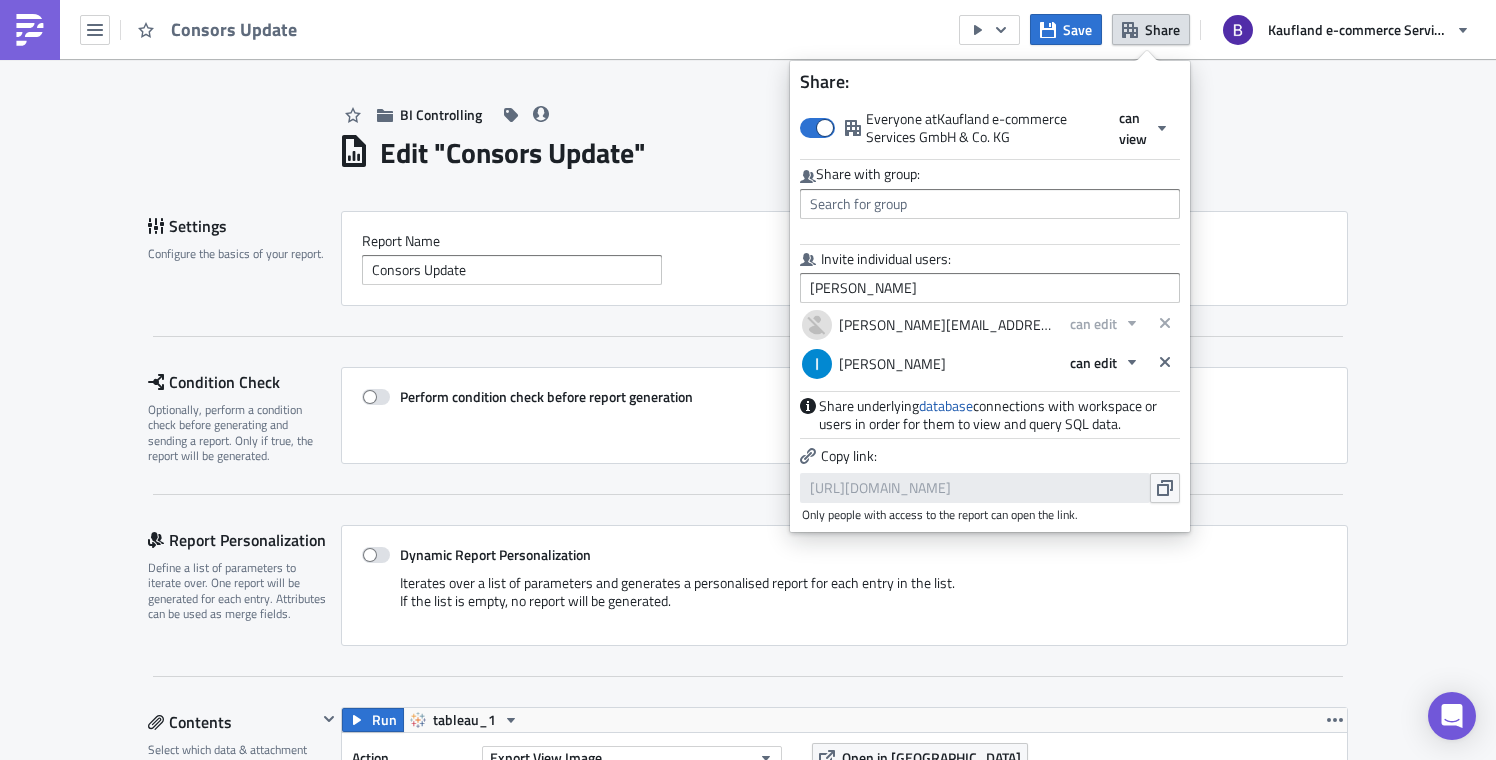 click on "BI Controlling" at bounding box center [843, 94] 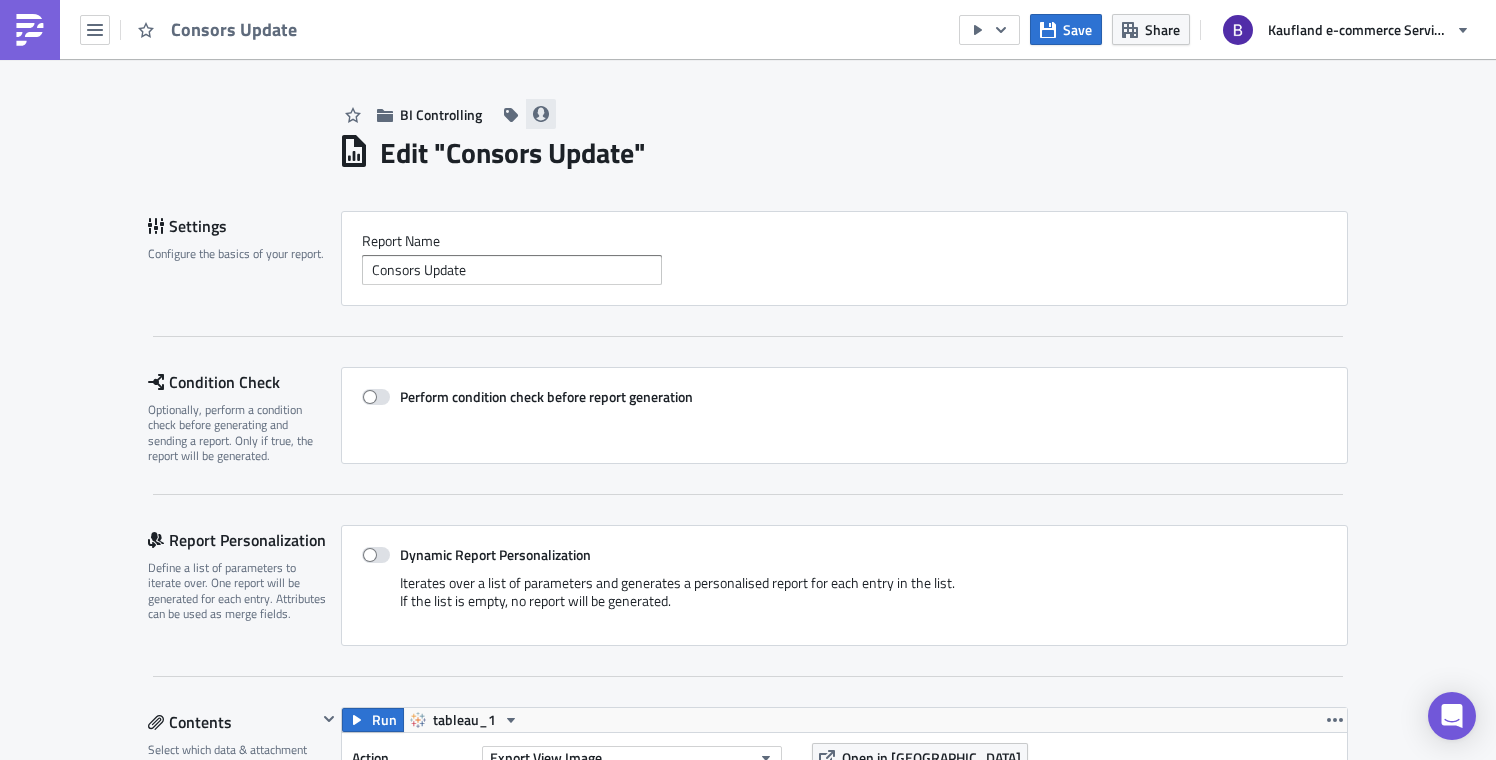 click at bounding box center (541, 114) 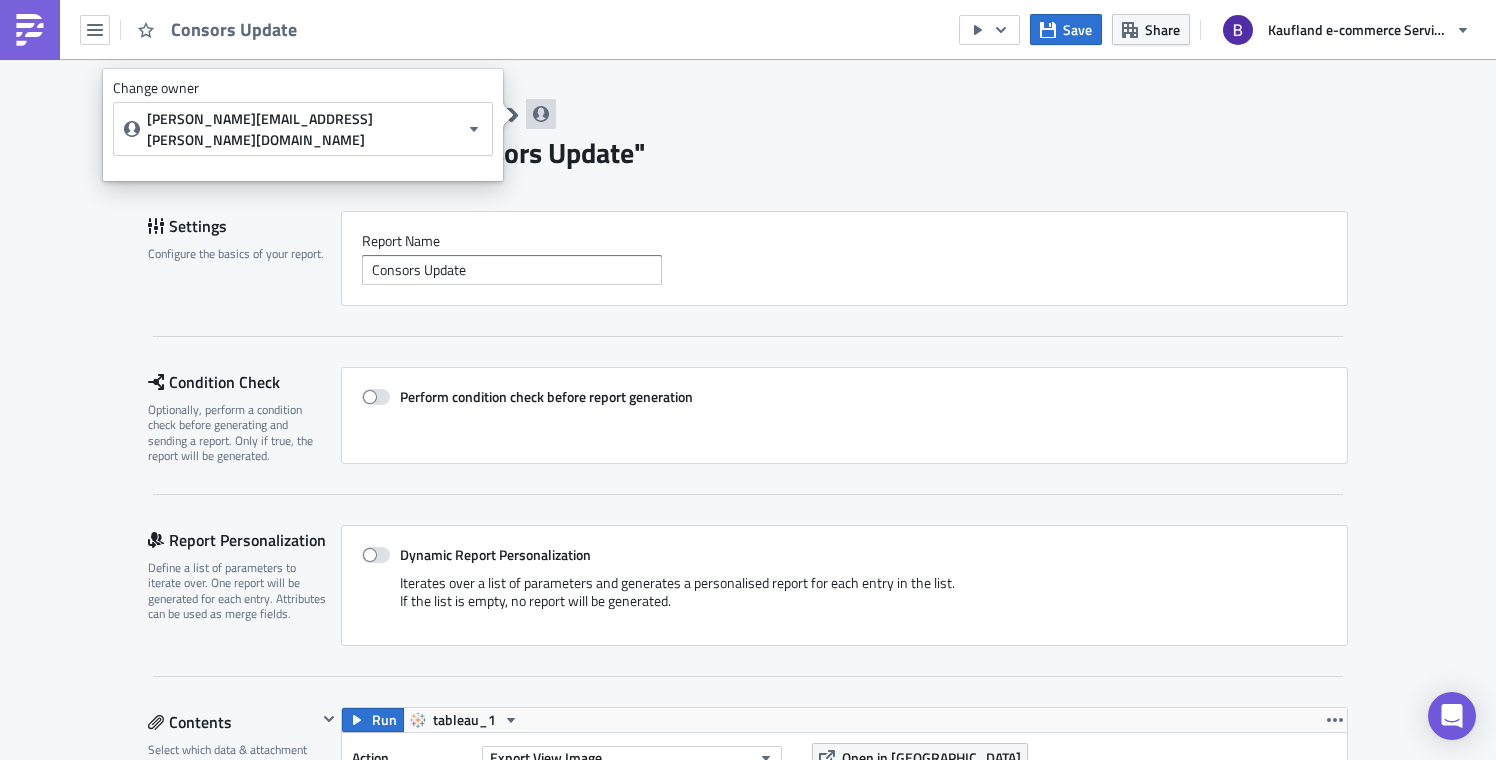 click on "Change owner   tobias.haug@real-digital.de" at bounding box center (303, 125) 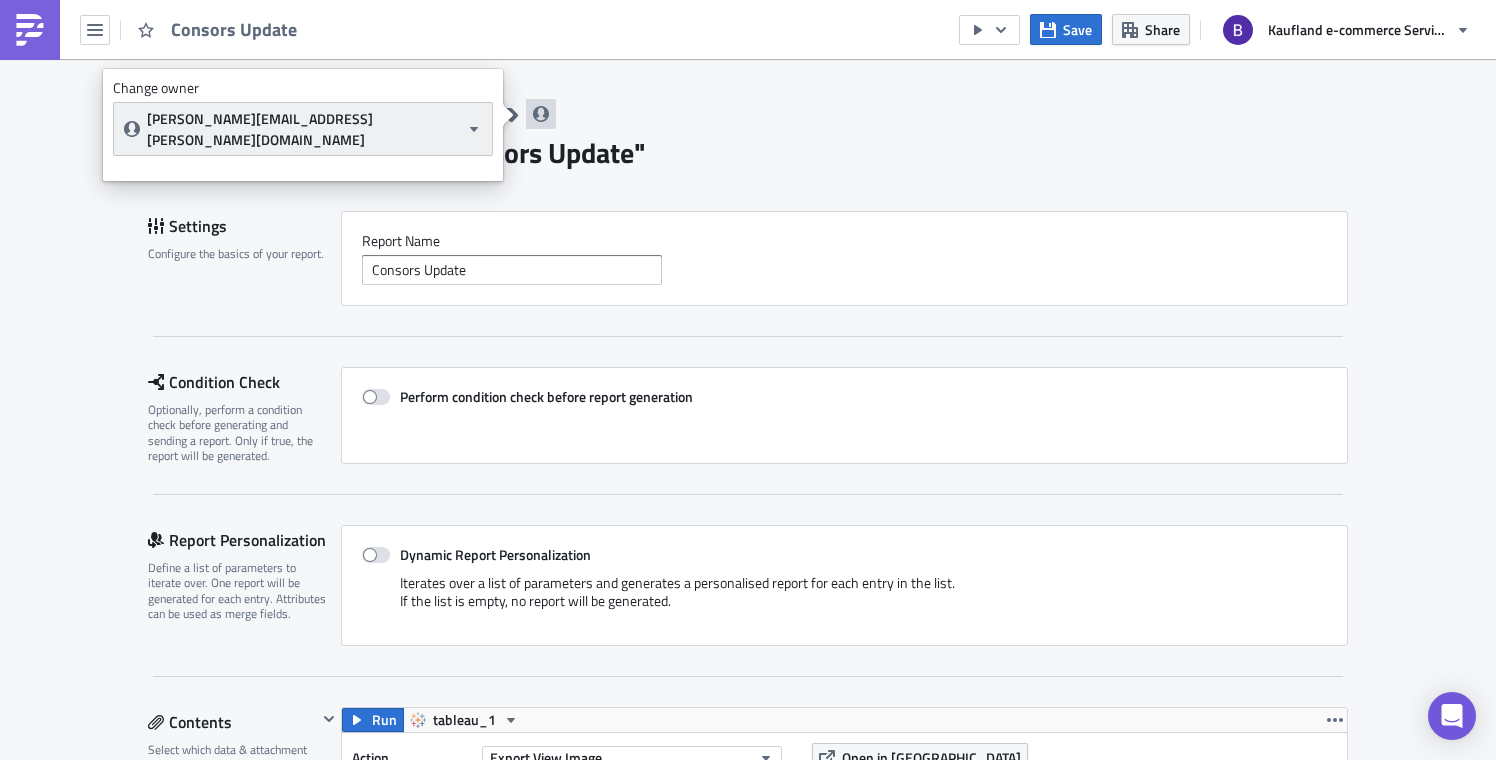 click on "[PERSON_NAME][EMAIL_ADDRESS][PERSON_NAME][DOMAIN_NAME]" at bounding box center (303, 129) 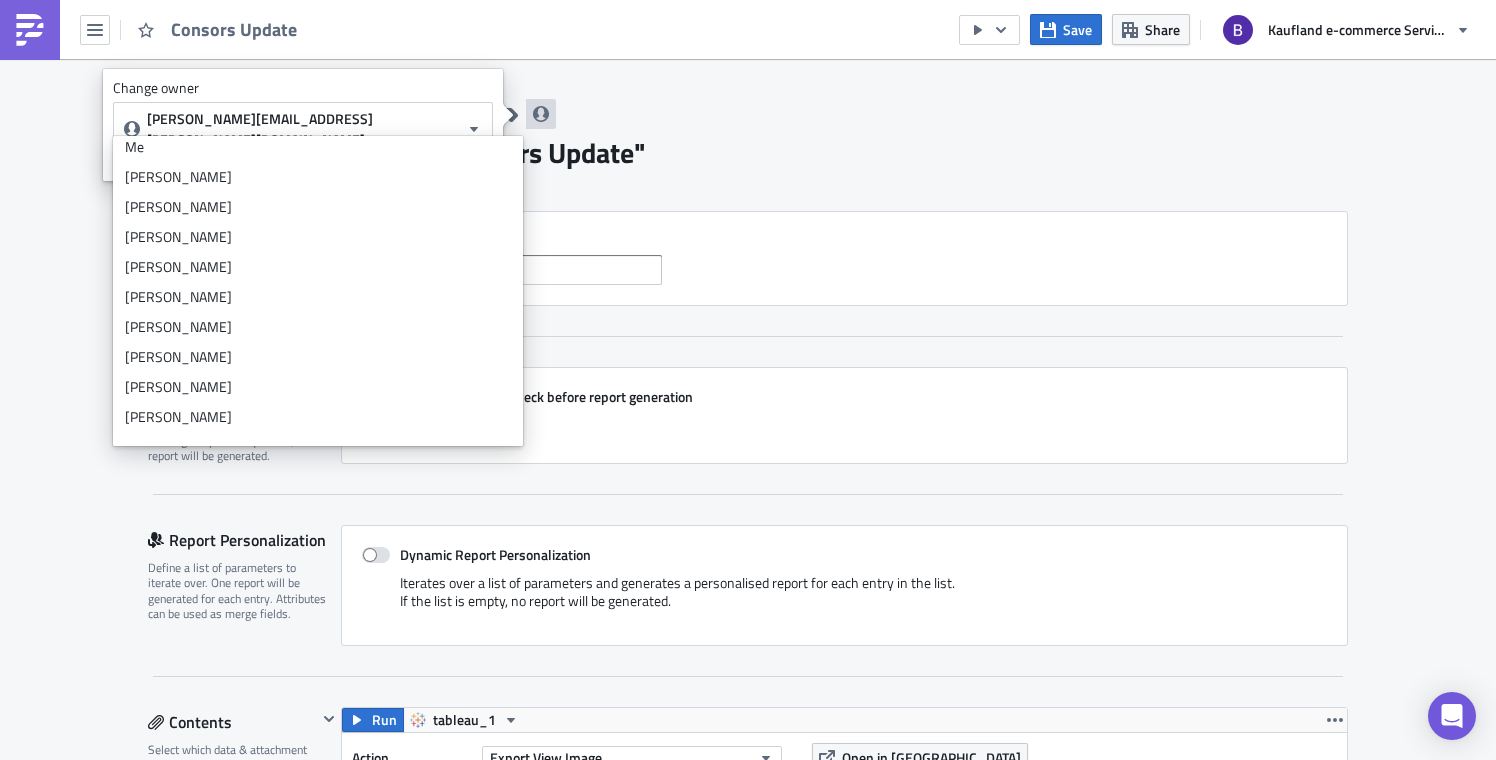 scroll, scrollTop: 0, scrollLeft: 0, axis: both 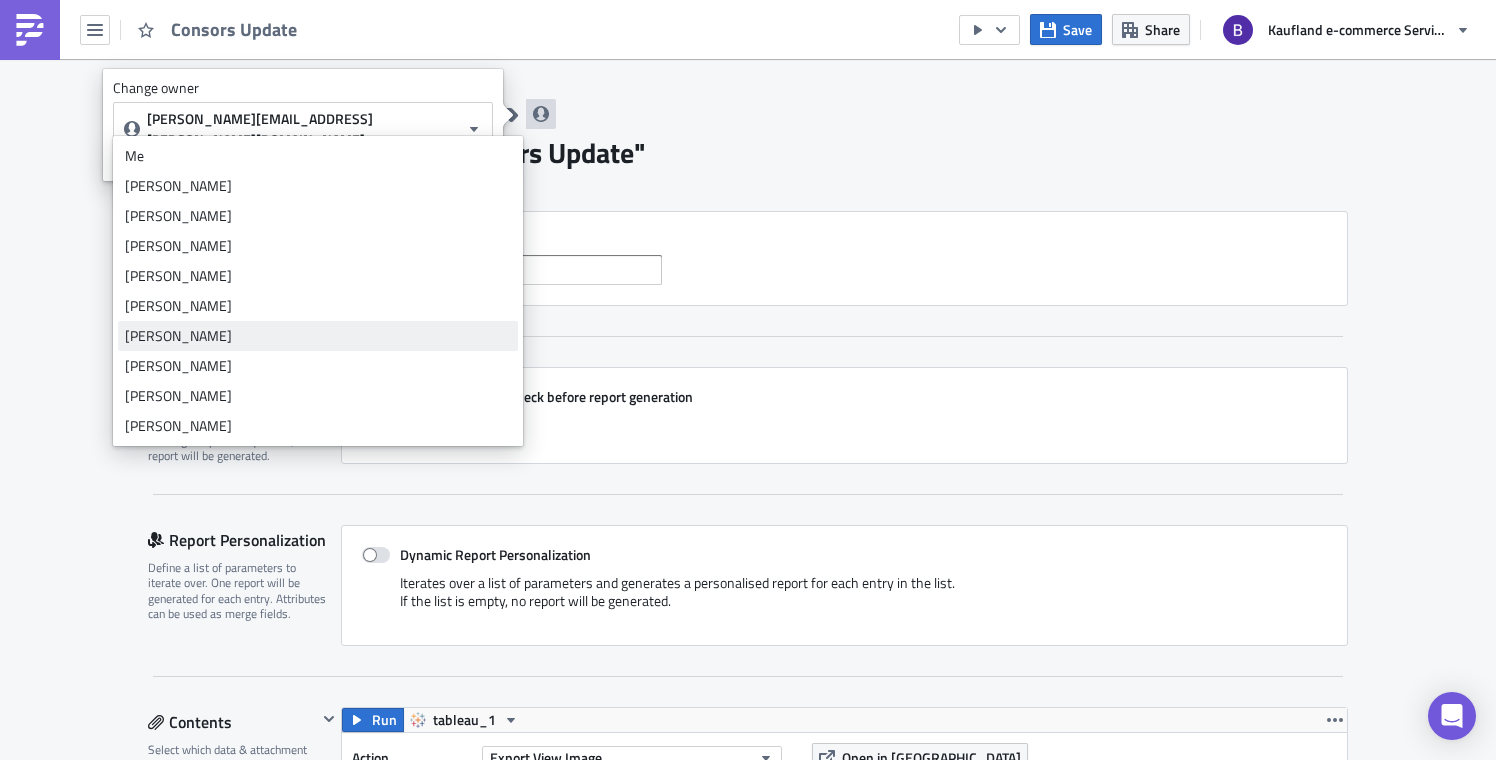 click on "[PERSON_NAME]" at bounding box center (318, 336) 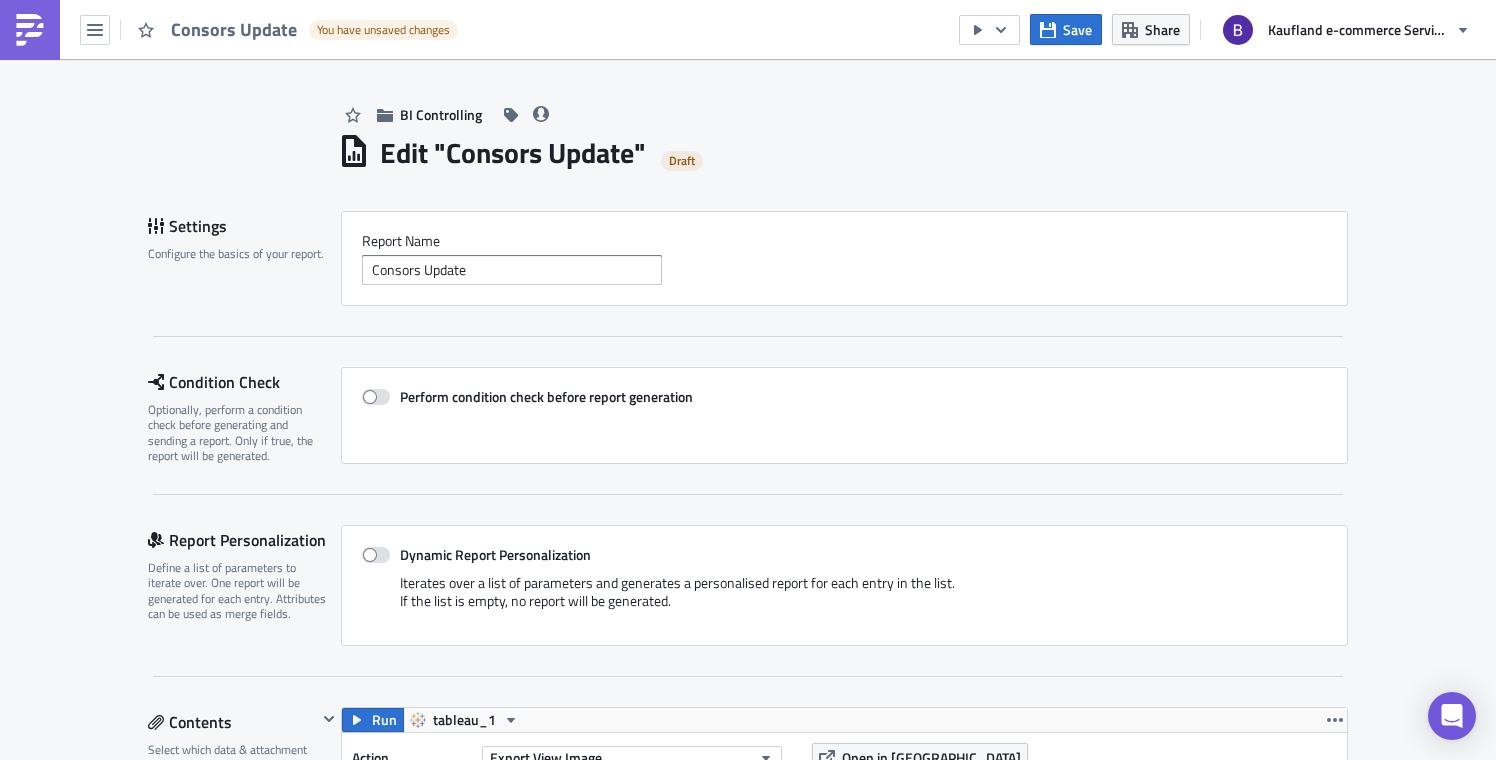 click on "BI Controlling Edit " Consors Update "  Draft Settings Configure the basics of your report. Report Nam﻿e   Consors Update Condition Check Optionally, perform a condition check before generating and sending a report. Only if true, the report will be generated. Perform condition check before report generation Report Personalization Define a list of parameters to iterate over. One report will be generated for each entry. Attributes can be used as merge fields. Dynamic Report Personalization Iterates over a list of parameters and generates a personalised report for each entry in the list. If the list is empty, no report will be generated. Contents Select which data & attachment to include in your report. Run tableau_1 Action   Export View Image Workbook   Consors Checkouts View   Blatt 1 Filters   Resolution   High Open in Tableau tableau_1 Add Attachment   SQL Query Tableau Export KPI Card External File Add Saved Block Additional Options   Combine separate PDF files into one Destinations Slack Channels" at bounding box center (748, 1219) 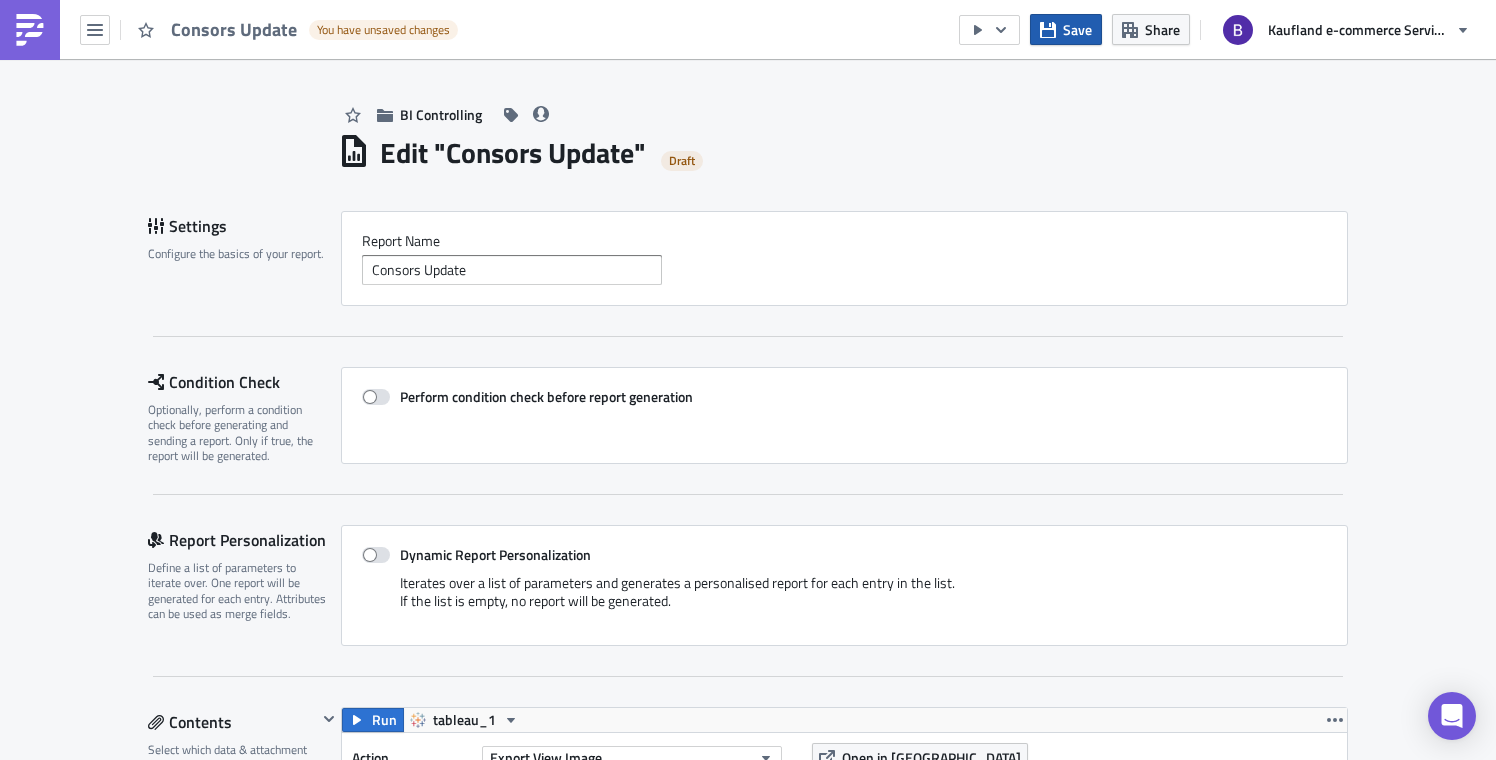 click on "Save" at bounding box center [1077, 29] 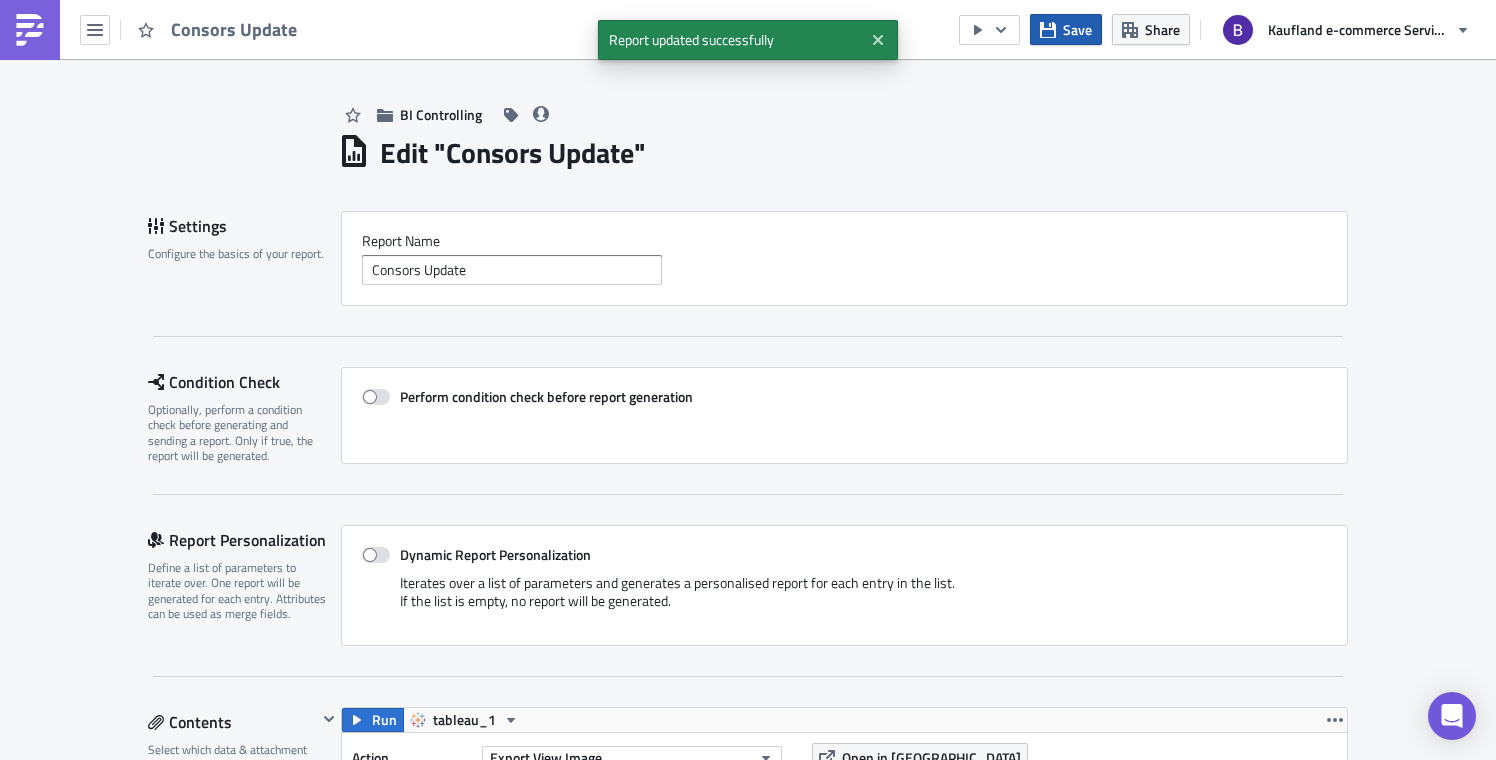 click on "Save" at bounding box center (1077, 29) 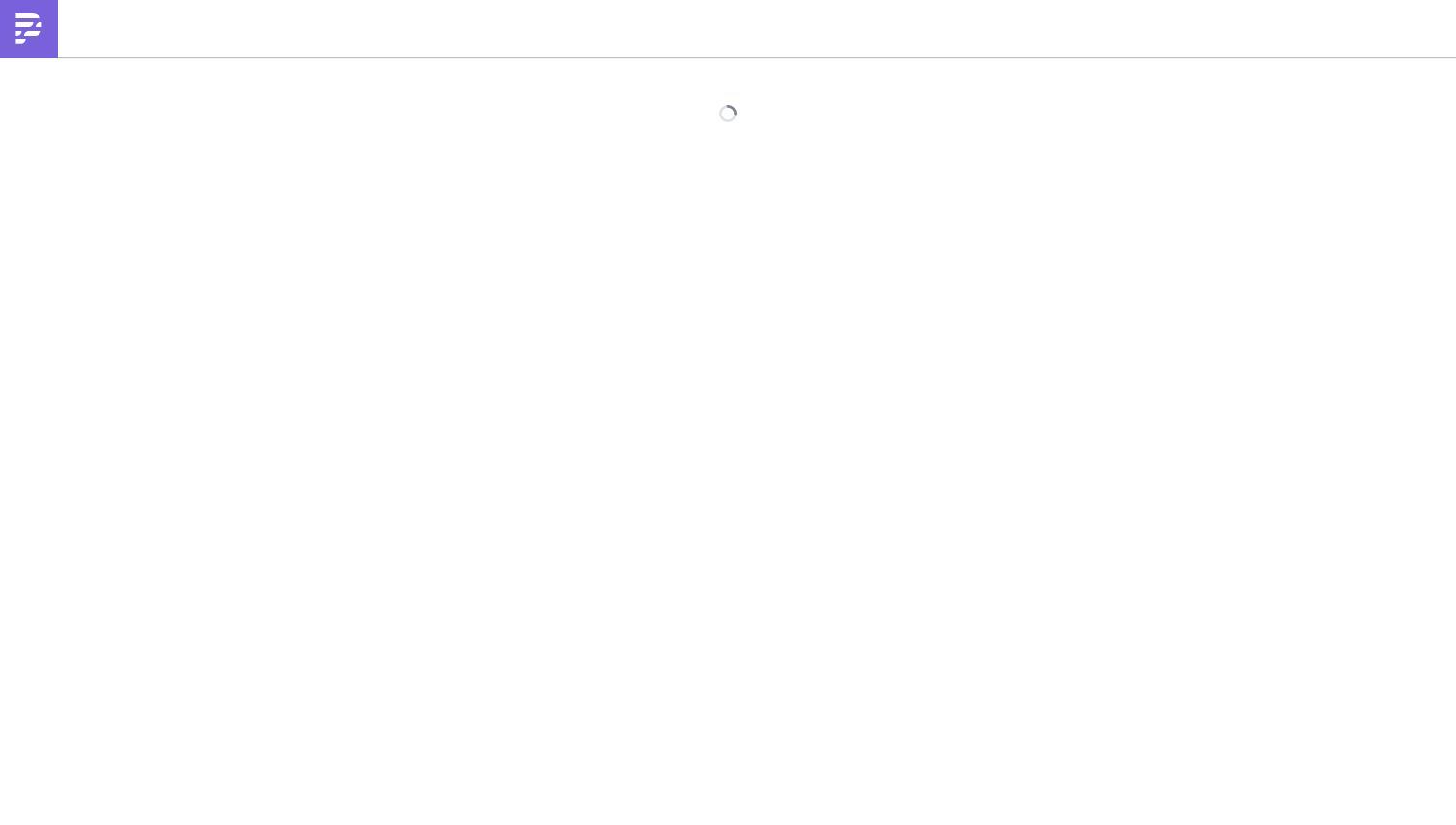 scroll, scrollTop: 0, scrollLeft: 0, axis: both 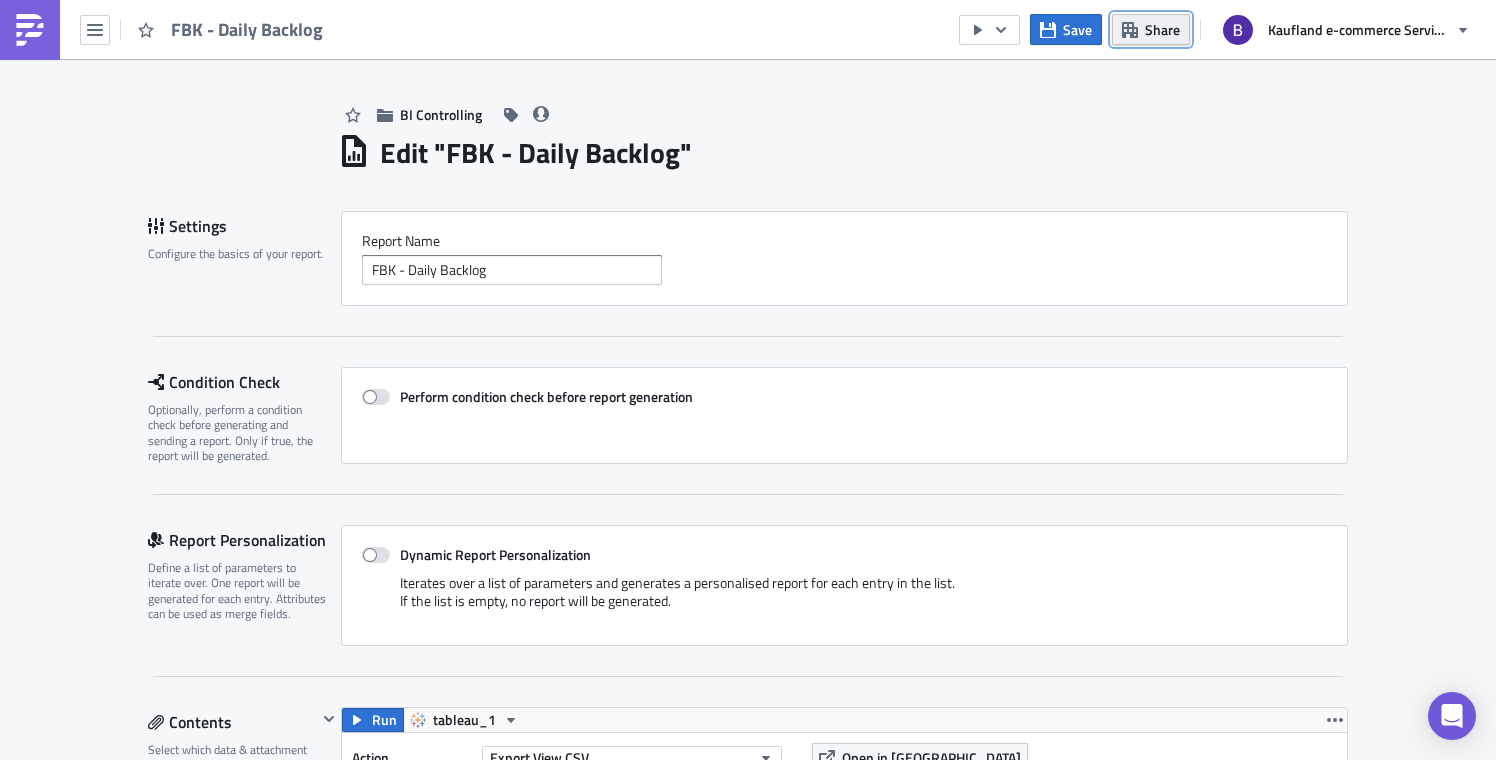 click on "Share" at bounding box center [1151, 29] 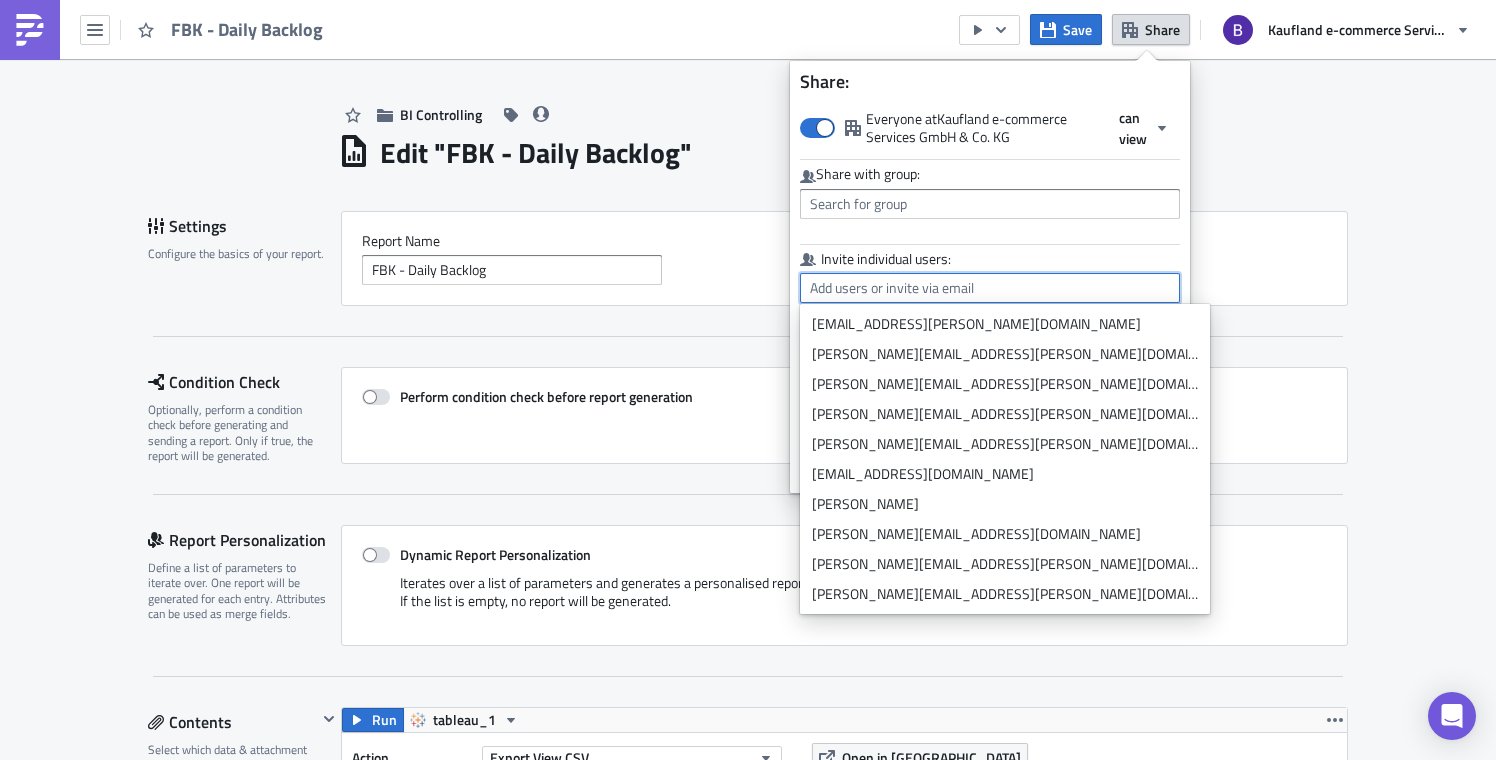 click at bounding box center (990, 288) 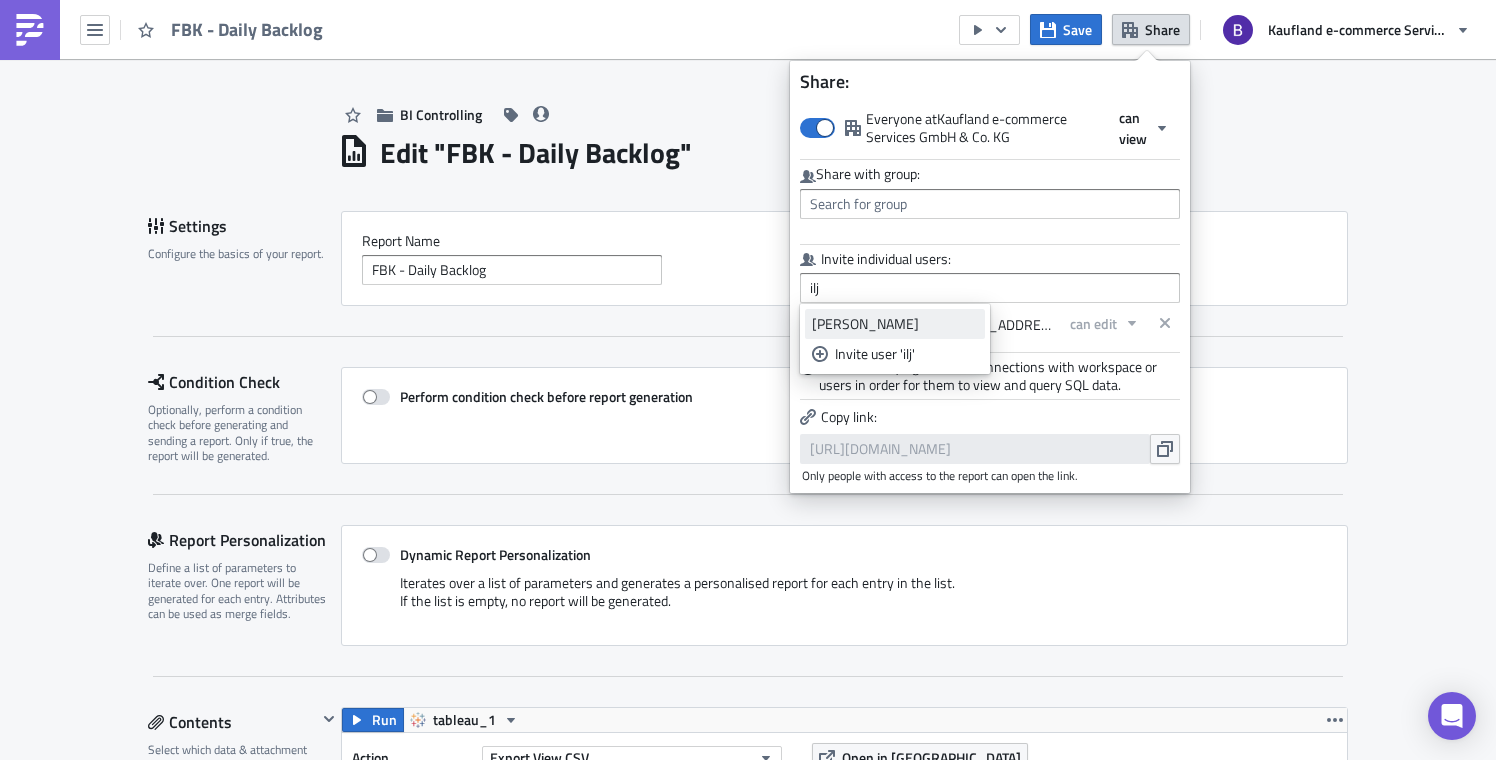 click on "[PERSON_NAME]" at bounding box center (895, 324) 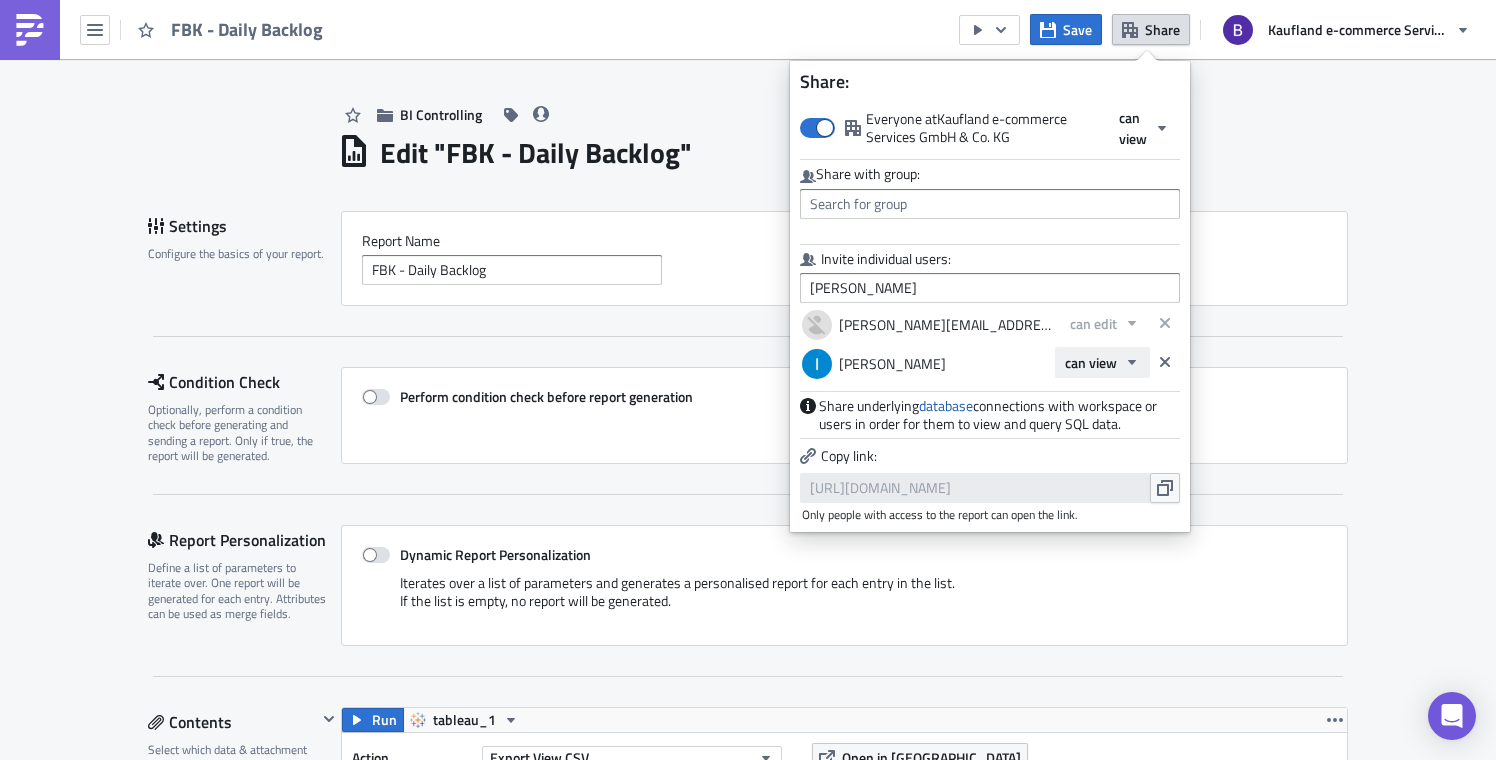 click on "can view" at bounding box center (1091, 362) 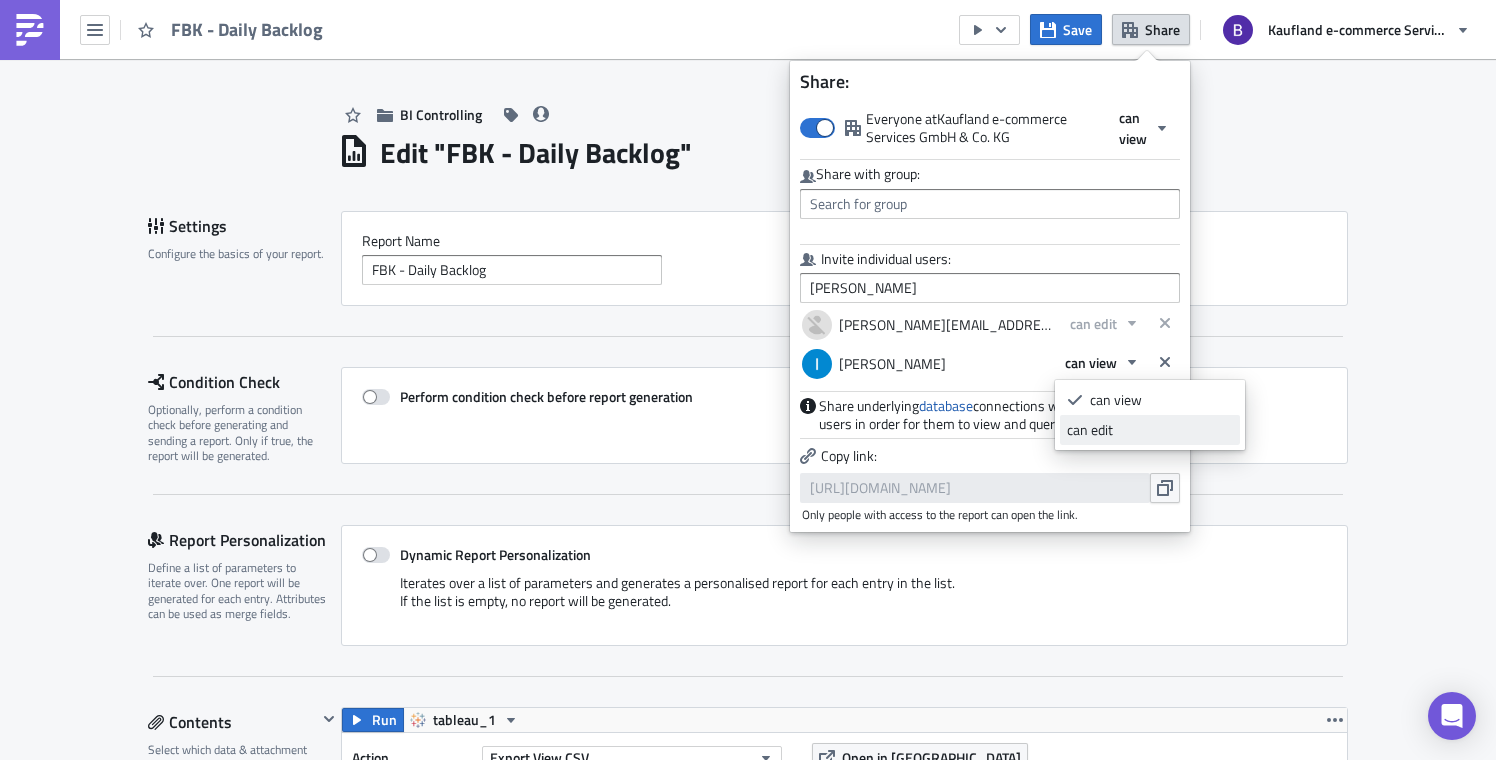 click on "can edit" at bounding box center [1150, 430] 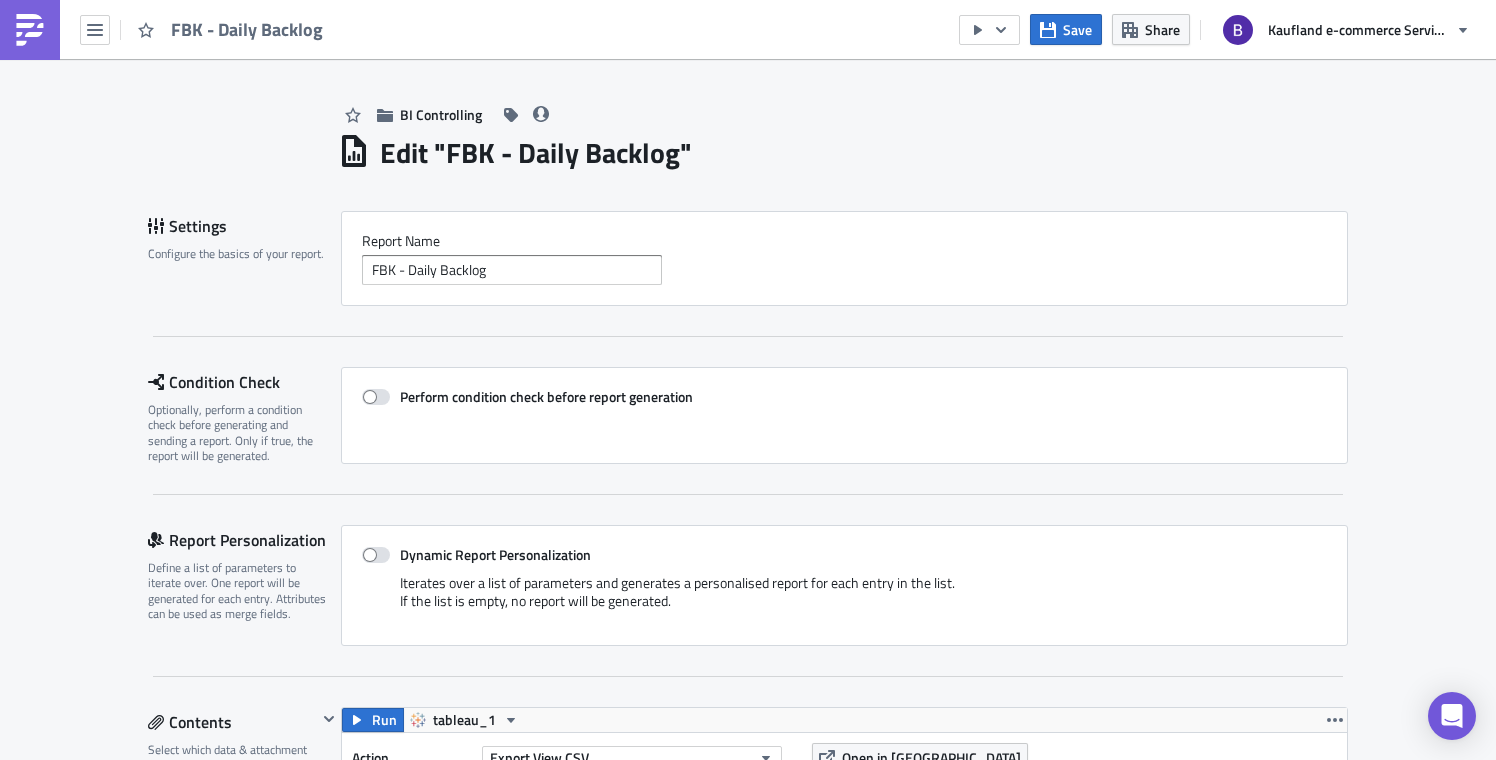 click on "BI Controlling" at bounding box center [843, 94] 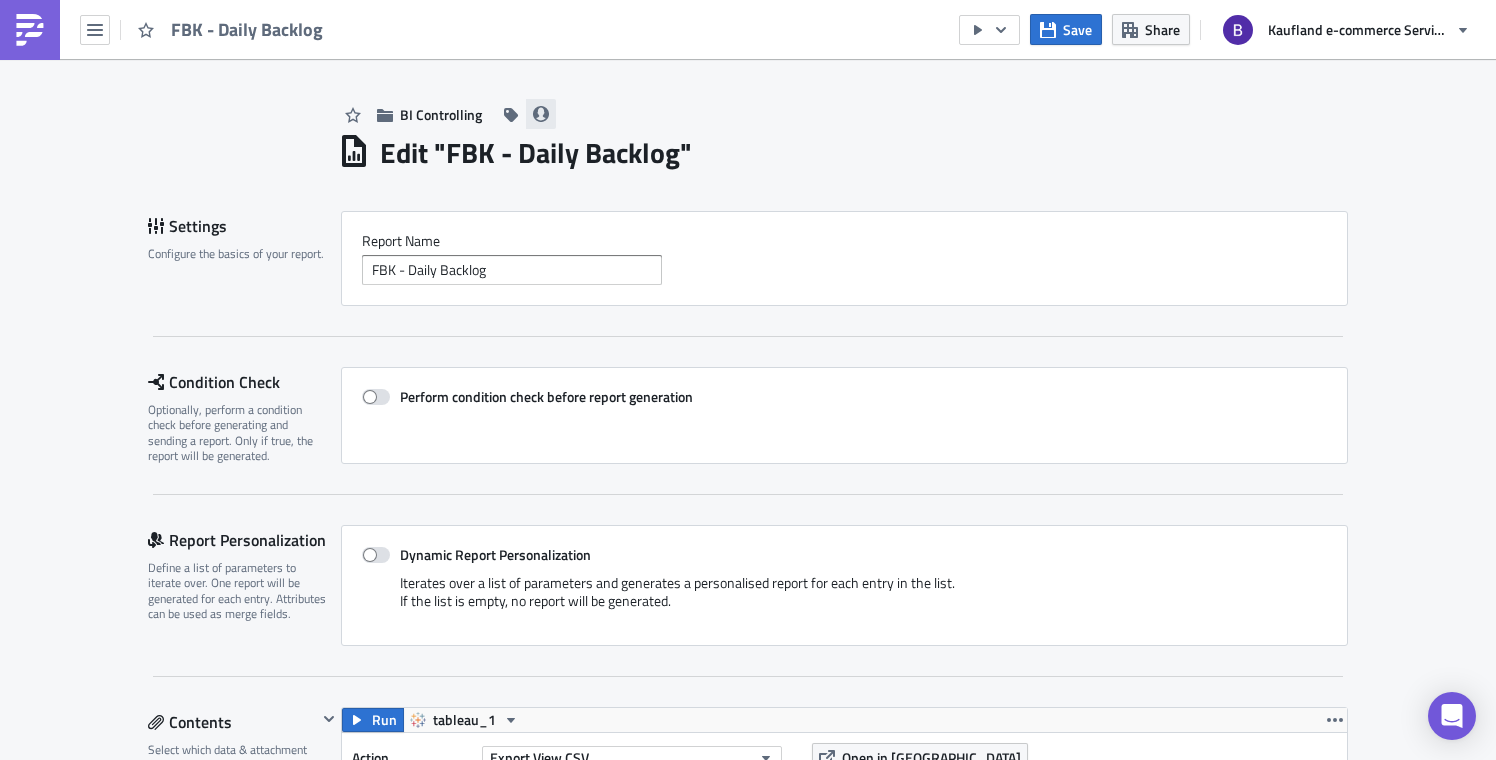 click at bounding box center [541, 114] 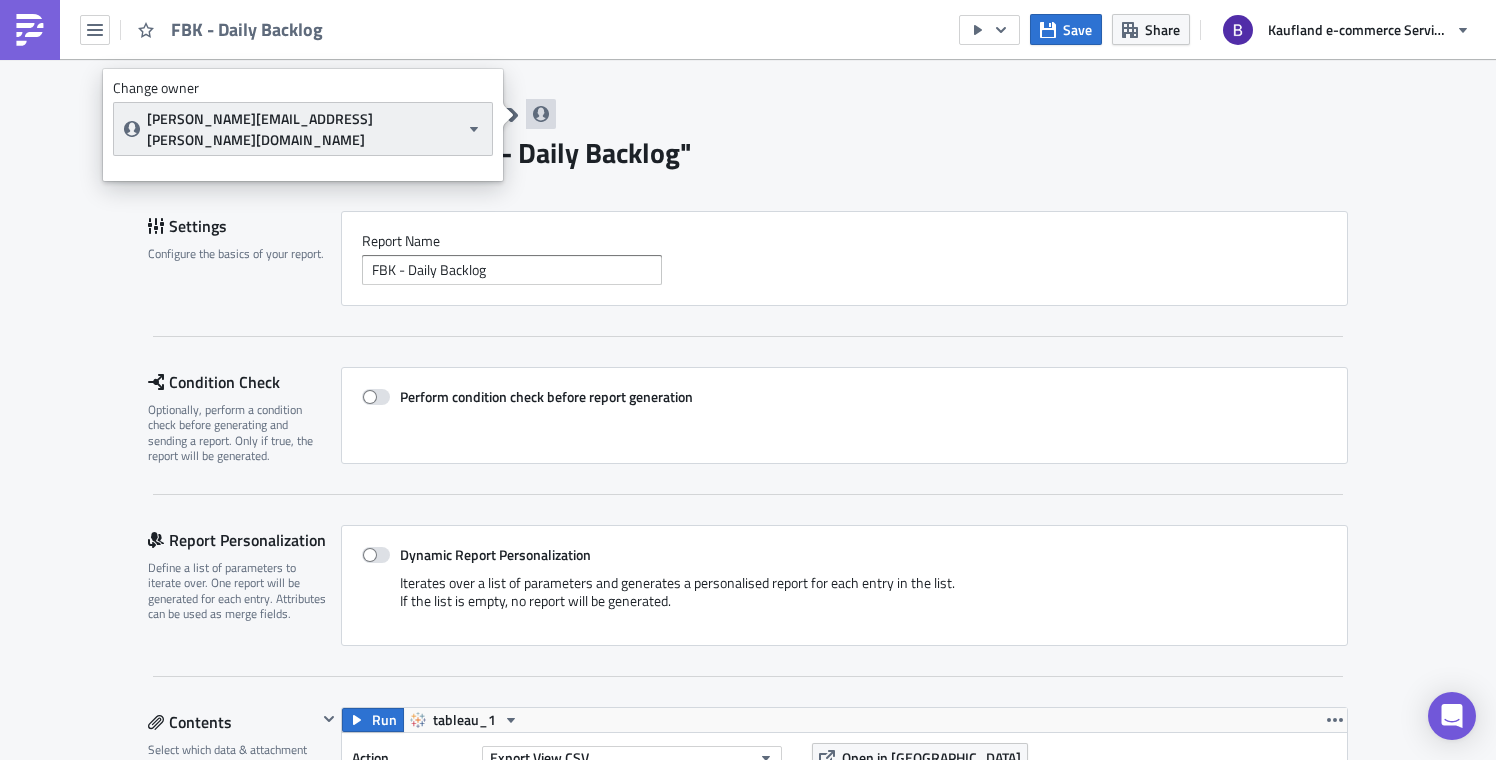 click on "[PERSON_NAME][EMAIL_ADDRESS][PERSON_NAME][DOMAIN_NAME]" at bounding box center (303, 129) 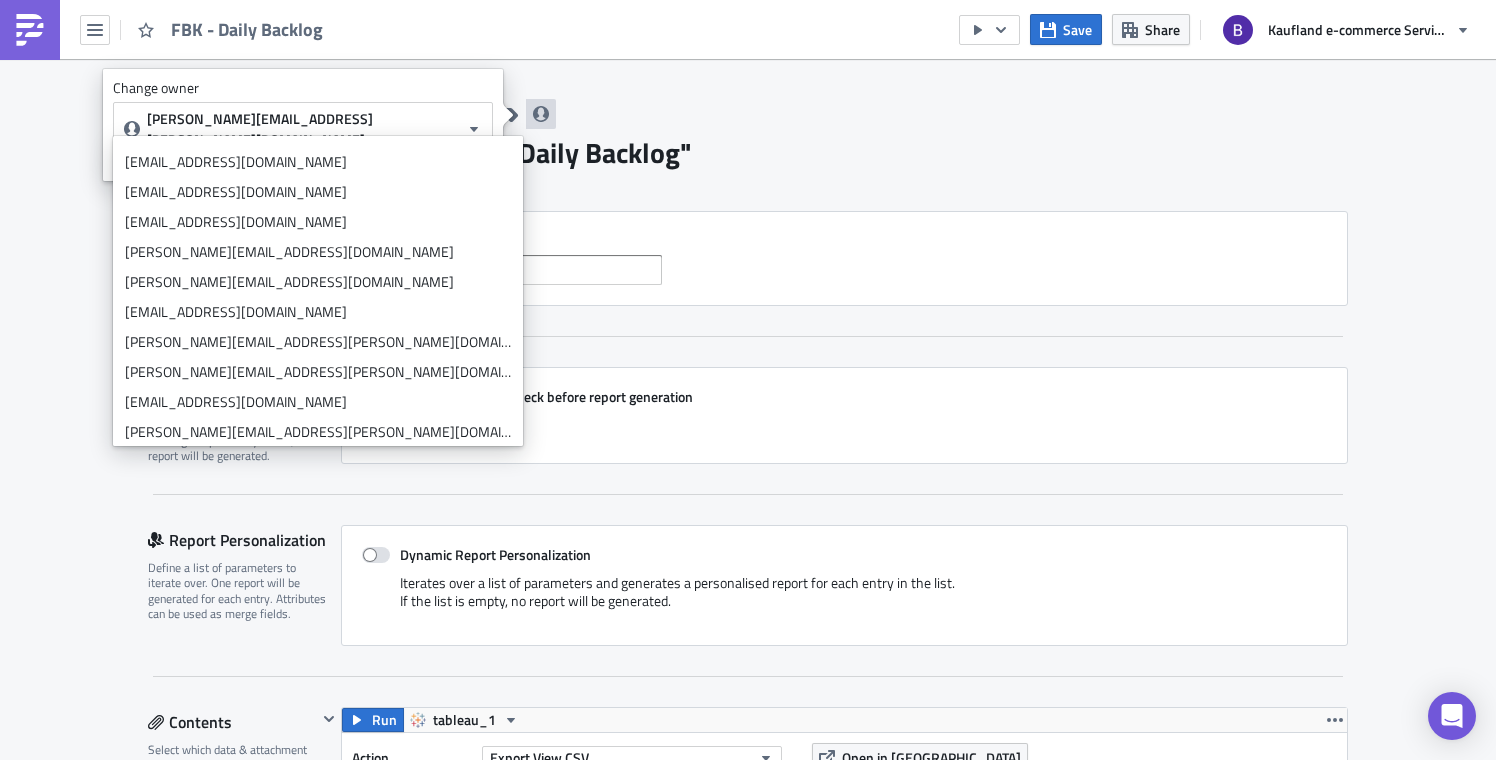 scroll, scrollTop: 0, scrollLeft: 0, axis: both 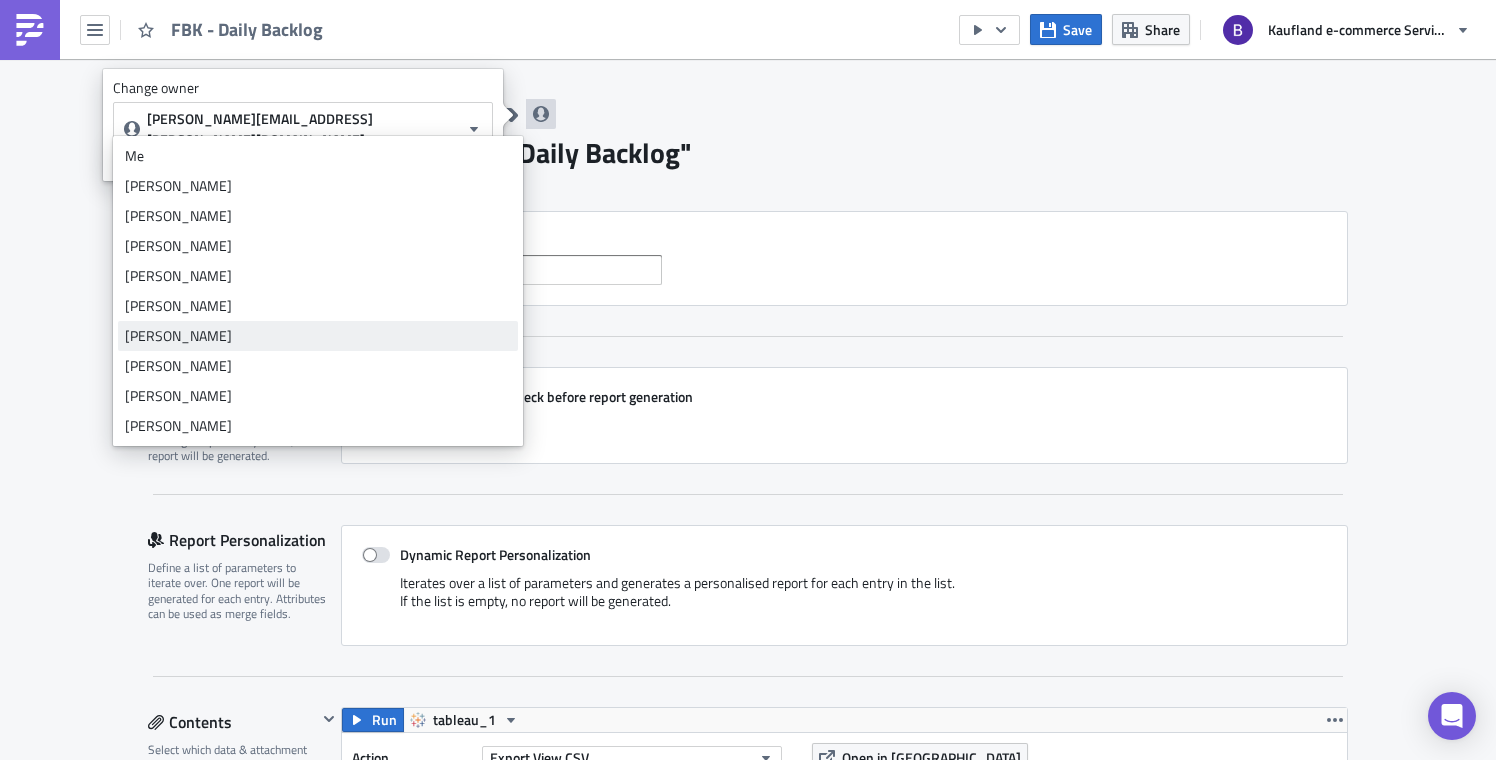 click on "[PERSON_NAME]" at bounding box center (318, 336) 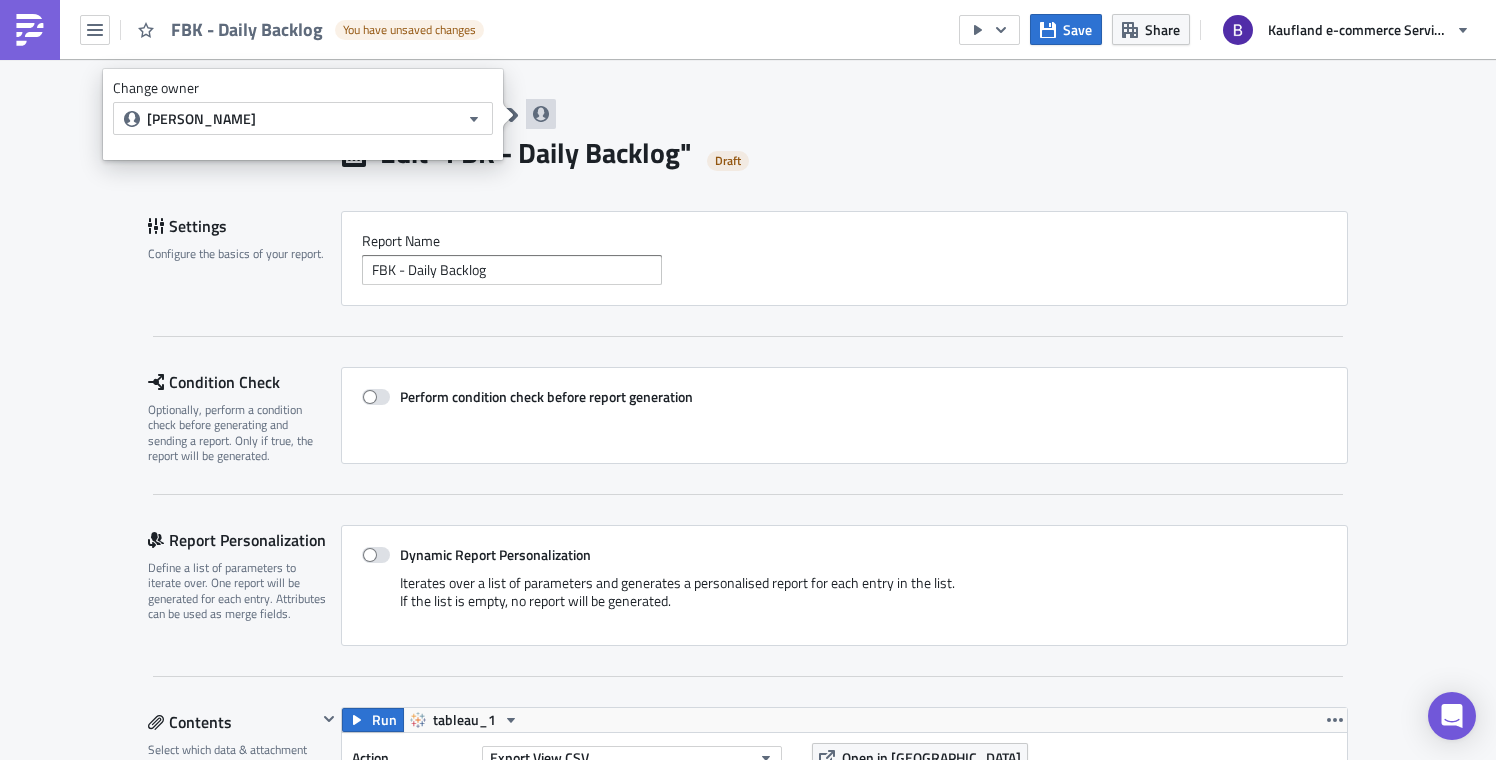click on "Edit " FBK - Daily Backlog "  Draft" at bounding box center [843, 150] 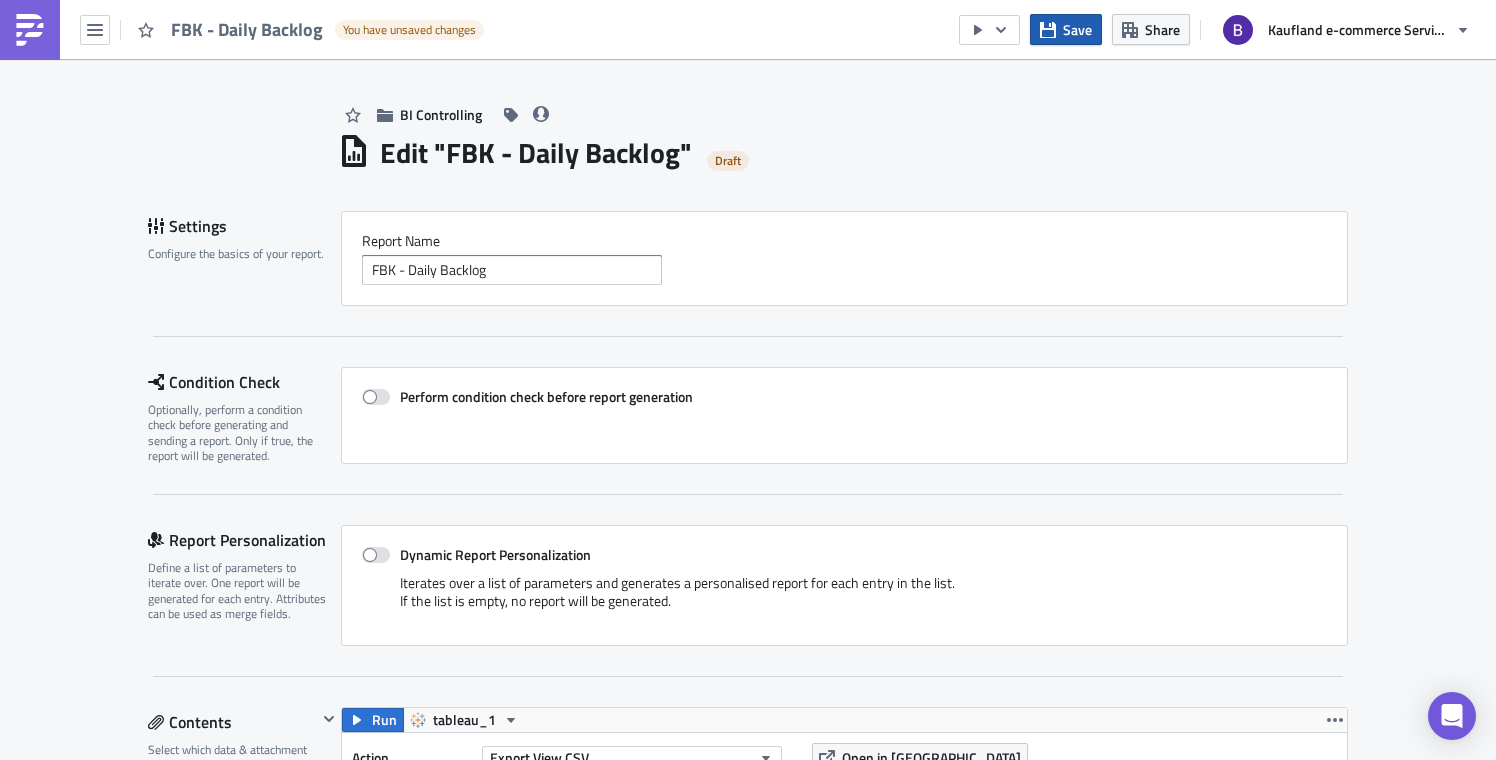 click on "Save" at bounding box center [1077, 29] 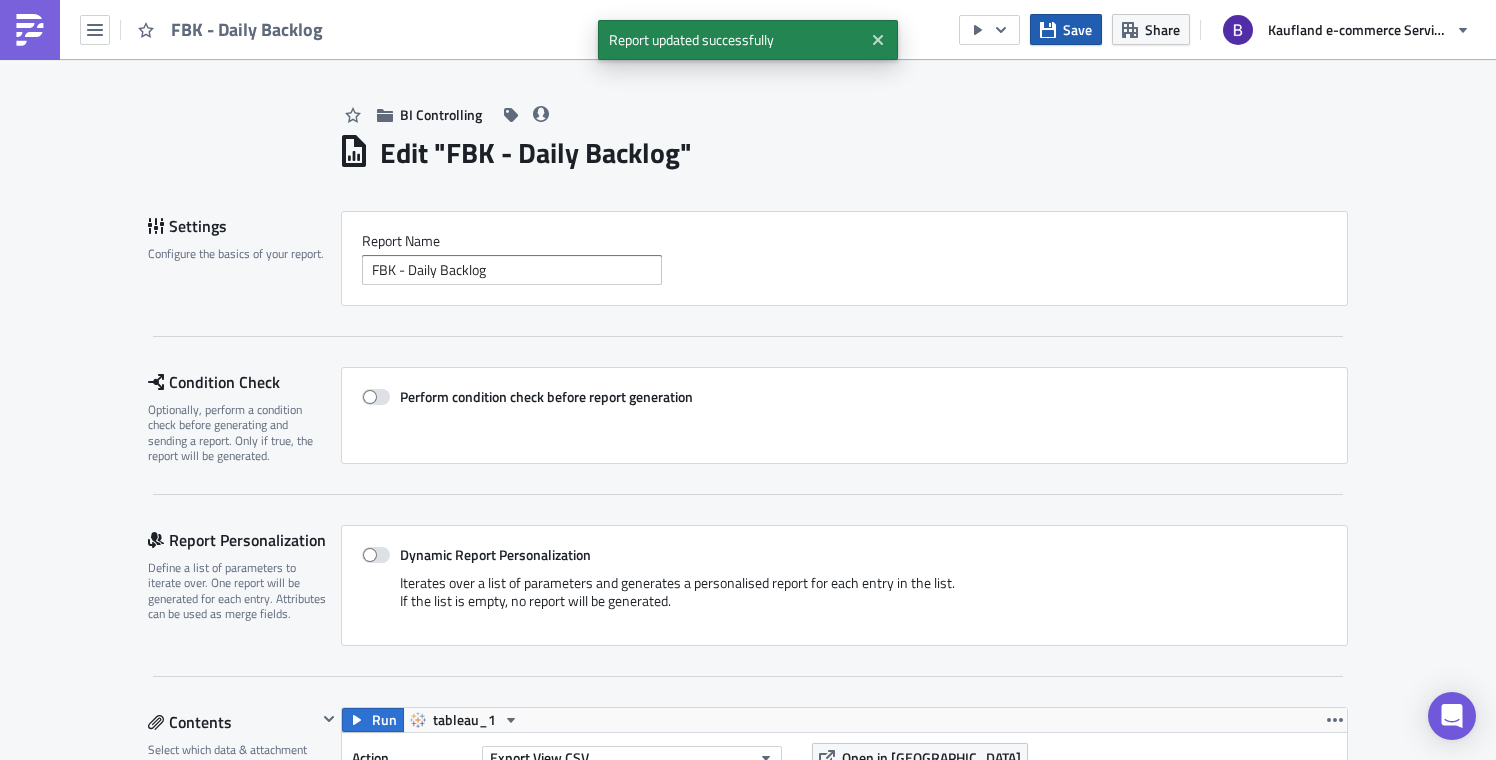 click on "Save" at bounding box center (1077, 29) 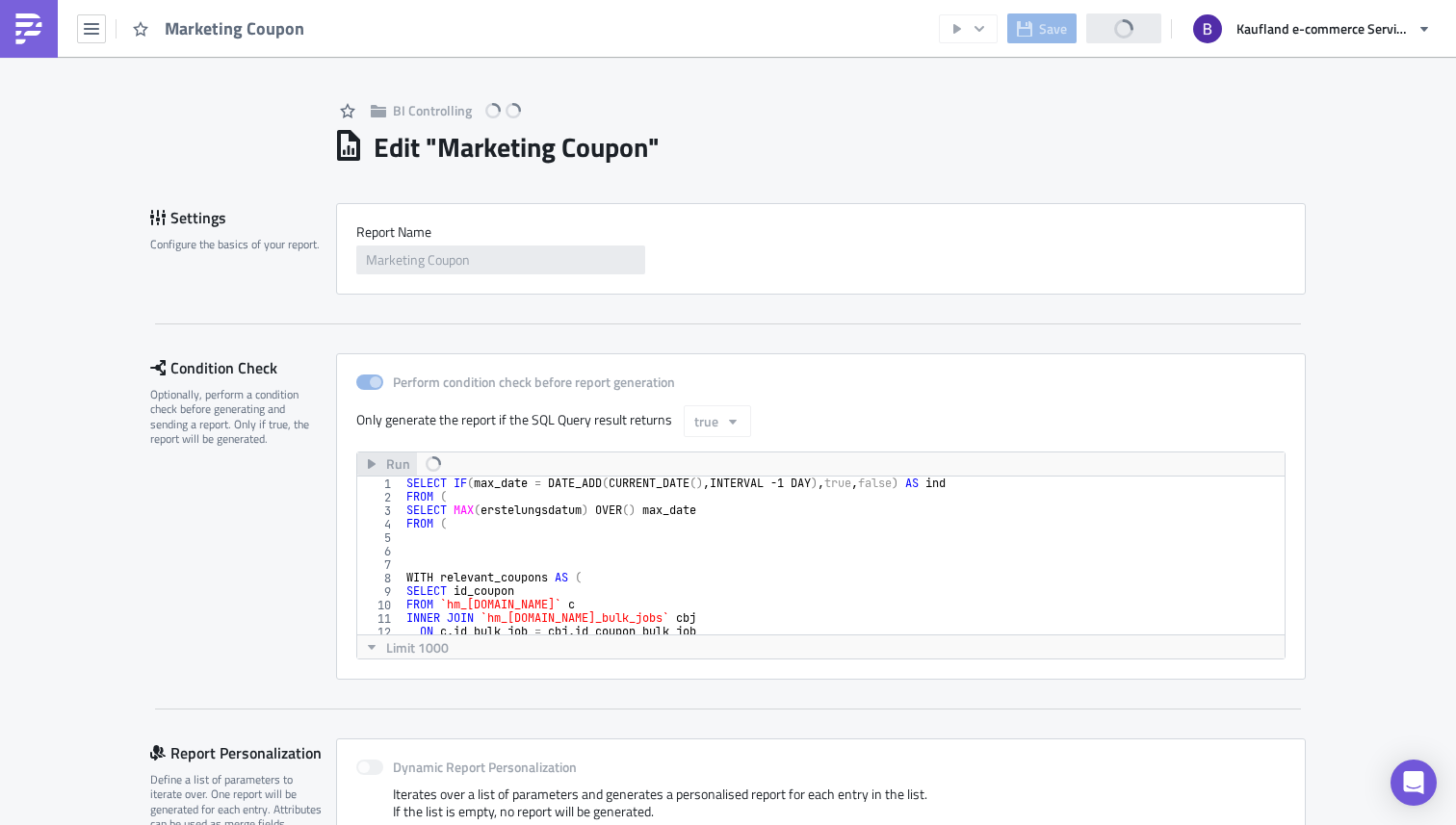 scroll, scrollTop: 0, scrollLeft: 0, axis: both 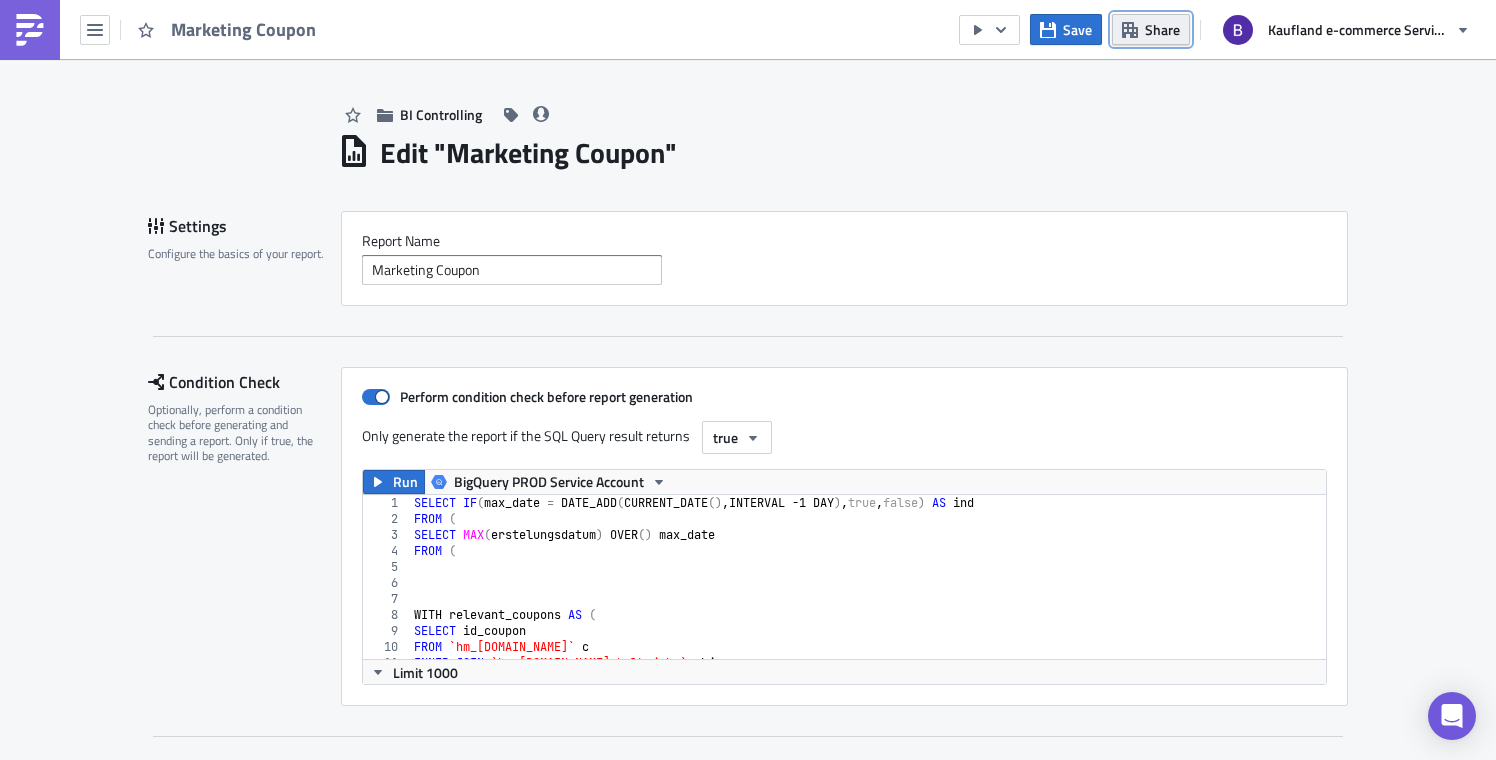 click on "Share" at bounding box center (1162, 29) 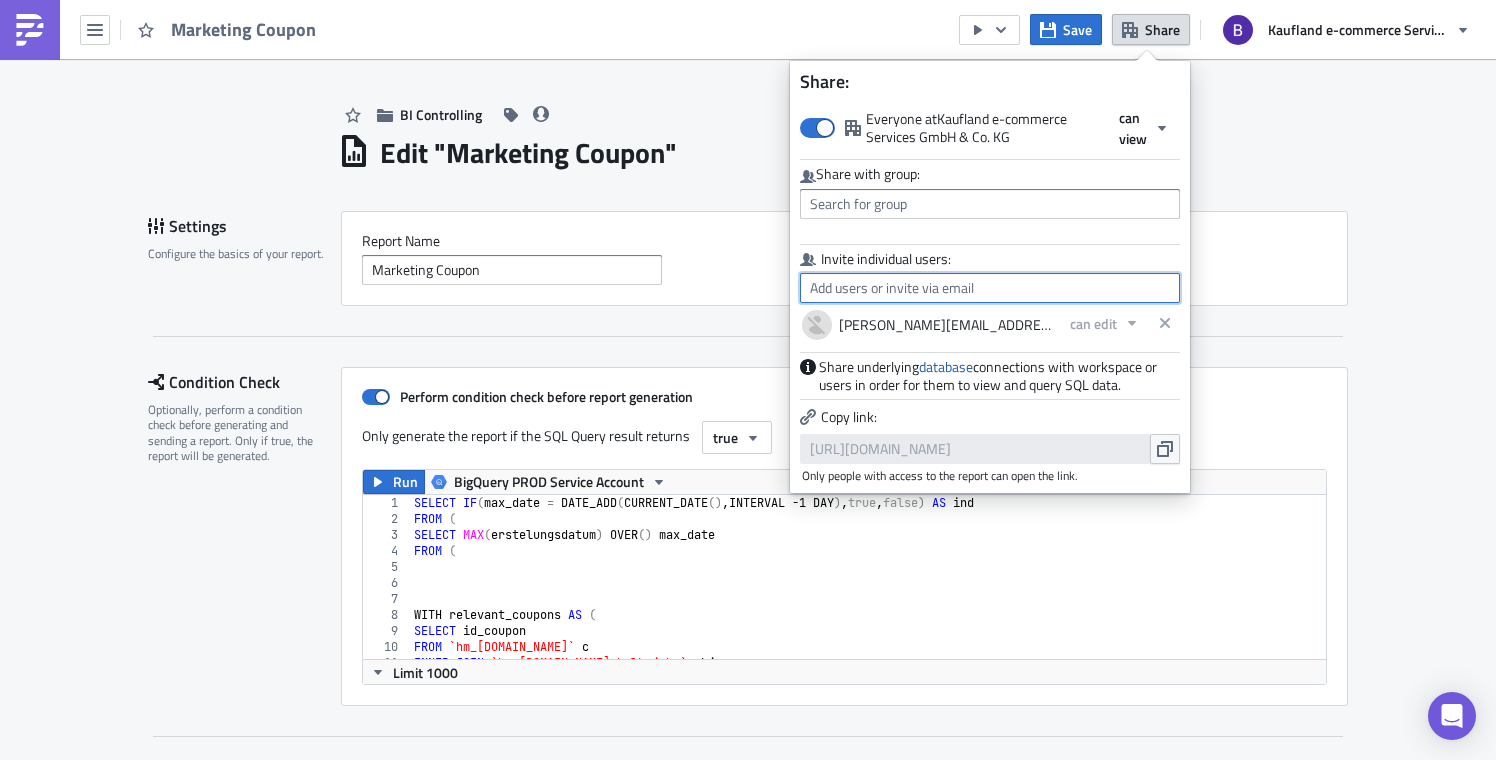 click at bounding box center [990, 288] 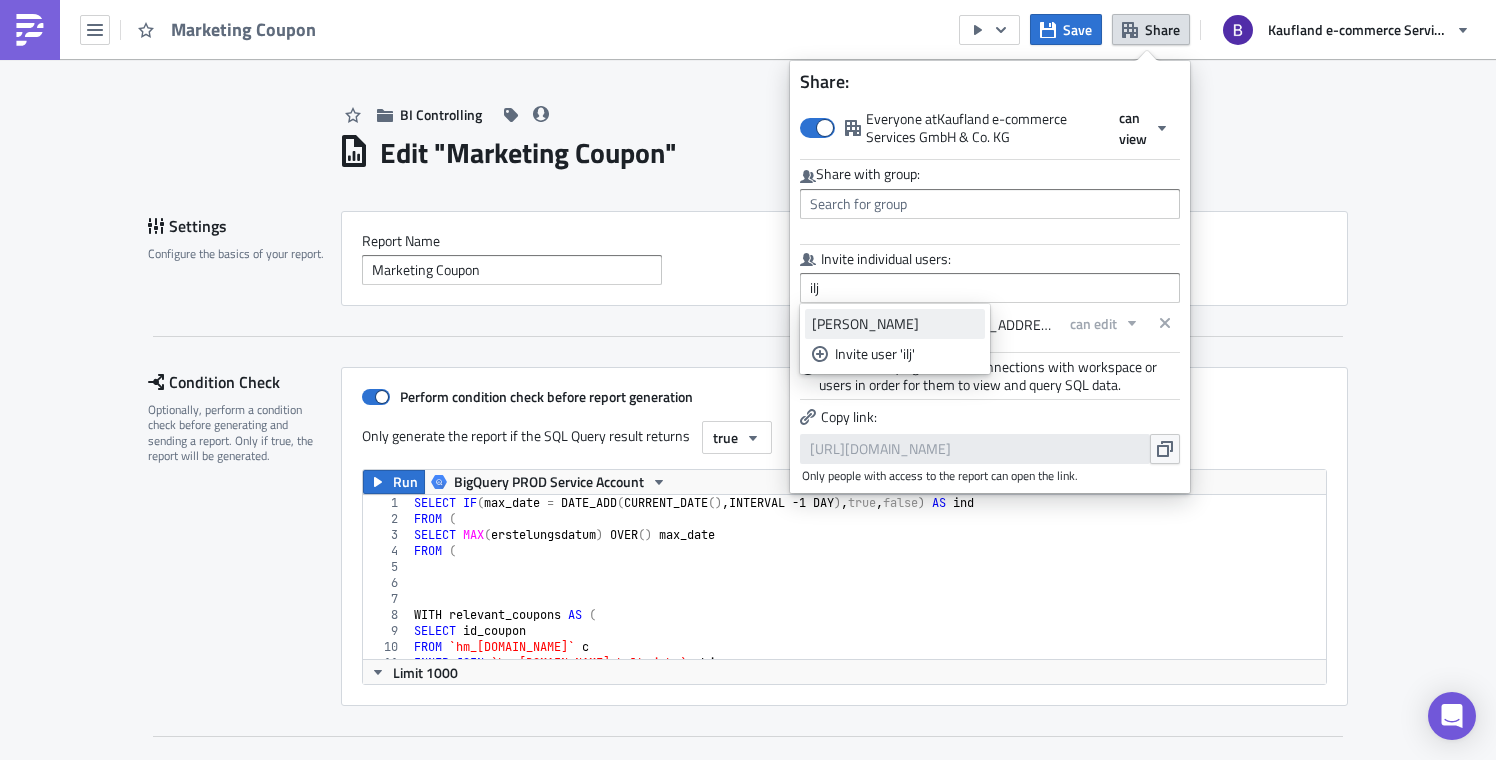 click on "[PERSON_NAME]" at bounding box center [895, 324] 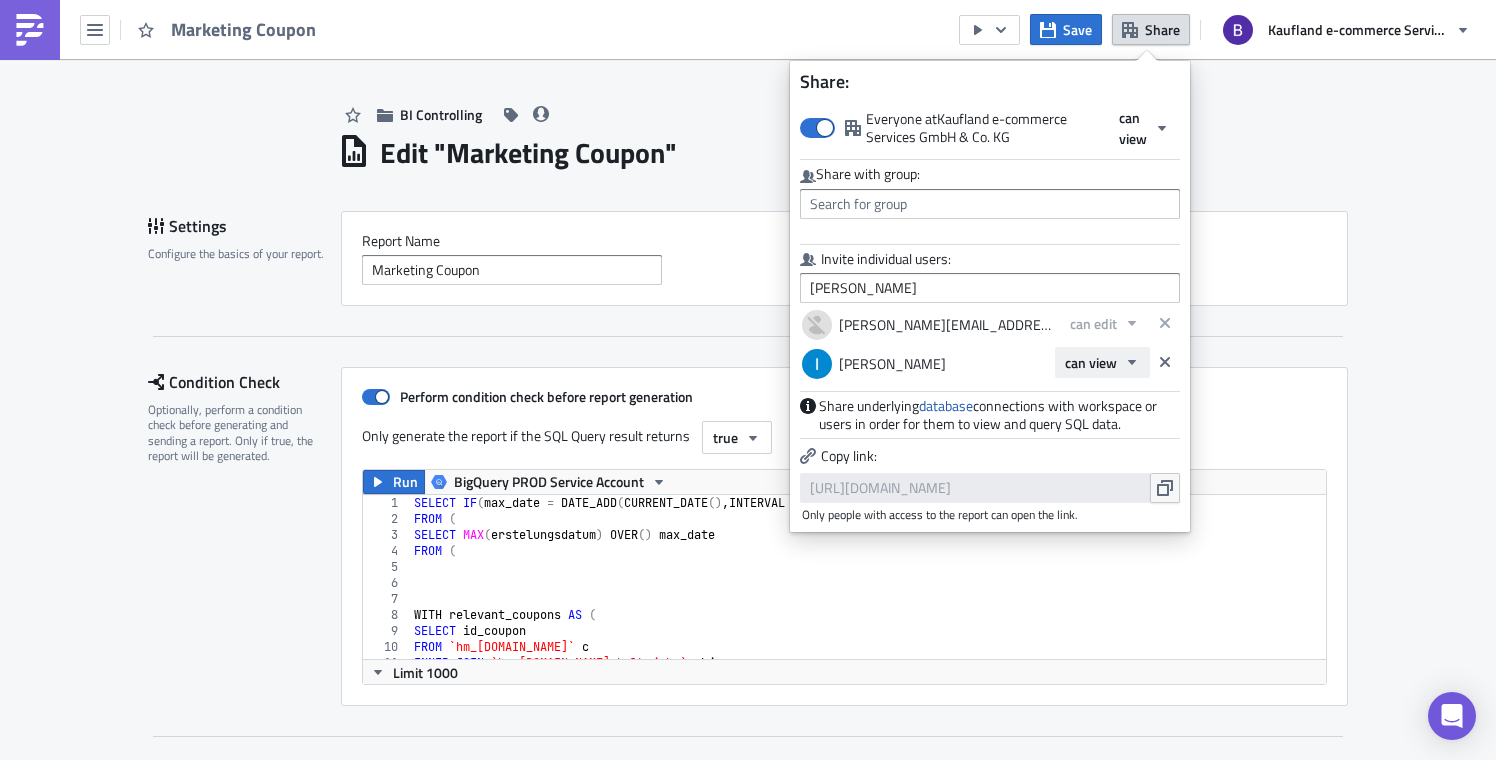 click on "can view" at bounding box center (1091, 362) 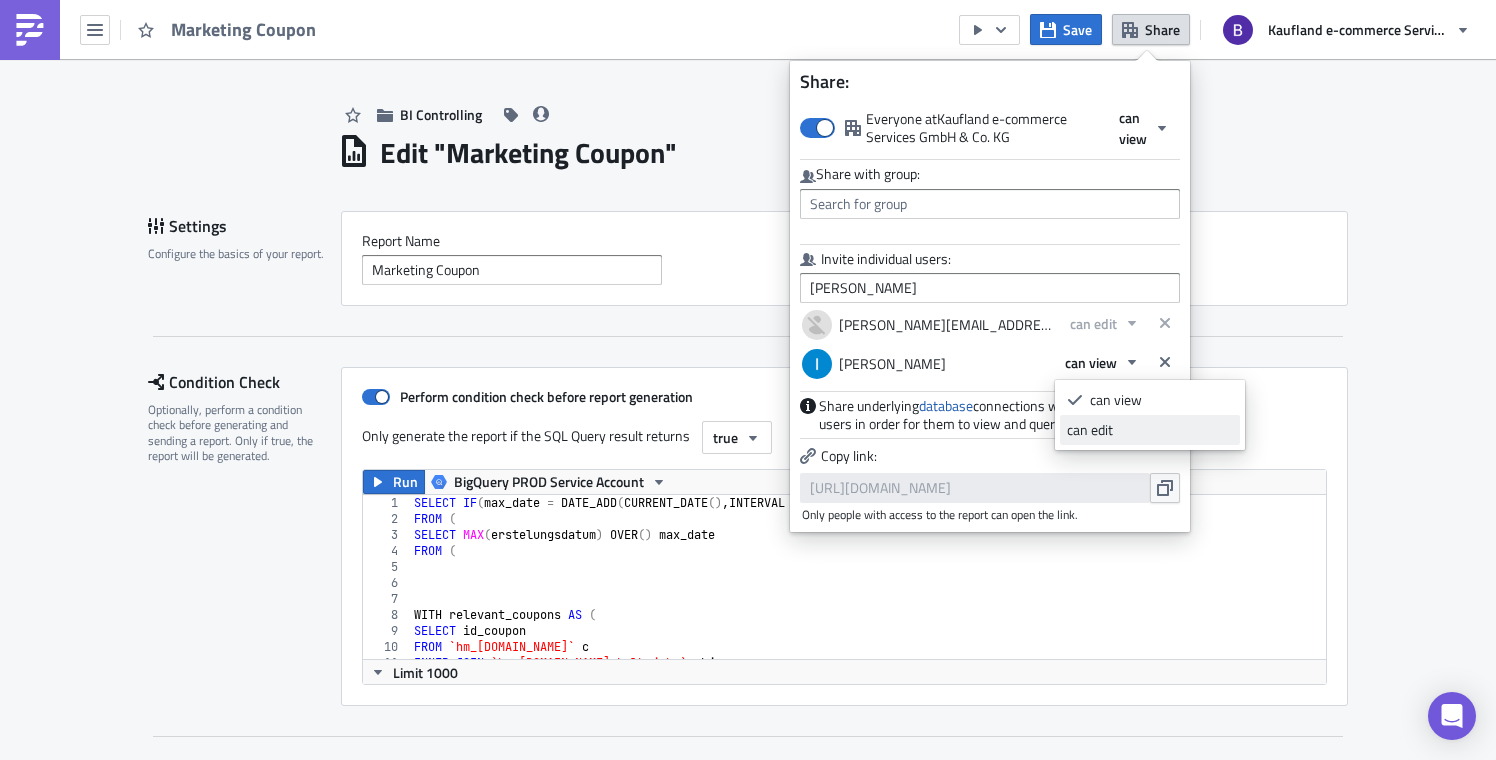 click on "can edit" at bounding box center (1150, 430) 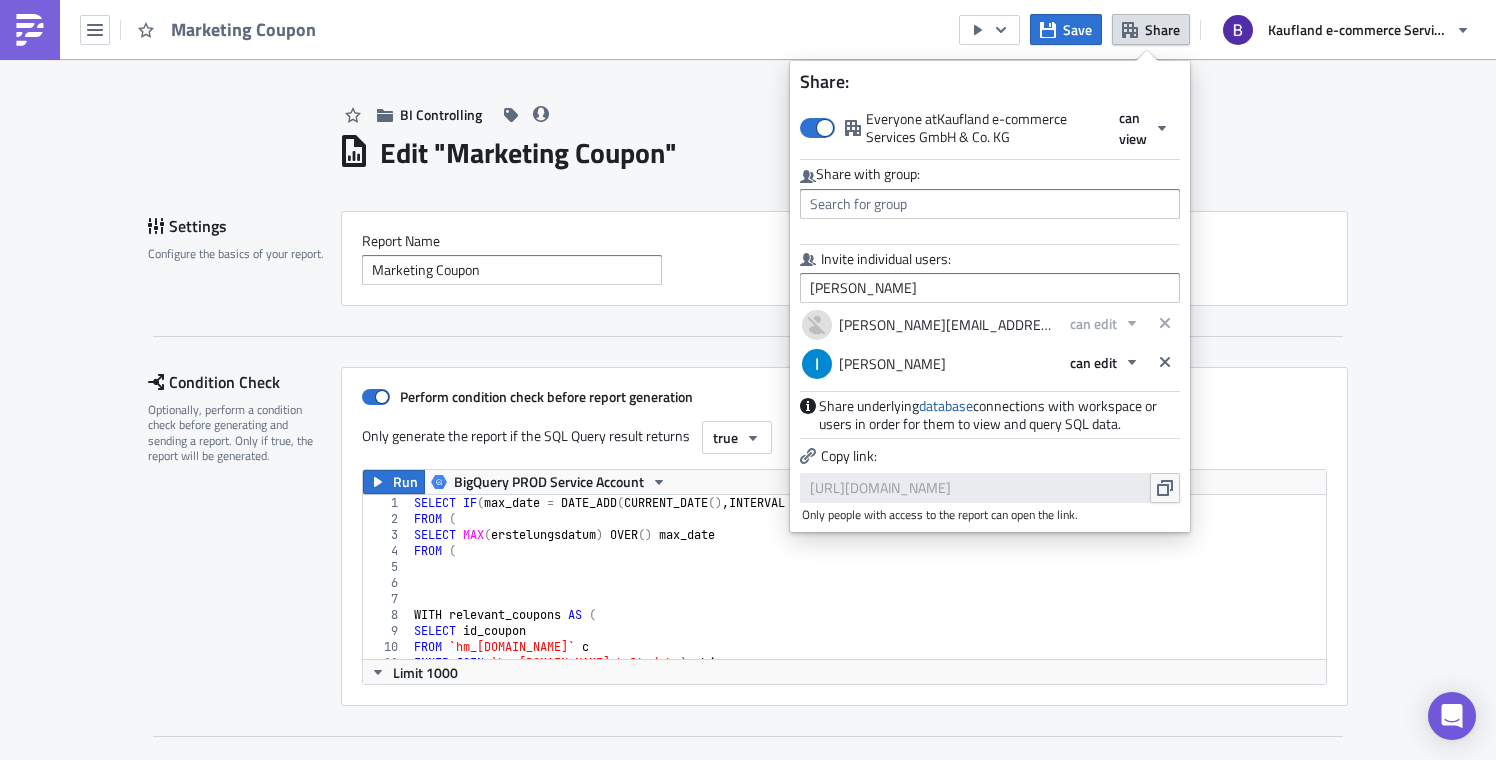 click on "Edit " Marketing Coupon "" at bounding box center (843, 150) 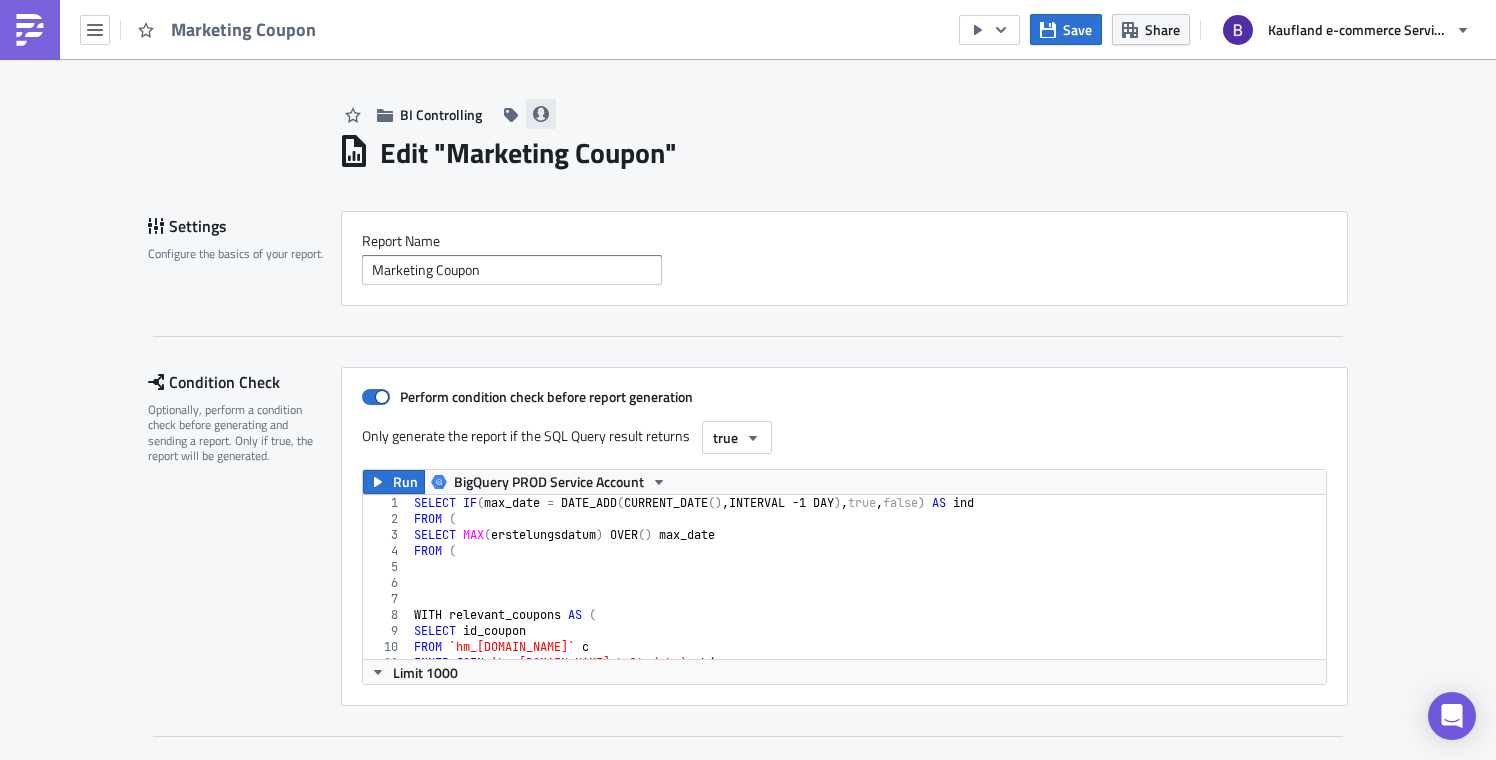 click 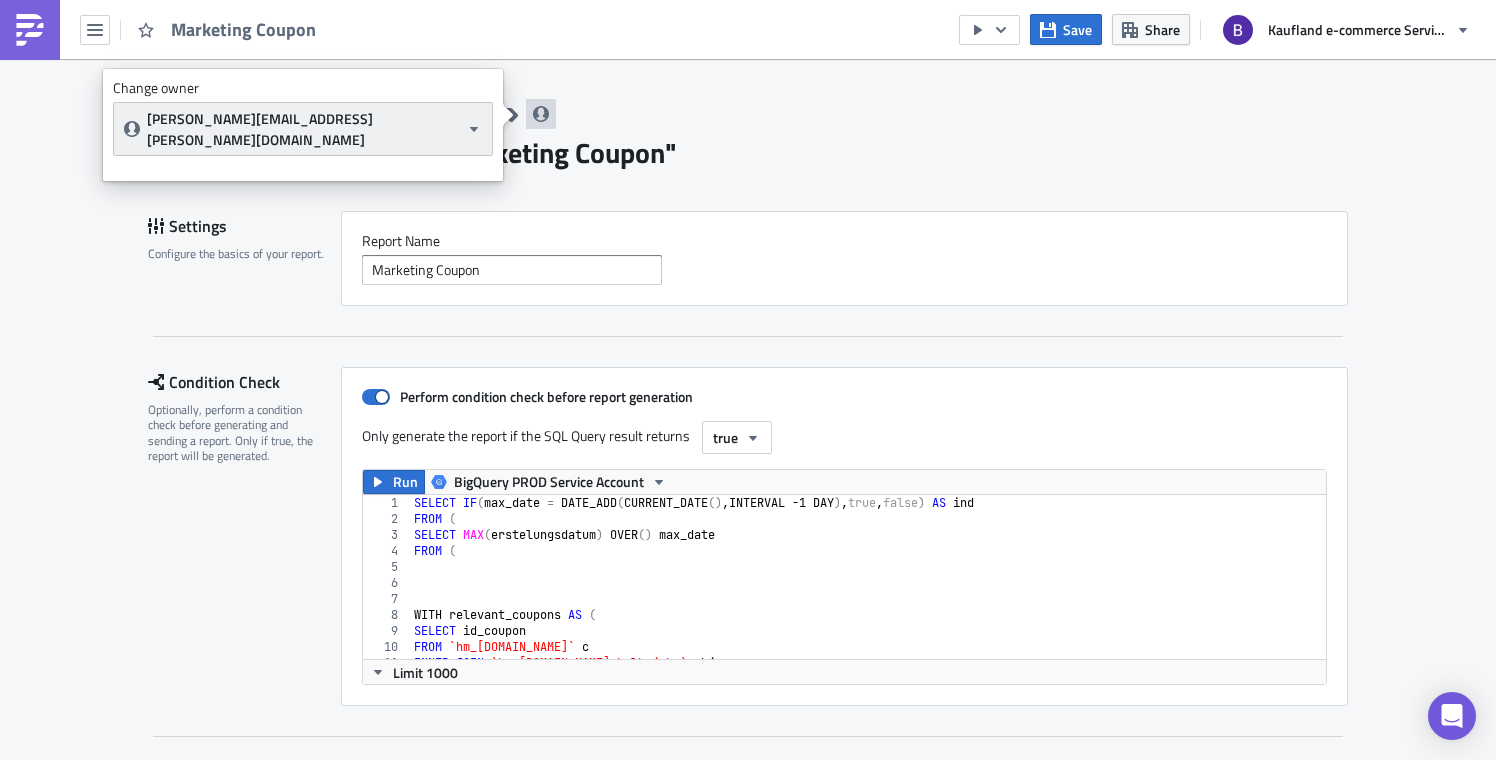 click on "[PERSON_NAME][EMAIL_ADDRESS][PERSON_NAME][DOMAIN_NAME]" at bounding box center [303, 129] 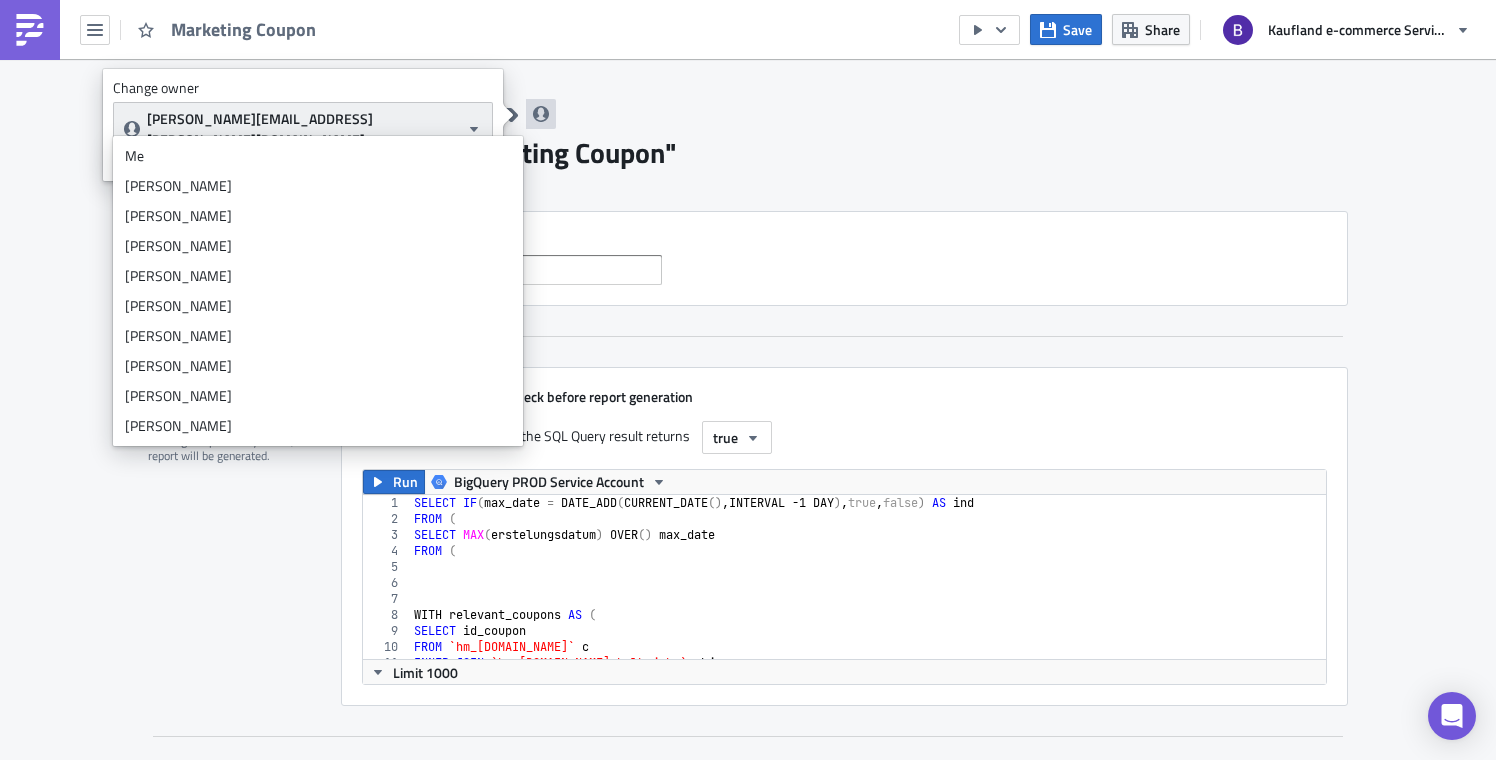 scroll, scrollTop: 6690, scrollLeft: 0, axis: vertical 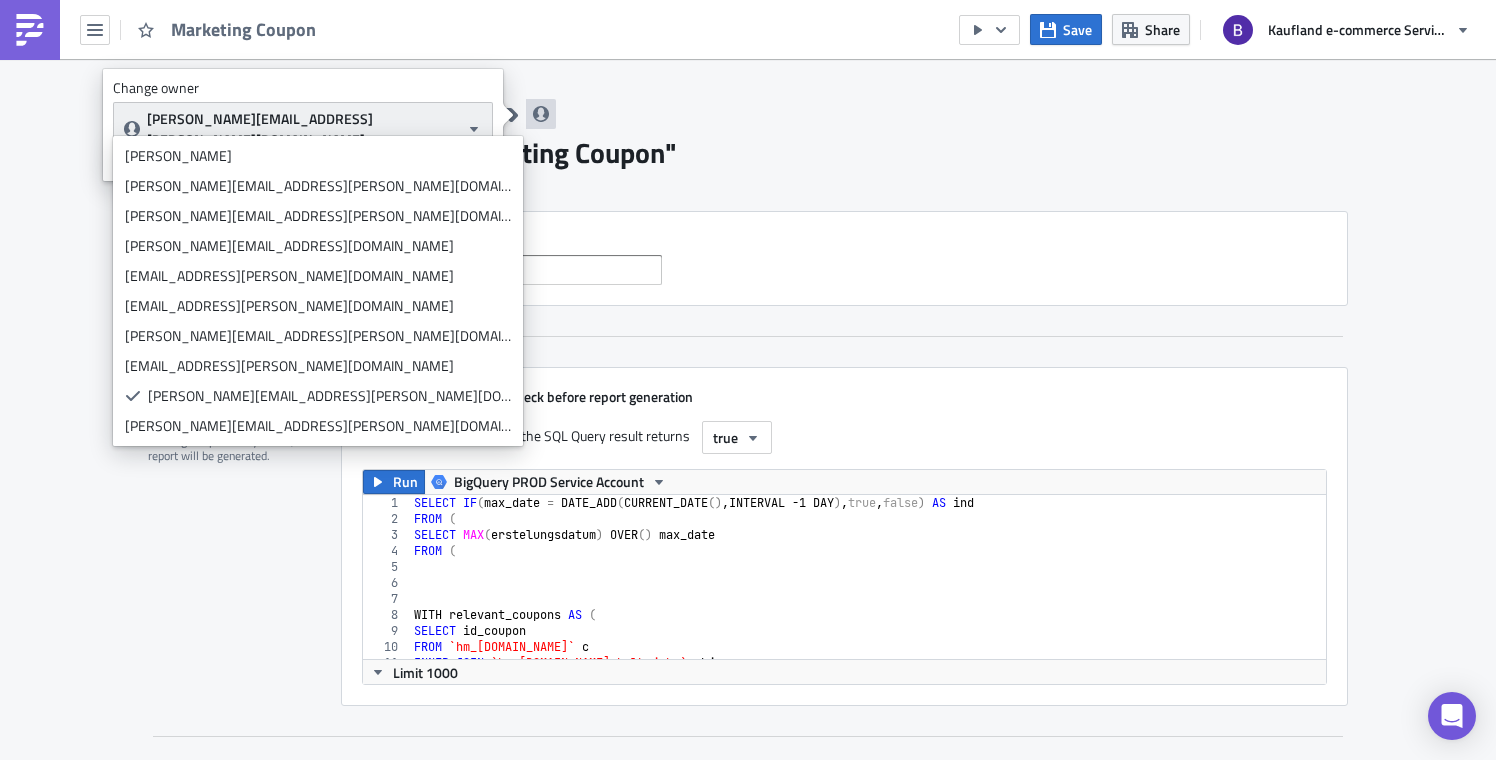 type 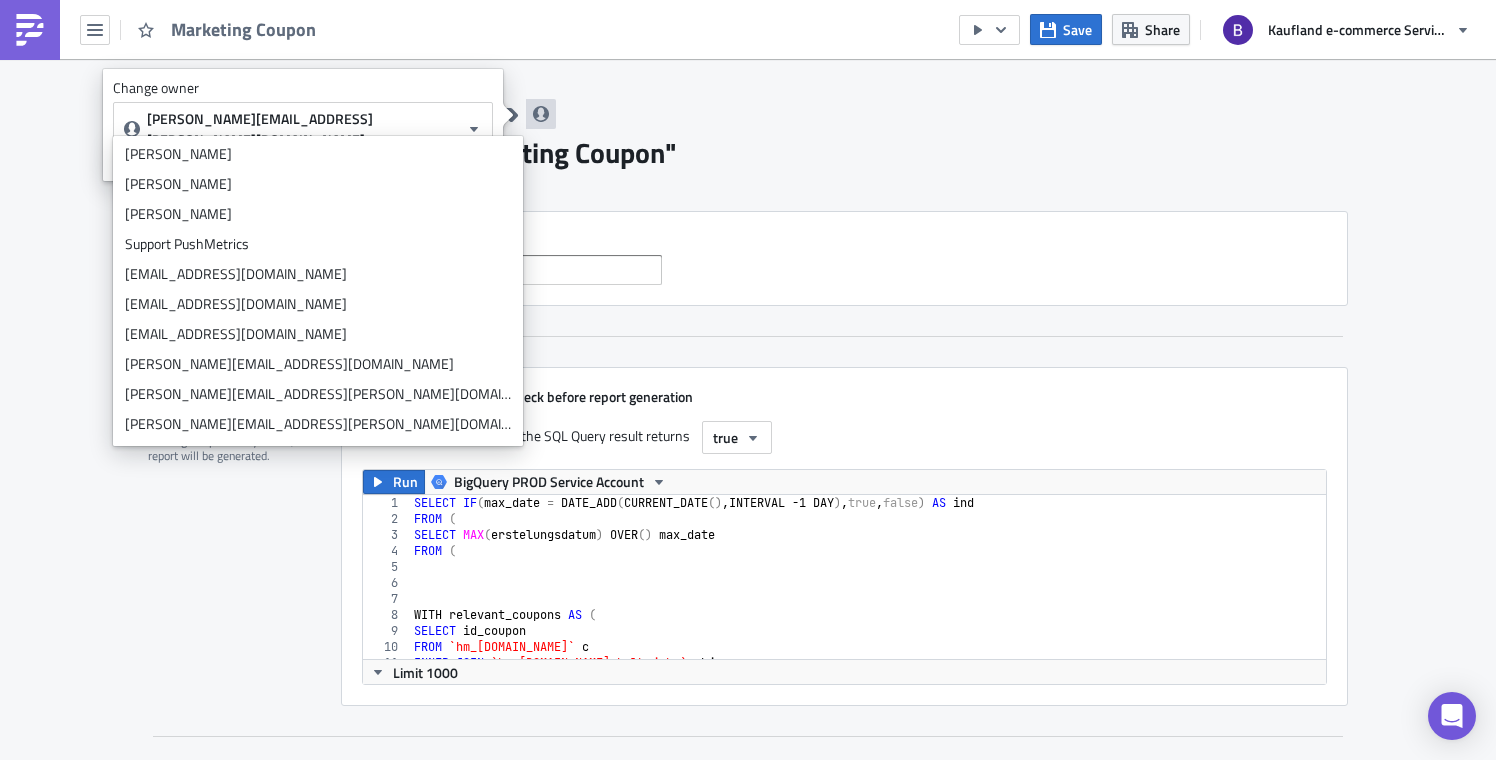 scroll, scrollTop: 0, scrollLeft: 0, axis: both 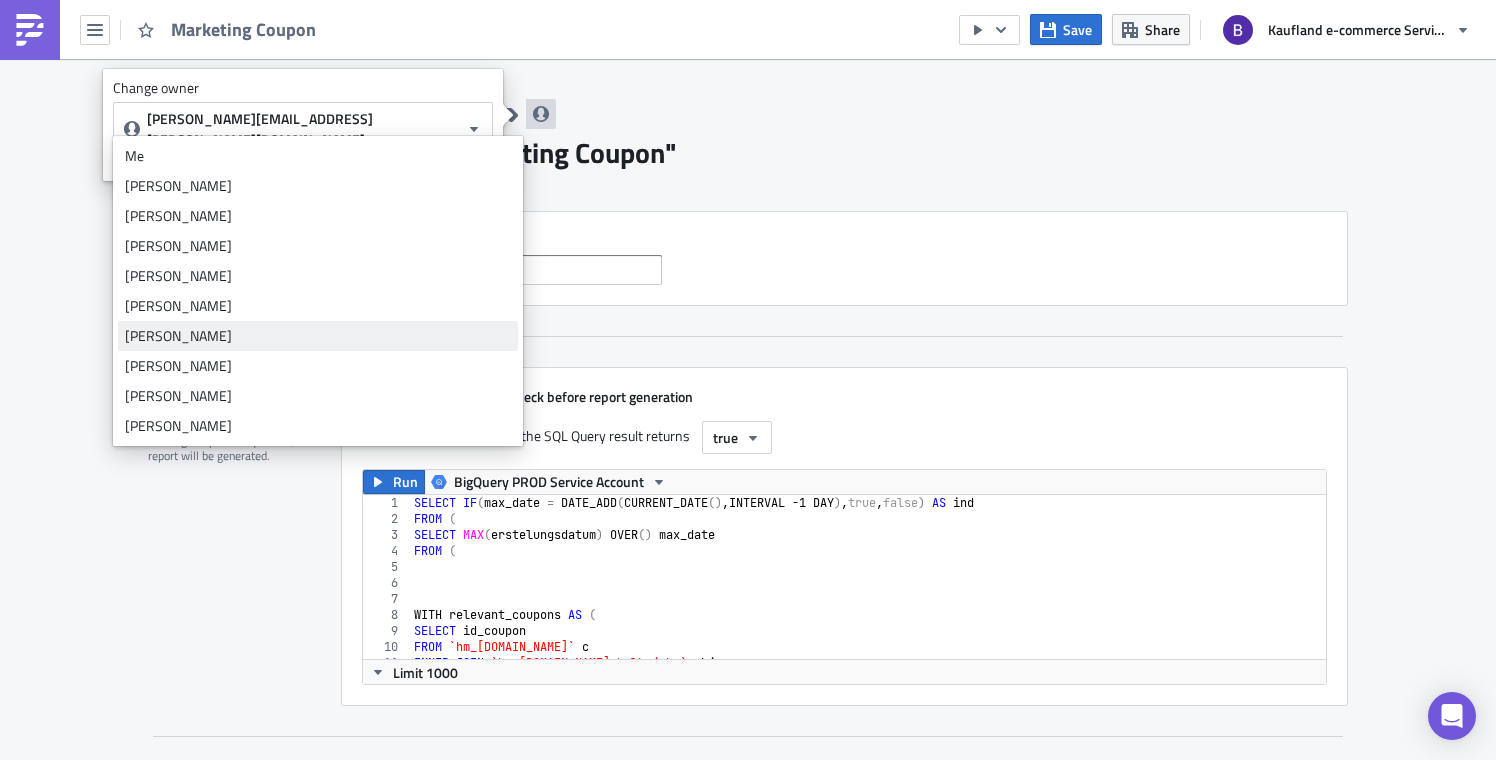 click on "Ilja Lock" at bounding box center [318, 336] 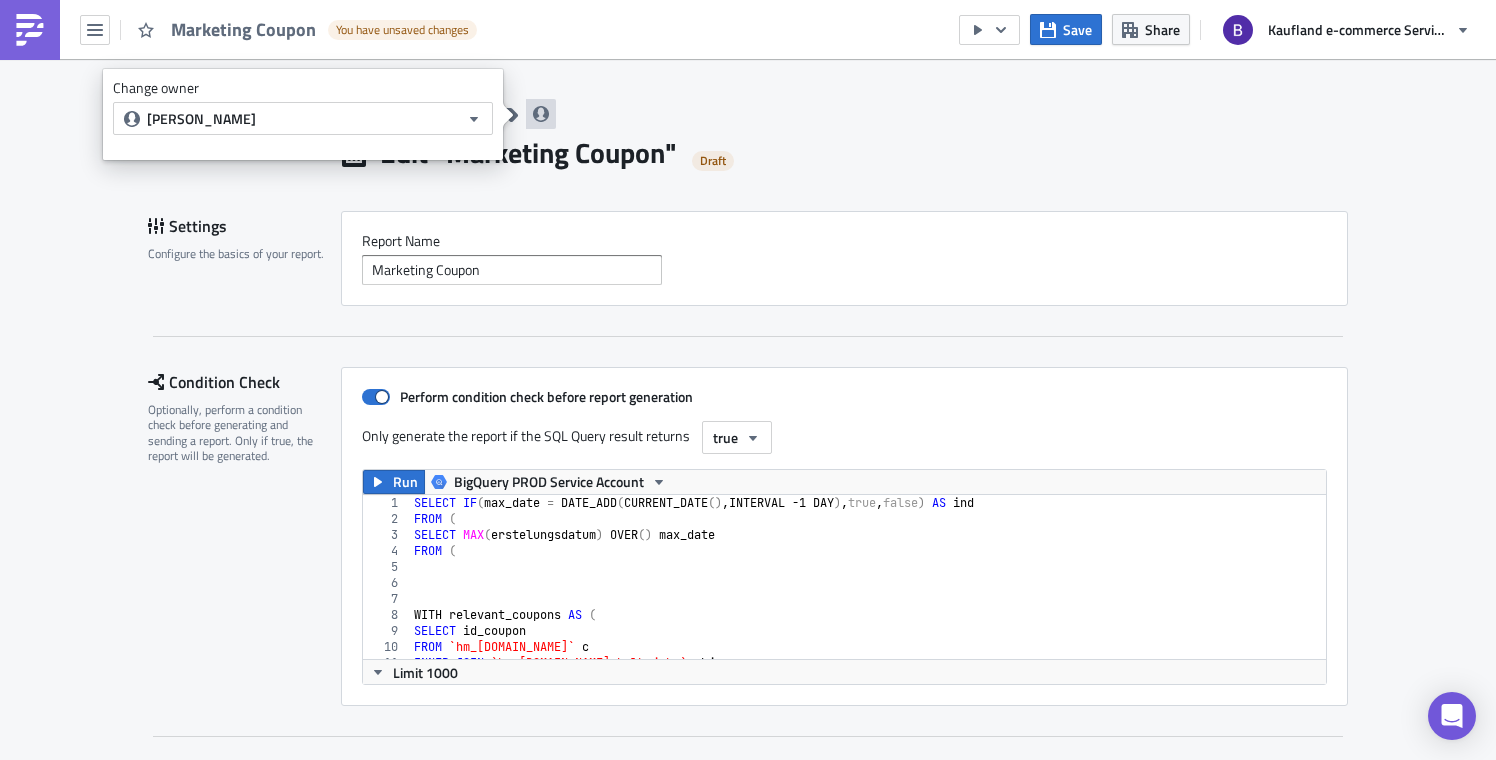 click on "BI Controlling" at bounding box center [843, 94] 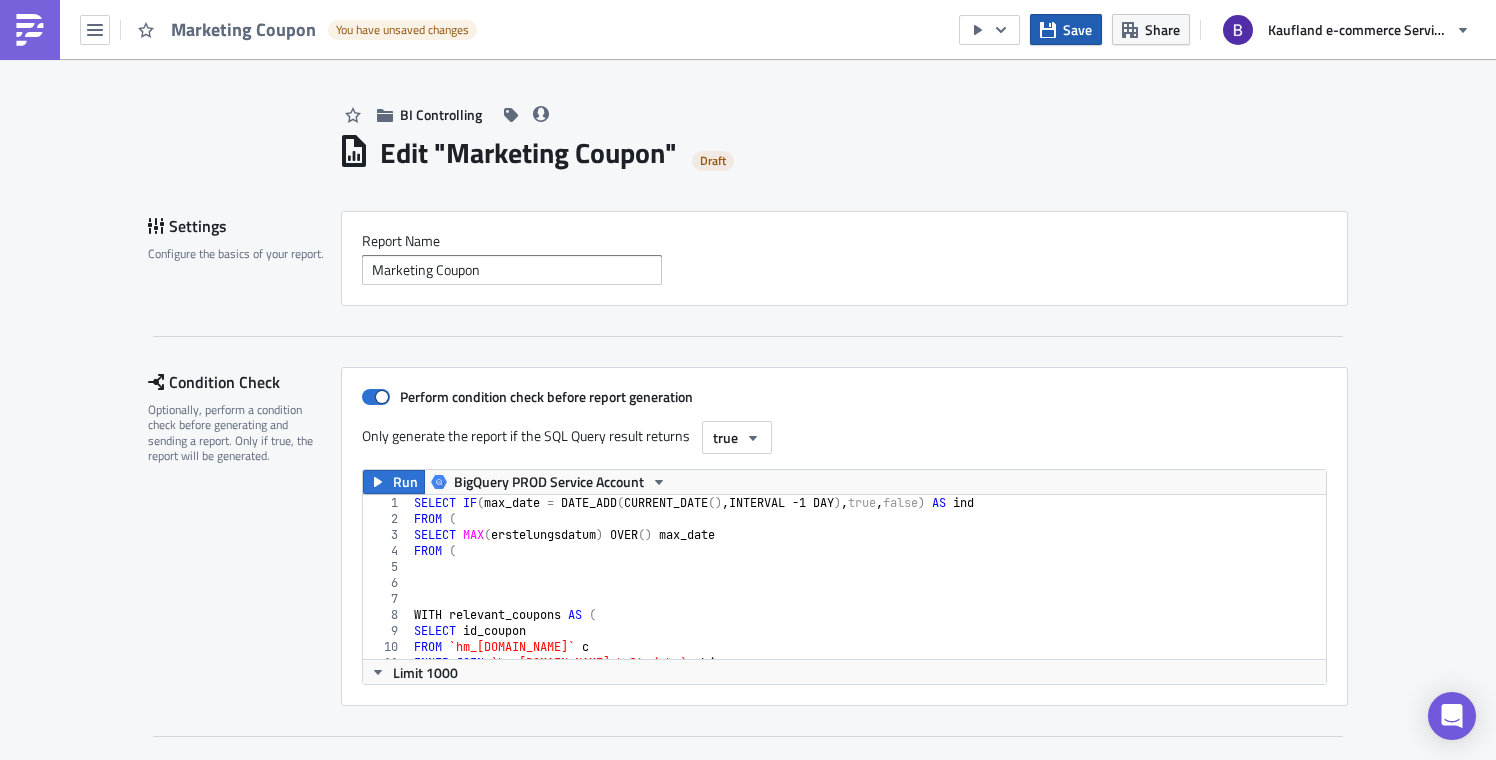 click on "Save" at bounding box center [1077, 29] 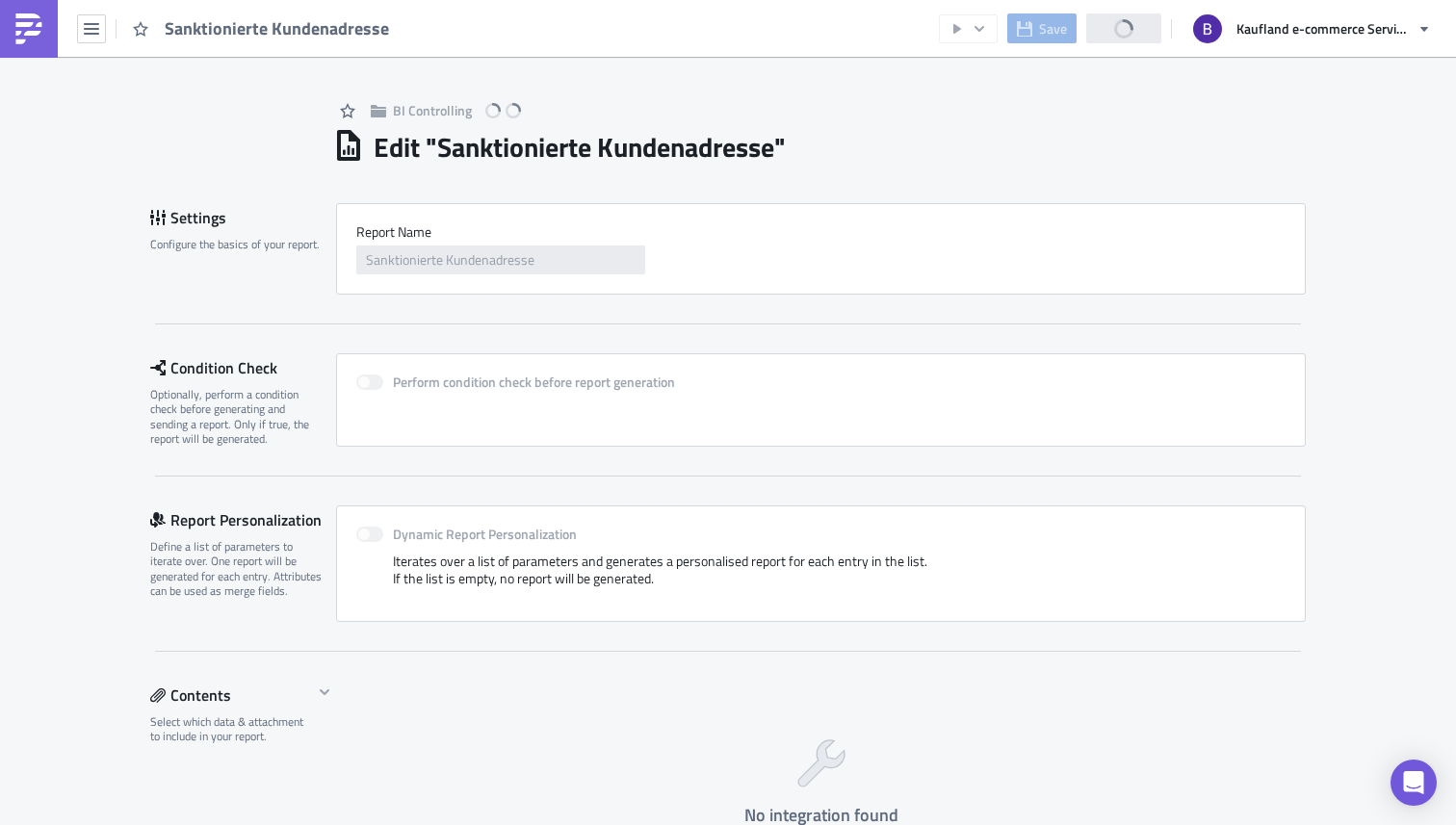 scroll, scrollTop: 0, scrollLeft: 0, axis: both 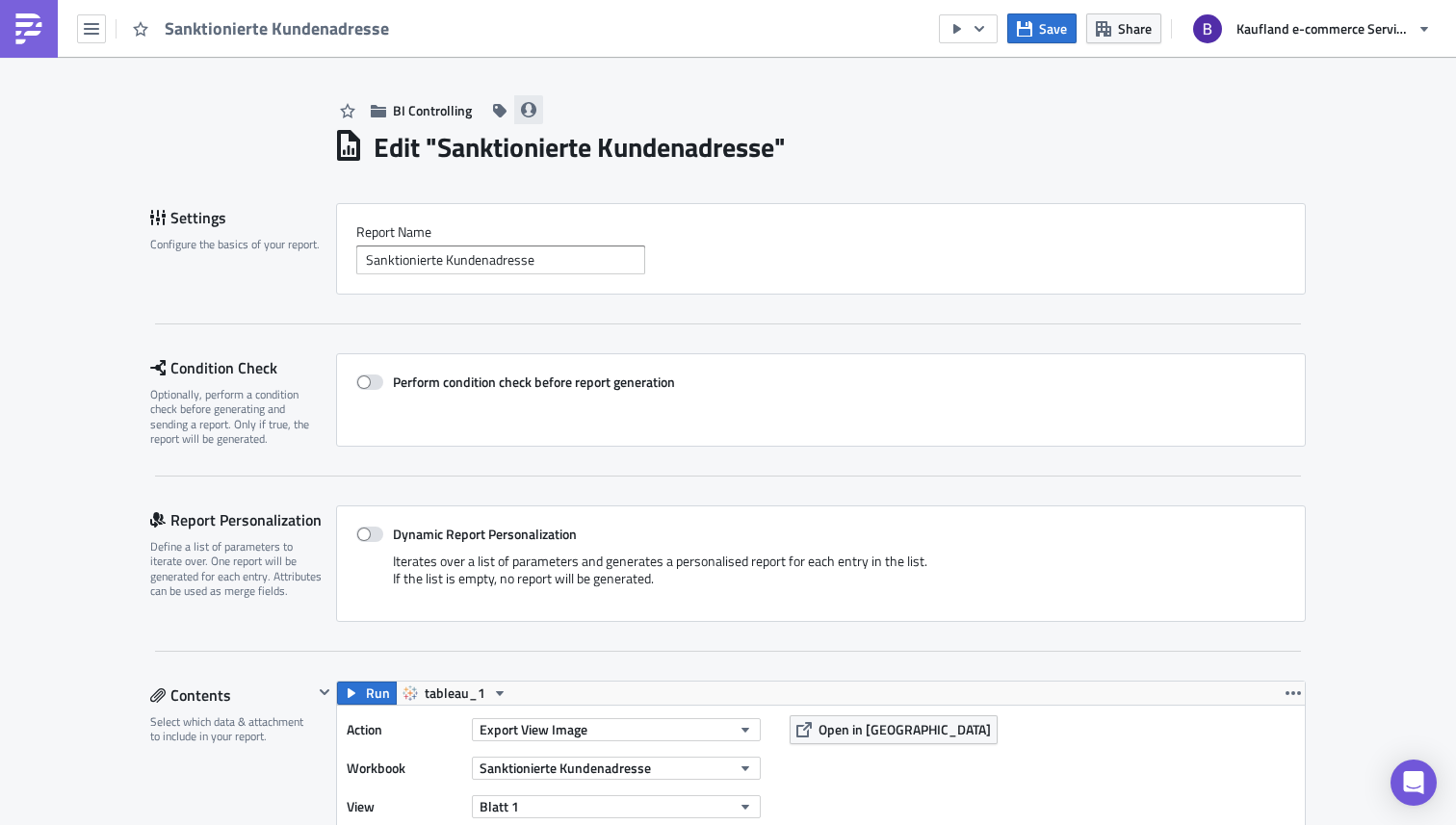 click 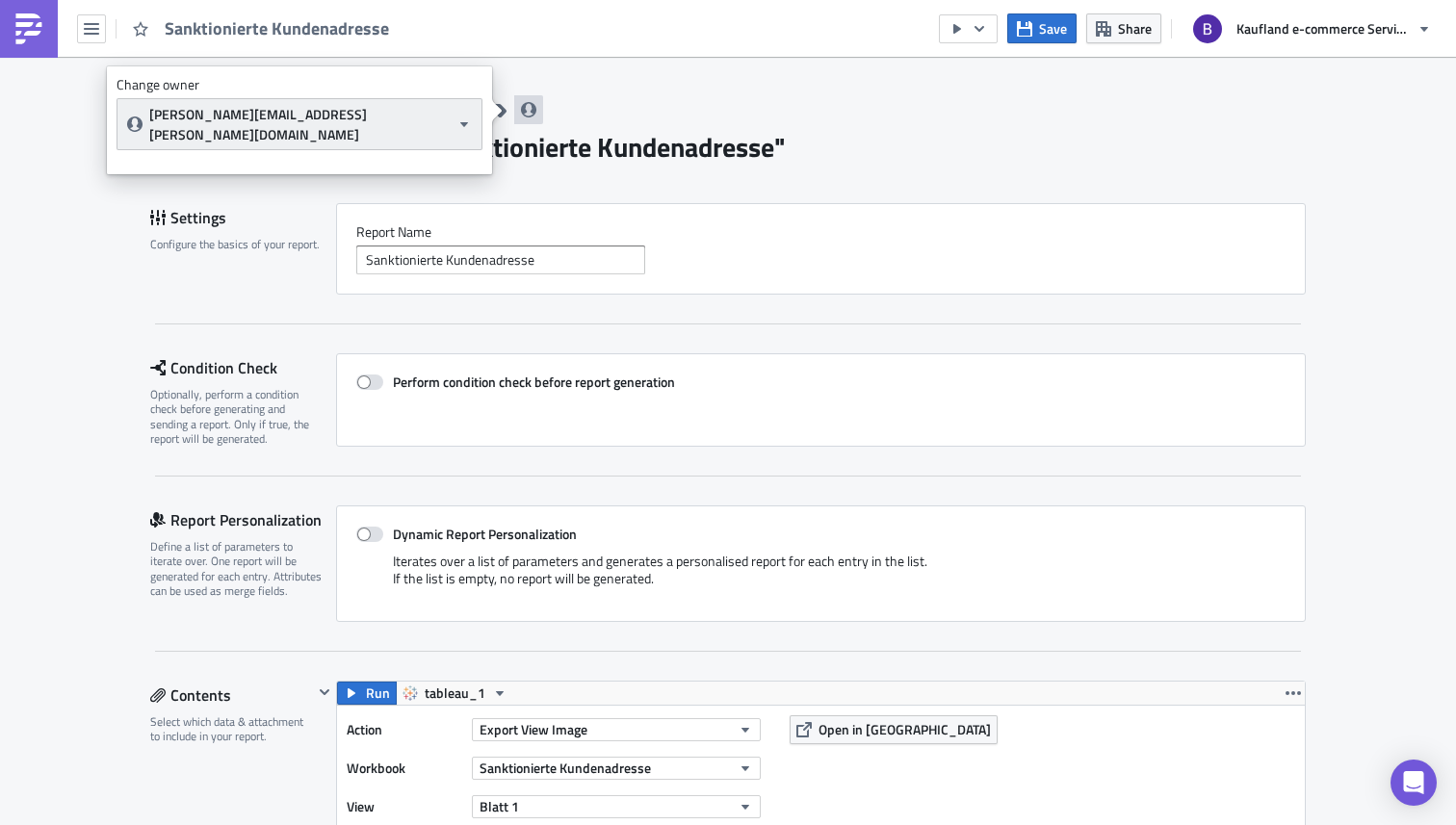 click on "[PERSON_NAME][EMAIL_ADDRESS][PERSON_NAME][DOMAIN_NAME]" at bounding box center (299, 124) 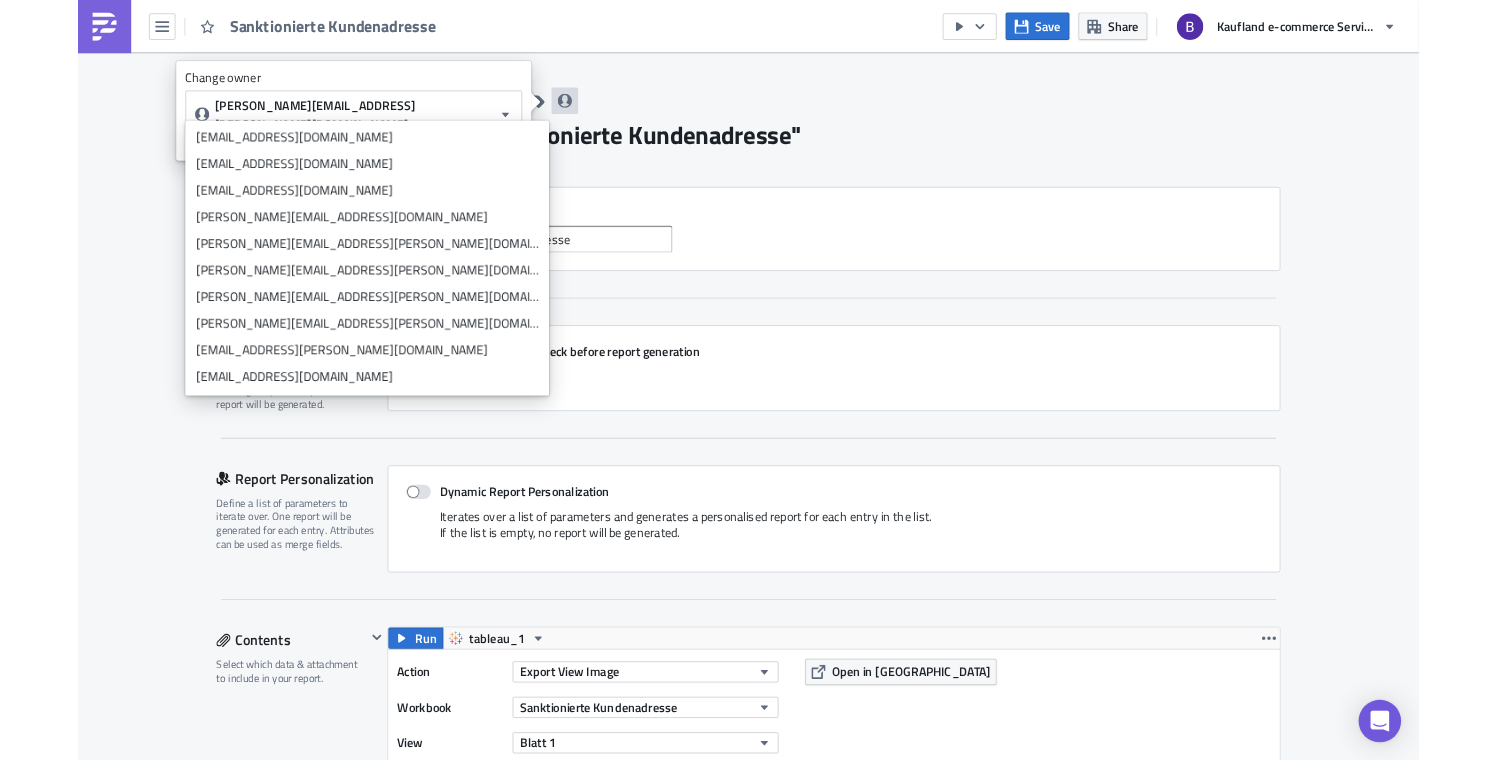 scroll, scrollTop: 0, scrollLeft: 0, axis: both 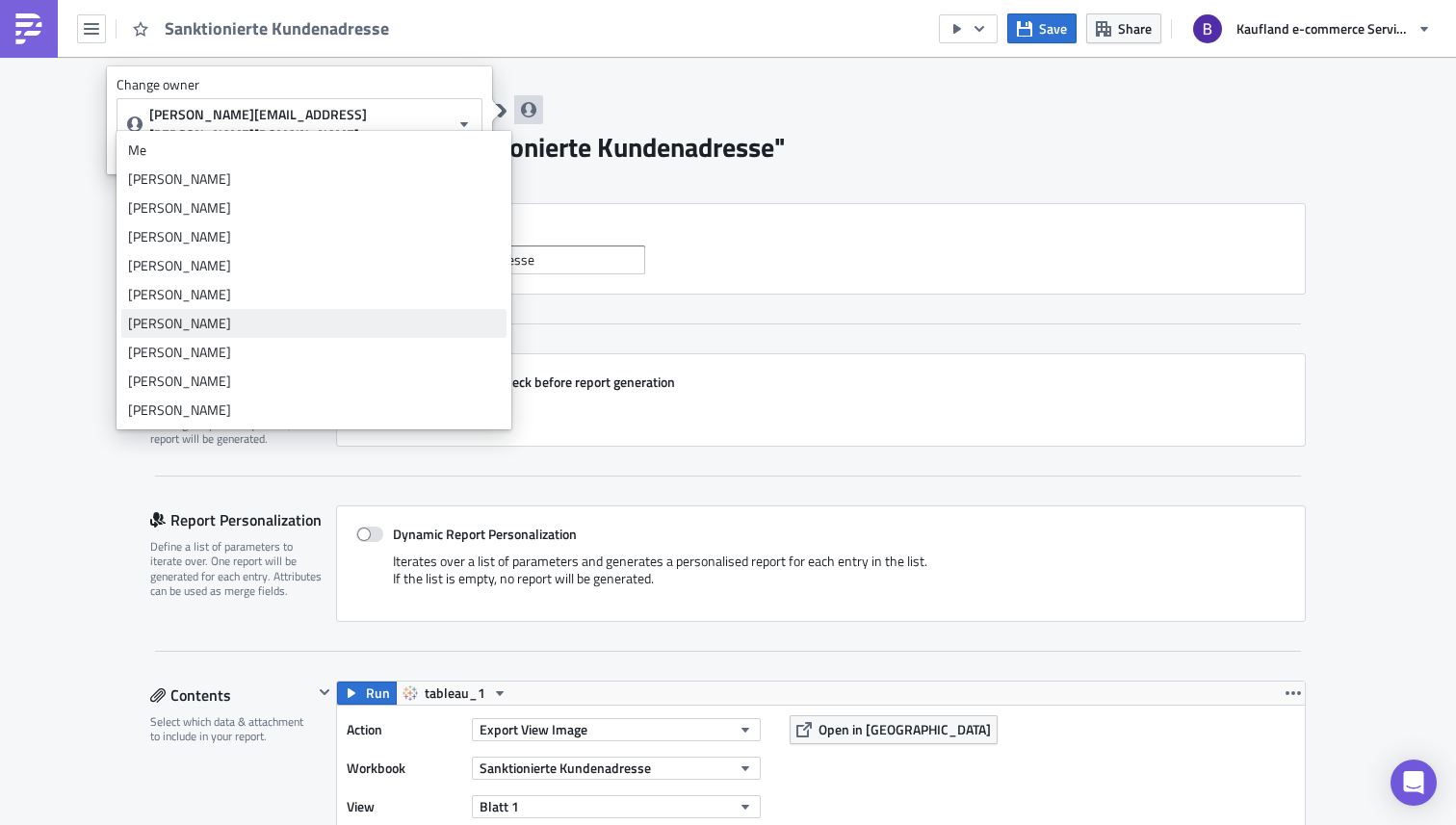 click on "[PERSON_NAME]" at bounding box center (314, 323) 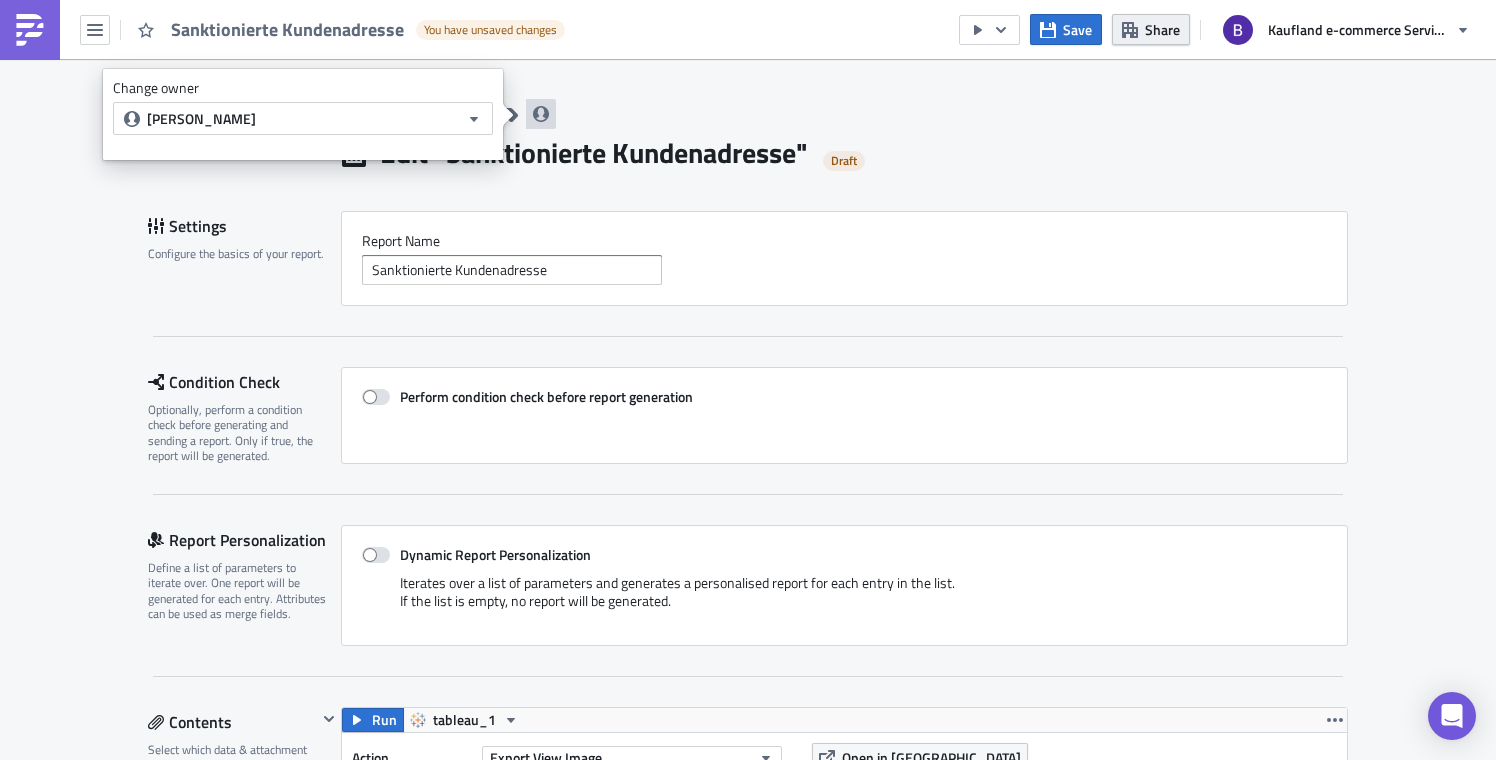 click on "Share" at bounding box center [1162, 29] 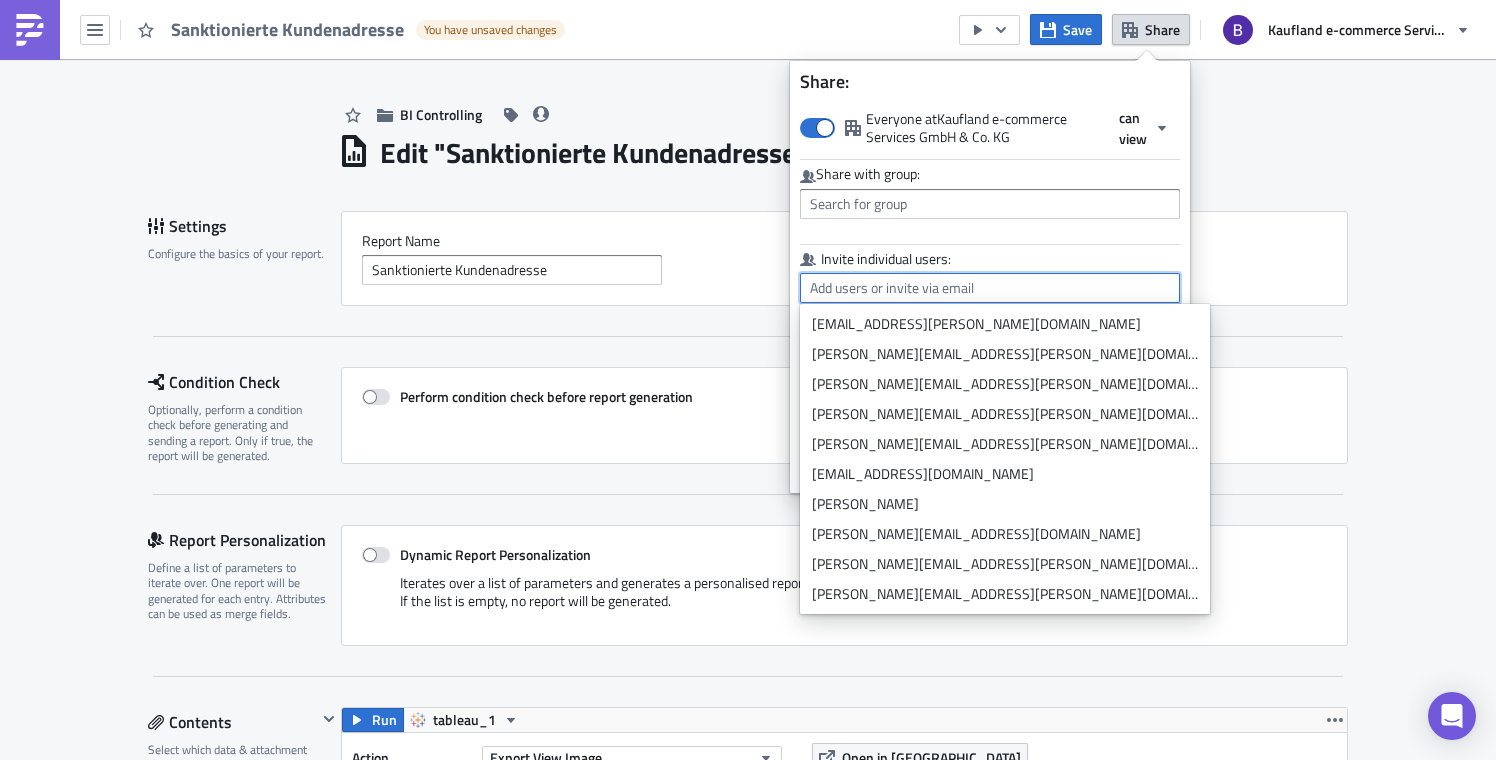 click at bounding box center [990, 288] 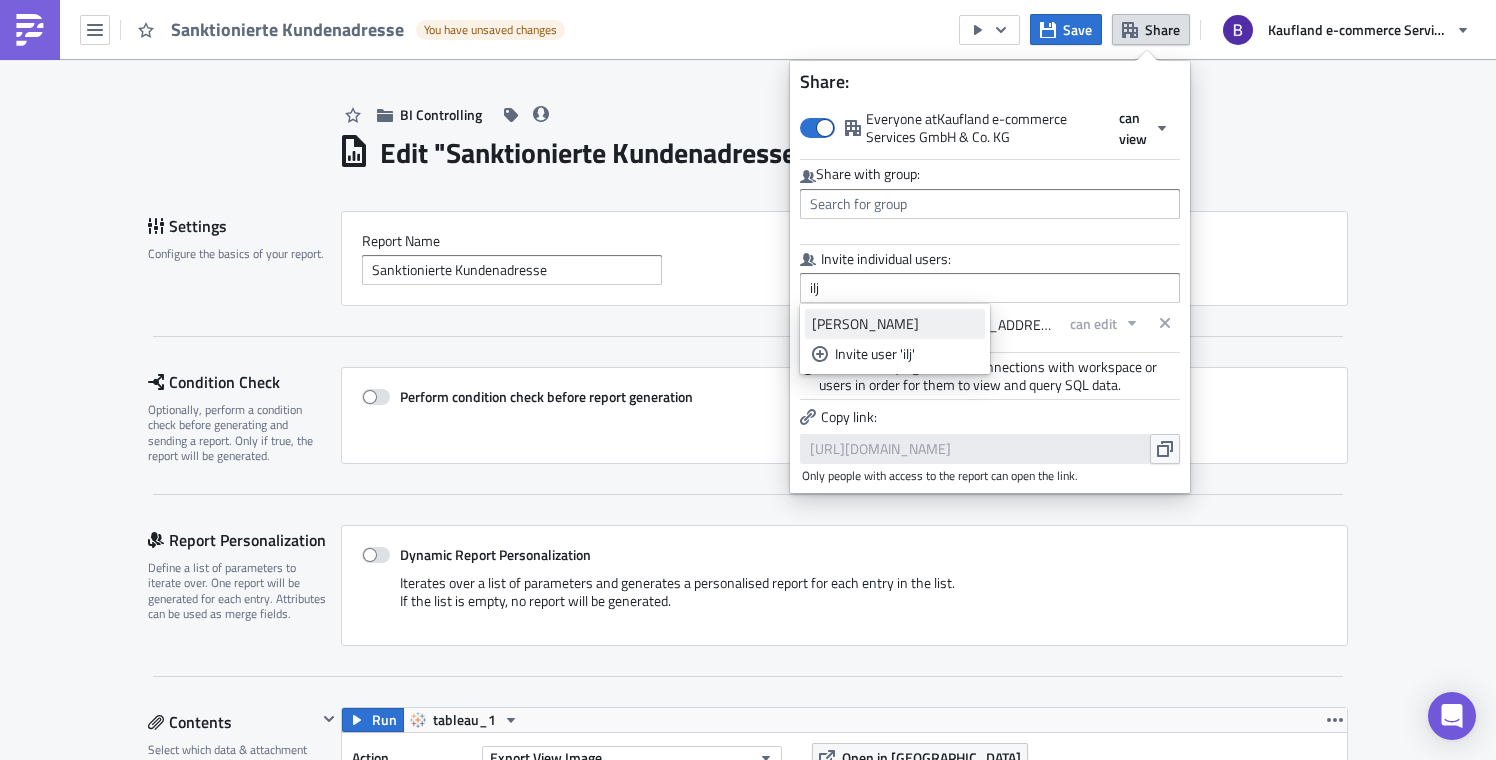 click on "Ilja Lock" at bounding box center (895, 324) 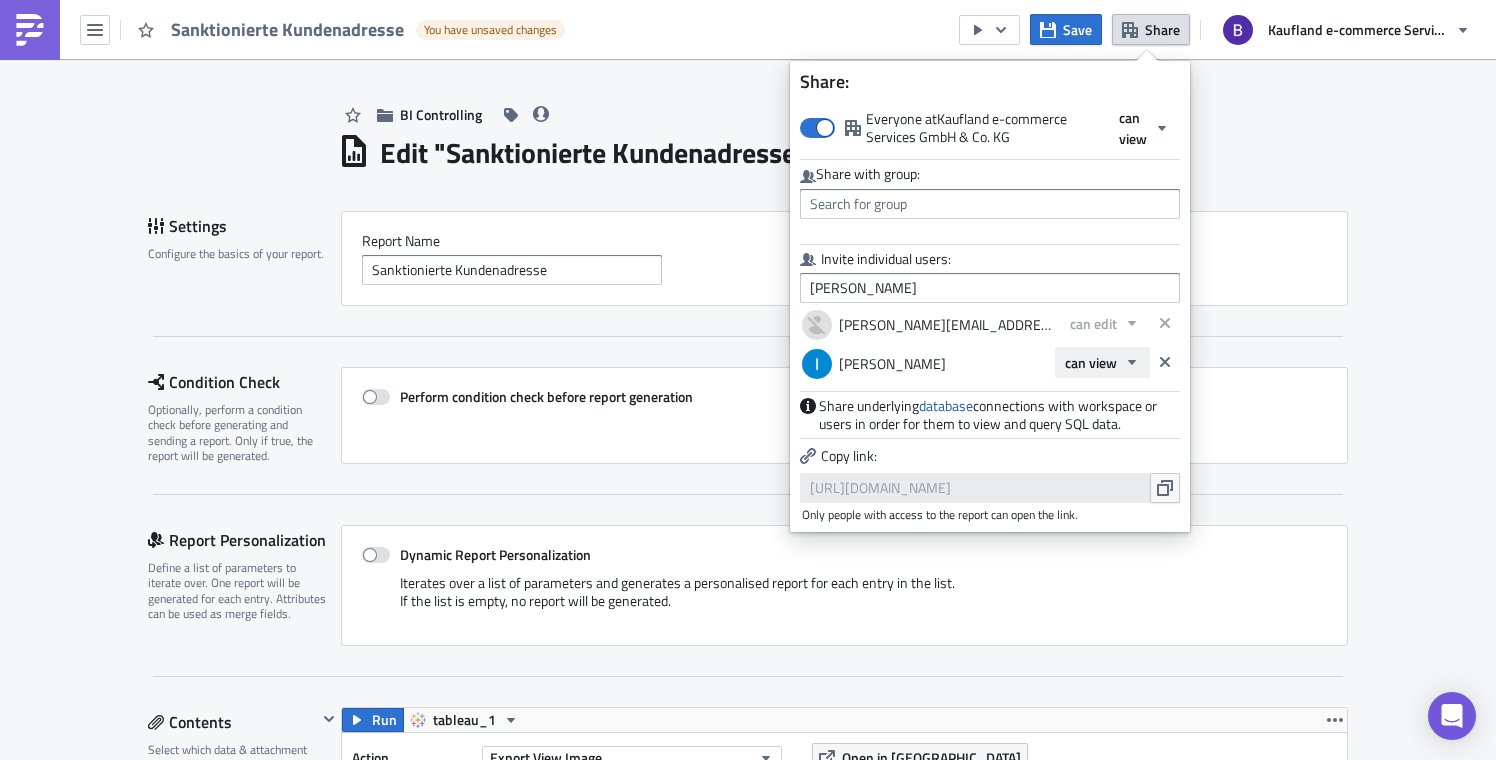 click on "can view" at bounding box center [1091, 362] 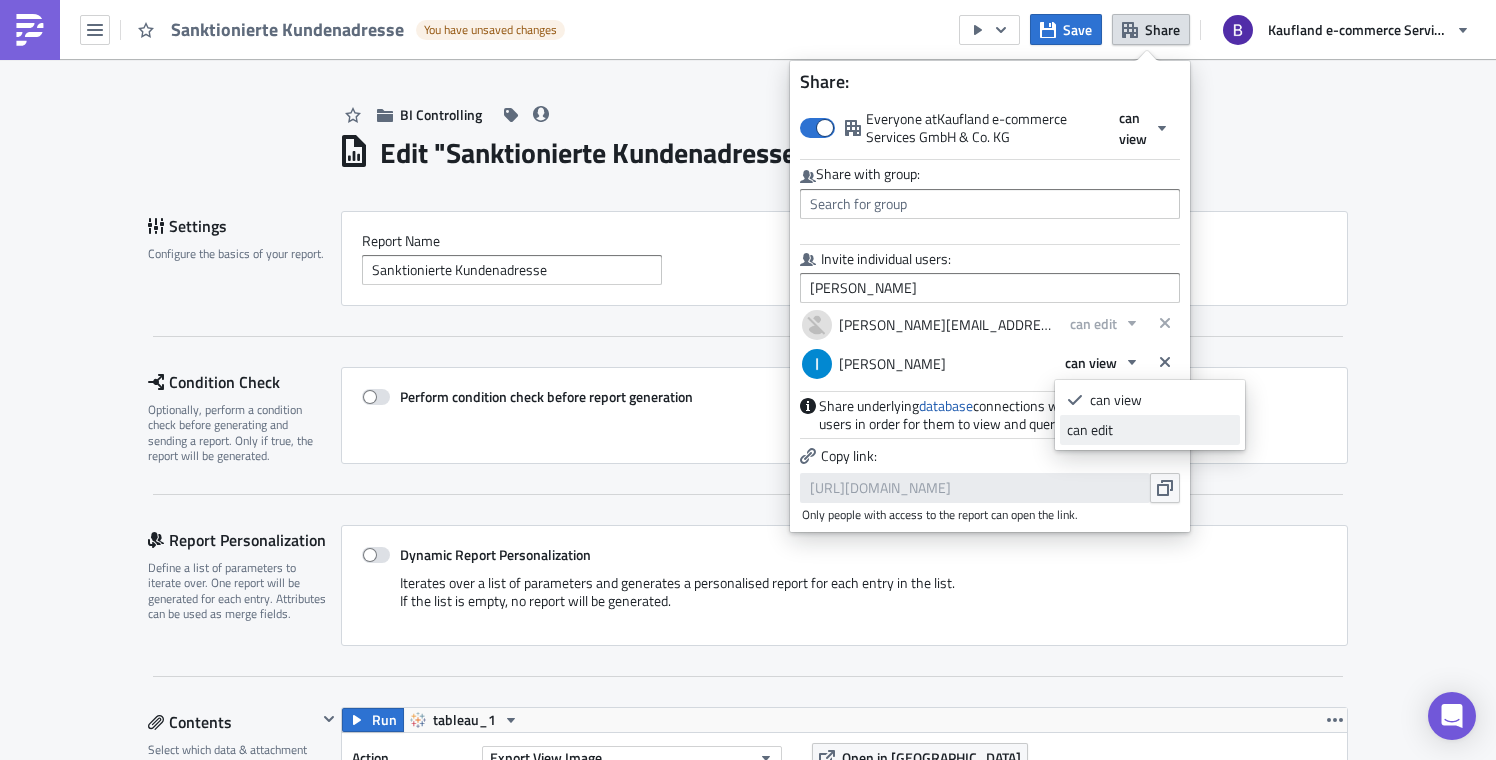 click on "can edit" at bounding box center [1150, 430] 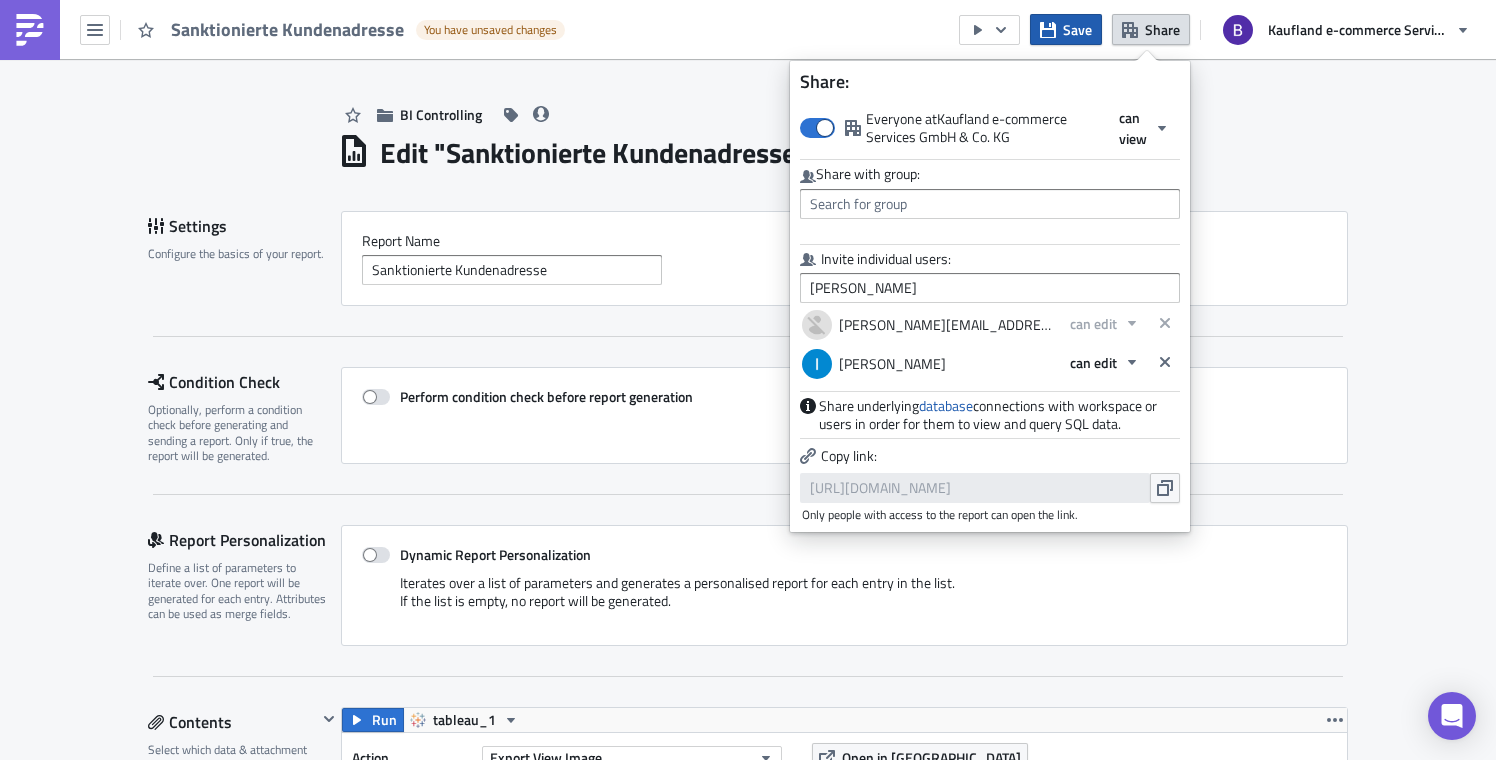 click on "Save" at bounding box center [1077, 29] 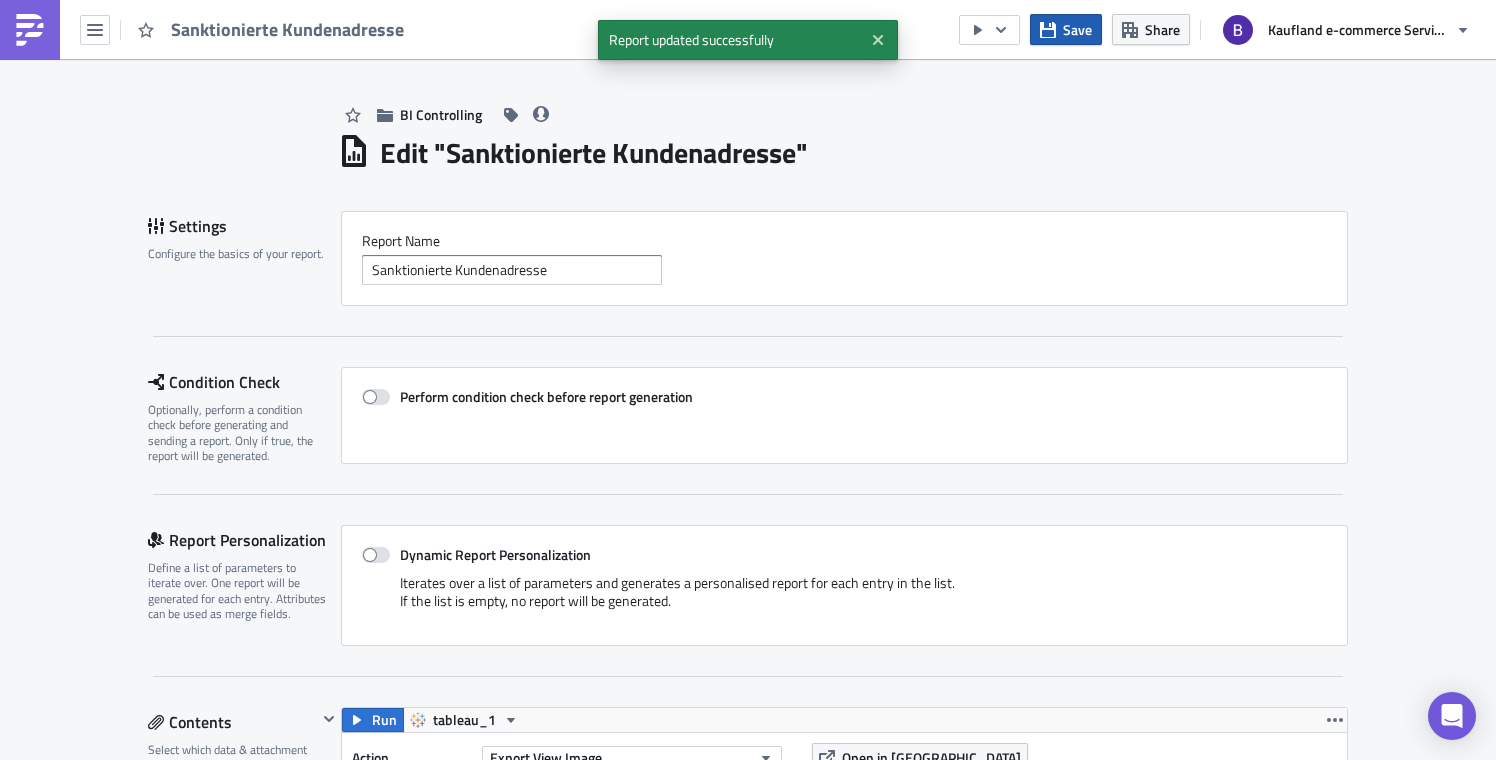 click on "Save" at bounding box center [1077, 29] 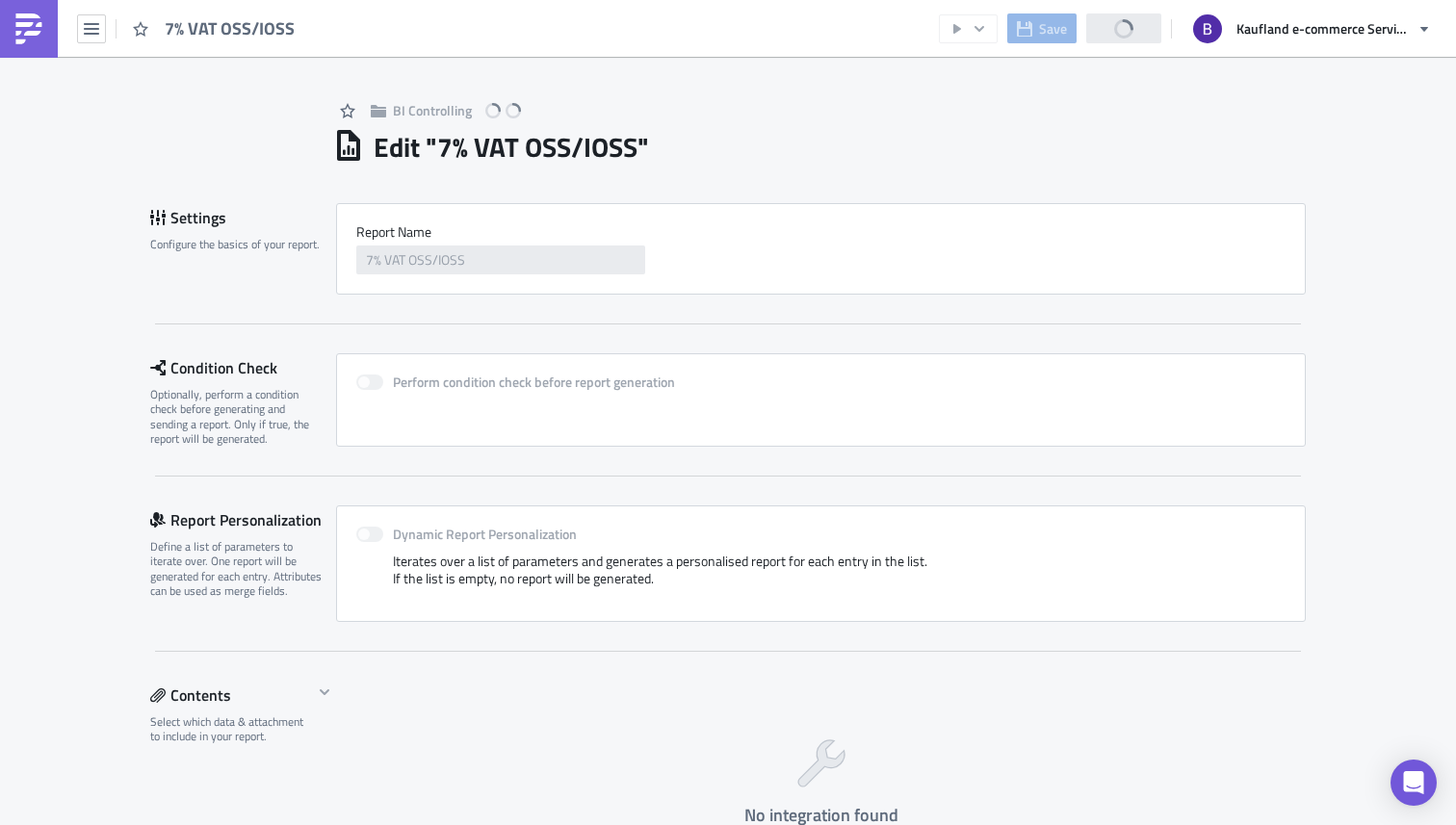 scroll, scrollTop: 0, scrollLeft: 0, axis: both 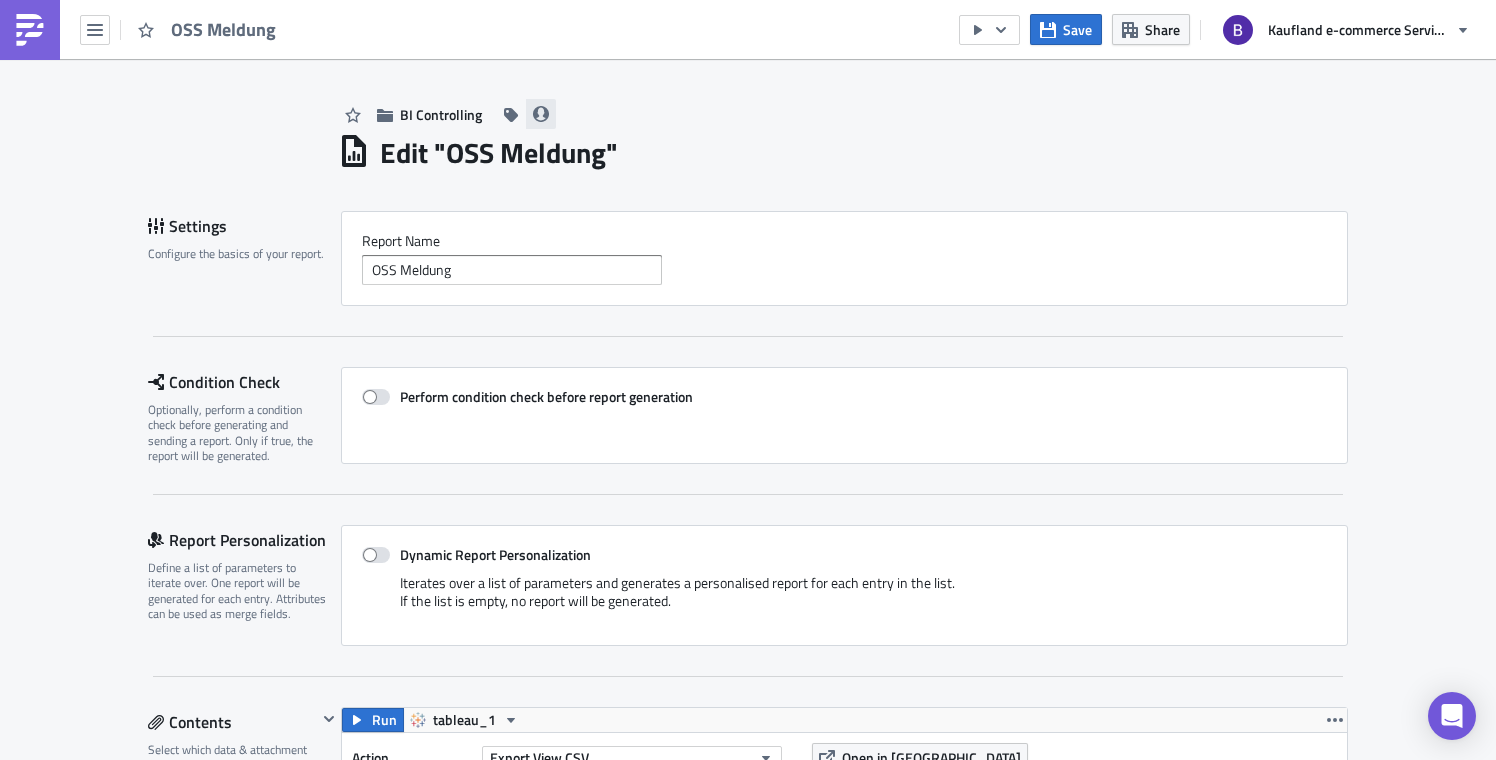 click at bounding box center (541, 114) 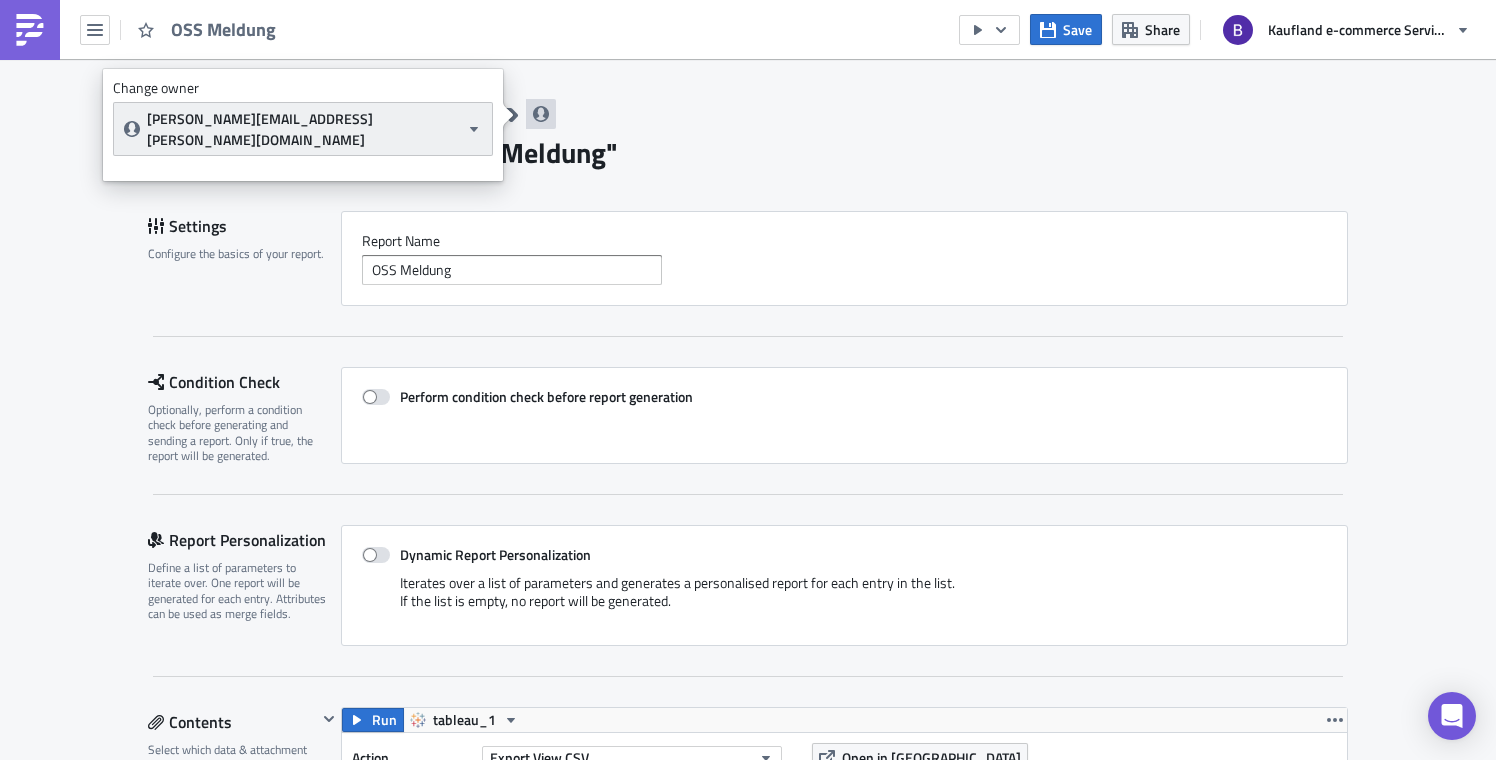 click on "[PERSON_NAME][EMAIL_ADDRESS][PERSON_NAME][DOMAIN_NAME]" at bounding box center [303, 129] 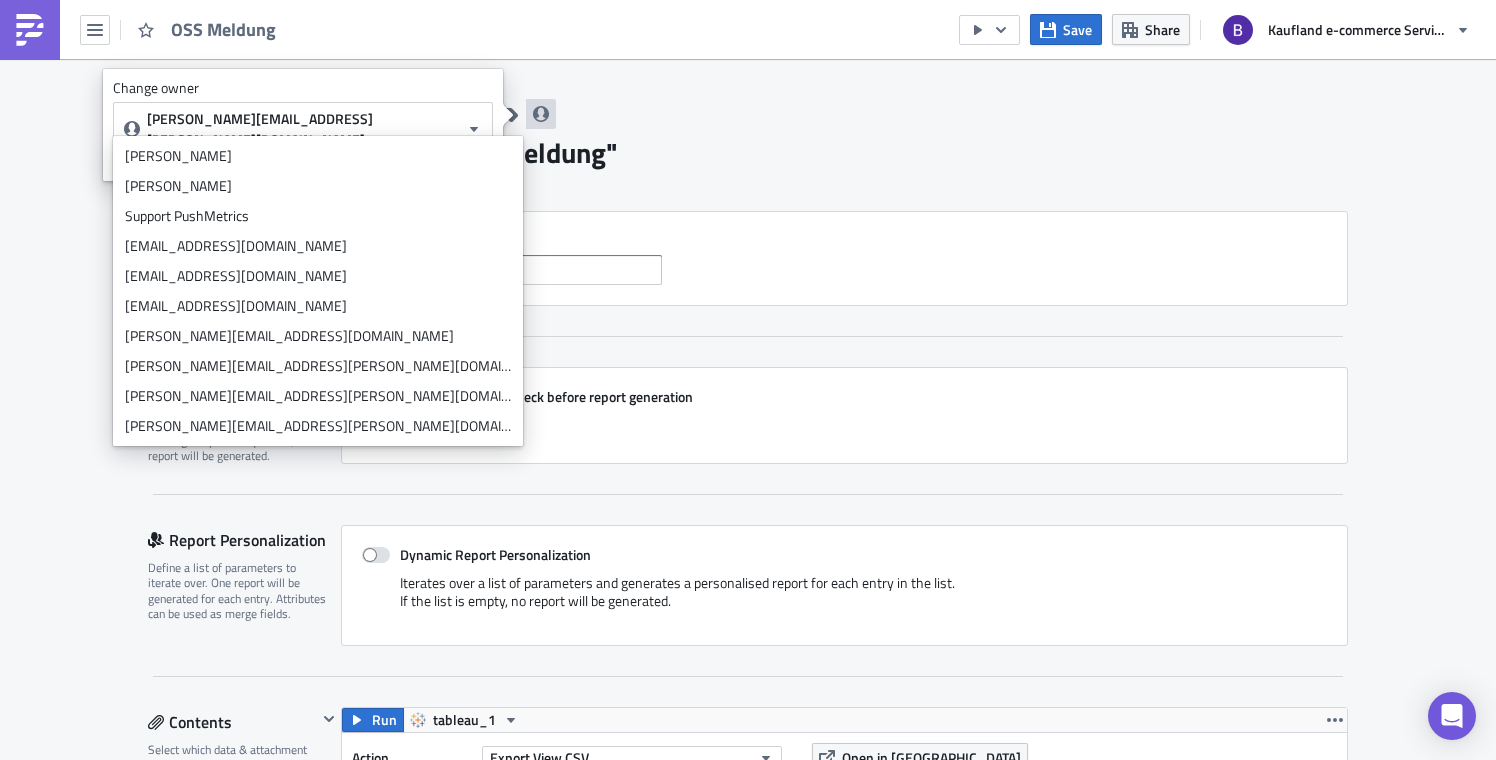 scroll, scrollTop: 0, scrollLeft: 0, axis: both 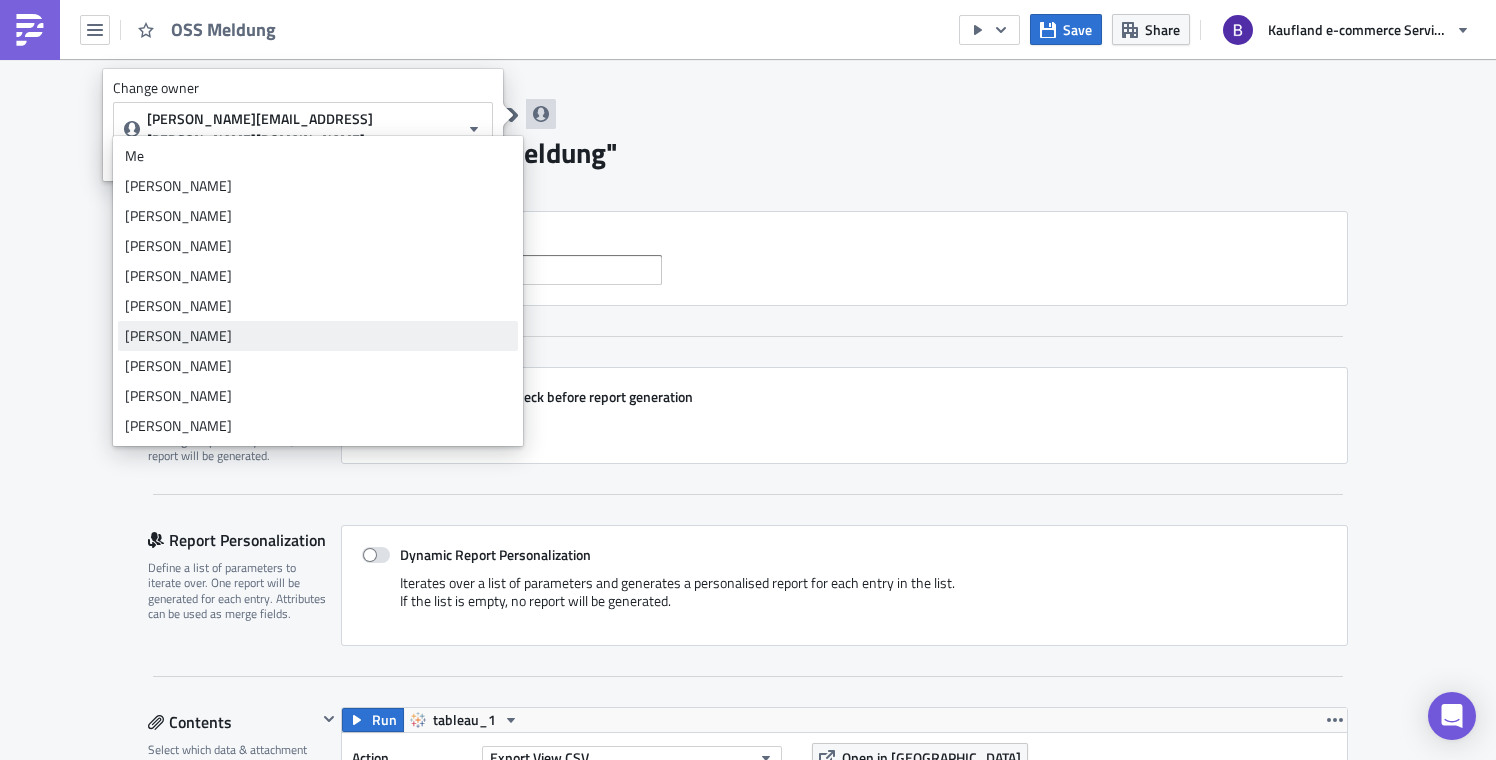 click on "[PERSON_NAME]" at bounding box center (318, 336) 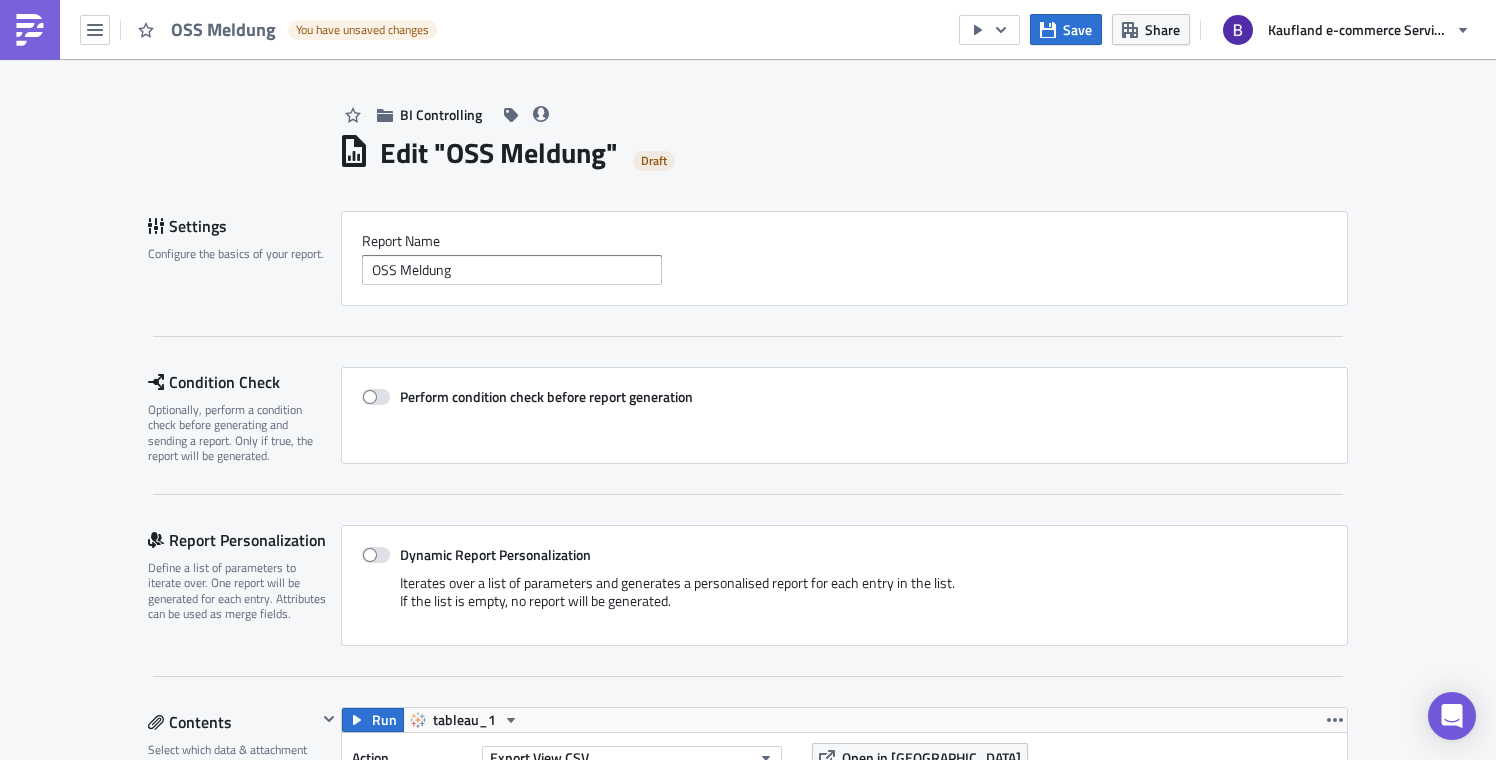 click on "BI Controlling" at bounding box center [843, 94] 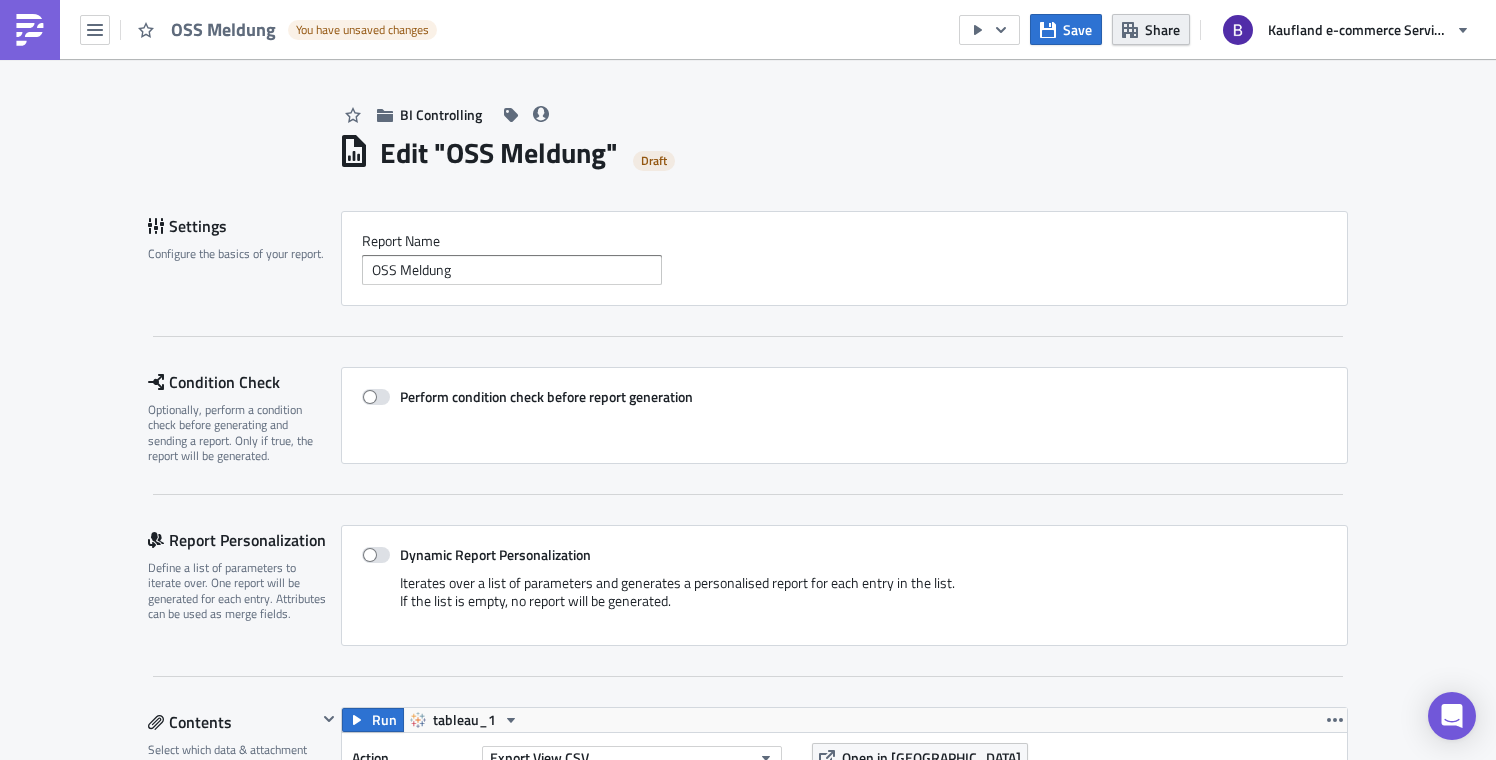 click on "Share" at bounding box center [1151, 29] 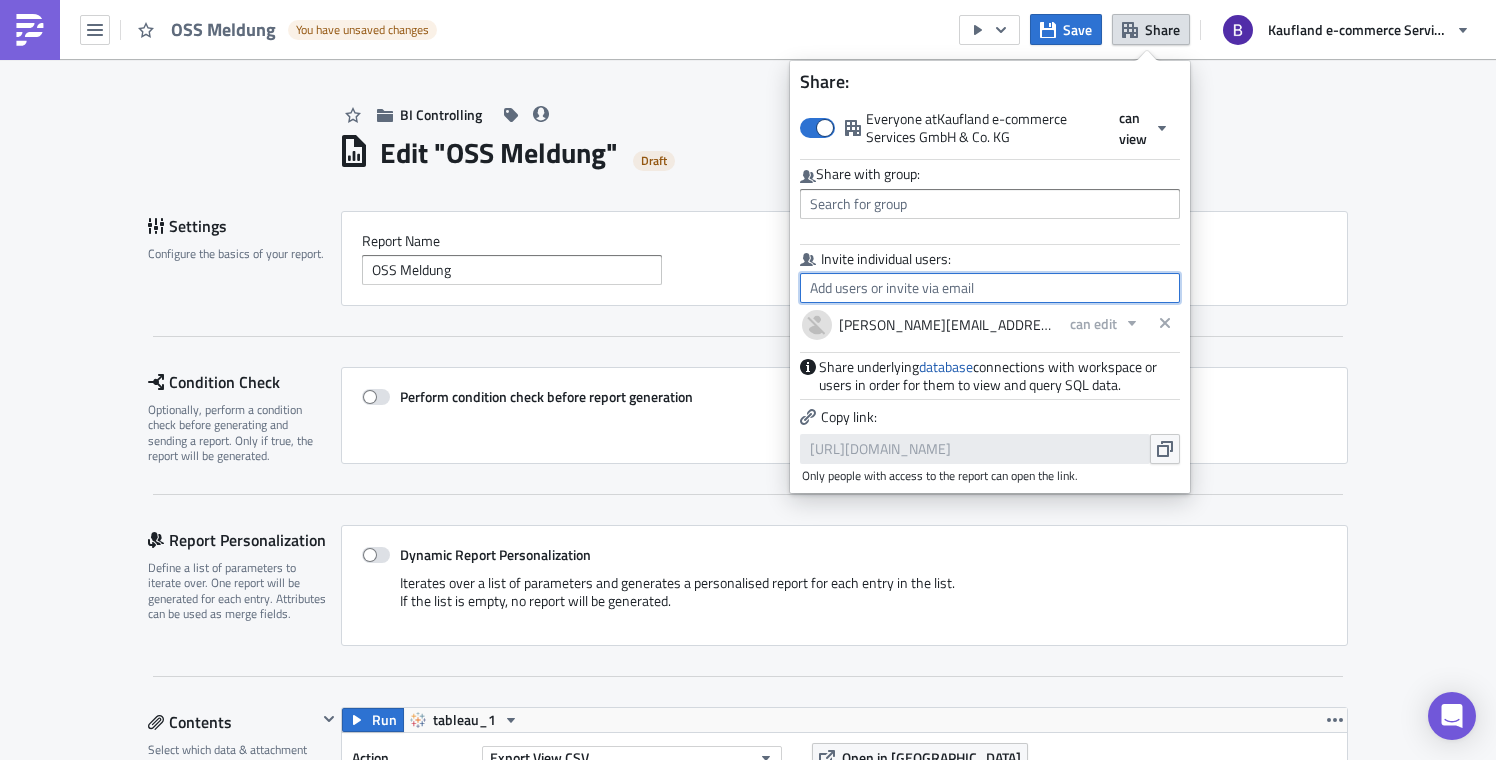 click at bounding box center (990, 288) 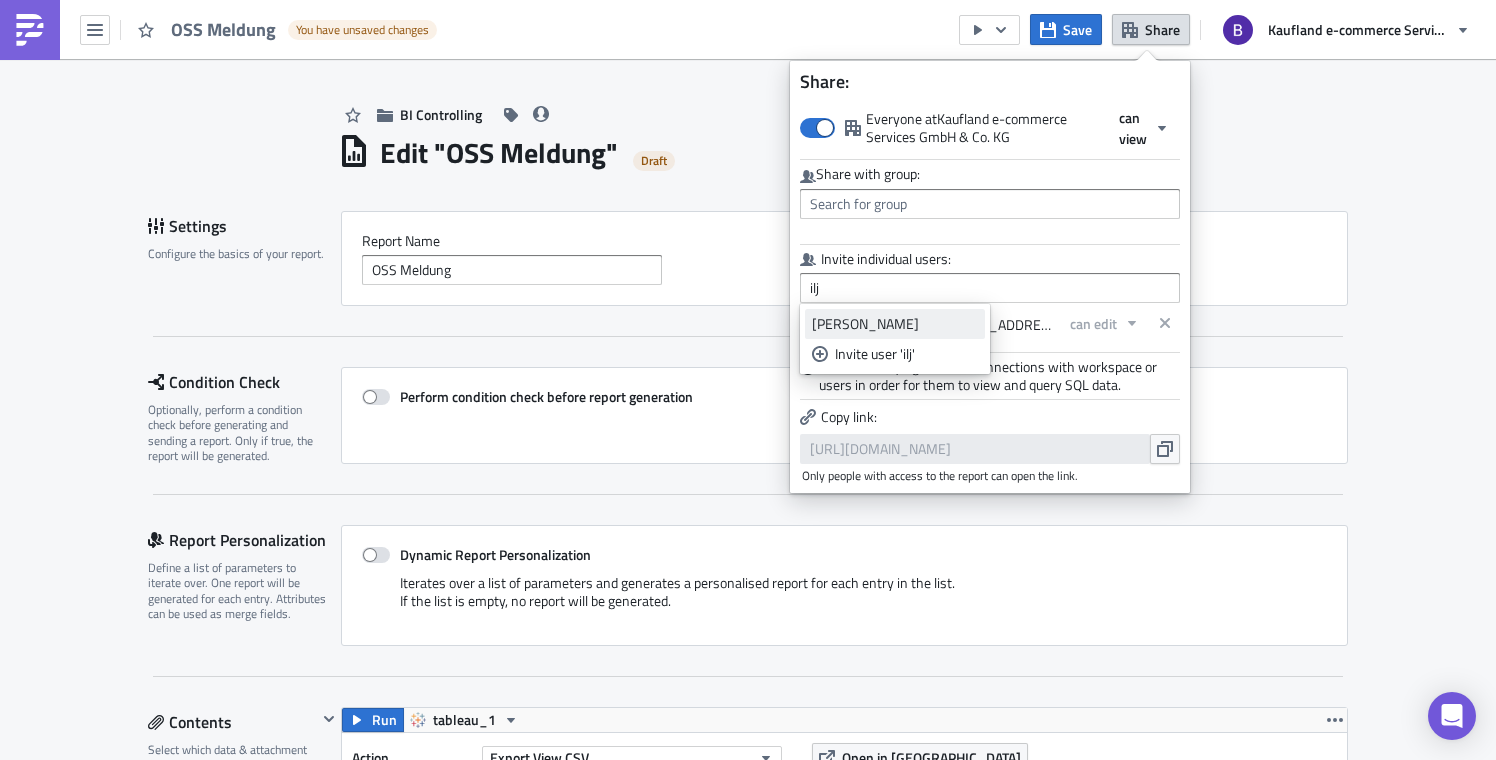 click on "[PERSON_NAME]" at bounding box center (895, 324) 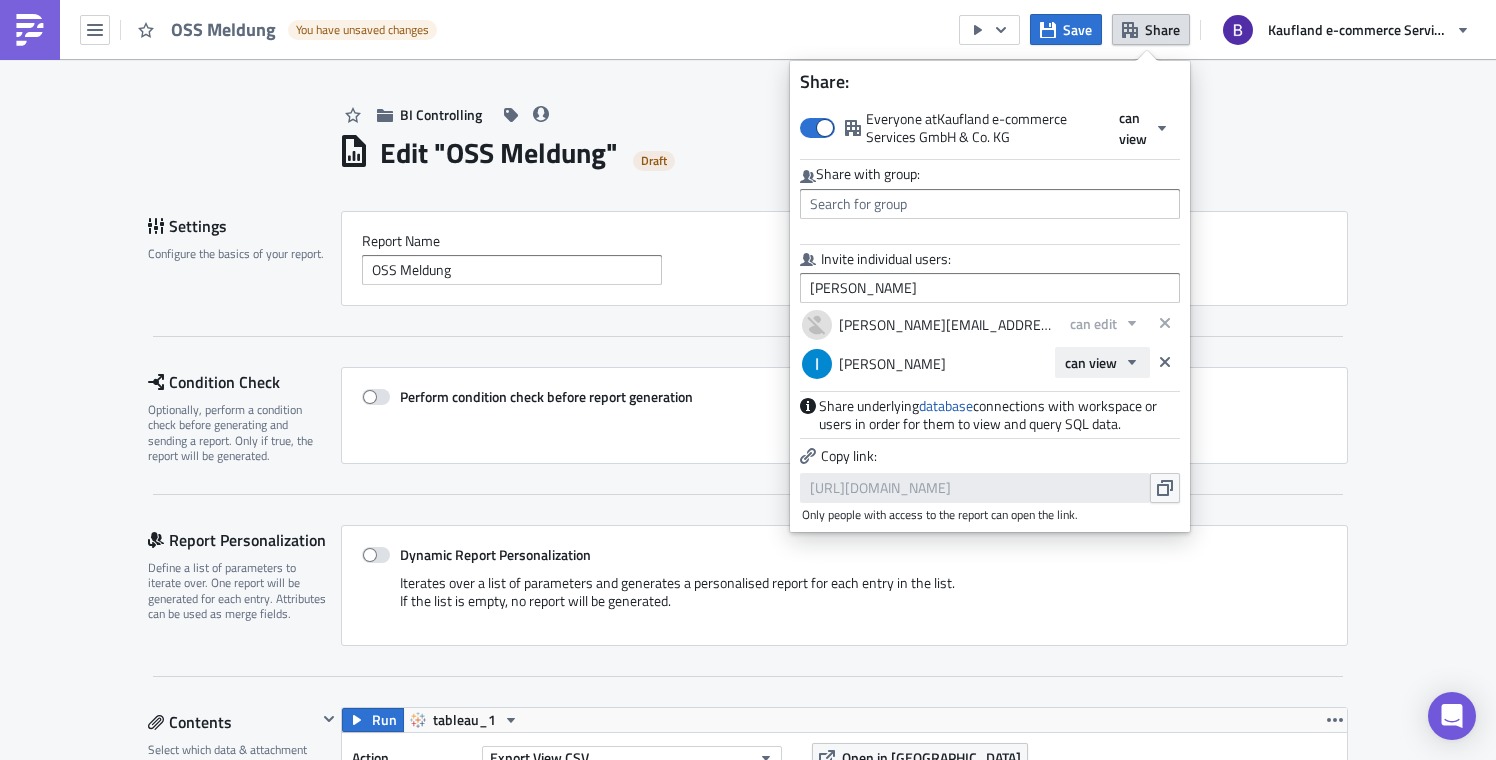 click on "can view" at bounding box center (1091, 362) 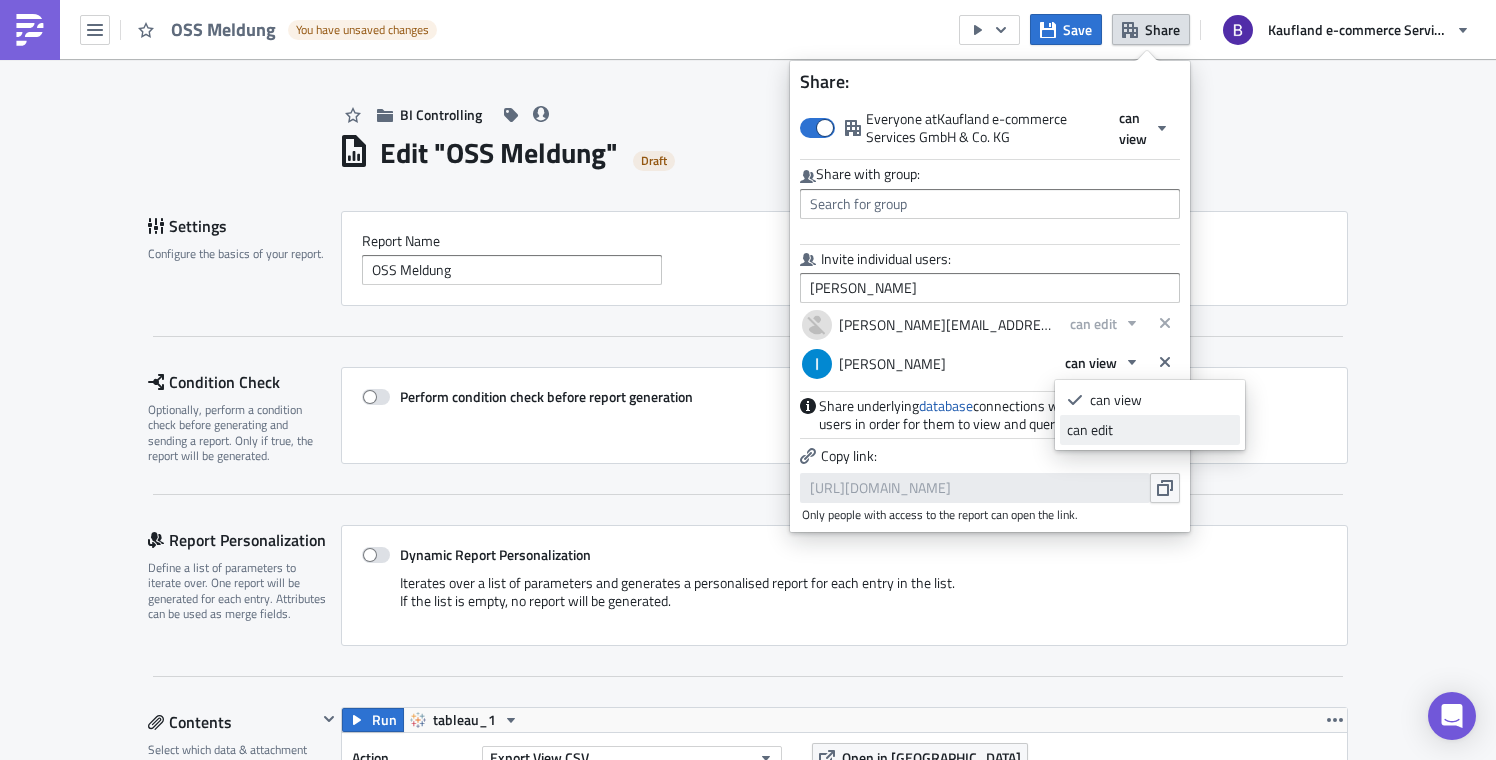 click on "can edit" at bounding box center [1150, 430] 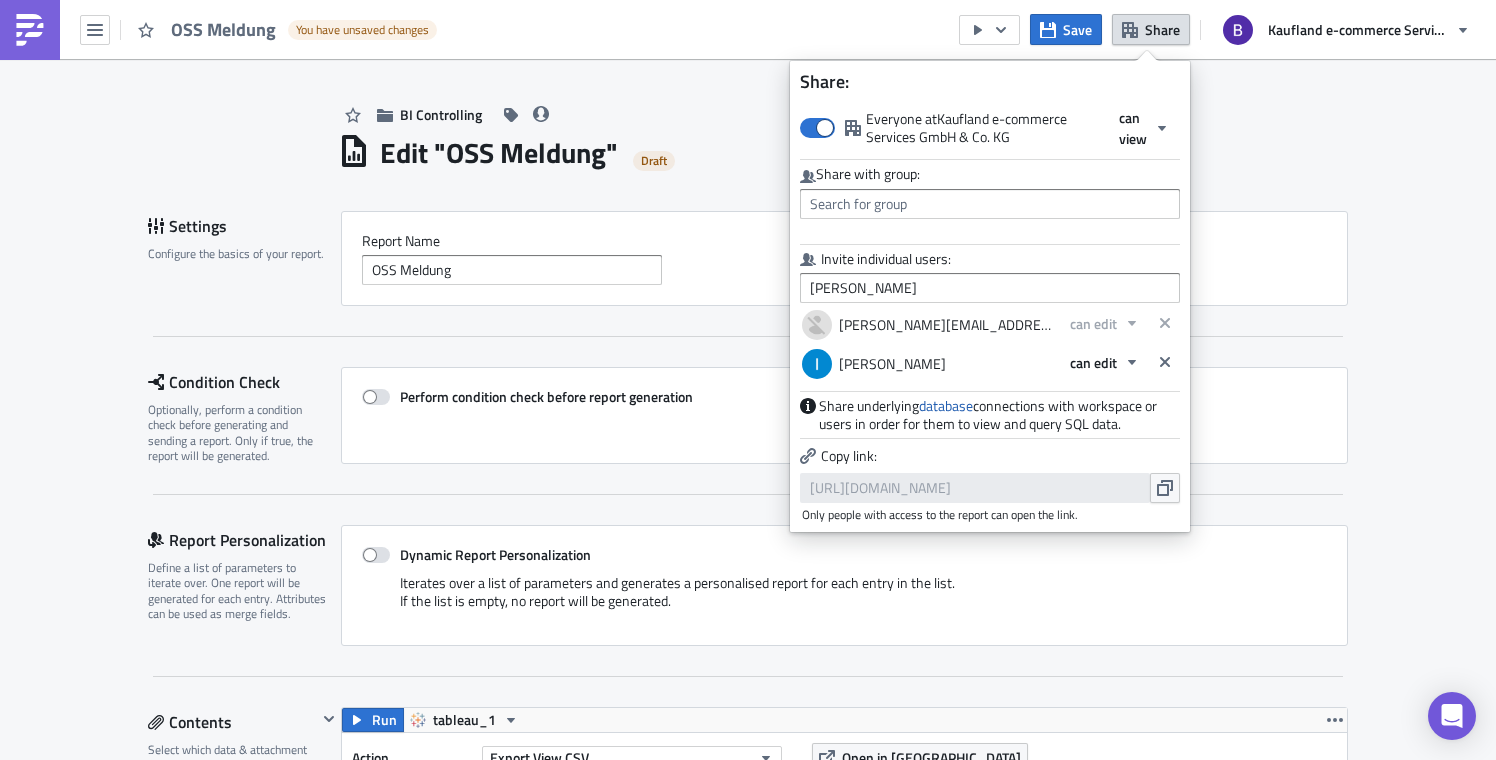 click on "BI Controlling Edit " OSS Meldung "  Draft Settings Configure the basics of your report. Report Nam﻿e   OSS Meldung Condition Check Optionally, perform a condition check before generating and sending a report. Only if true, the report will be generated. Perform condition check before report generation Report Personalization Define a list of parameters to iterate over. One report will be generated for each entry. Attributes can be used as merge fields. Dynamic Report Personalization Iterates over a list of parameters and generates a personalised report for each entry in the list. If the list is empty, no report will be generated. Contents Select which data & attachment to include in your report. Run tableau_1 Action   Export View CSV Workbook   OSS Meldung View   Ausgangsumatz Filters   Open in Tableau Ausgangsumsatz Run tableau_1 Action   Export View CSV Workbook   OSS Meldung View   Storno Filters   Open in Tableau Stornos Add Attachment   SQL Query Tableau Export KPI Card External File Add Saved Block" at bounding box center [748, 1432] 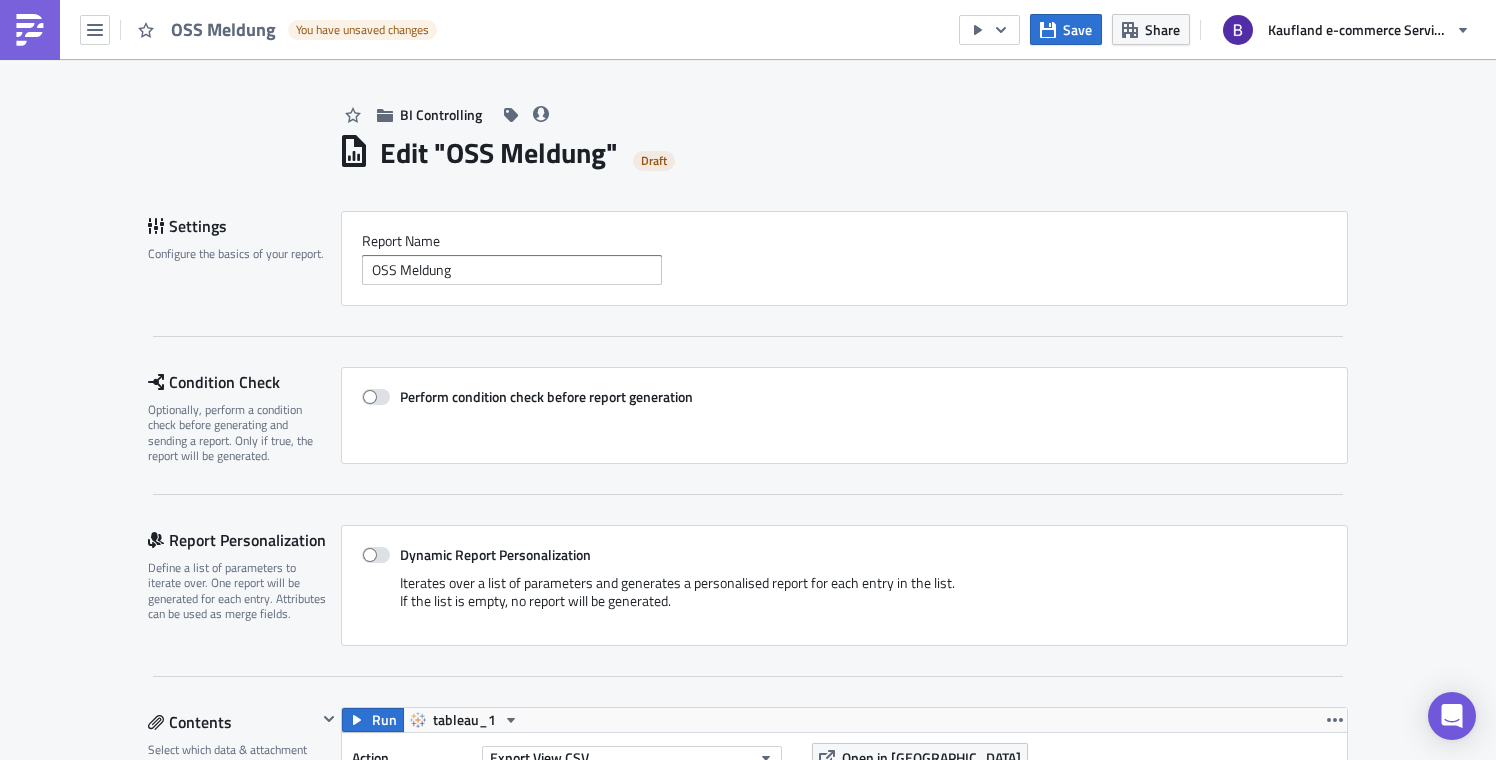 click on "Save Share Kaufland e-commerce Services GmbH & Co. KG" at bounding box center [1220, 29] 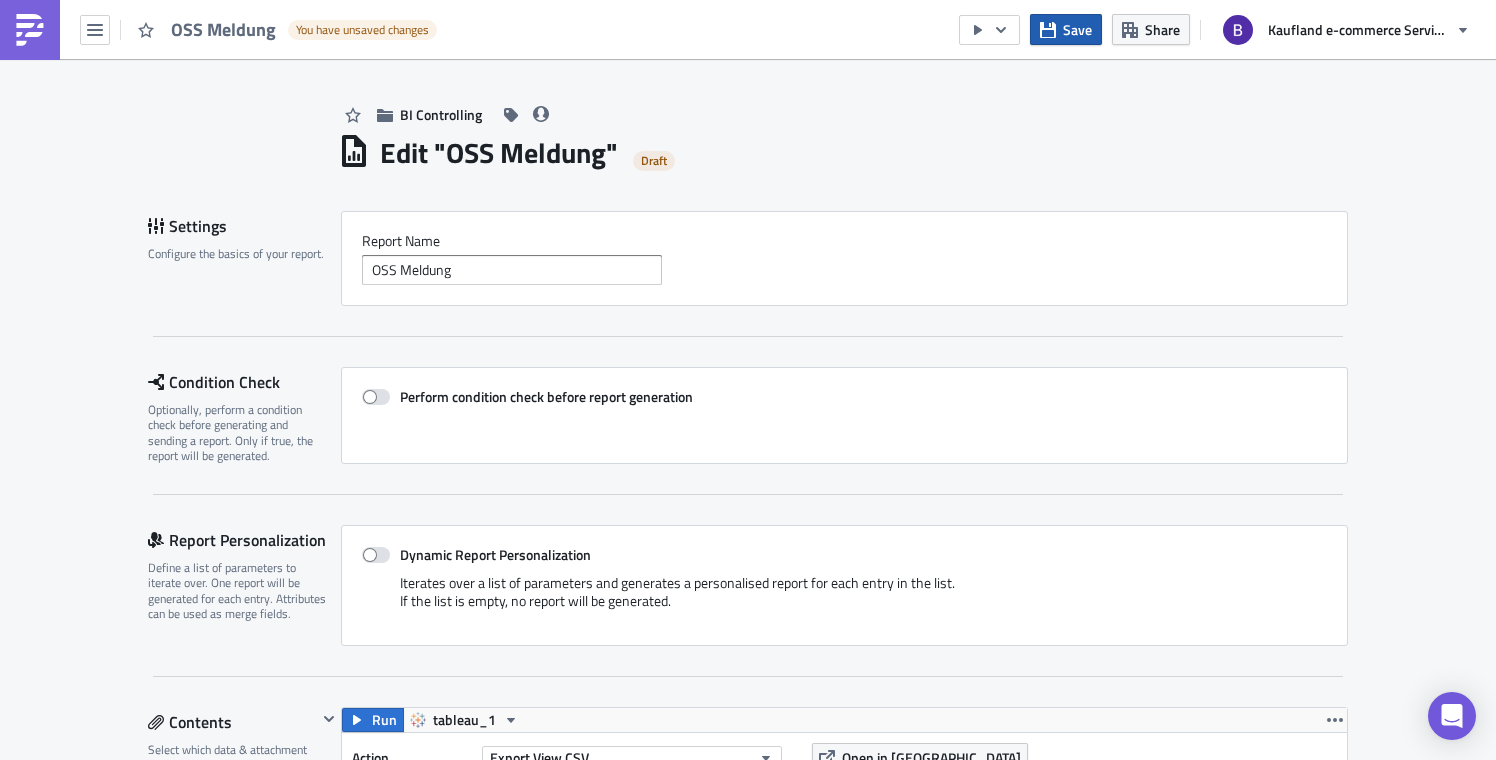 click on "Save" at bounding box center (1077, 29) 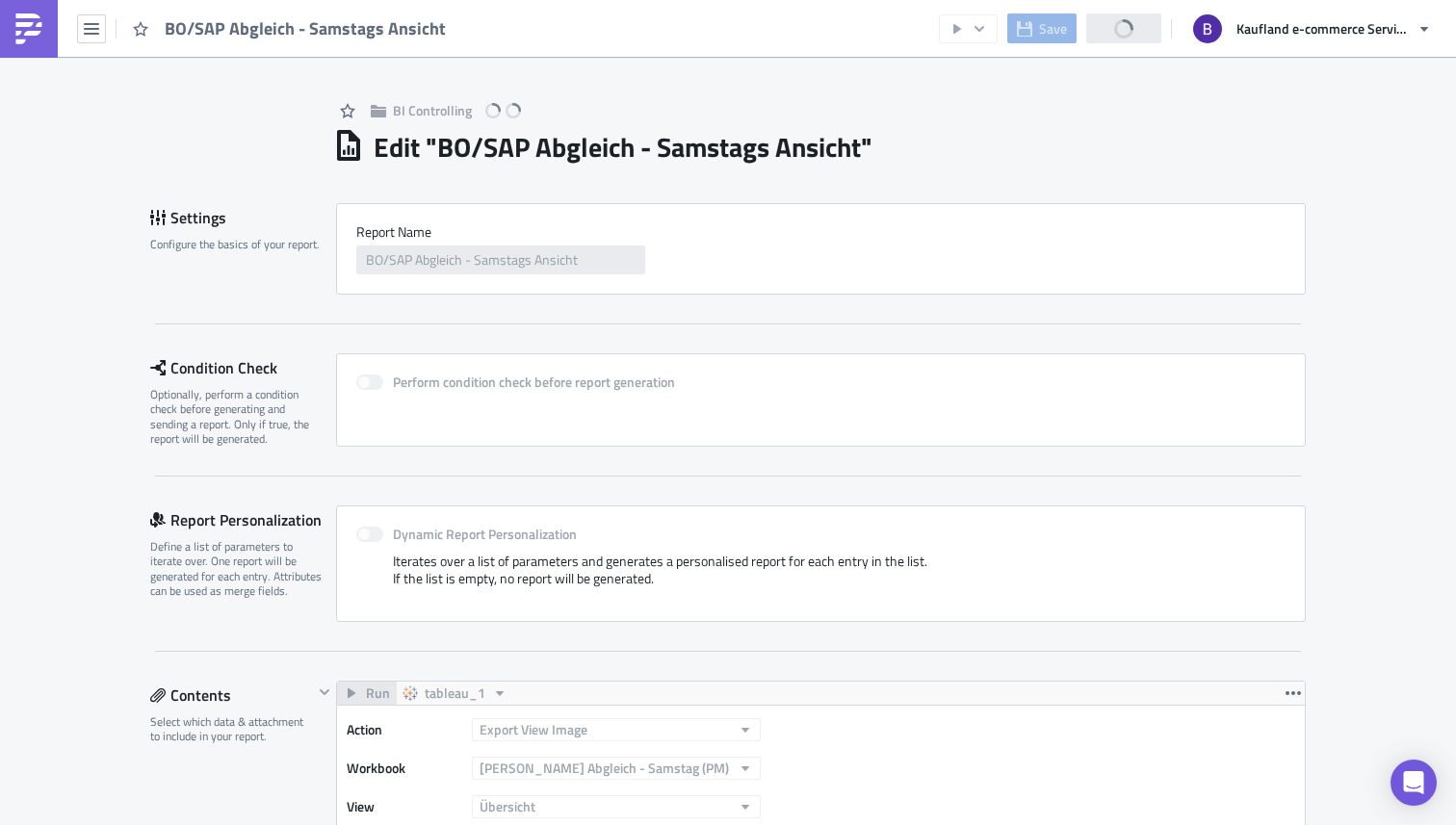 scroll, scrollTop: 0, scrollLeft: 0, axis: both 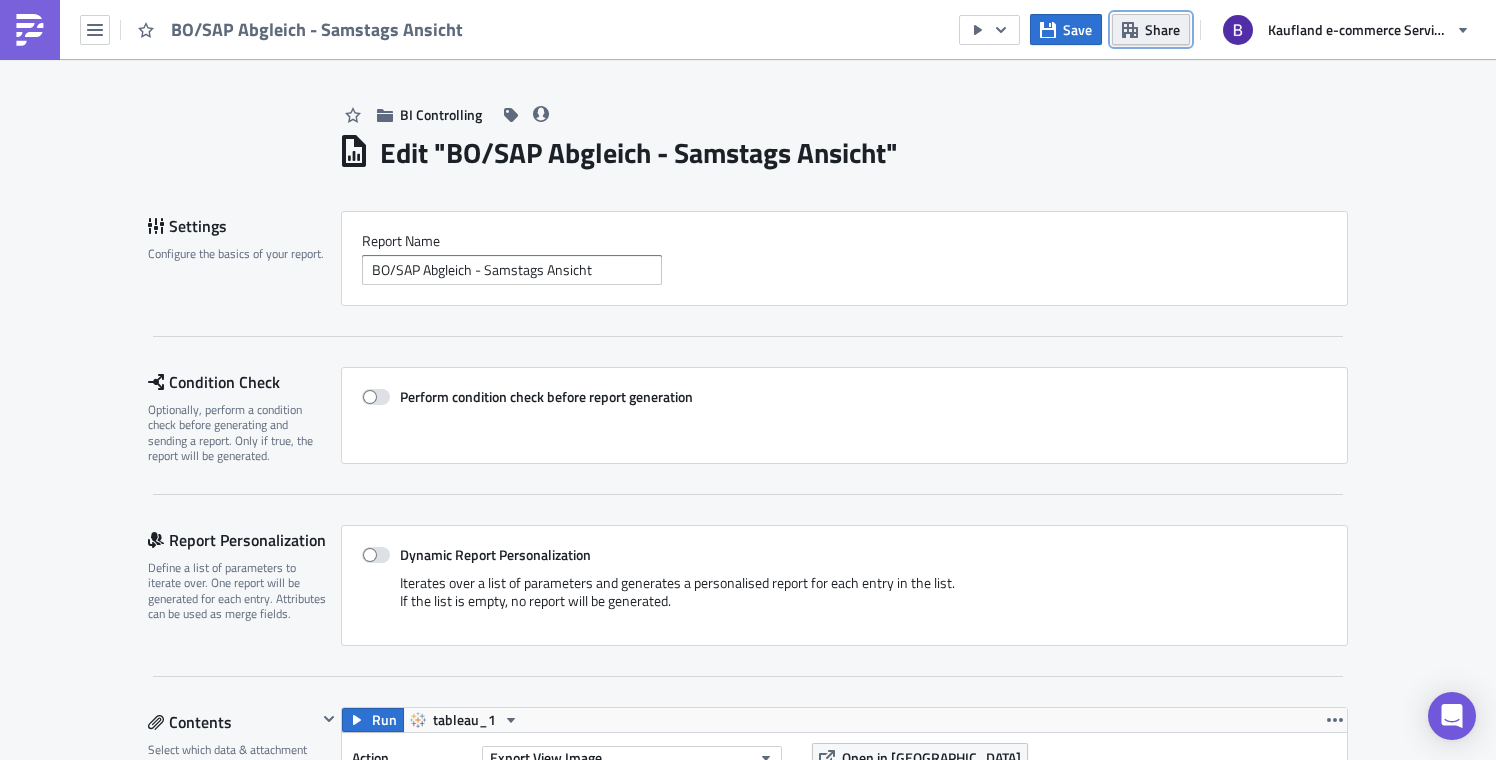 click on "Share" at bounding box center (1151, 29) 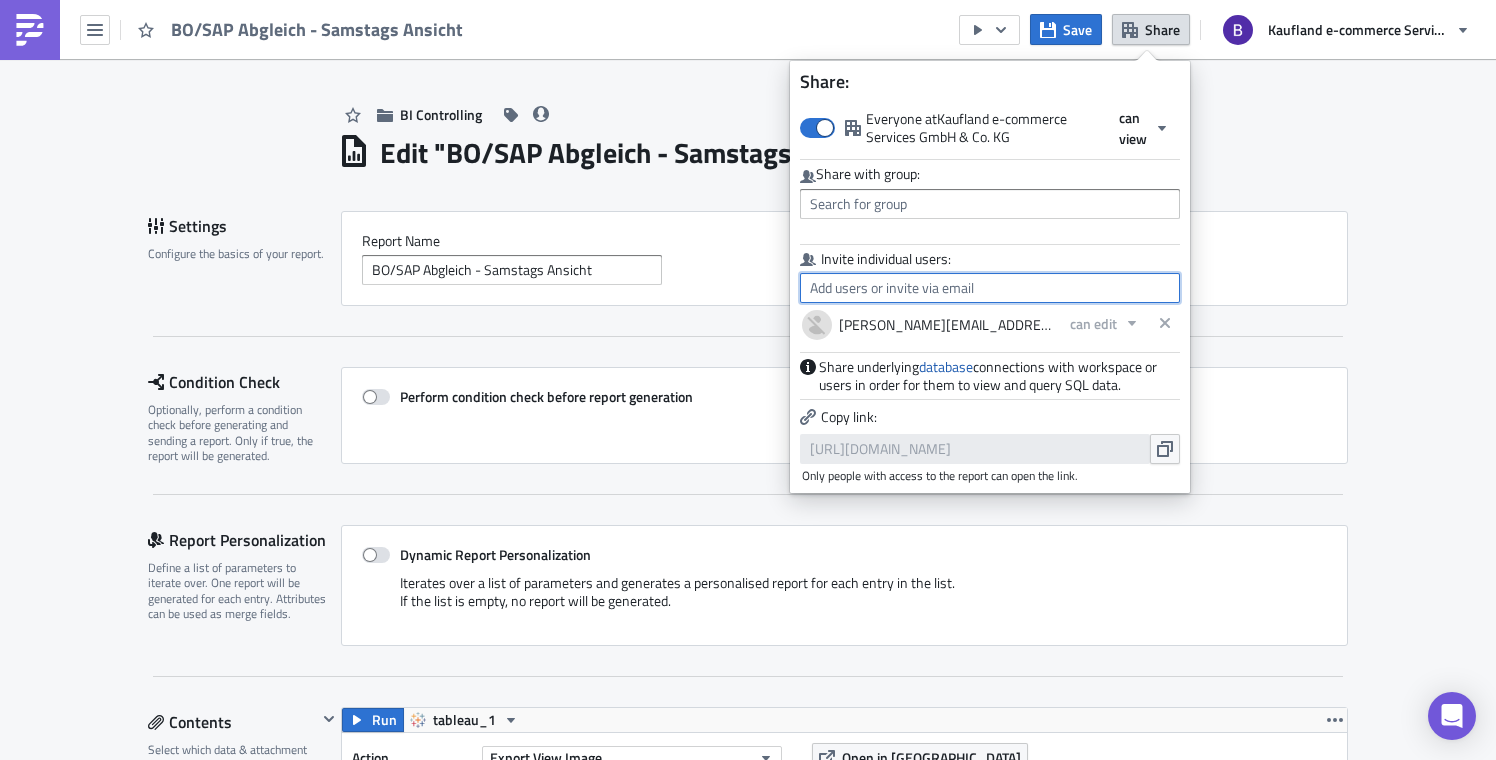 click at bounding box center (990, 288) 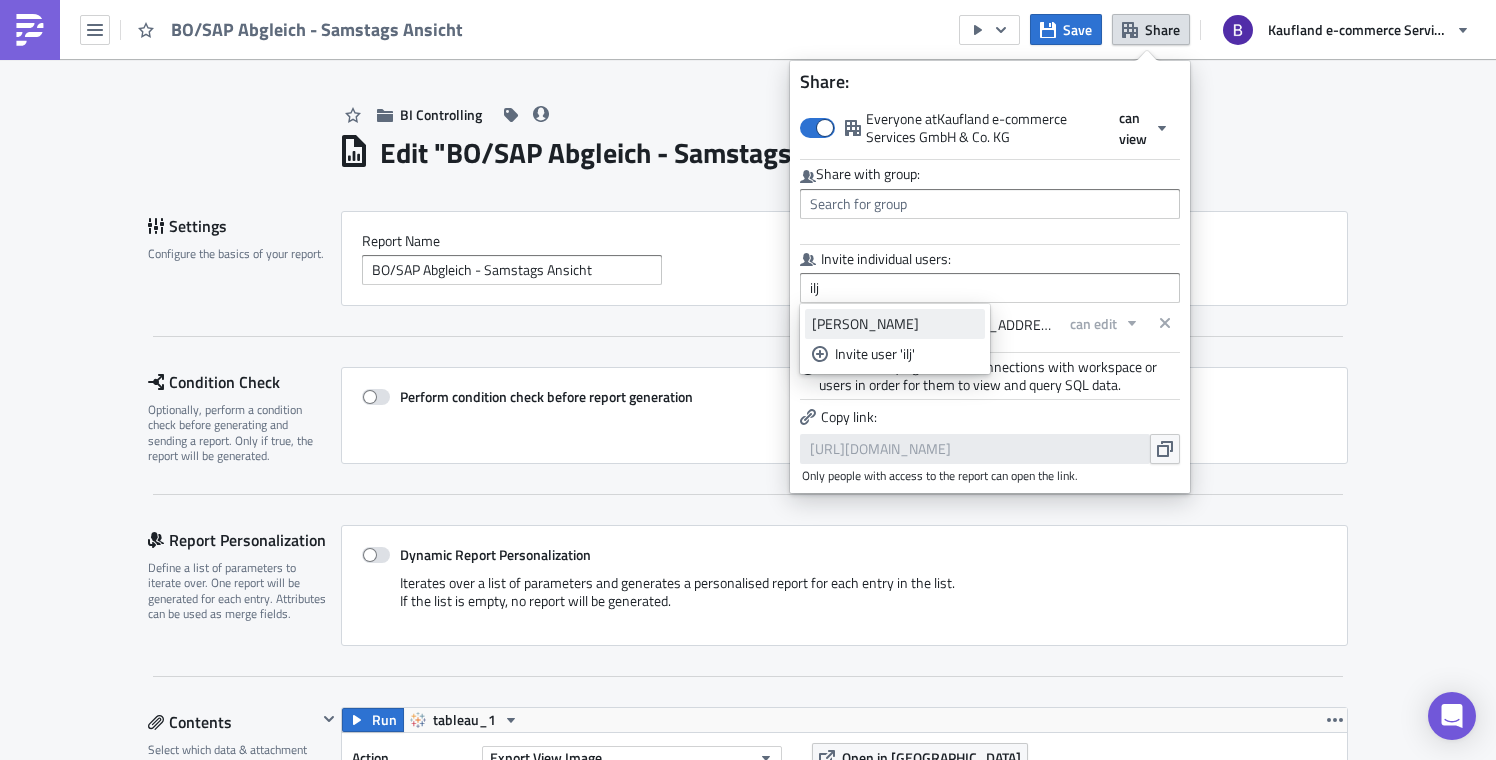 click on "[PERSON_NAME]" at bounding box center [895, 324] 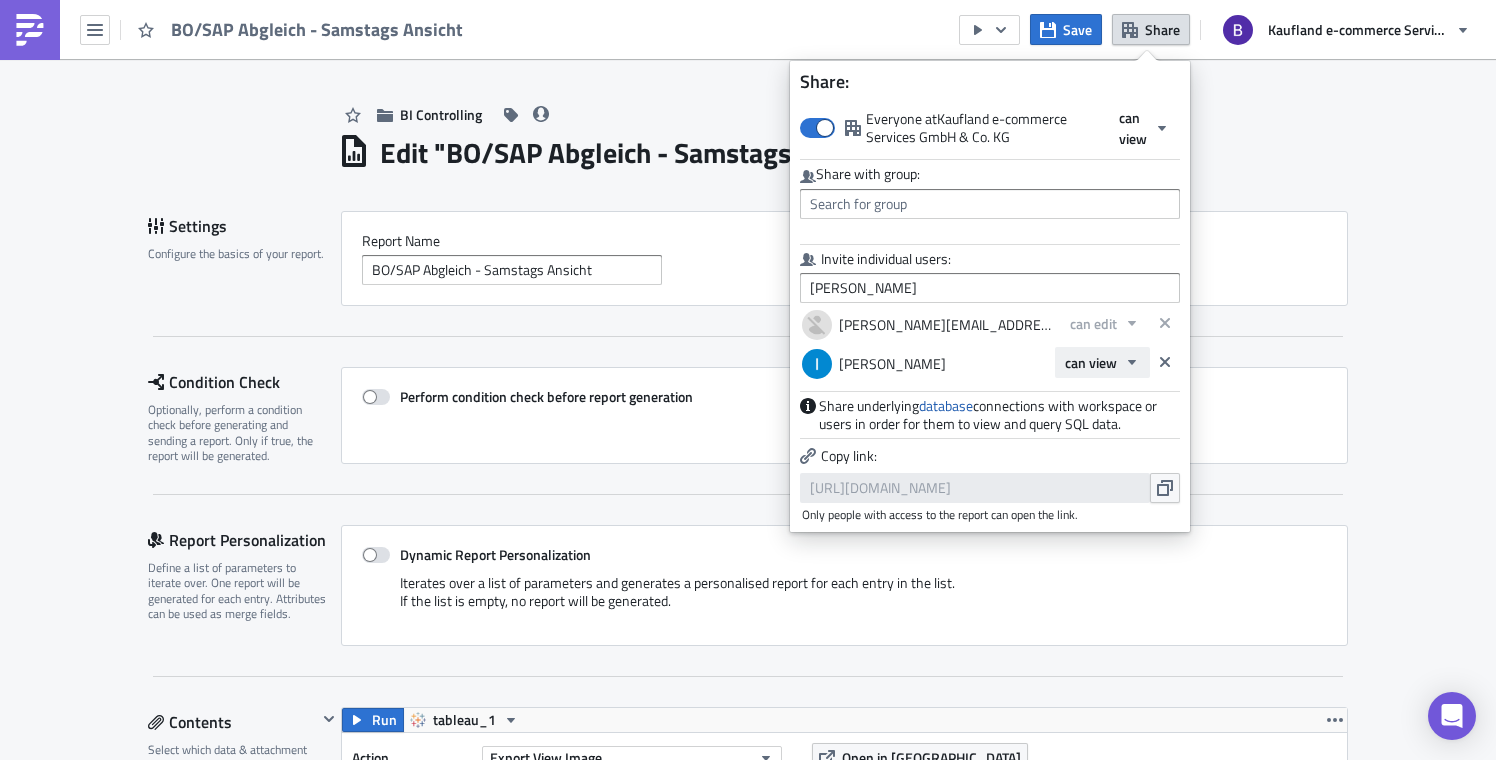 click 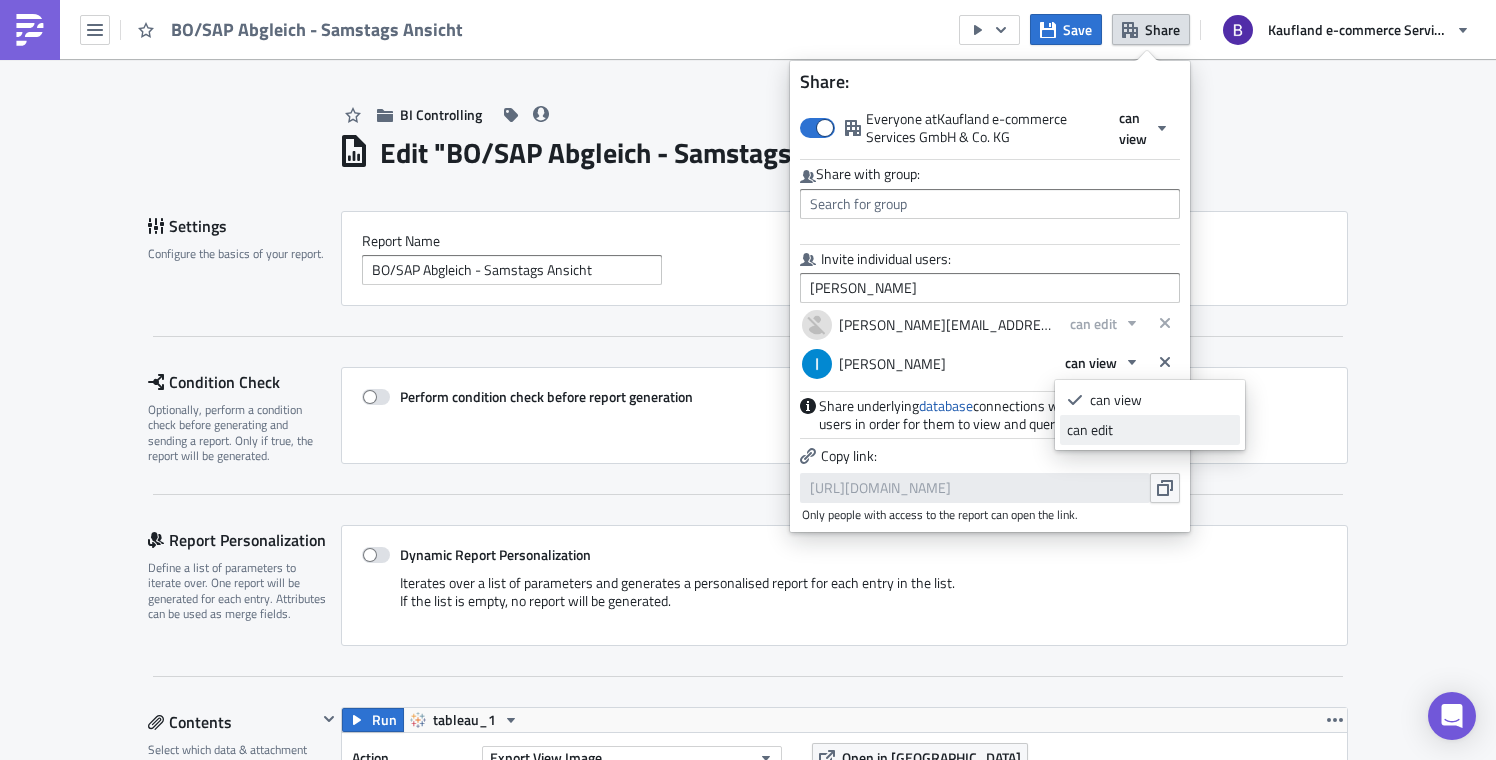 click on "can edit" at bounding box center (1150, 430) 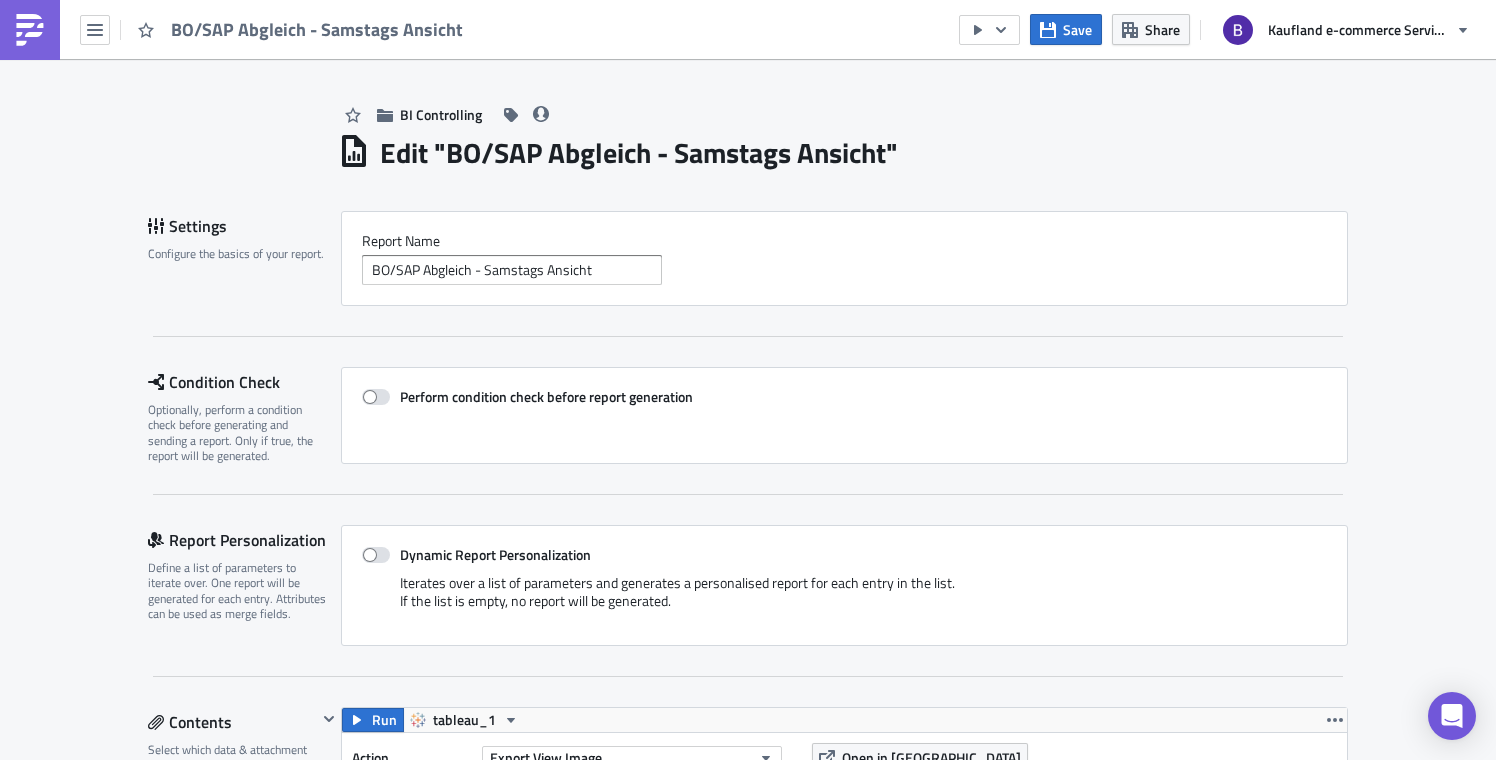 click on "BI Controlling Edit " BO/SAP Abgleich - Samstags Ansicht " Settings Configure the basics of your report. Report Nam﻿e   BO/SAP Abgleich - Samstags Ansicht Condition Check Optionally, perform a condition check before generating and sending a report. Only if true, the report will be generated. Perform condition check before report generation Report Personalization Define a list of parameters to iterate over. One report will be generated for each entry. Attributes can be used as merge fields. Dynamic Report Personalization Iterates over a list of parameters and generates a personalised report for each entry in the list. If the list is empty, no report will be generated. Contents Select which data & attachment to include in your report. Run tableau_1 Action   Export View Image Workbook   BO Salden Abgleich - Samstag (PM) View   Übersicht Filters   Resolution   High Open in Tableau tableau_1 Add Attachment   SQL Query Tableau Export KPI Card External File Add Saved Block Additional Options   Destinations Slack" at bounding box center (748, 1206) 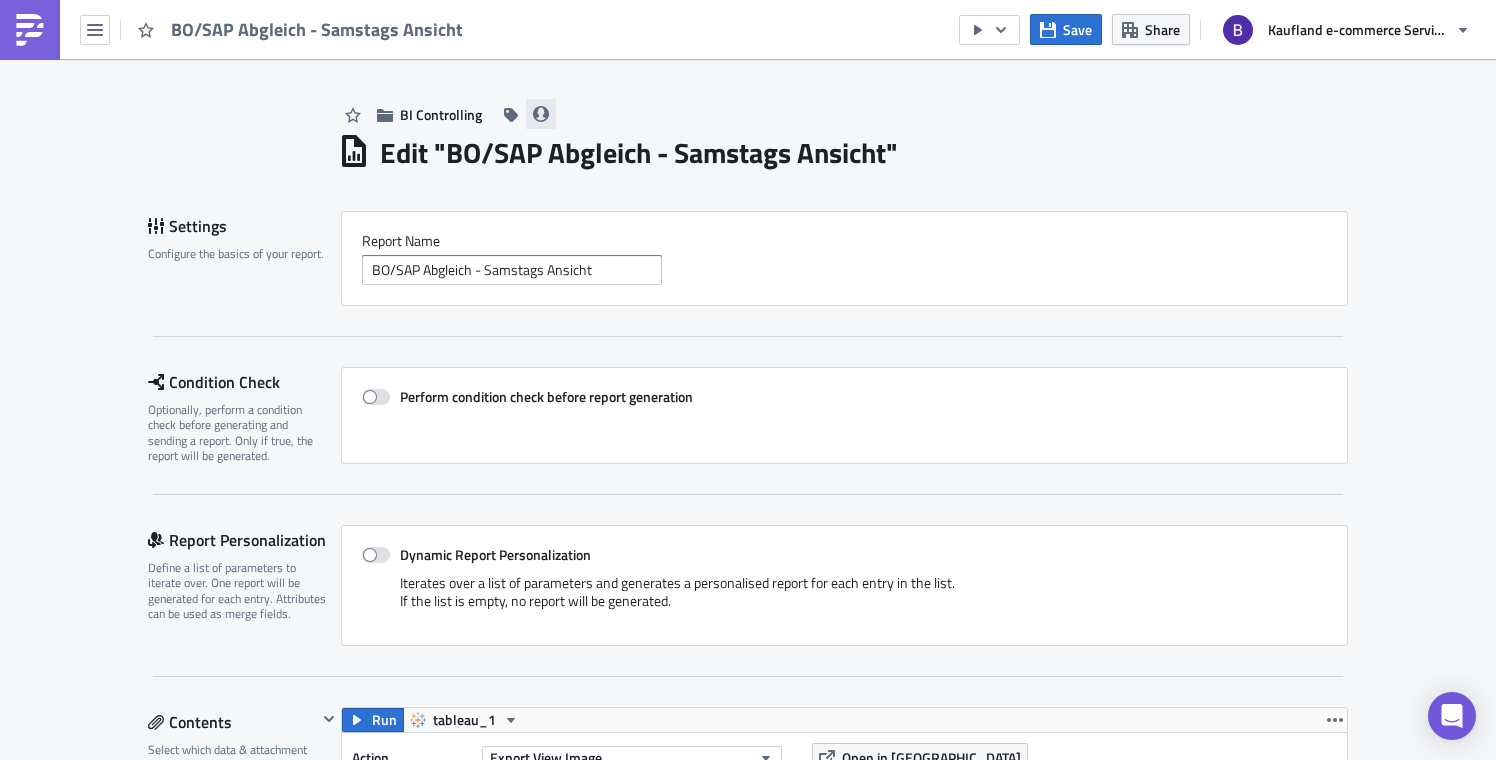 click at bounding box center [541, 114] 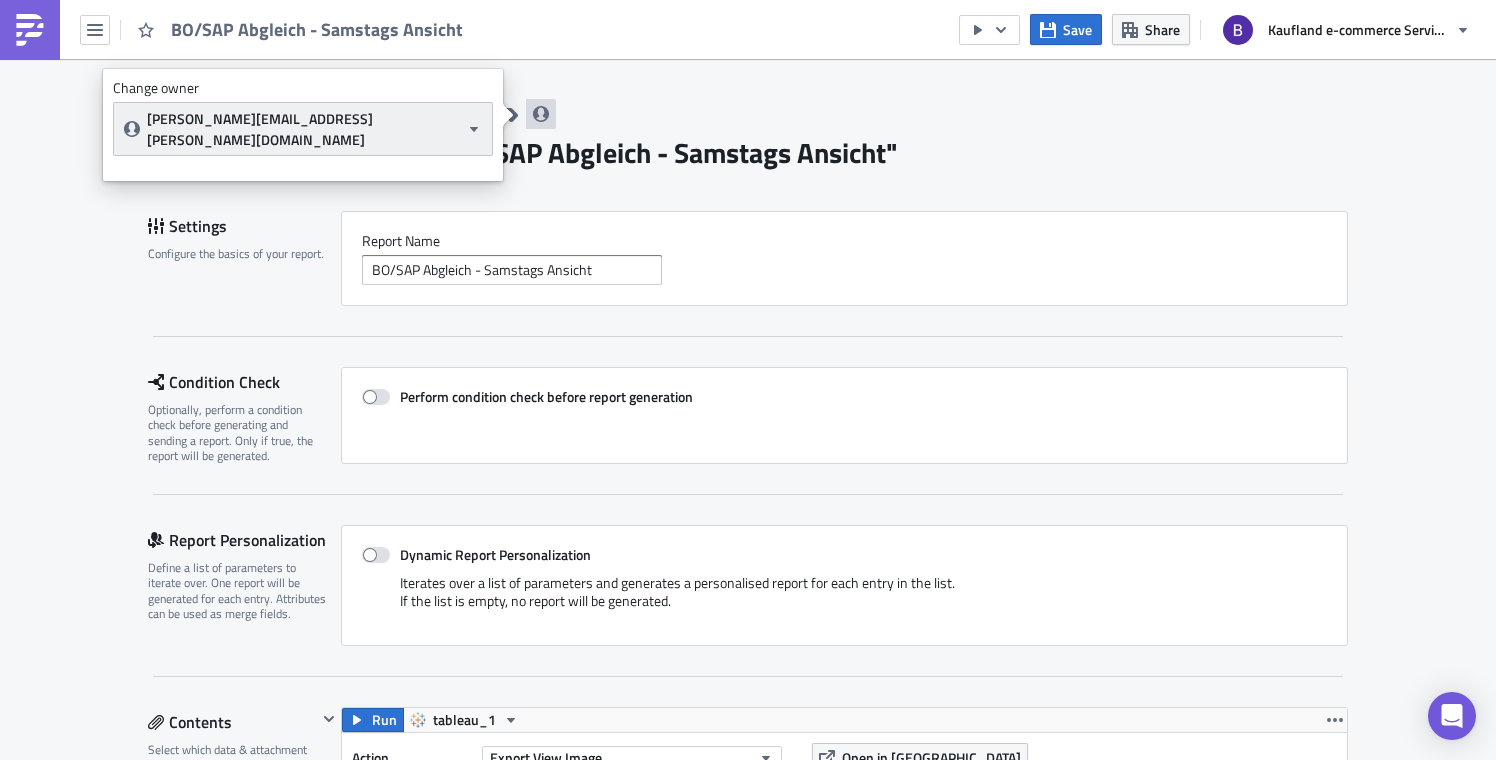 click on "[PERSON_NAME][EMAIL_ADDRESS][PERSON_NAME][DOMAIN_NAME]" at bounding box center [303, 129] 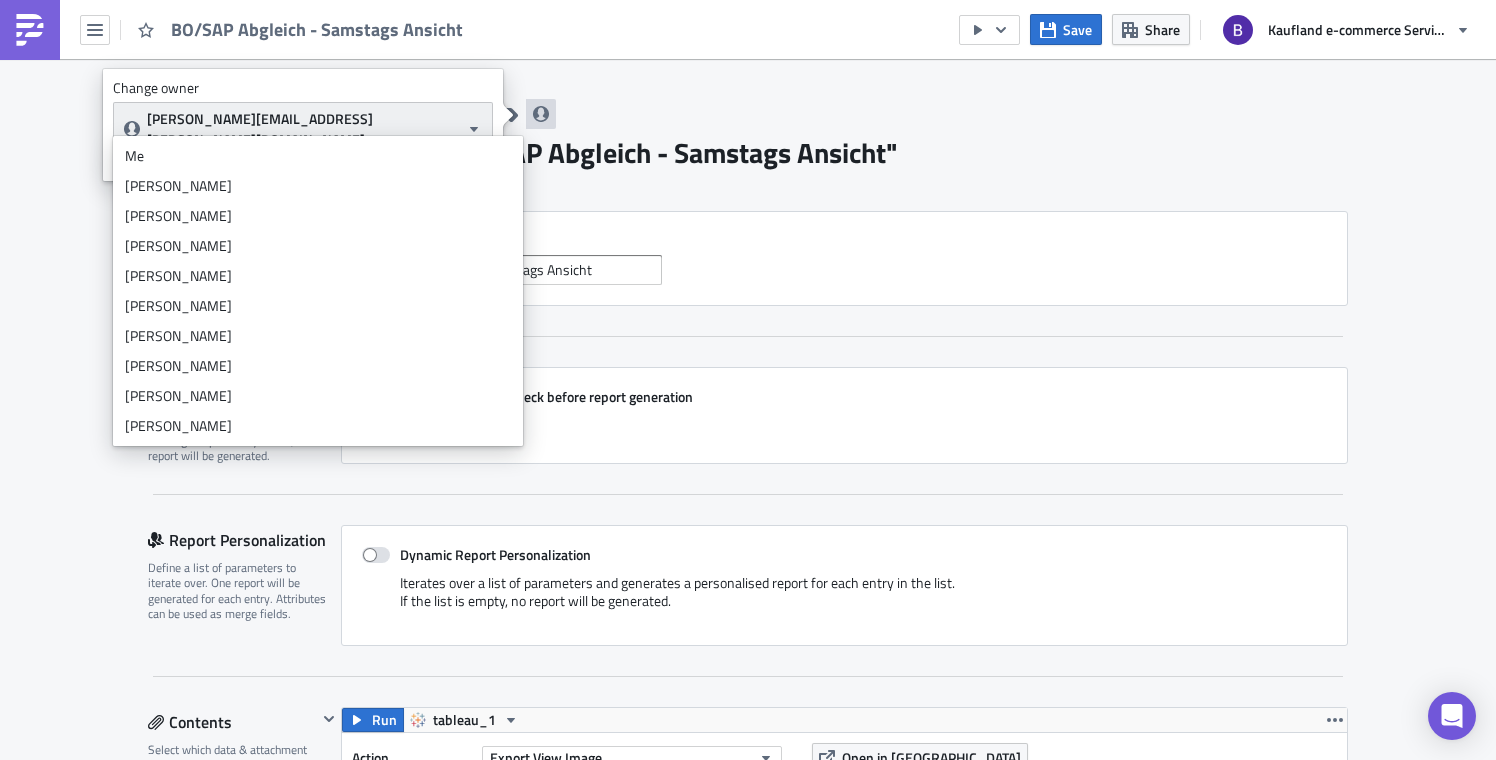 scroll, scrollTop: 6690, scrollLeft: 0, axis: vertical 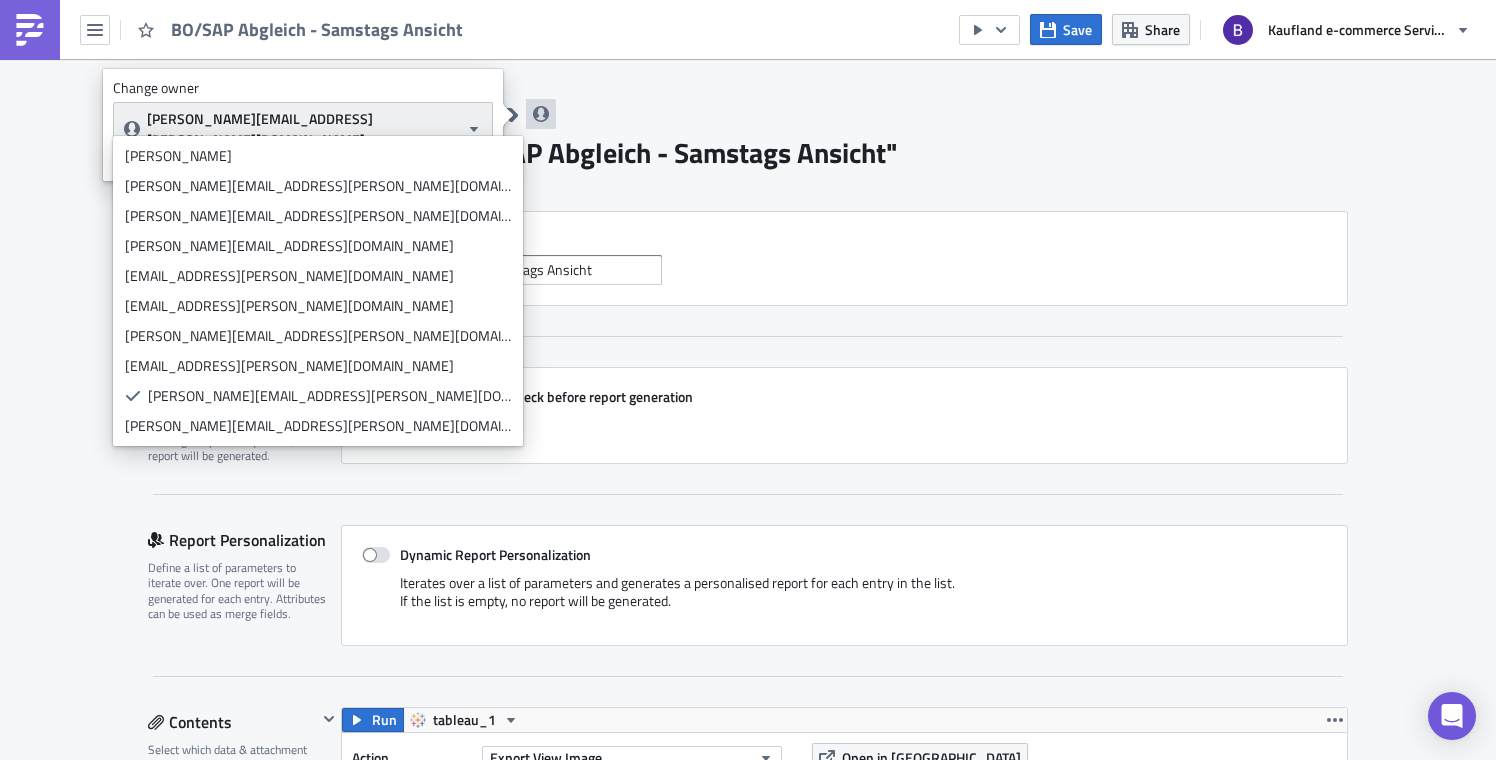 type 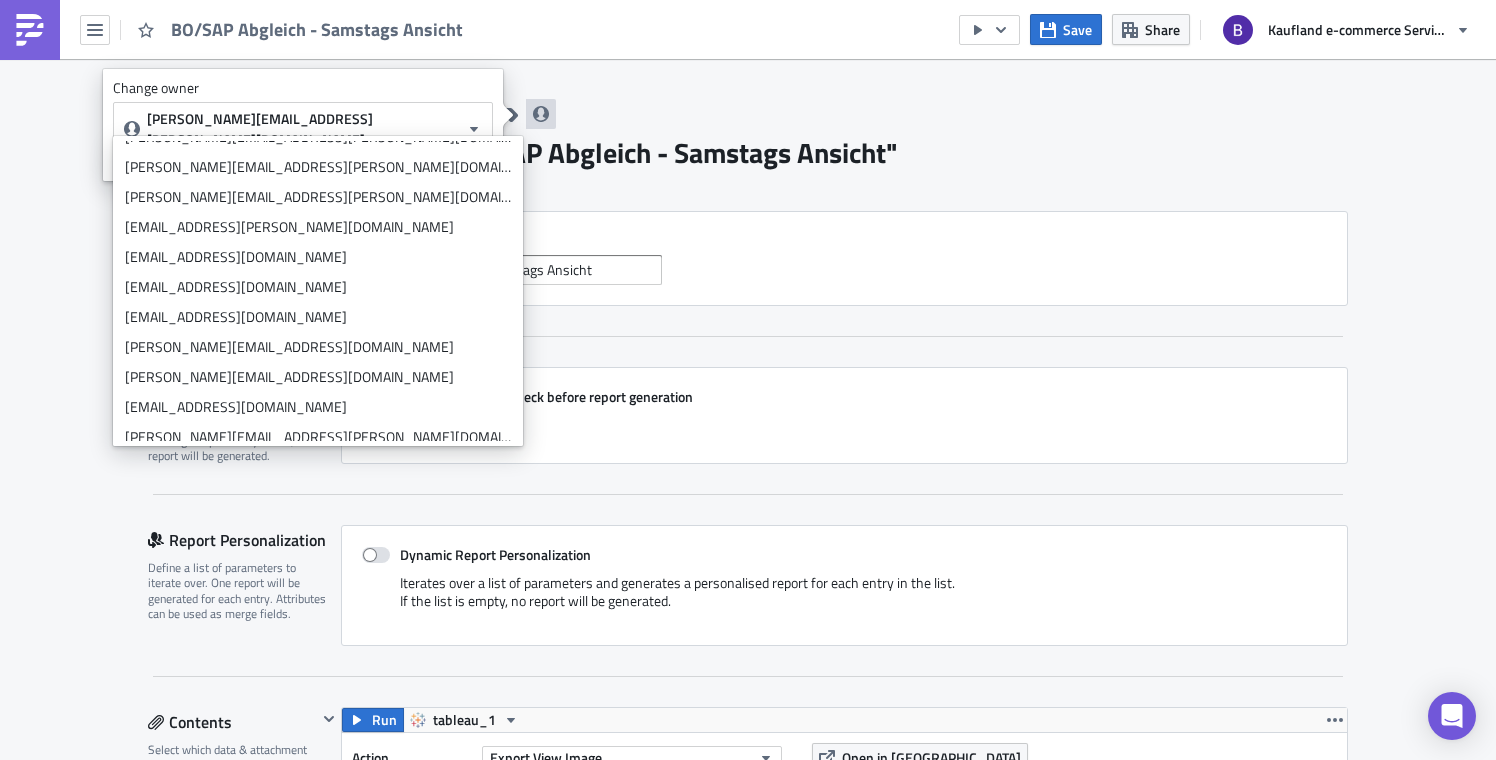 scroll, scrollTop: 0, scrollLeft: 0, axis: both 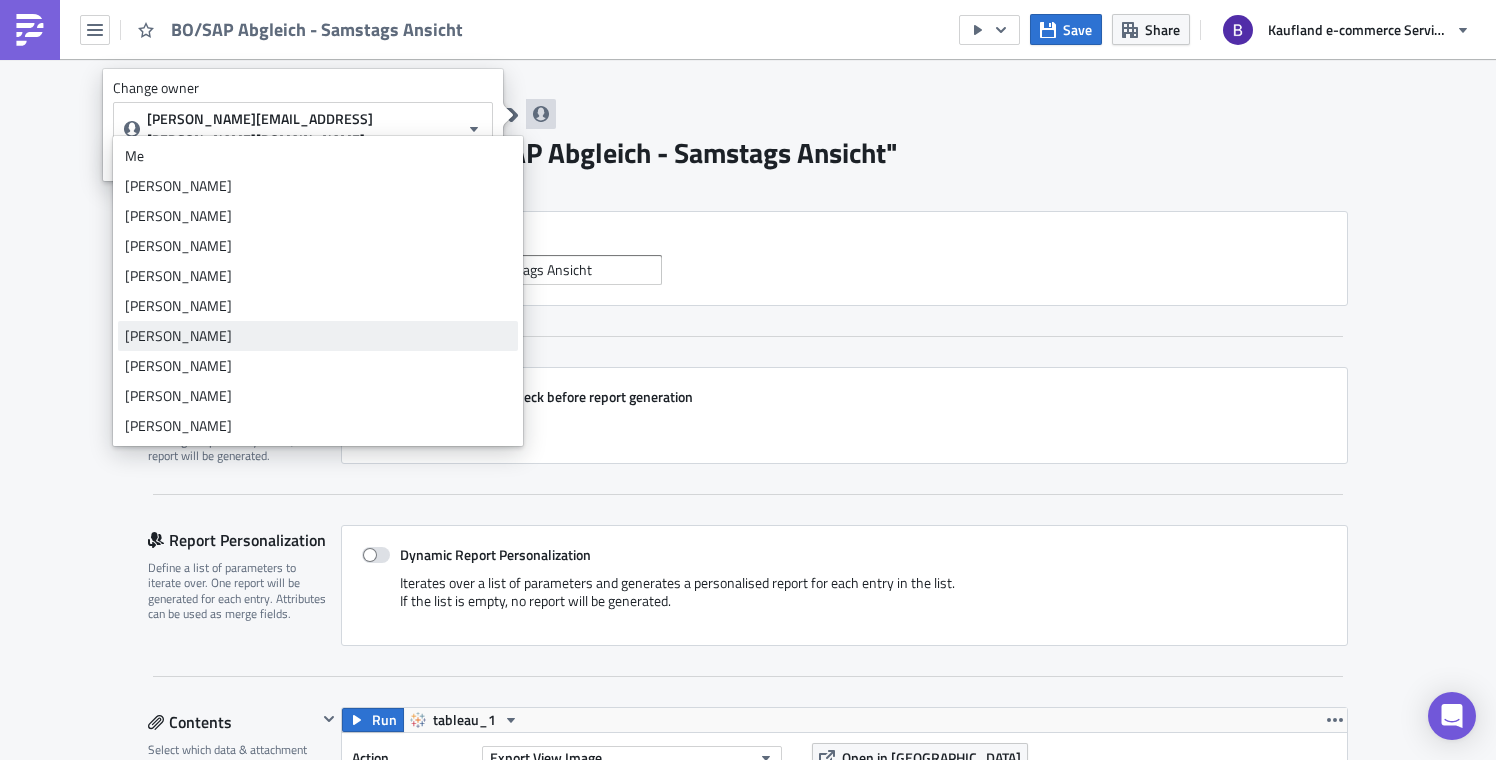 click on "[PERSON_NAME]" at bounding box center (318, 336) 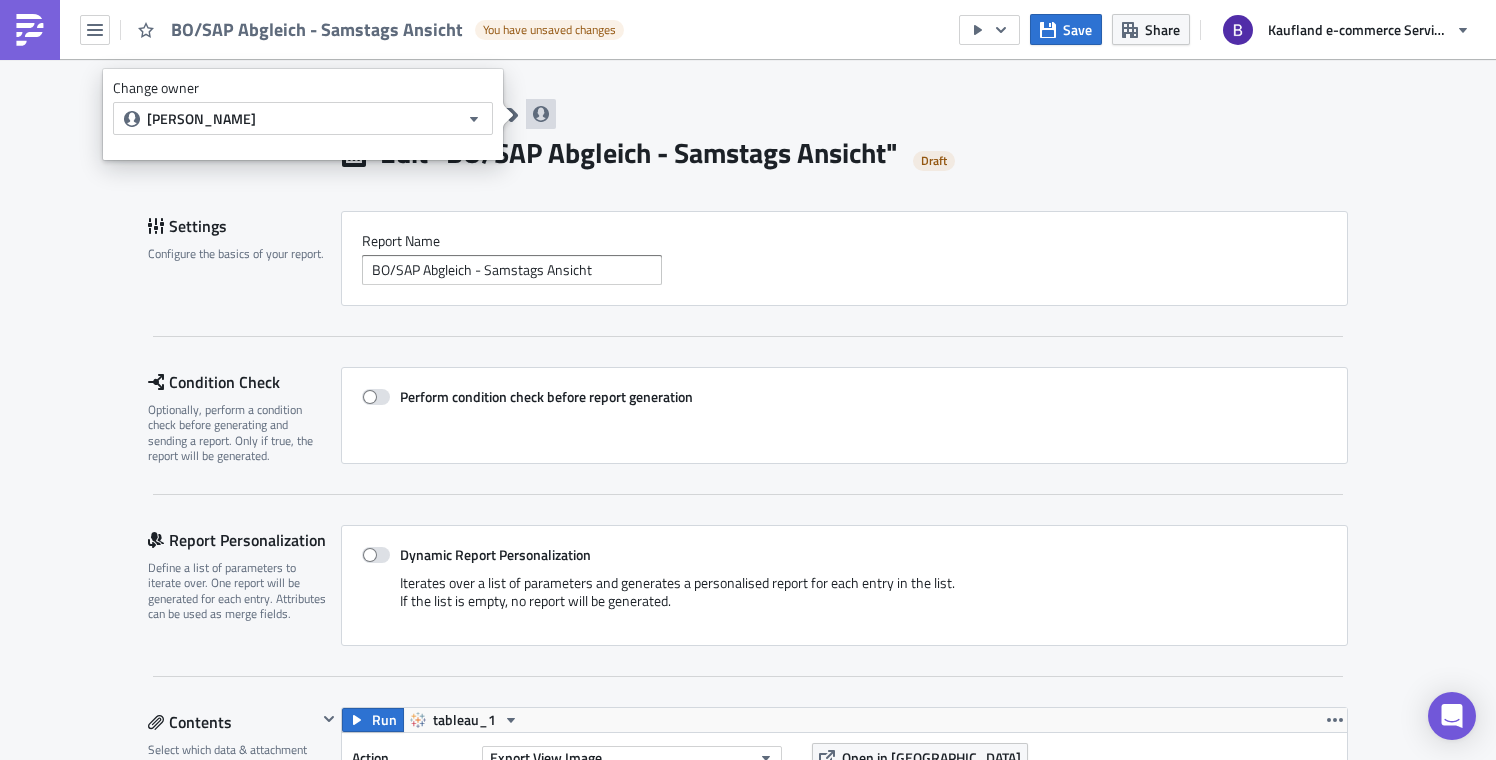 click on "BI Controlling" at bounding box center [843, 94] 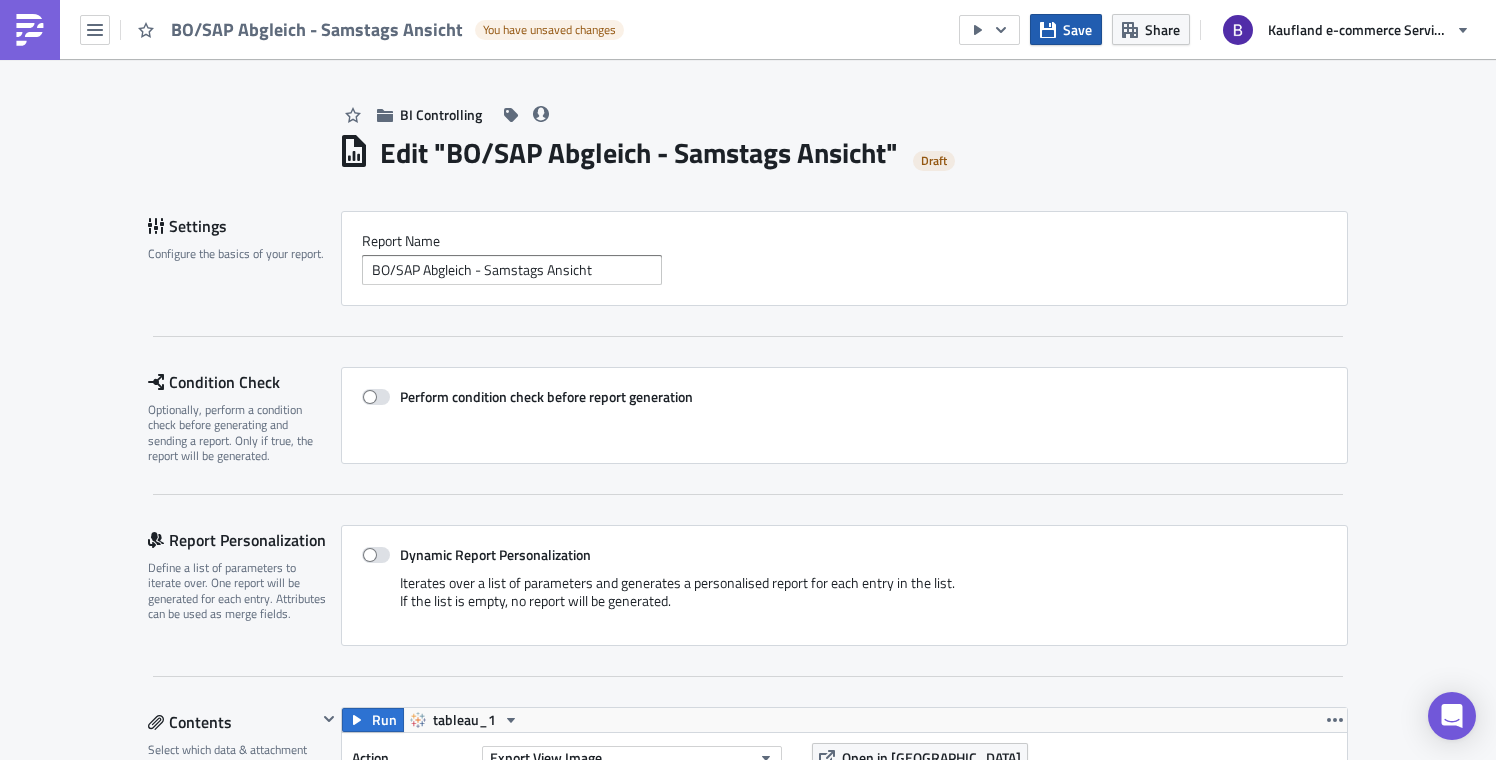 click on "Save" at bounding box center [1066, 29] 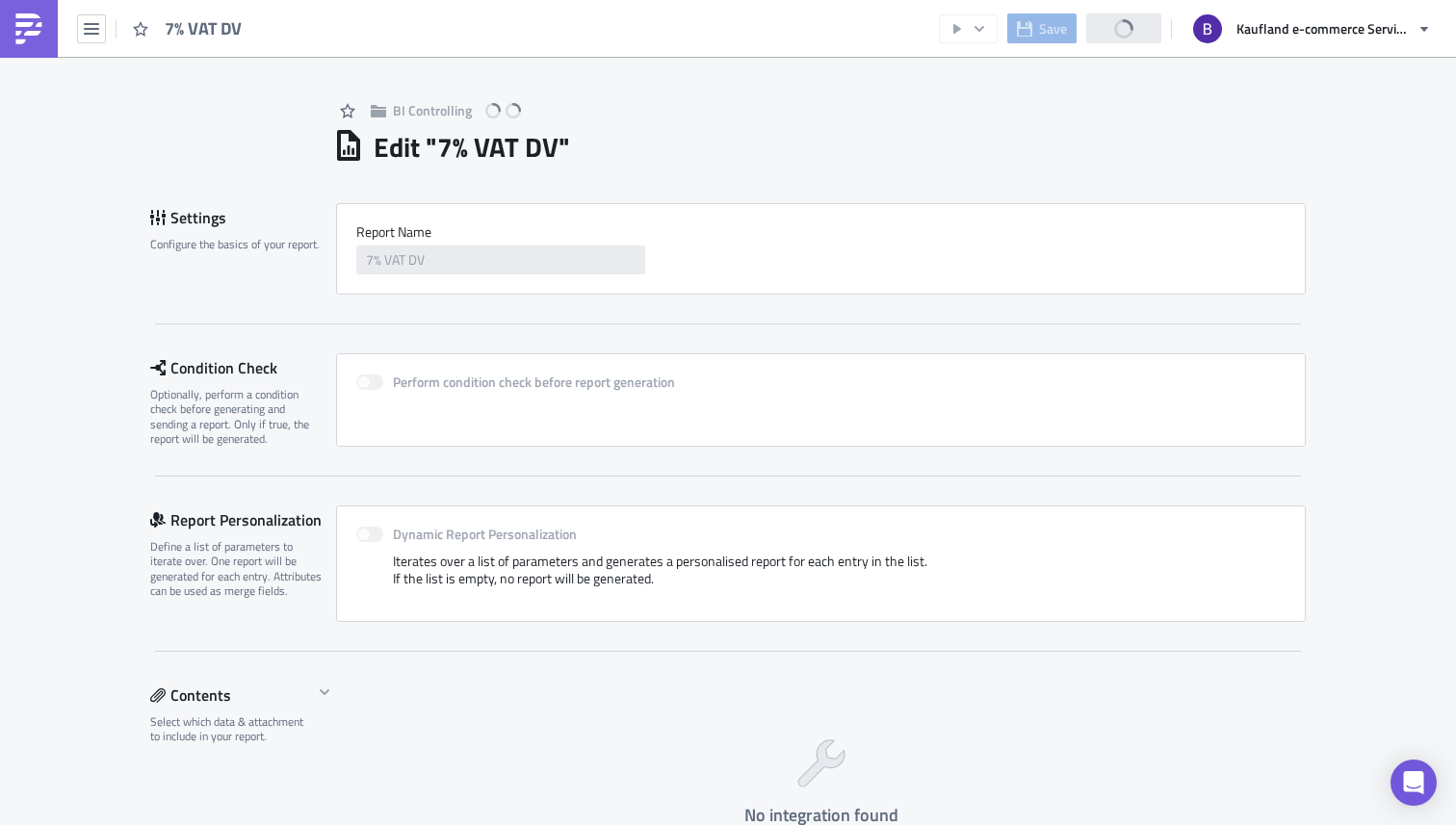 scroll, scrollTop: 0, scrollLeft: 0, axis: both 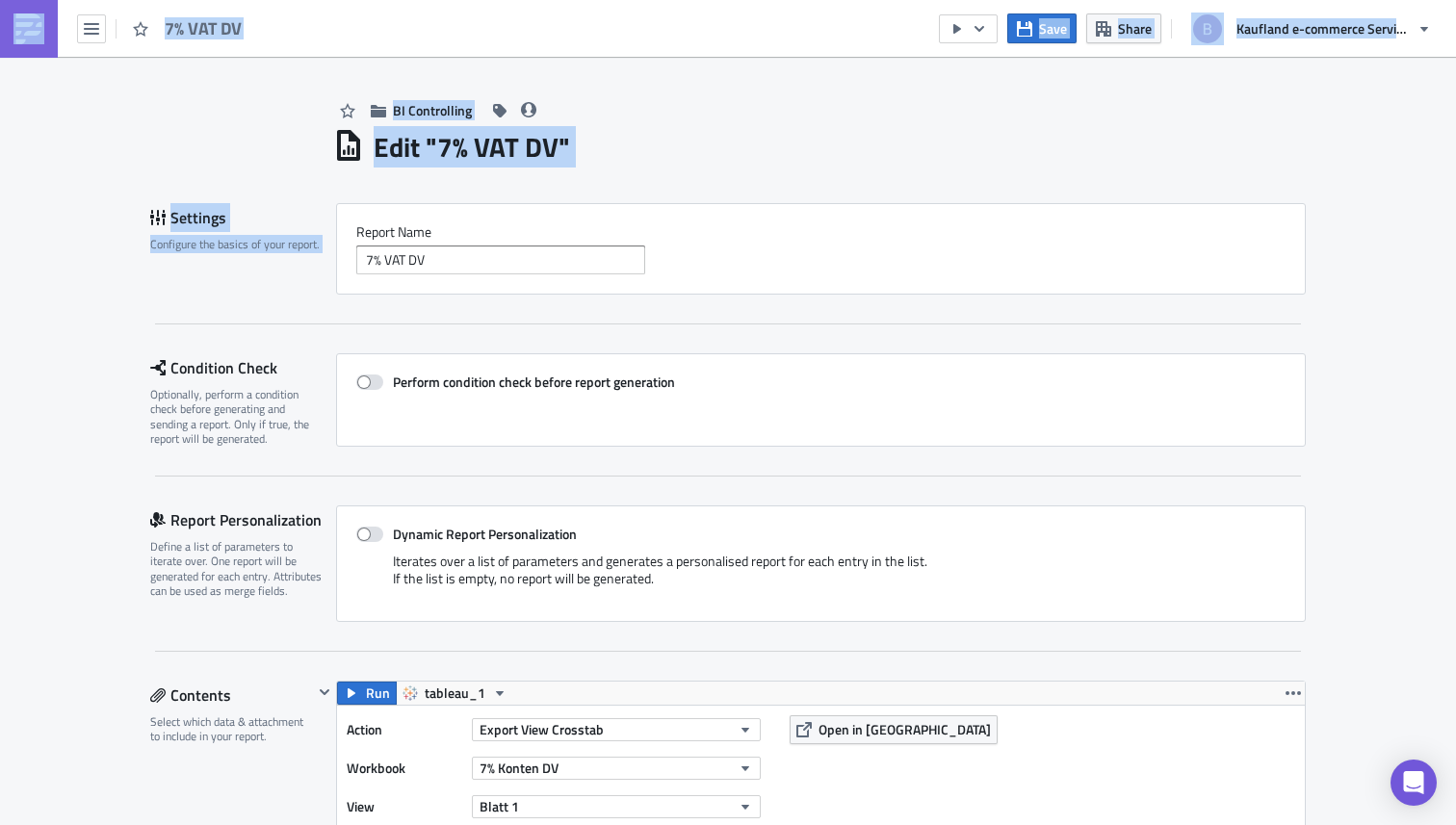 drag, startPoint x: 736, startPoint y: 35, endPoint x: 760, endPoint y: 185, distance: 151.90787 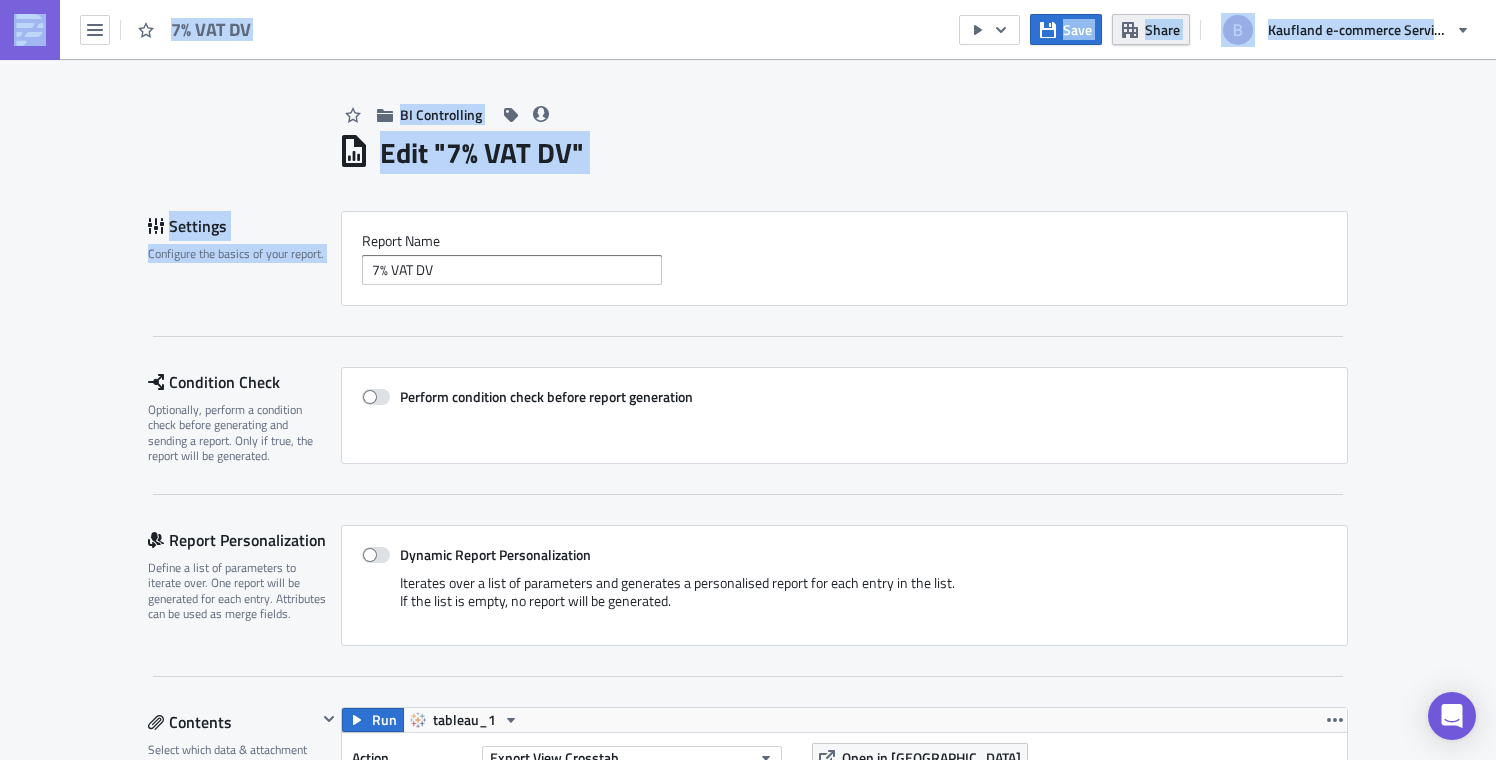click on "Share" at bounding box center (1151, 29) 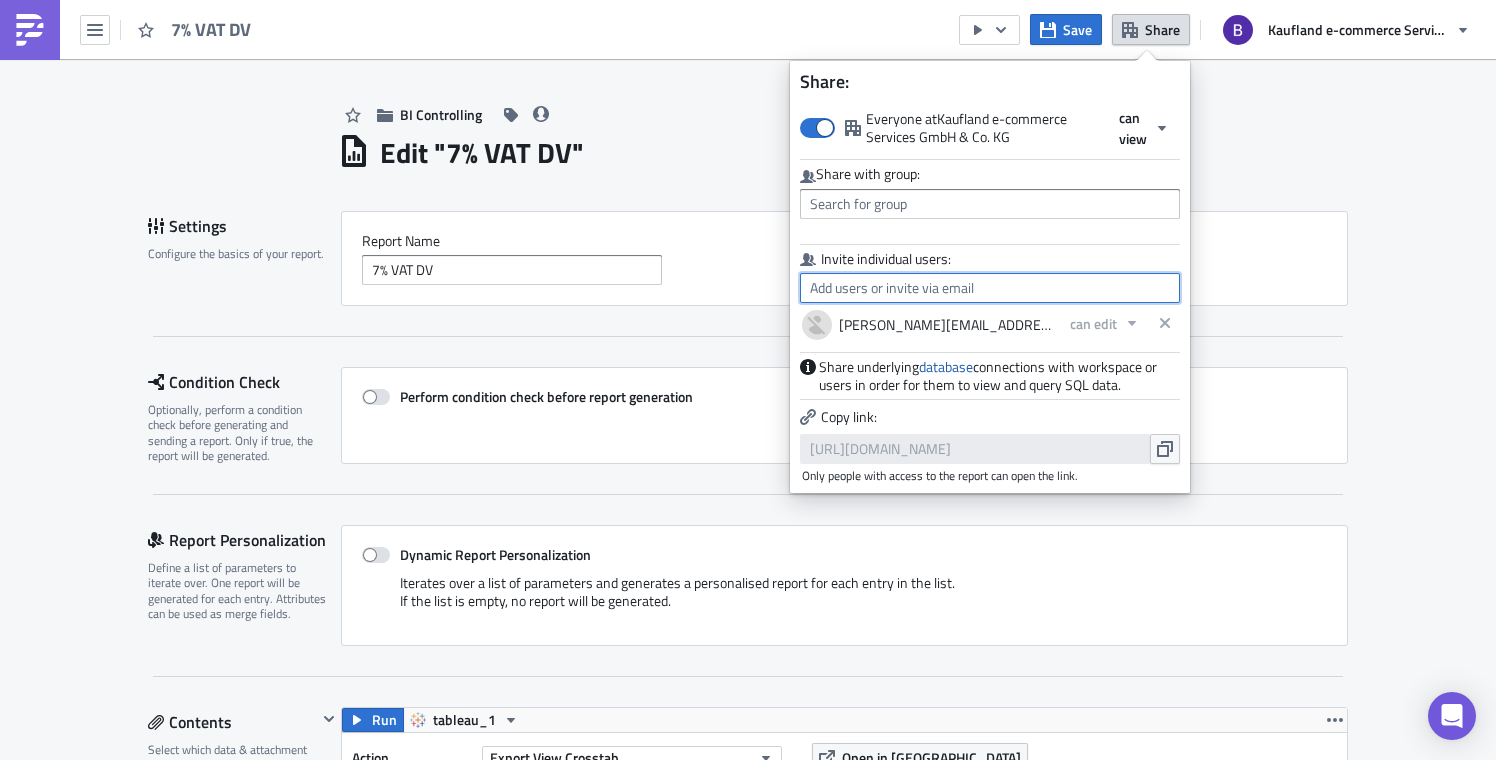 click at bounding box center [990, 288] 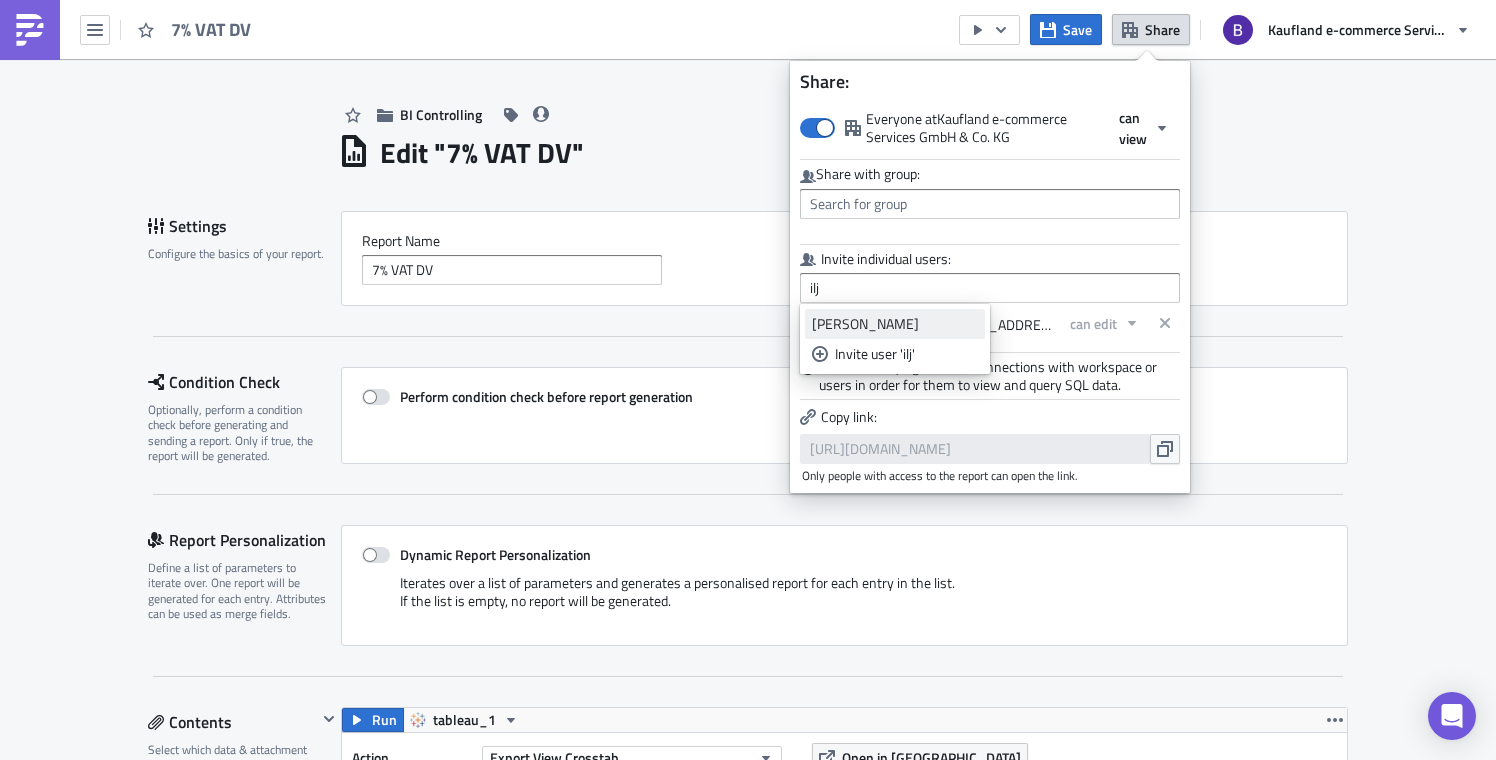 click on "[PERSON_NAME]" at bounding box center (895, 324) 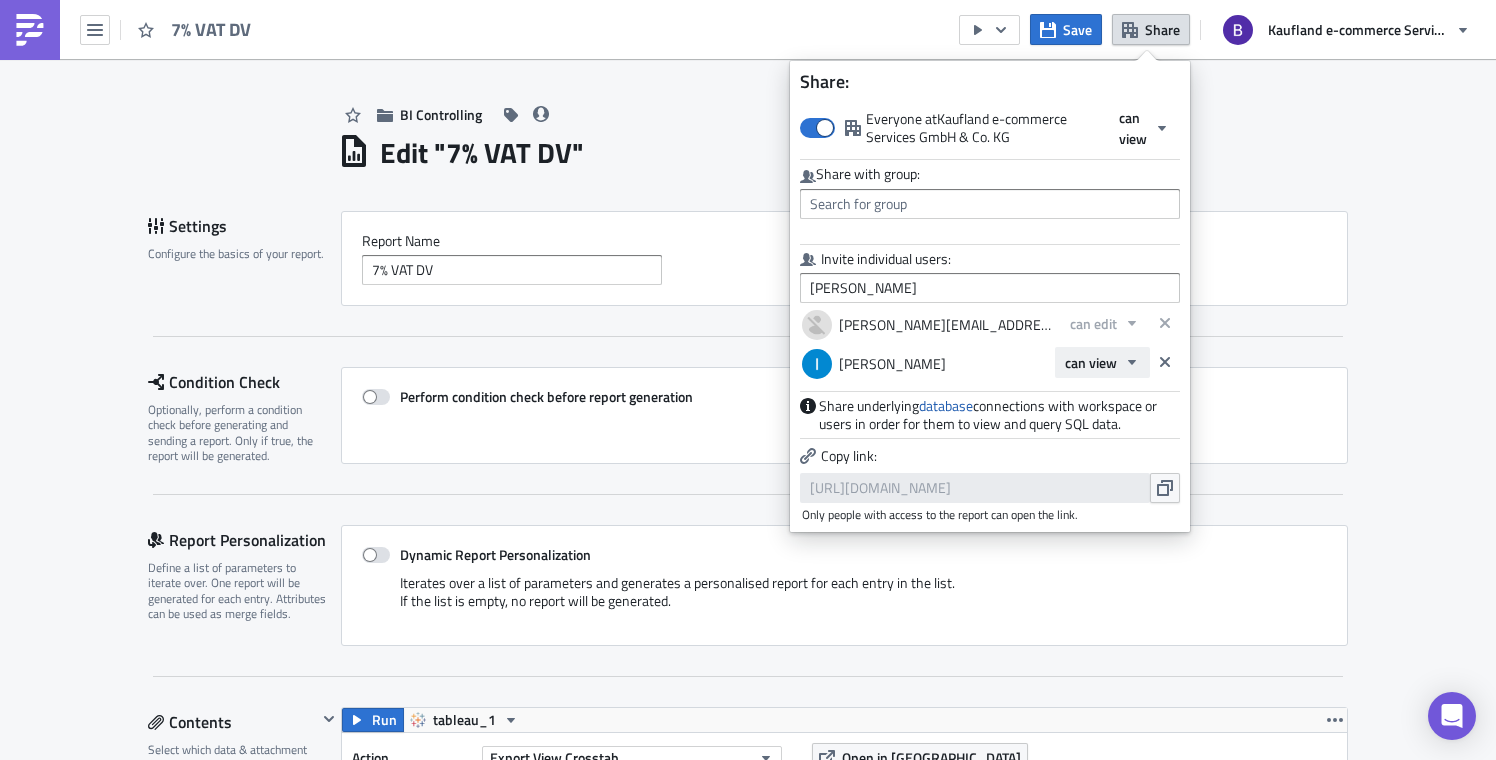 click on "can view" at bounding box center [1102, 362] 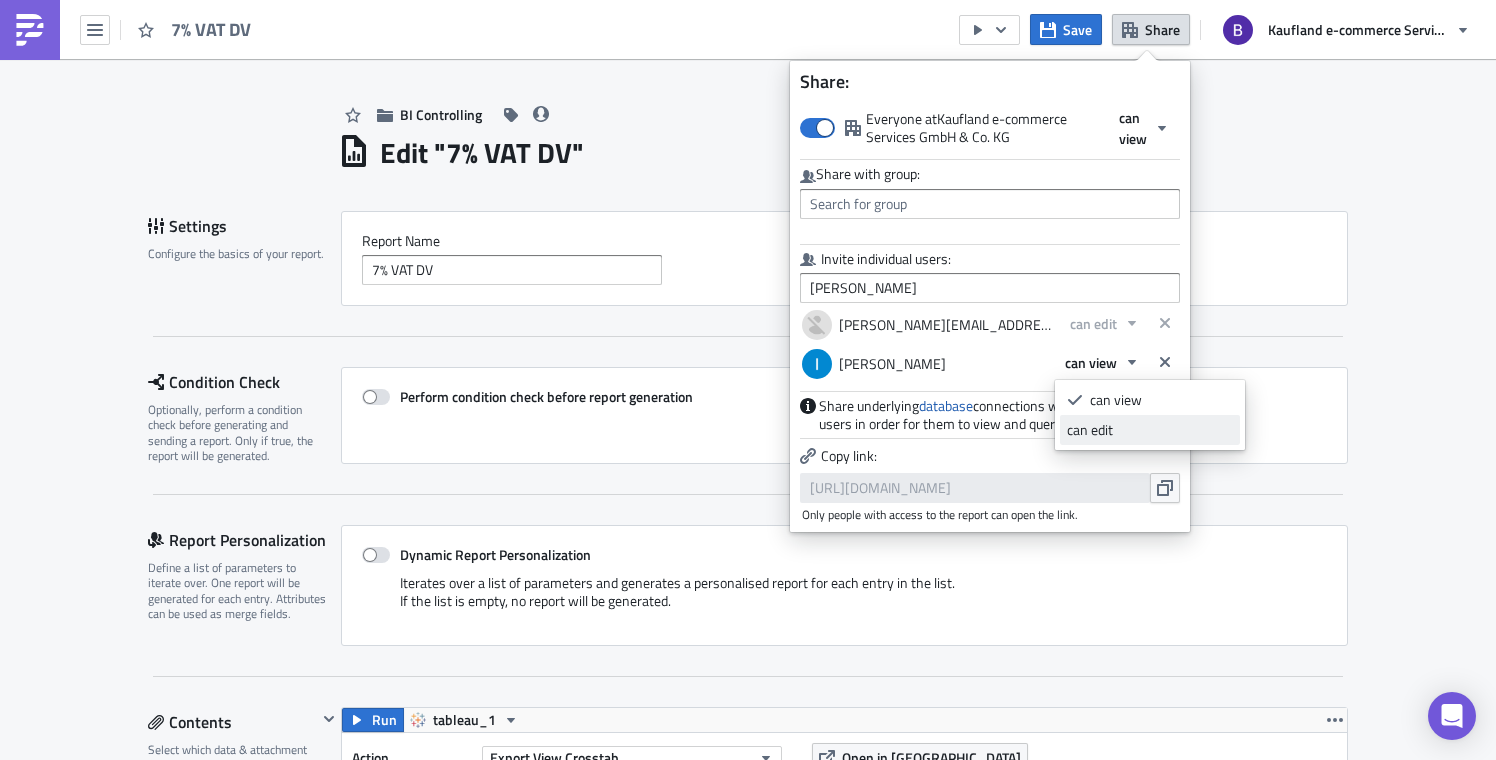 click on "can edit" at bounding box center [1150, 430] 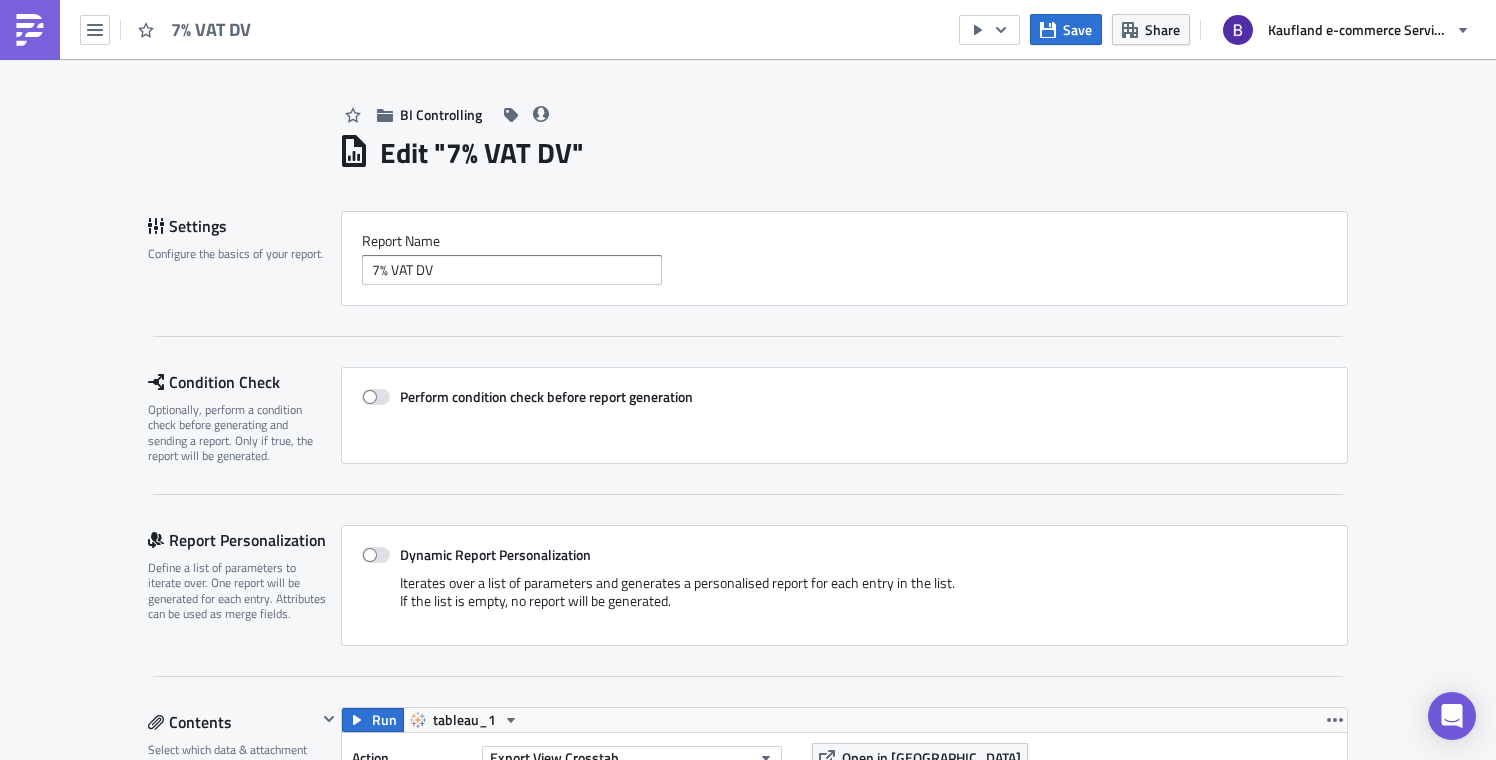 click on "Edit " 7% VAT DV "" at bounding box center (843, 150) 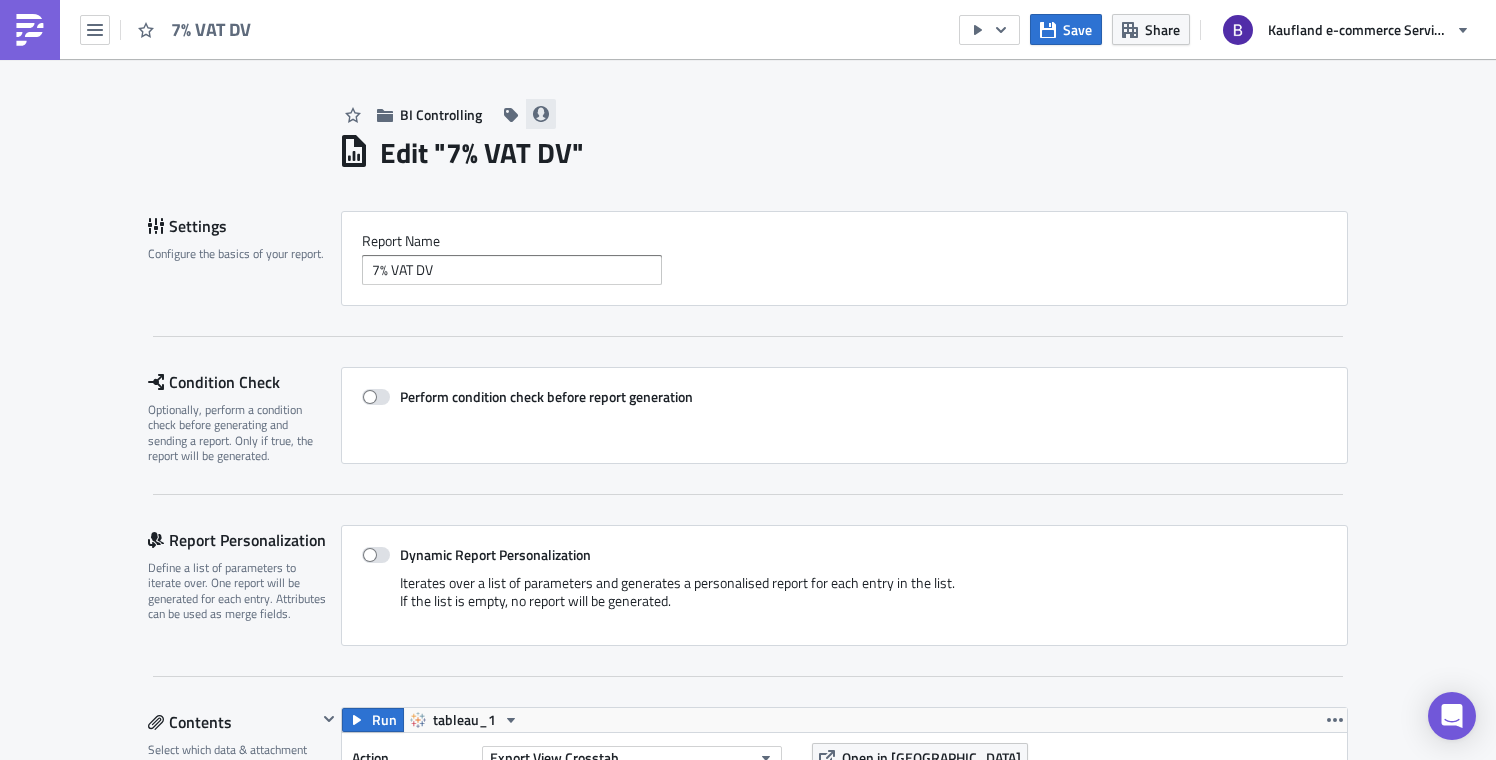 click 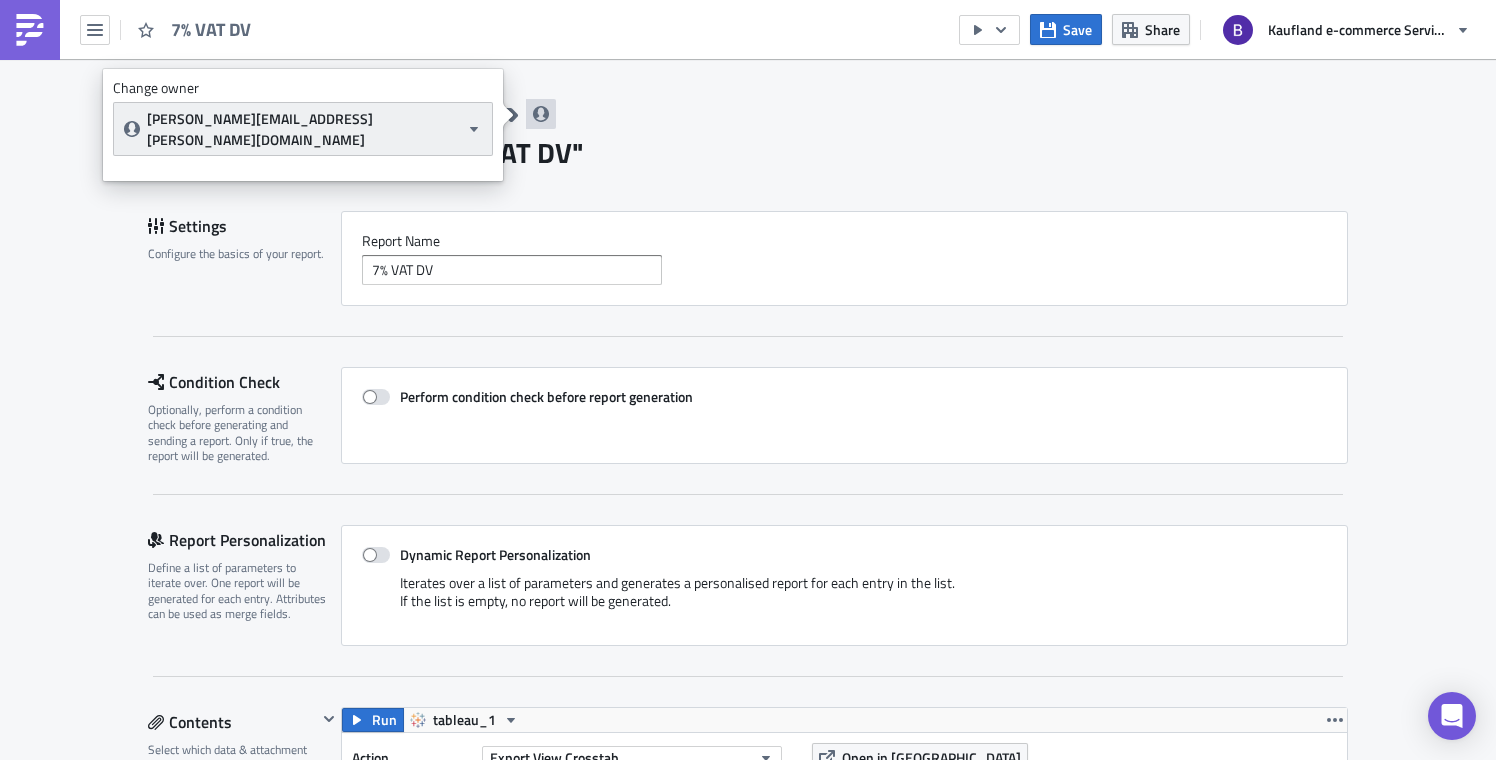click on "[PERSON_NAME][EMAIL_ADDRESS][PERSON_NAME][DOMAIN_NAME]" at bounding box center [303, 129] 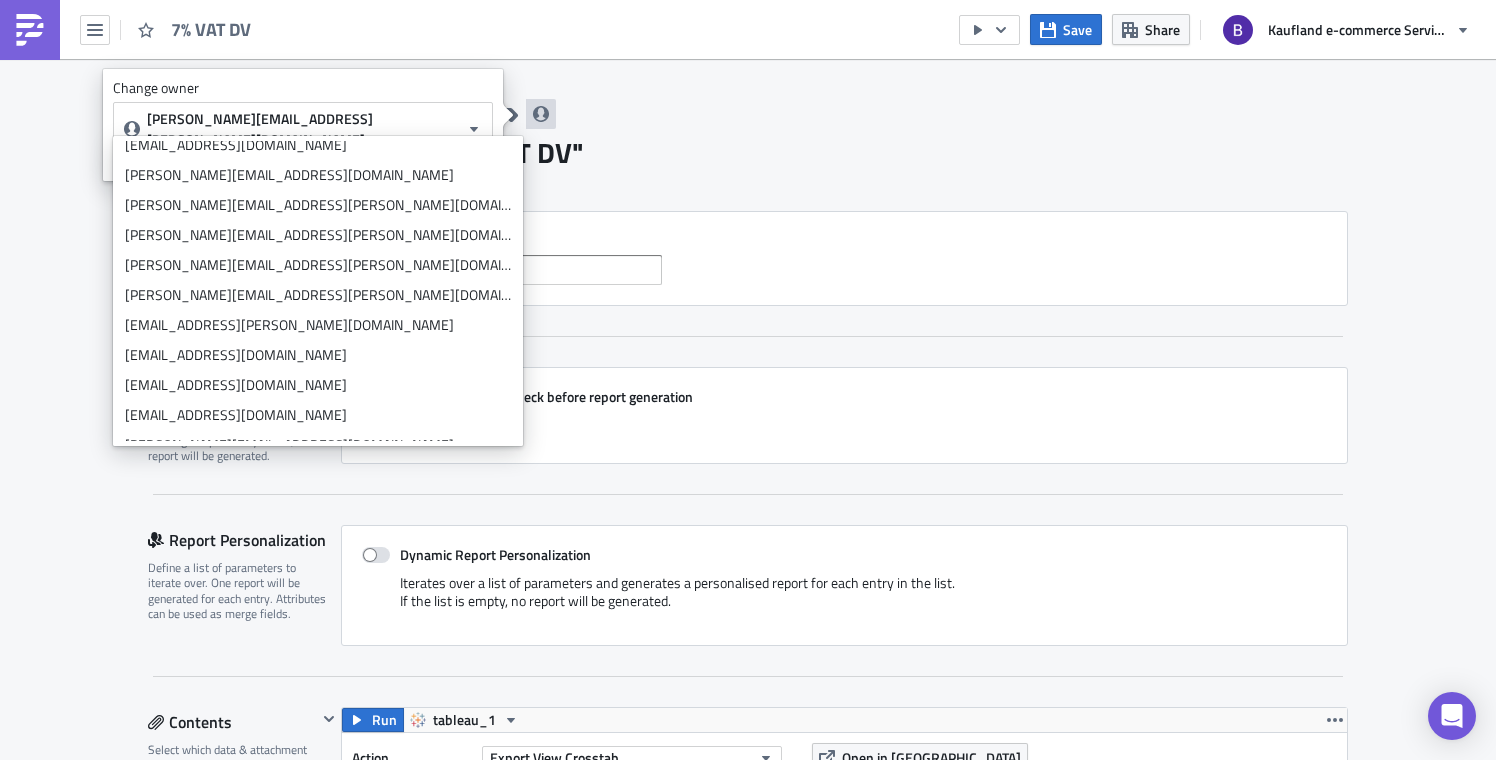 scroll, scrollTop: 0, scrollLeft: 0, axis: both 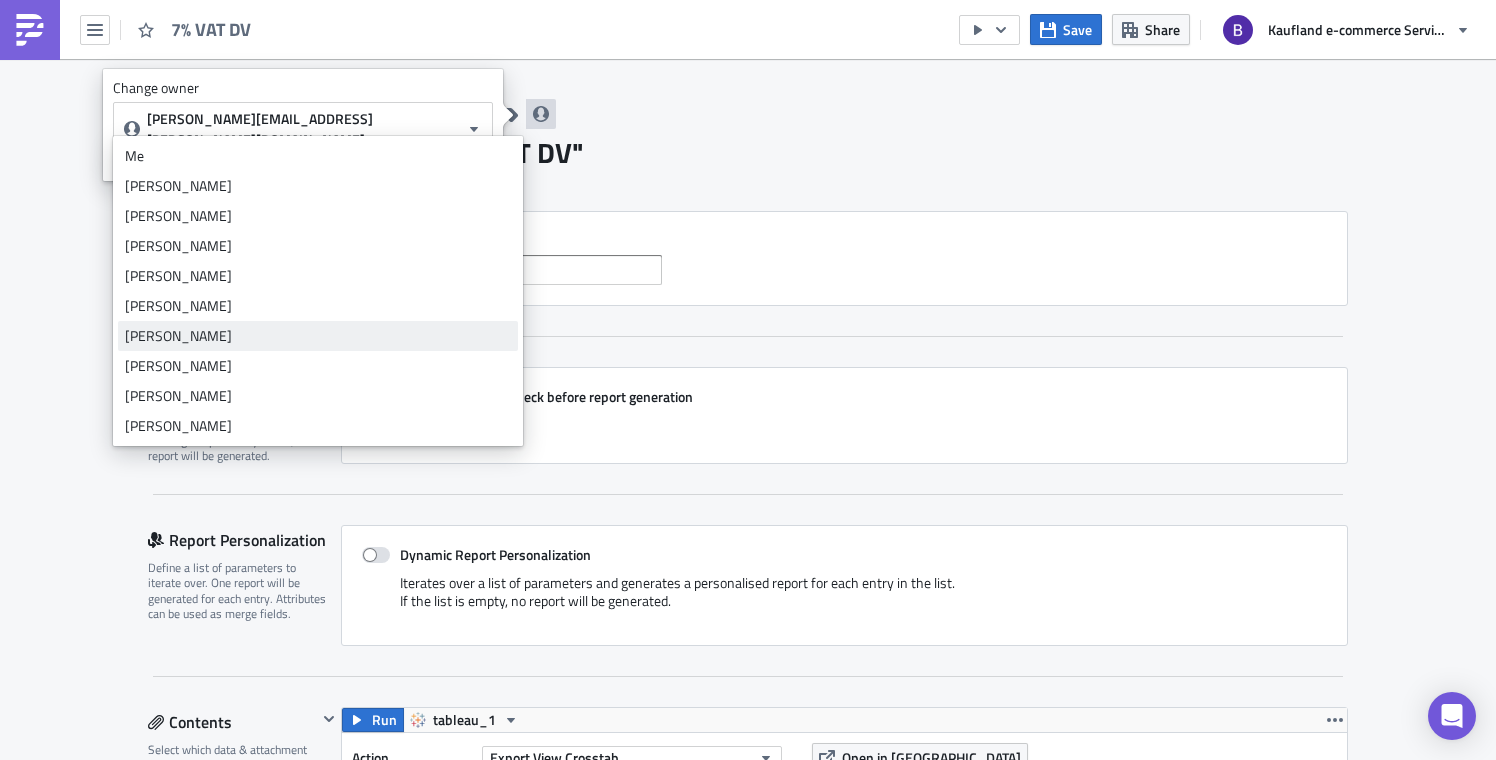 click on "[PERSON_NAME]" at bounding box center (318, 336) 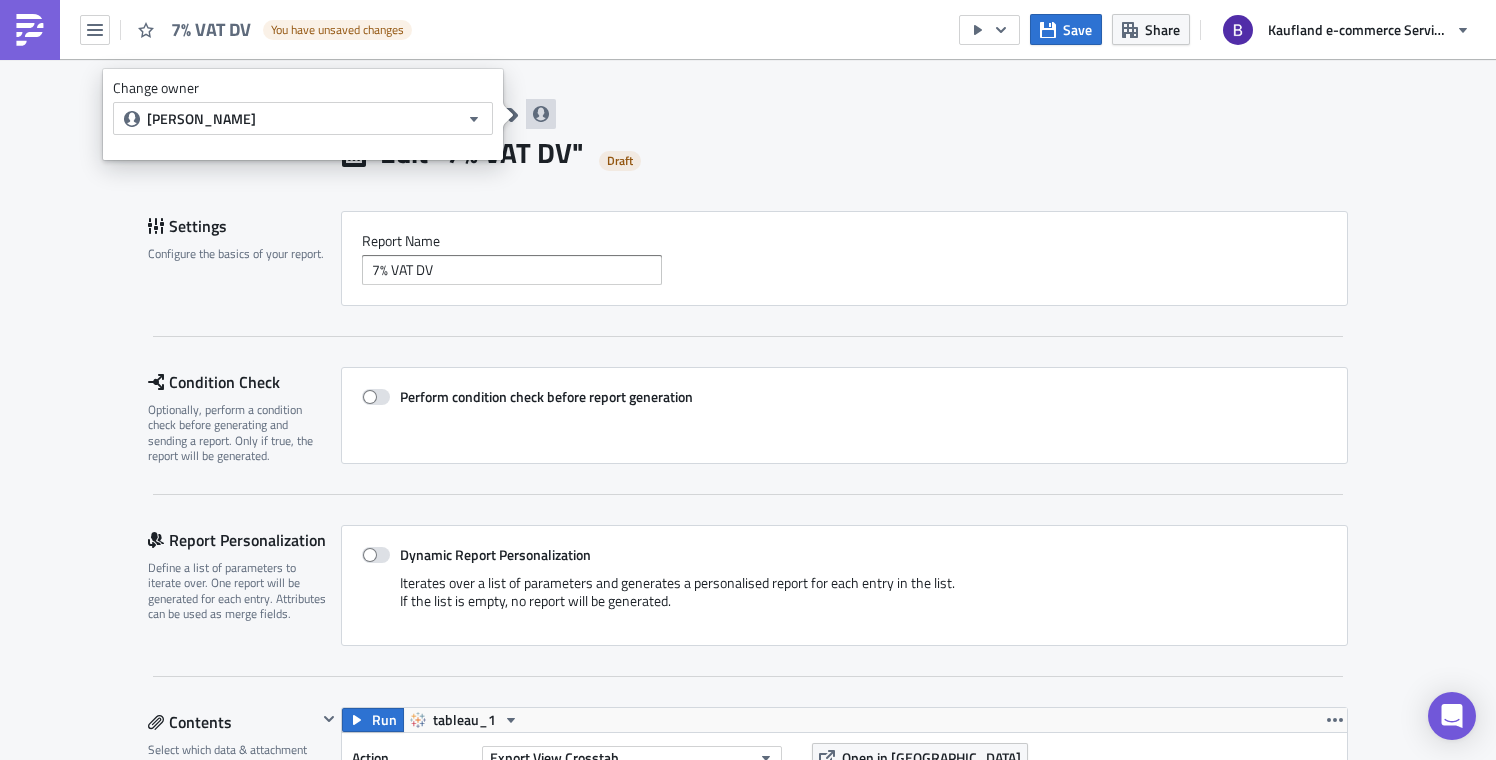 click on "Edit " 7% VAT DV "  Draft" at bounding box center (843, 150) 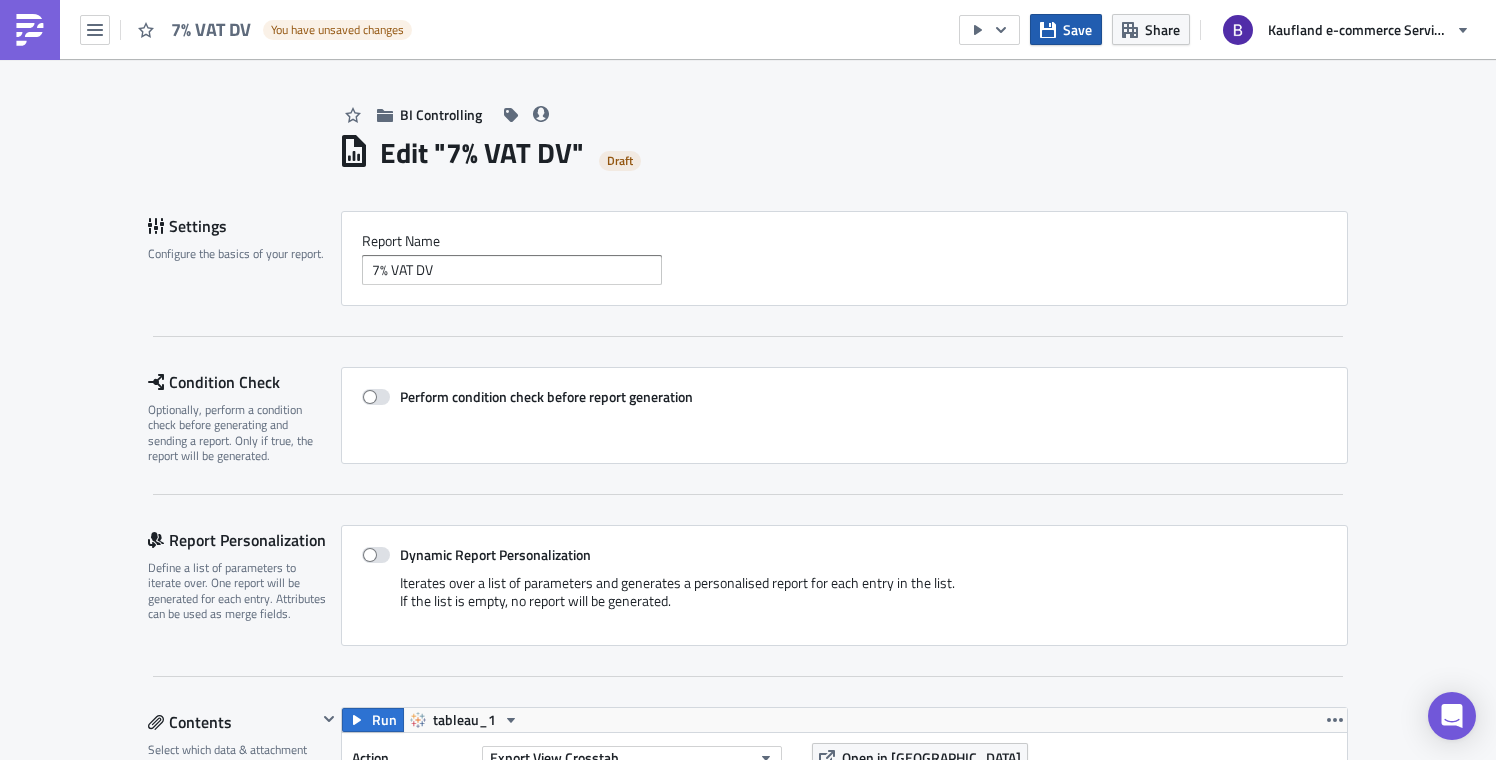 click on "Save" at bounding box center (1077, 29) 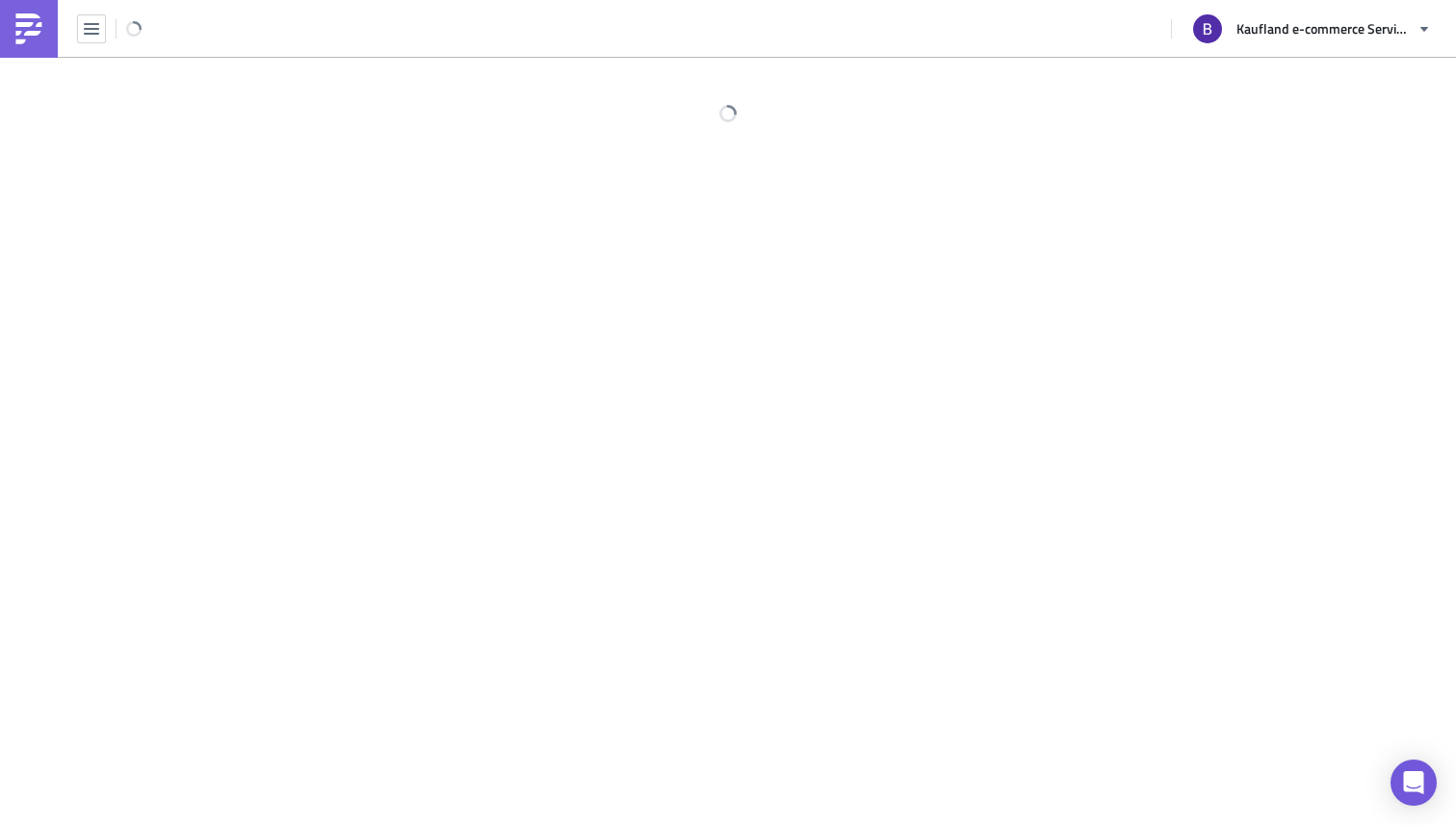 scroll, scrollTop: 0, scrollLeft: 0, axis: both 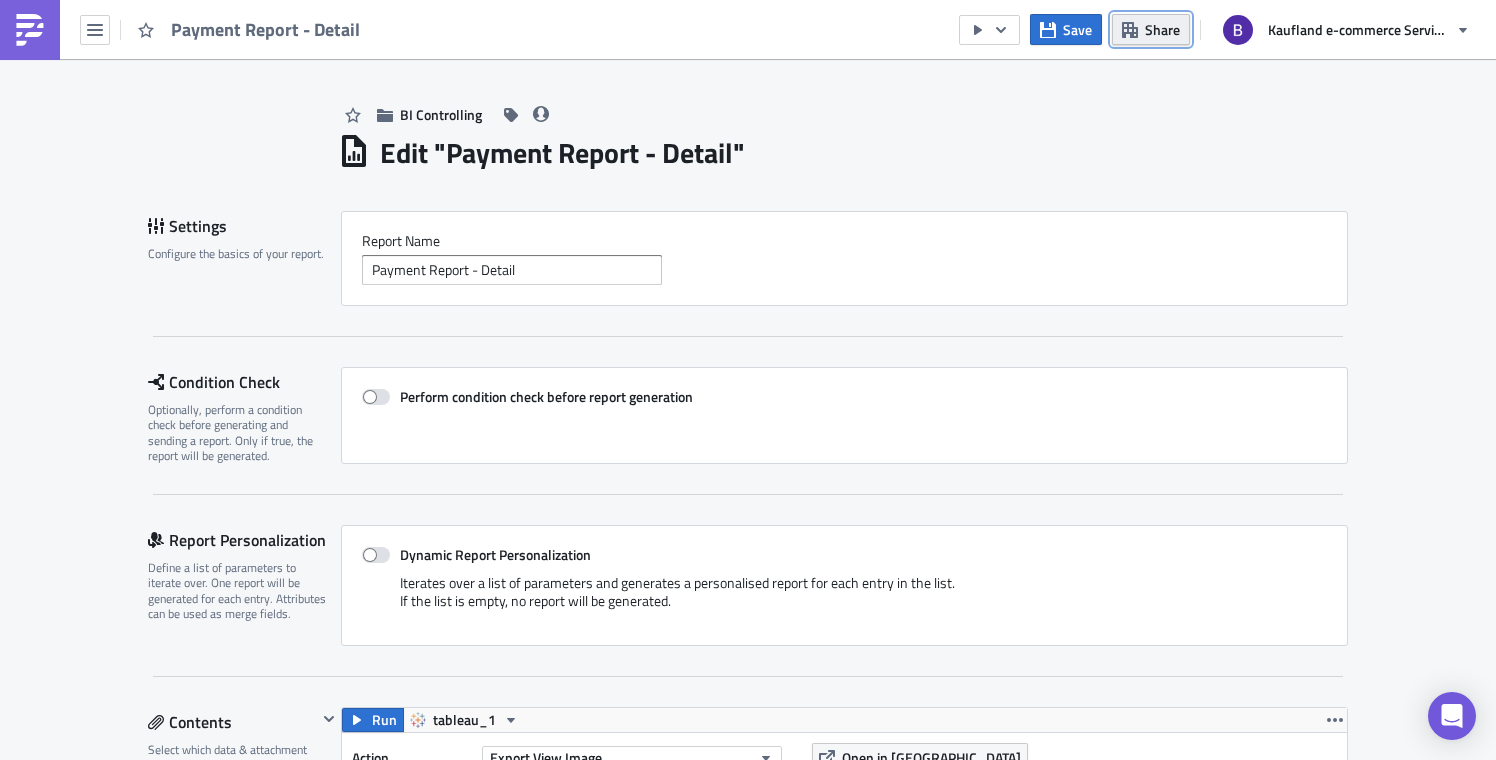 click on "Share" at bounding box center (1151, 29) 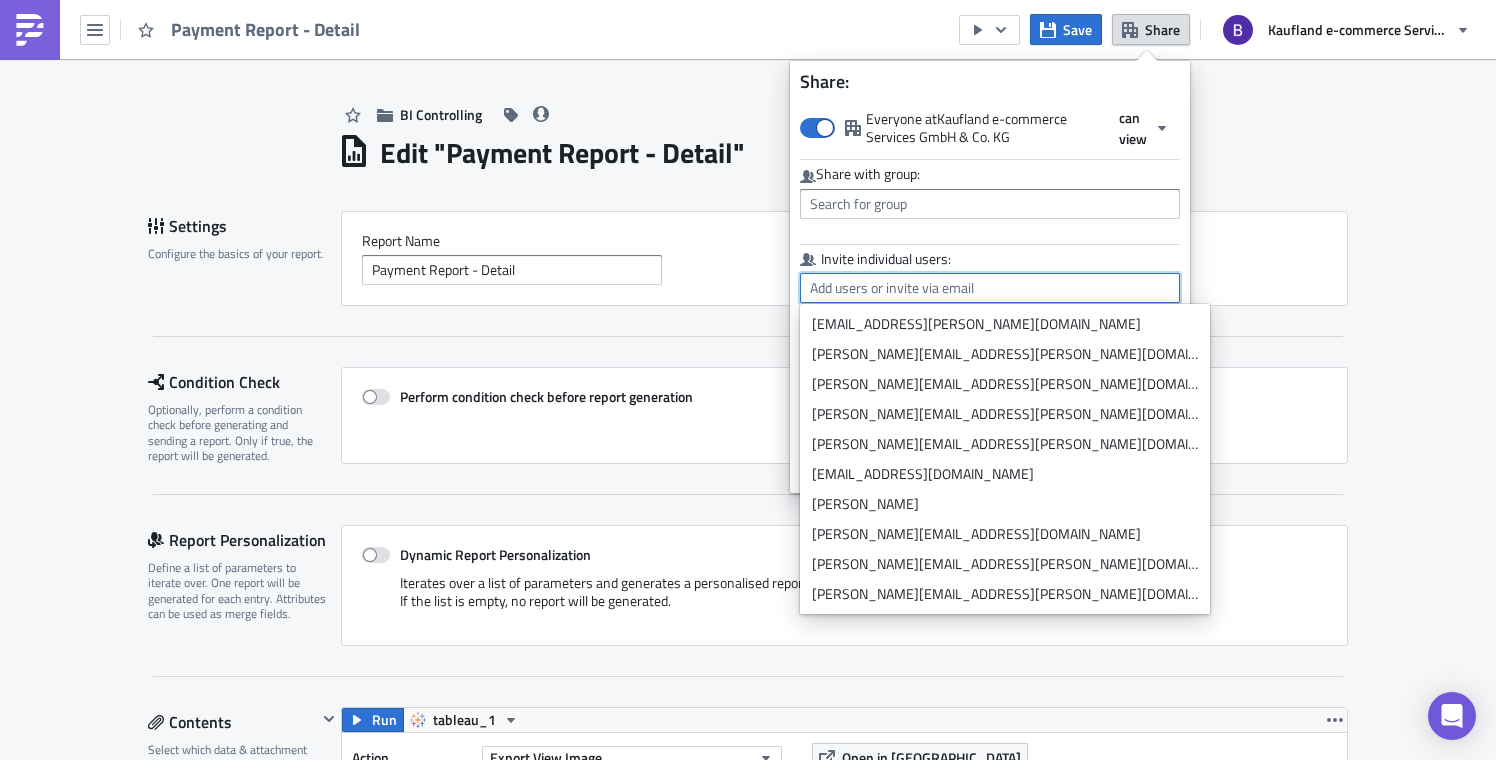 click at bounding box center [990, 288] 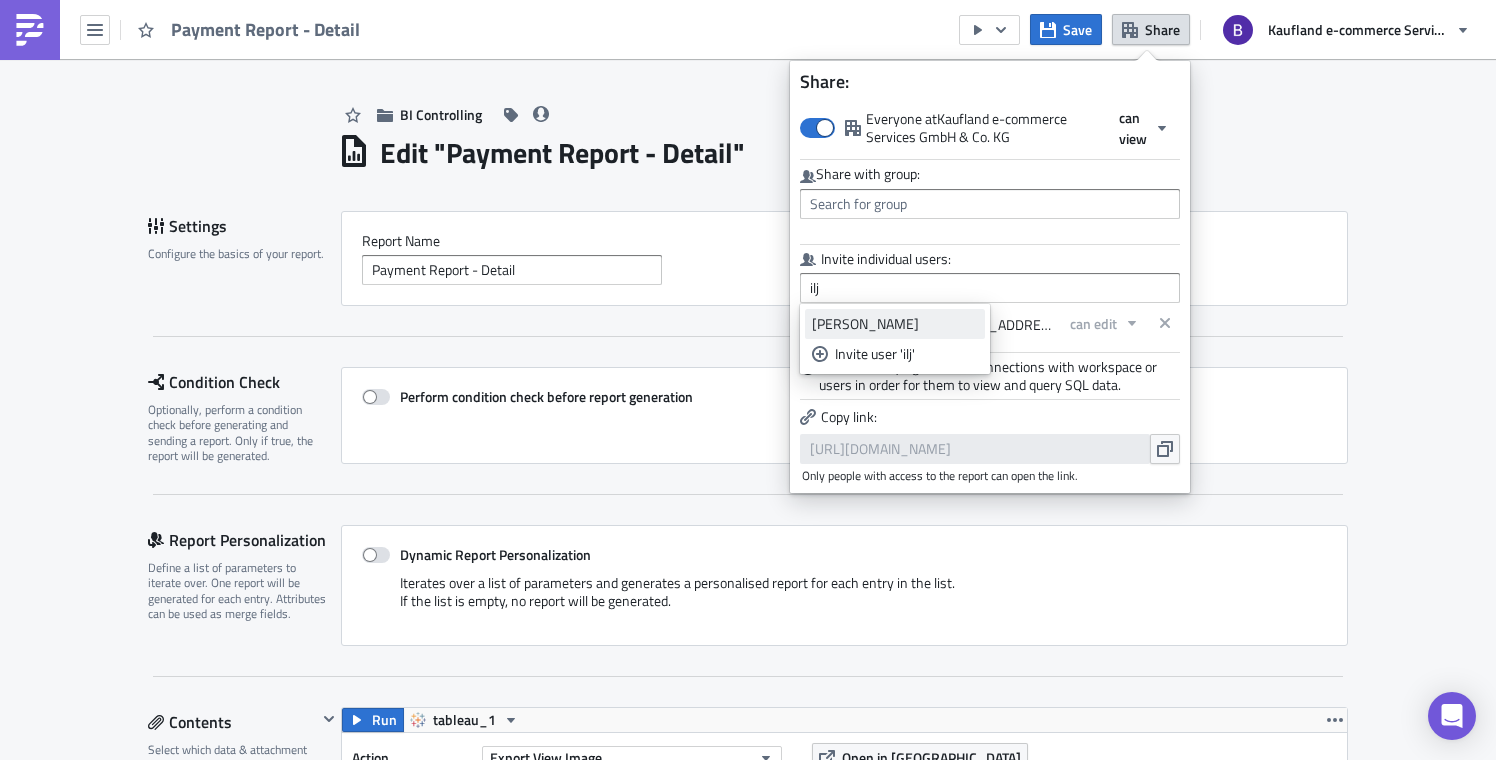 click on "[PERSON_NAME]" at bounding box center (895, 324) 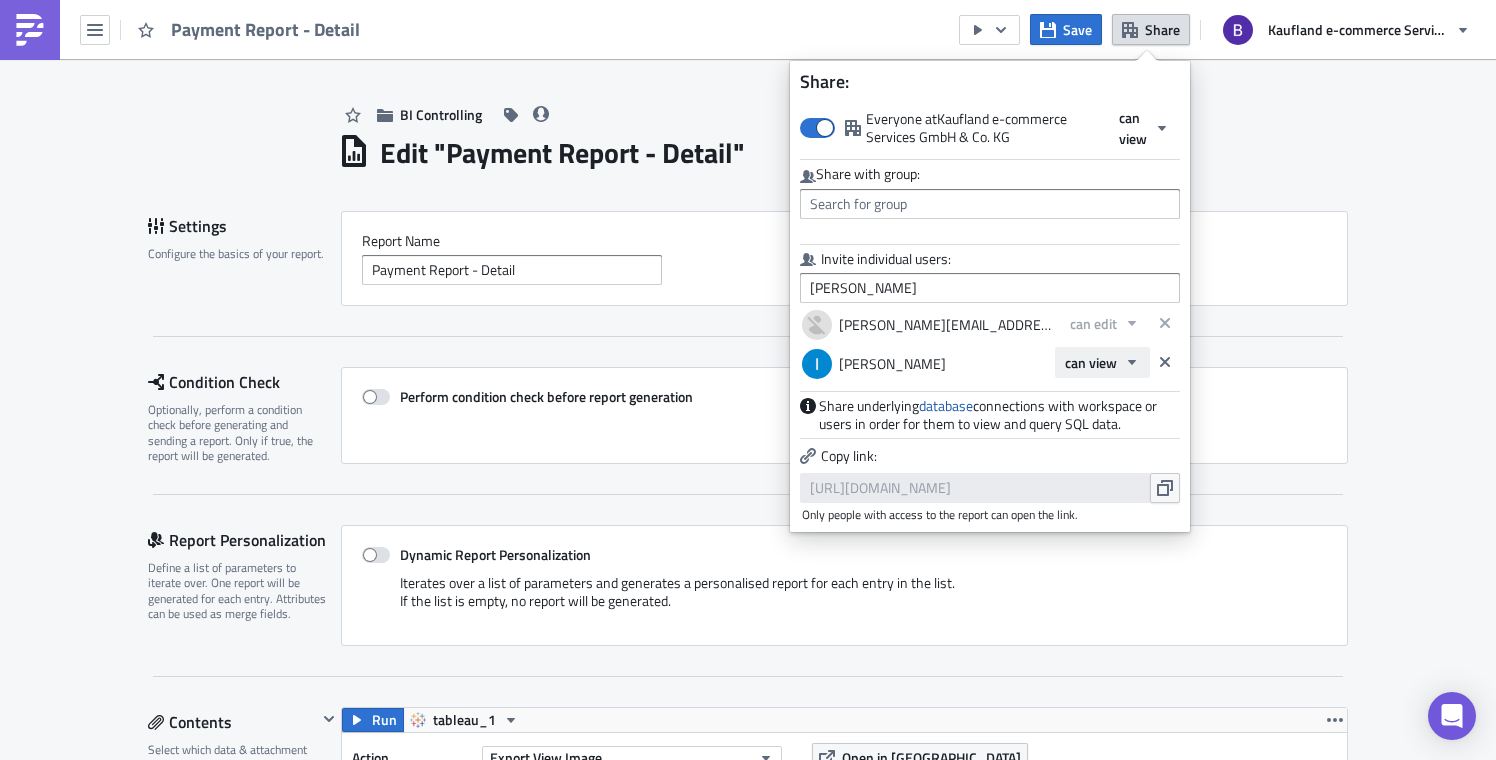 click on "can view" at bounding box center (1091, 362) 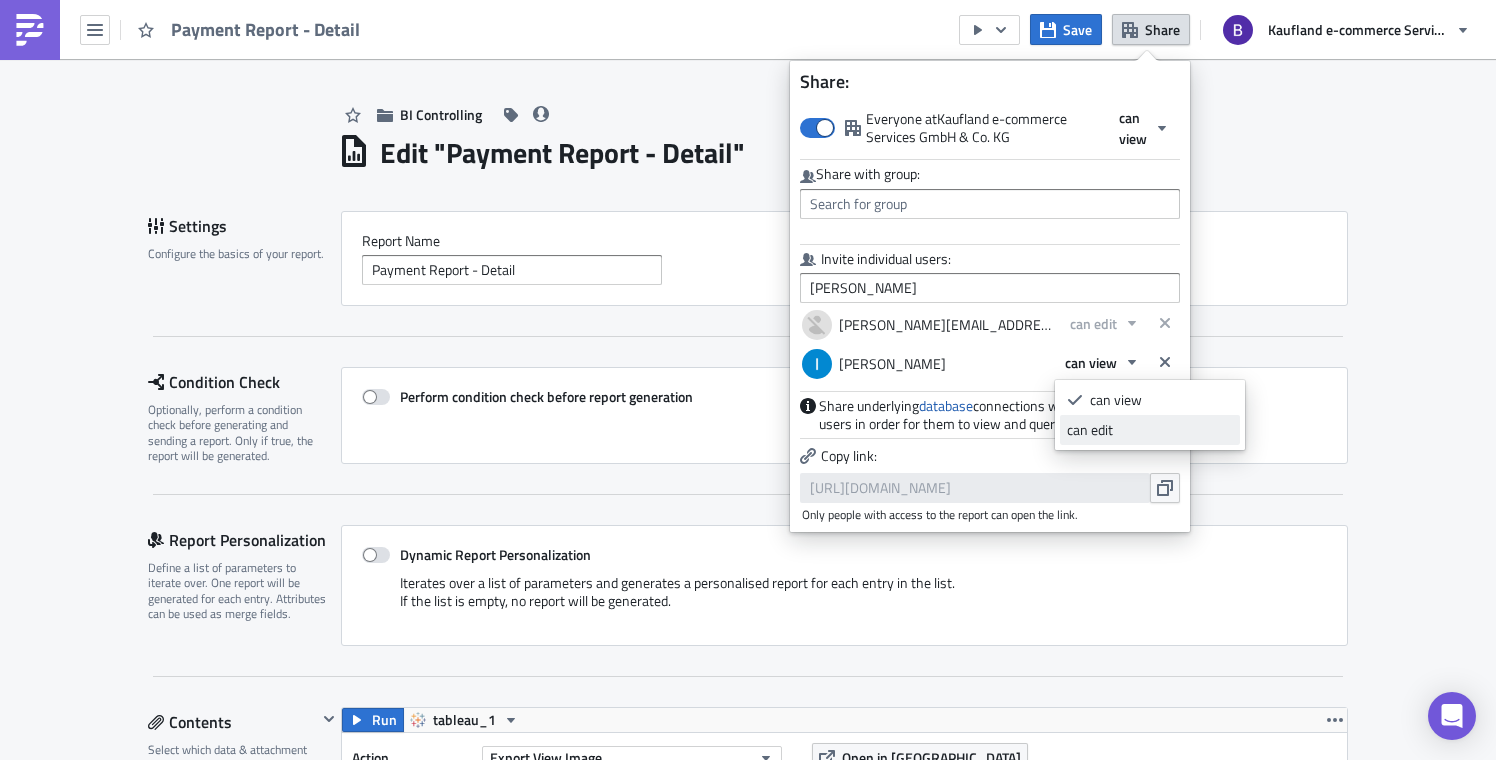 click on "can edit" at bounding box center (1150, 430) 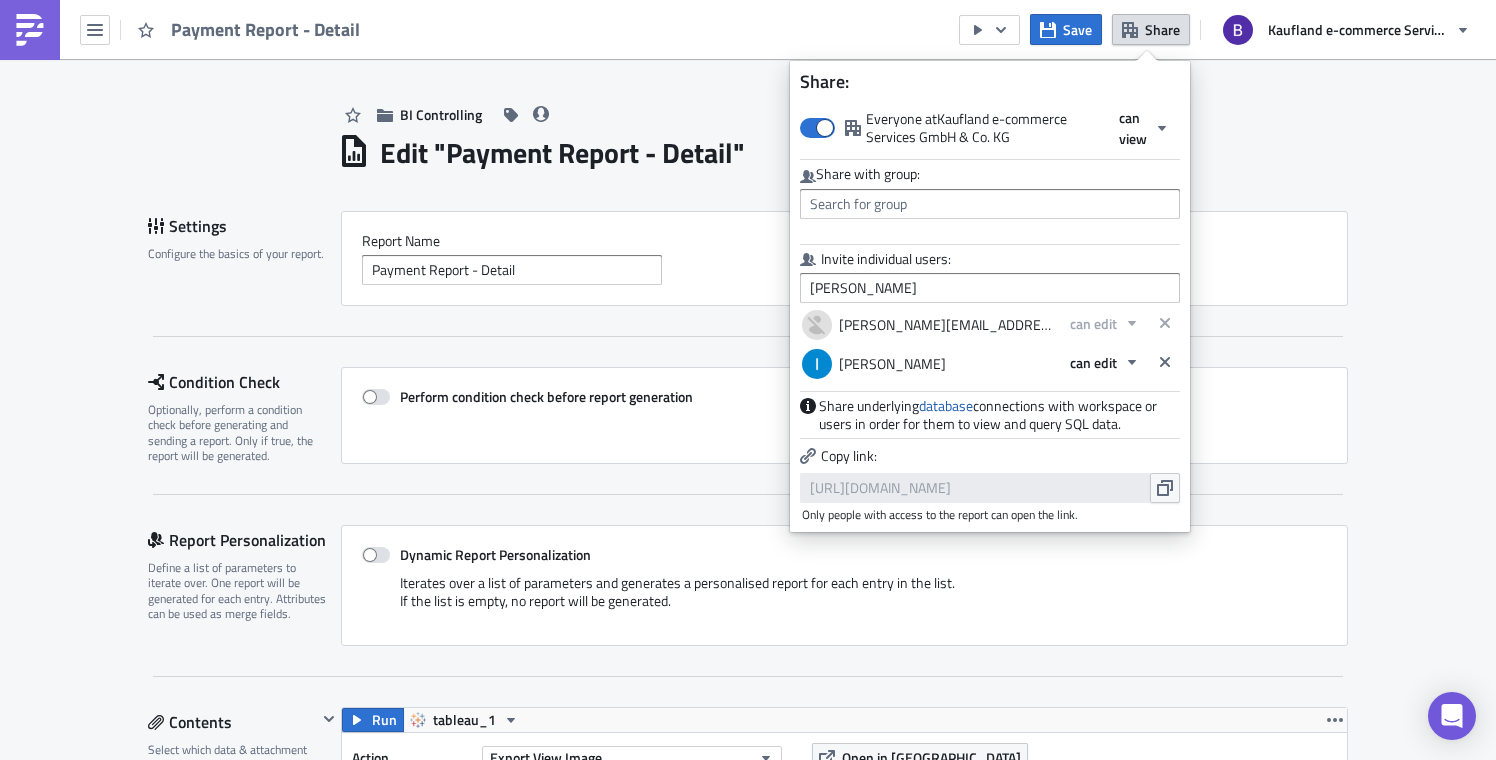 click on "BI Controlling Edit " Payment Report - Detail " Settings Configure the basics of your report. Report Nam﻿e   Payment Report - Detail Condition Check Optionally, perform a condition check before generating and sending a report. Only if true, the report will be generated. Perform condition check before report generation Report Personalization Define a list of parameters to iterate over. One report will be generated for each entry. Attributes can be used as merge fields. Dynamic Report Personalization Iterates over a list of parameters and generates a personalised report for each entry in the list. If the list is empty, no report will be generated. Contents Select which data & attachment to include in your report. Run tableau_1 Action   Export View Image Workbook   Payment Report - PM Version View   Umsatz (DE) Filters   Resolution   High Open in Tableau tableau_1 Run tableau_1 Action   Export View Image Workbook   Payment Report - PM Version View   Umsatz (SK) Filters   Resolution   High Open in Tableau Run" at bounding box center [748, 1856] 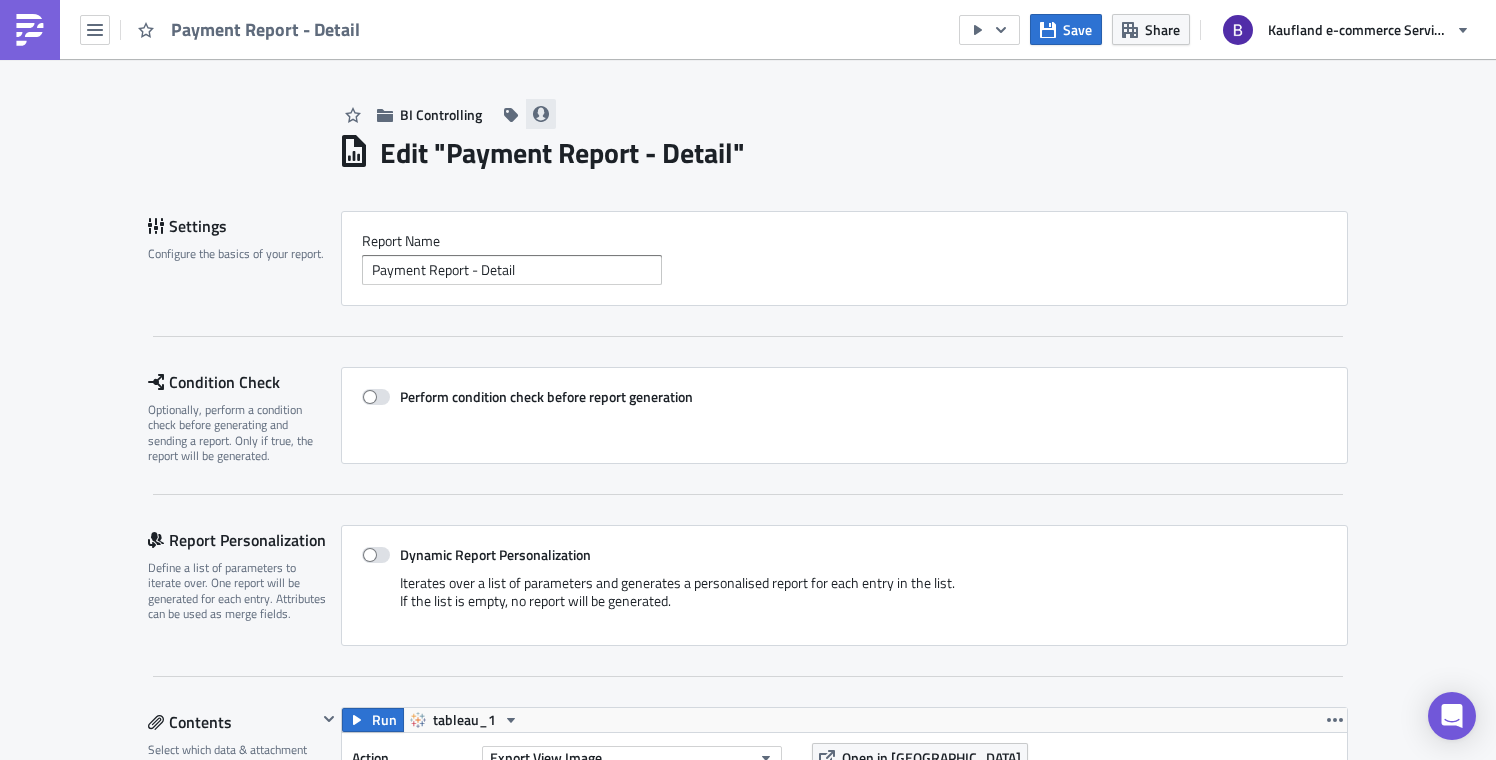 click 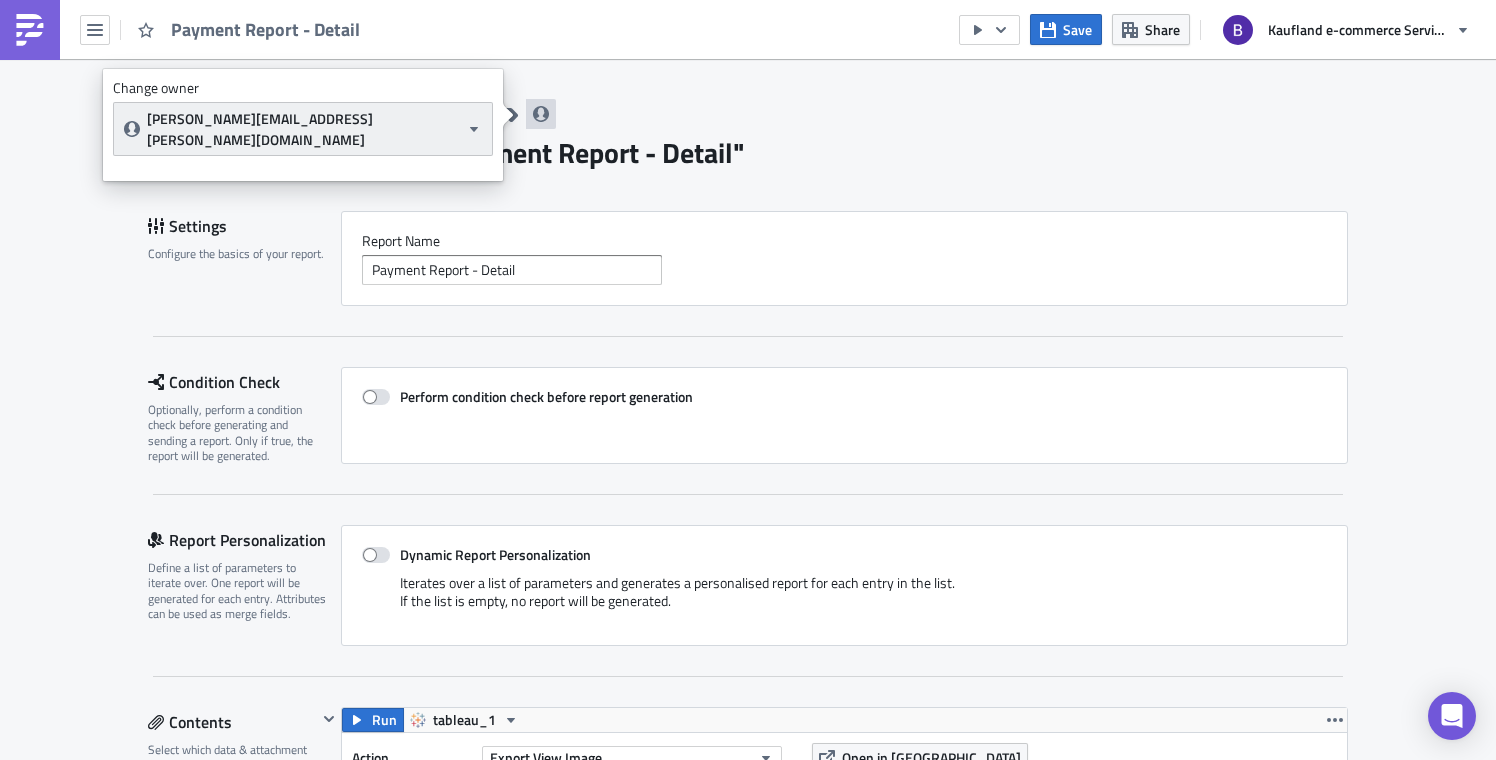 click on "[PERSON_NAME][EMAIL_ADDRESS][PERSON_NAME][DOMAIN_NAME]" at bounding box center (303, 129) 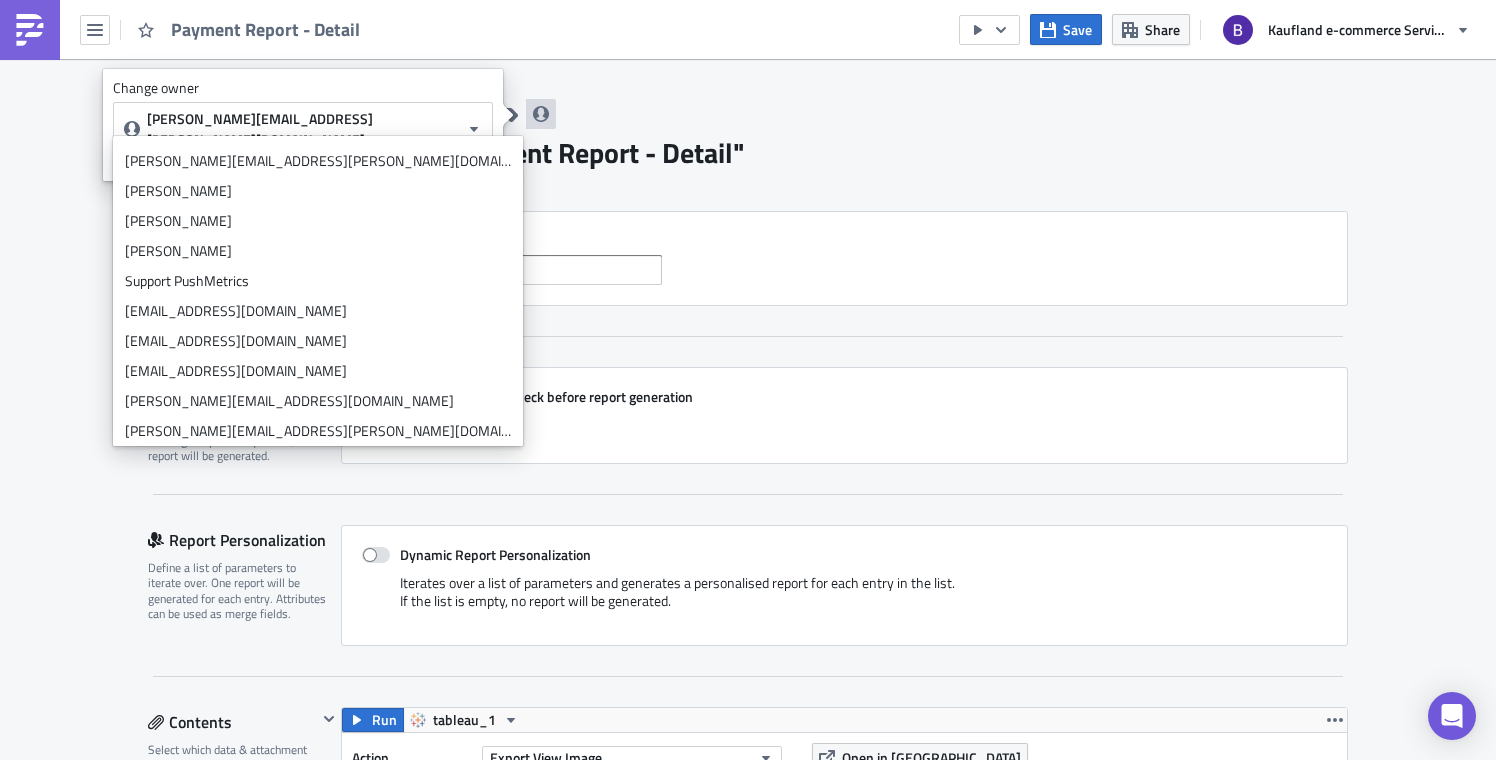 scroll, scrollTop: 0, scrollLeft: 0, axis: both 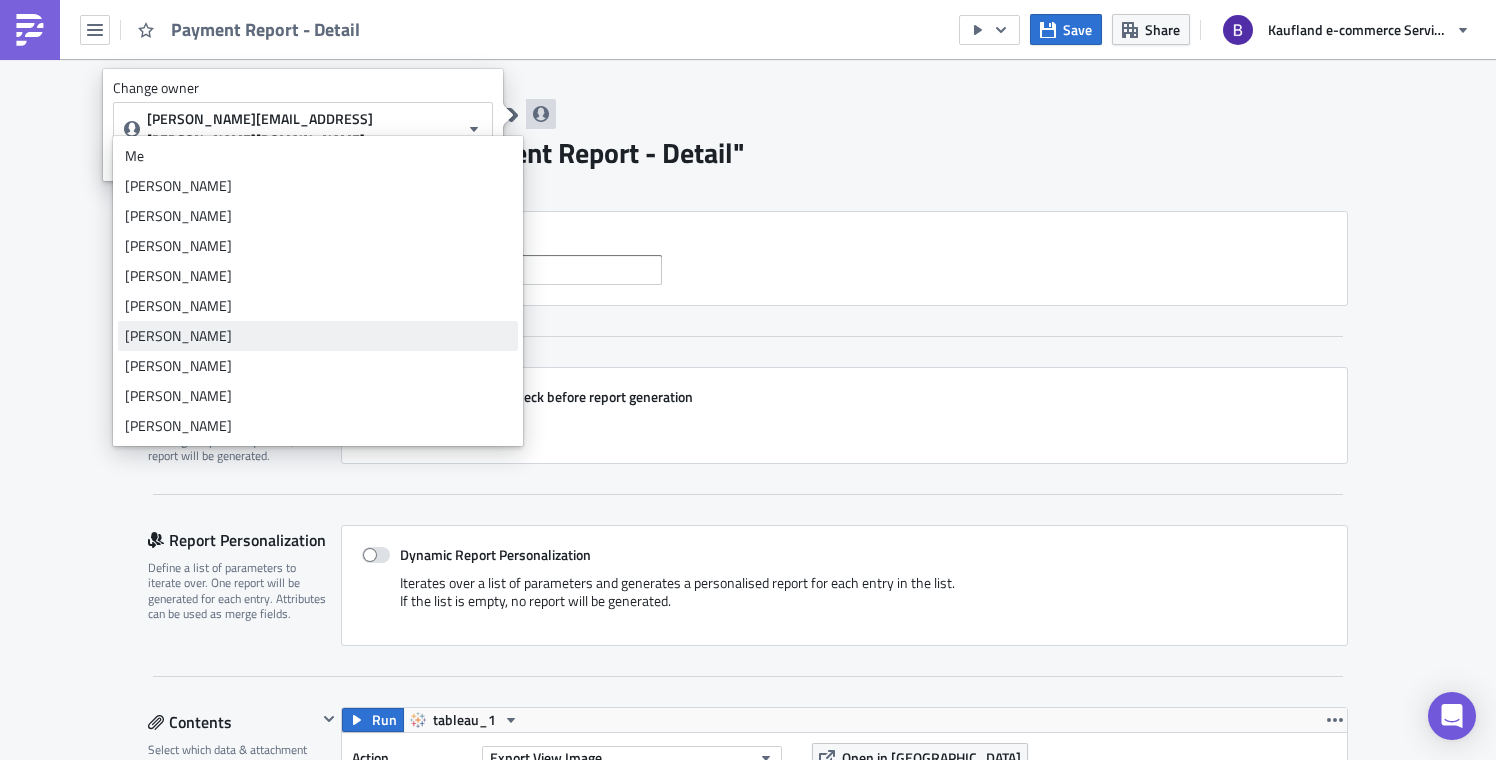click on "[PERSON_NAME]" at bounding box center (318, 336) 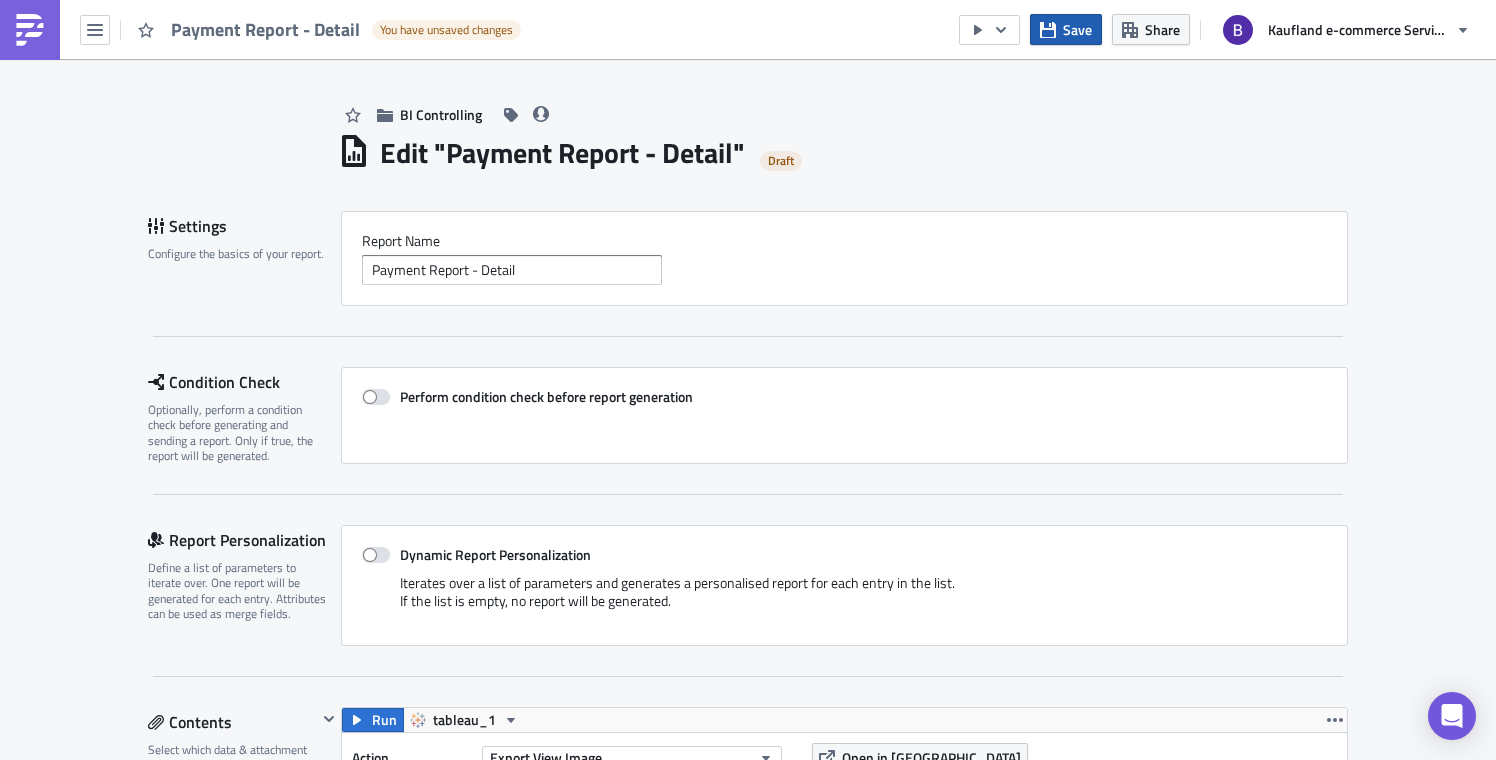 click on "Save" at bounding box center (1077, 29) 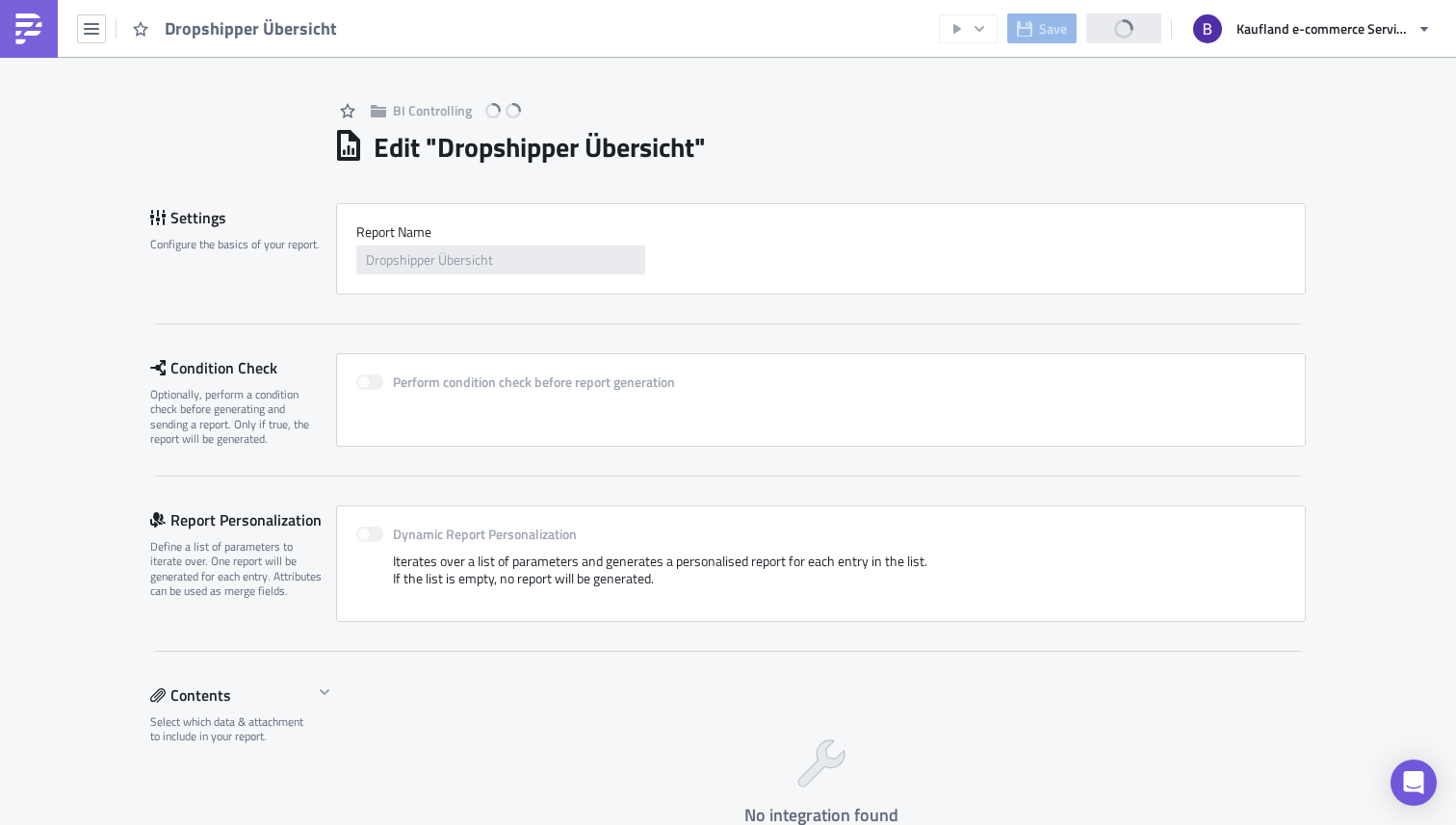 scroll, scrollTop: 0, scrollLeft: 0, axis: both 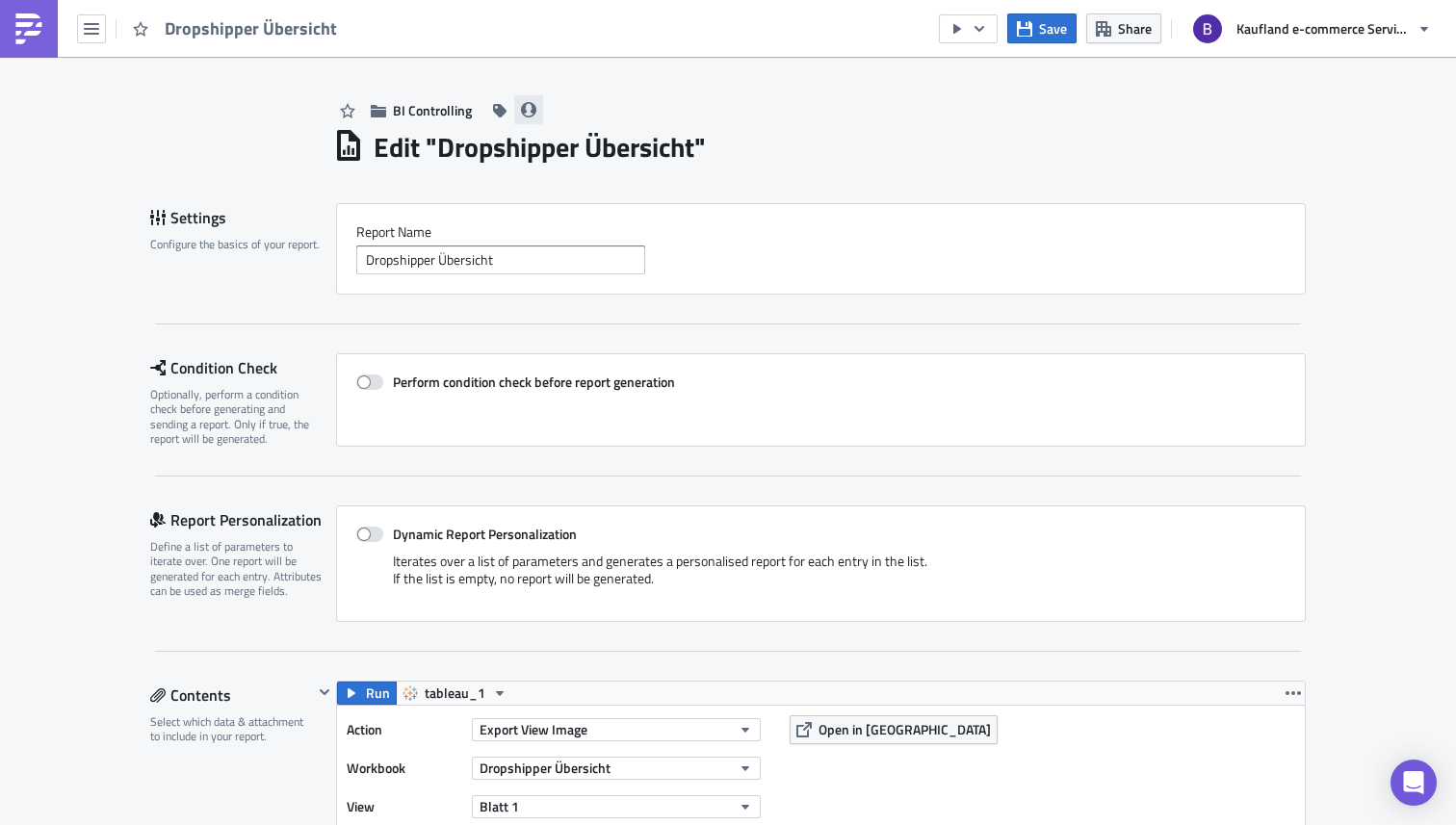 click 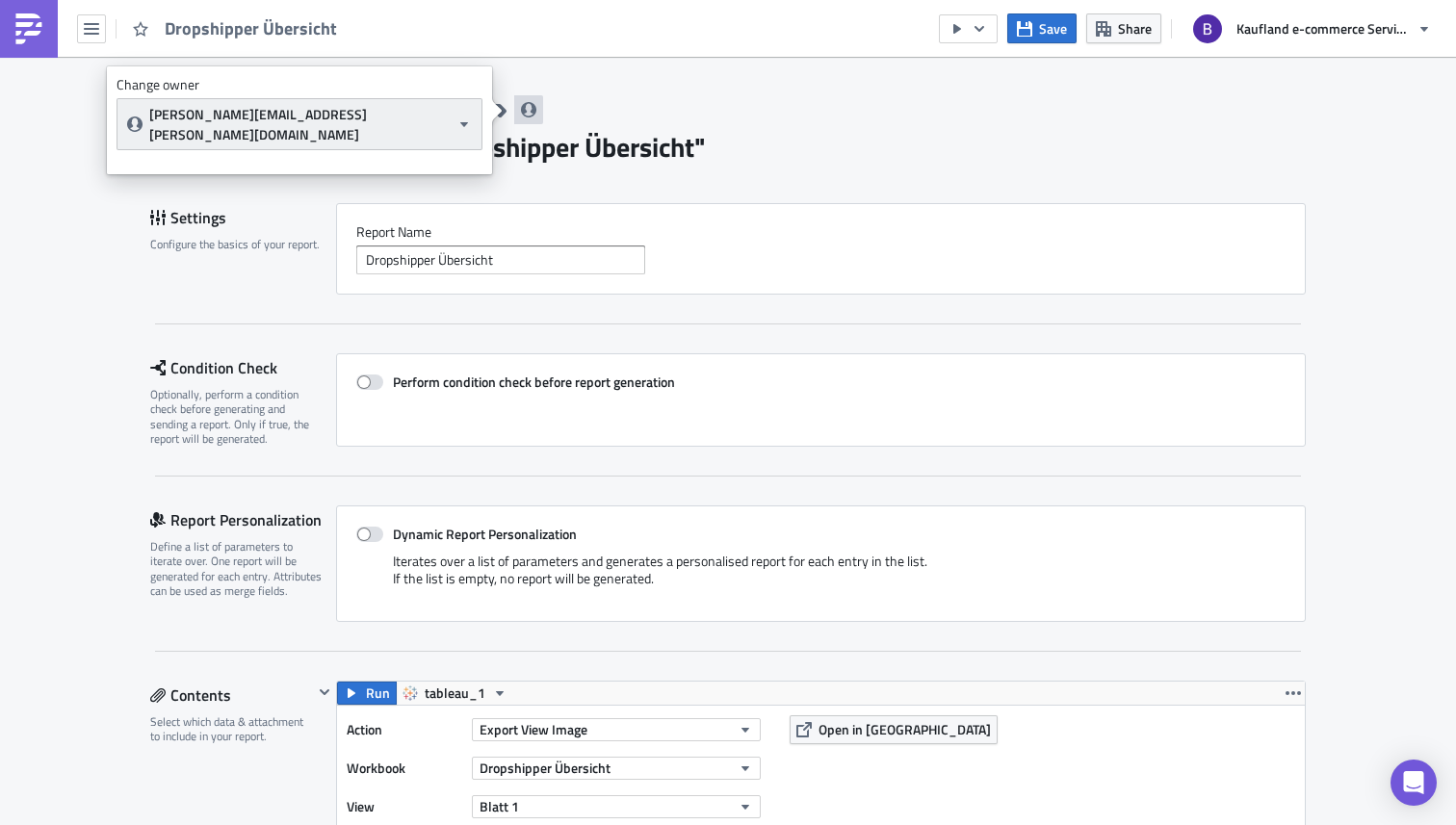 click on "[PERSON_NAME][EMAIL_ADDRESS][PERSON_NAME][DOMAIN_NAME]" at bounding box center (299, 124) 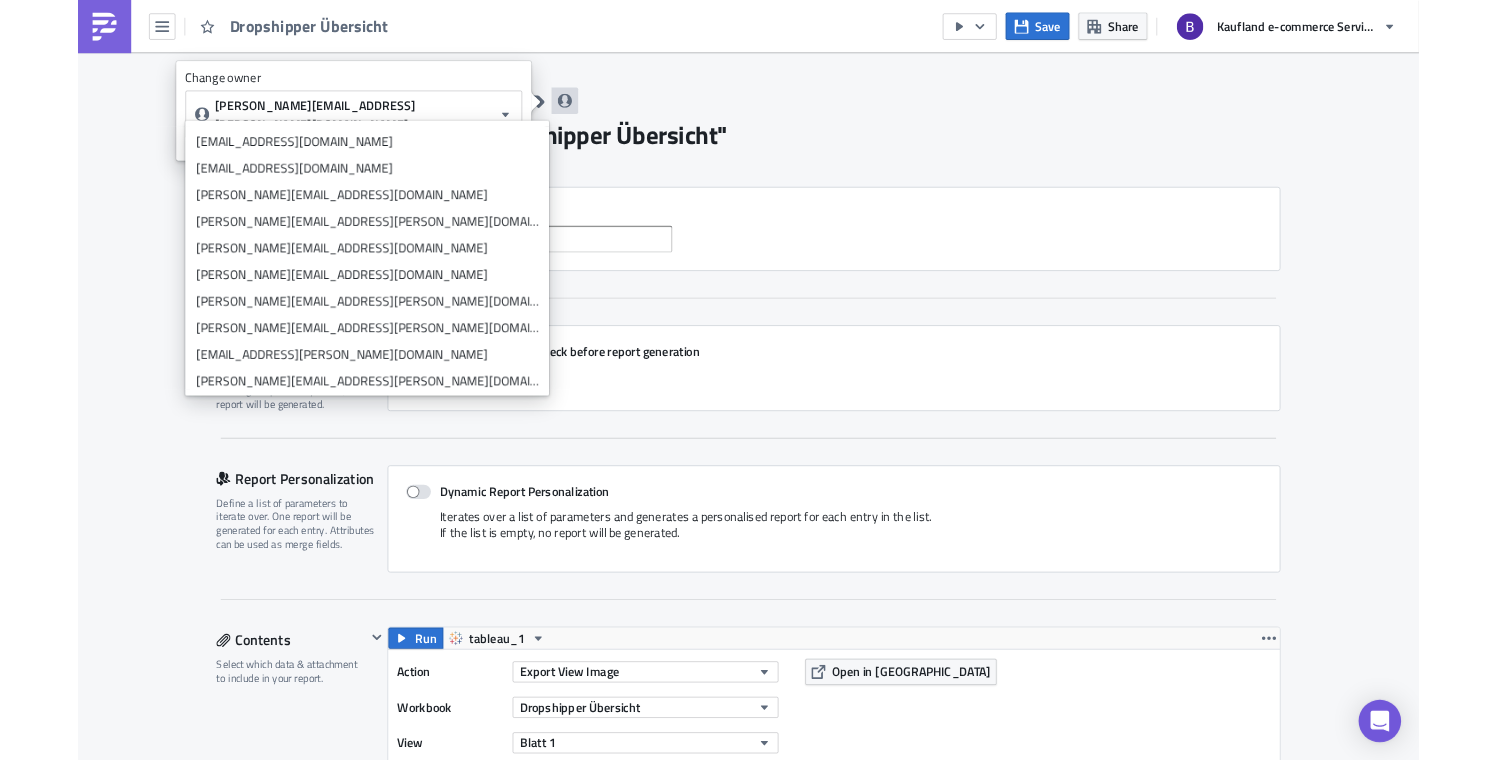 scroll, scrollTop: 0, scrollLeft: 0, axis: both 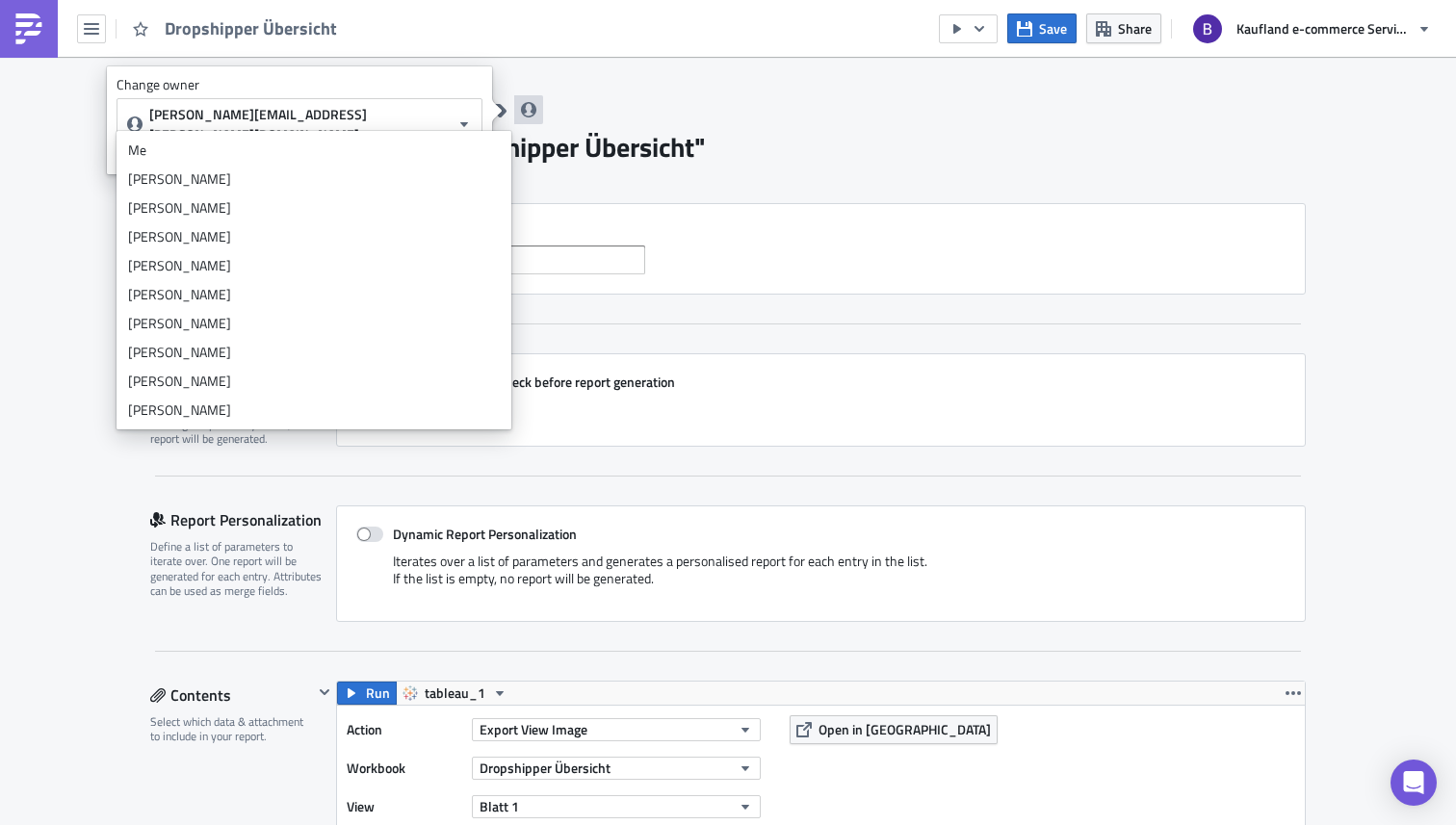 click on "[PERSON_NAME]" at bounding box center (314, 323) 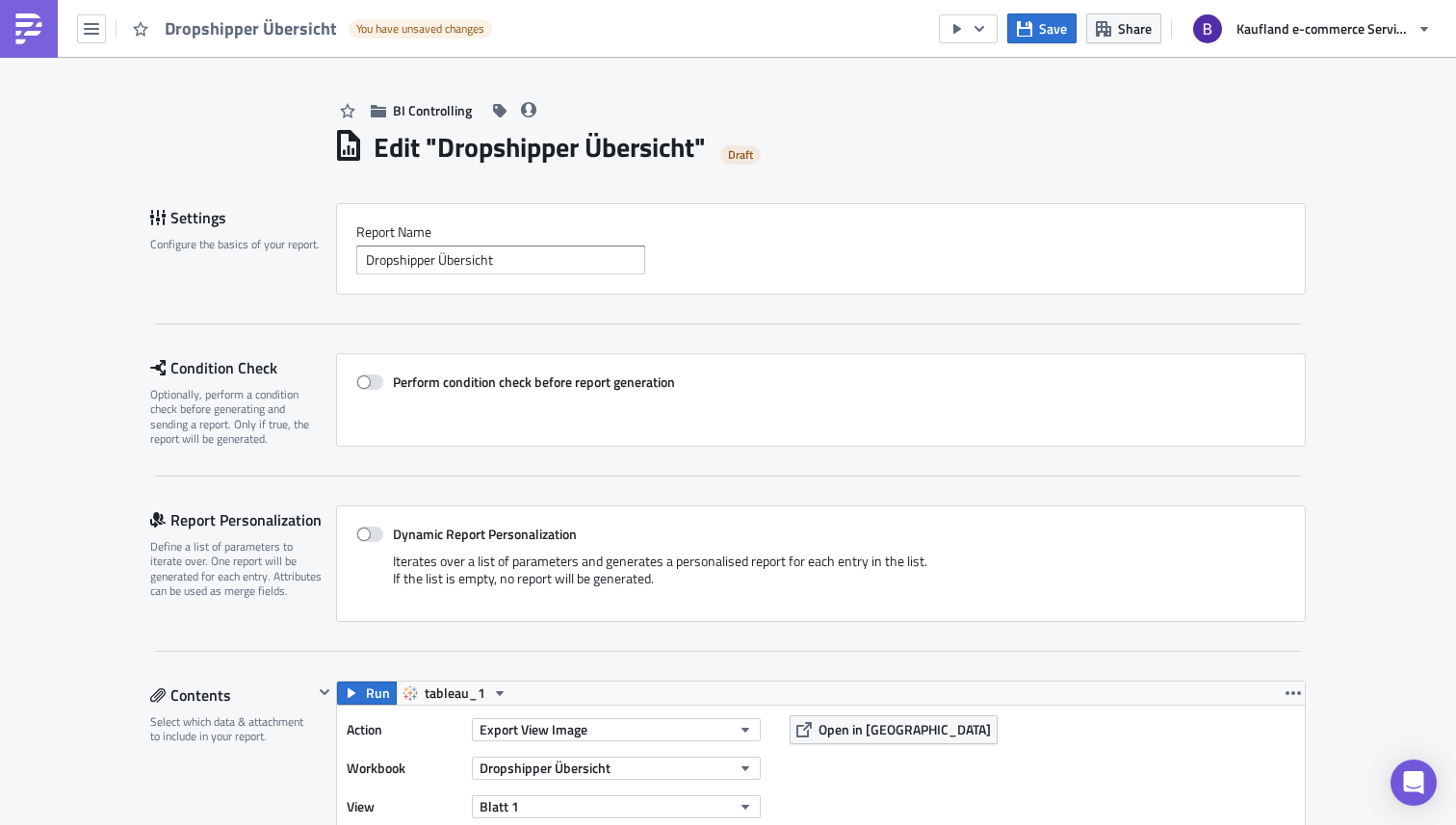 click on "Edit " Dropshipper Übersicht "  Draft" at bounding box center [819, 144] 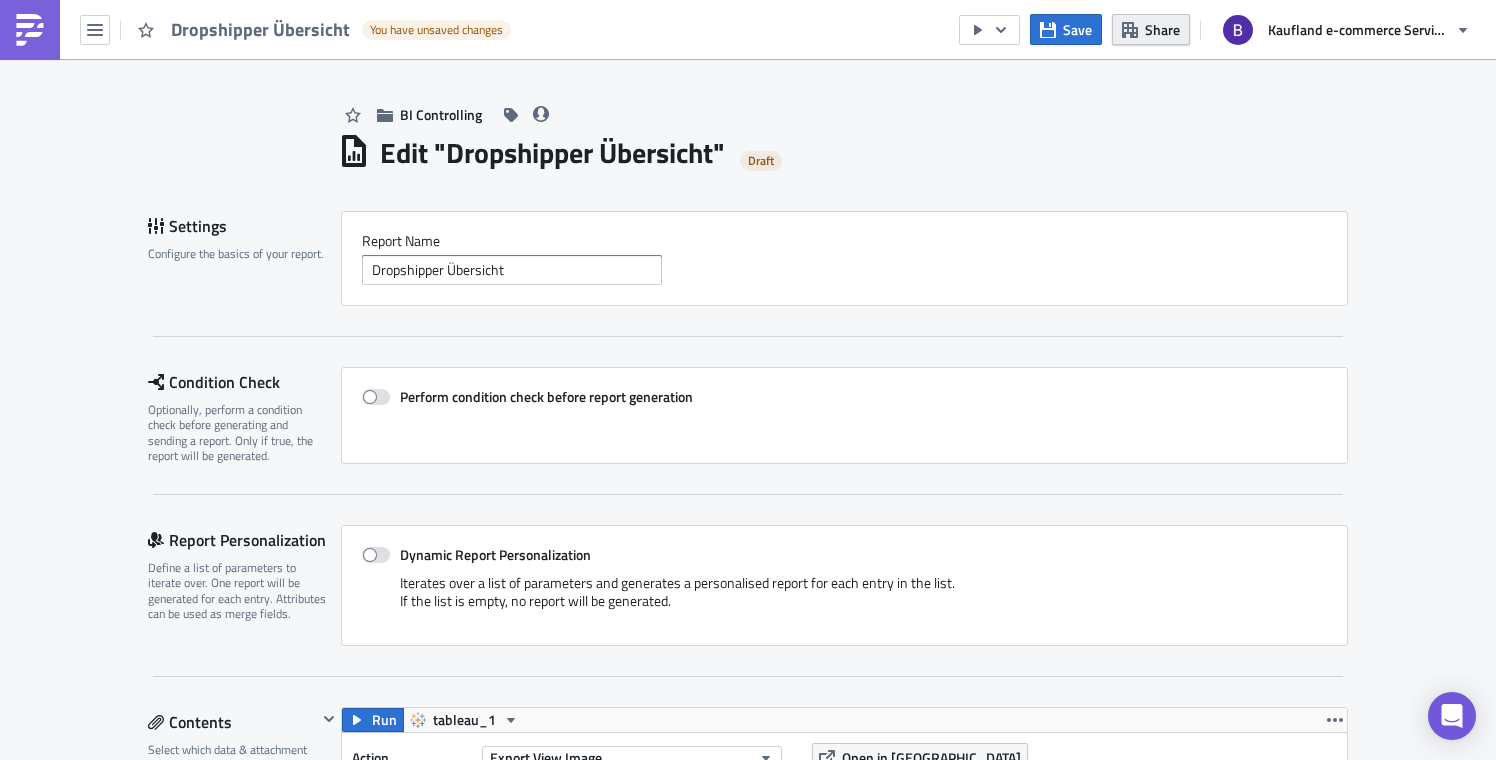 click on "Share" at bounding box center [1151, 29] 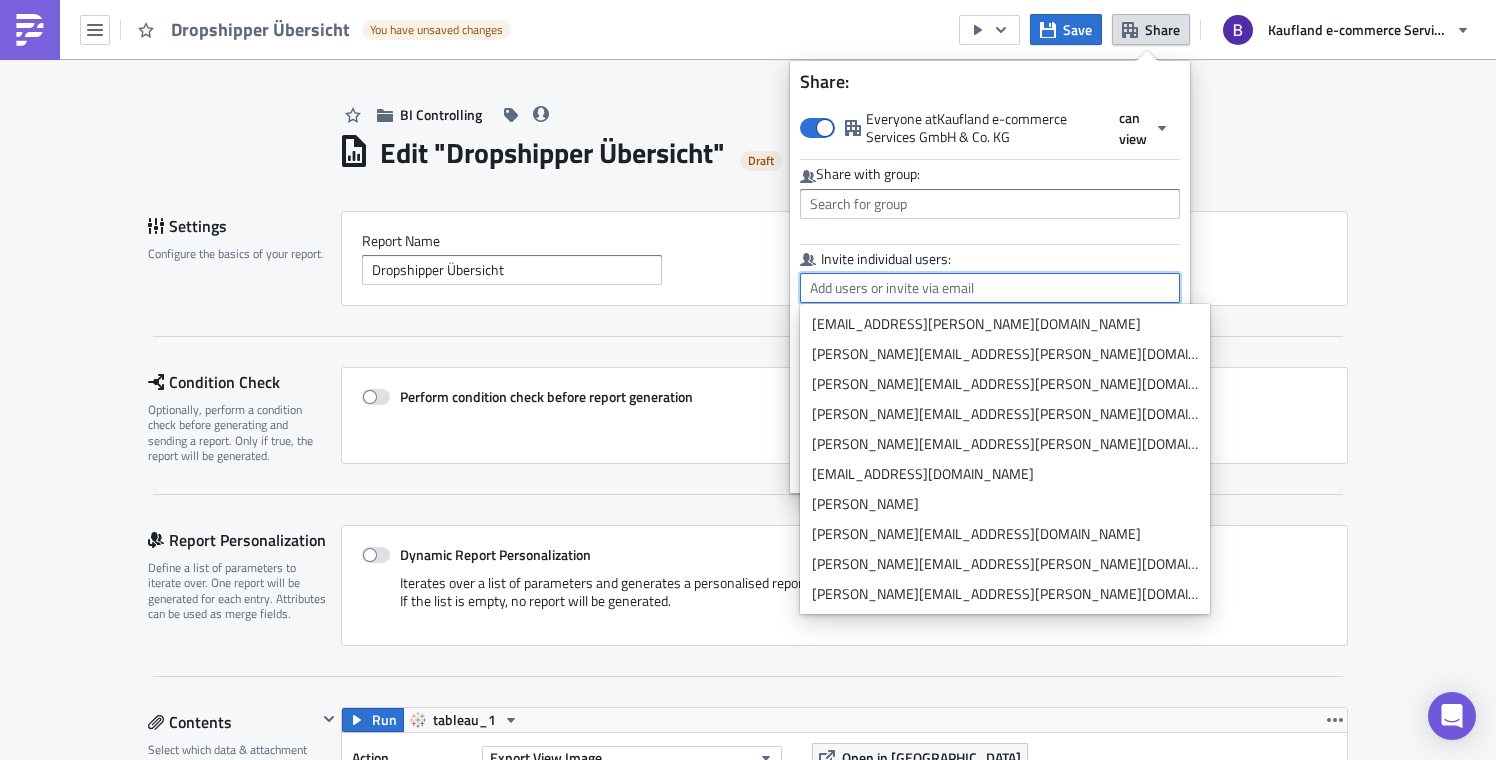 click at bounding box center [990, 288] 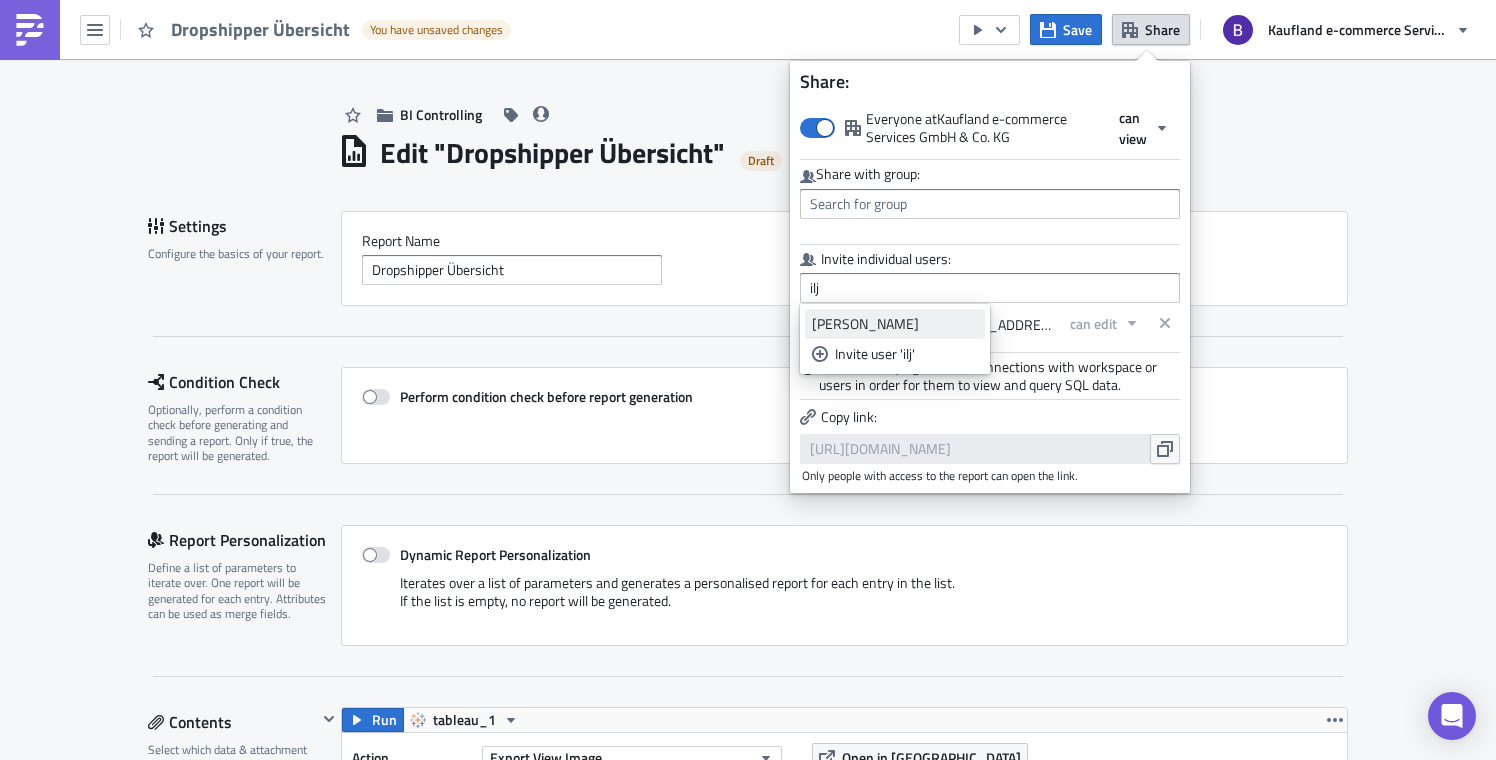 click on "[PERSON_NAME]" at bounding box center [895, 324] 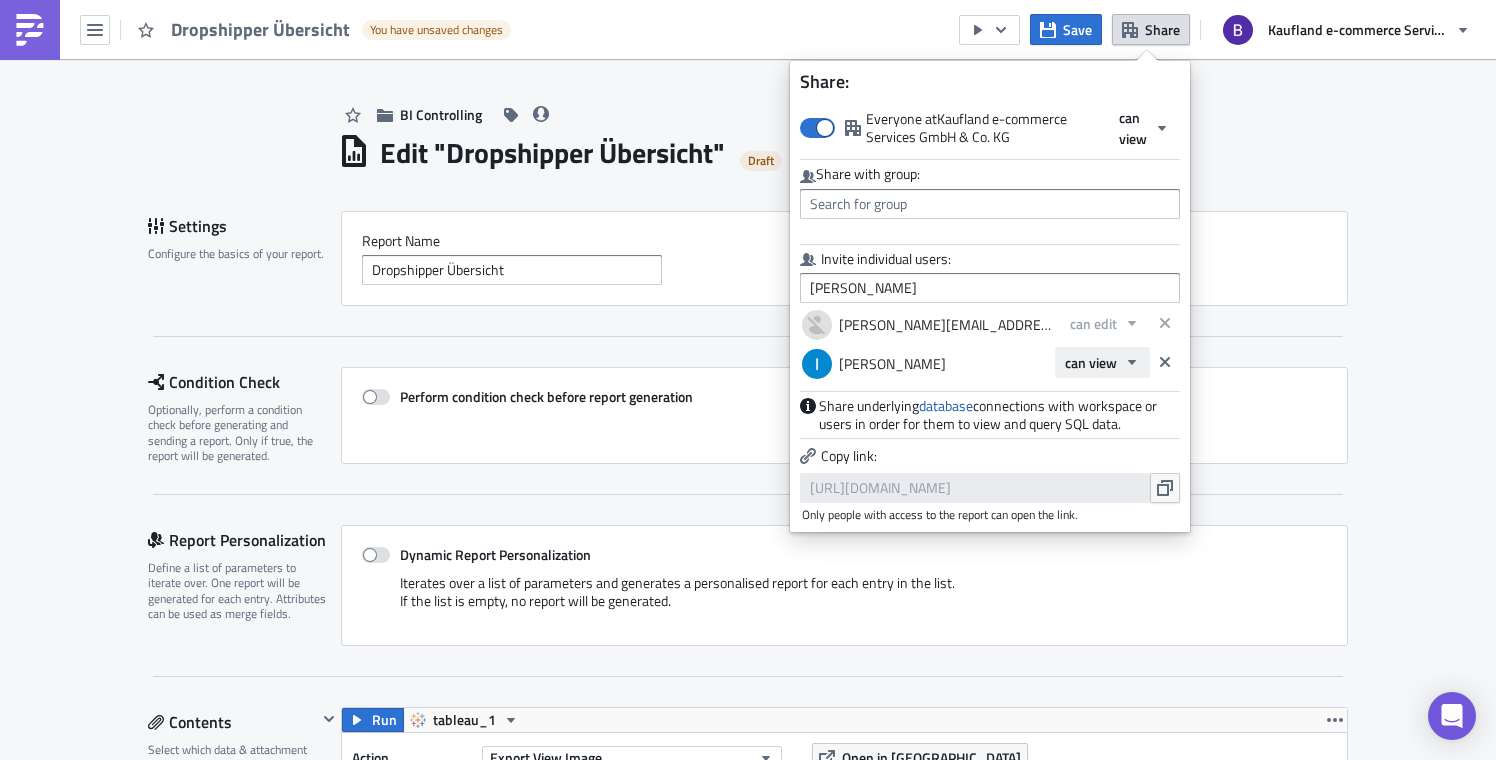 click on "can view" at bounding box center (1091, 362) 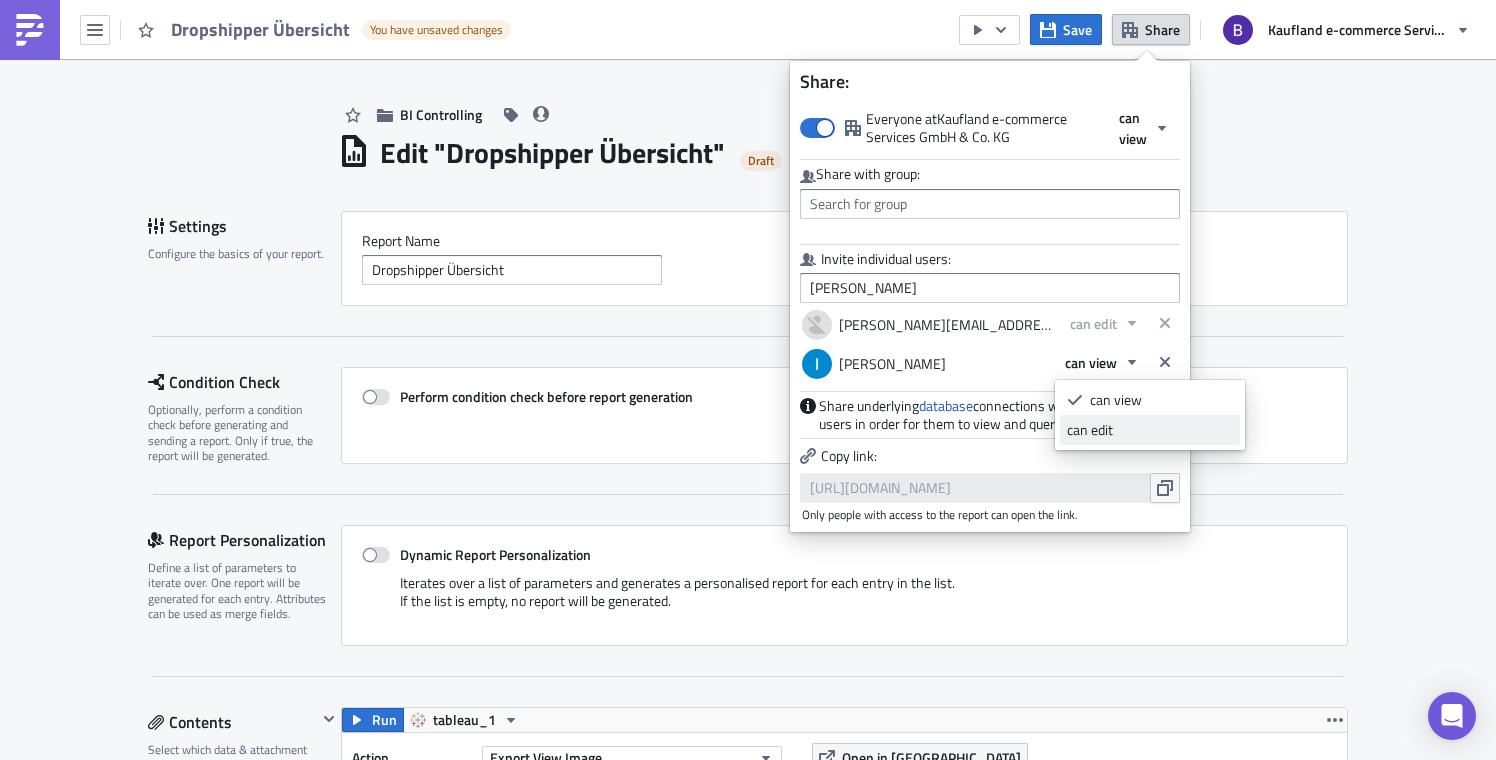 click on "can edit" at bounding box center [1150, 430] 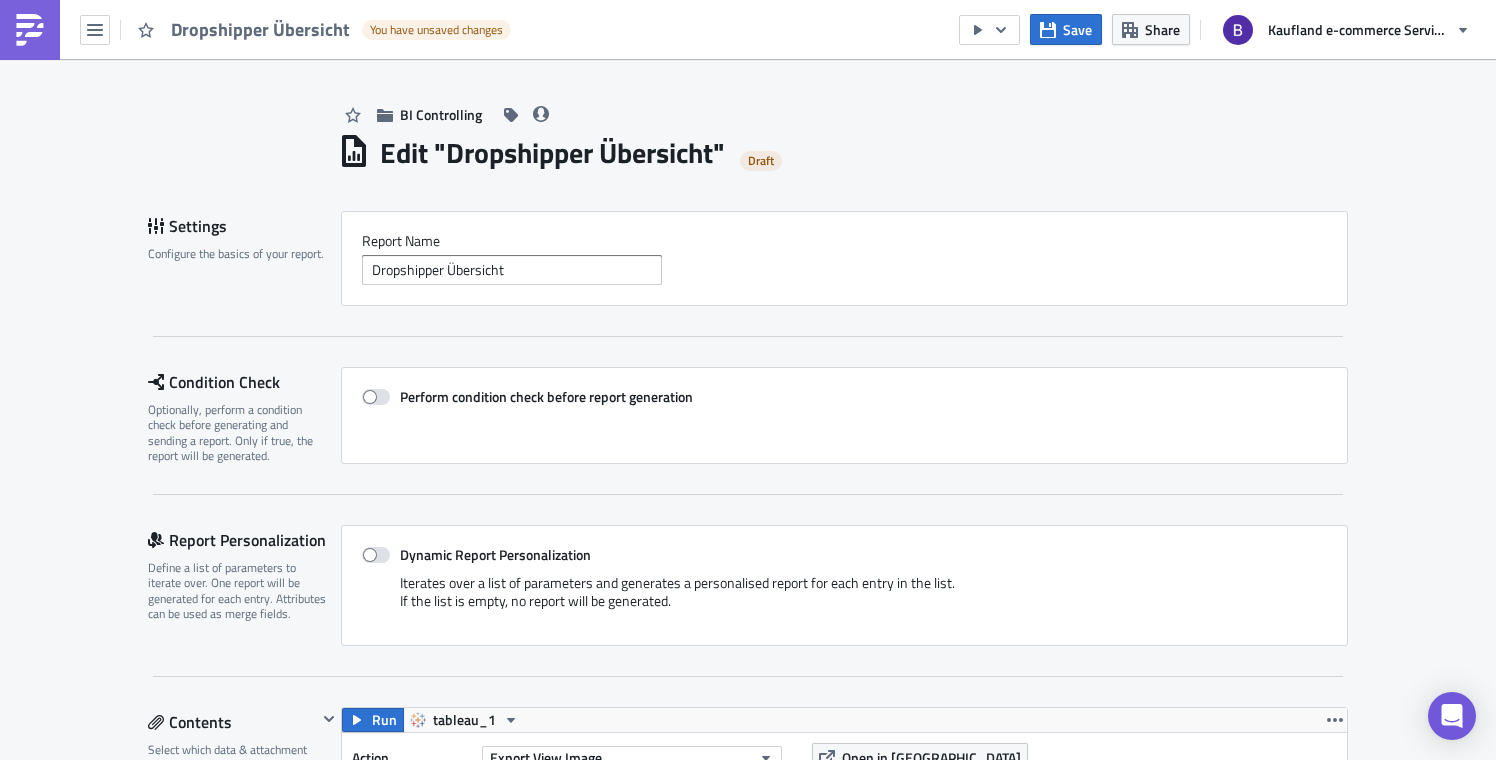 click on "BI Controlling Edit " Dropshipper Übersicht "  Draft Settings Configure the basics of your report. Report Nam﻿e   Dropshipper Übersicht Condition Check Optionally, perform a condition check before generating and sending a report. Only if true, the report will be generated. Perform condition check before report generation Report Personalization Define a list of parameters to iterate over. One report will be generated for each entry. Attributes can be used as merge fields. Dynamic Report Personalization Iterates over a list of parameters and generates a personalised report for each entry in the list. If the list is empty, no report will be generated. Contents Select which data & attachment to include in your report. Run tableau_1 Action   Export View Image Workbook   Dropshipper Übersicht View   Blatt 1 Filters   Resolution   High Open in Tableau tableau_1 Add Attachment   SQL Query Tableau Export KPI Card External File Add Saved Block Additional Options   Combine separate PDF files into one Destinations" at bounding box center (748, 1206) 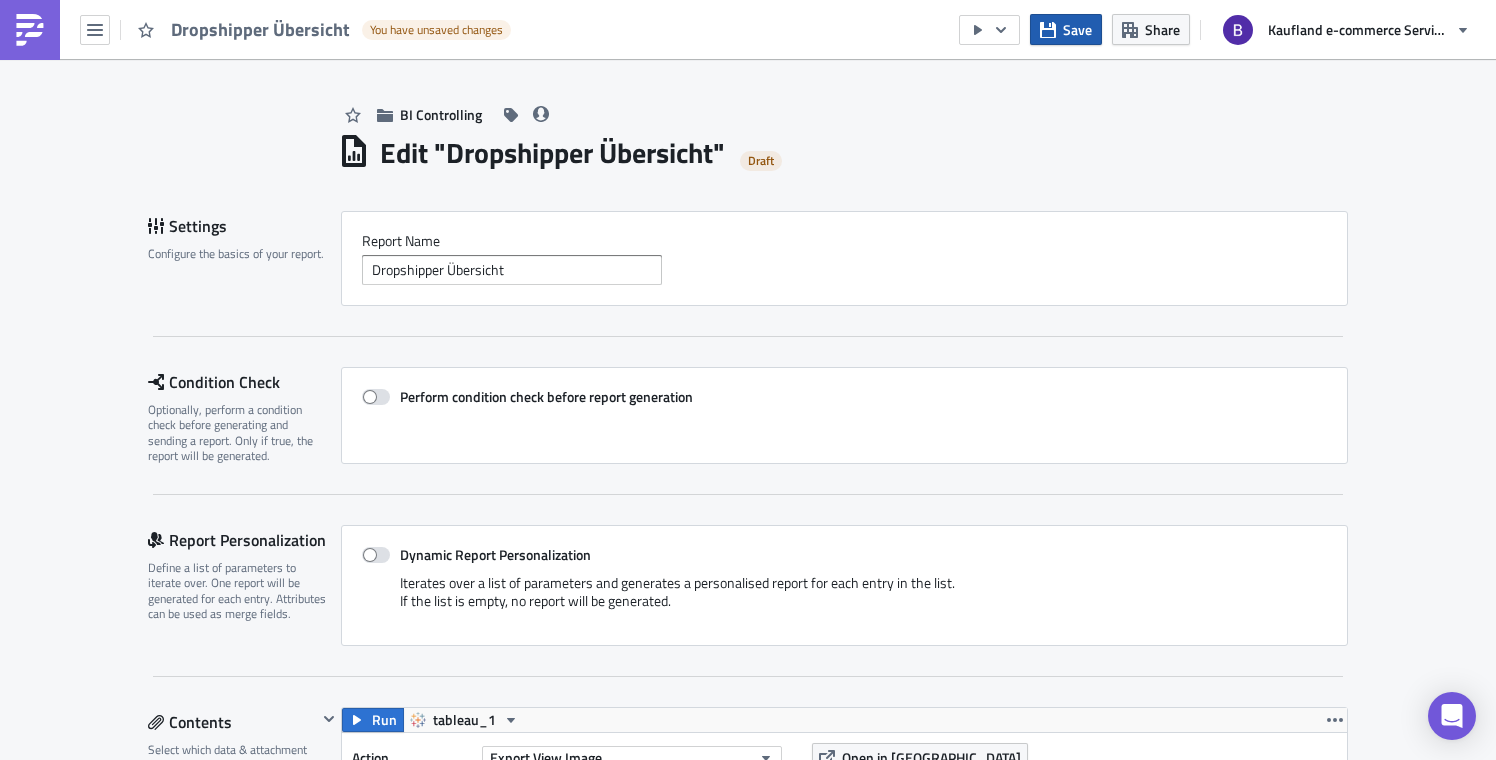 click on "Save" at bounding box center (1077, 29) 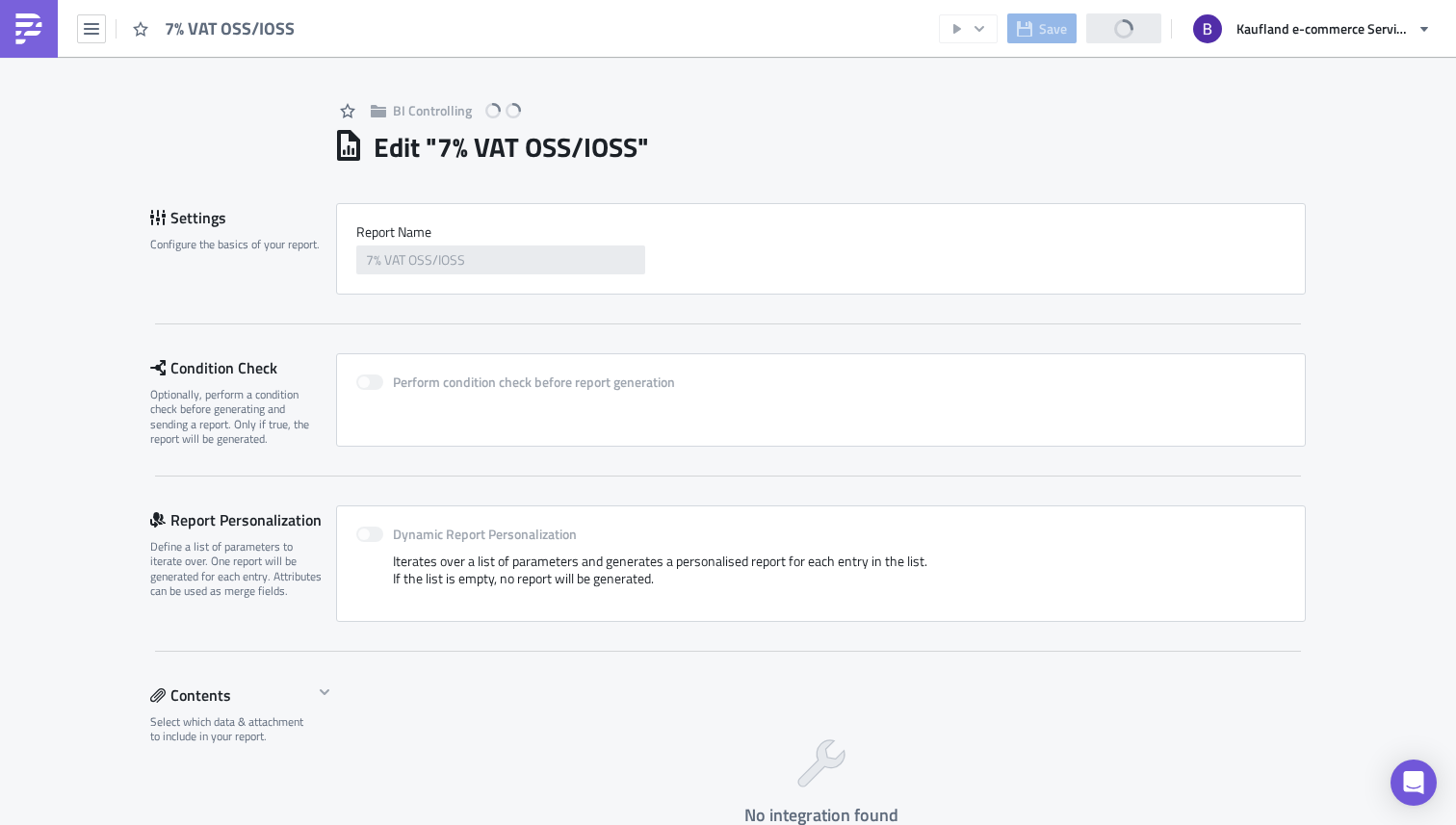 scroll, scrollTop: 0, scrollLeft: 0, axis: both 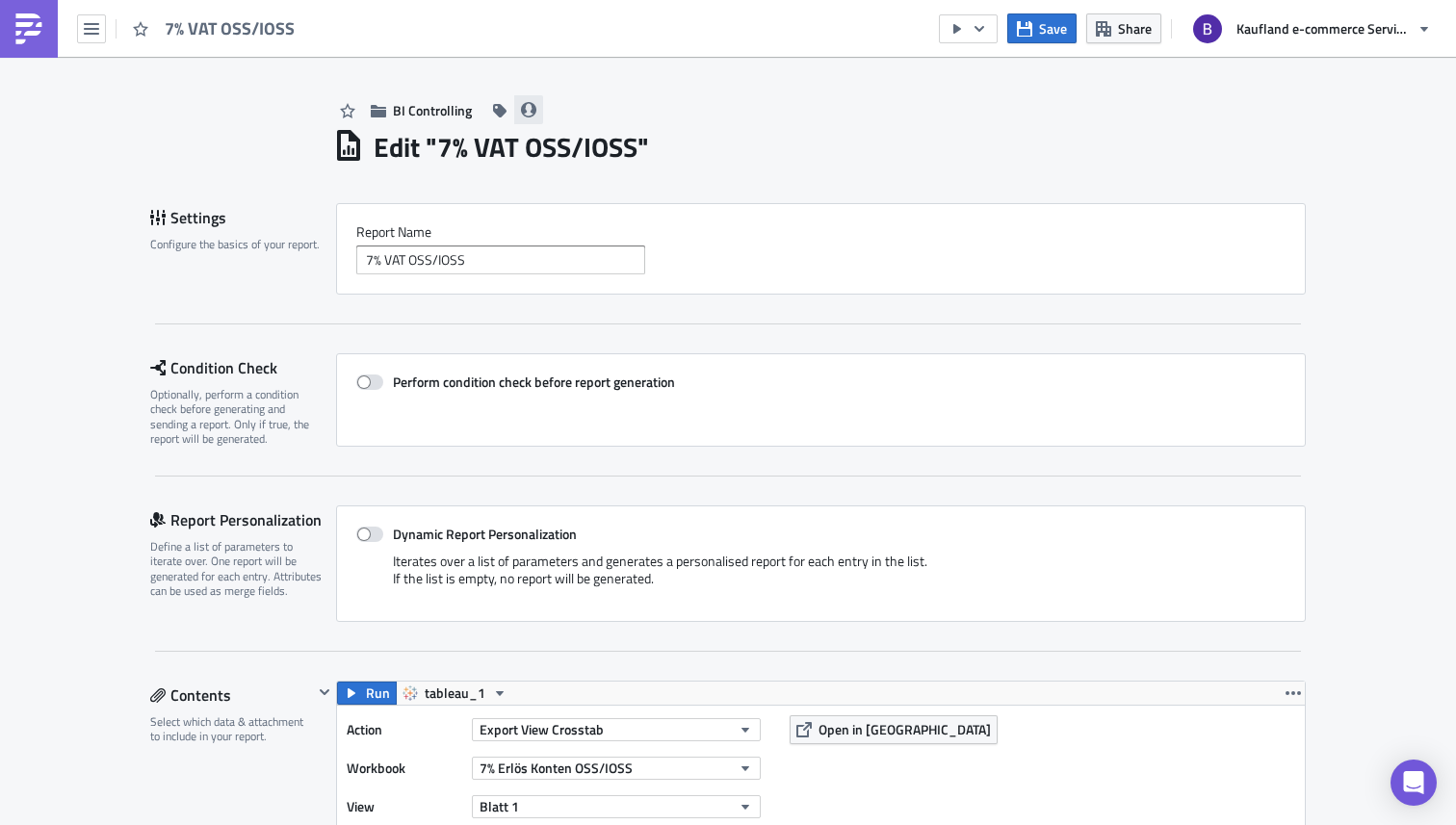 click 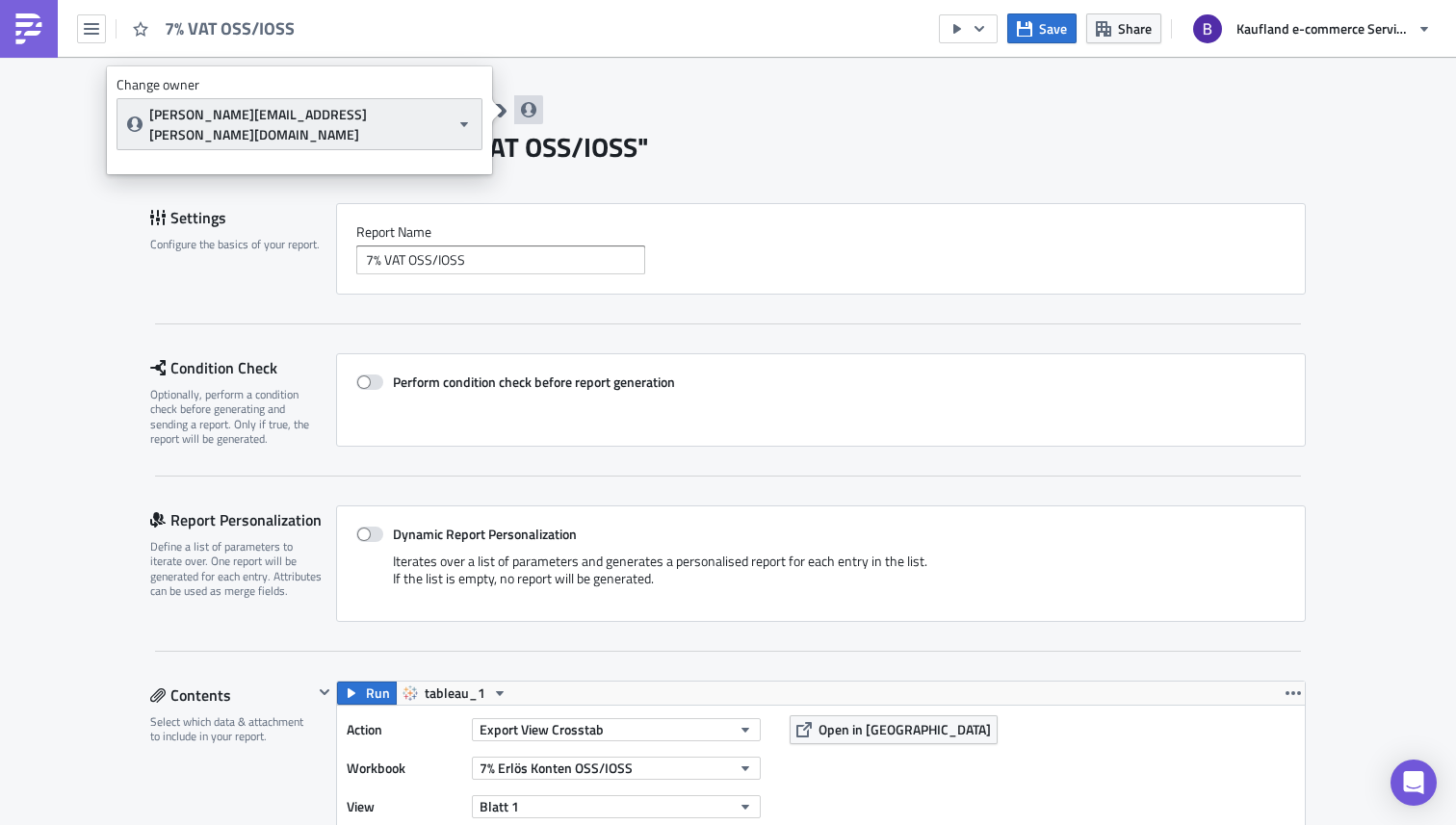 click on "[PERSON_NAME][EMAIL_ADDRESS][PERSON_NAME][DOMAIN_NAME]" at bounding box center [299, 124] 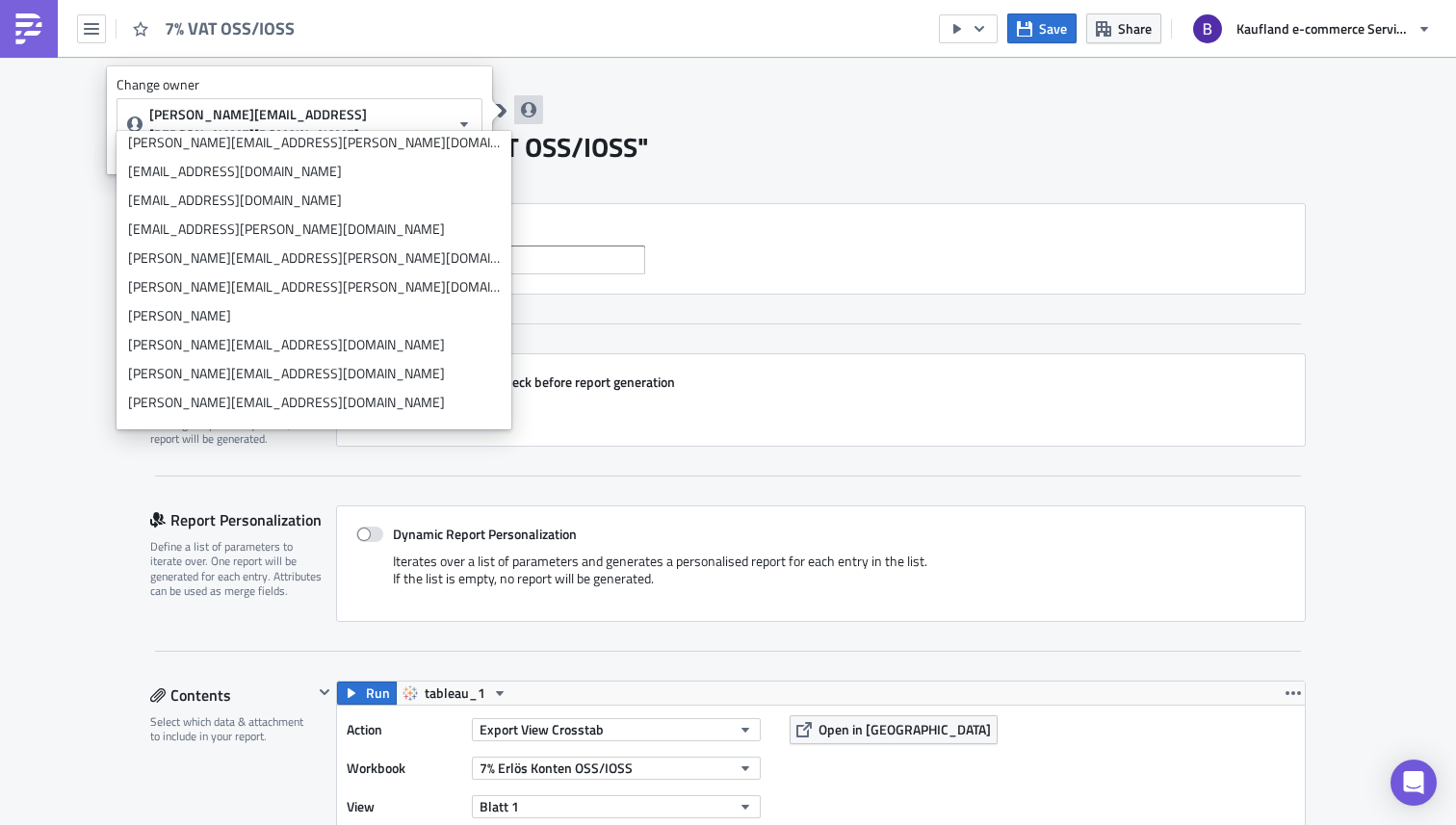 scroll, scrollTop: 4280, scrollLeft: 0, axis: vertical 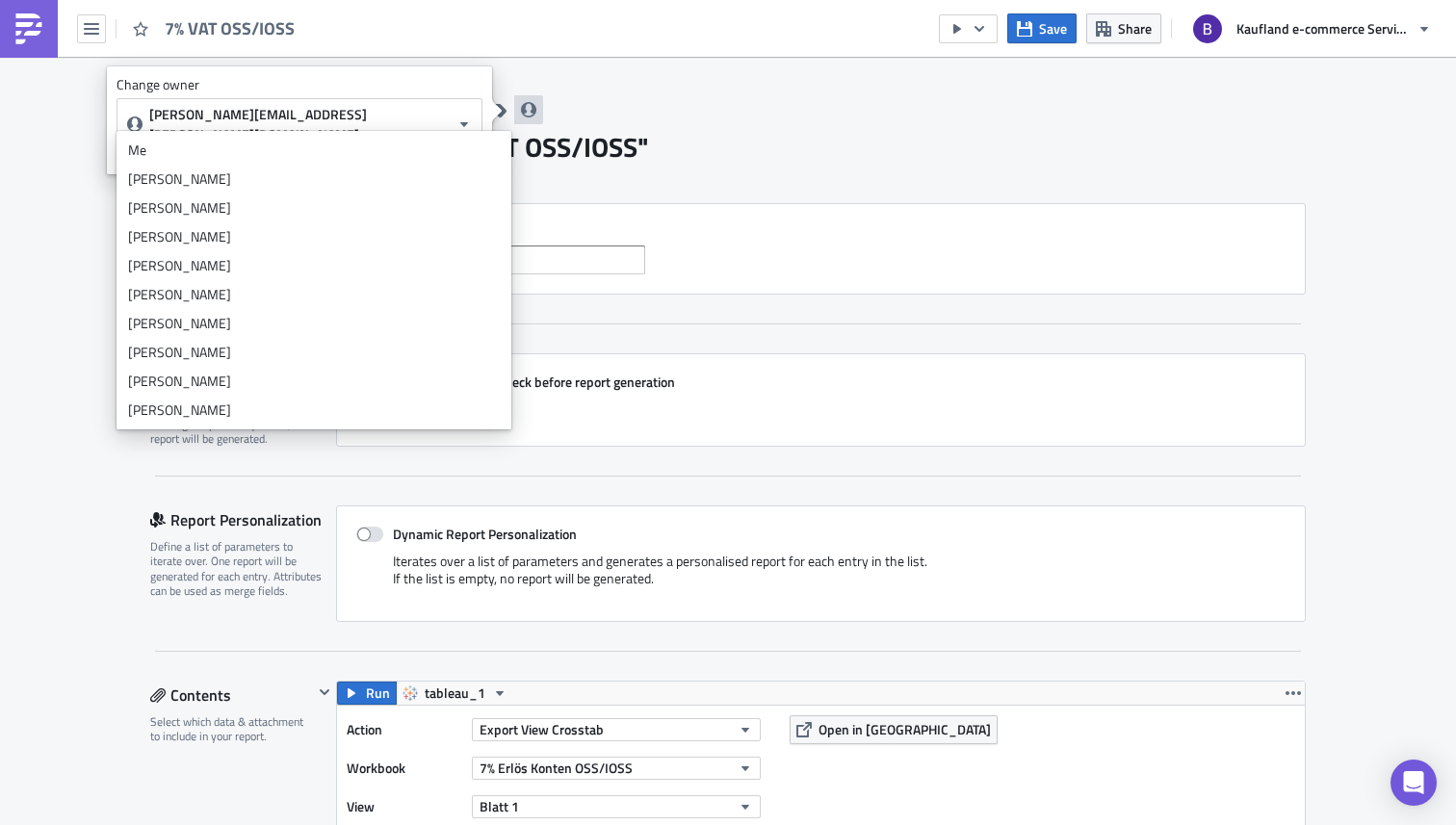 click on "[PERSON_NAME]" at bounding box center (314, 323) 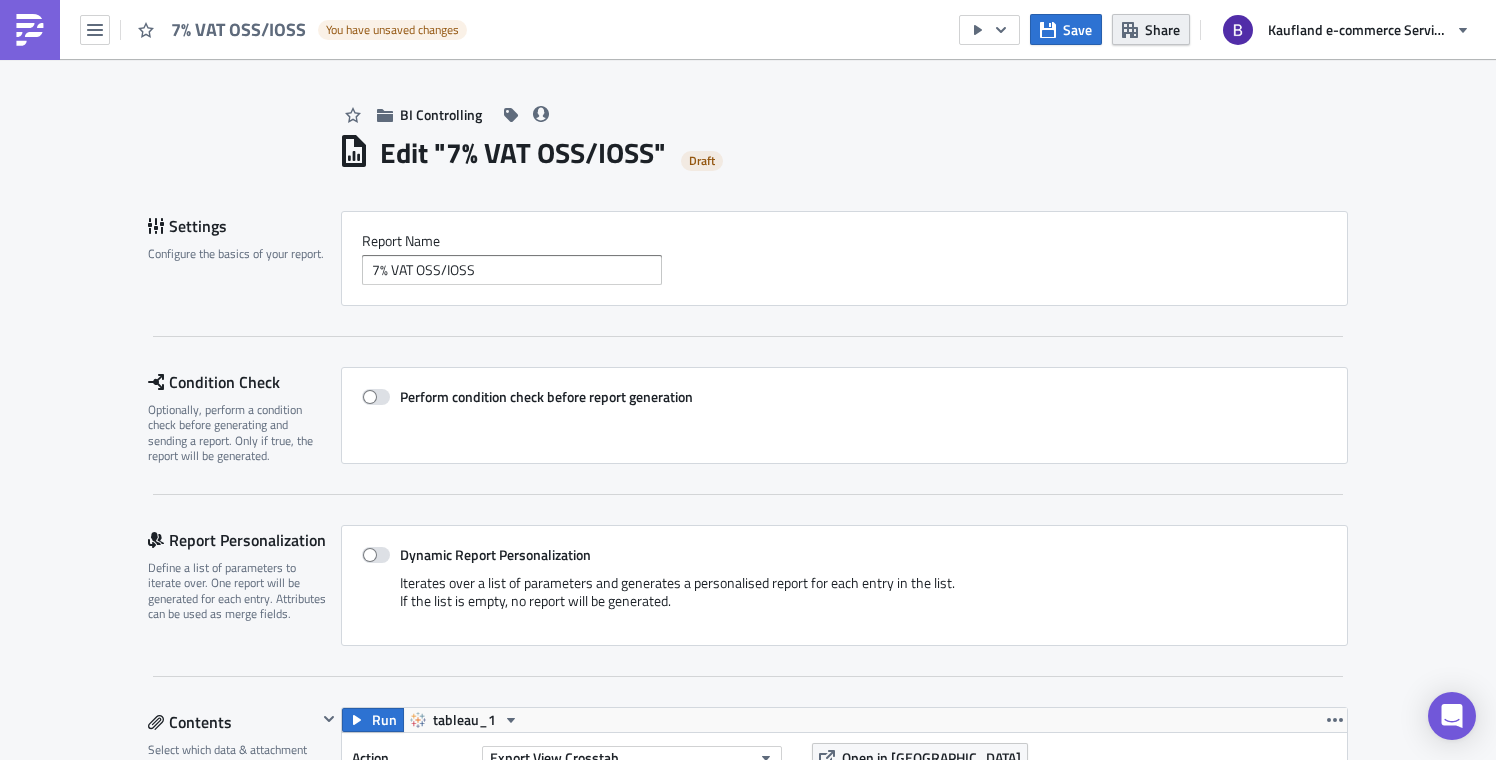 click on "Share" at bounding box center [1151, 29] 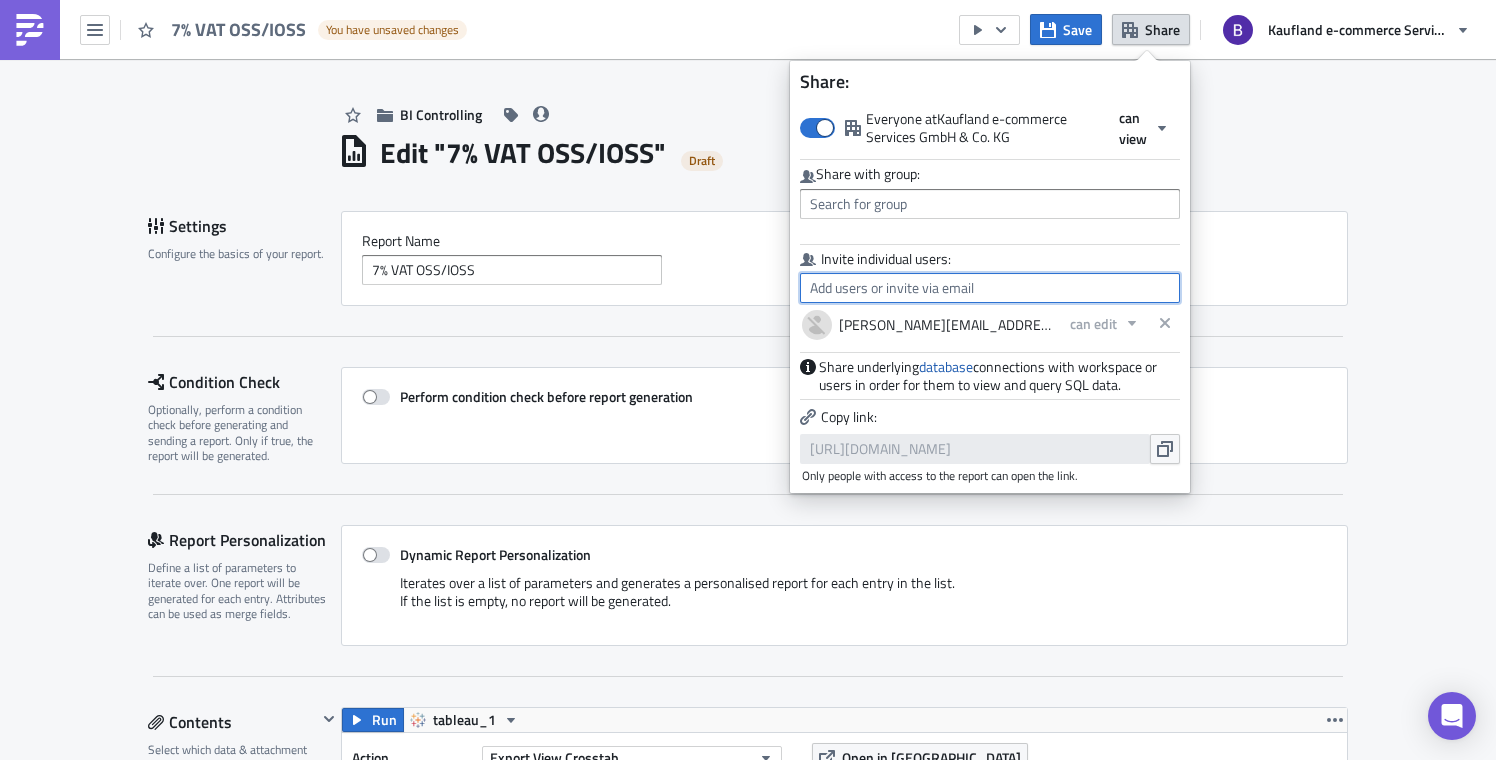 click at bounding box center [990, 288] 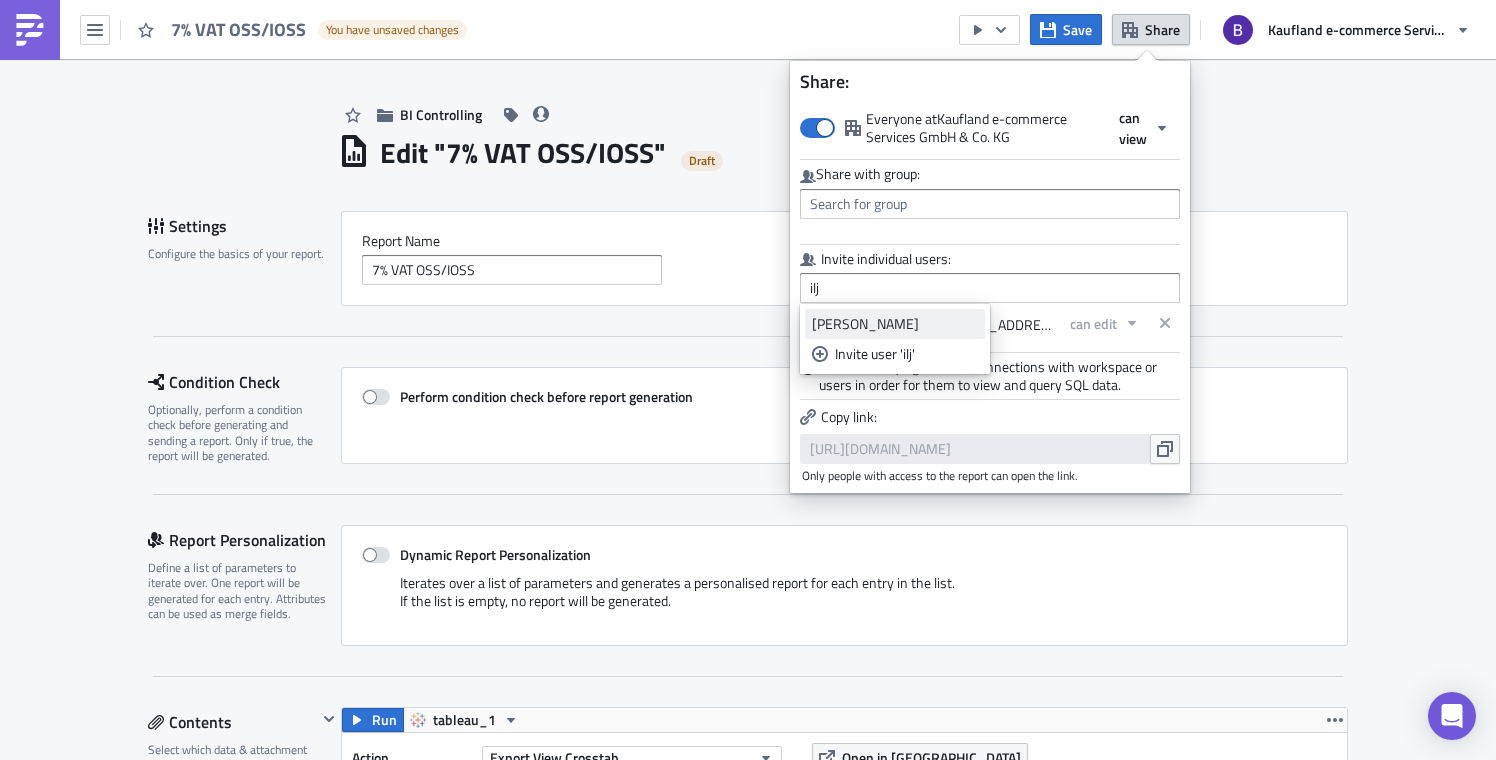 click on "[PERSON_NAME]" at bounding box center (895, 324) 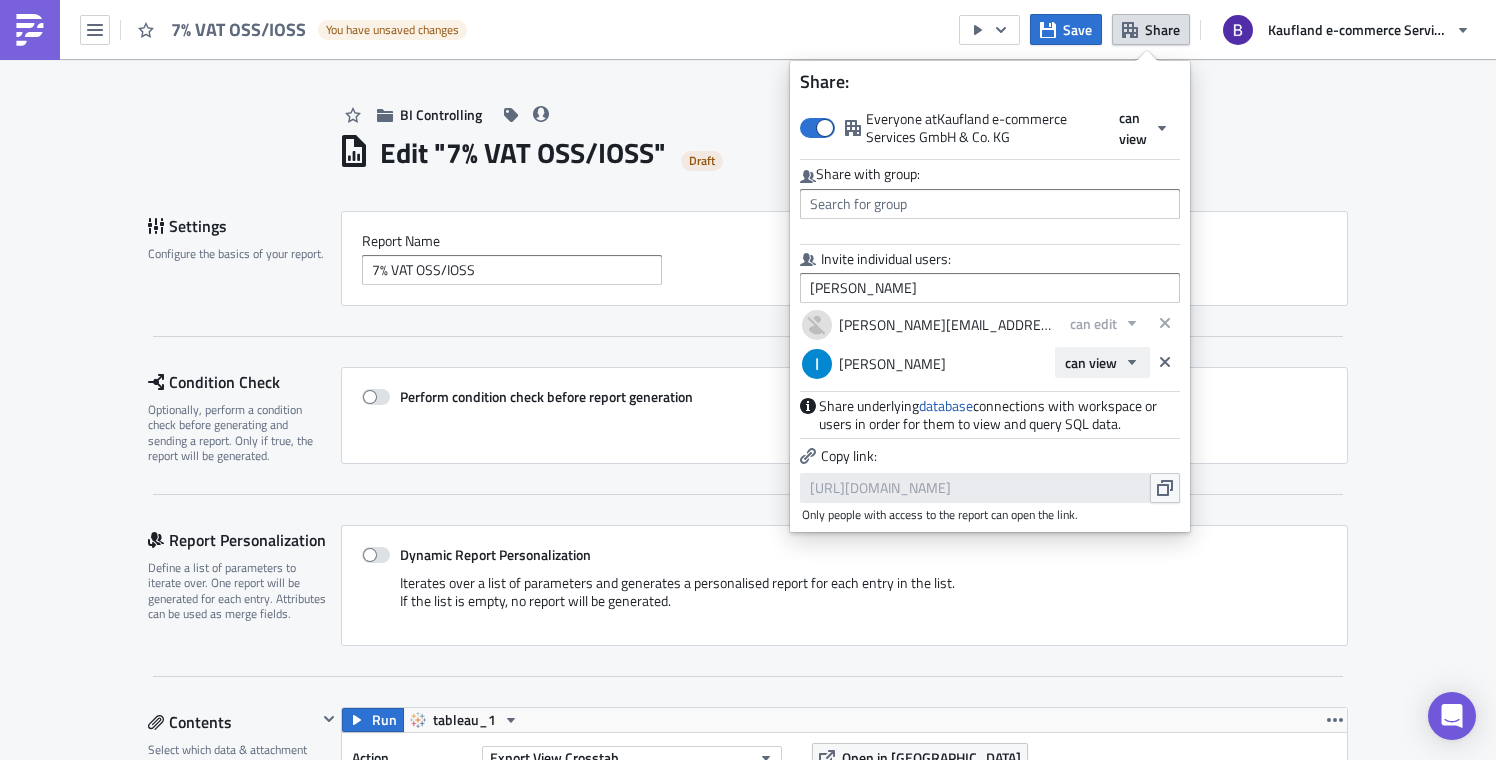 click on "can view" at bounding box center [1102, 362] 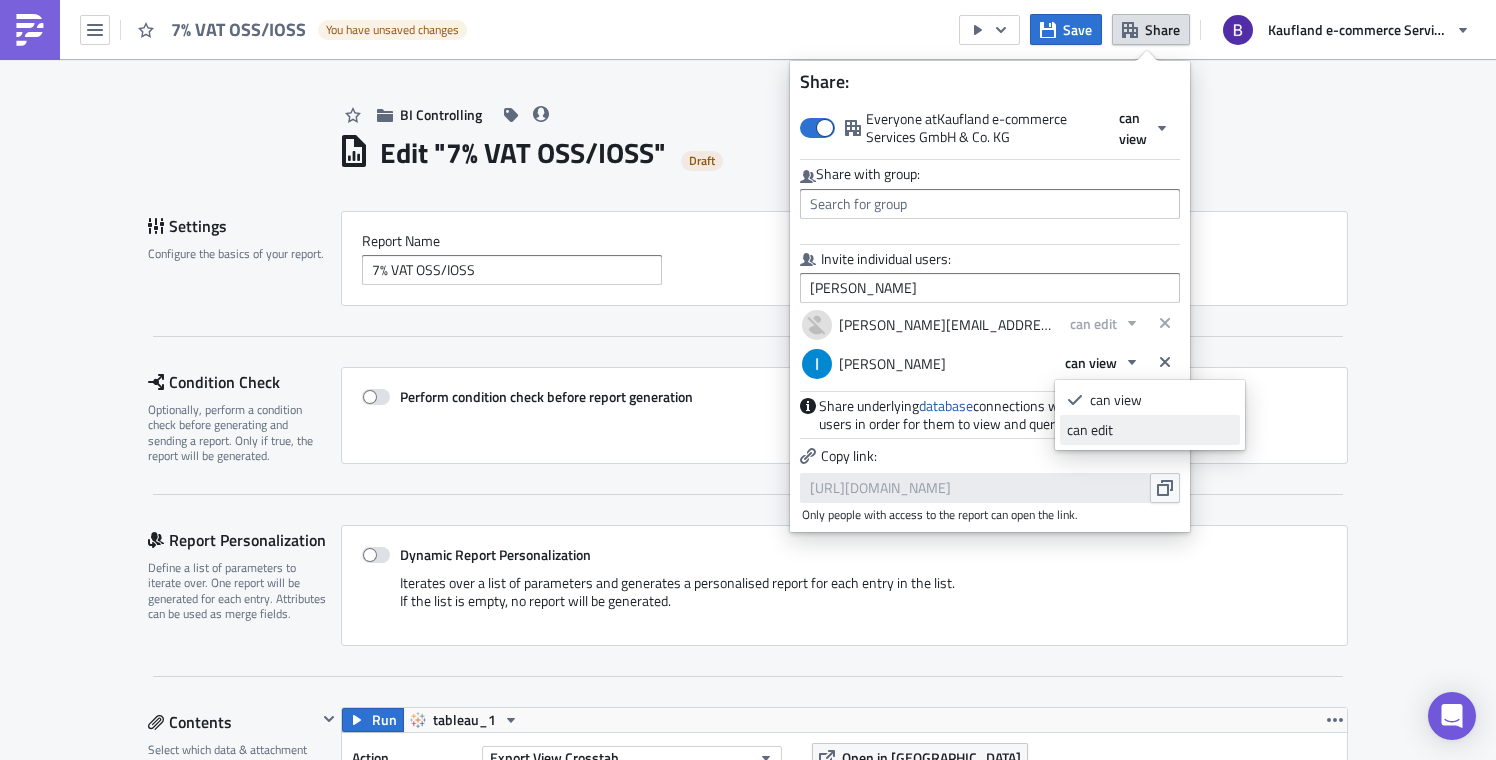 click on "can edit" at bounding box center (1150, 430) 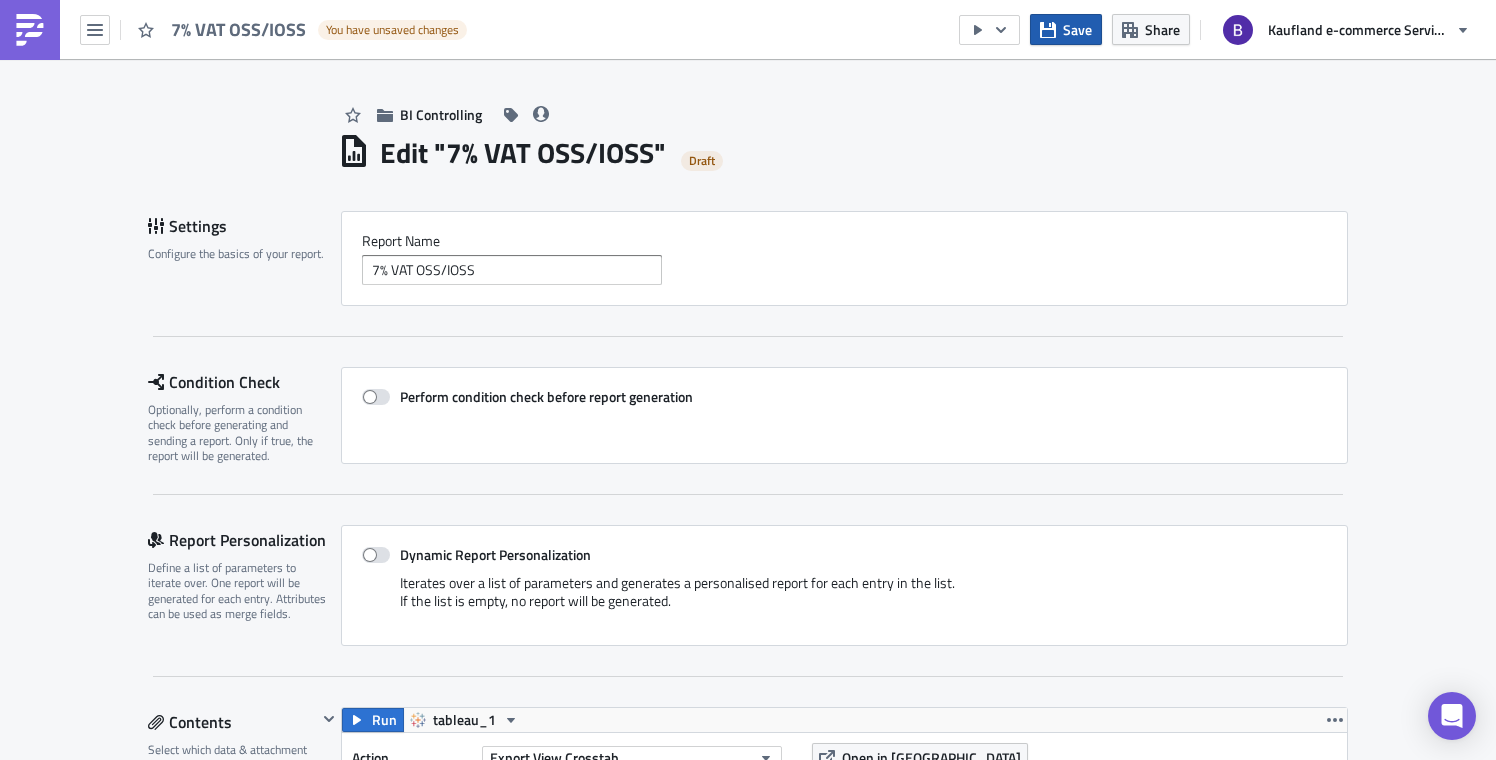 click on "Save" at bounding box center (1077, 29) 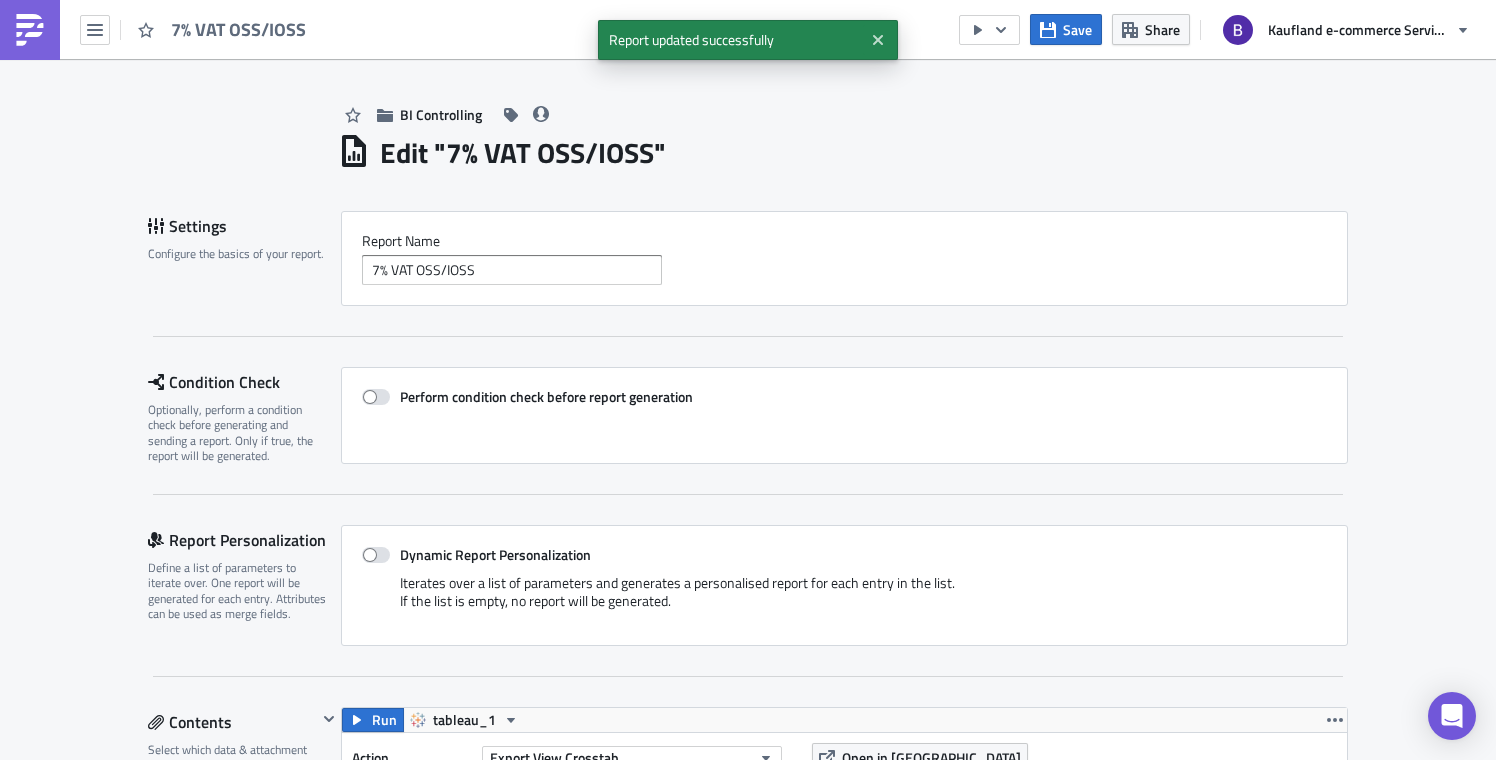 click on "Edit " 7% VAT OSS/IOSS "" at bounding box center [843, 150] 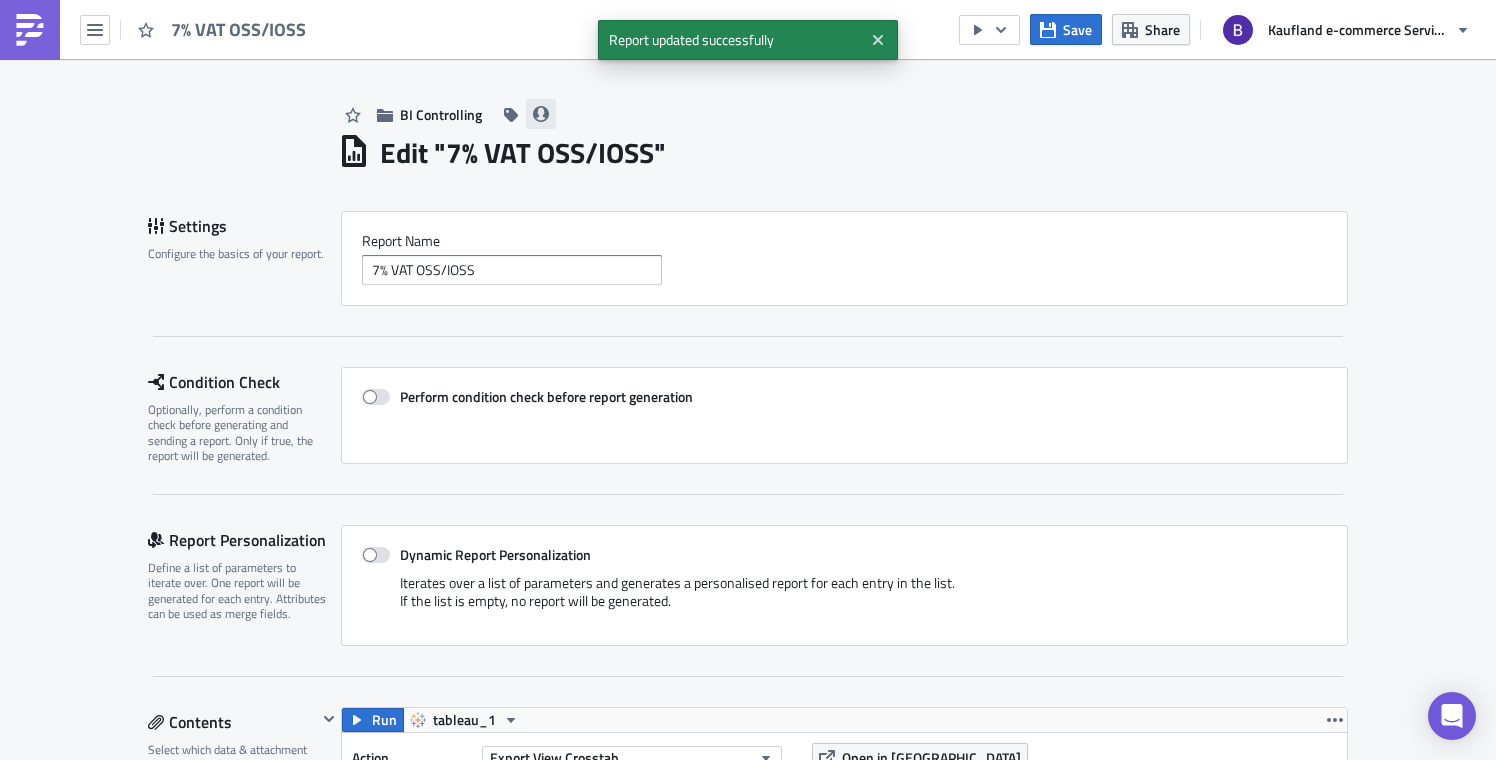 click at bounding box center (541, 114) 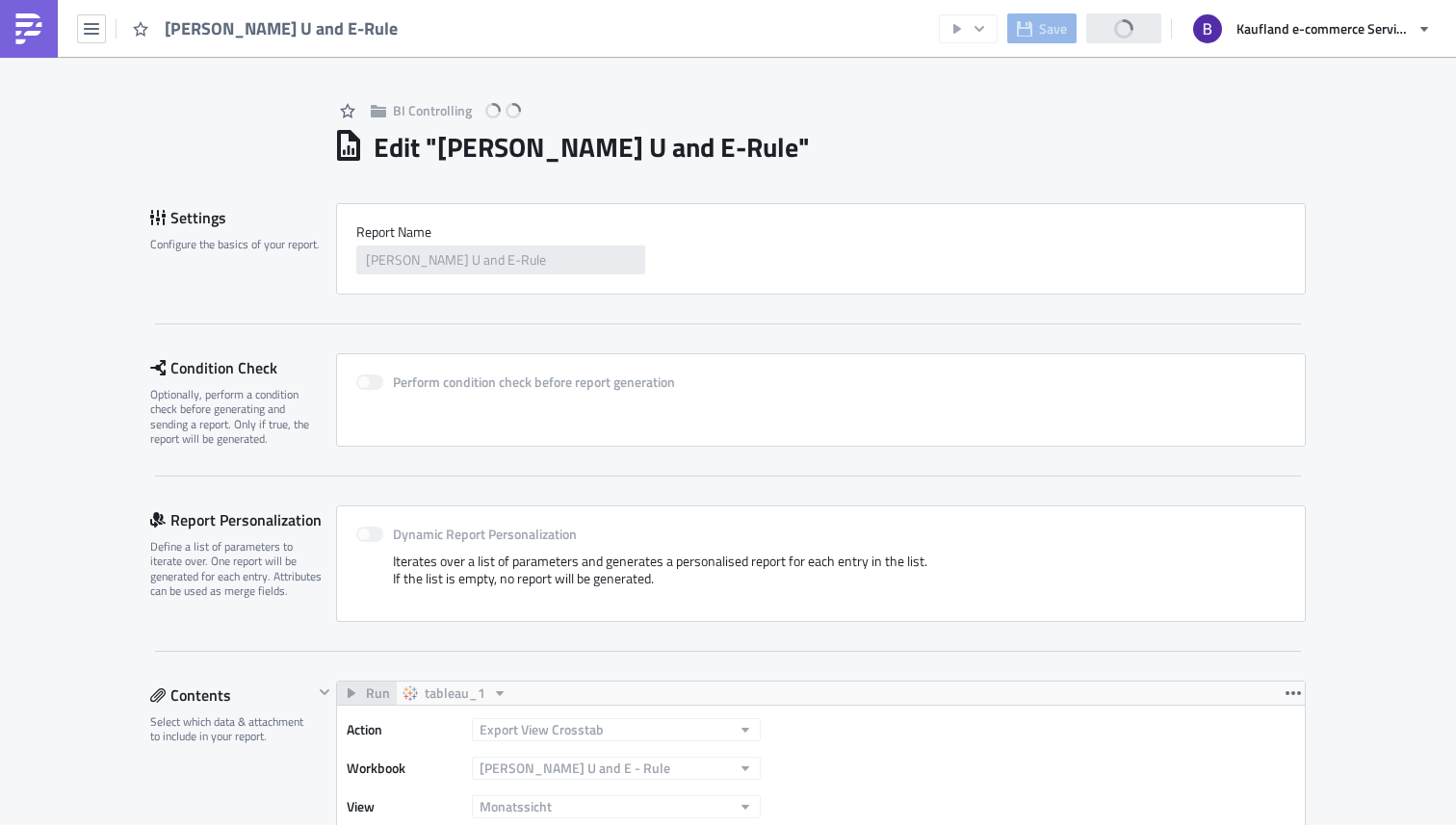 scroll, scrollTop: 0, scrollLeft: 0, axis: both 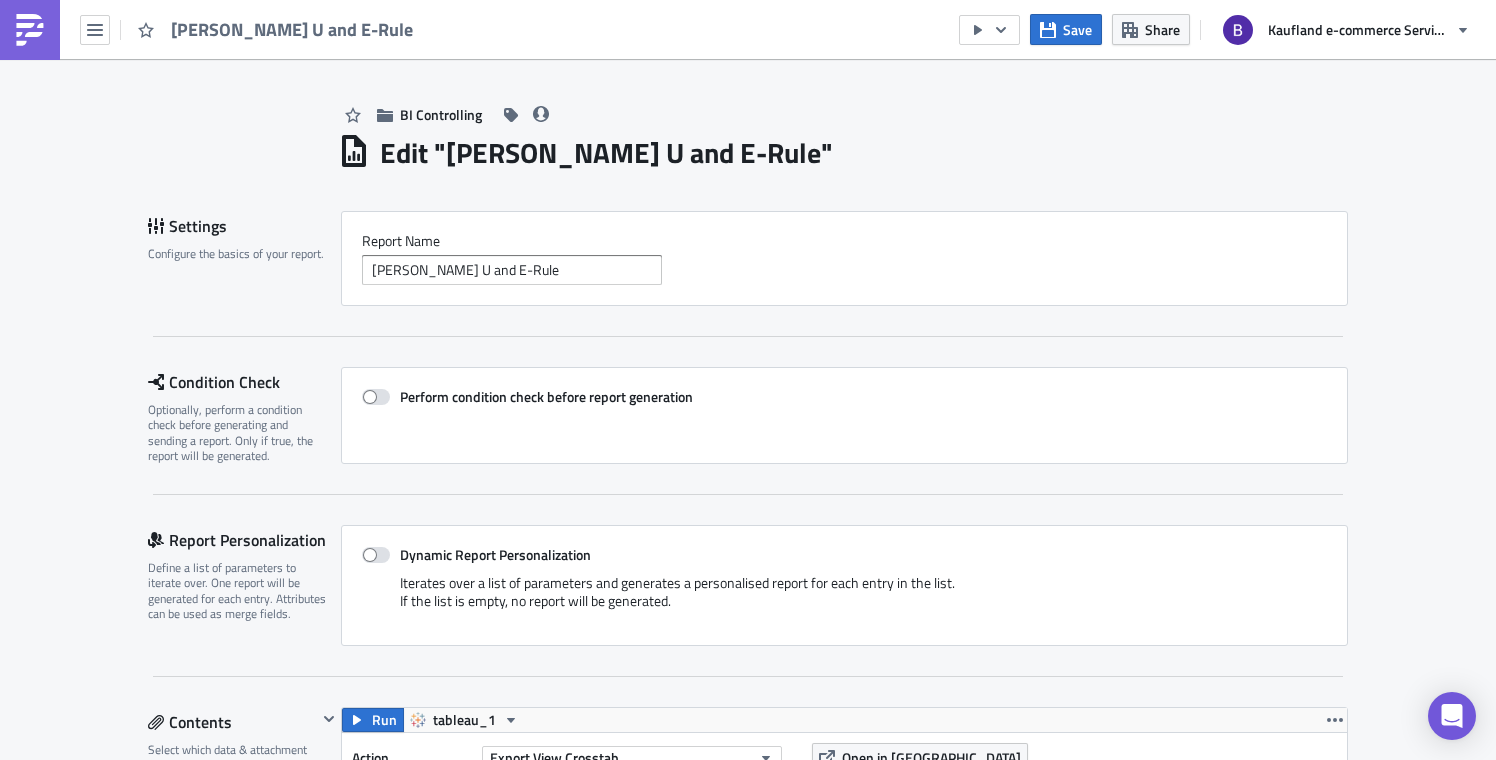 click on "BI Controlling" at bounding box center [843, 94] 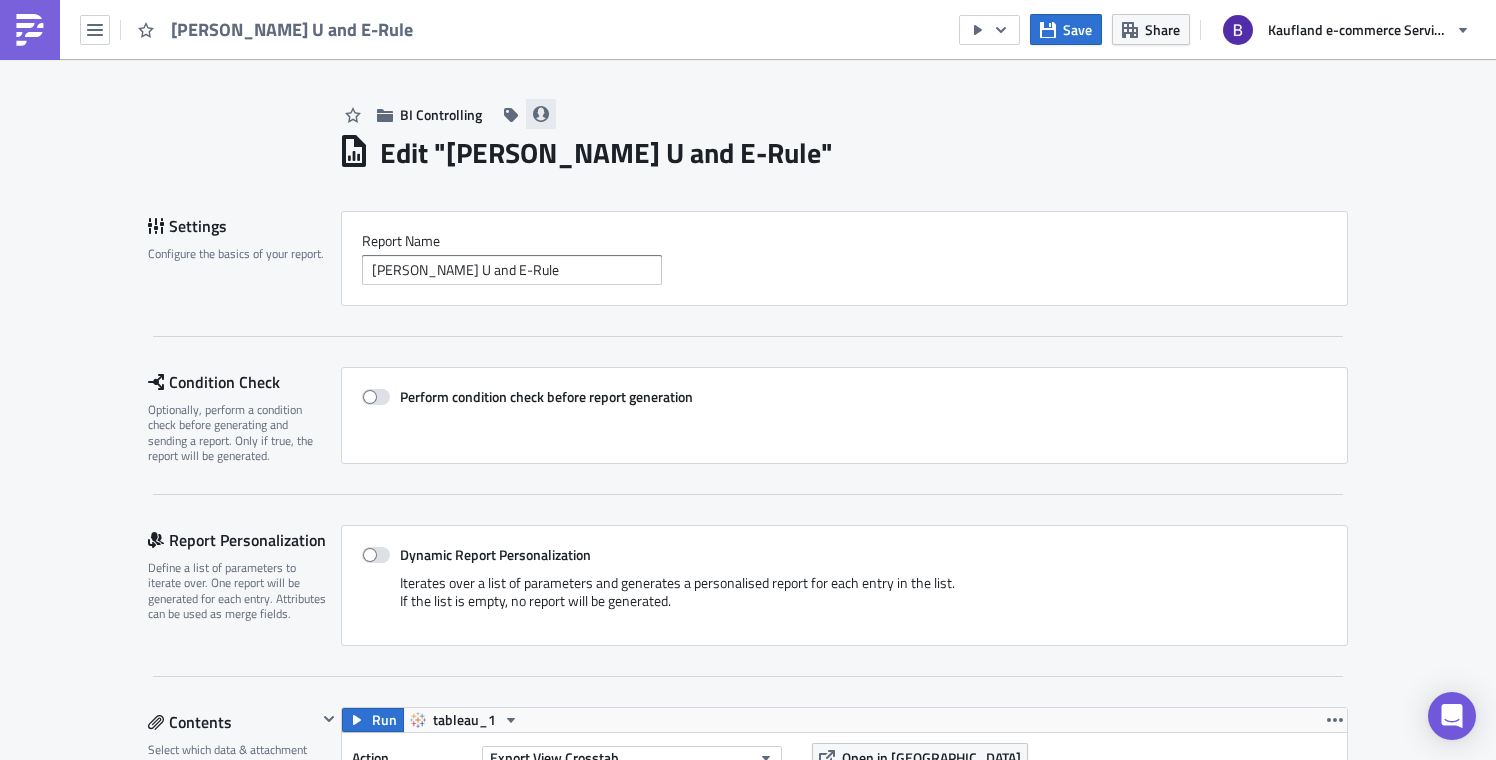 click 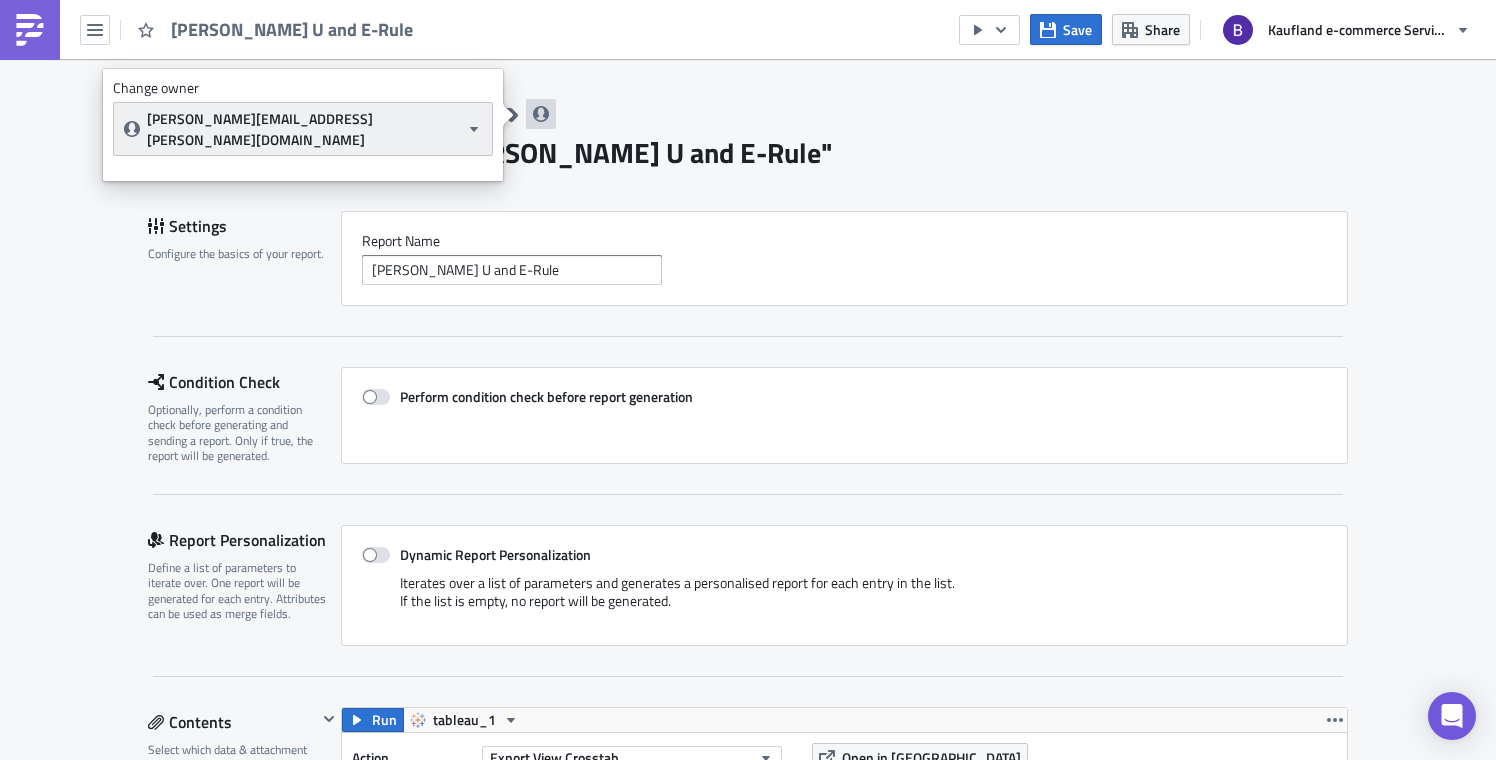 click on "[PERSON_NAME][EMAIL_ADDRESS][PERSON_NAME][DOMAIN_NAME]" at bounding box center (303, 129) 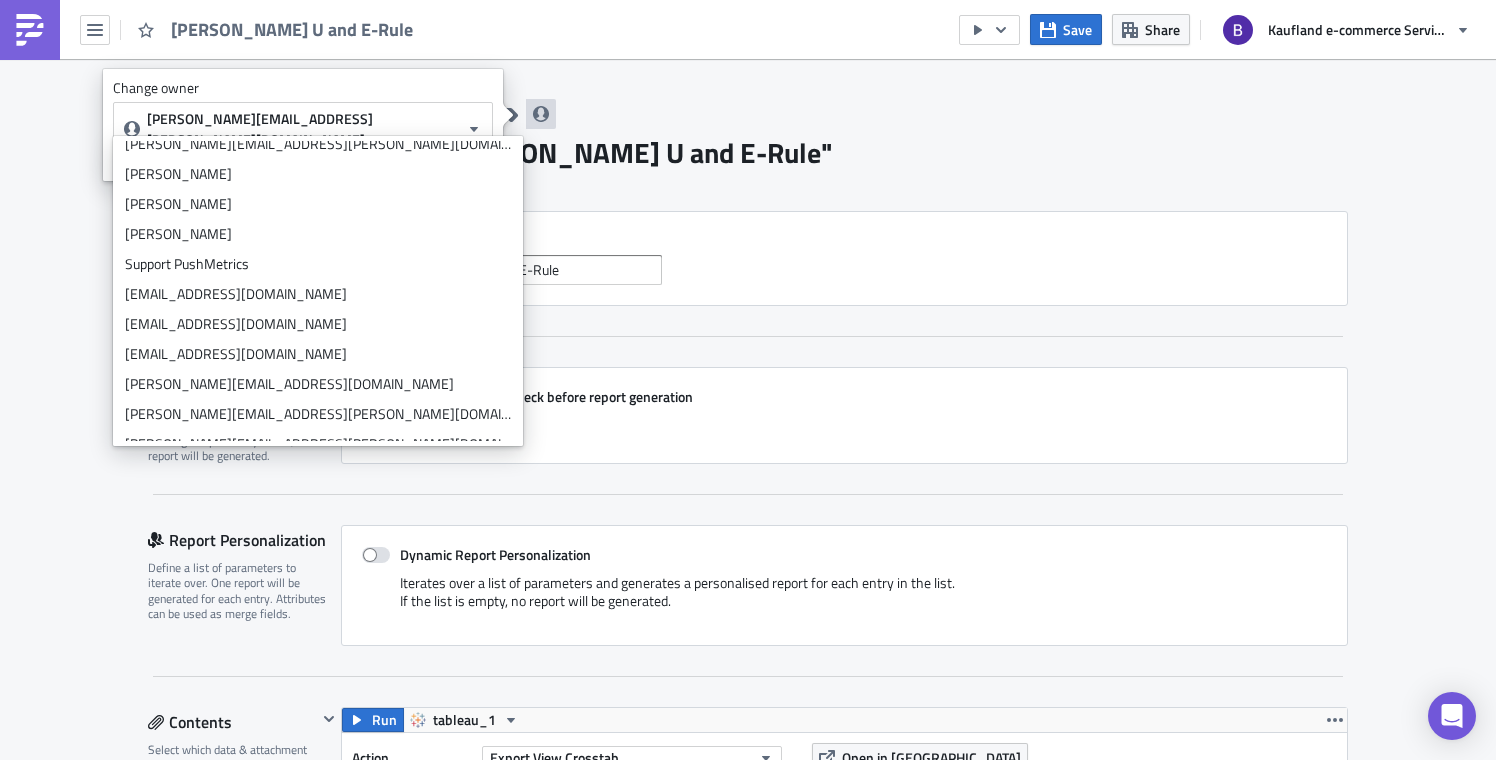 scroll, scrollTop: 0, scrollLeft: 0, axis: both 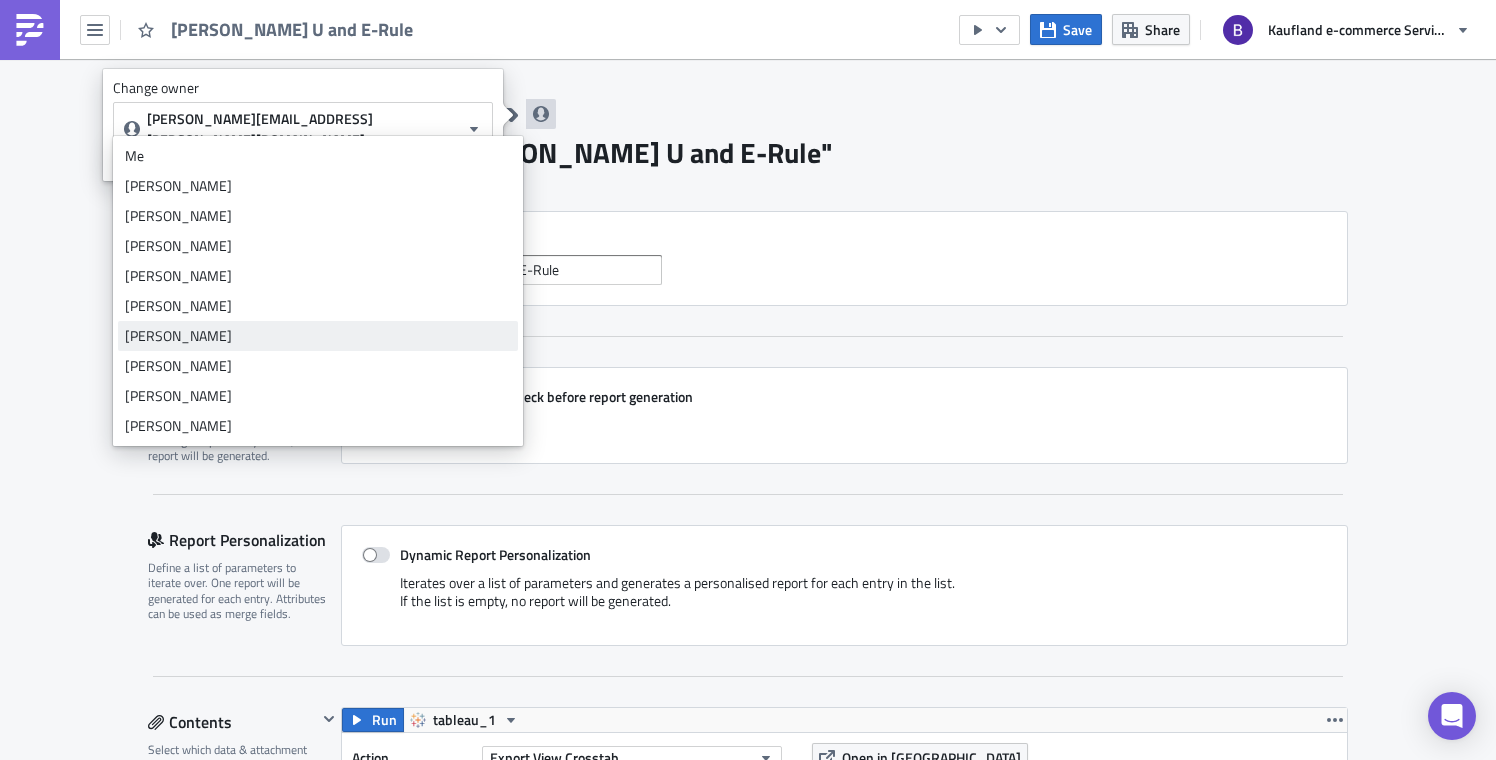 click on "[PERSON_NAME]" at bounding box center [318, 336] 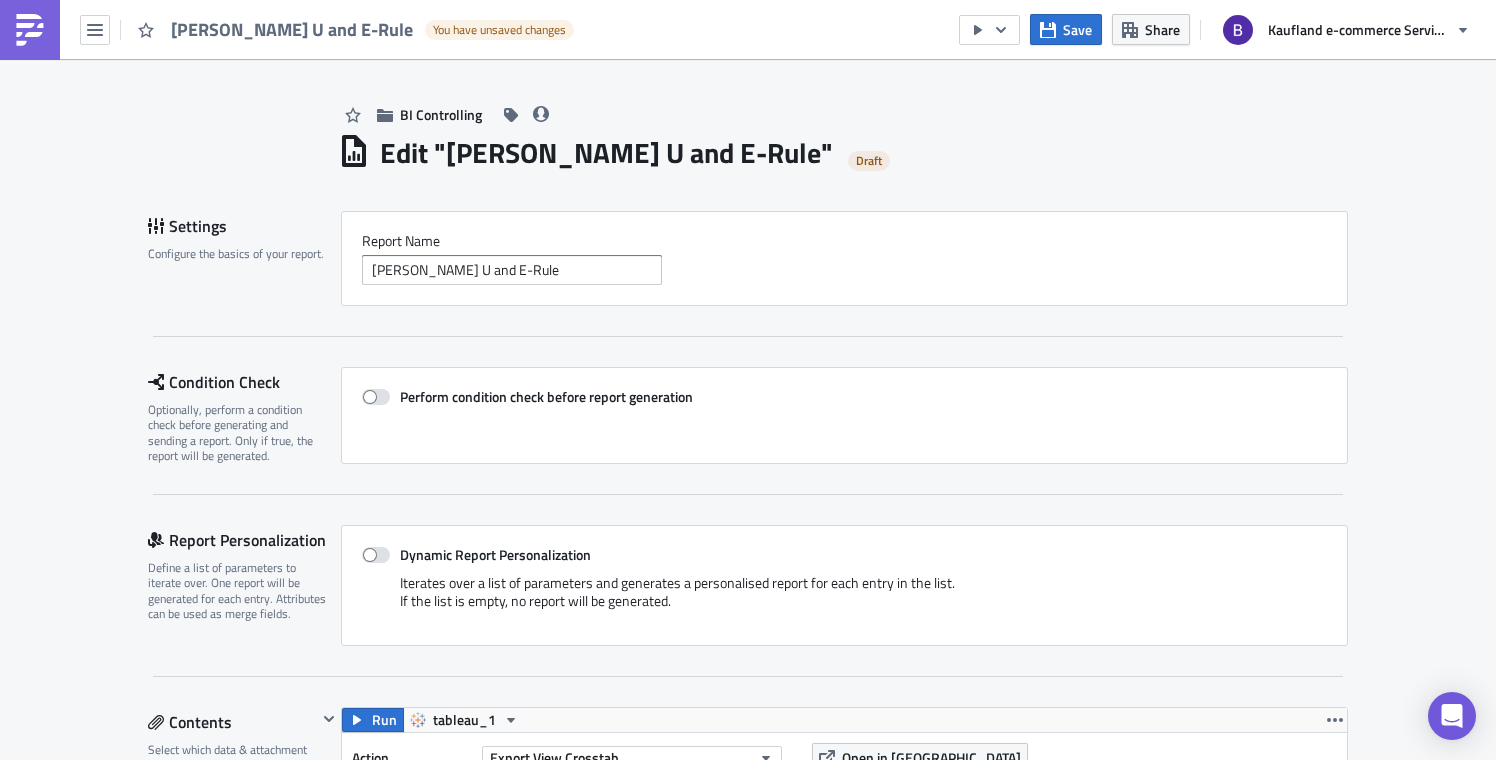 click on "Edit " Händler U and E-Rule "  Draft" at bounding box center [843, 150] 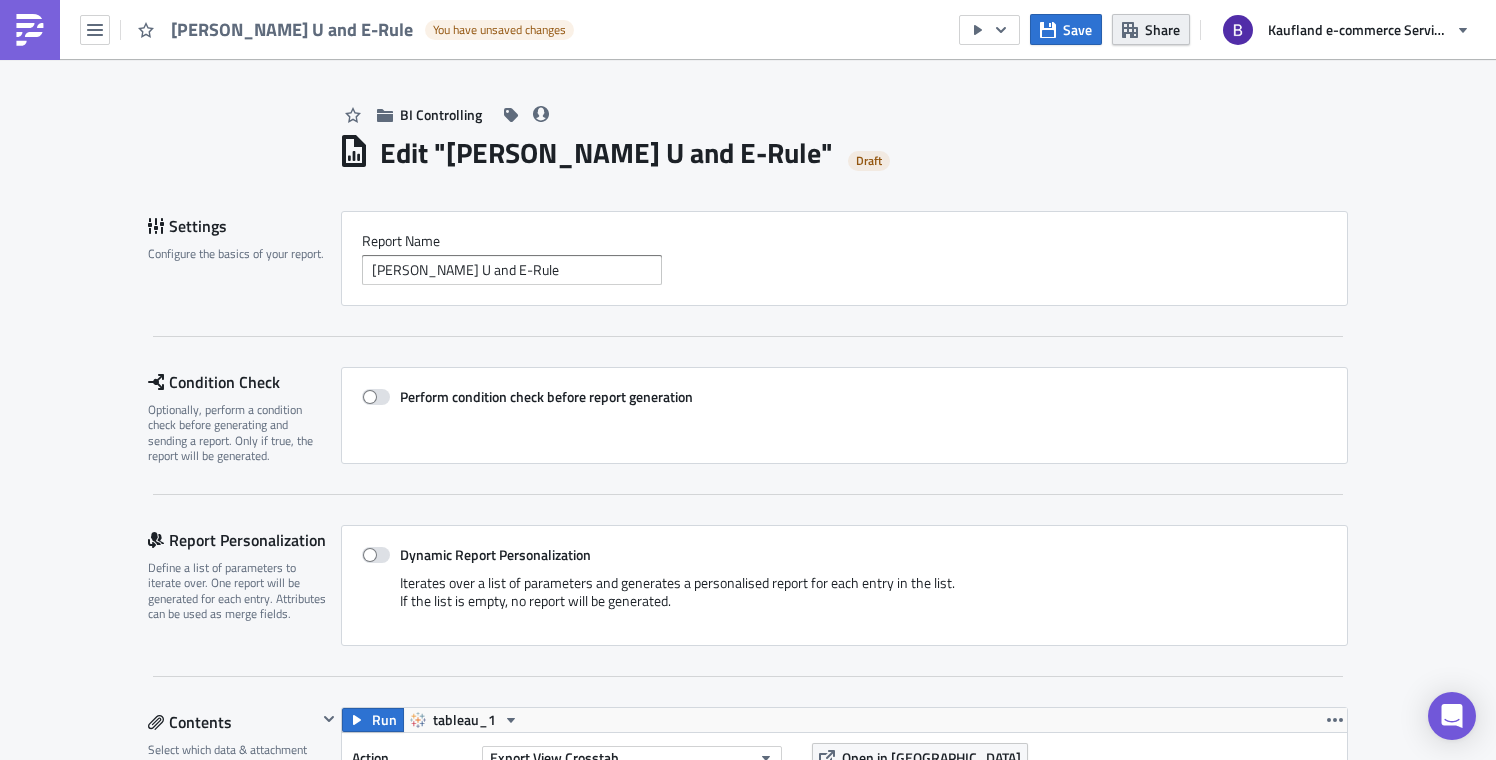 click on "Share" at bounding box center (1151, 29) 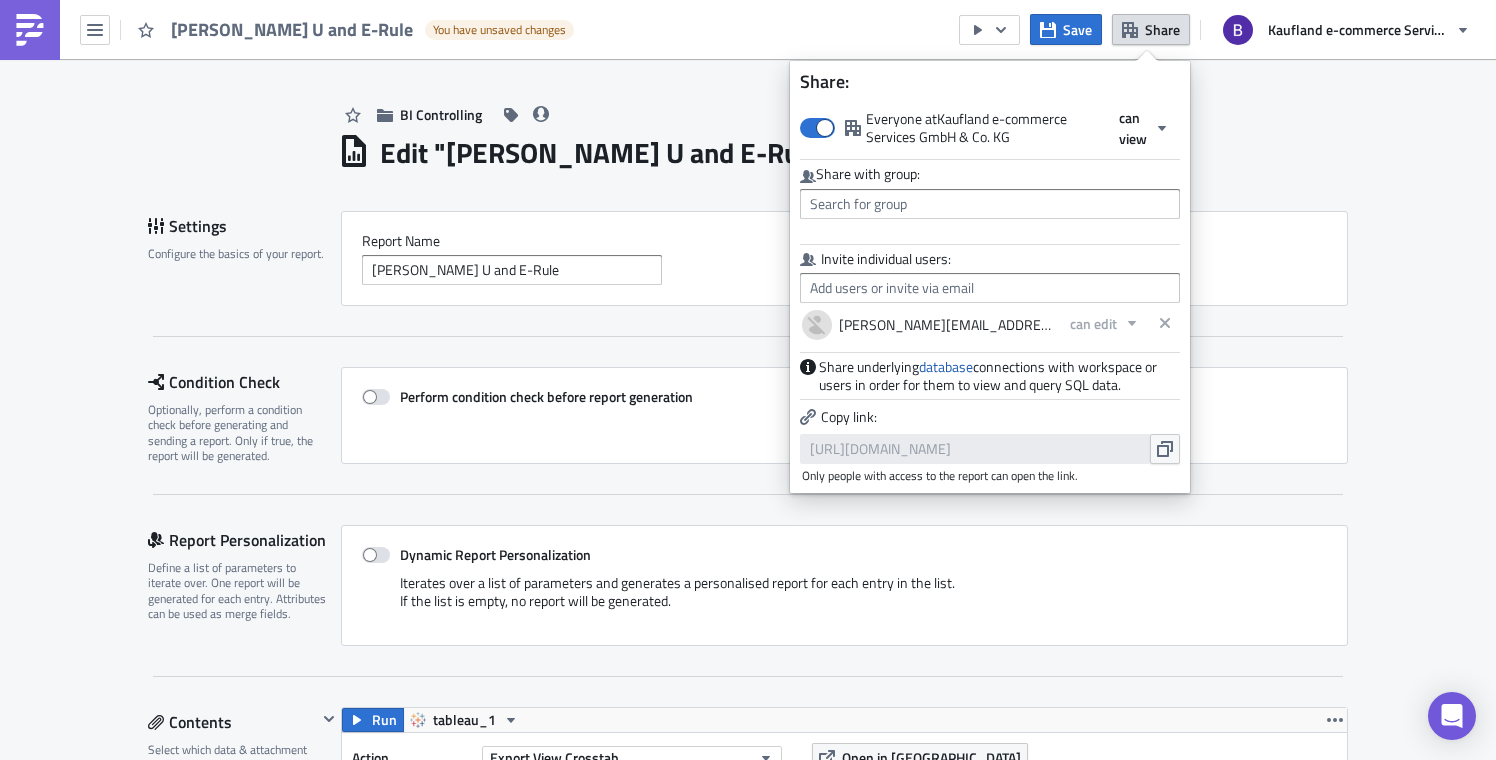 click on "Invite individual users:" at bounding box center (990, 276) 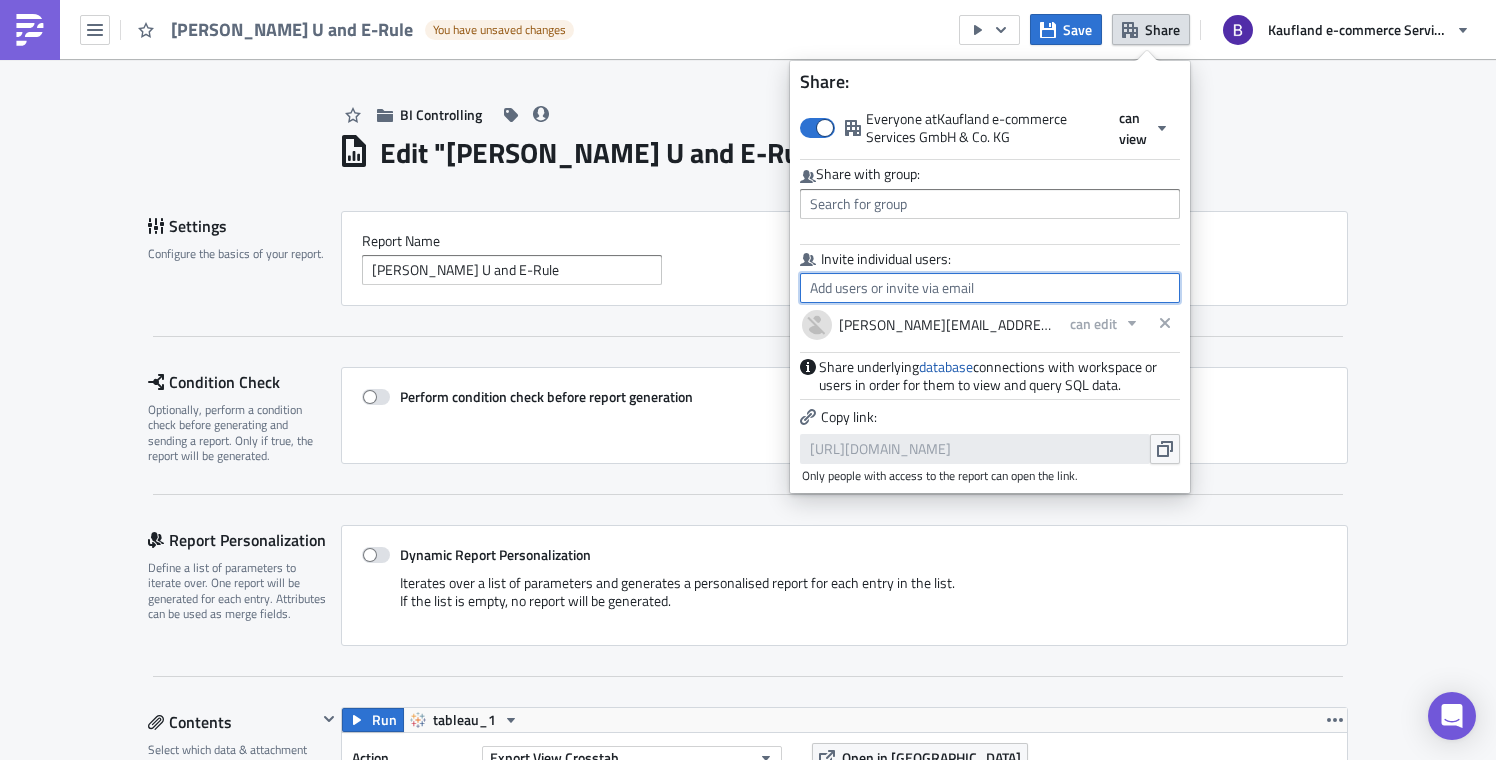 click at bounding box center (990, 288) 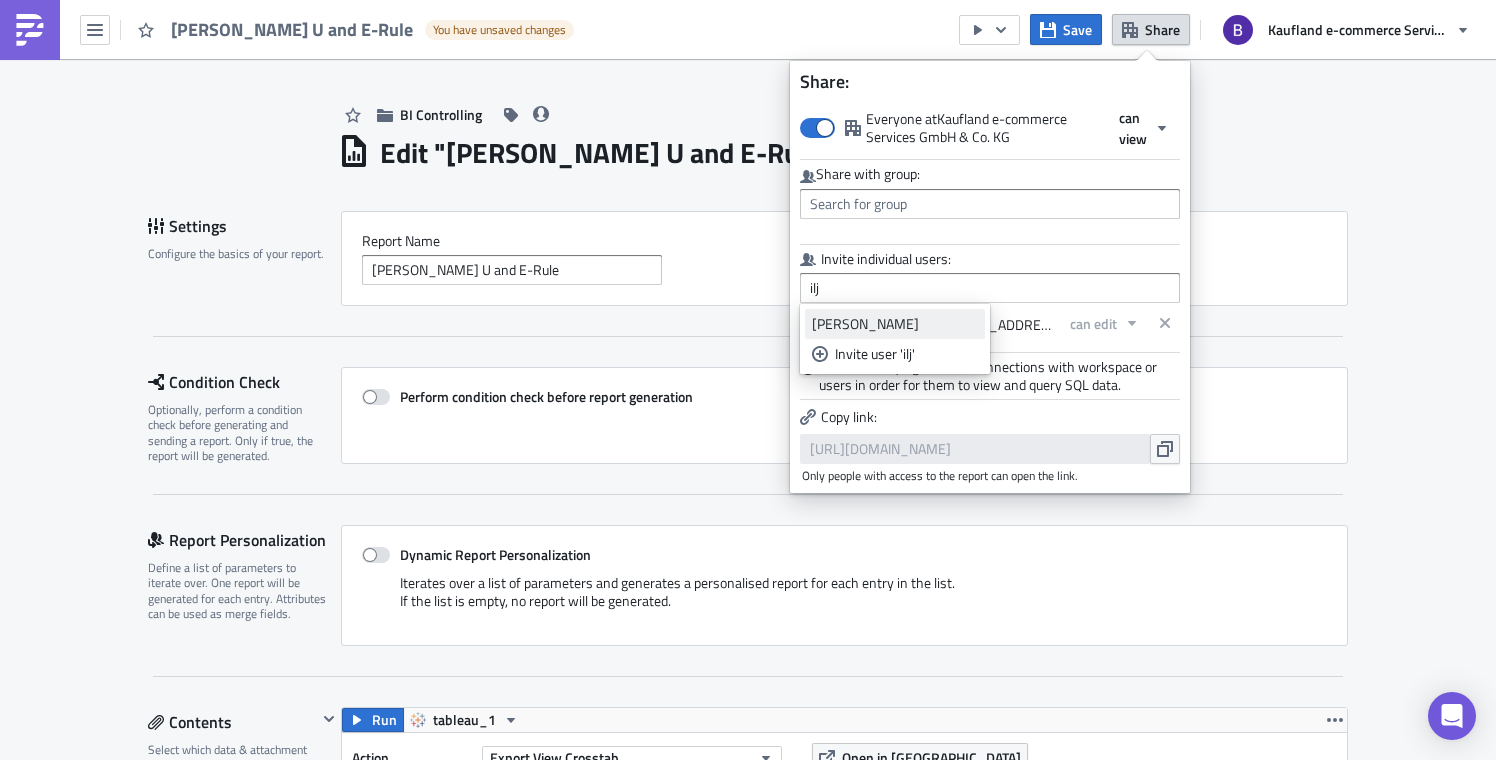 click on "[PERSON_NAME]" at bounding box center [895, 324] 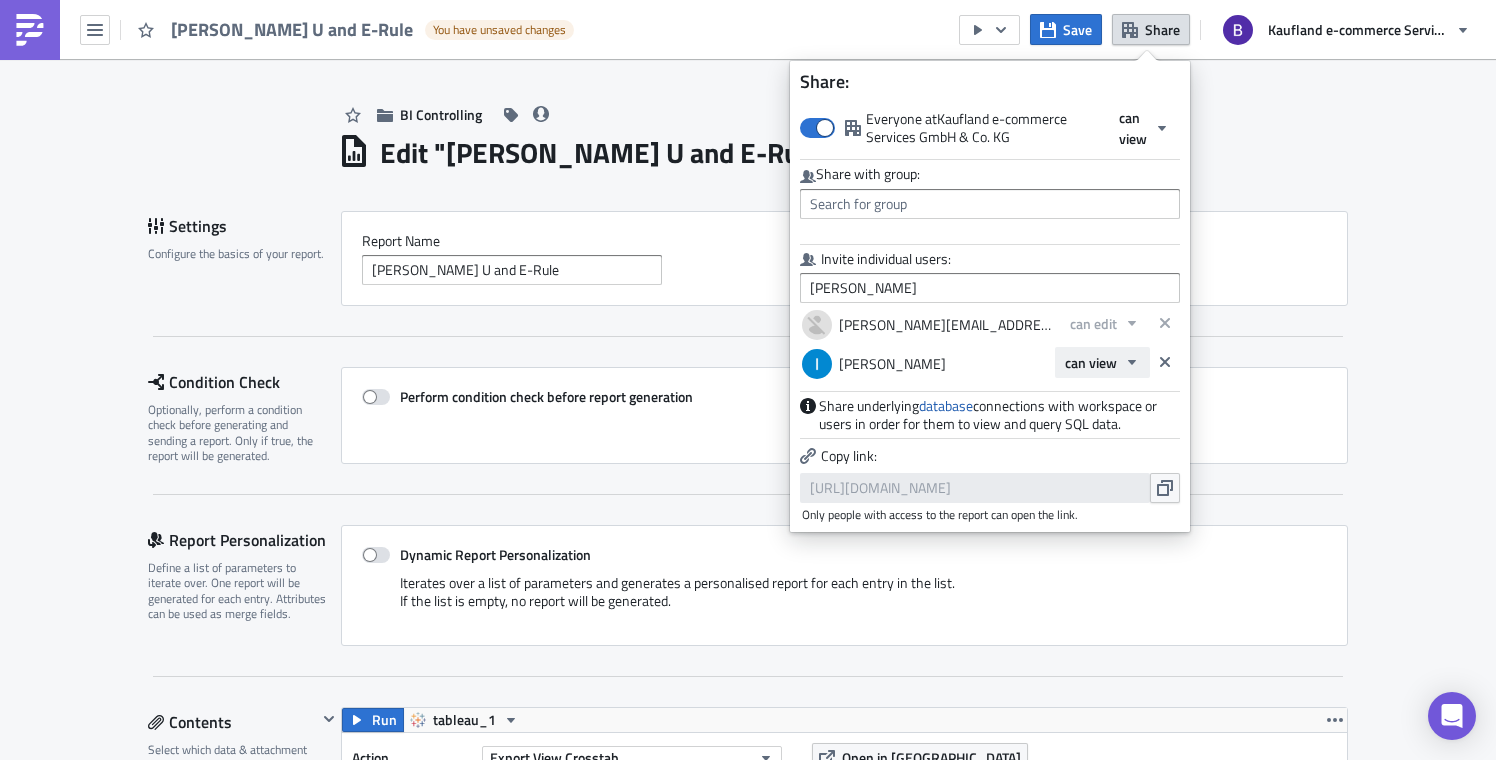 click on "can view" at bounding box center [1102, 362] 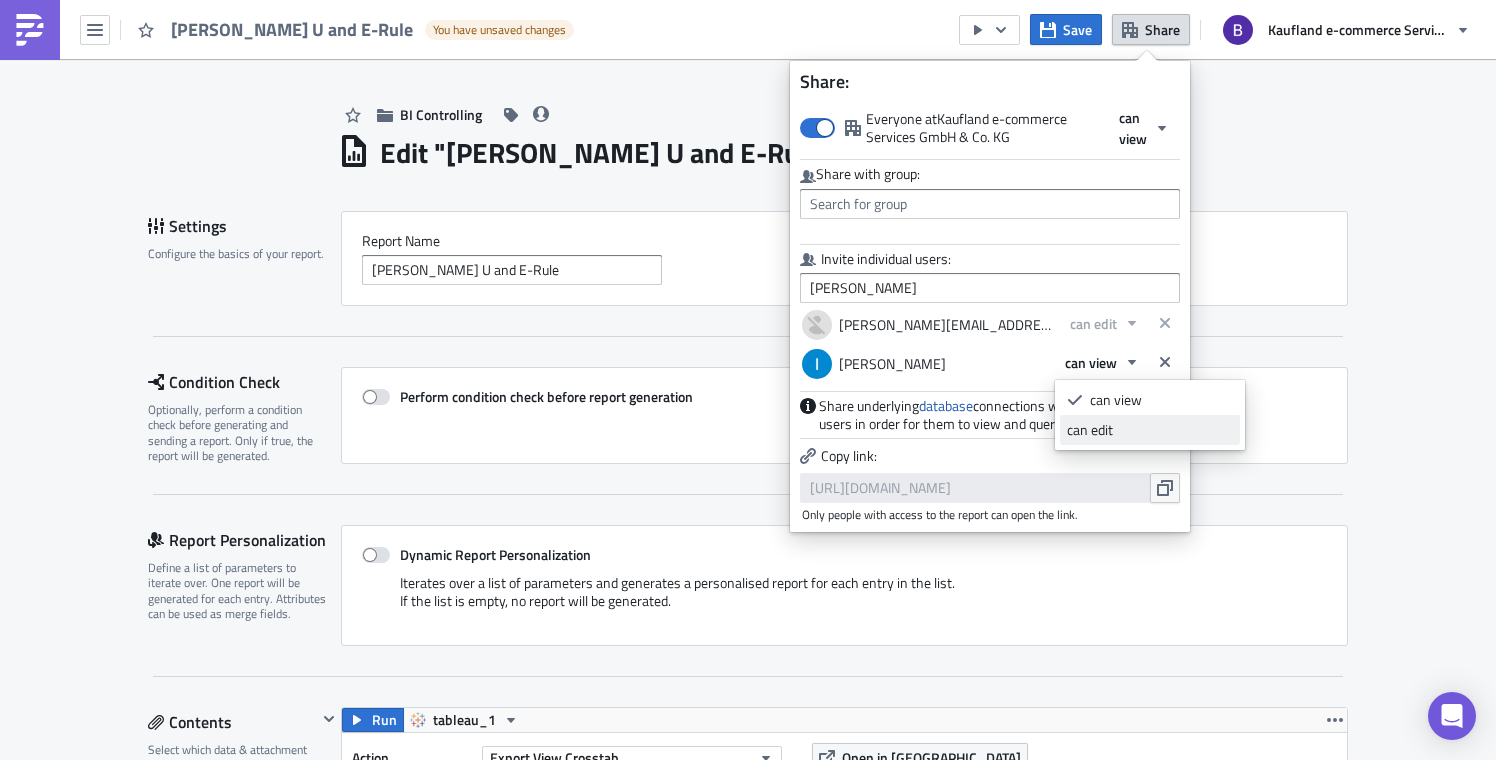 click on "can edit" at bounding box center (1150, 430) 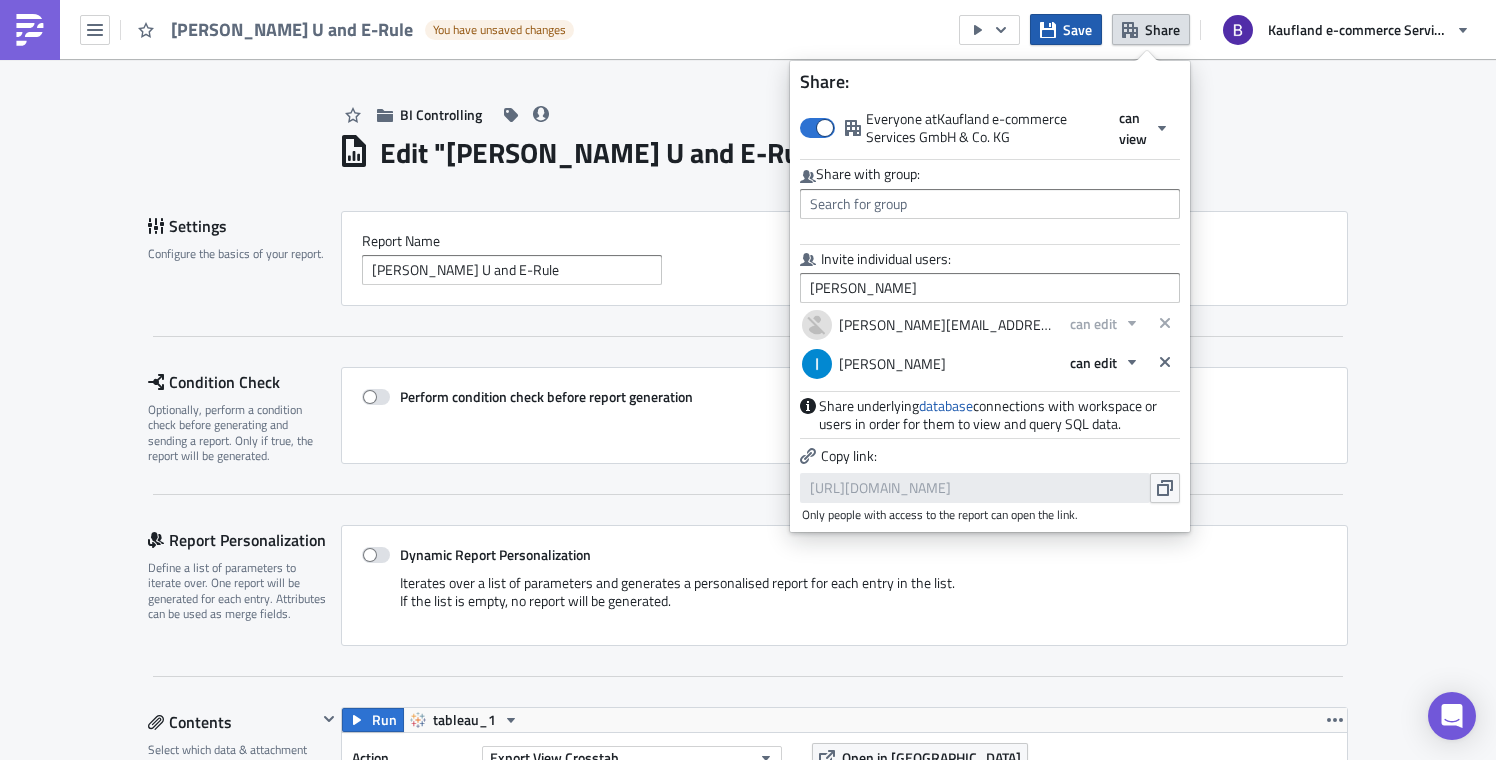 click on "Save" at bounding box center [1077, 29] 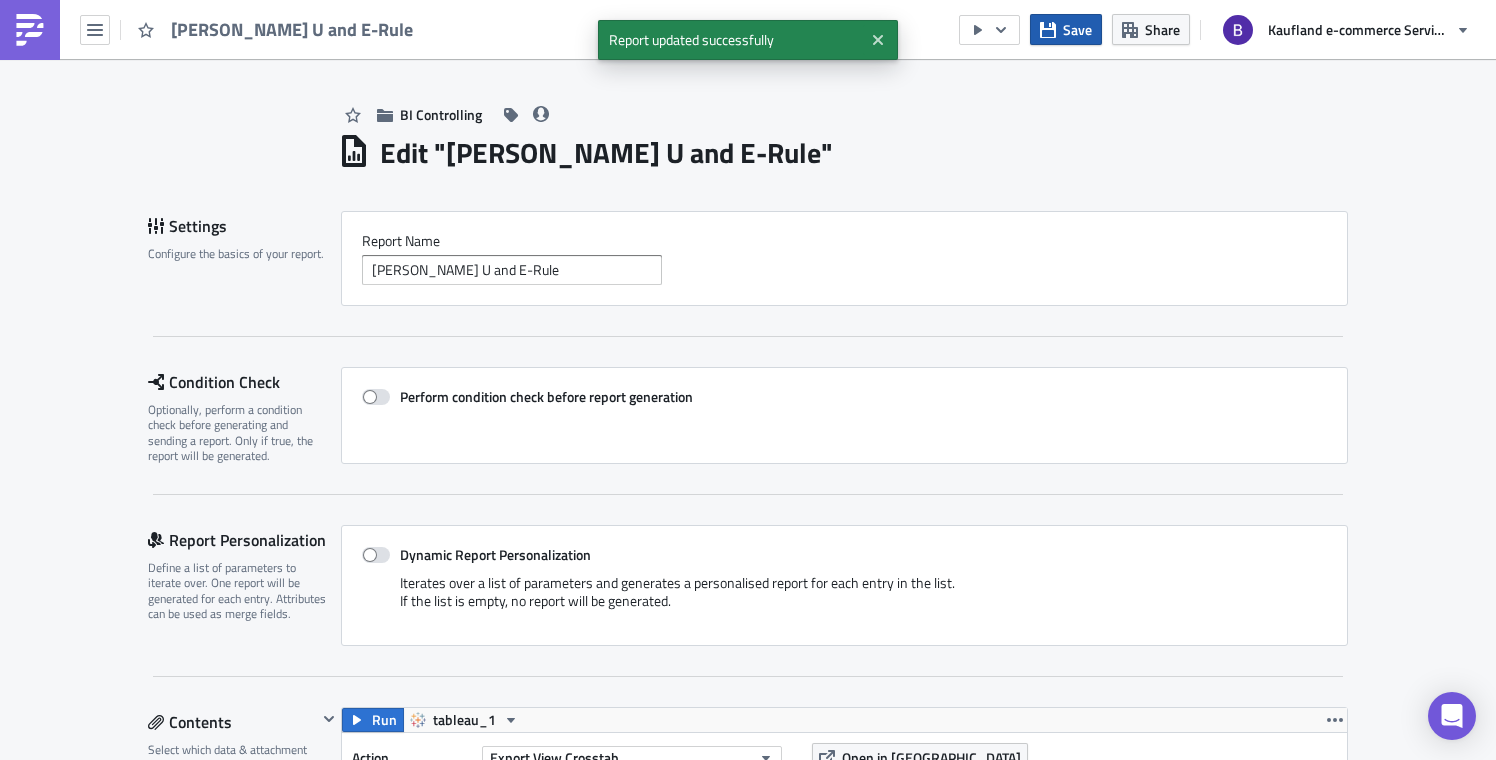 click on "Save" at bounding box center [1077, 29] 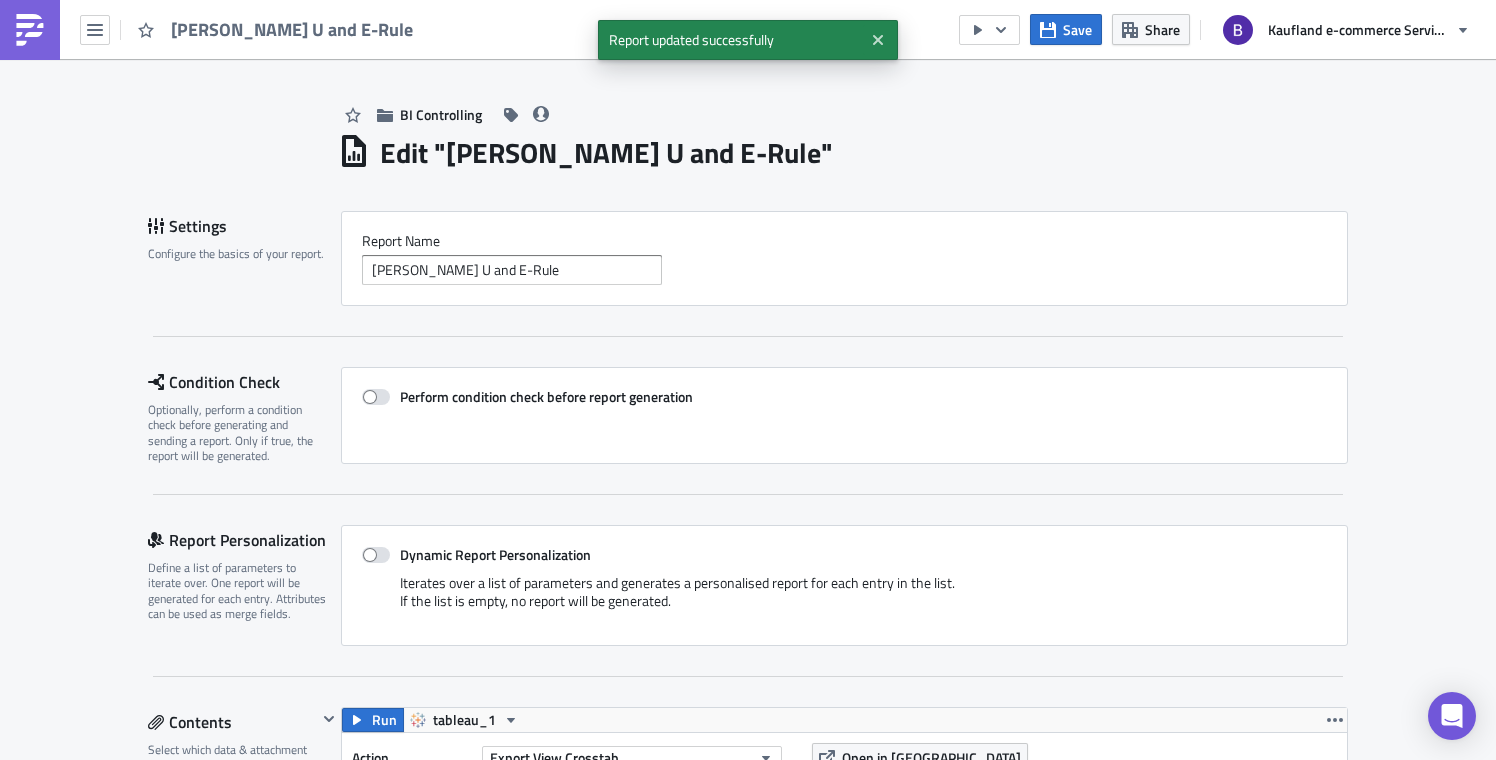 click on "Edit " Händler U and E-Rule "" at bounding box center (843, 150) 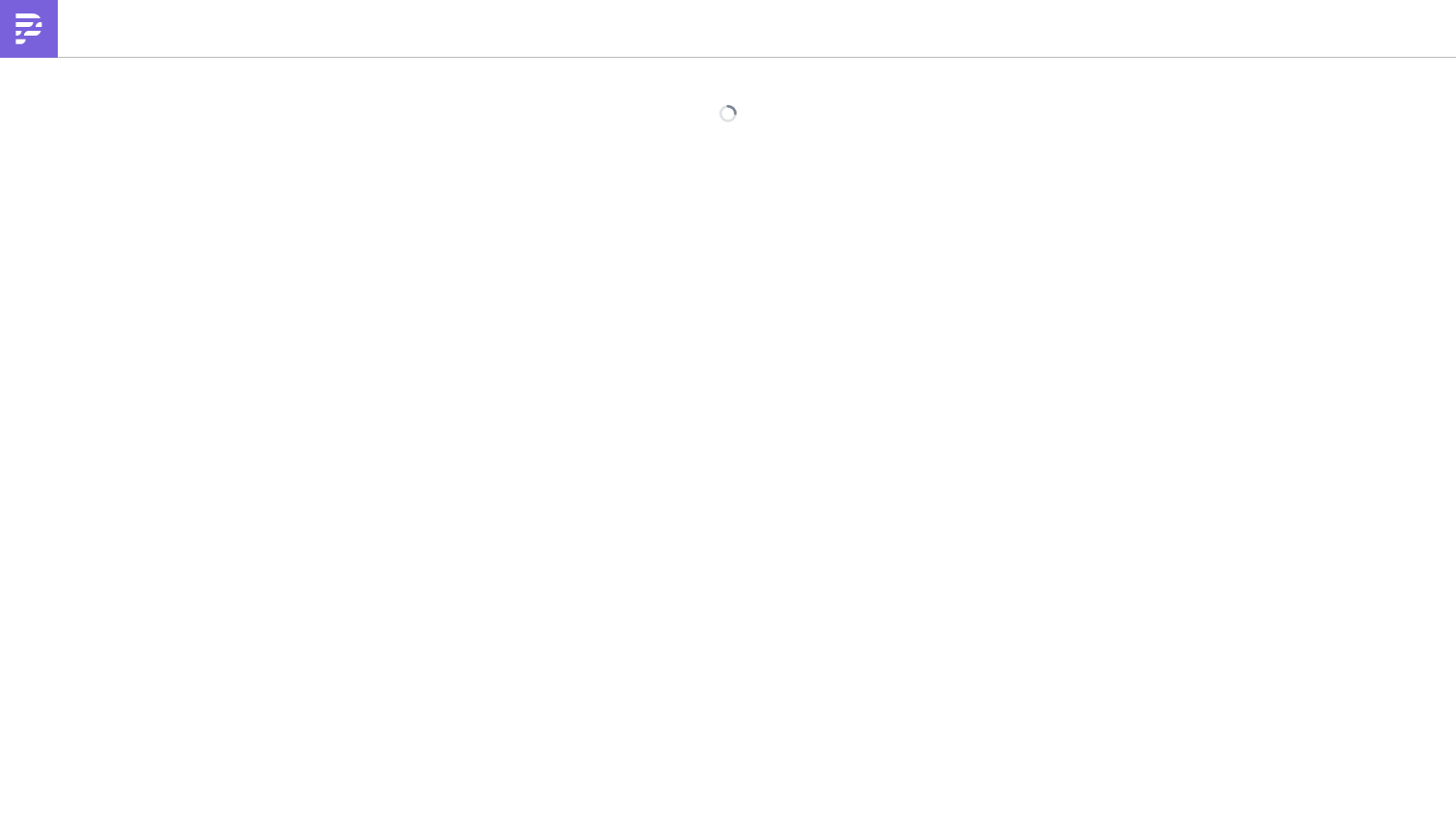 scroll, scrollTop: 0, scrollLeft: 0, axis: both 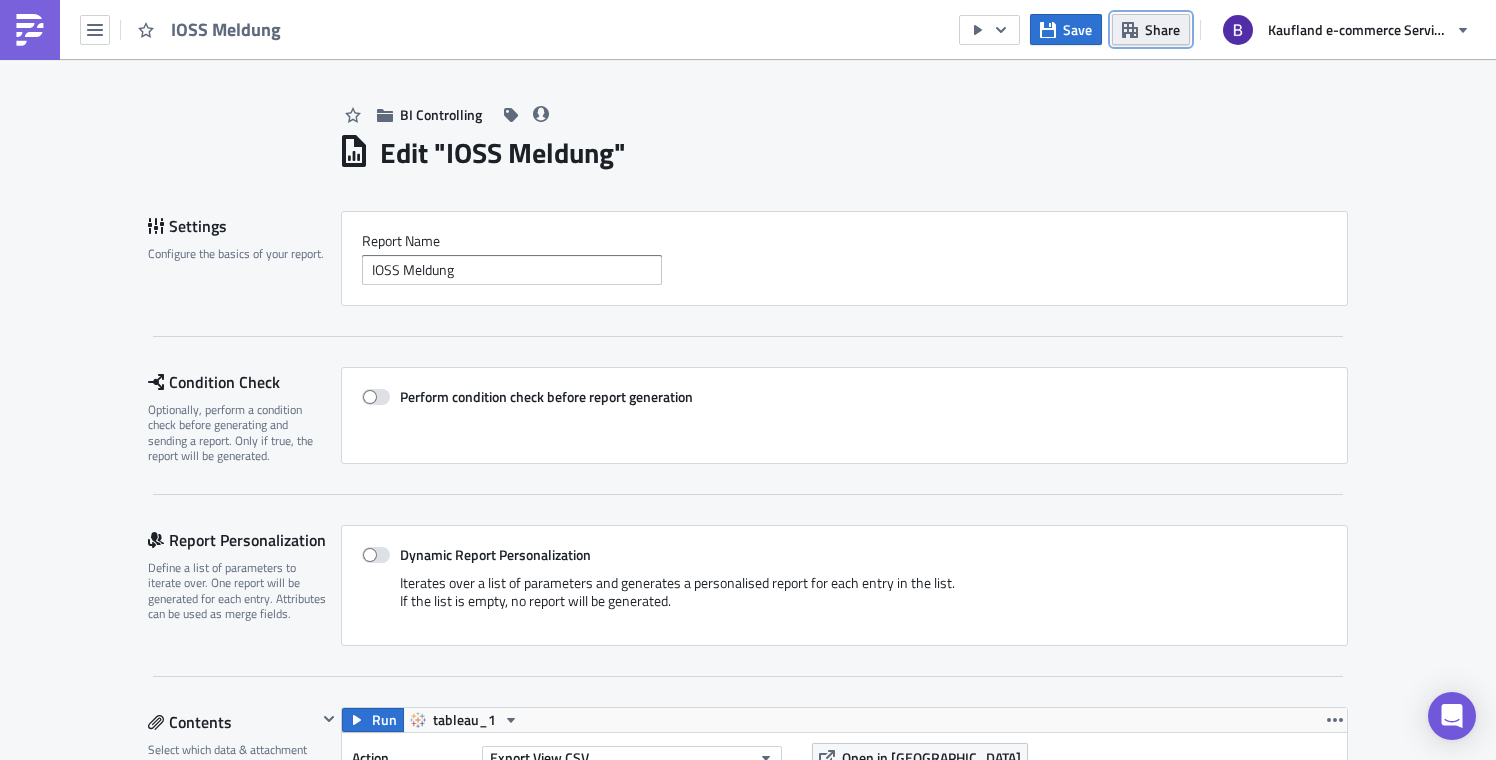 click on "Share" at bounding box center (1162, 29) 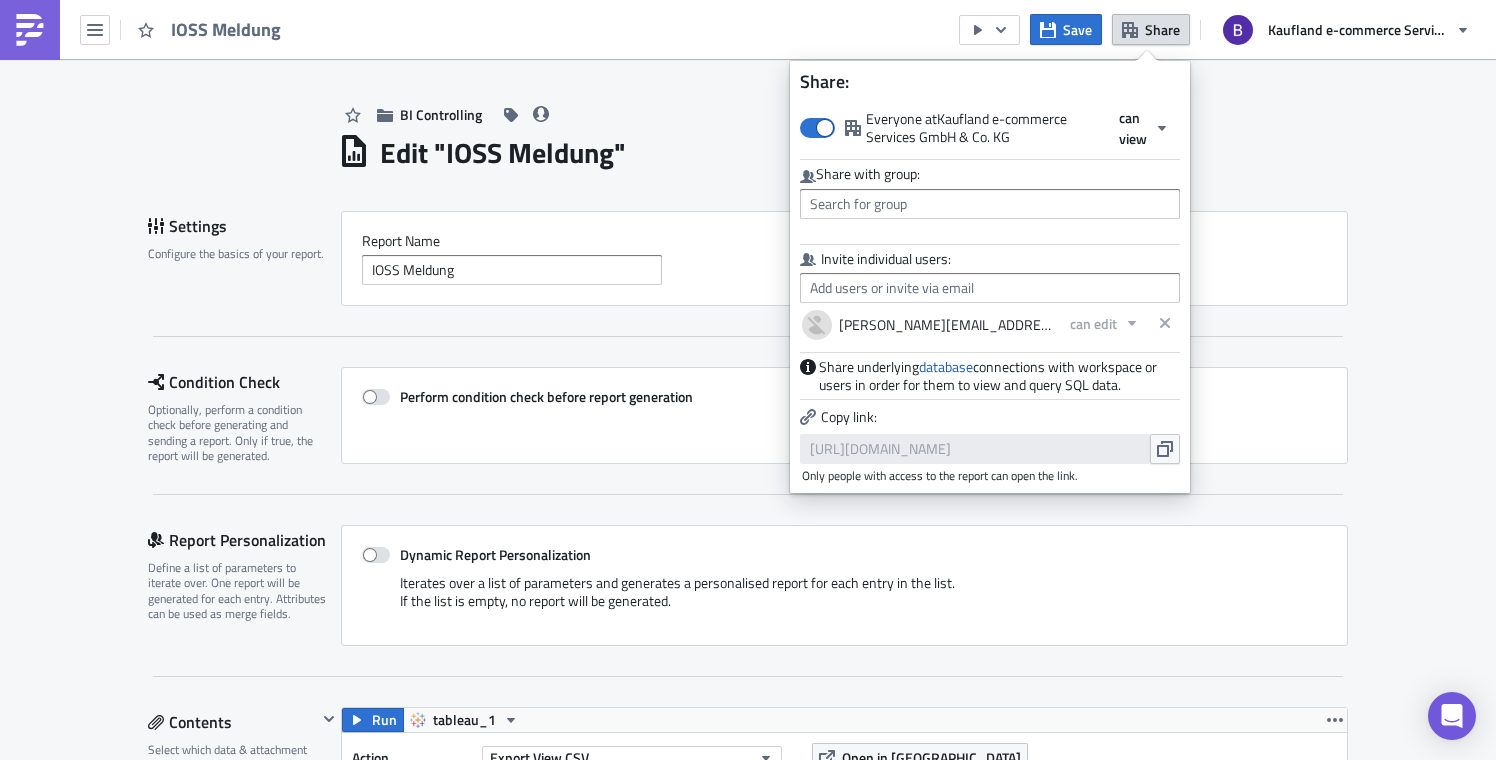 click on "Invite individual users:" at bounding box center (990, 276) 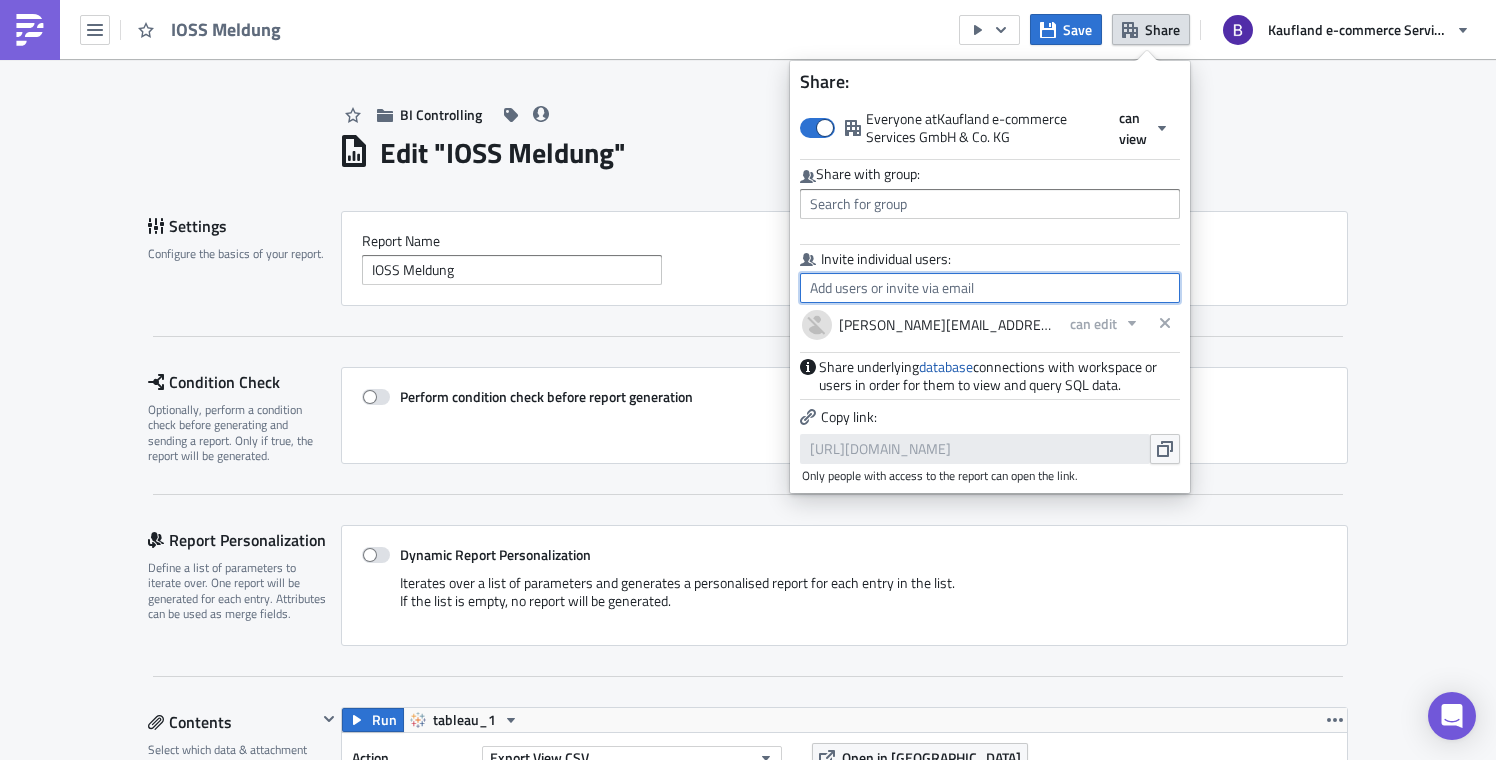 click at bounding box center (990, 288) 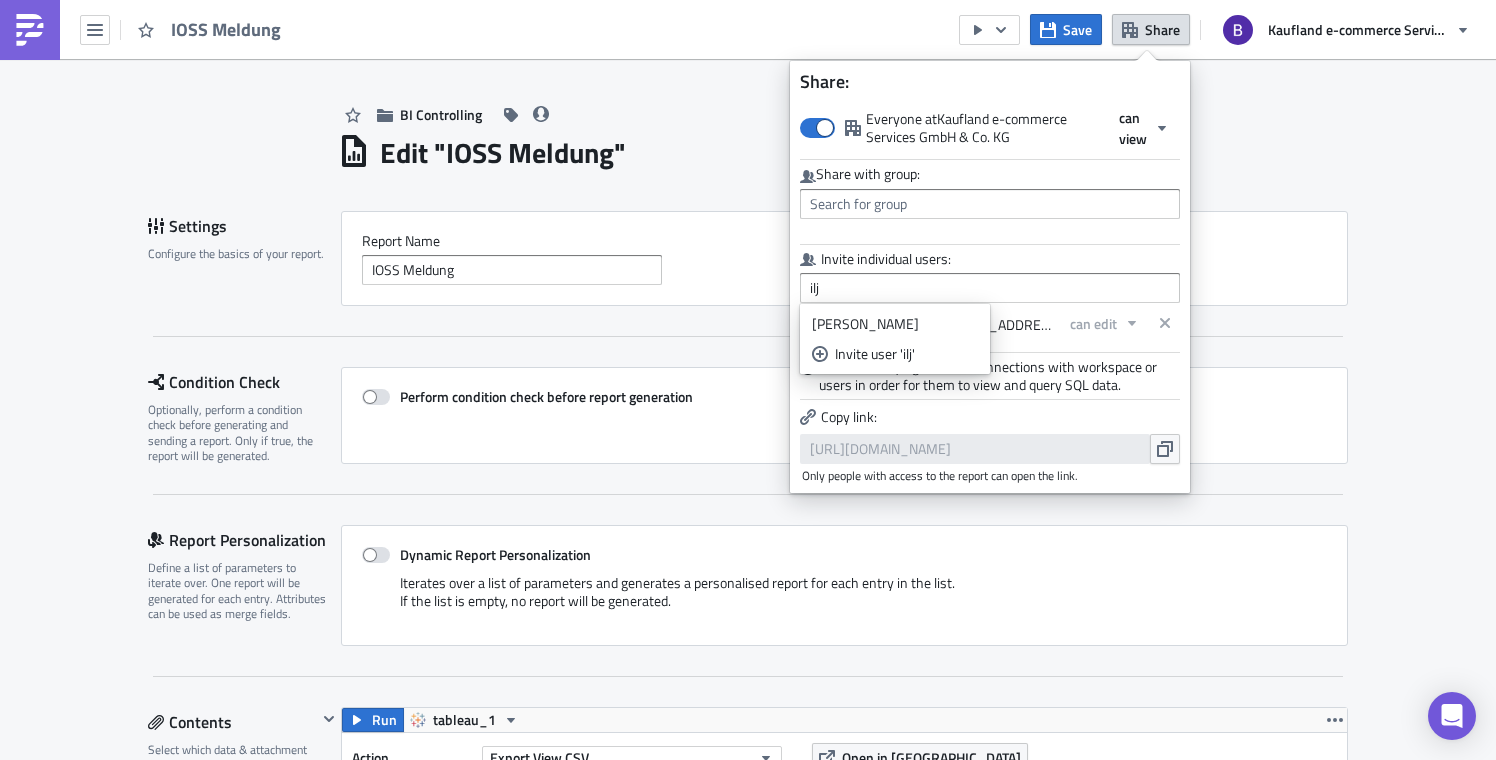 click on "Ilja Lock Invite user 'ilj'" at bounding box center [895, 339] 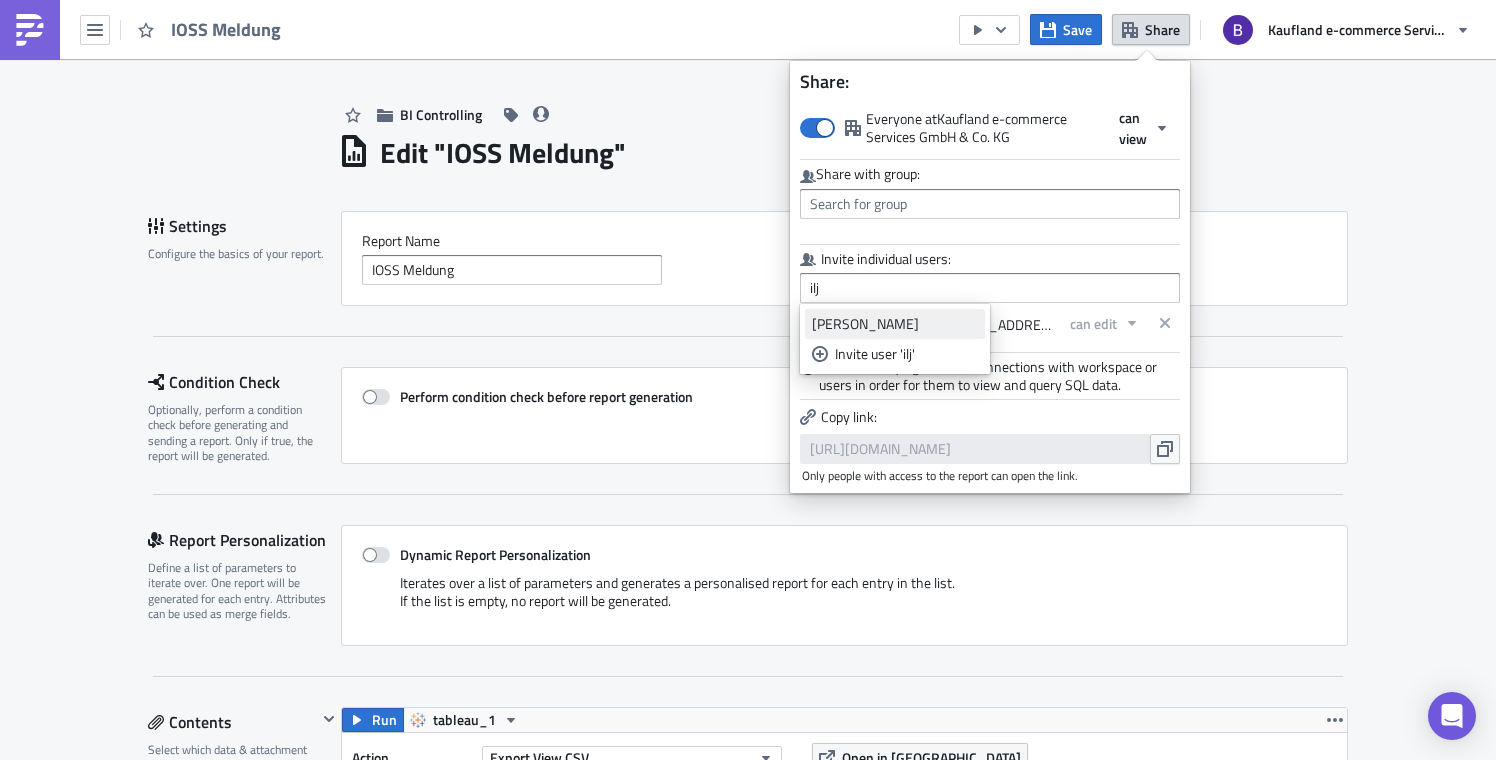 click on "[PERSON_NAME]" at bounding box center (895, 324) 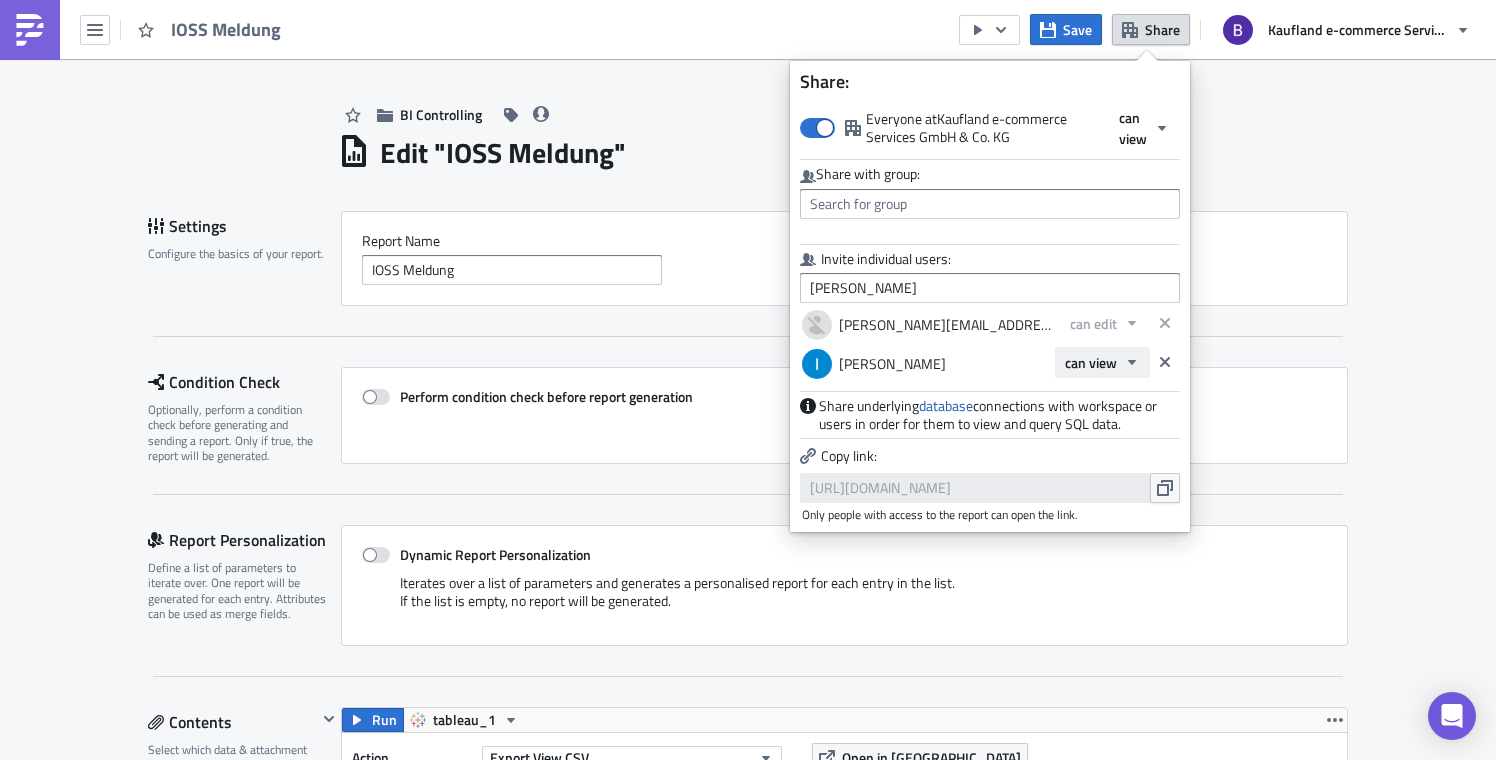 click on "can view" at bounding box center [1091, 362] 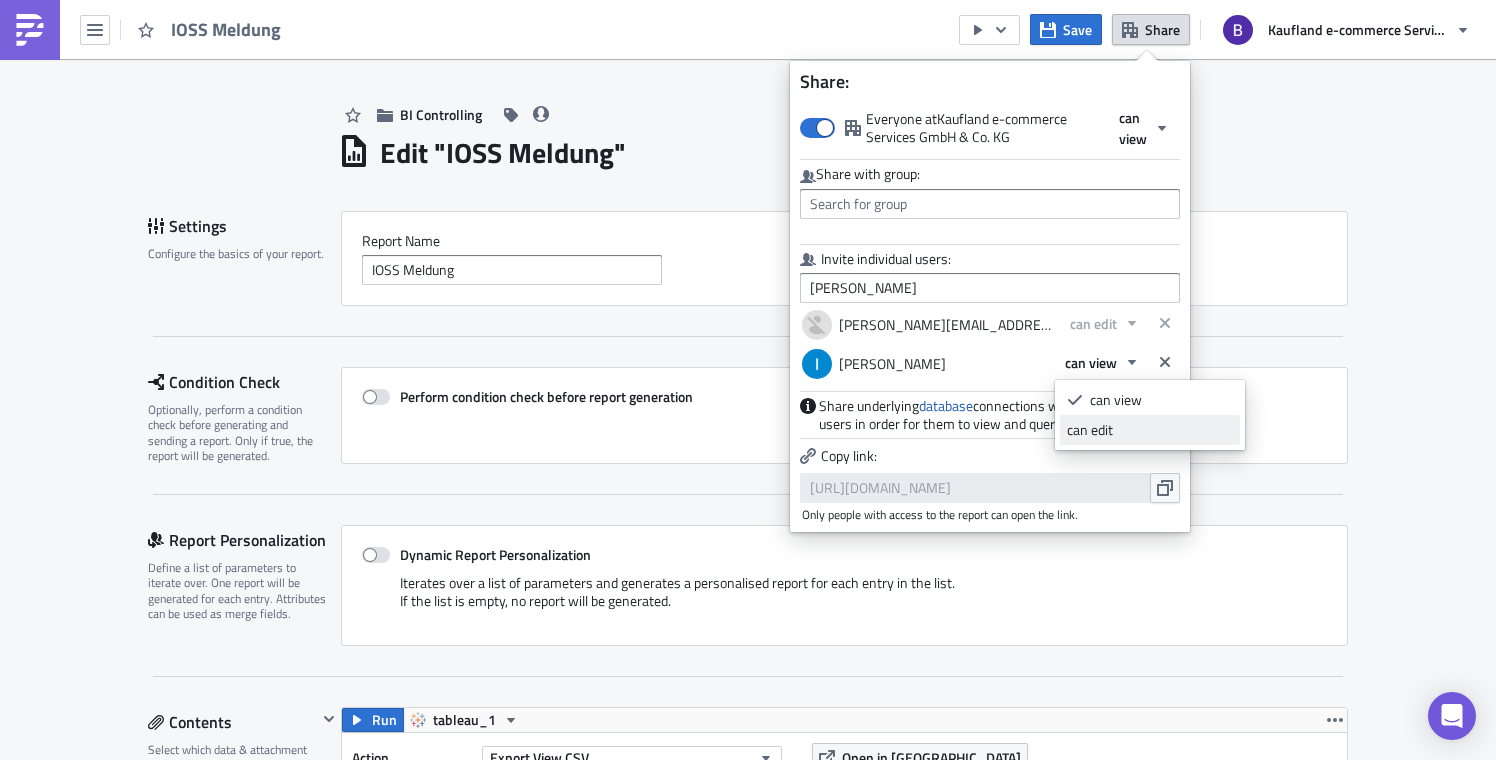 click on "can edit" at bounding box center (1150, 430) 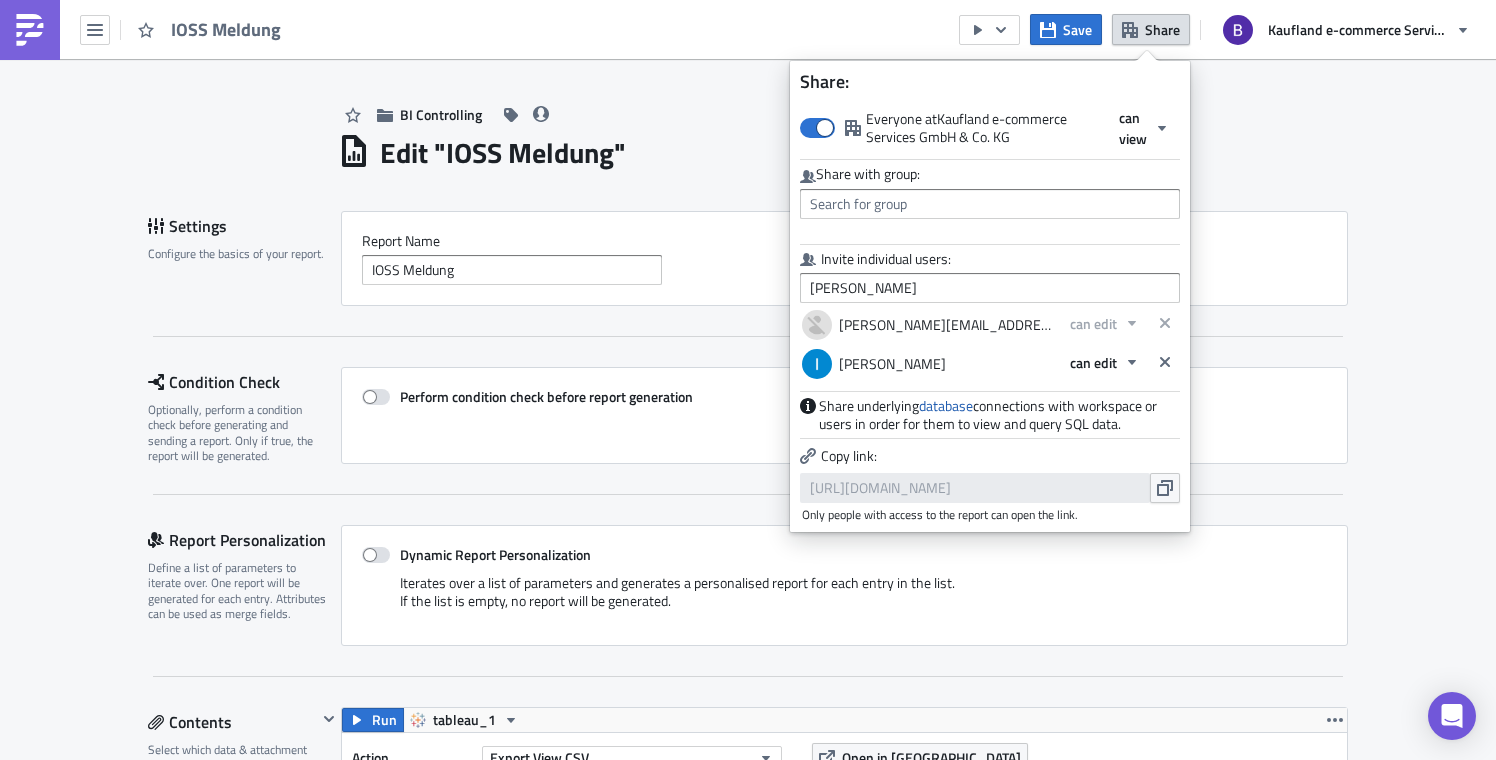 click on "Edit " IOSS Meldung "" at bounding box center [843, 150] 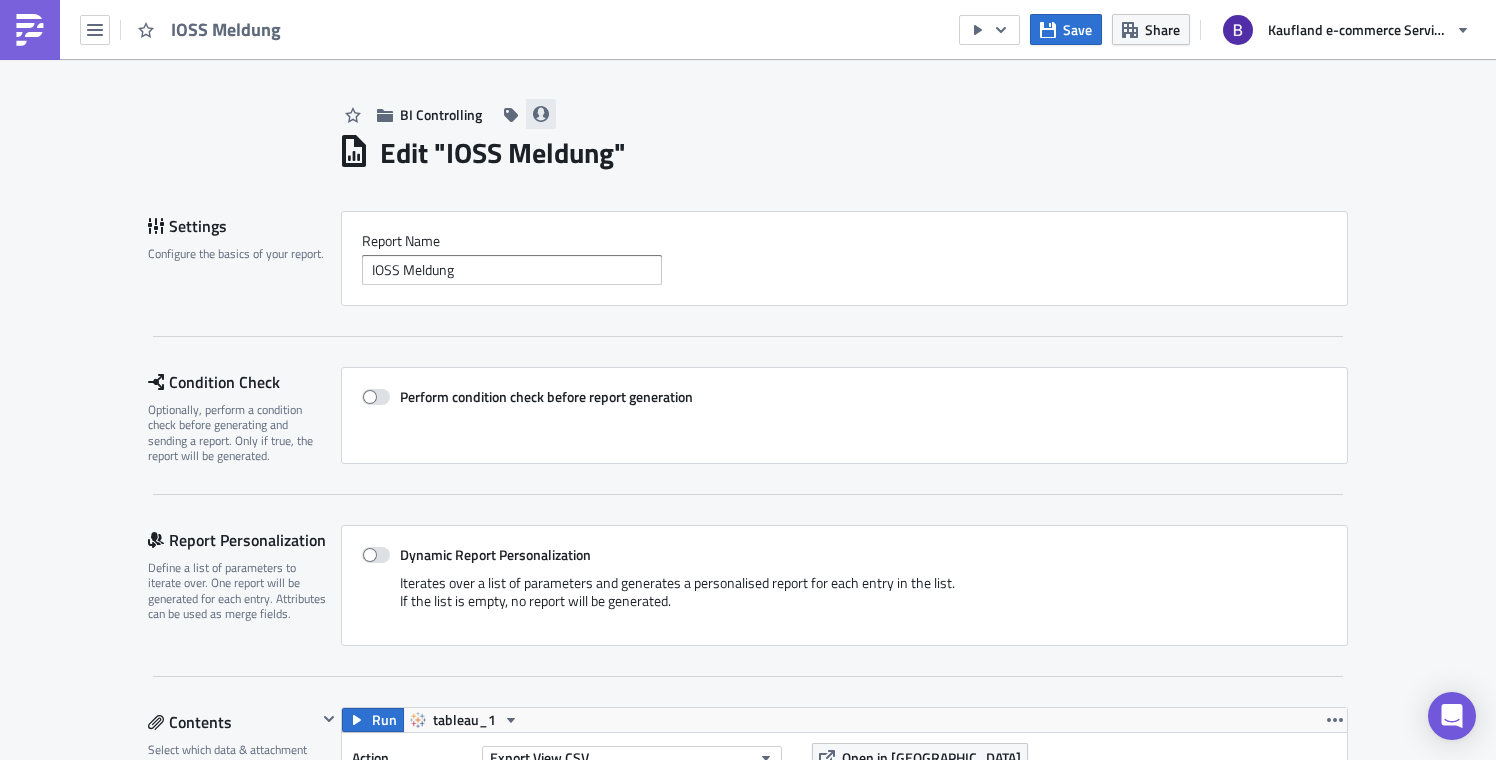 click at bounding box center [541, 114] 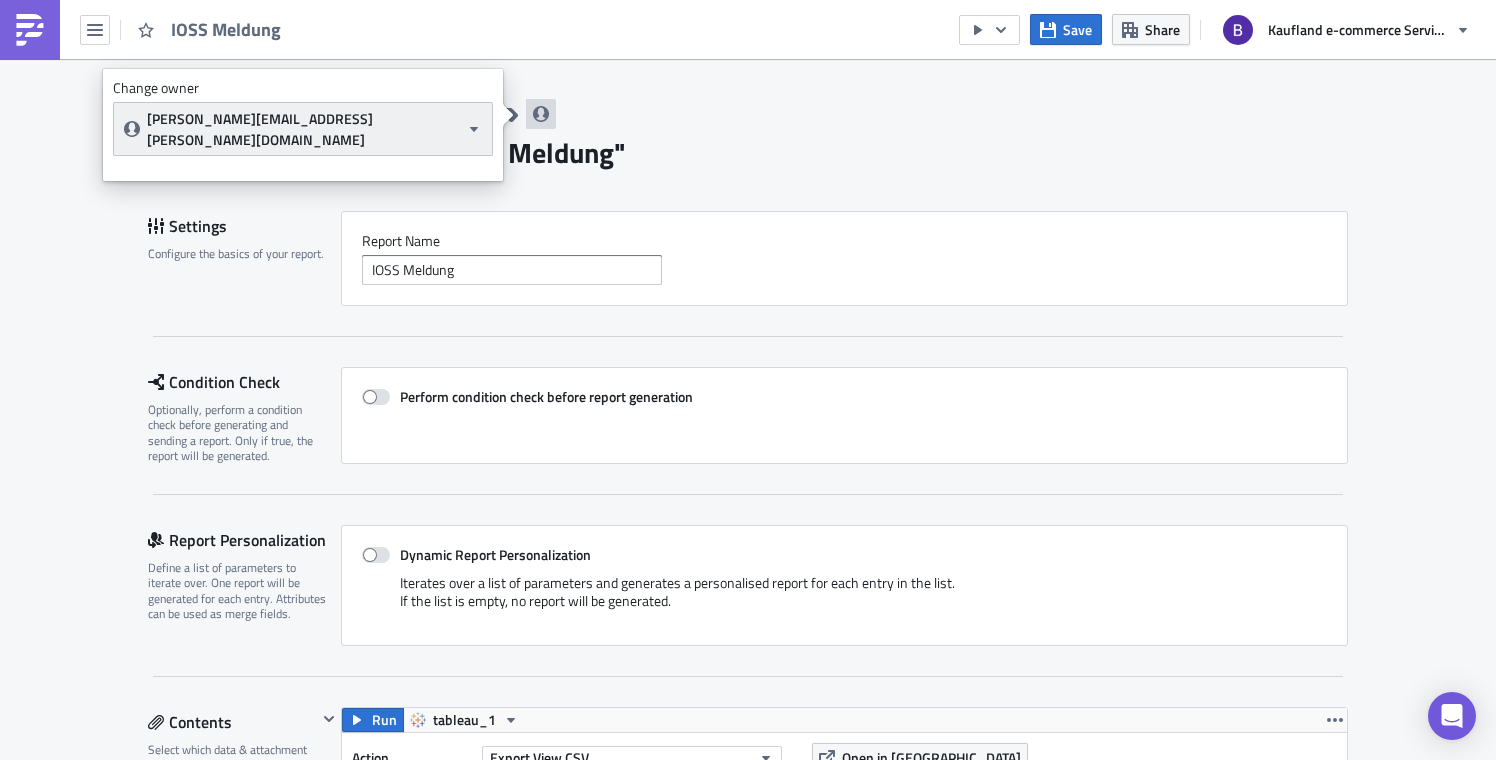 click on "[PERSON_NAME][EMAIL_ADDRESS][PERSON_NAME][DOMAIN_NAME]" at bounding box center [303, 129] 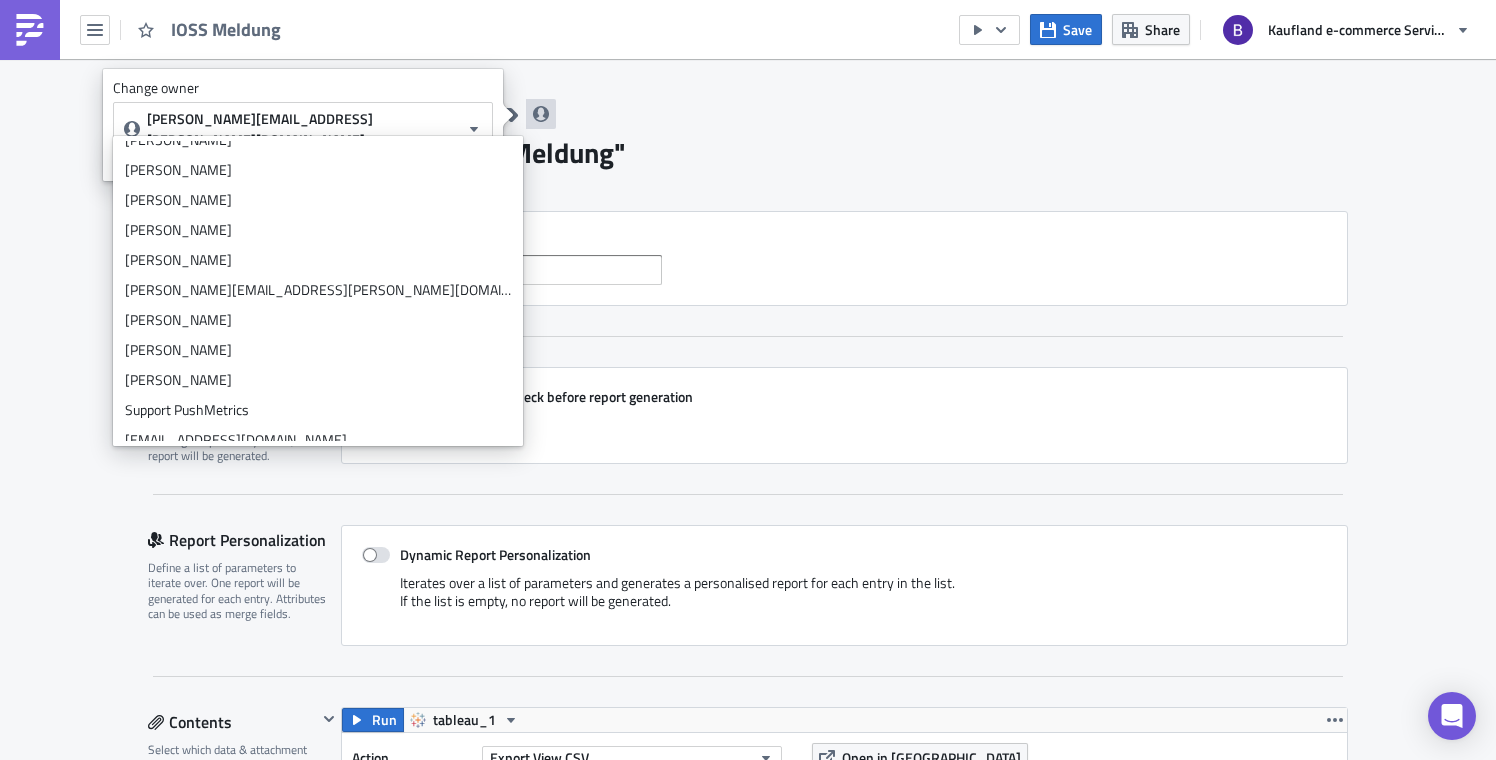 scroll, scrollTop: 0, scrollLeft: 0, axis: both 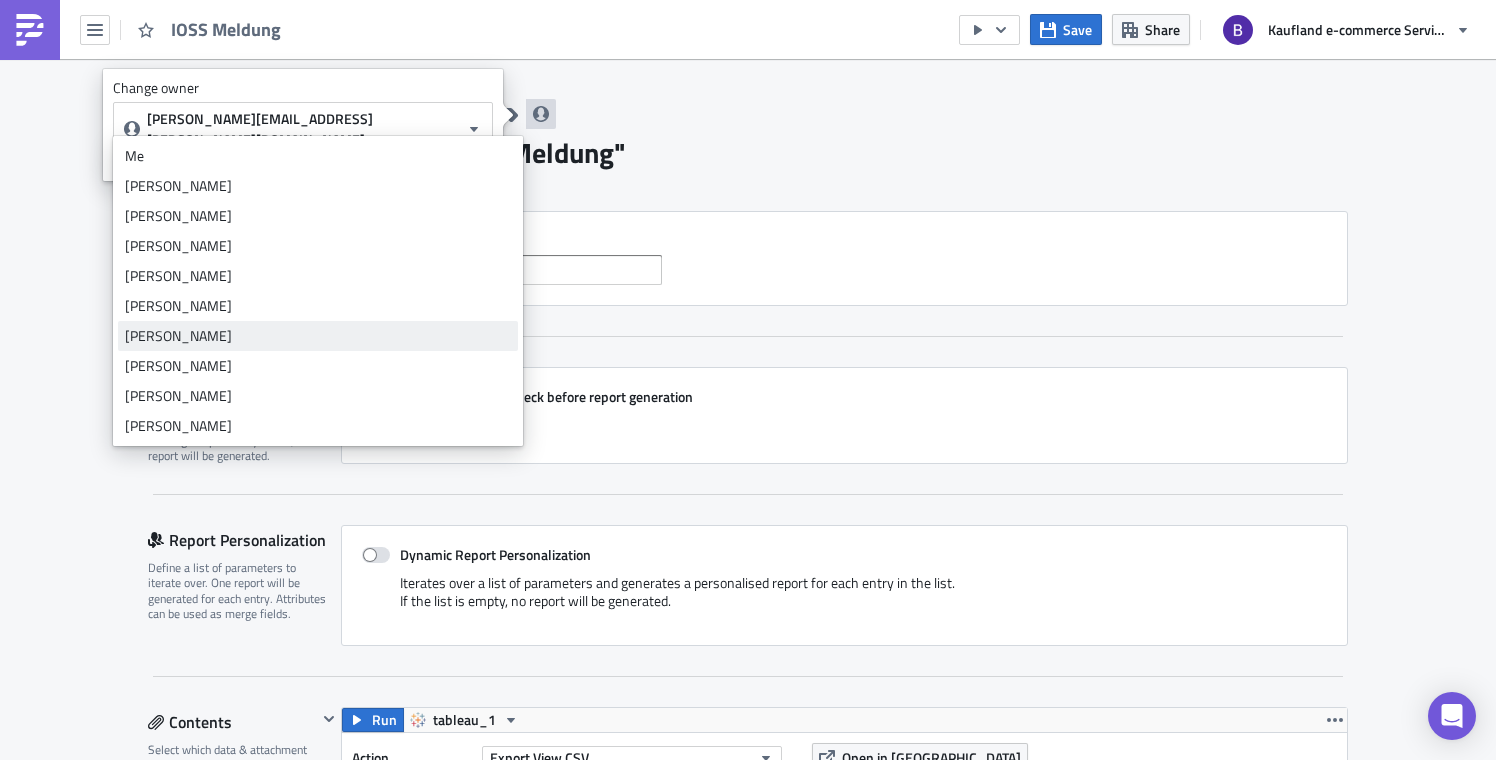 click on "[PERSON_NAME]" at bounding box center (318, 336) 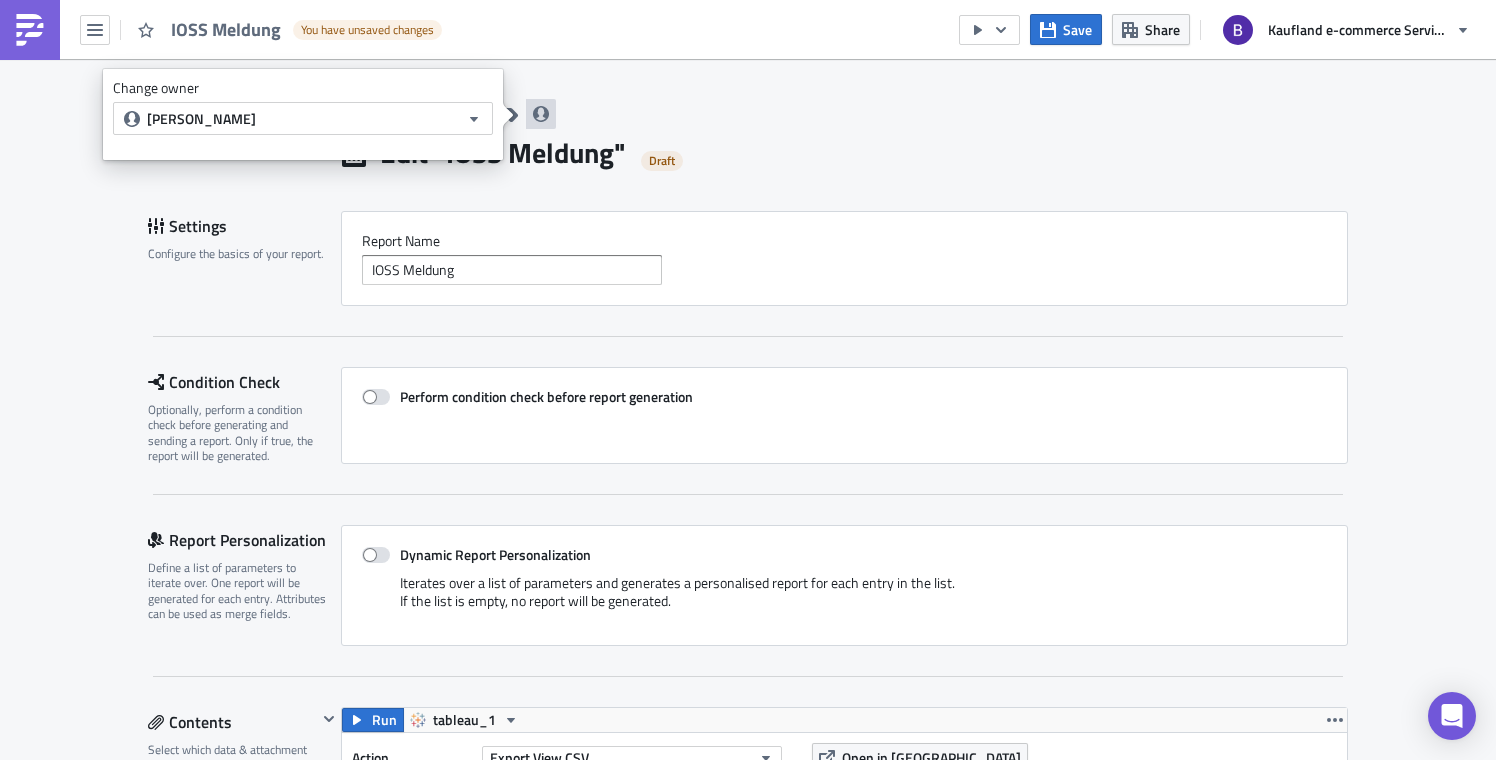 click on "Edit " IOSS Meldung "  Draft" at bounding box center [843, 150] 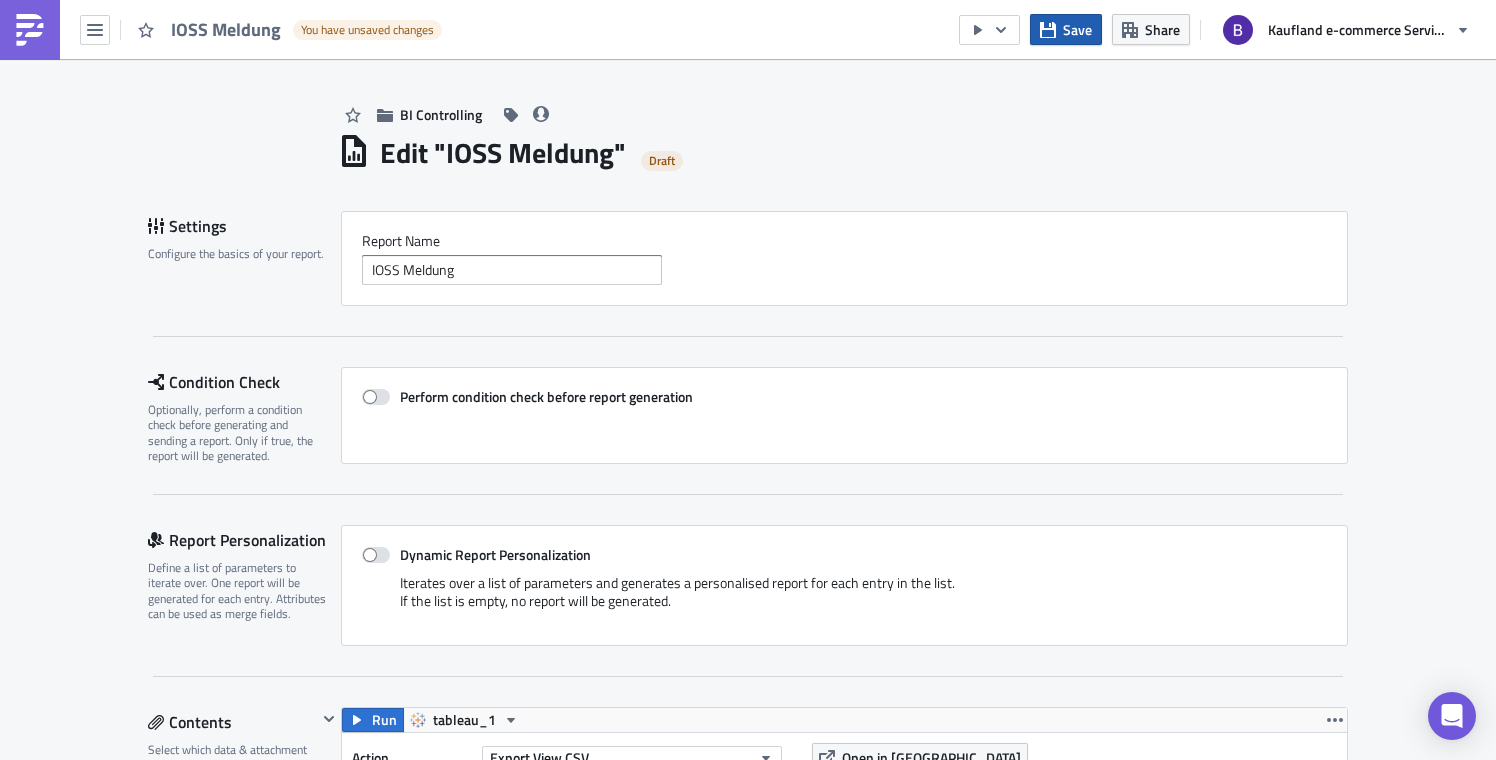 click on "Save" at bounding box center (1077, 29) 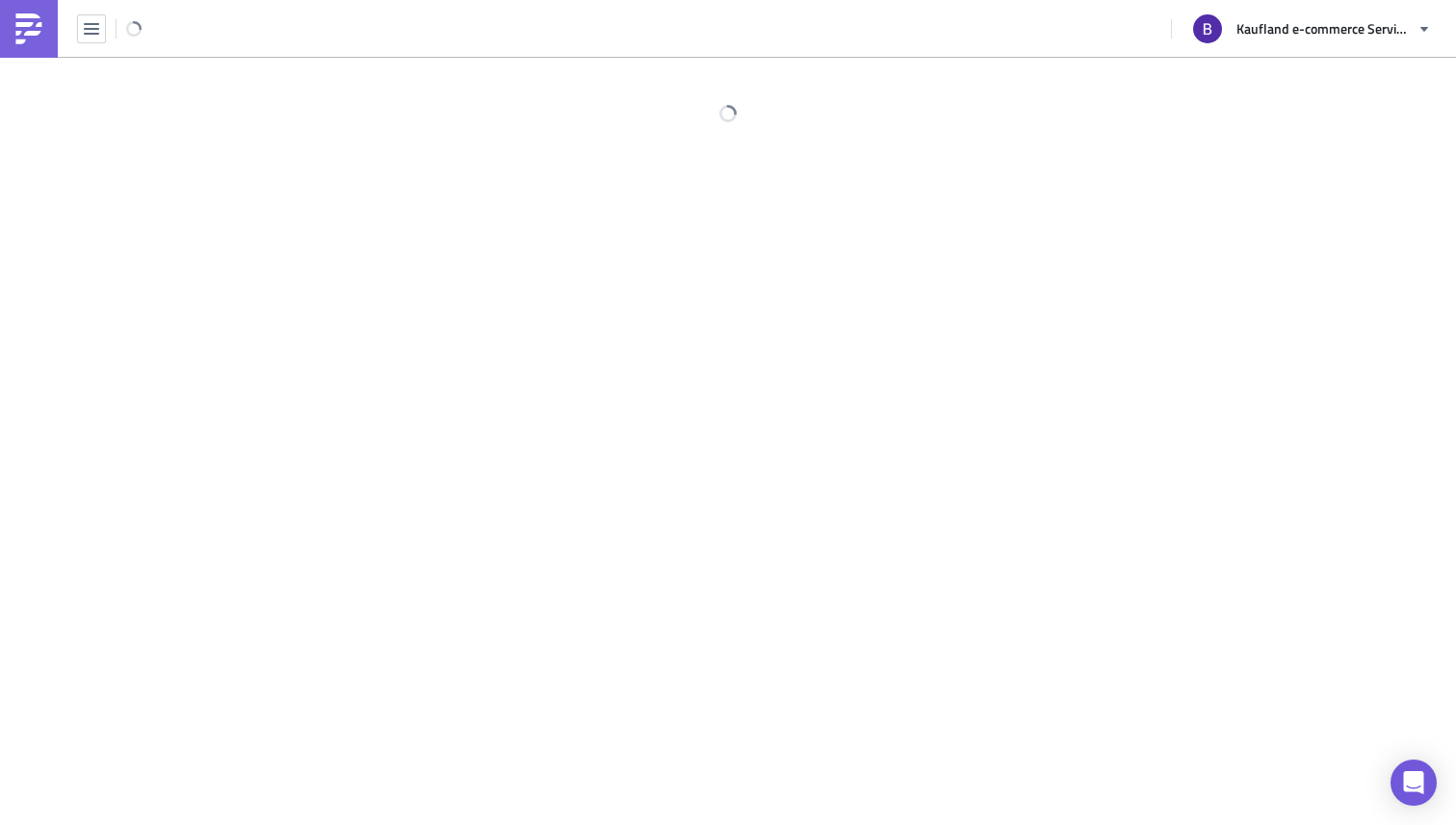 scroll, scrollTop: 0, scrollLeft: 0, axis: both 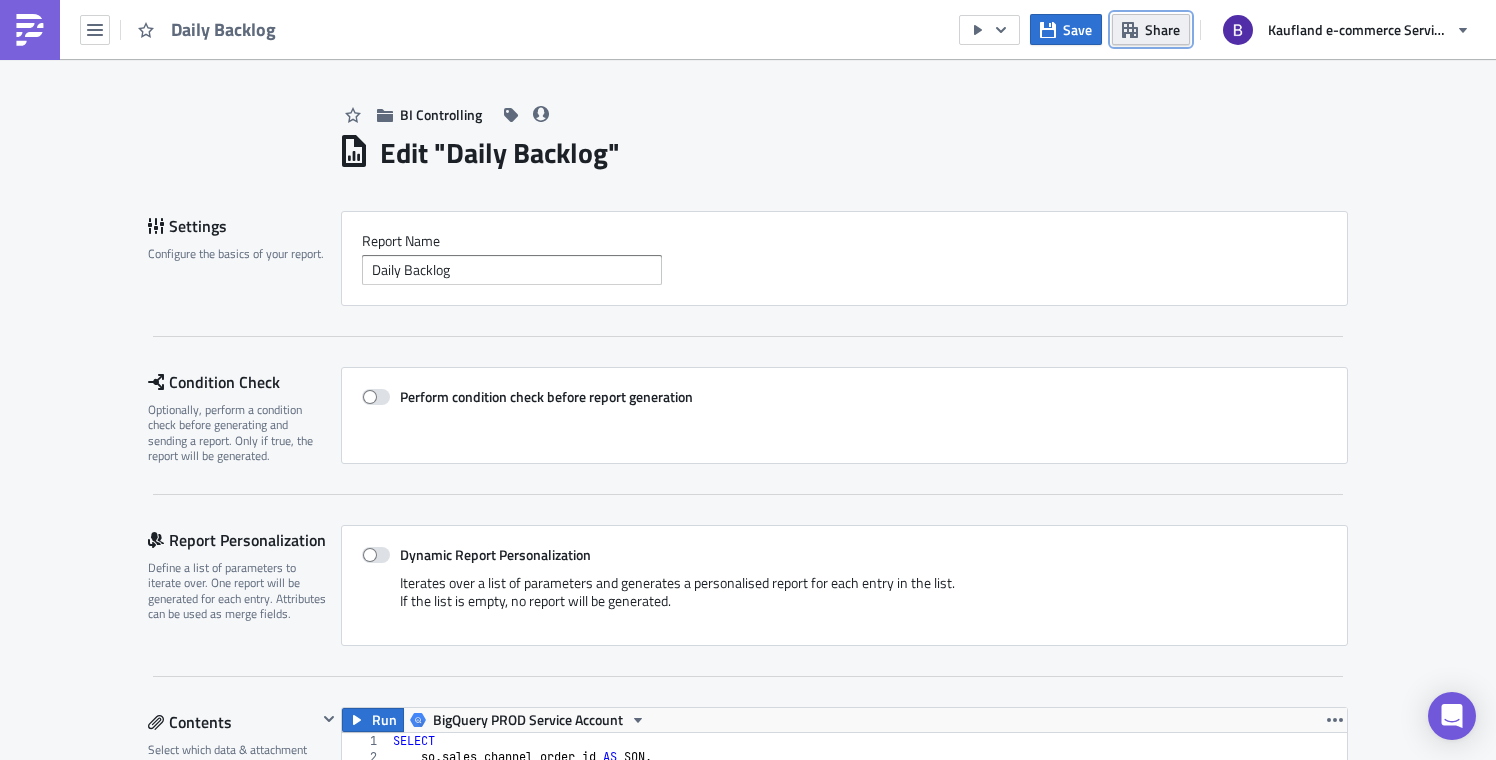 click on "Share" at bounding box center (1162, 29) 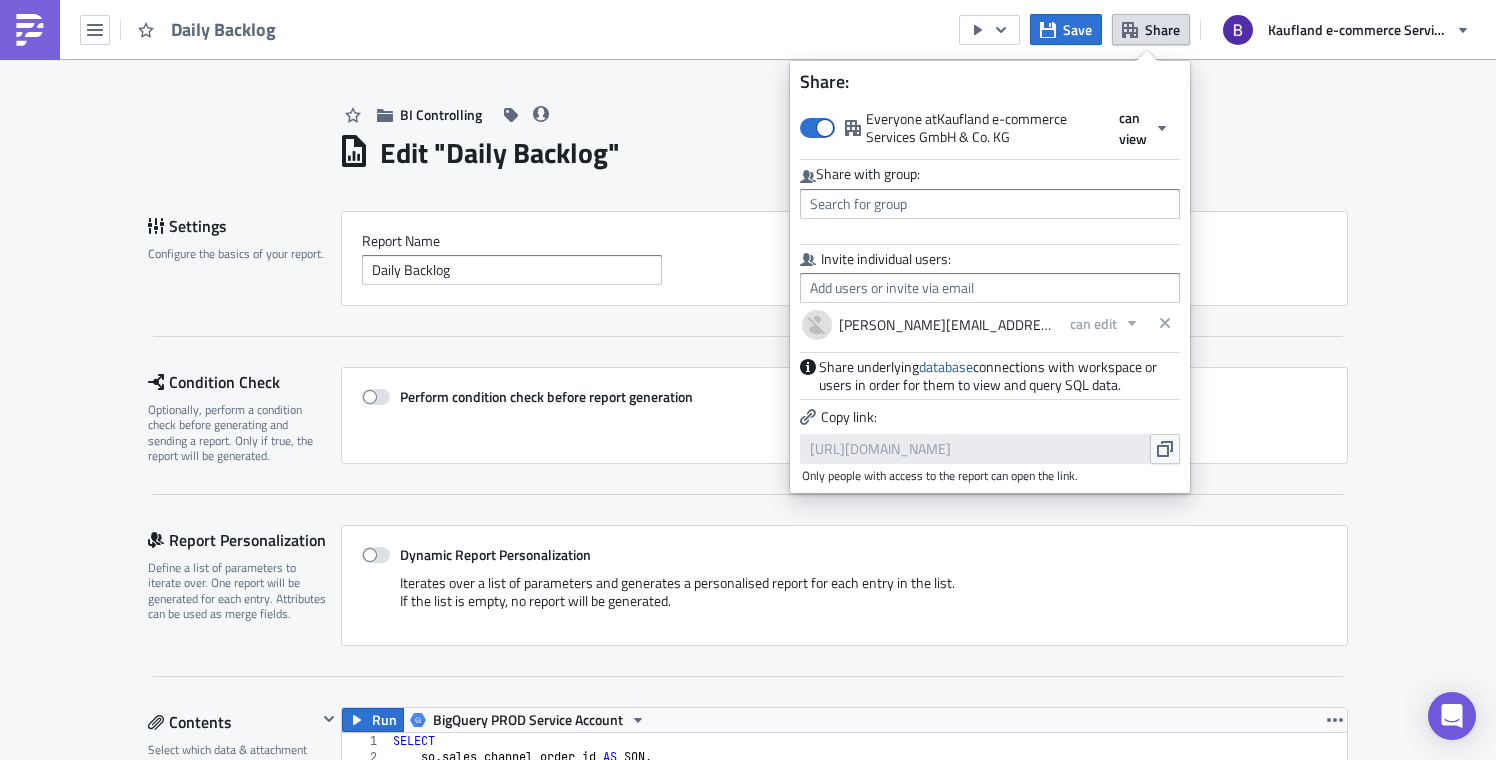 click on "[PERSON_NAME][EMAIL_ADDRESS][PERSON_NAME][DOMAIN_NAME] can edit" at bounding box center [990, 322] 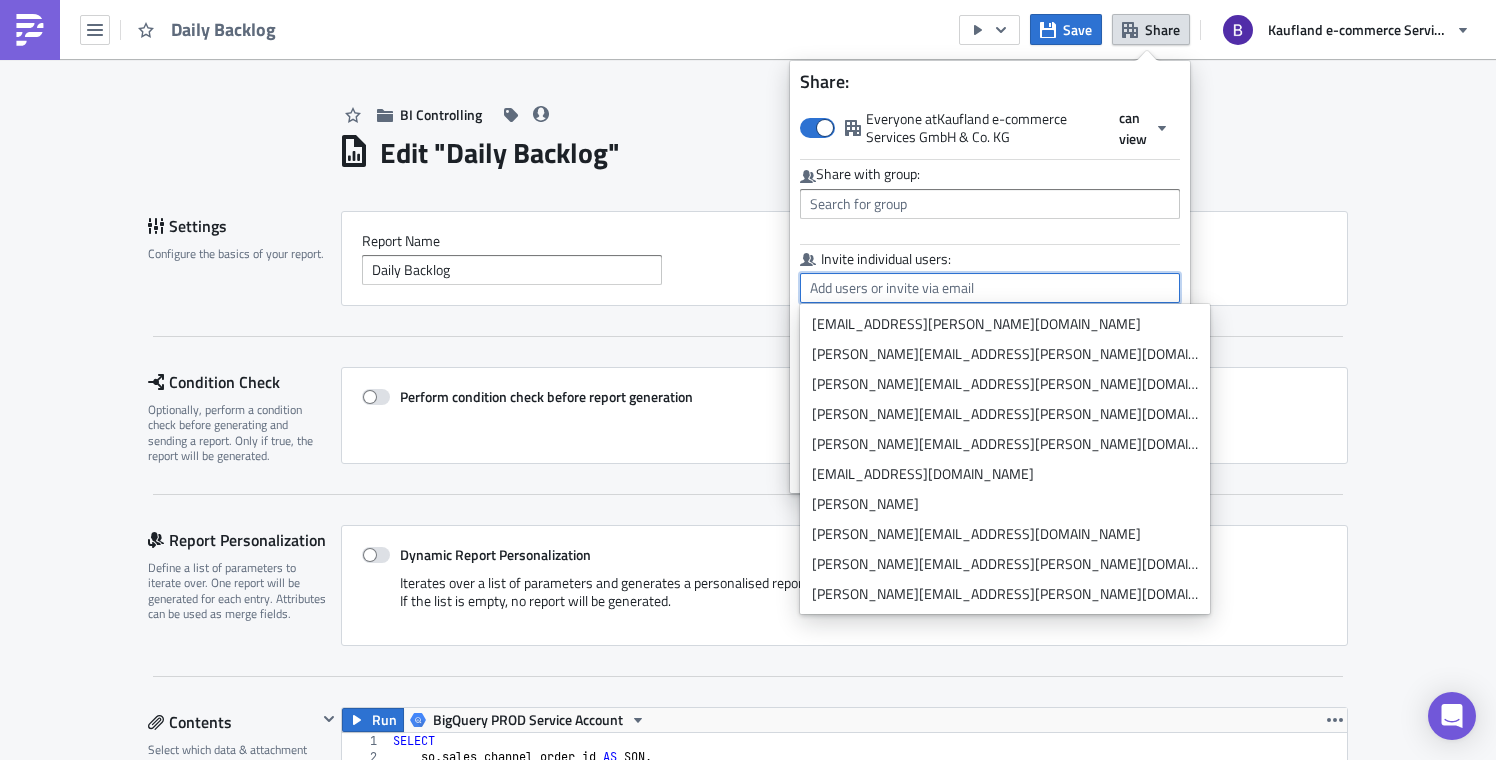 click at bounding box center [990, 288] 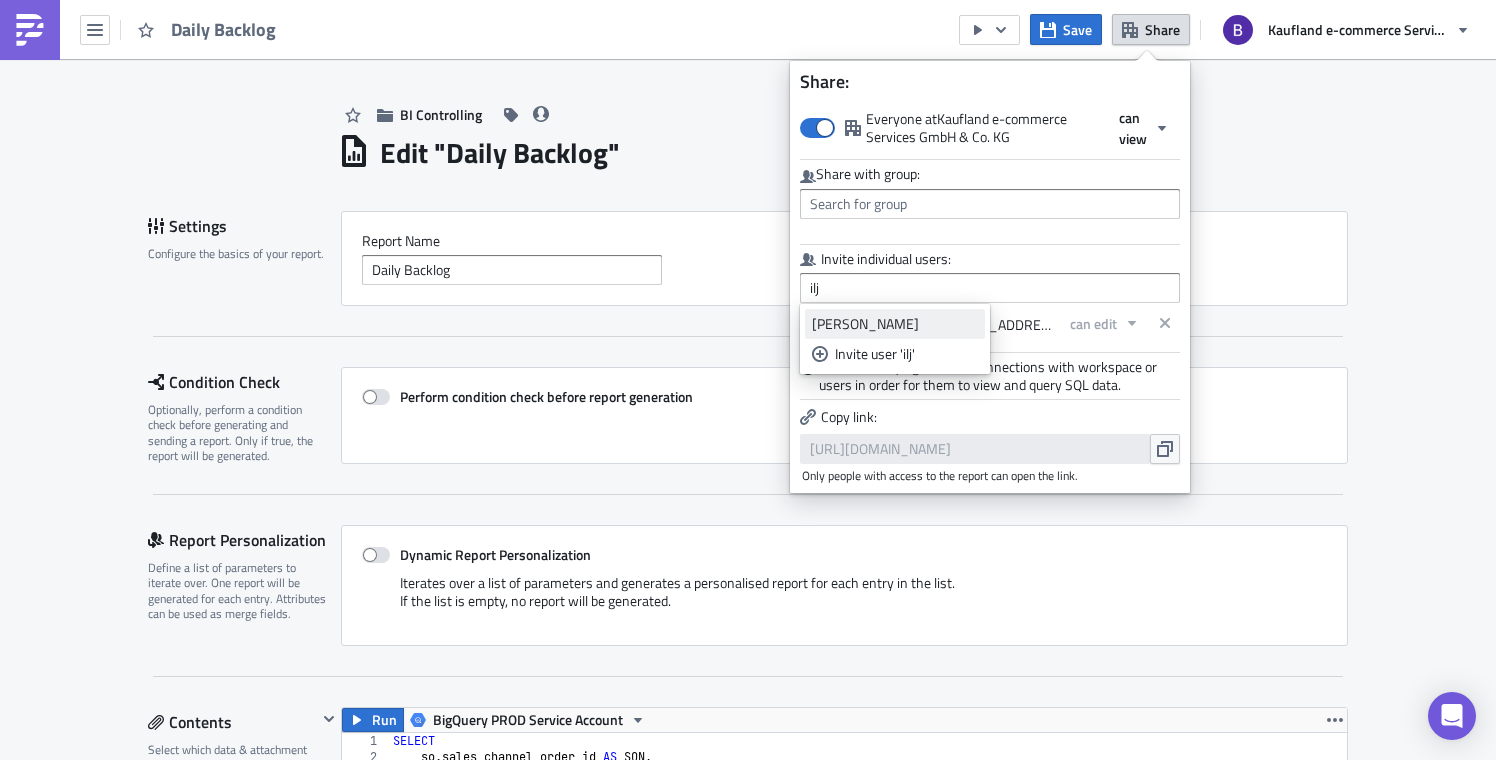 click on "[PERSON_NAME]" at bounding box center [895, 324] 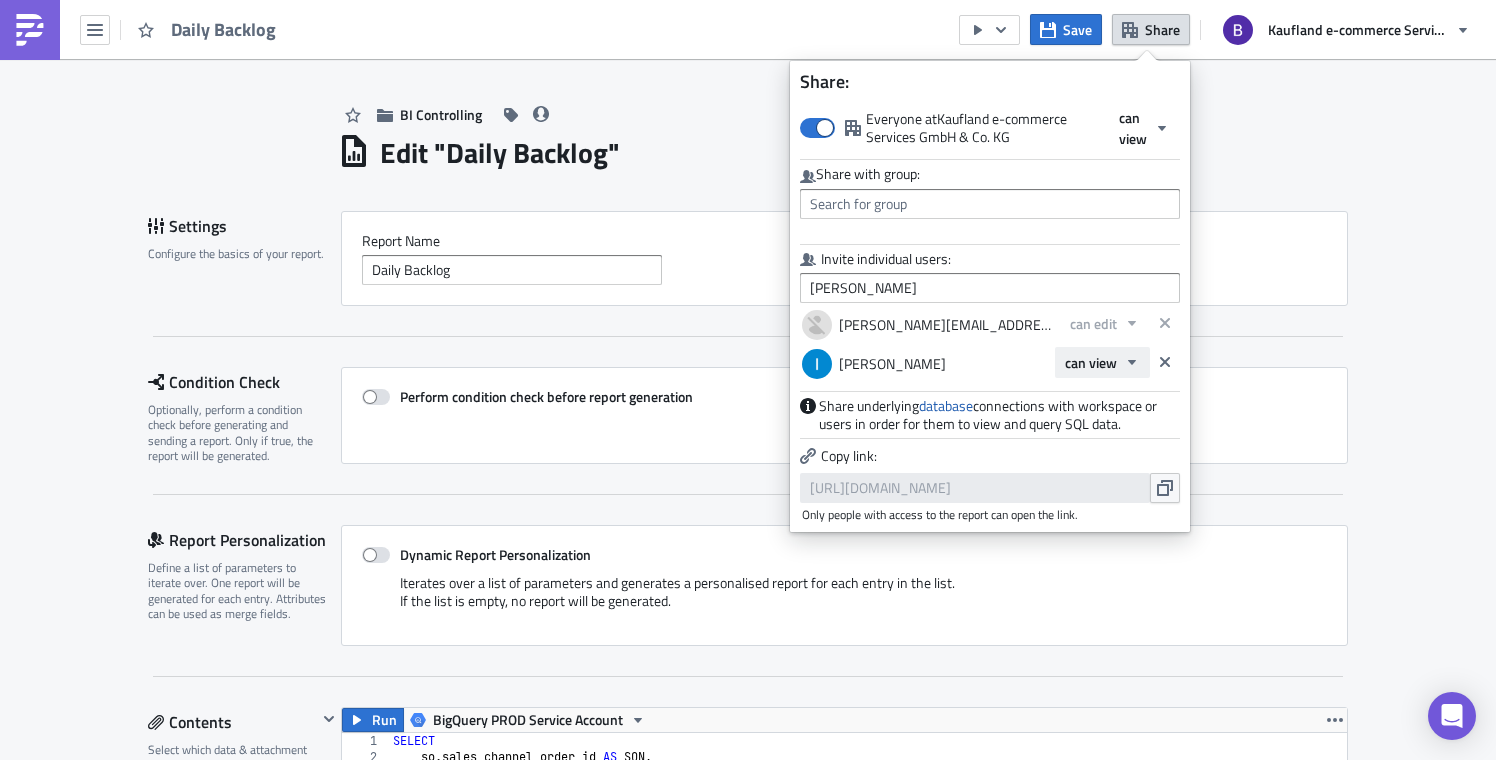 click on "can view" at bounding box center (1091, 362) 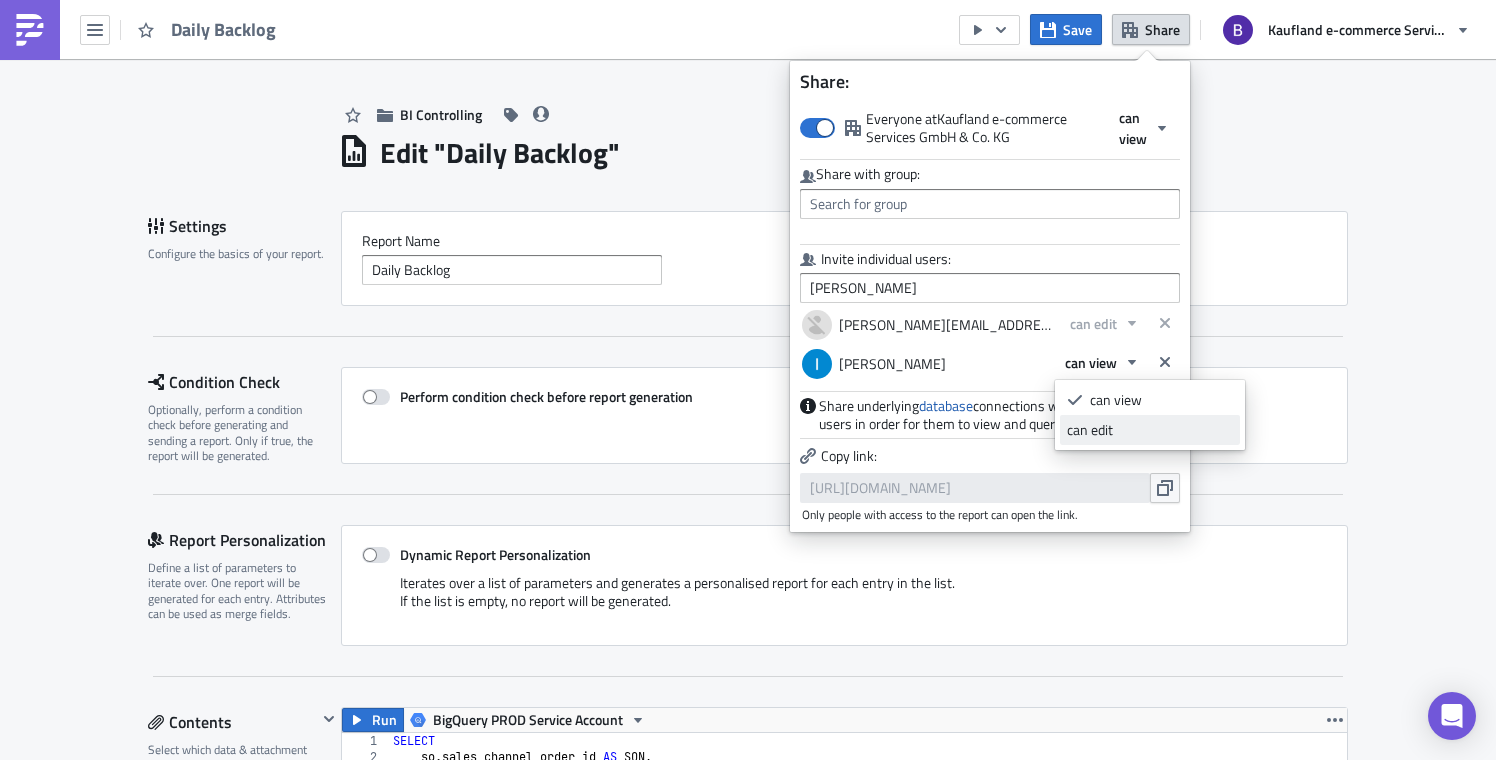 click on "can edit" at bounding box center [1150, 430] 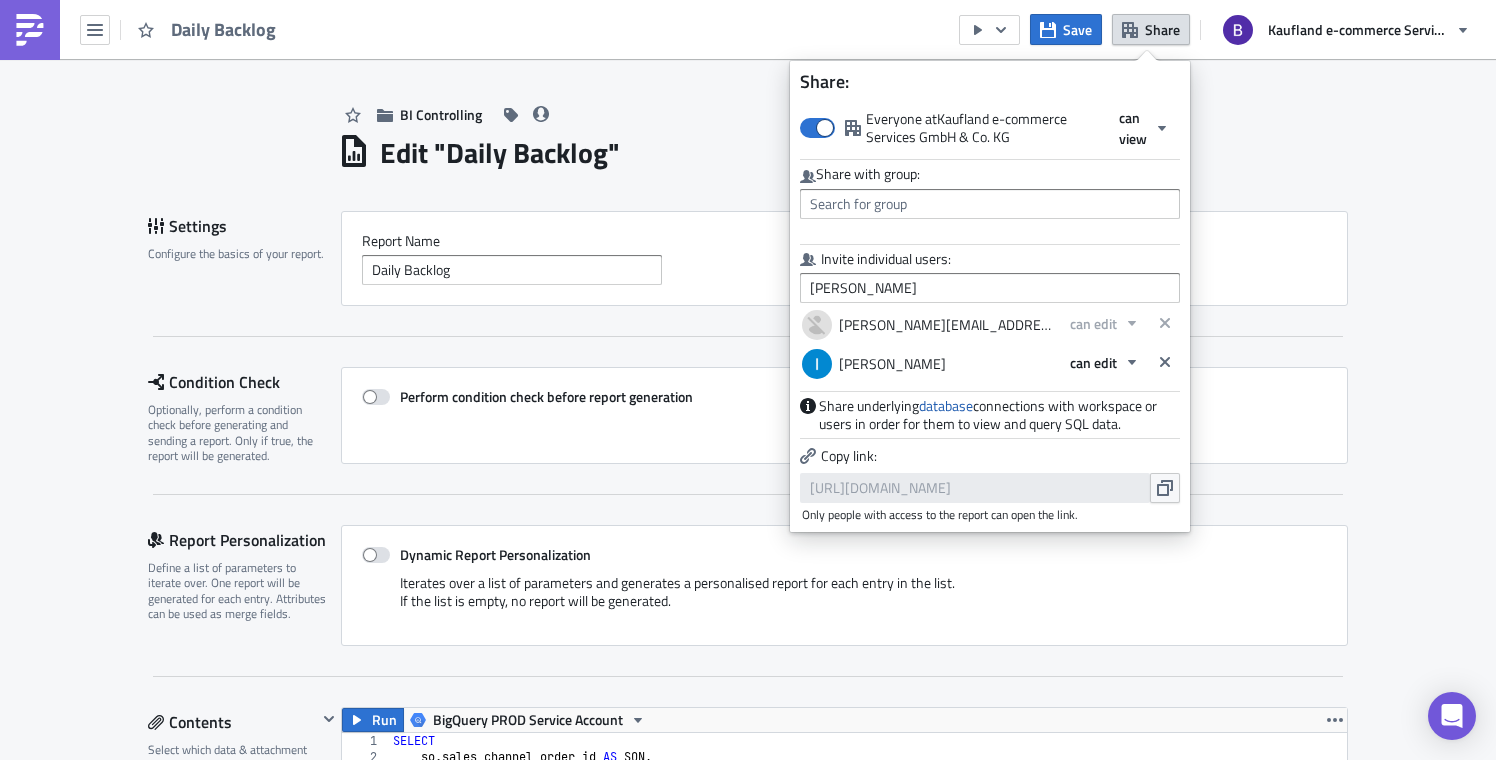 click on "Edit " Daily Backlog "" at bounding box center (843, 150) 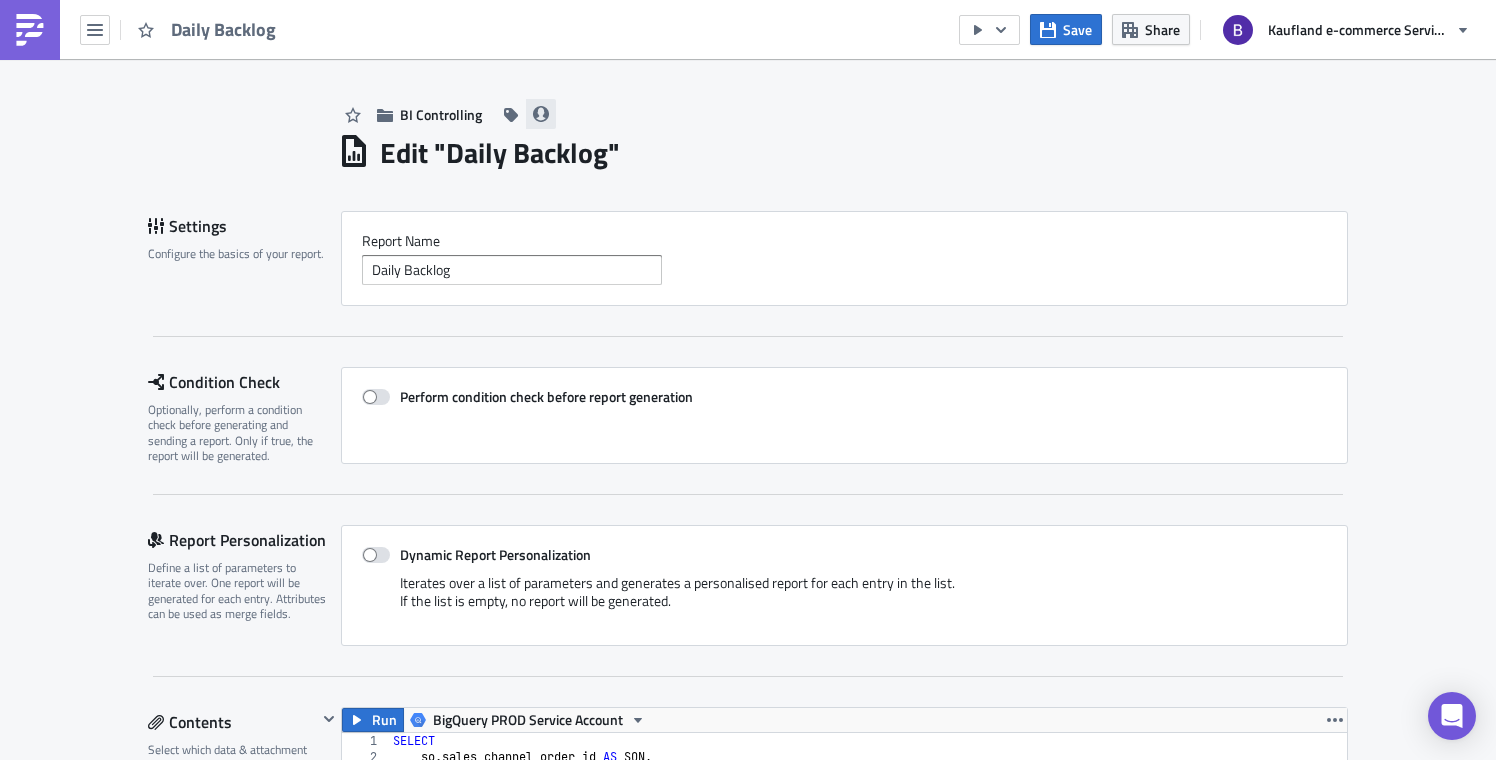 click 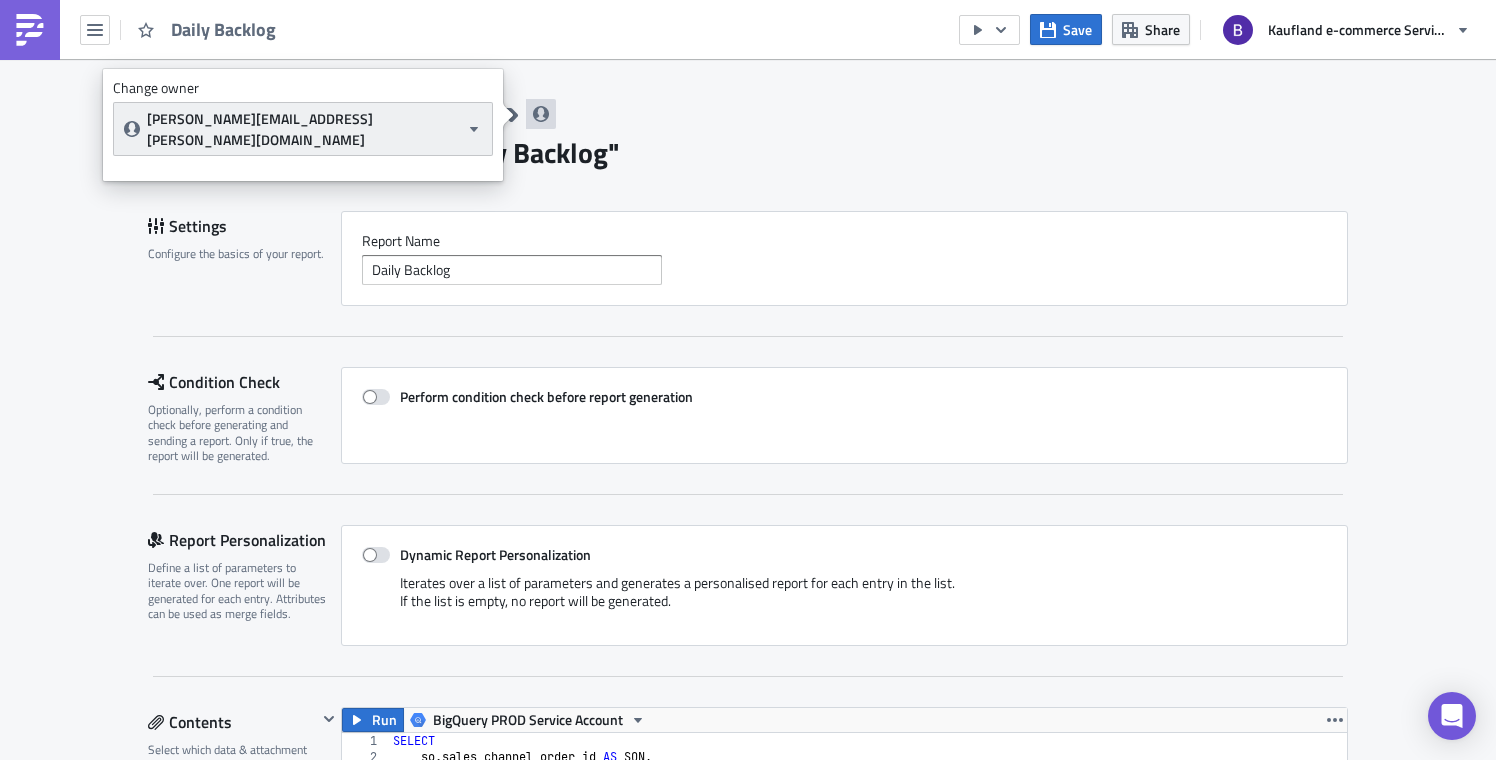 click on "[PERSON_NAME][EMAIL_ADDRESS][PERSON_NAME][DOMAIN_NAME]" at bounding box center [303, 129] 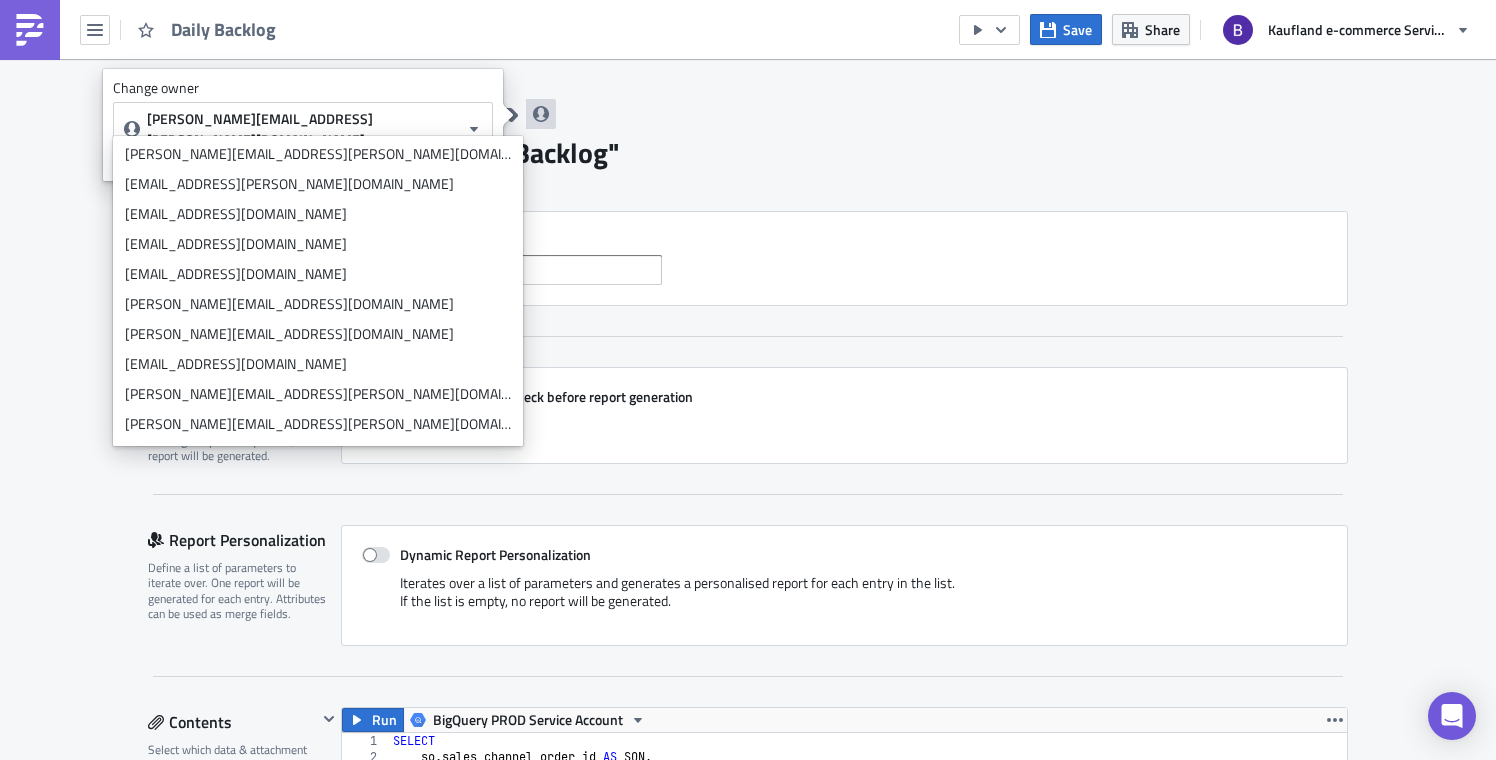 scroll, scrollTop: 0, scrollLeft: 0, axis: both 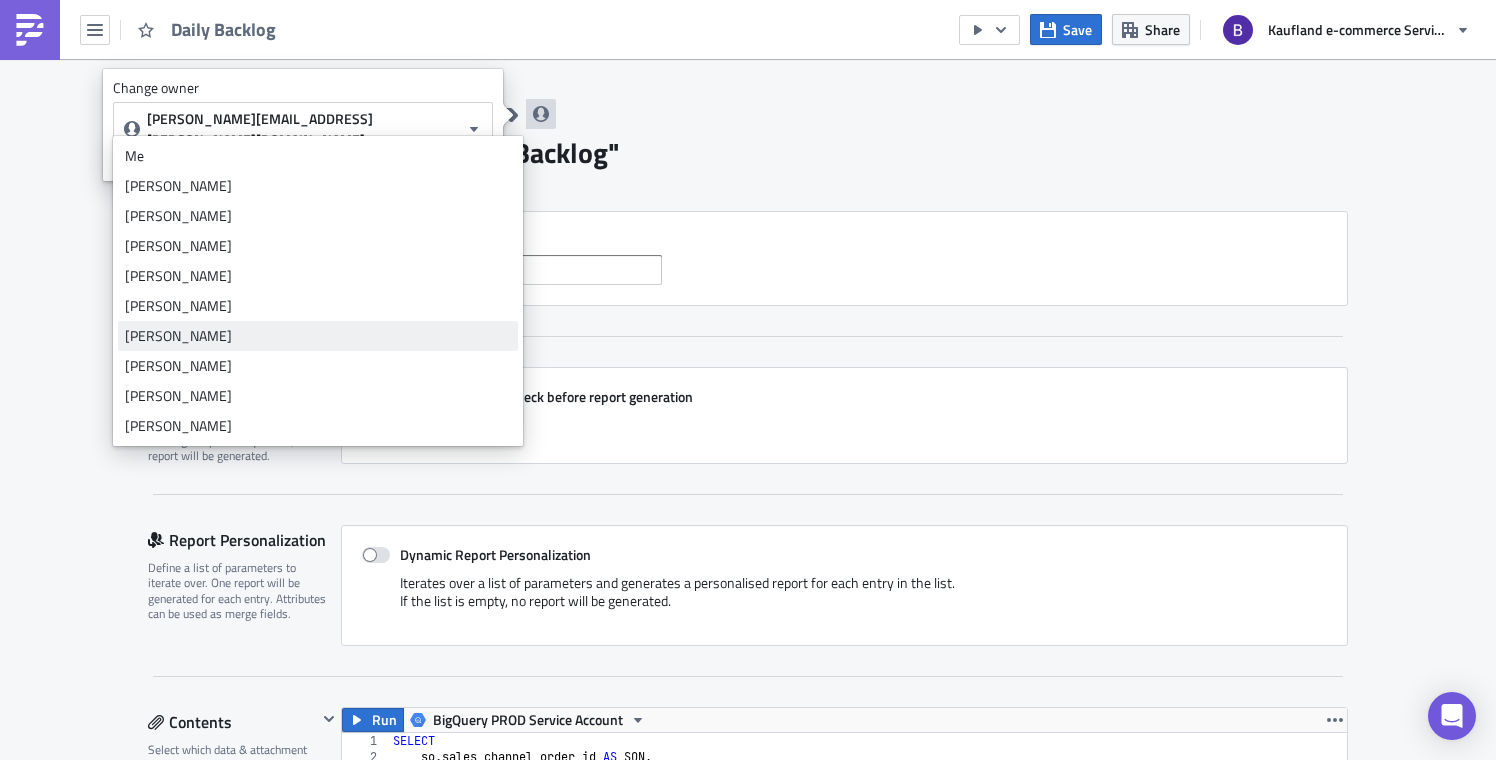 click on "[PERSON_NAME]" at bounding box center (318, 336) 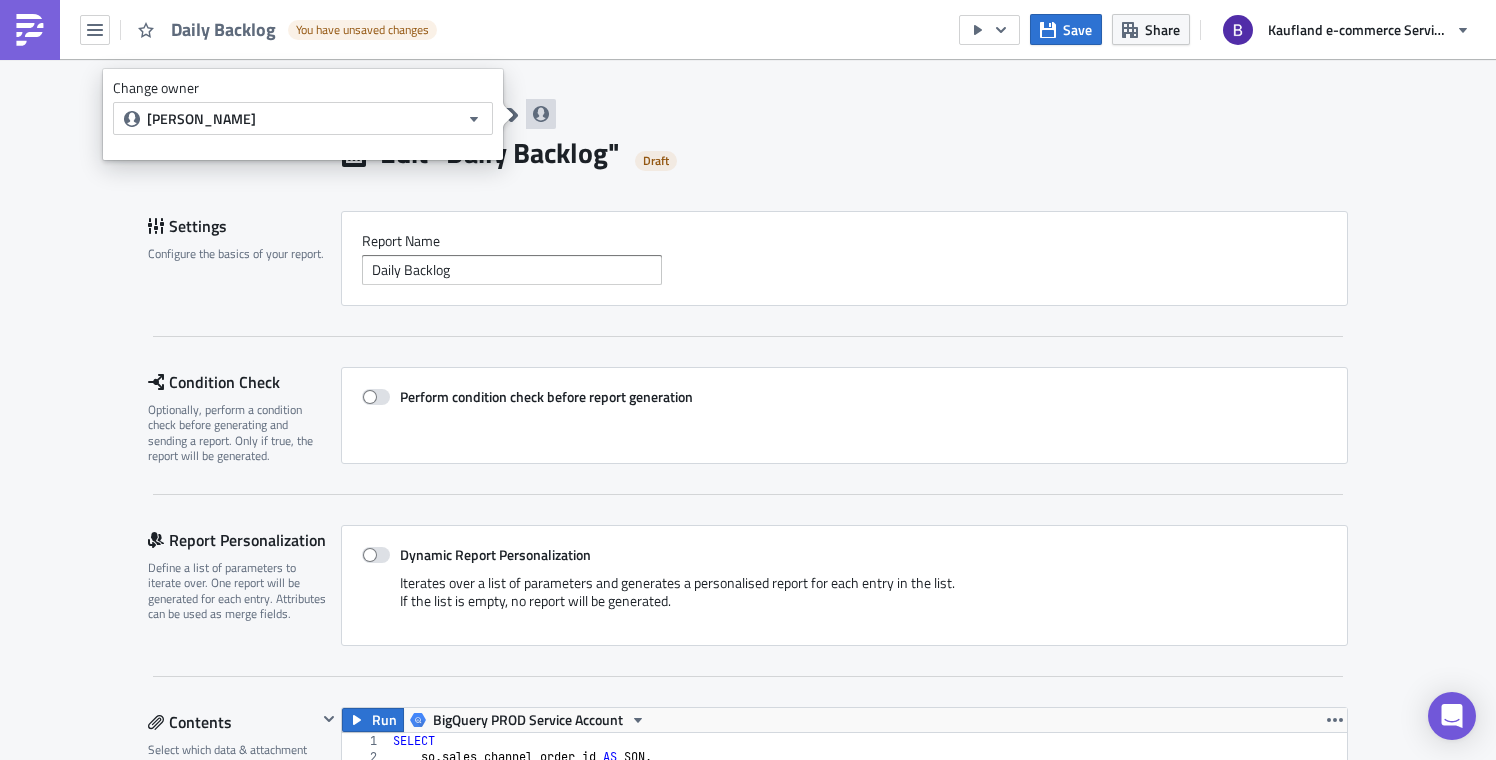 click on "BI Controlling" at bounding box center (843, 94) 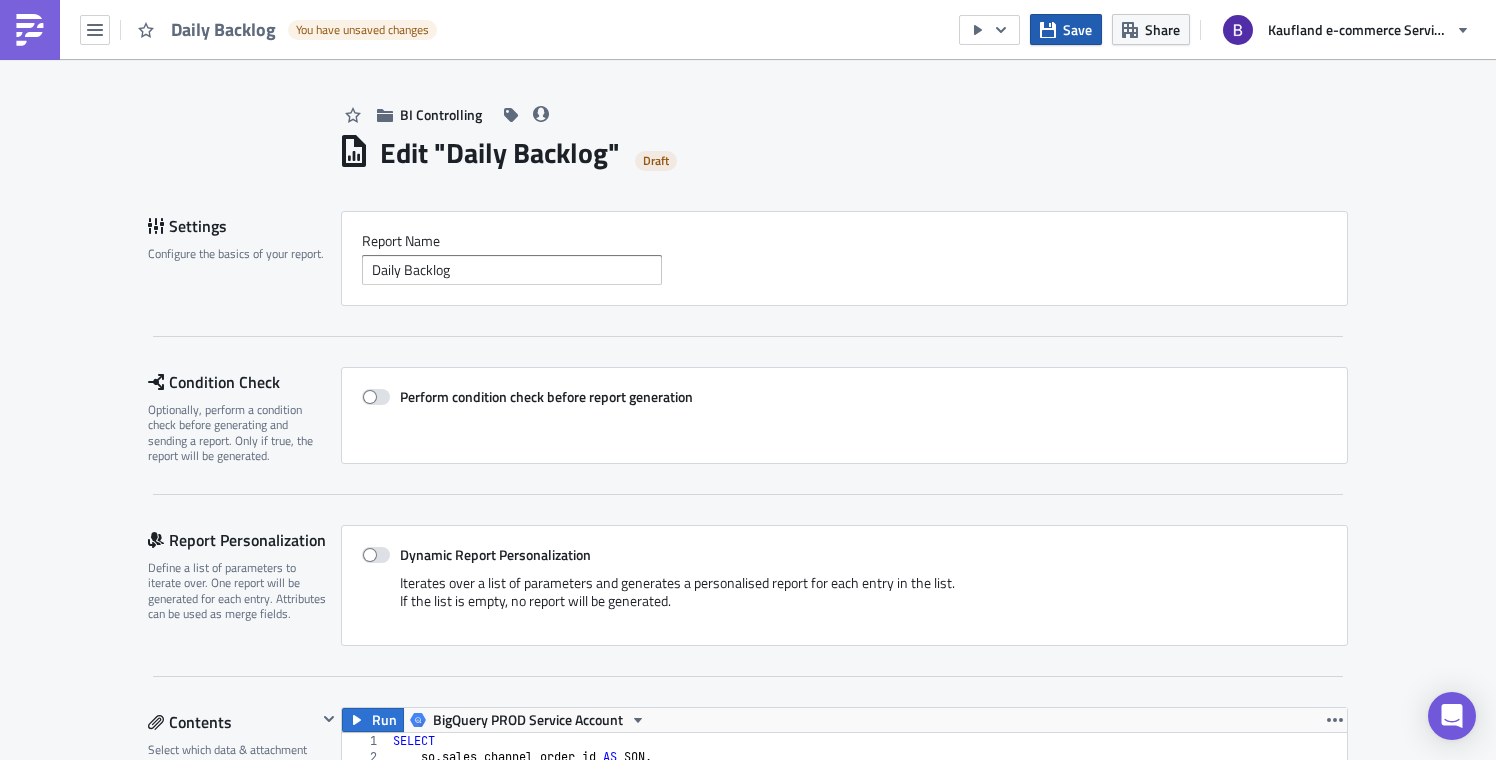 click on "Save" at bounding box center [1077, 29] 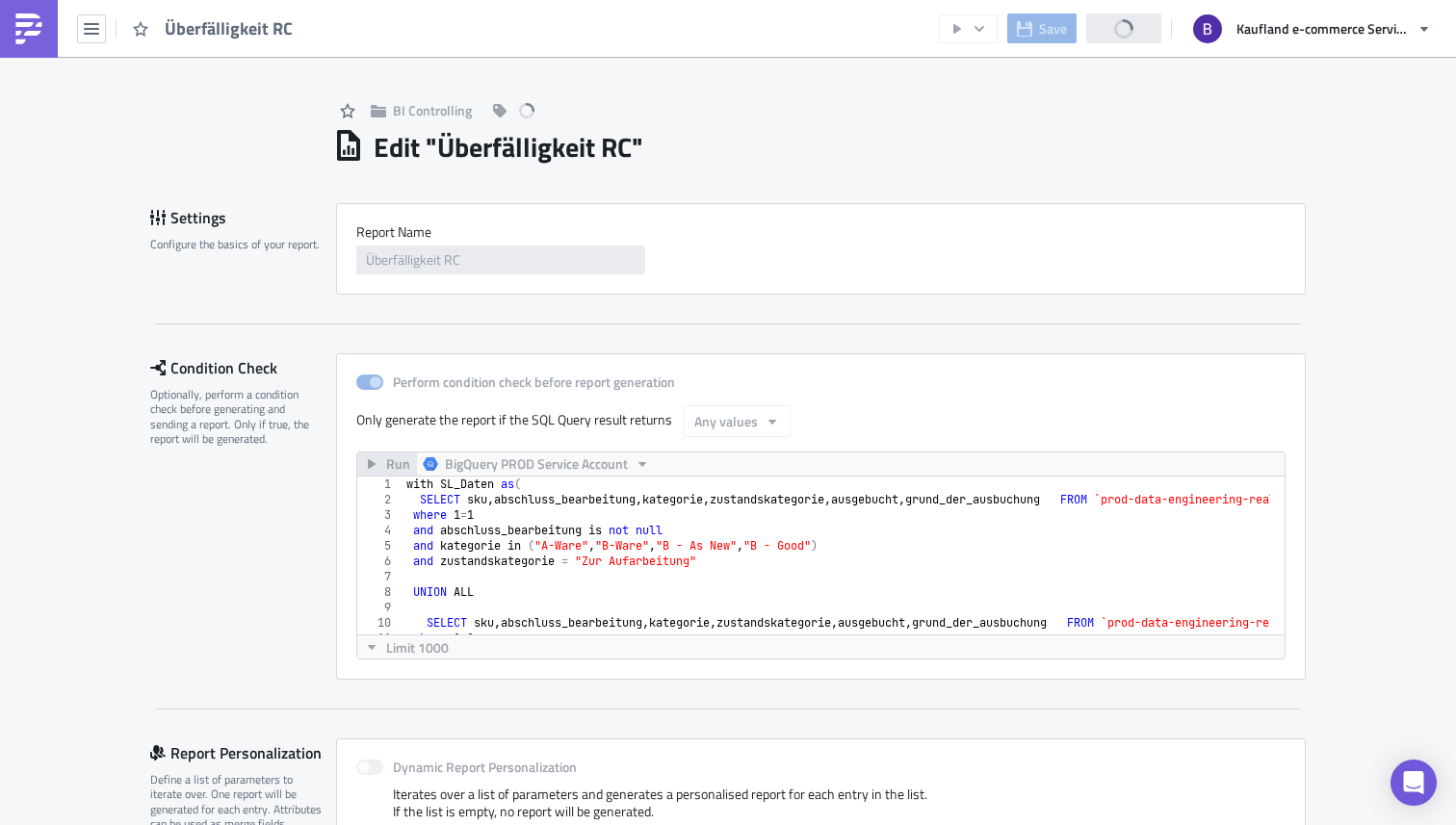 scroll, scrollTop: 0, scrollLeft: 0, axis: both 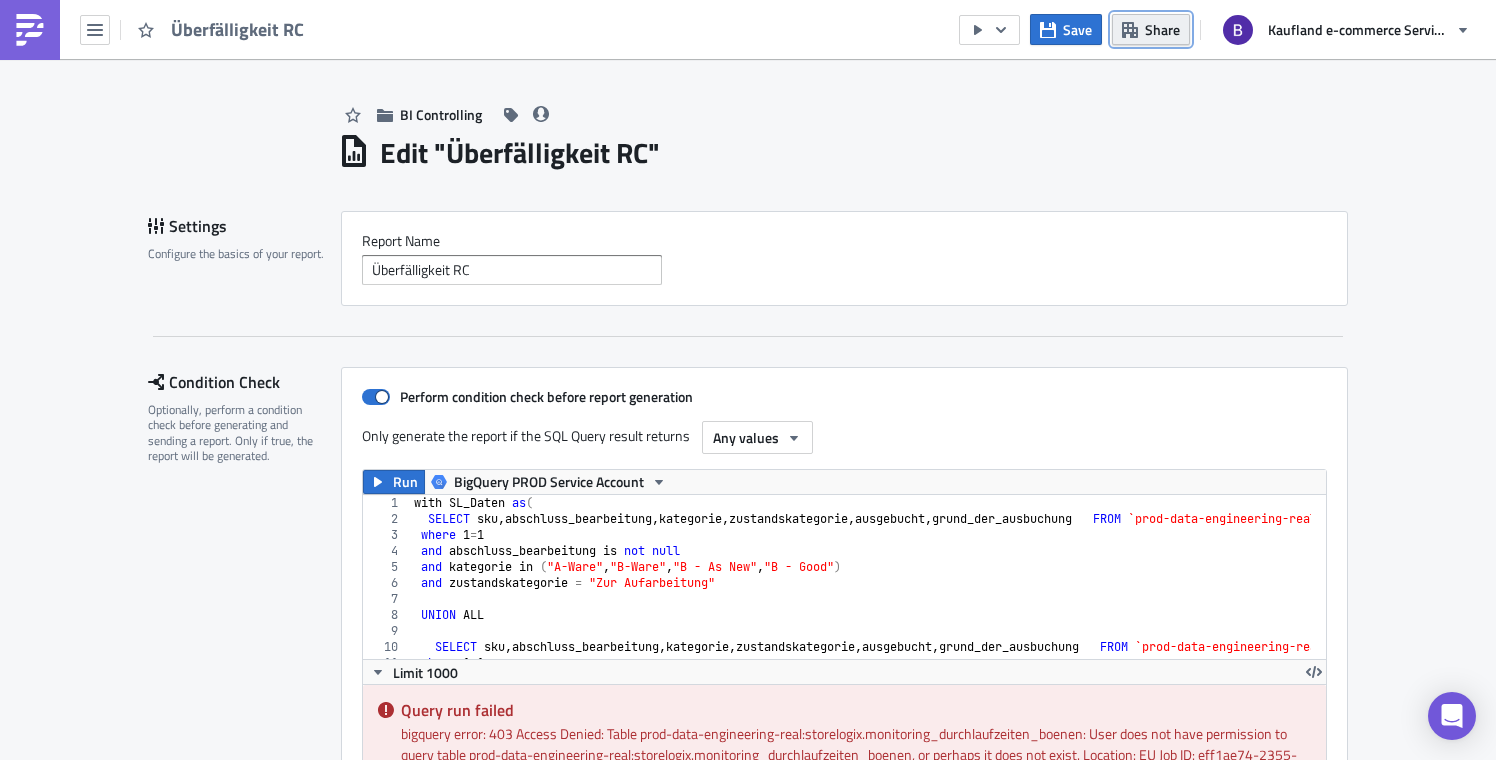 click on "Share" at bounding box center [1162, 29] 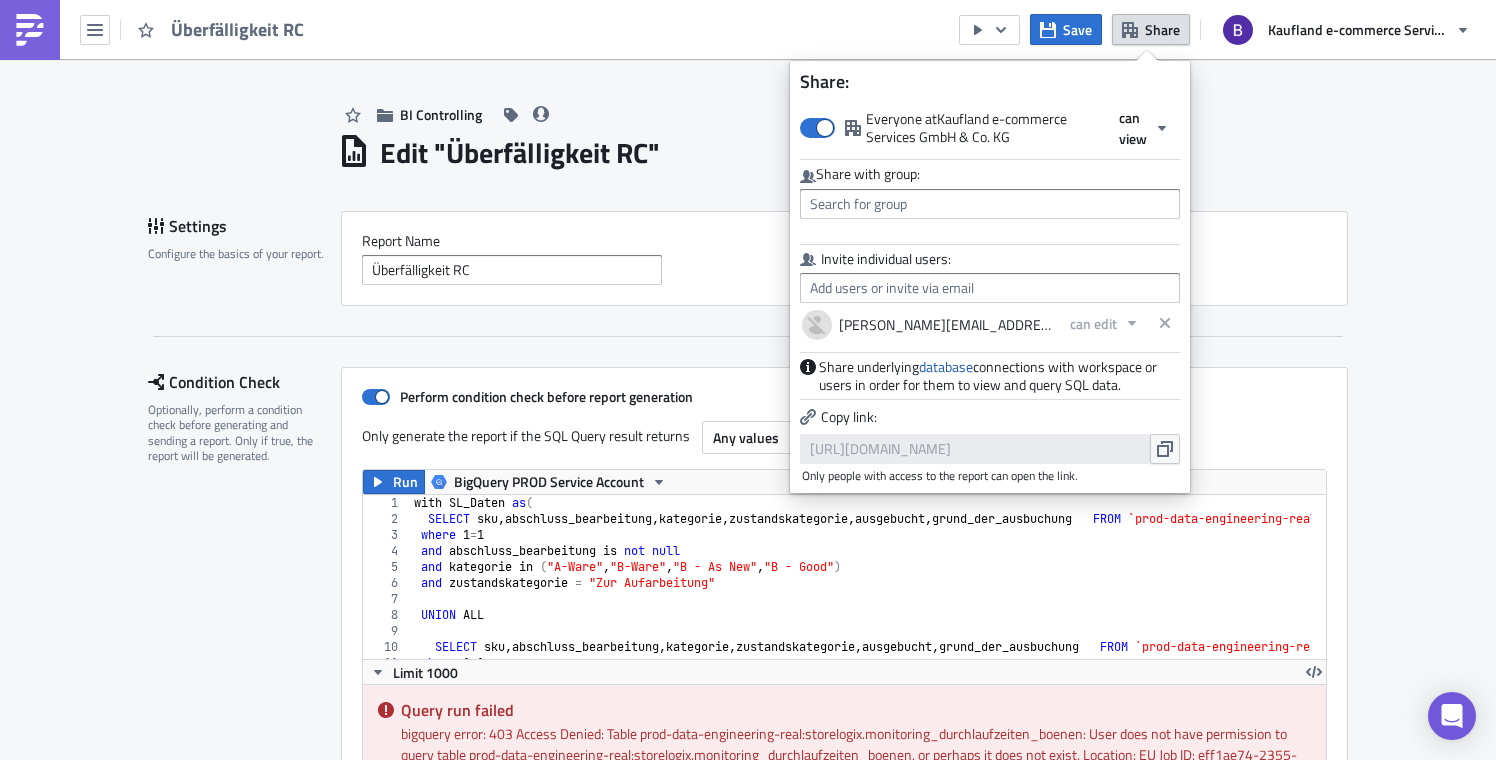click on "[PERSON_NAME][EMAIL_ADDRESS][PERSON_NAME][DOMAIN_NAME] can edit" at bounding box center [990, 322] 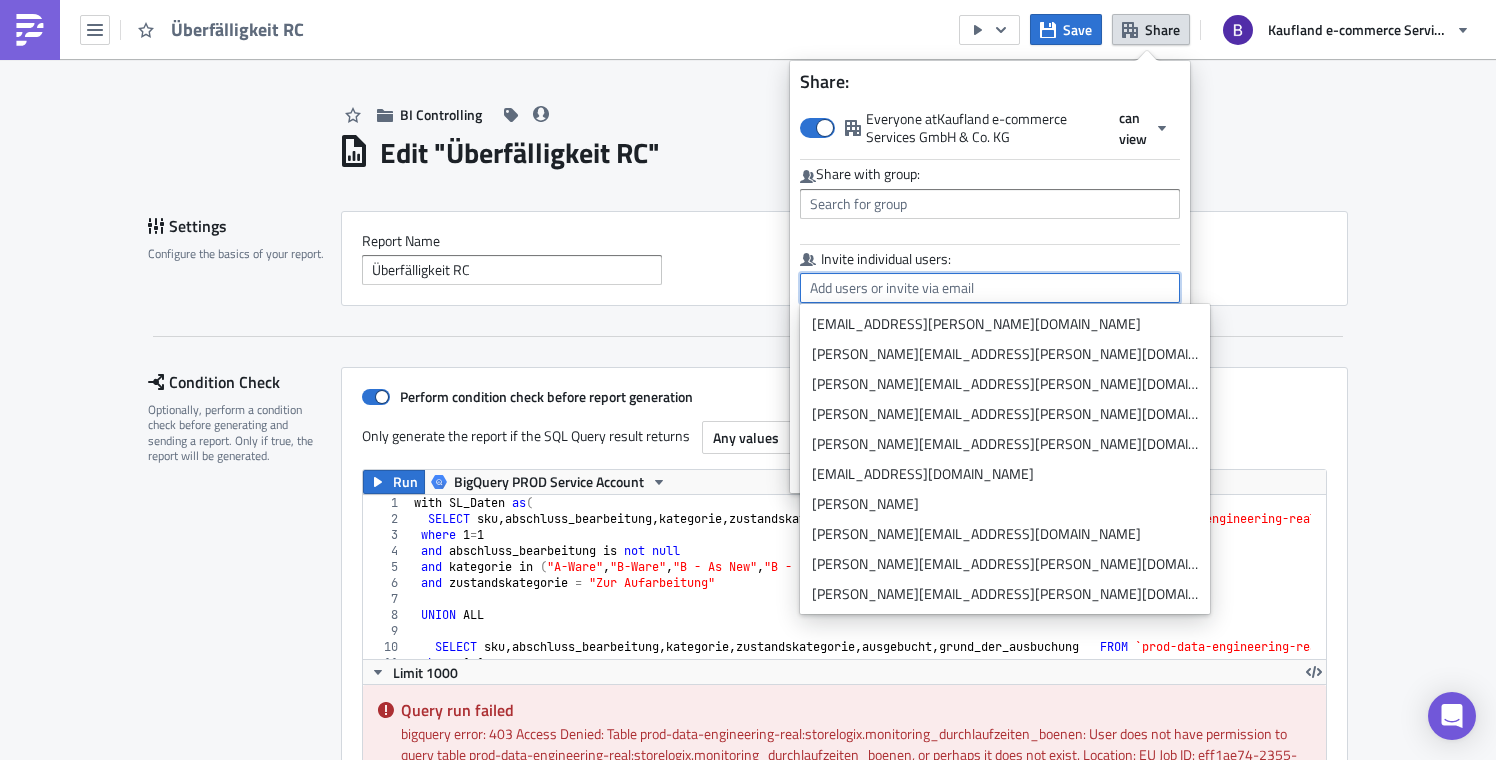 click at bounding box center (990, 288) 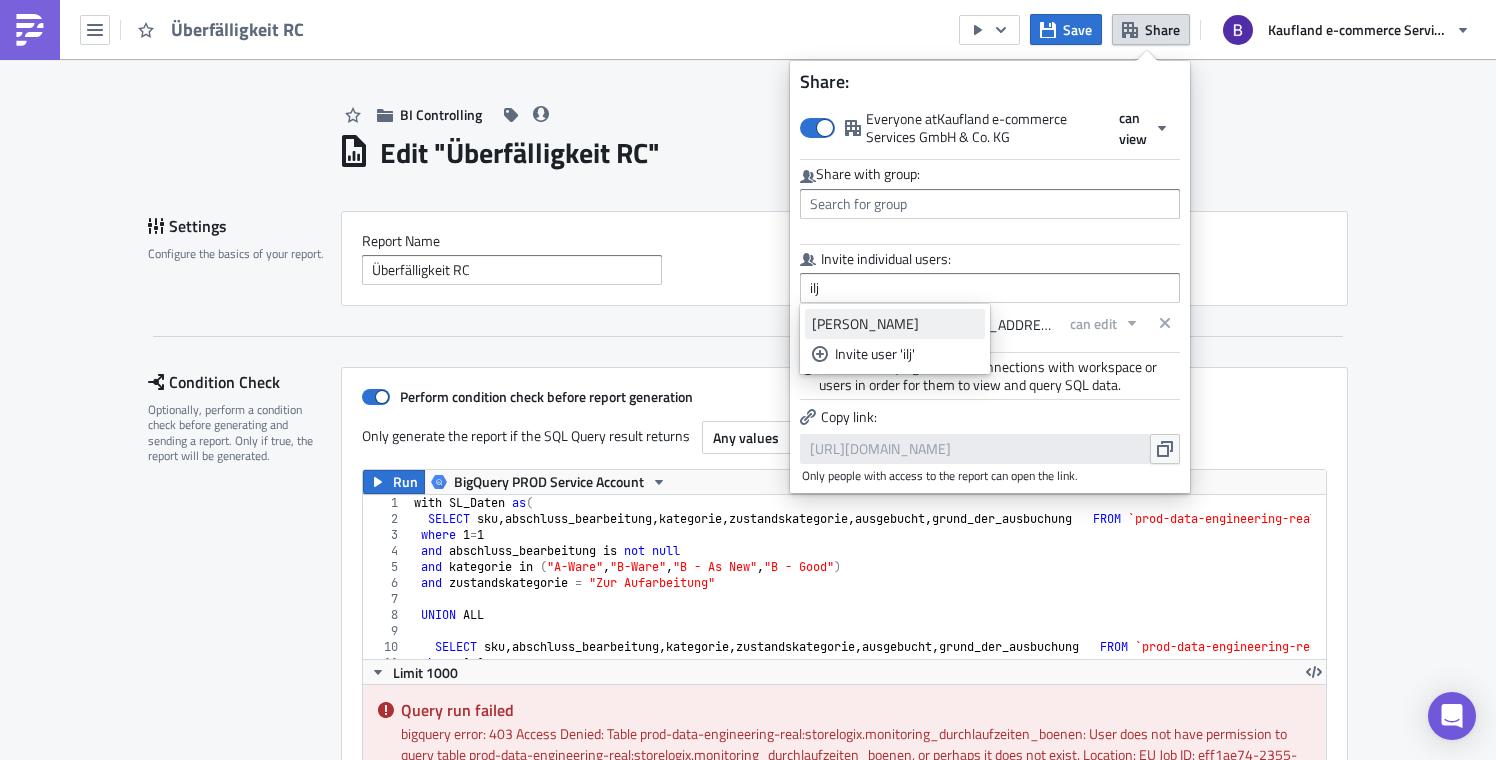 click on "[PERSON_NAME]" at bounding box center [895, 324] 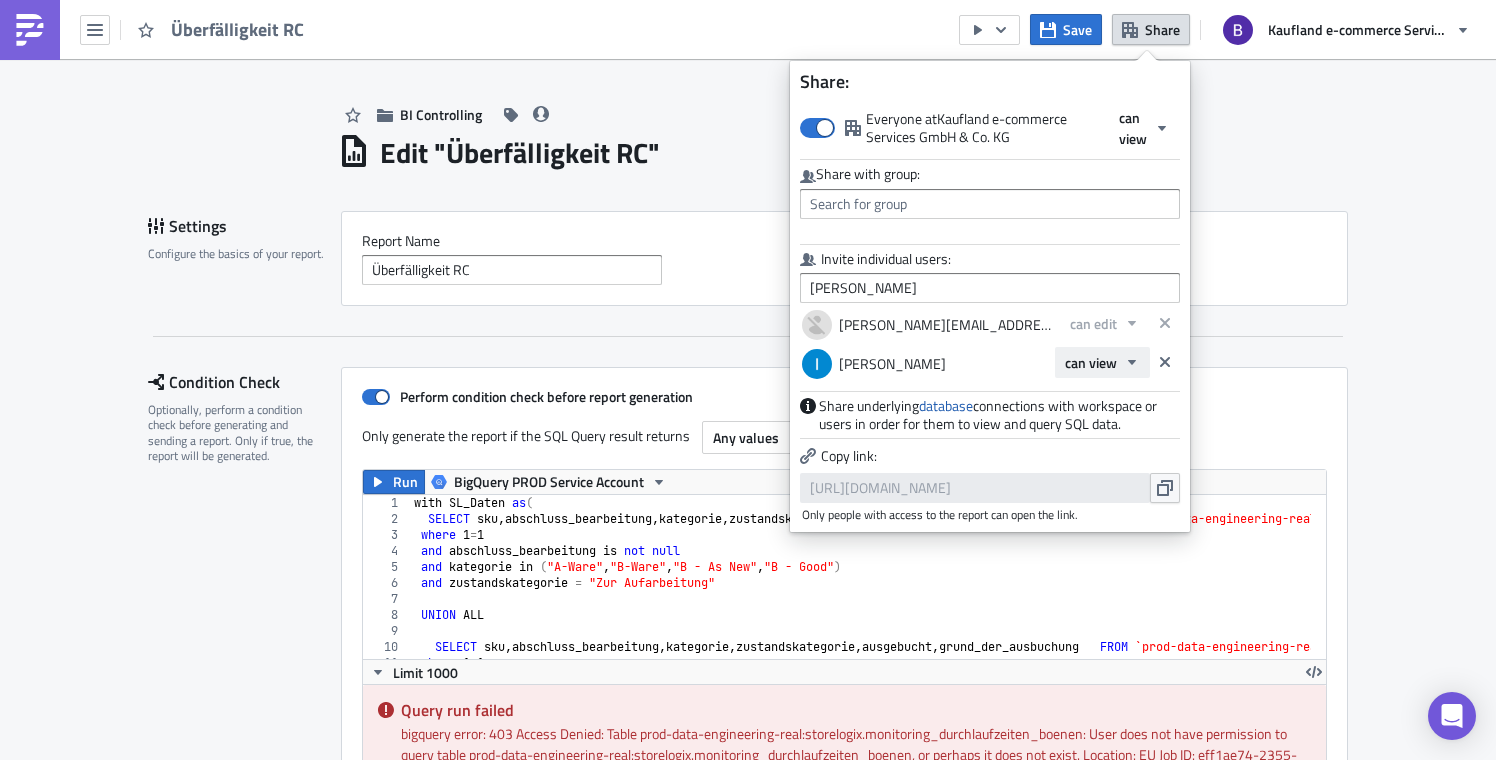 click on "can view" at bounding box center [1091, 362] 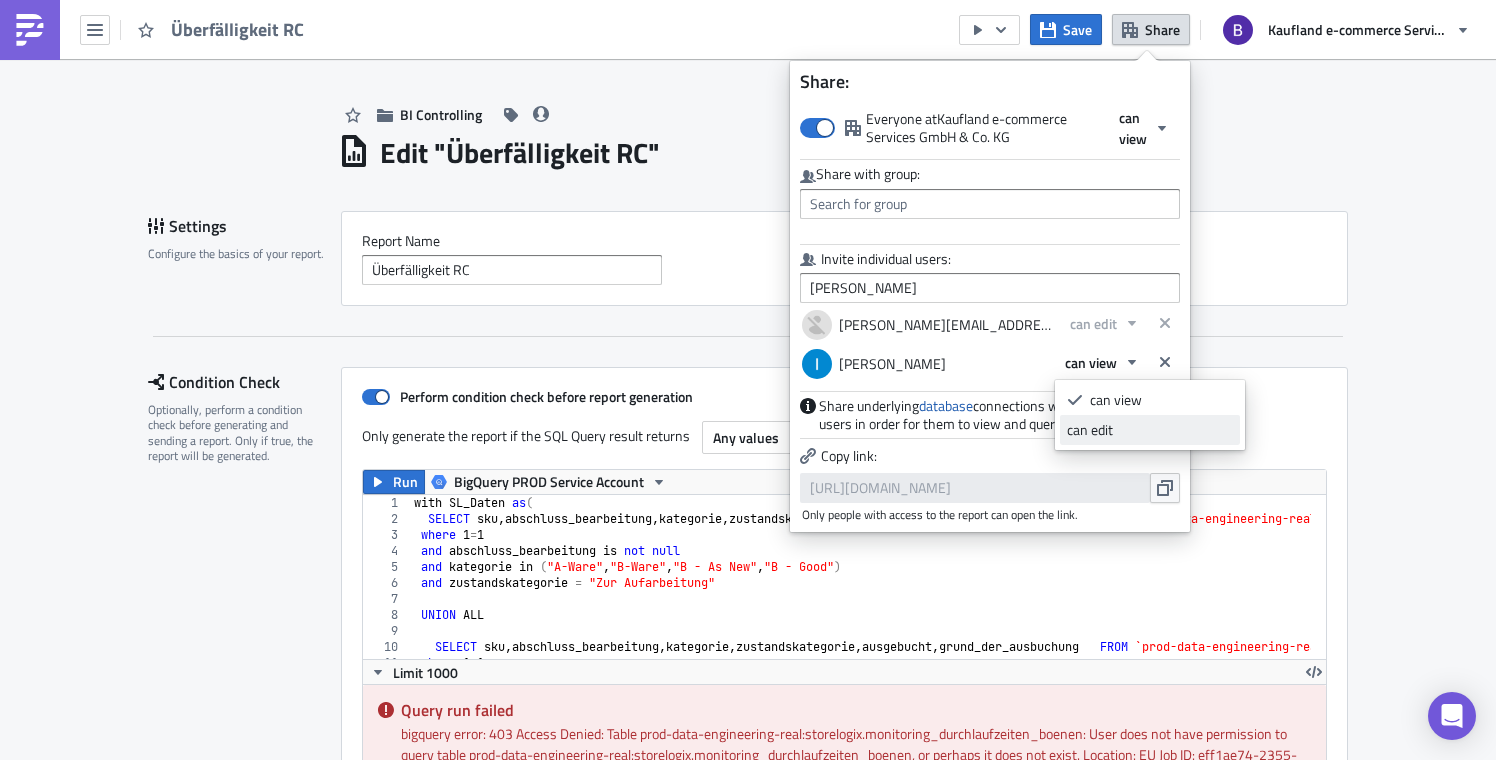 click on "can edit" at bounding box center [1150, 430] 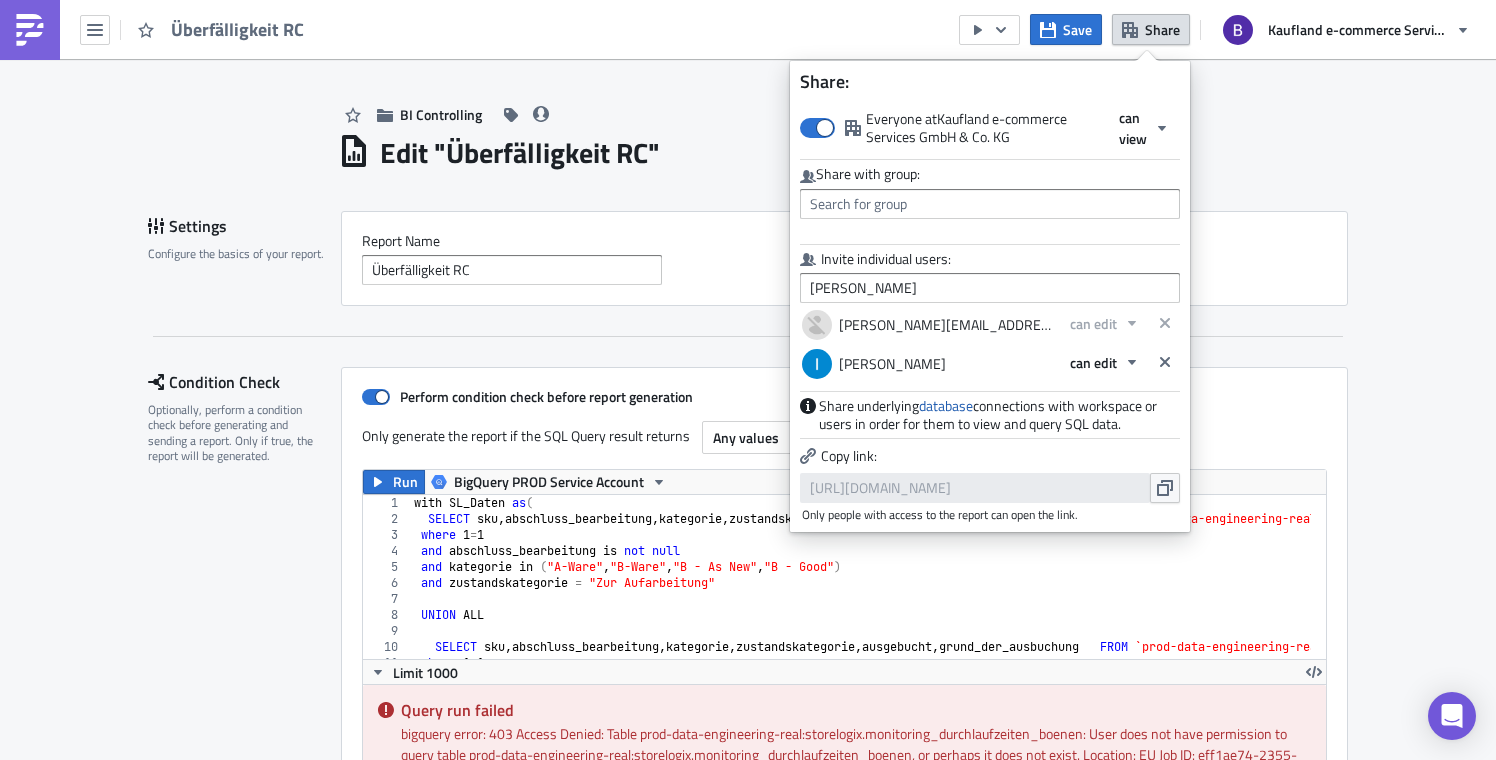 click on "Edit " Überfälligkeit RC "" at bounding box center [843, 150] 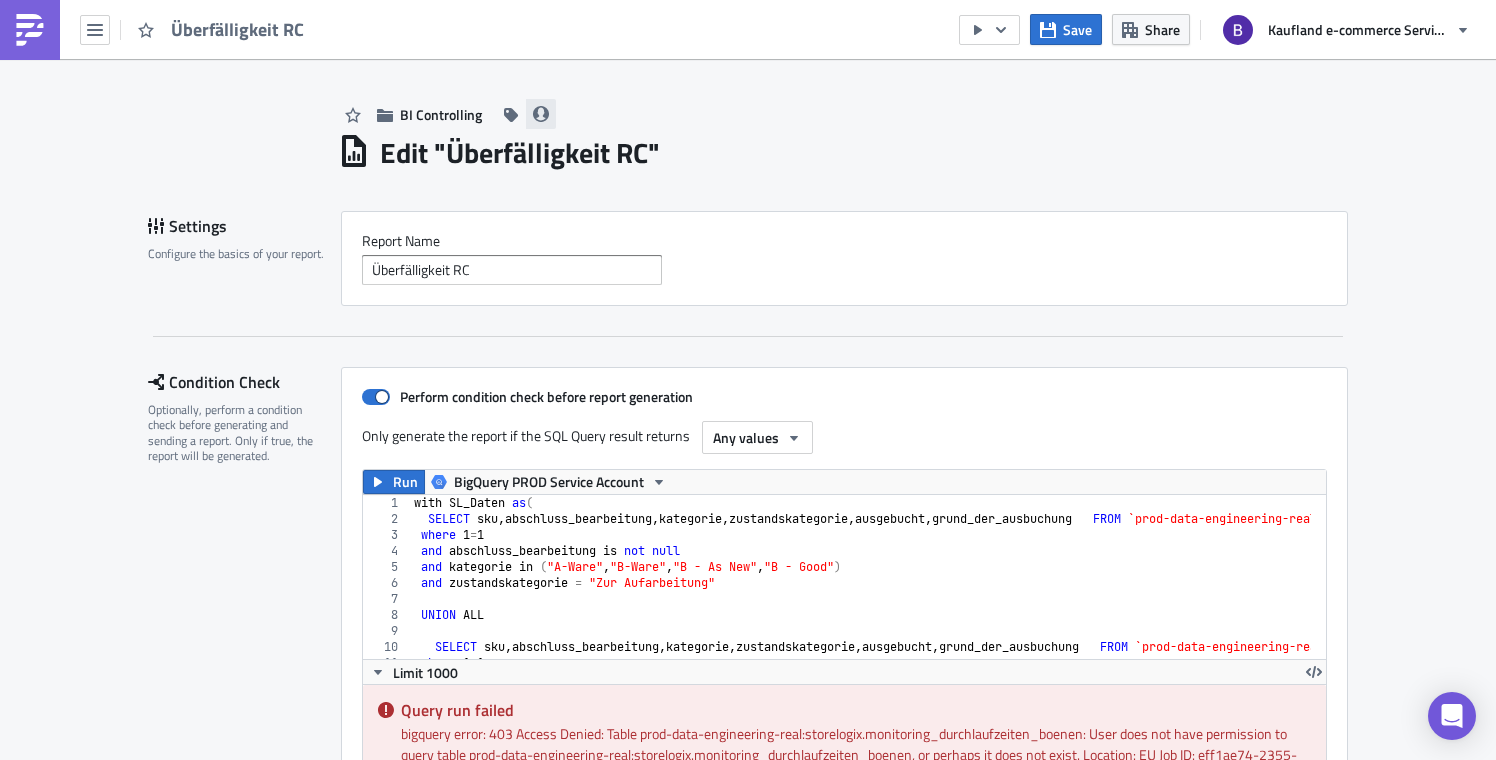 click 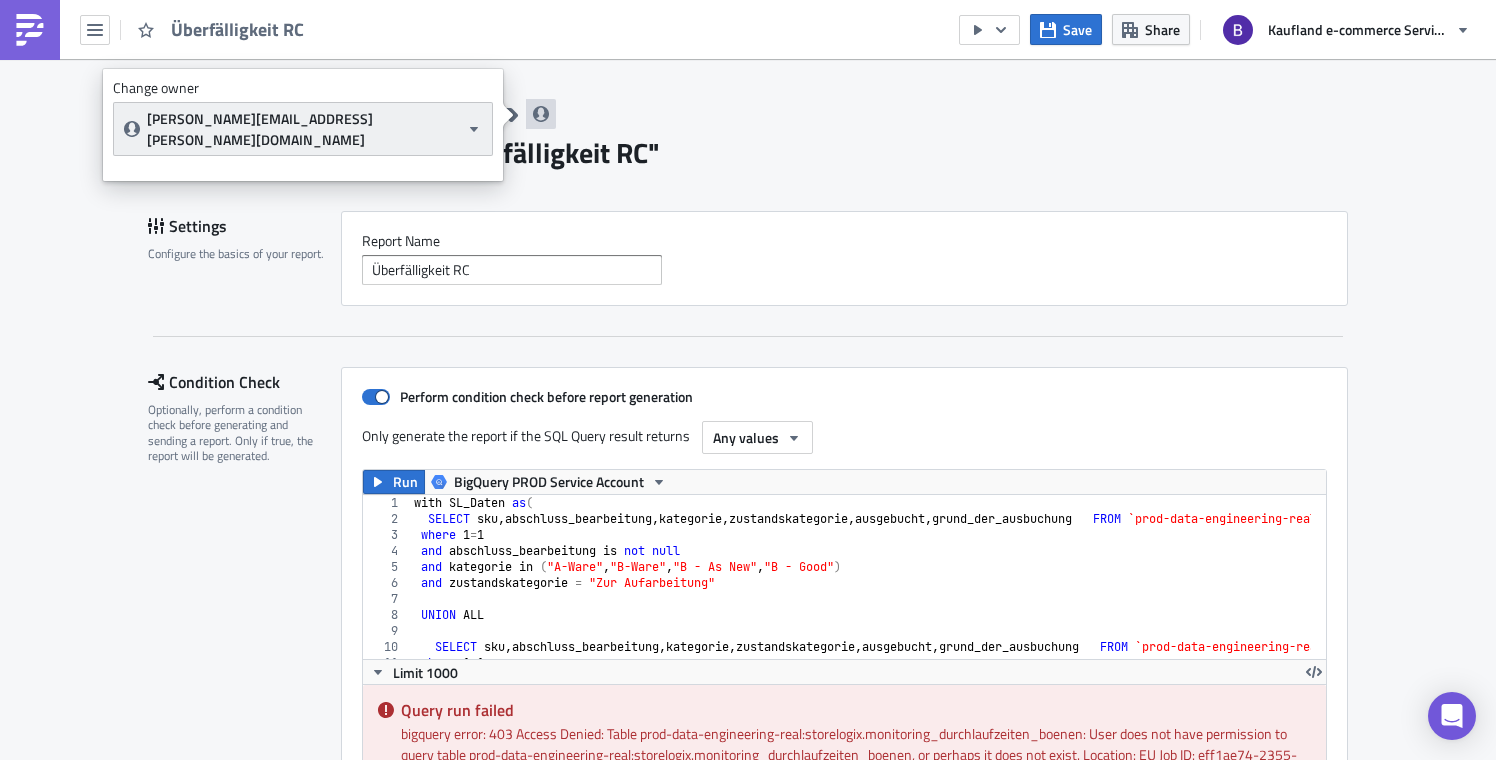 click on "[PERSON_NAME][EMAIL_ADDRESS][PERSON_NAME][DOMAIN_NAME]" at bounding box center [303, 129] 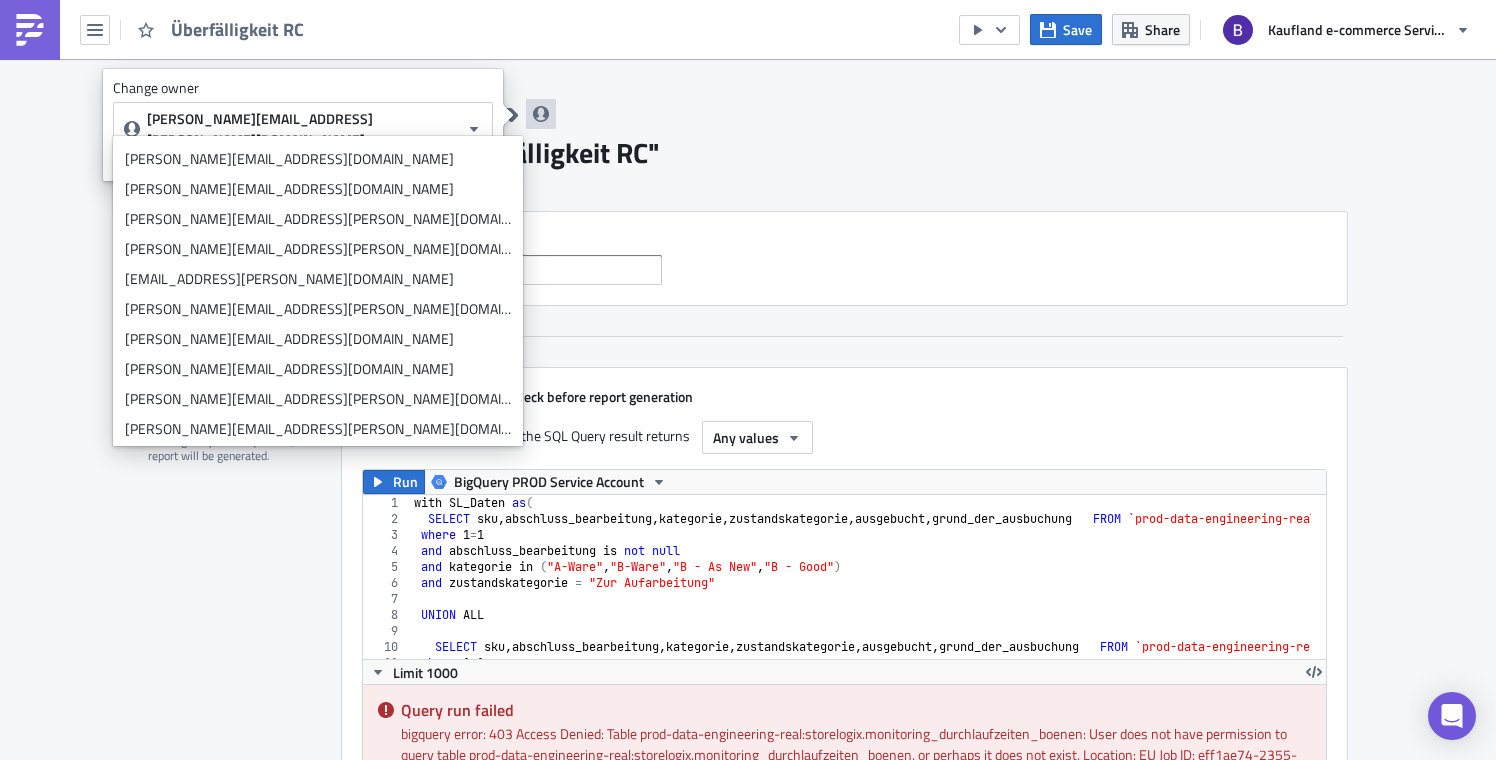 scroll, scrollTop: 0, scrollLeft: 0, axis: both 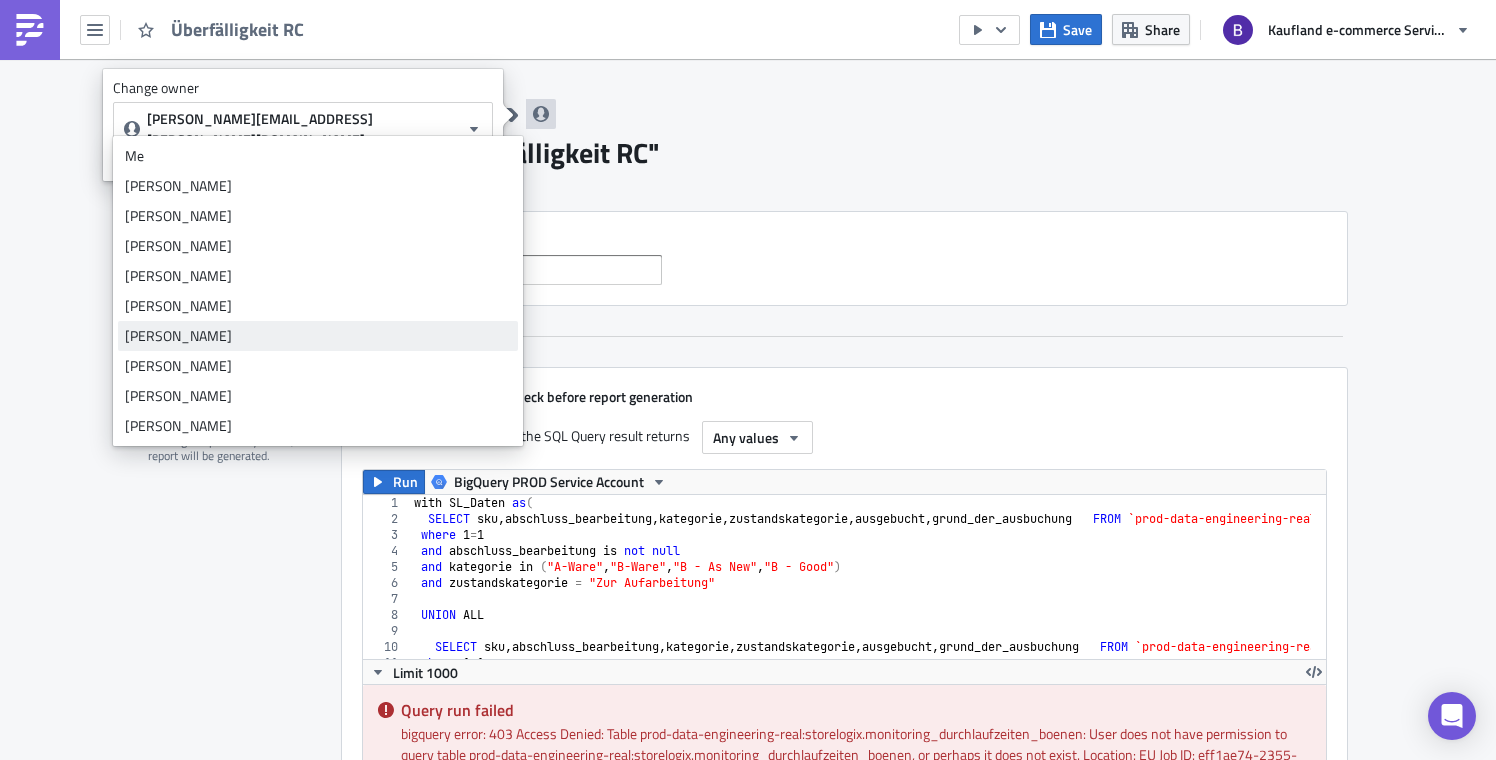 click on "[PERSON_NAME]" at bounding box center [318, 336] 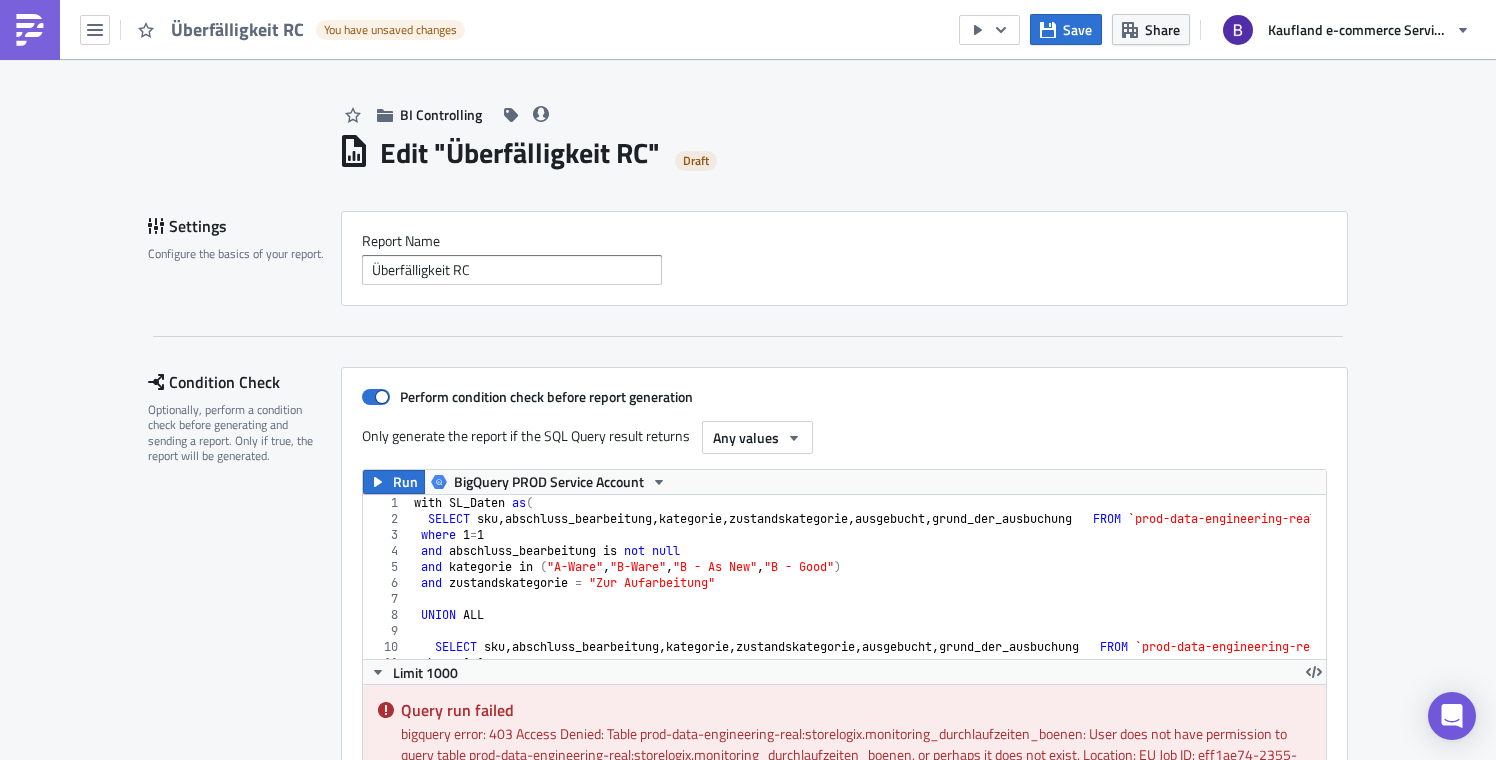 click on "Report Nam﻿e   Überfälligkeit RC" at bounding box center (844, 258) 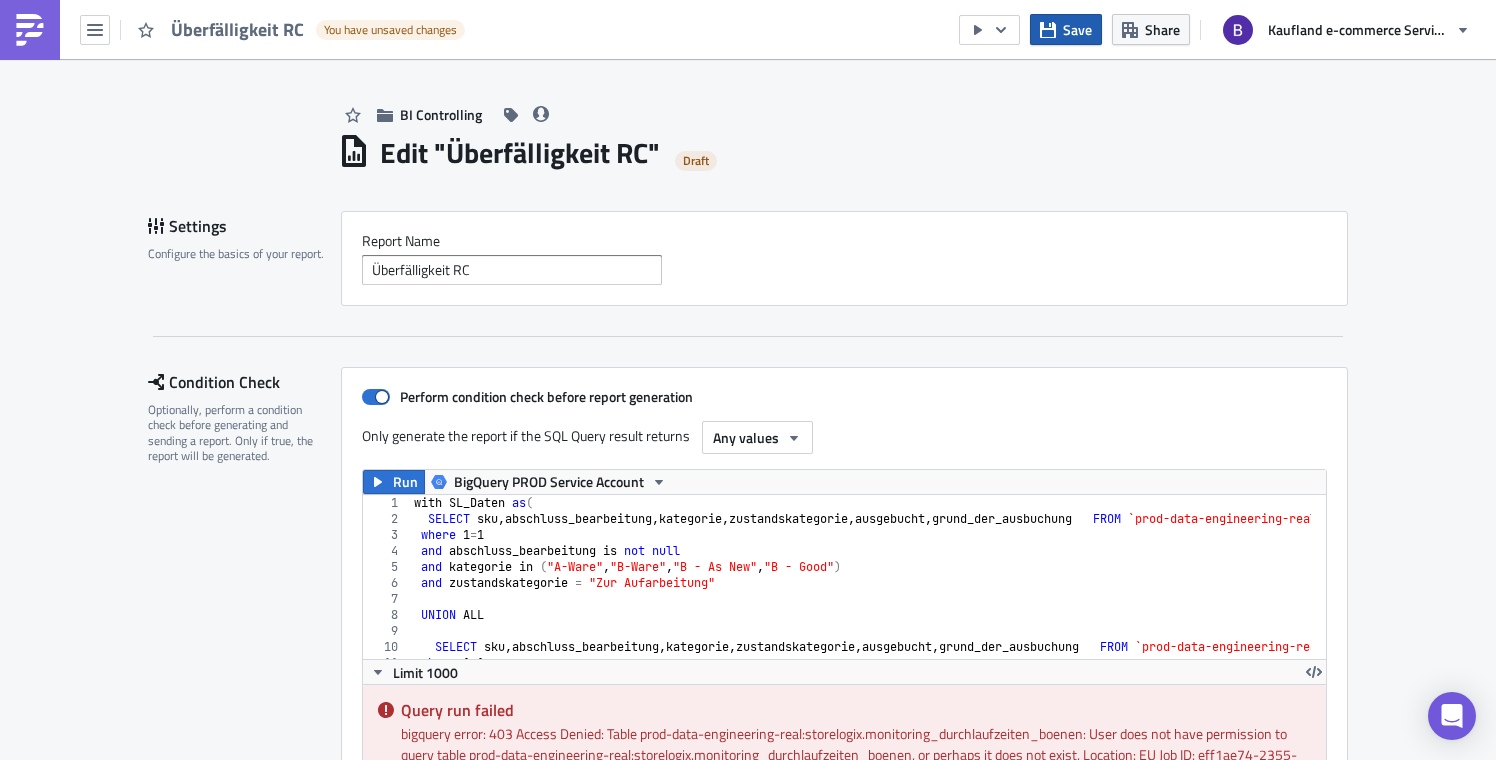 click on "Save" at bounding box center [1077, 29] 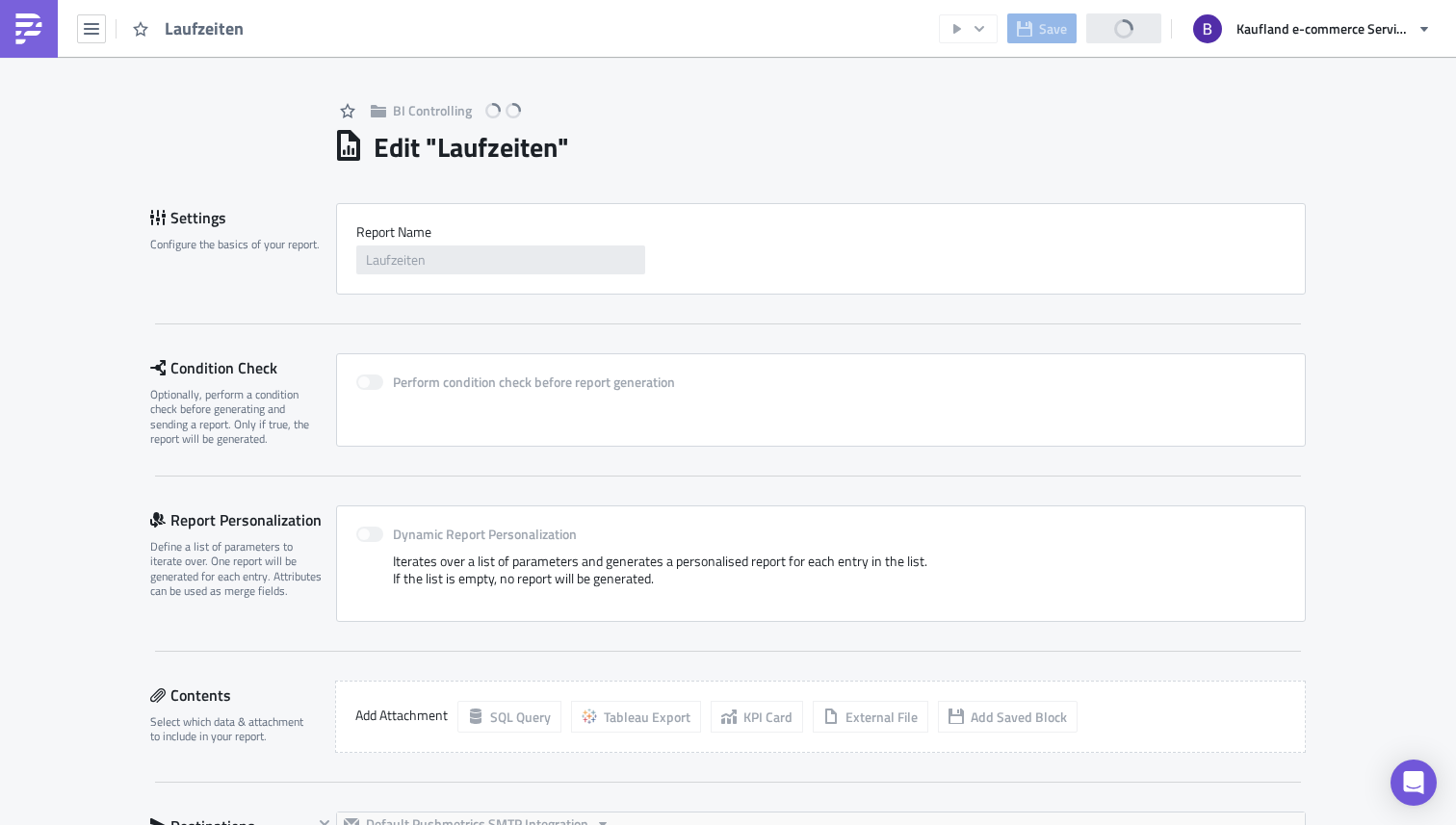 scroll, scrollTop: 0, scrollLeft: 0, axis: both 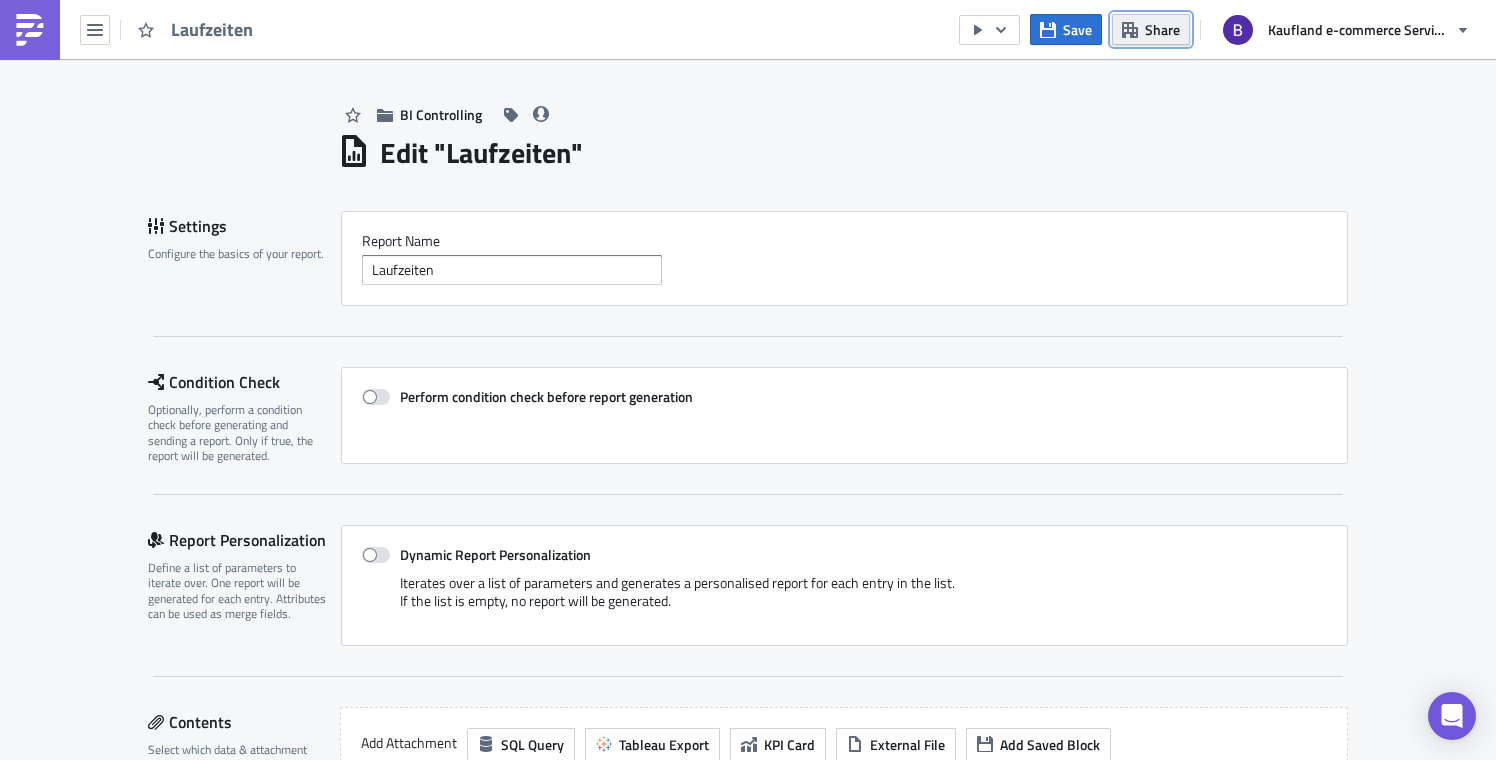 click on "Share" at bounding box center [1162, 29] 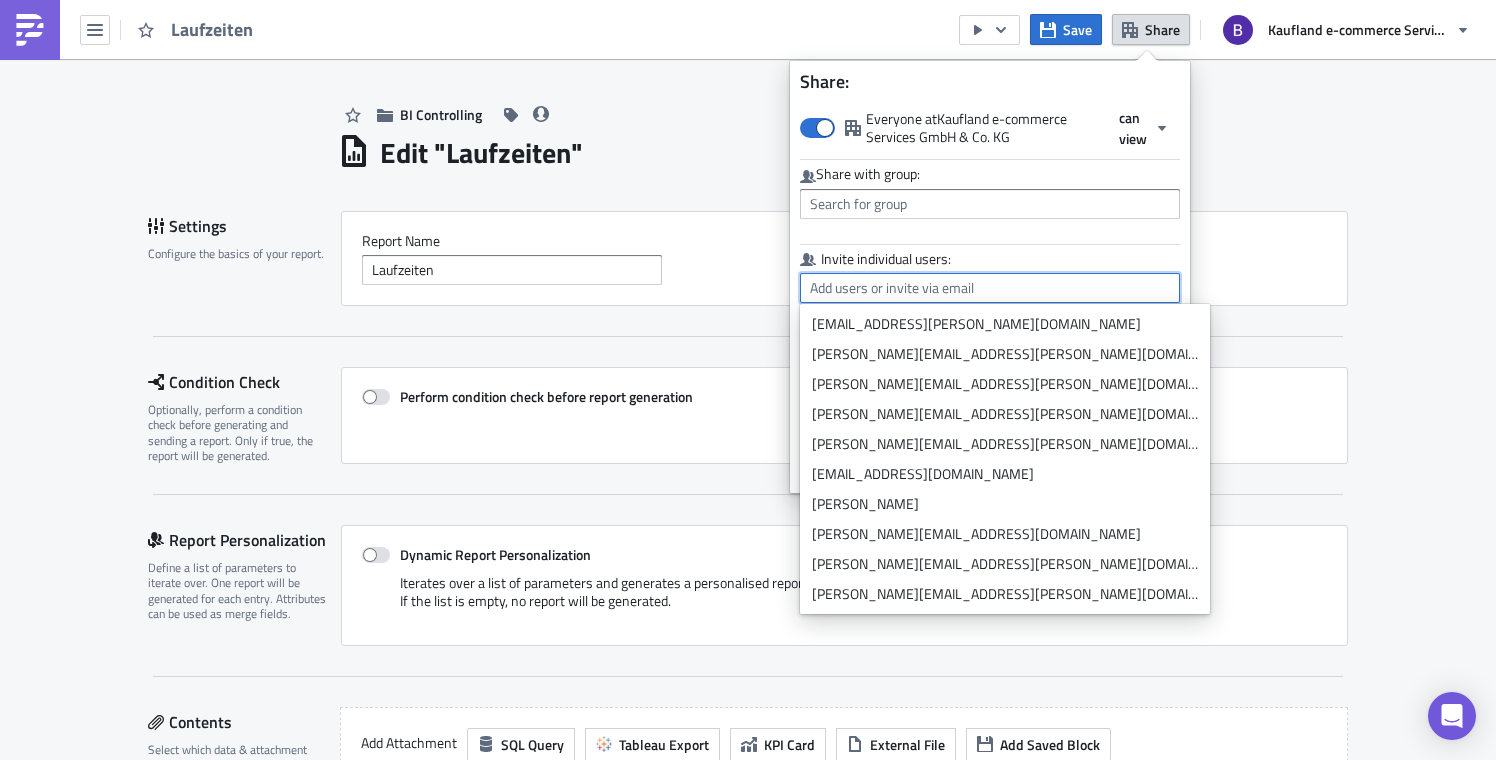 click at bounding box center [990, 288] 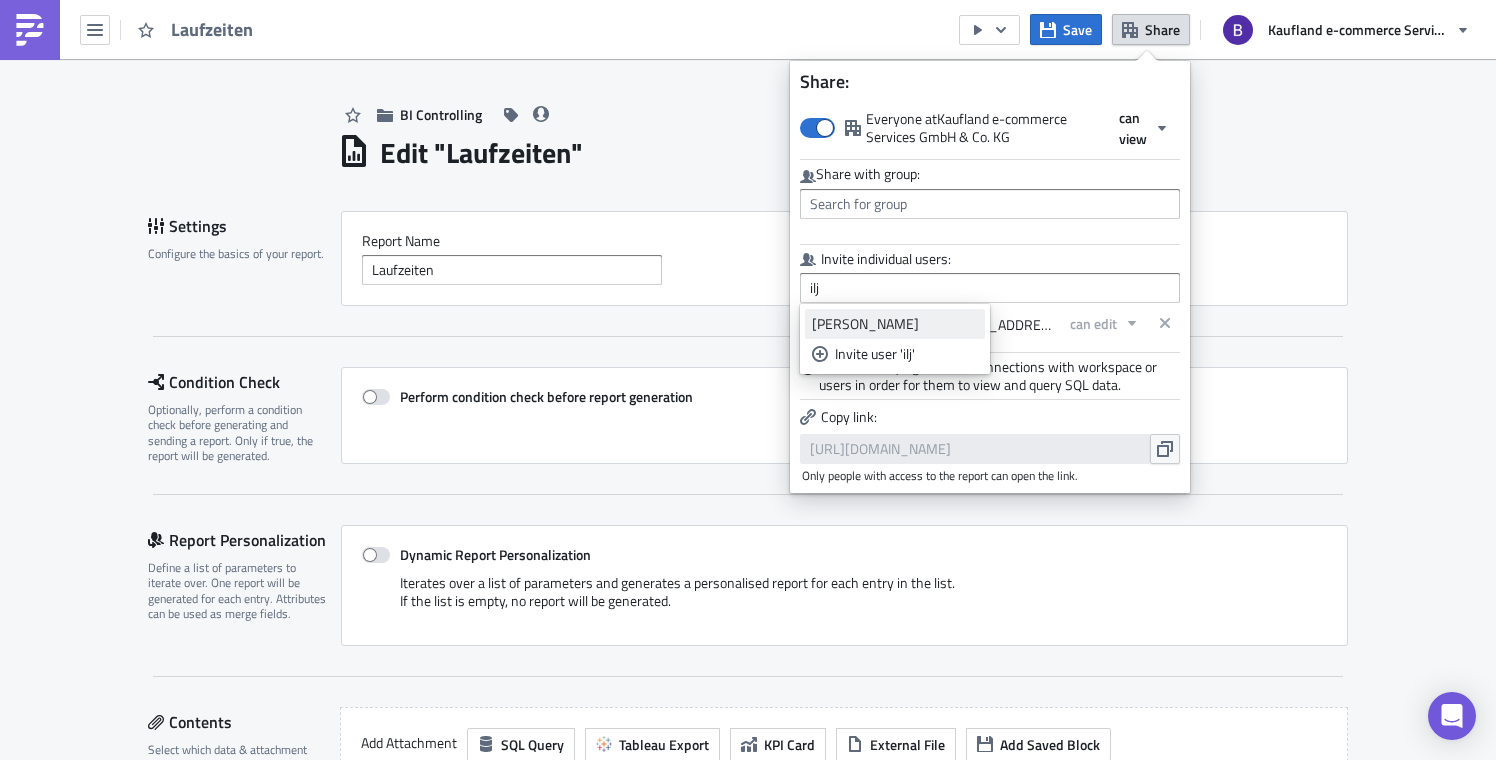 click on "[PERSON_NAME]" at bounding box center [895, 324] 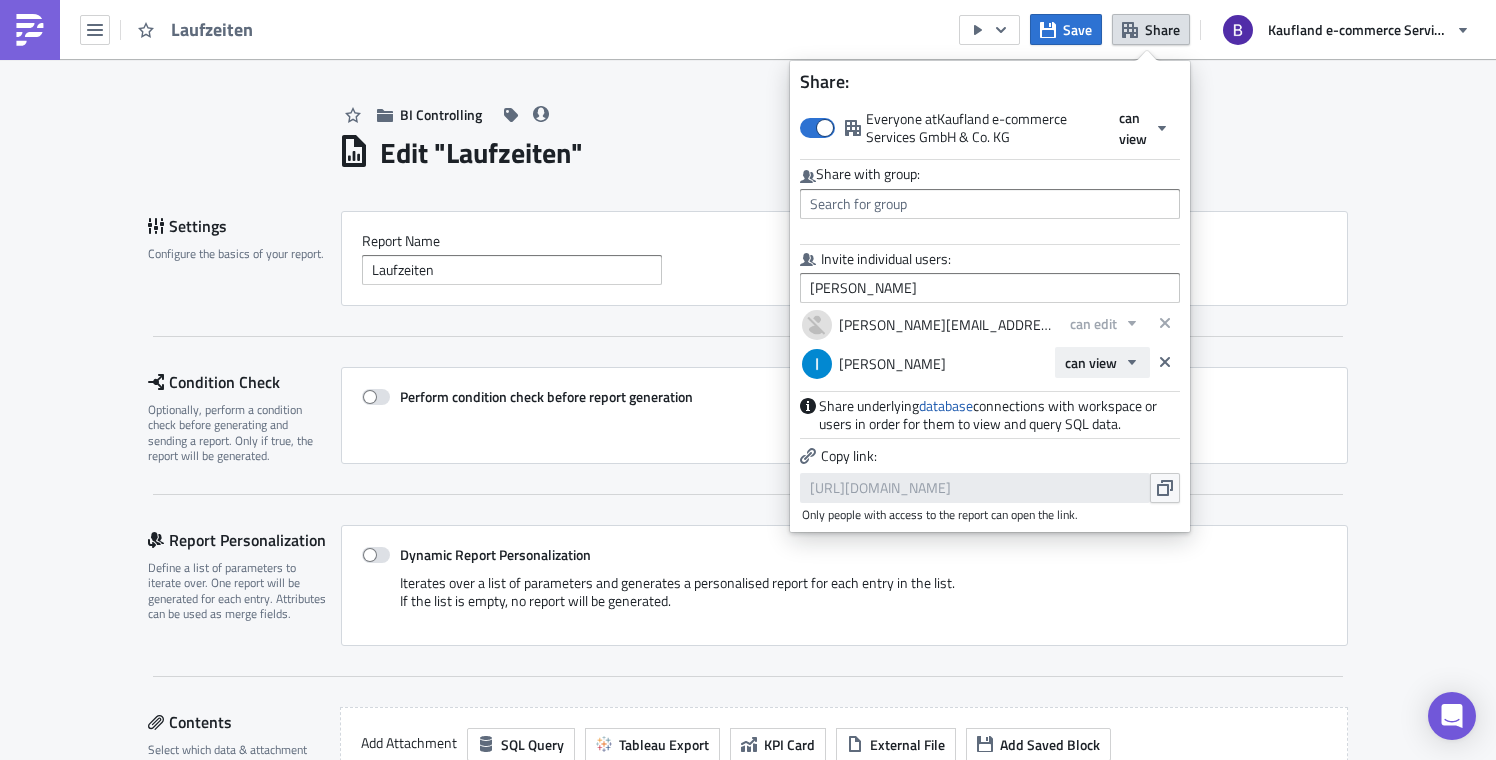click on "can view" at bounding box center (1091, 362) 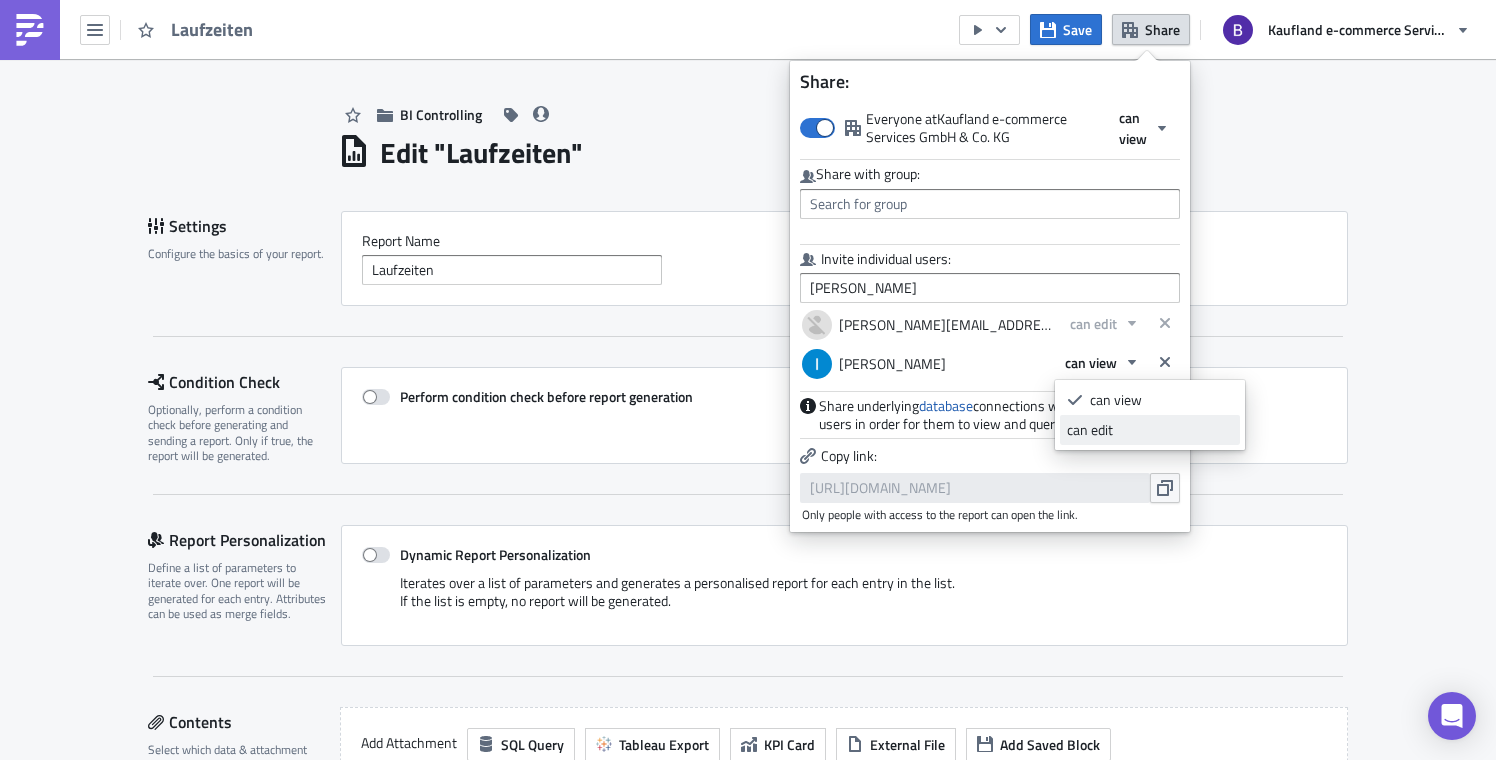 click on "can edit" at bounding box center [1150, 430] 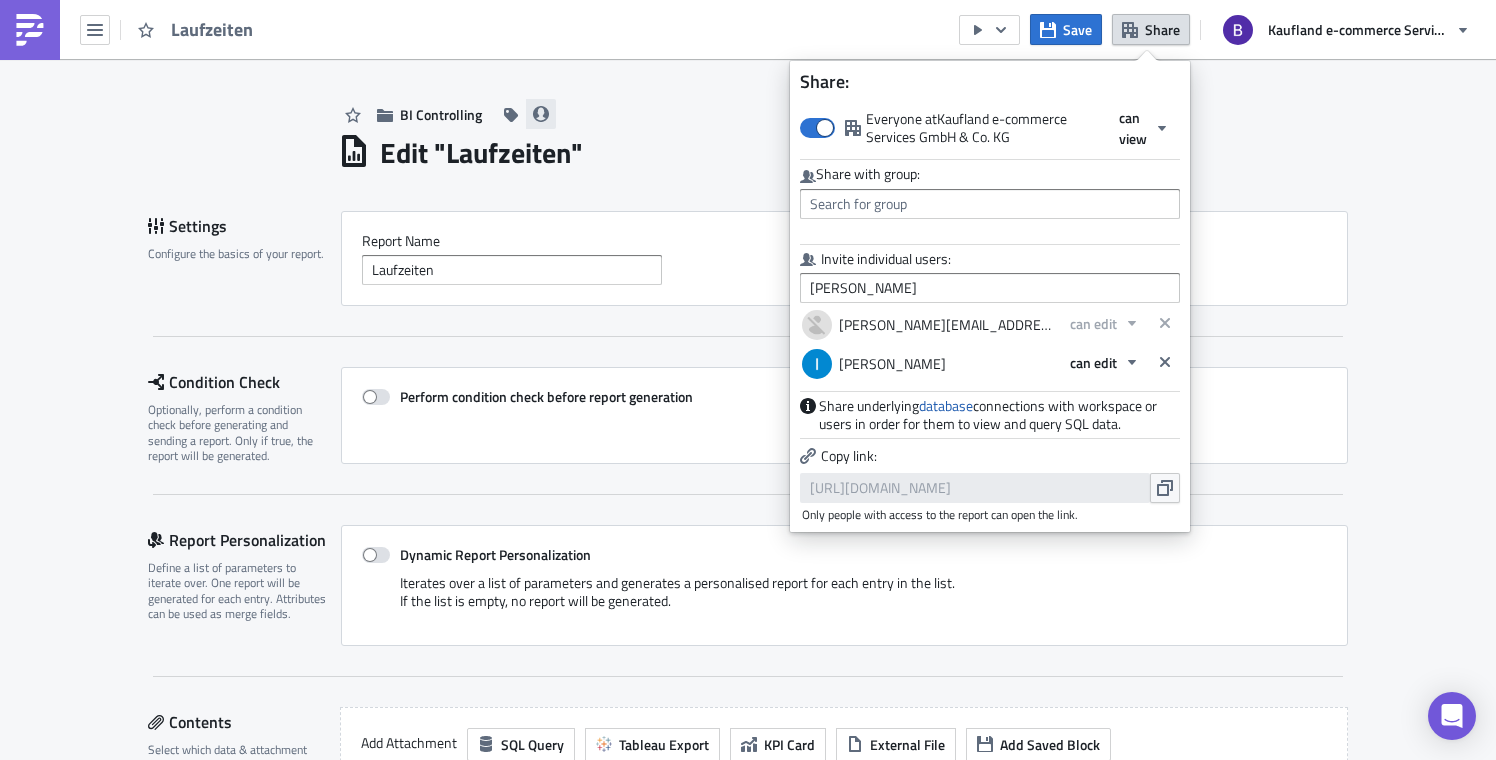 click at bounding box center [541, 114] 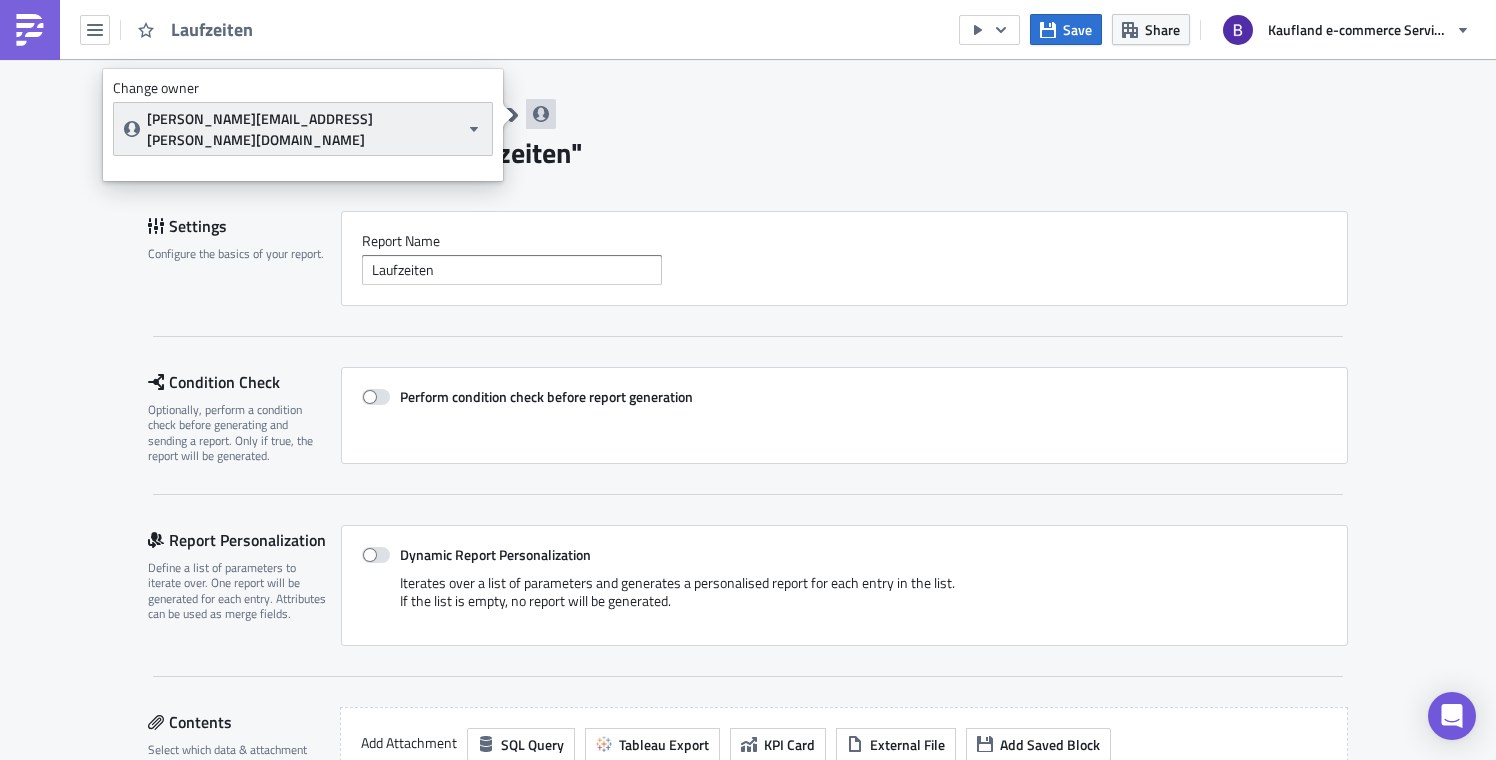 click on "[PERSON_NAME][EMAIL_ADDRESS][PERSON_NAME][DOMAIN_NAME]" at bounding box center [303, 129] 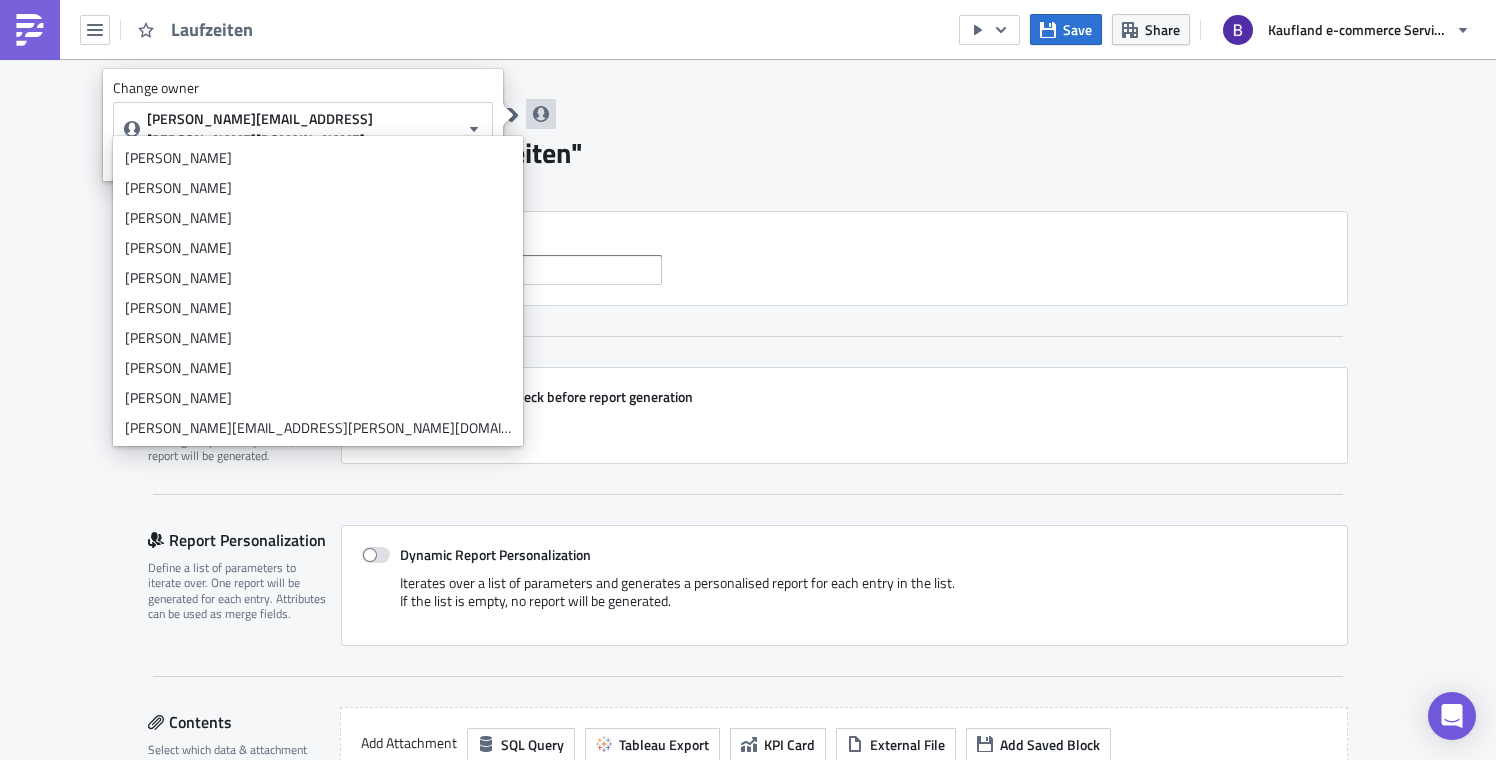 scroll, scrollTop: 0, scrollLeft: 0, axis: both 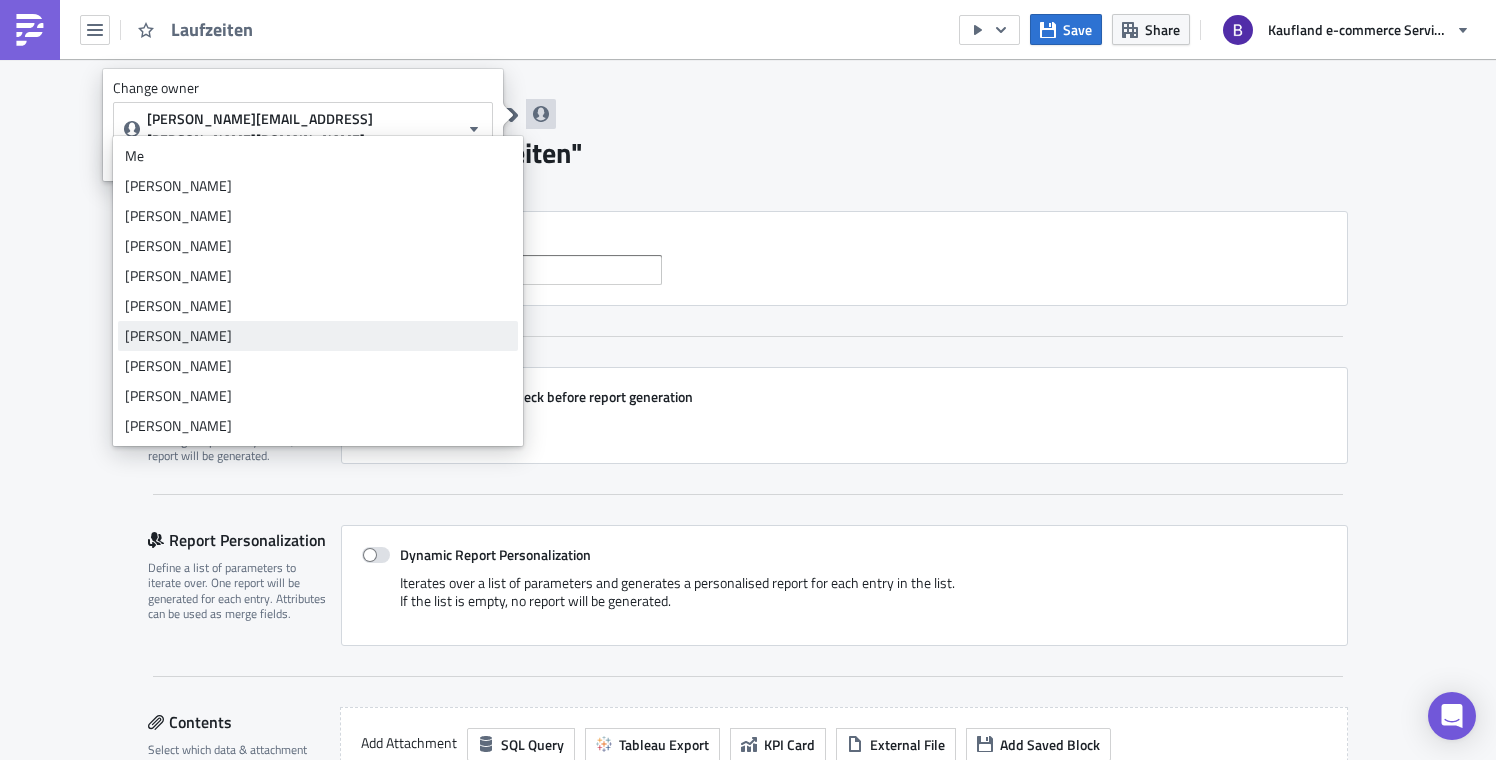 click on "[PERSON_NAME]" at bounding box center [318, 336] 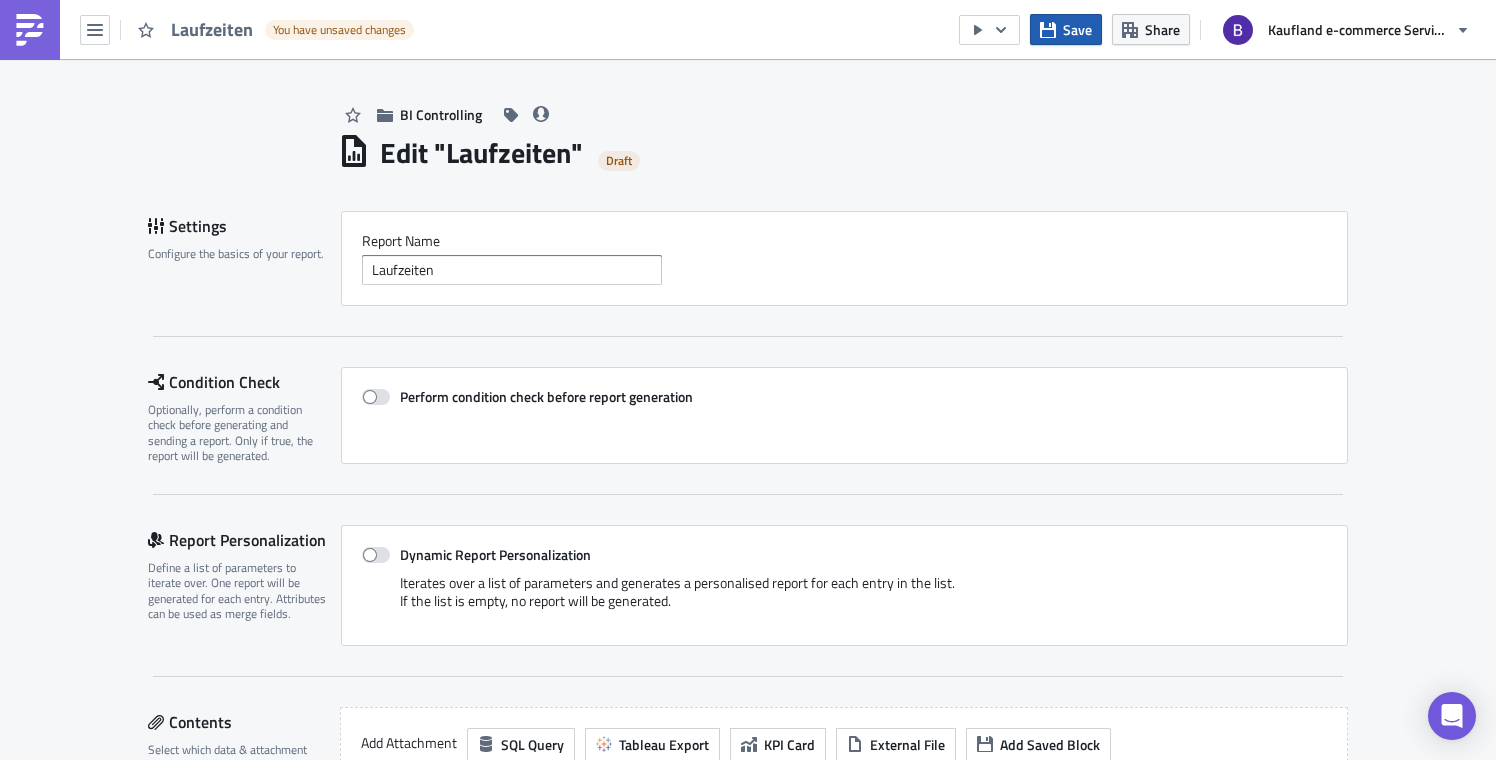 click on "Save" at bounding box center [1077, 29] 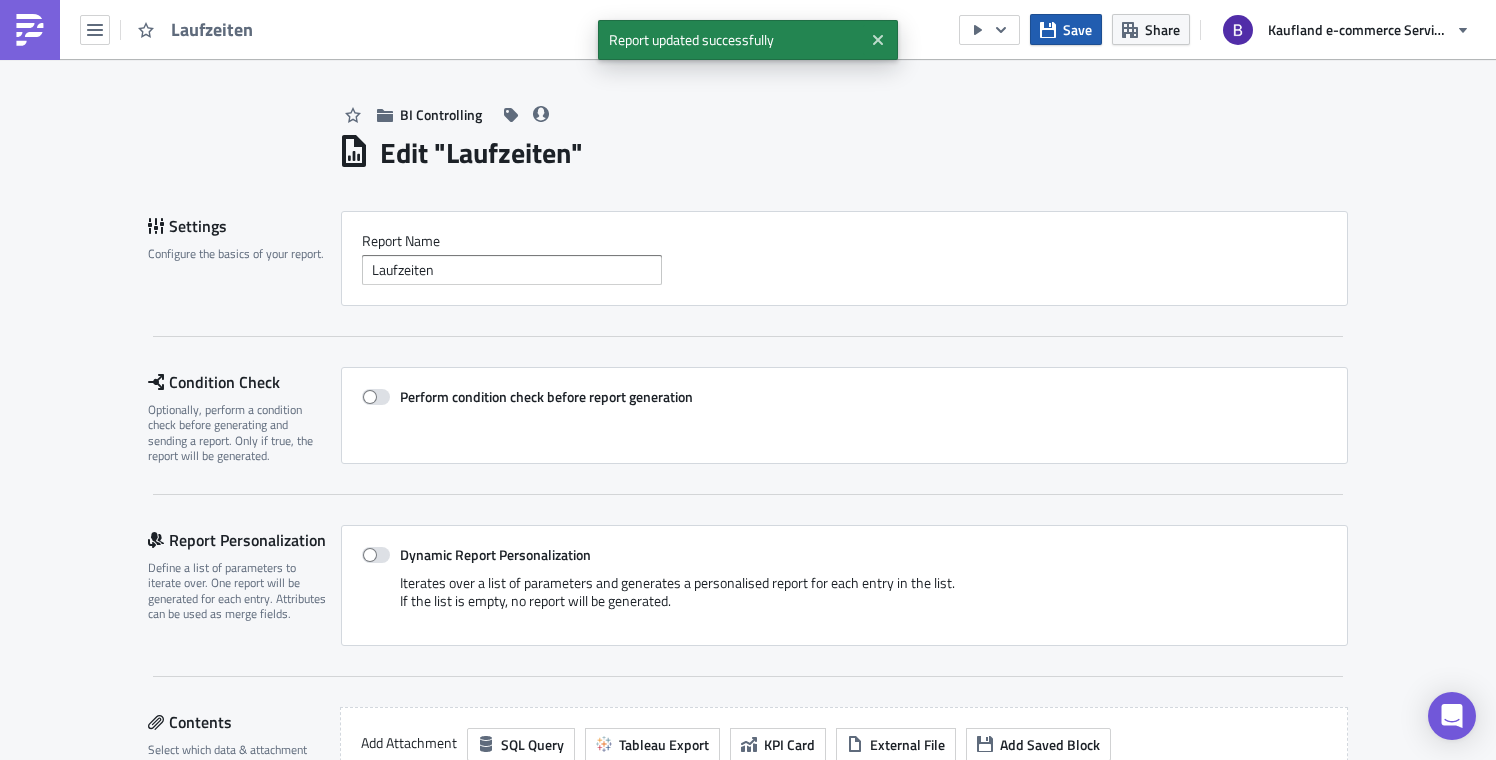 click on "Save" at bounding box center (1077, 29) 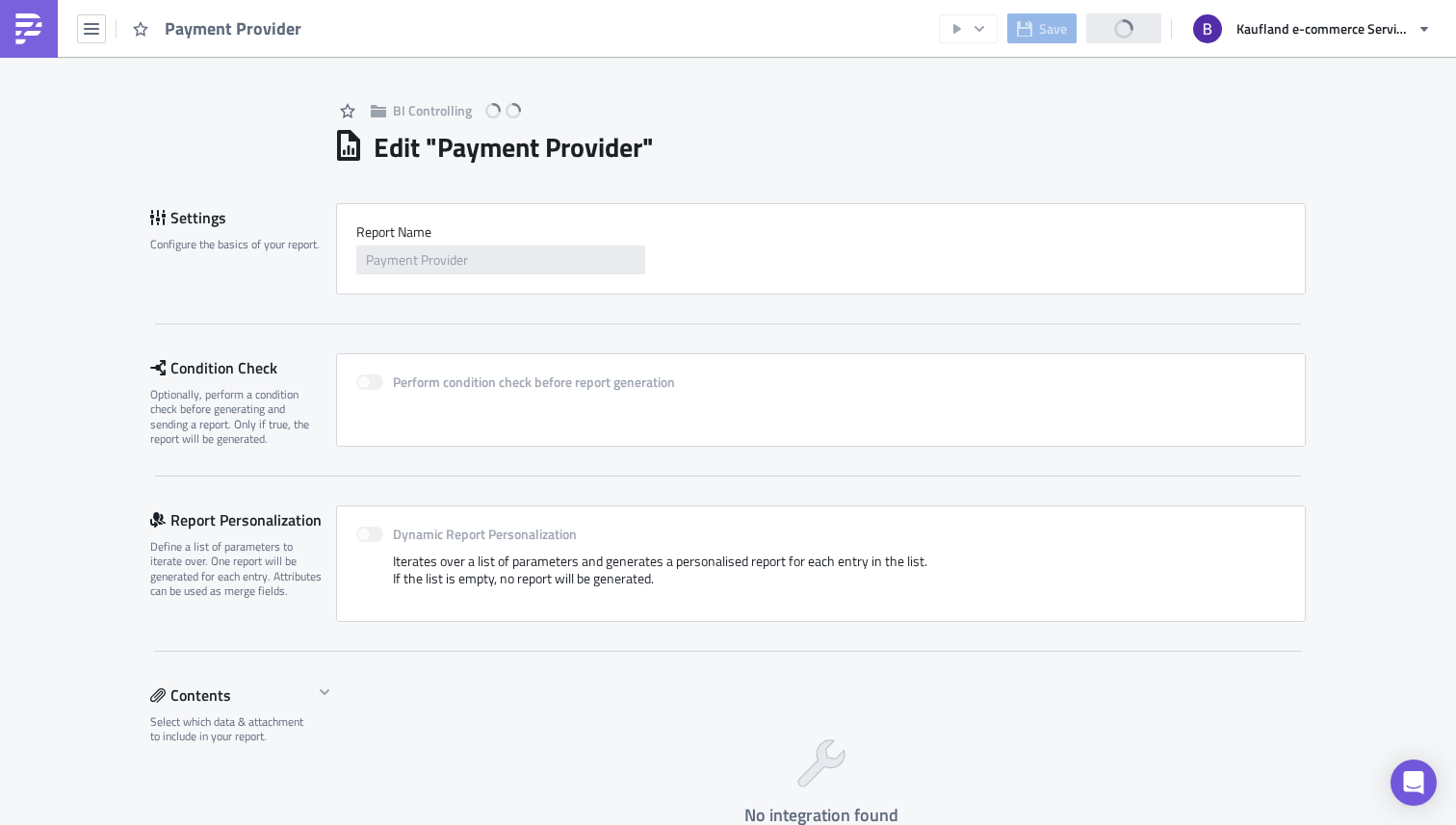 scroll, scrollTop: 0, scrollLeft: 0, axis: both 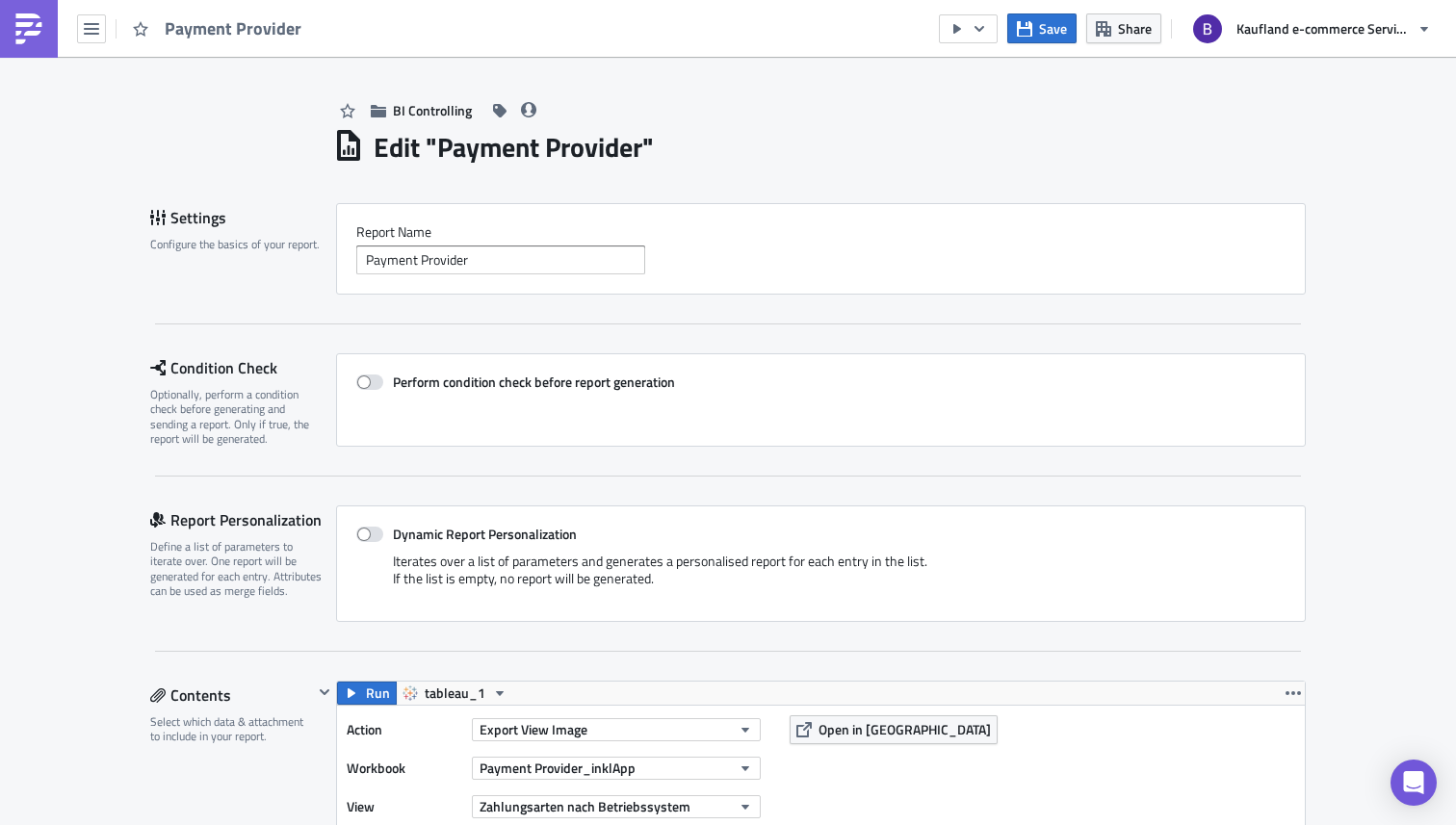 click on "BI Controlling" at bounding box center [819, 90] 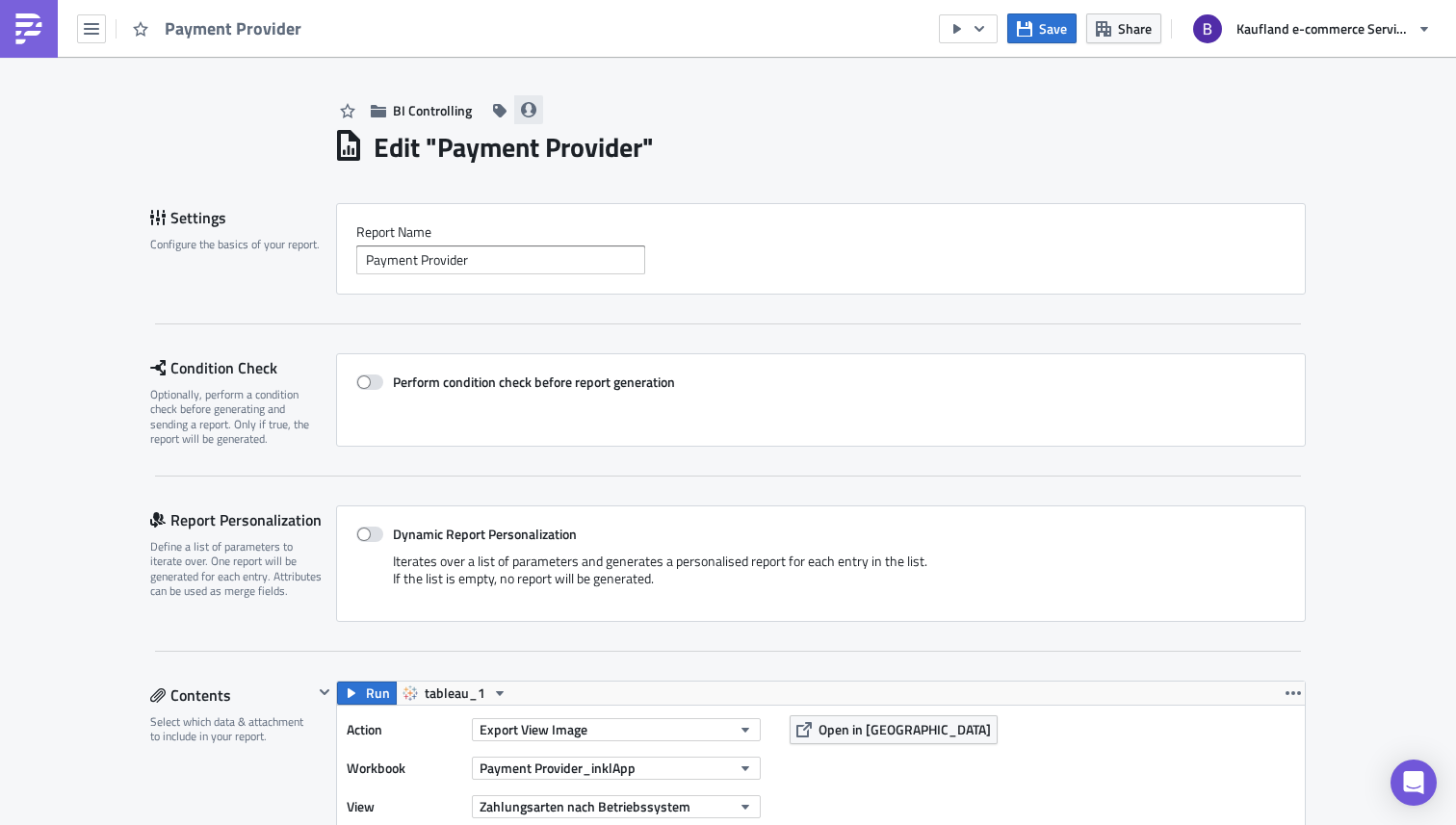 click 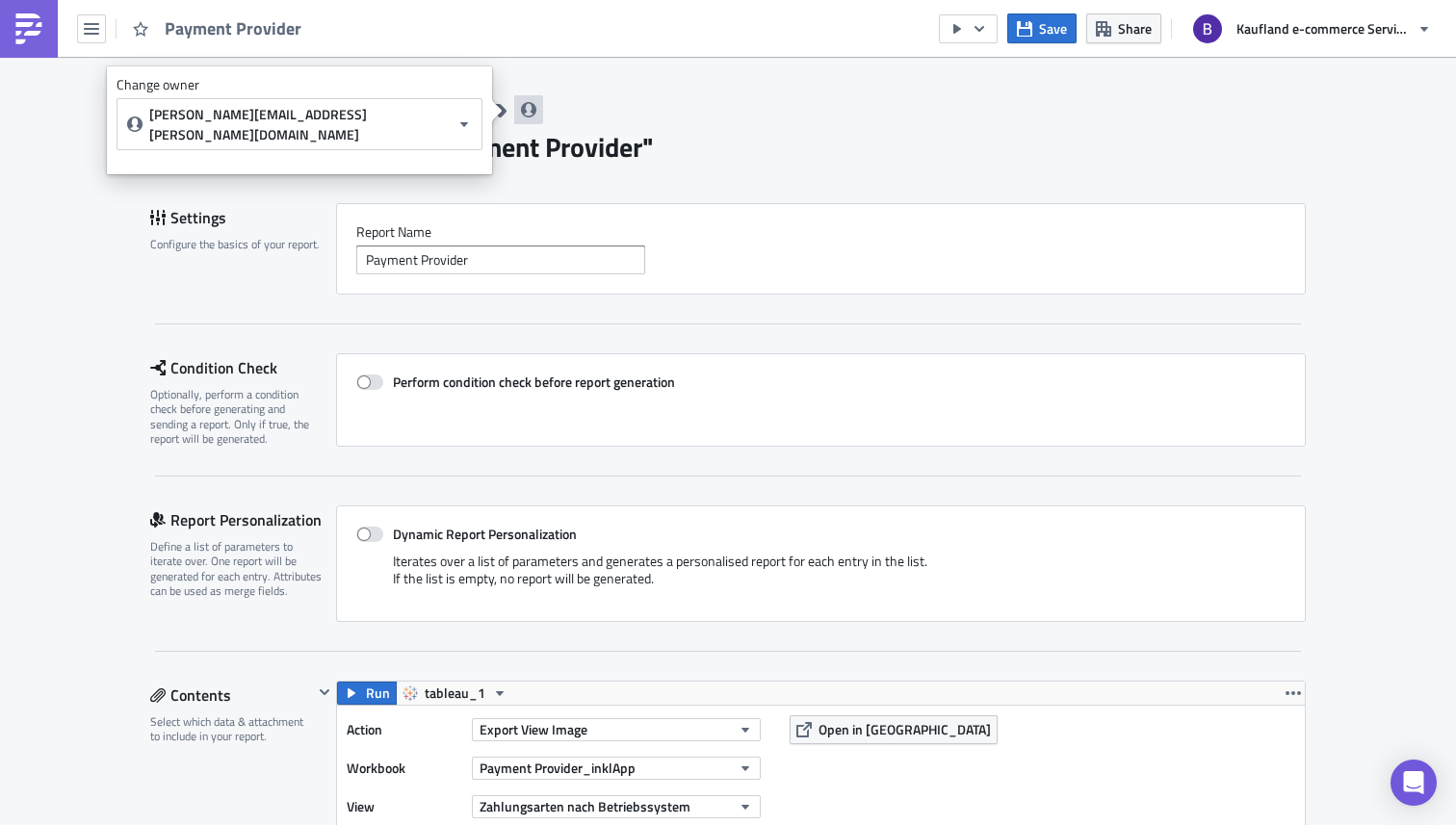 click on "Change owner" at bounding box center (299, 85) 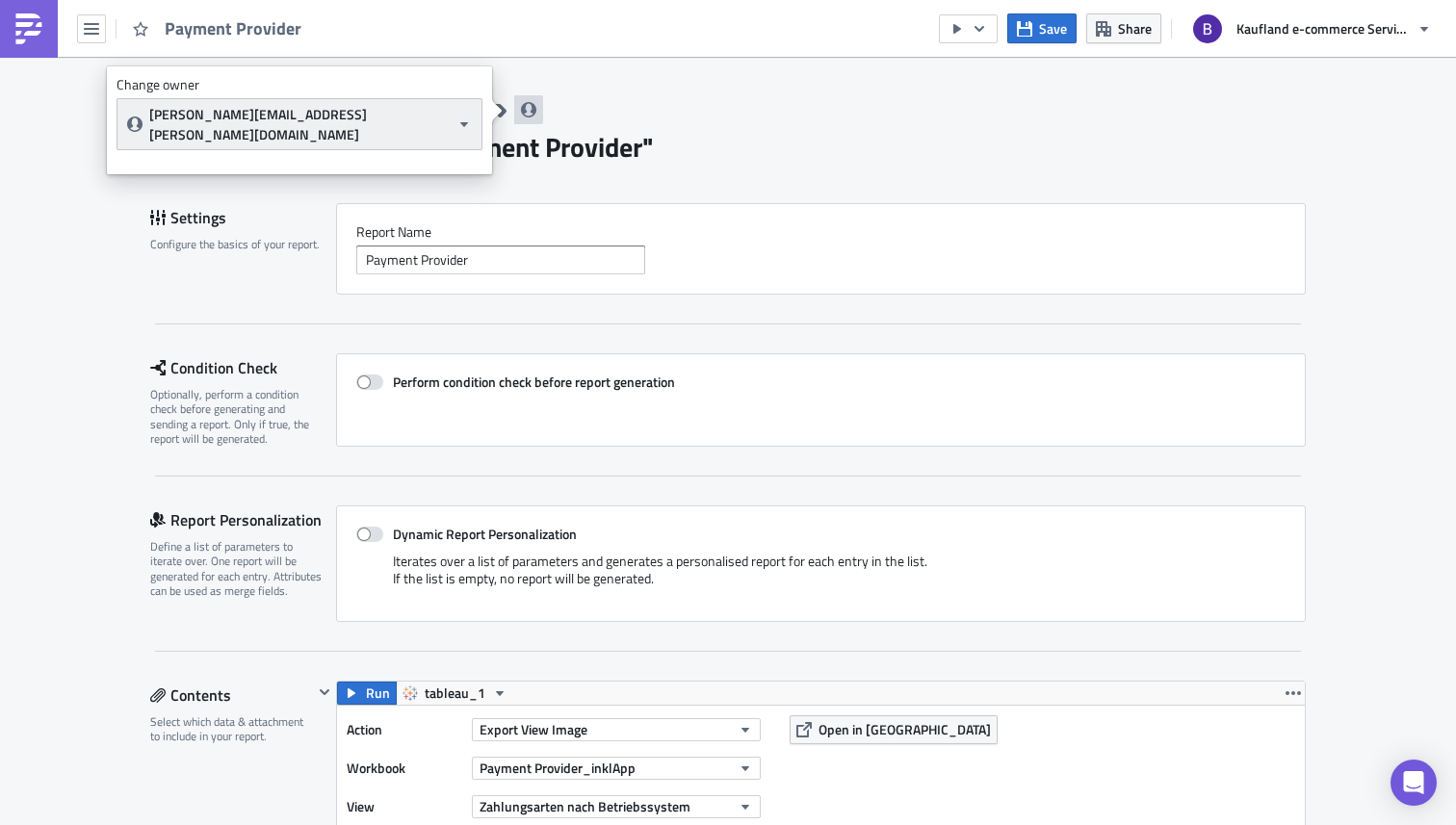 click on "[PERSON_NAME][EMAIL_ADDRESS][PERSON_NAME][DOMAIN_NAME]" at bounding box center [299, 124] 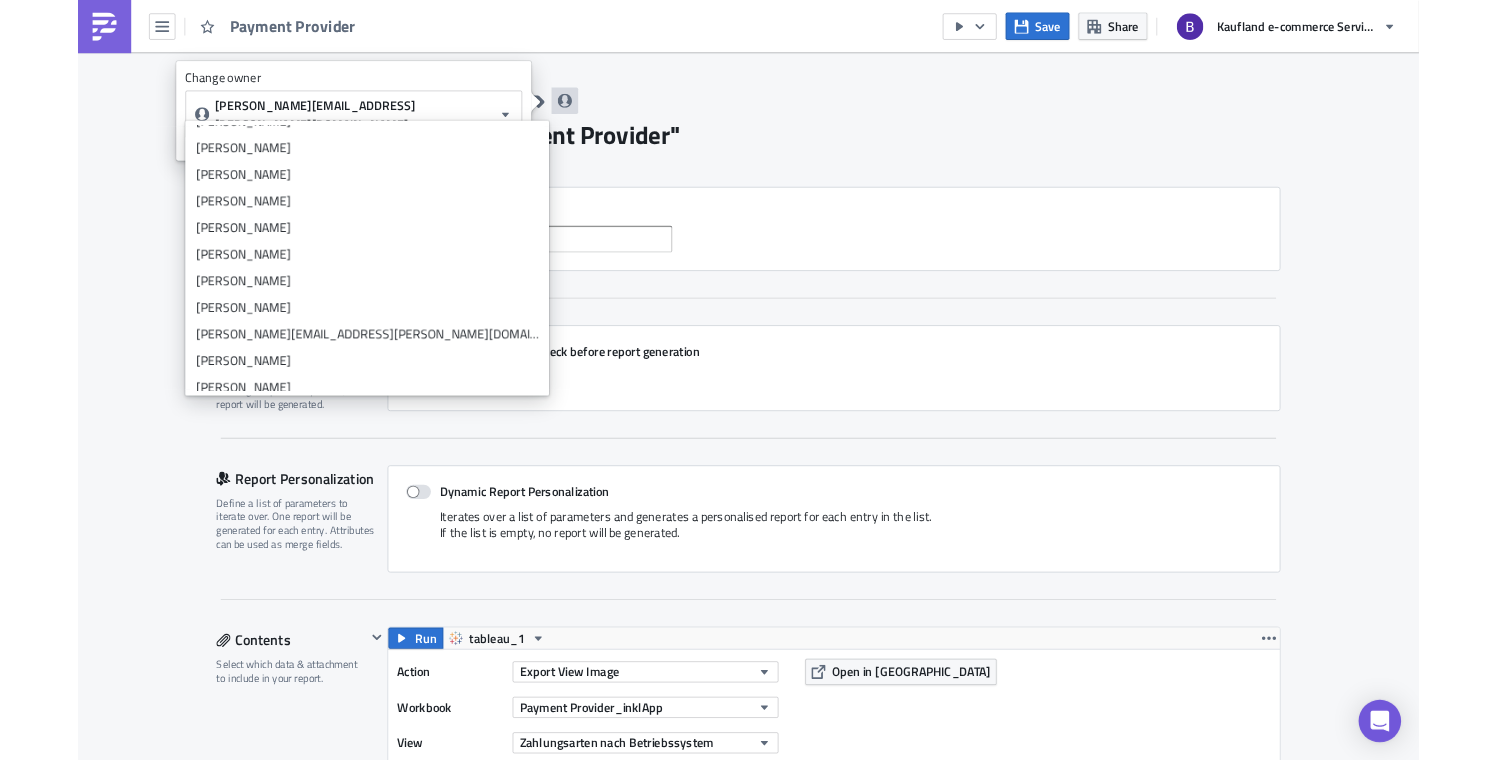 scroll, scrollTop: 0, scrollLeft: 0, axis: both 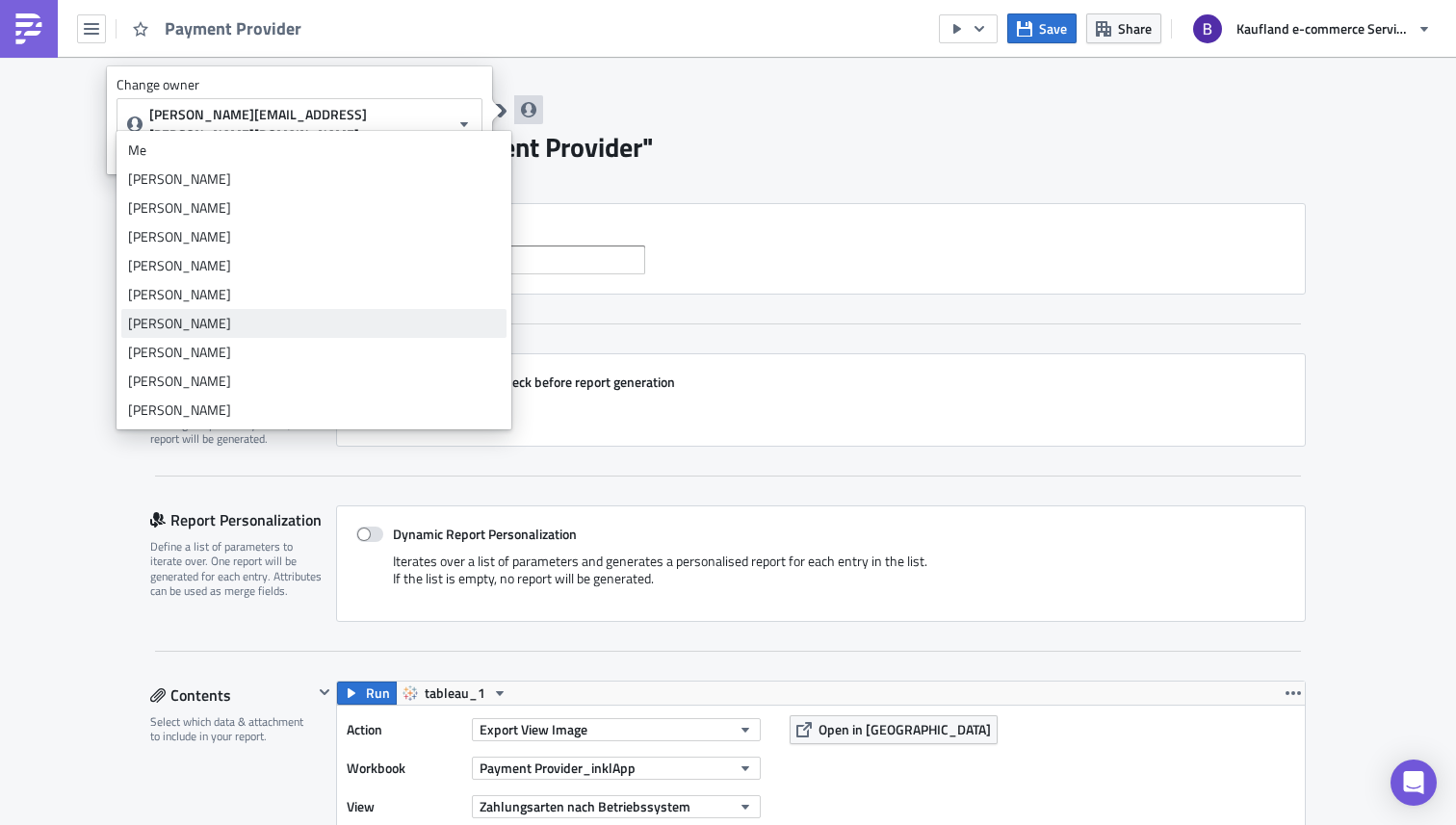 click on "[PERSON_NAME]" at bounding box center [314, 323] 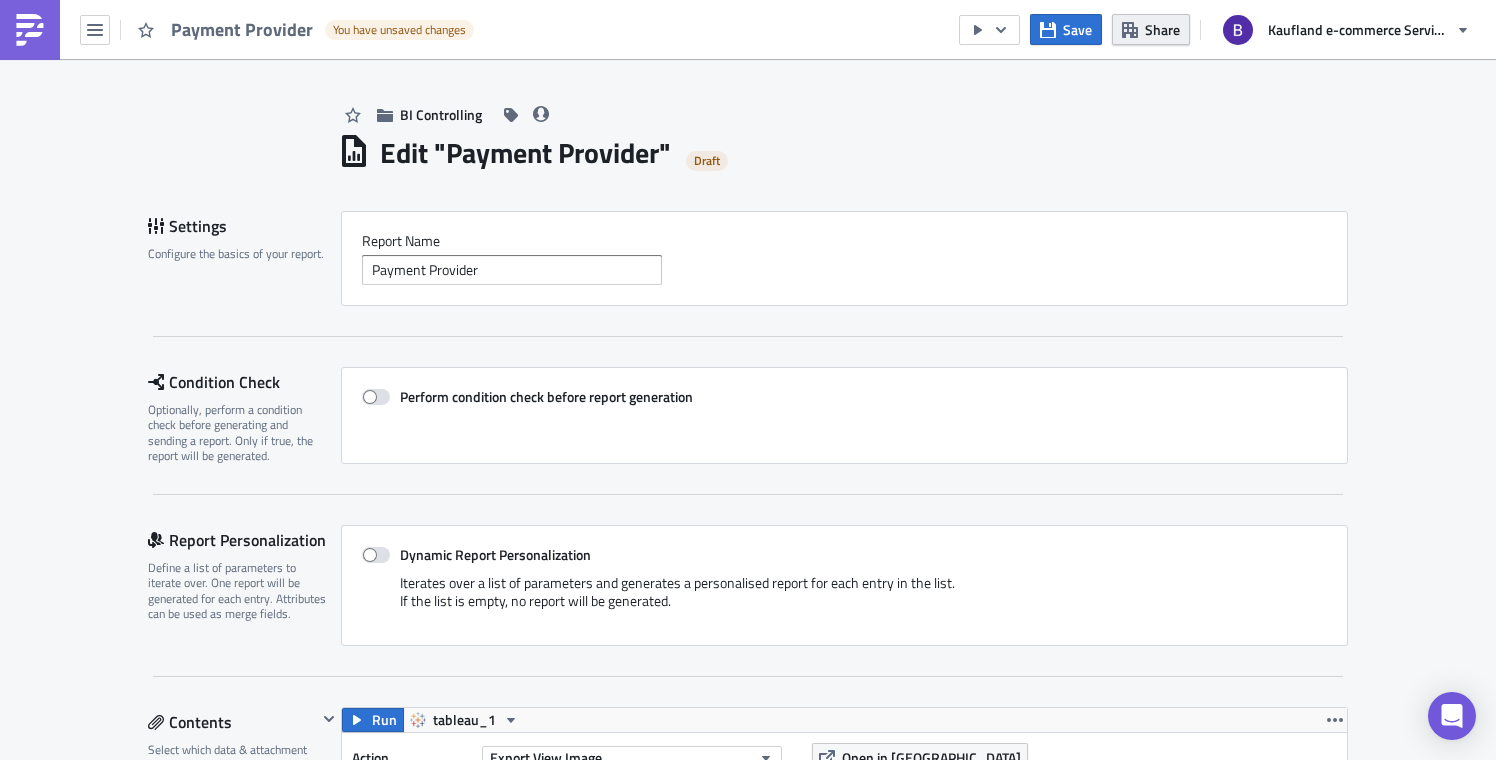 click 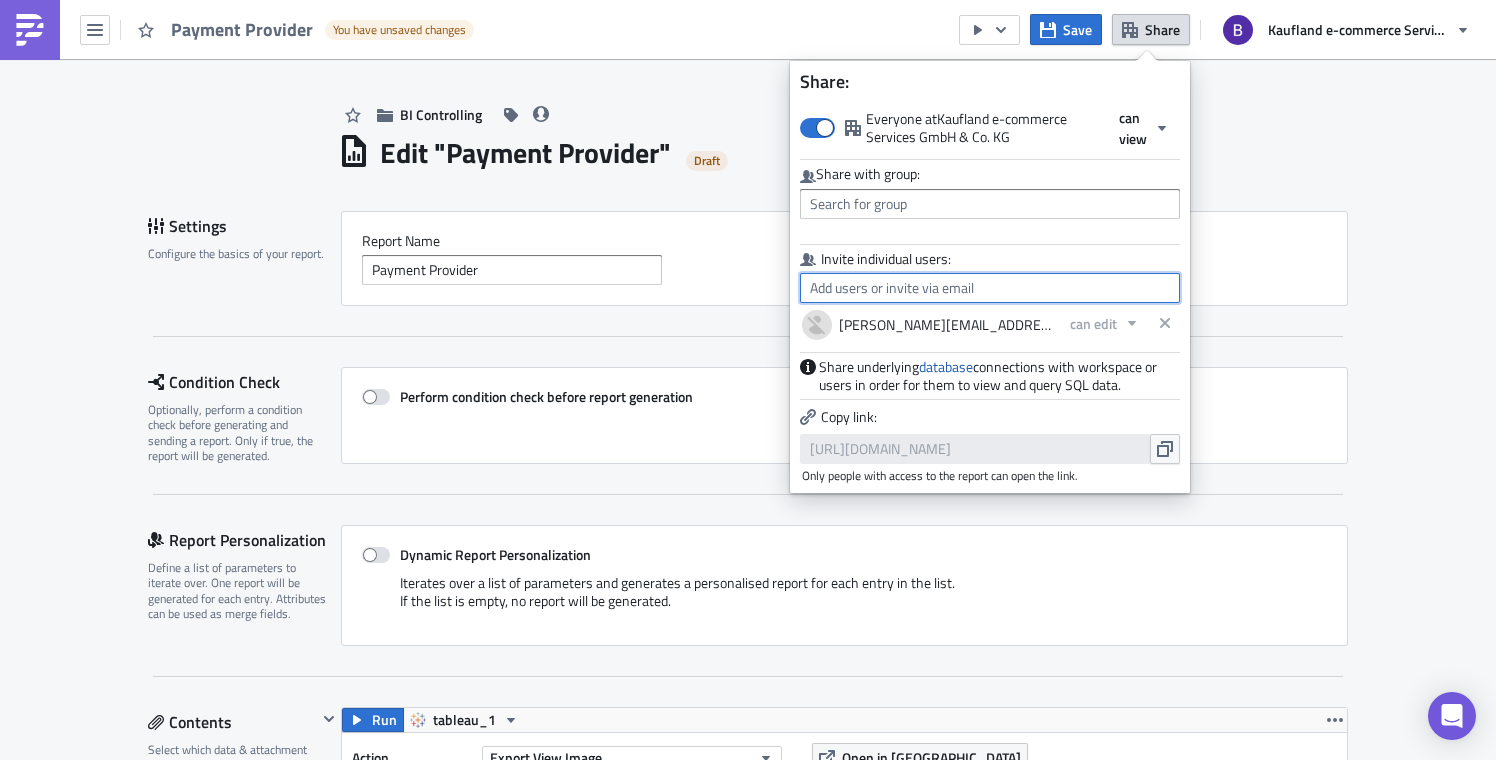 click at bounding box center (990, 288) 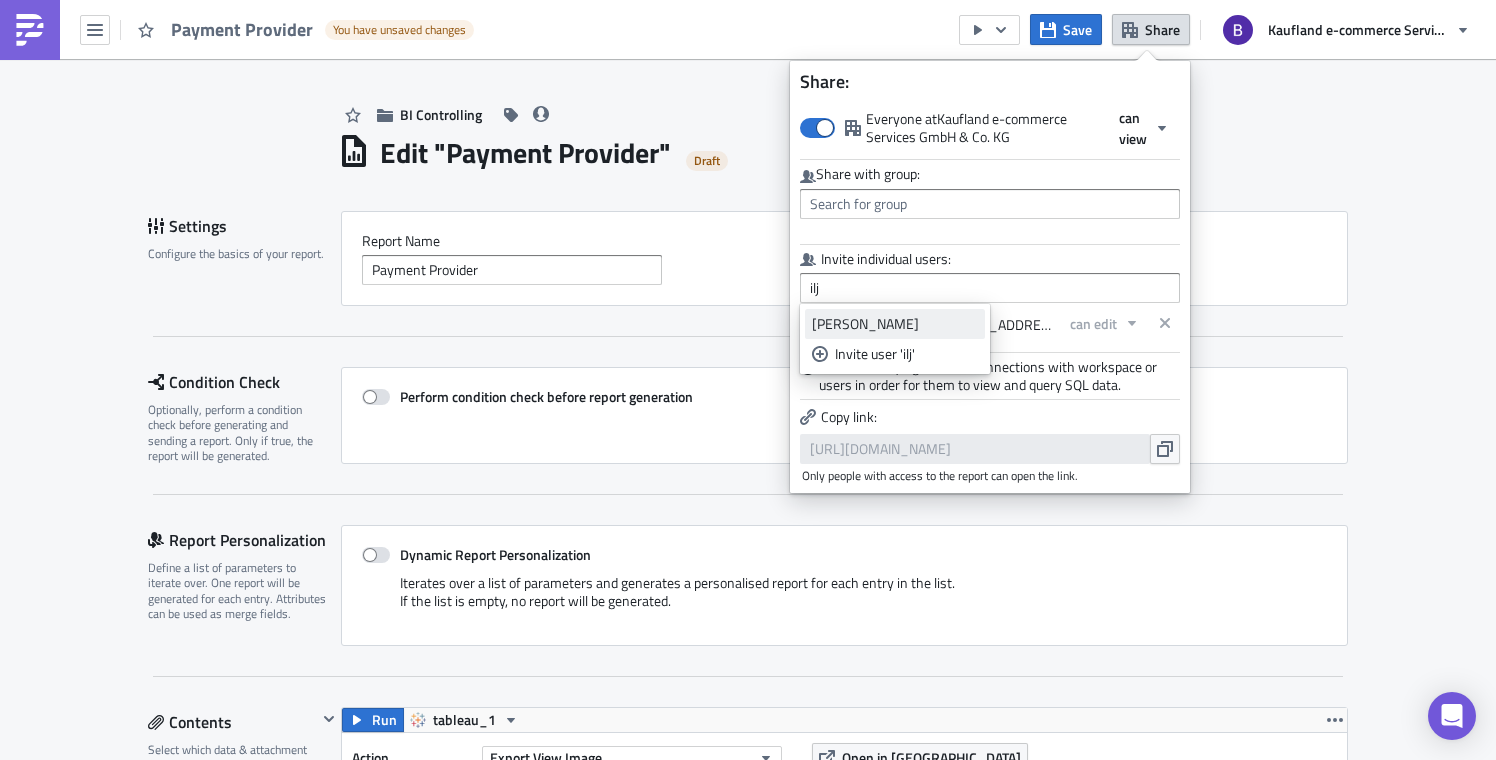 click on "[PERSON_NAME]" at bounding box center (895, 324) 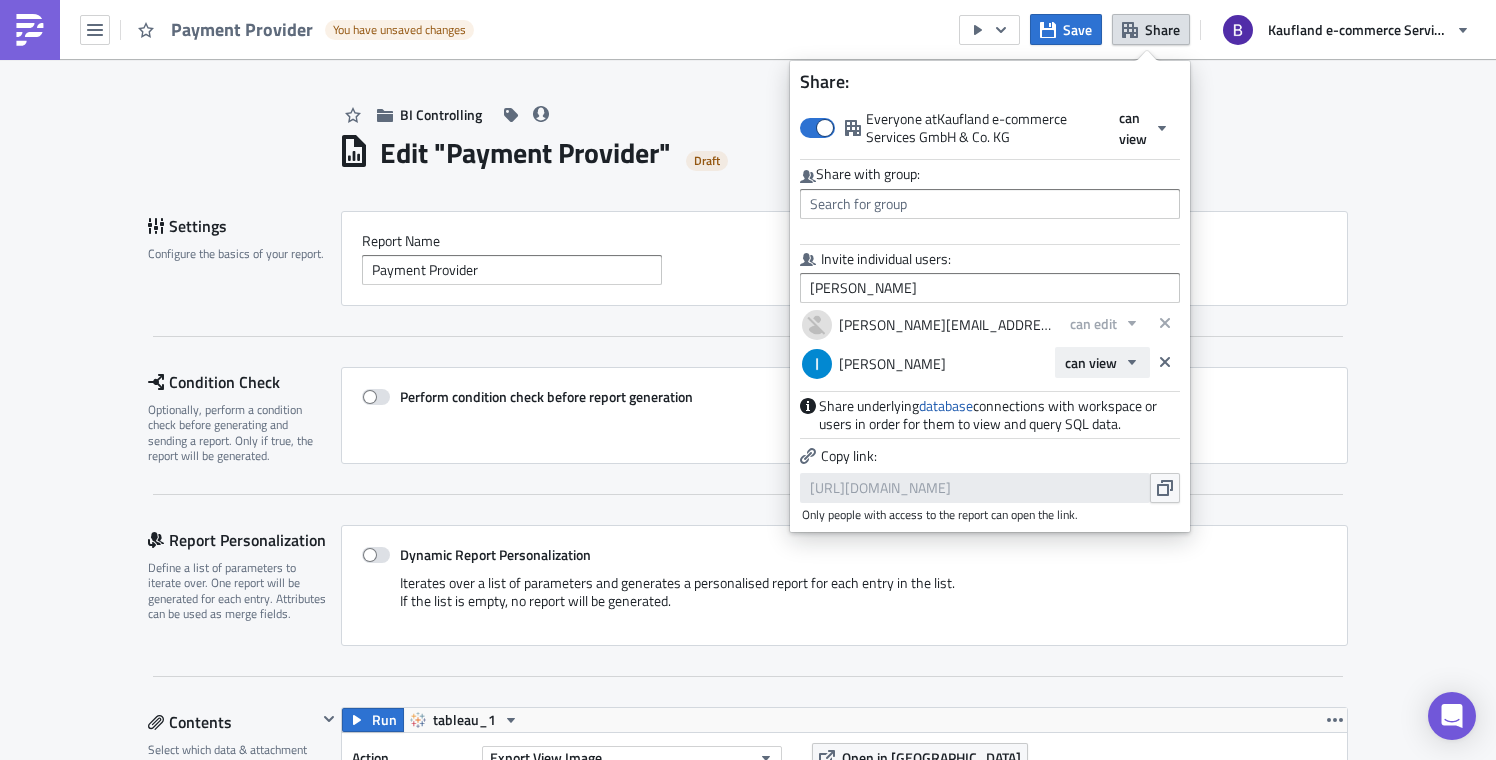 click on "can view" at bounding box center (1091, 362) 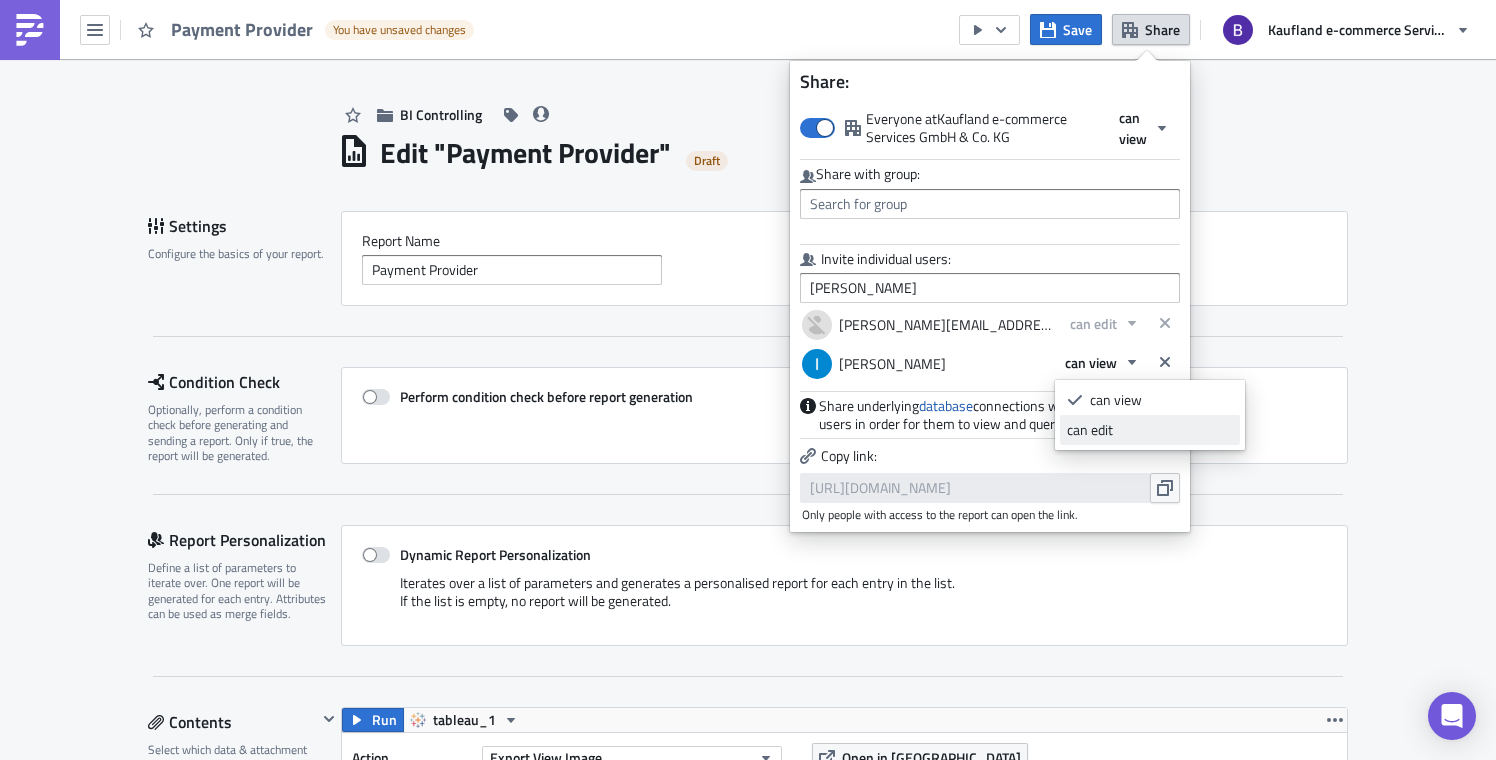 click on "can edit" at bounding box center [1150, 430] 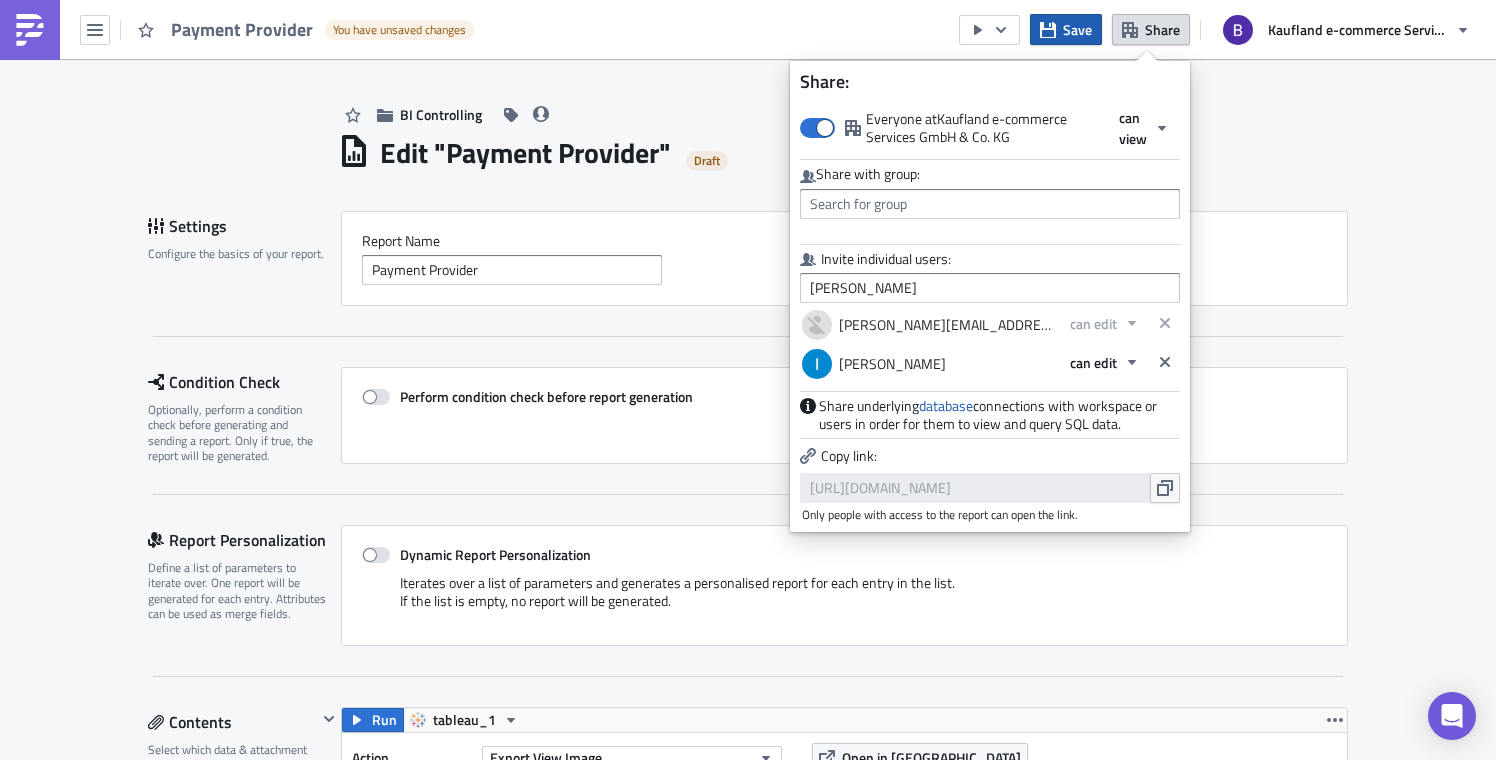 click on "Save" at bounding box center [1077, 29] 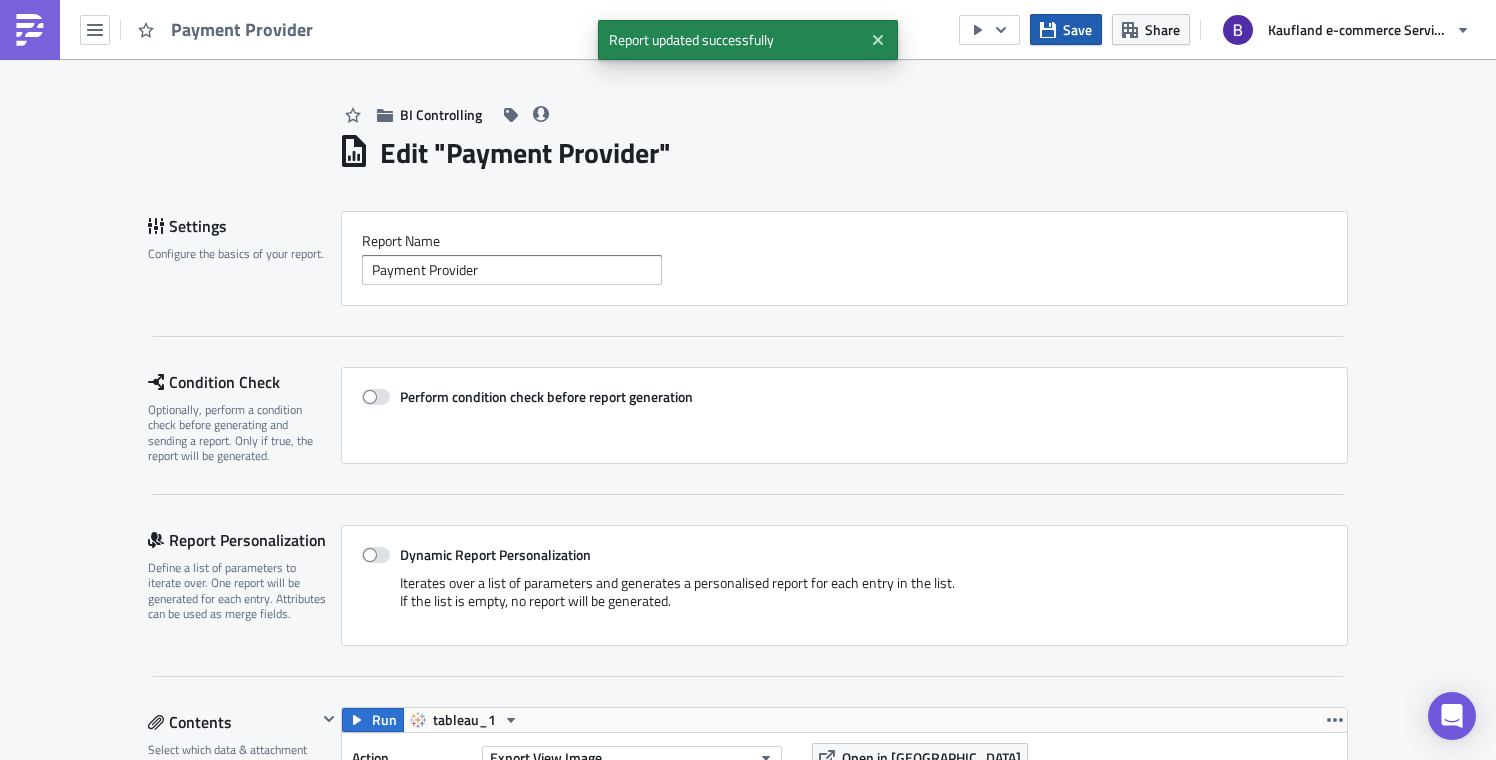 click on "Save" at bounding box center [1077, 29] 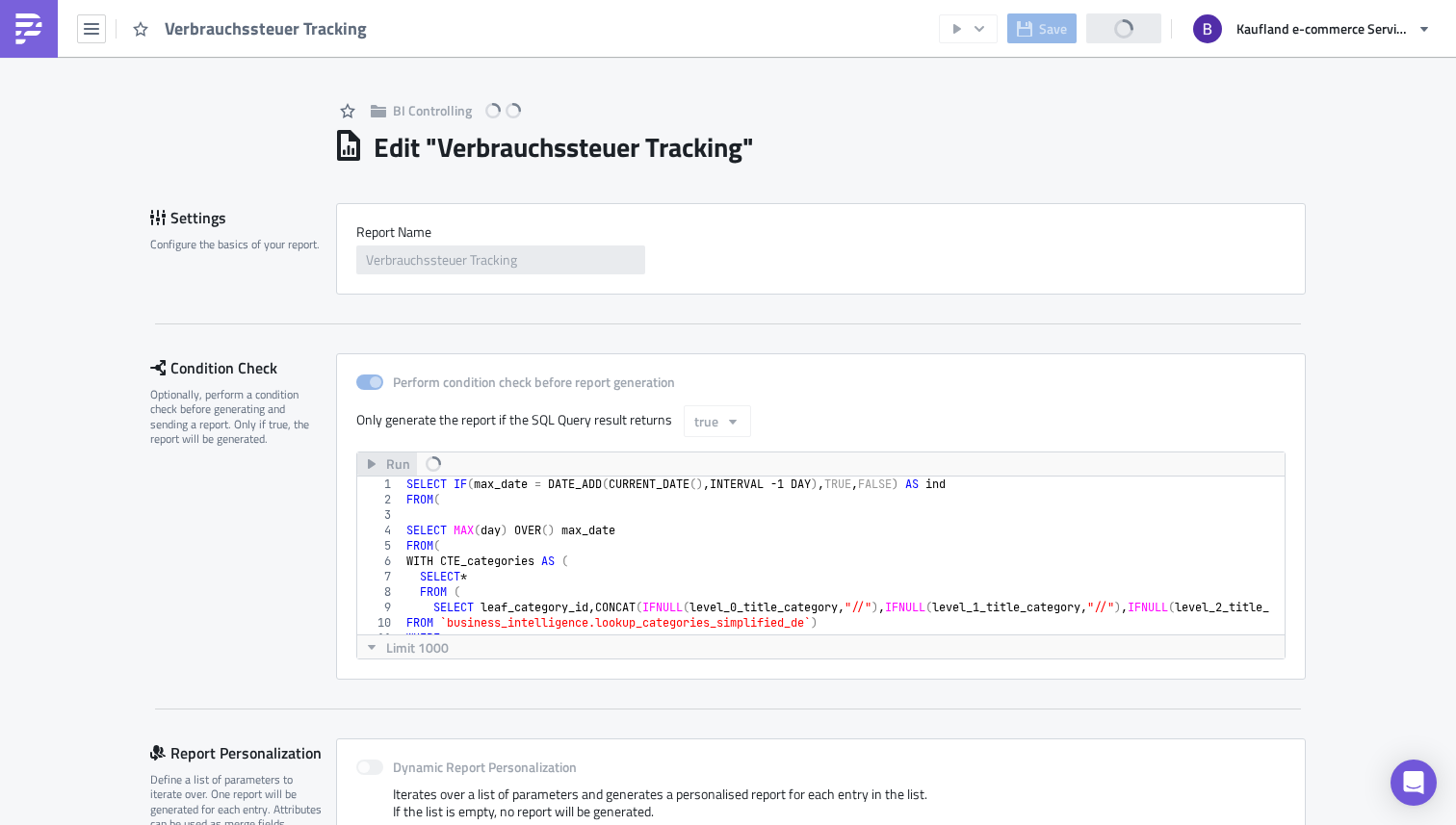 scroll, scrollTop: 0, scrollLeft: 0, axis: both 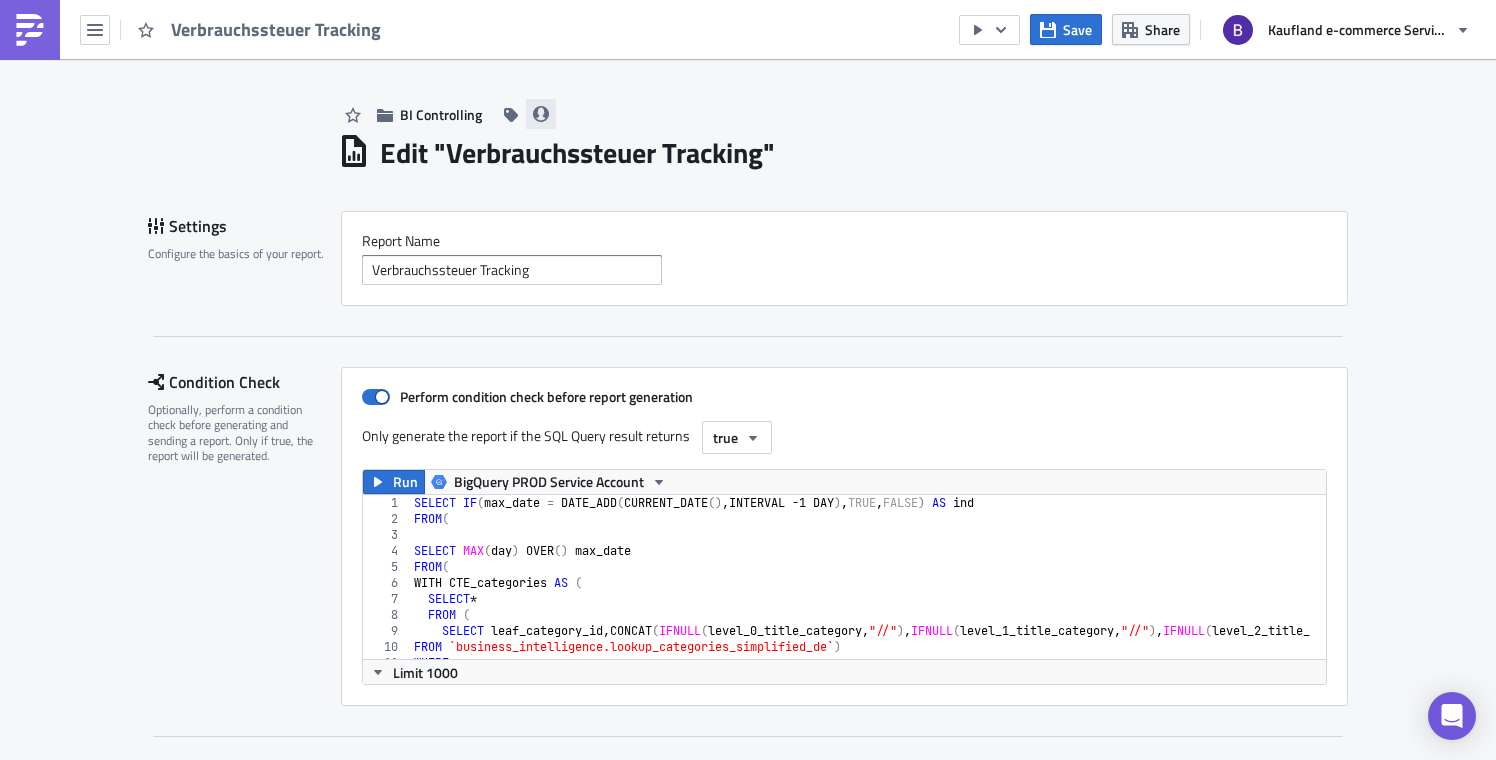 click at bounding box center [541, 114] 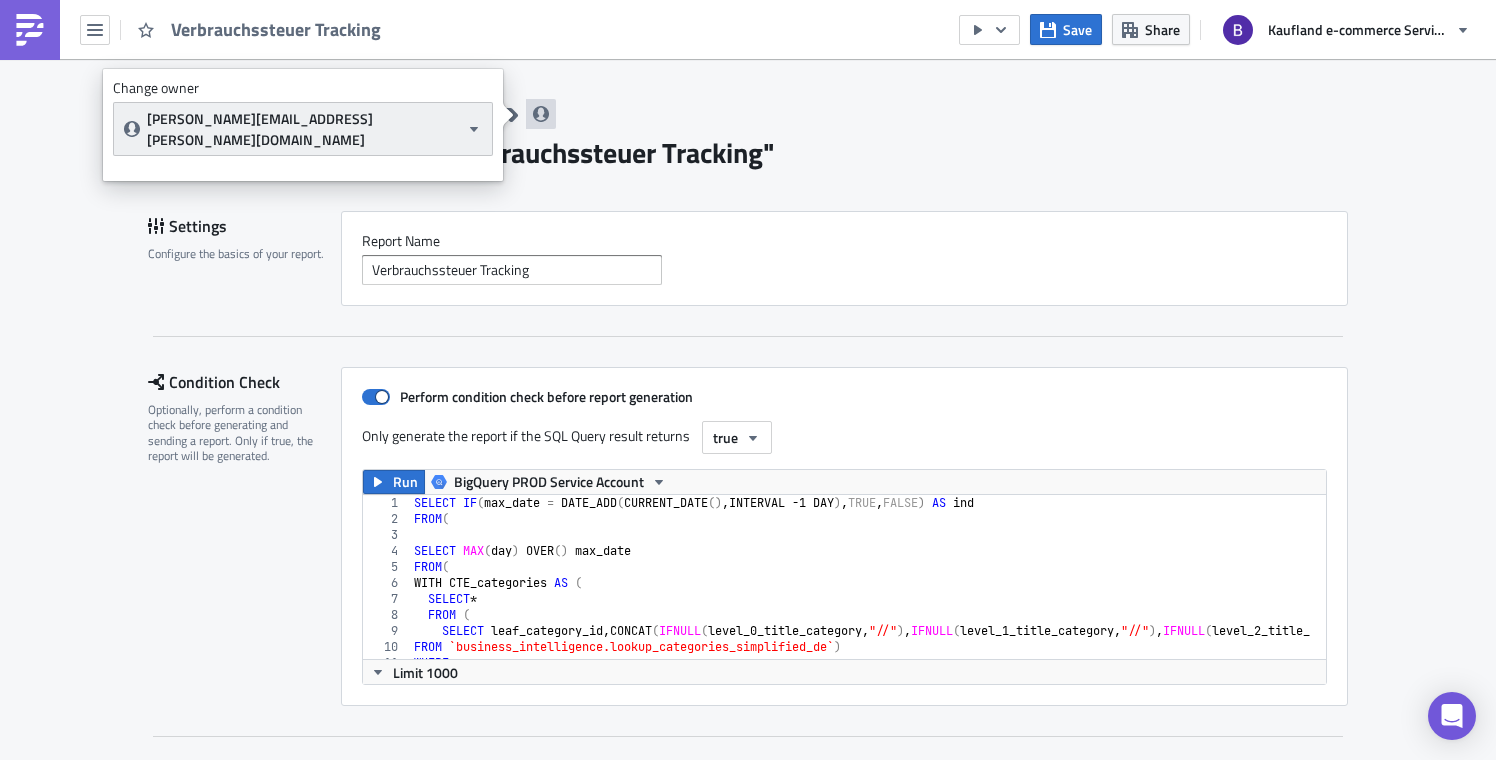 click on "[PERSON_NAME][EMAIL_ADDRESS][PERSON_NAME][DOMAIN_NAME]" at bounding box center [303, 129] 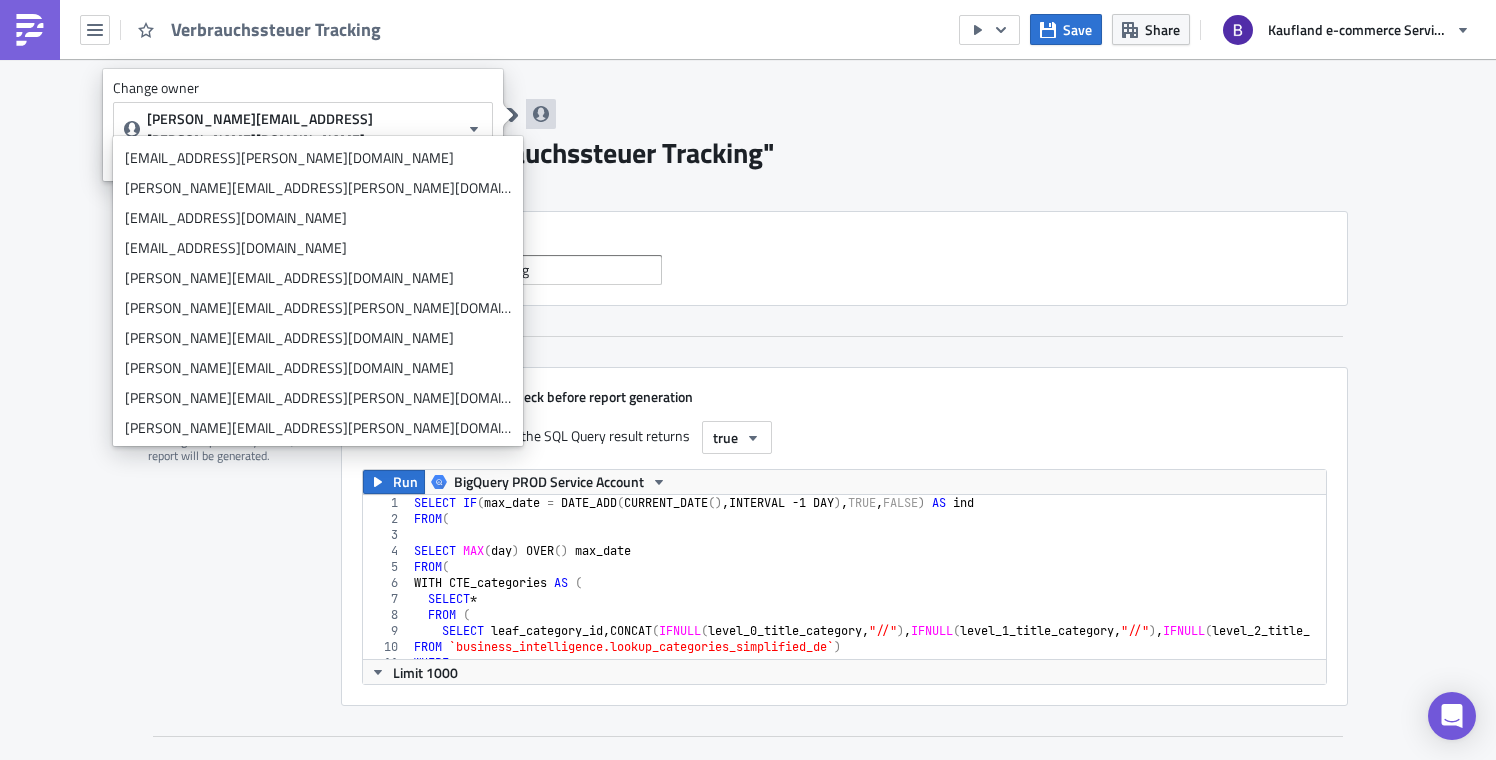 scroll, scrollTop: 0, scrollLeft: 0, axis: both 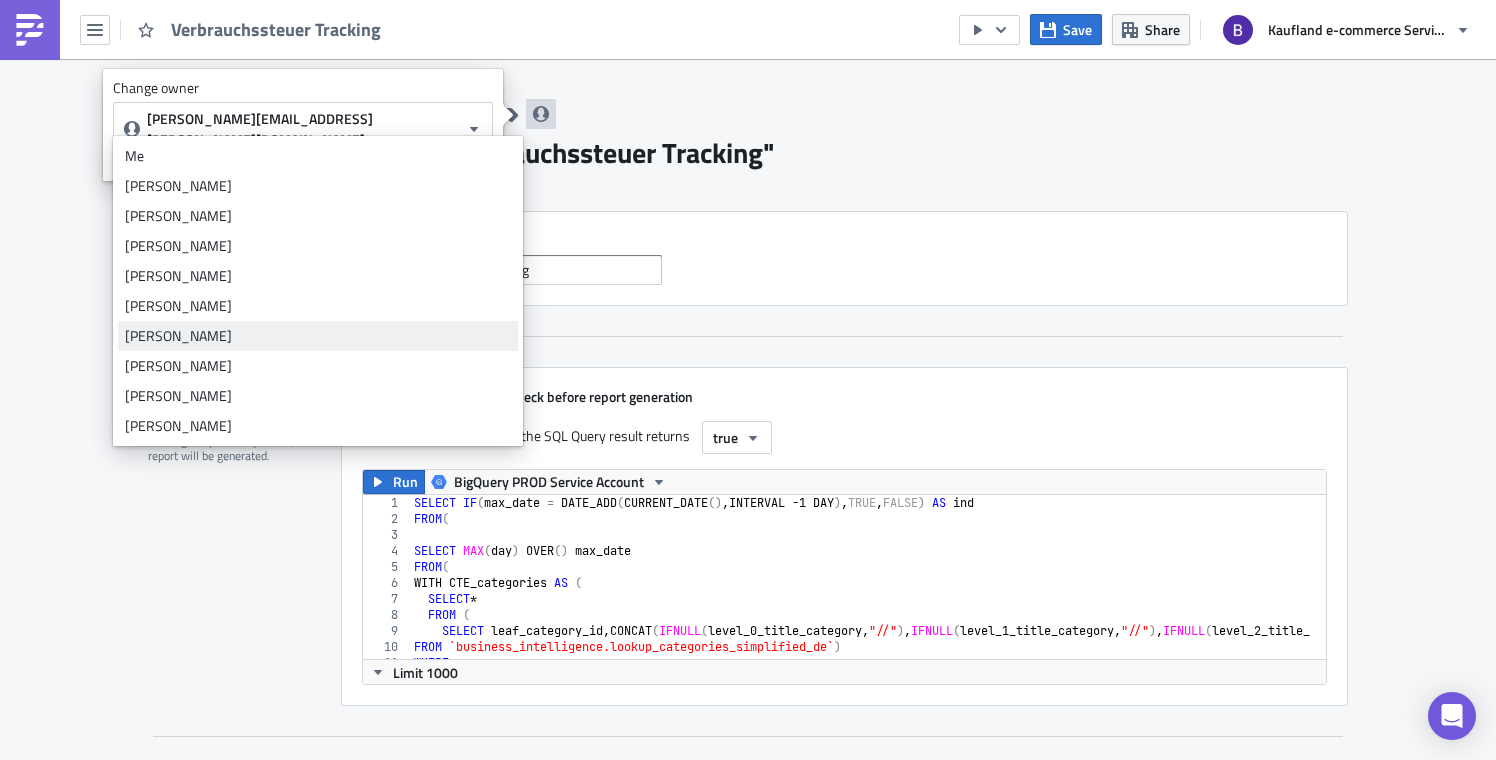 click on "[PERSON_NAME]" at bounding box center [318, 336] 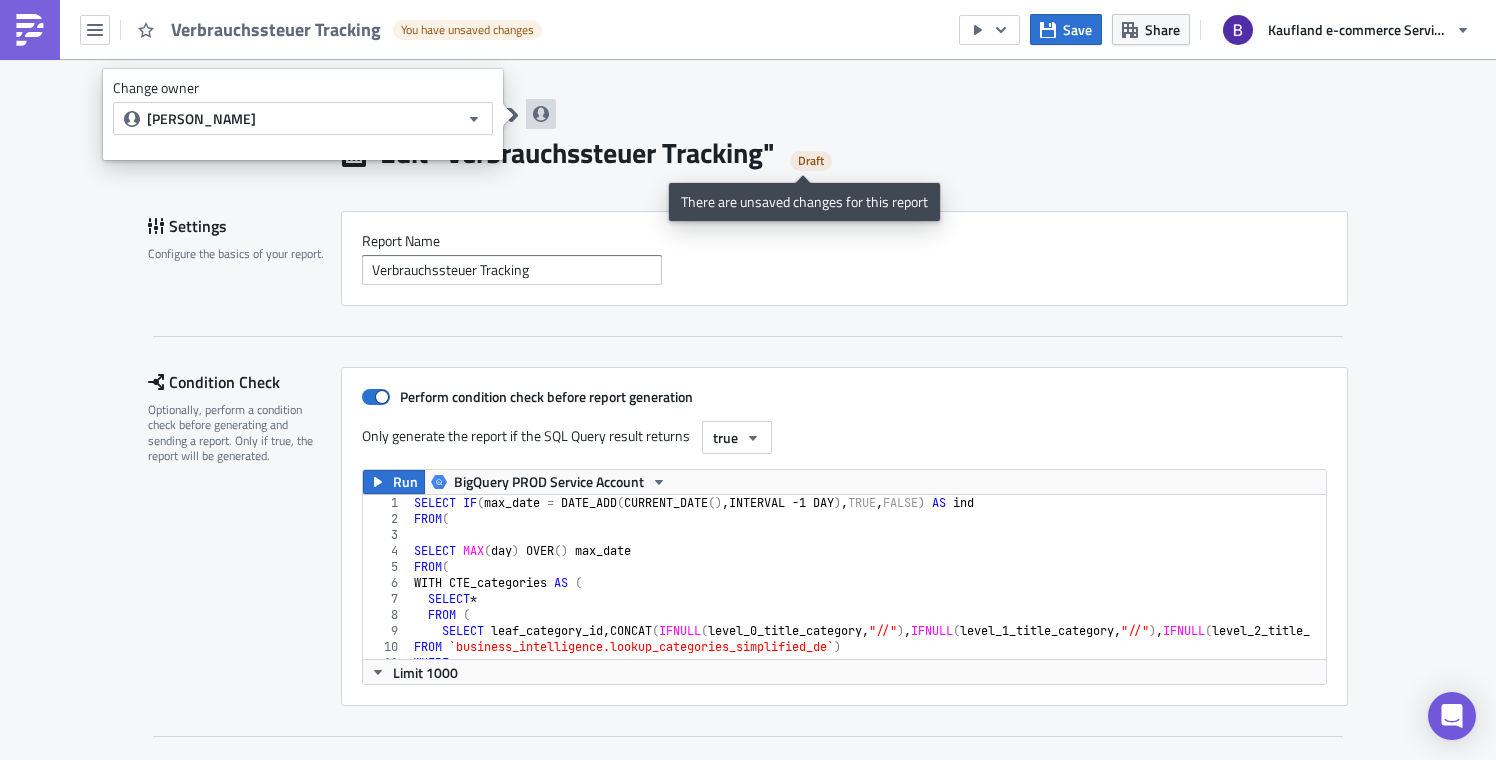 click on "Draft" at bounding box center (811, 153) 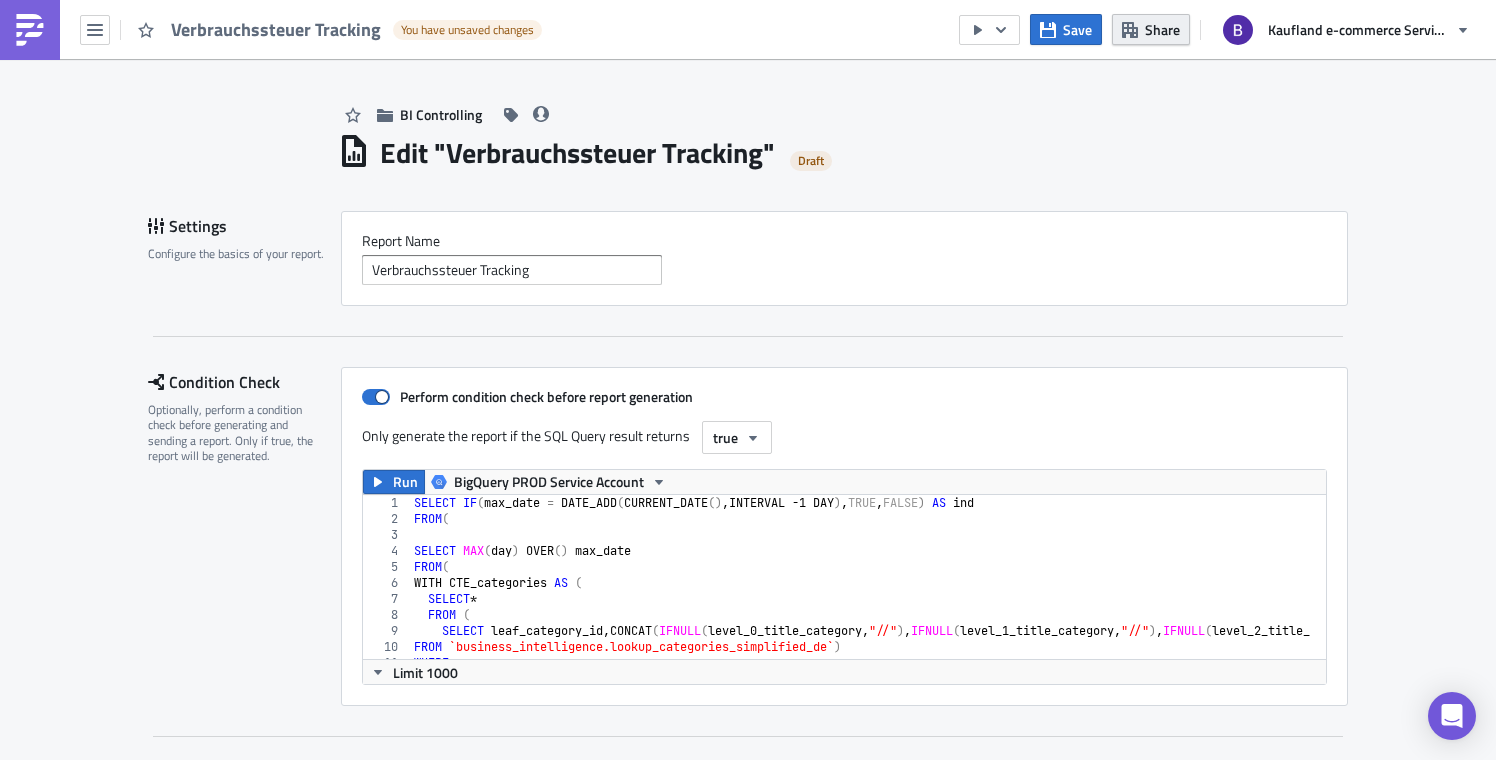 click on "Share" at bounding box center (1162, 29) 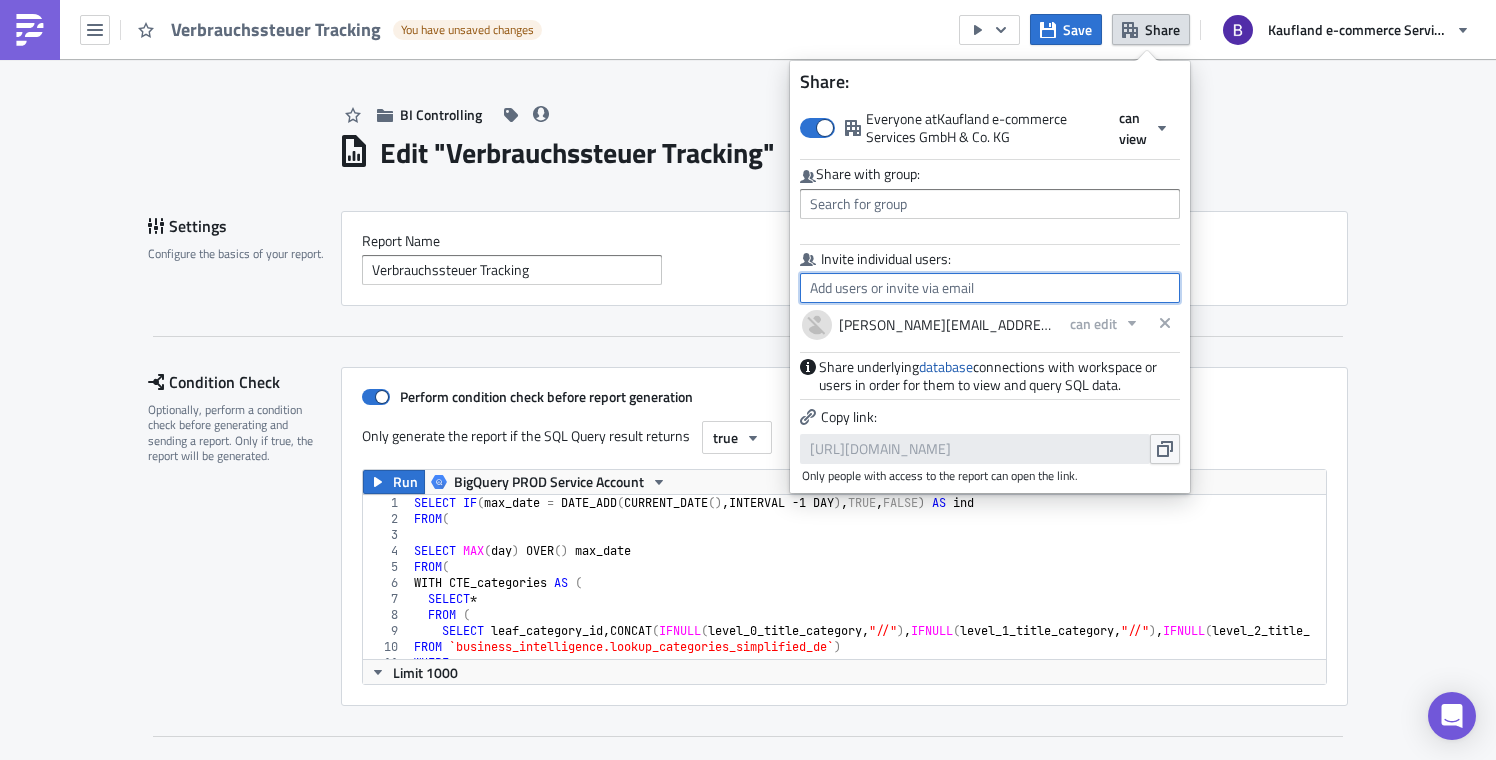 click at bounding box center [990, 288] 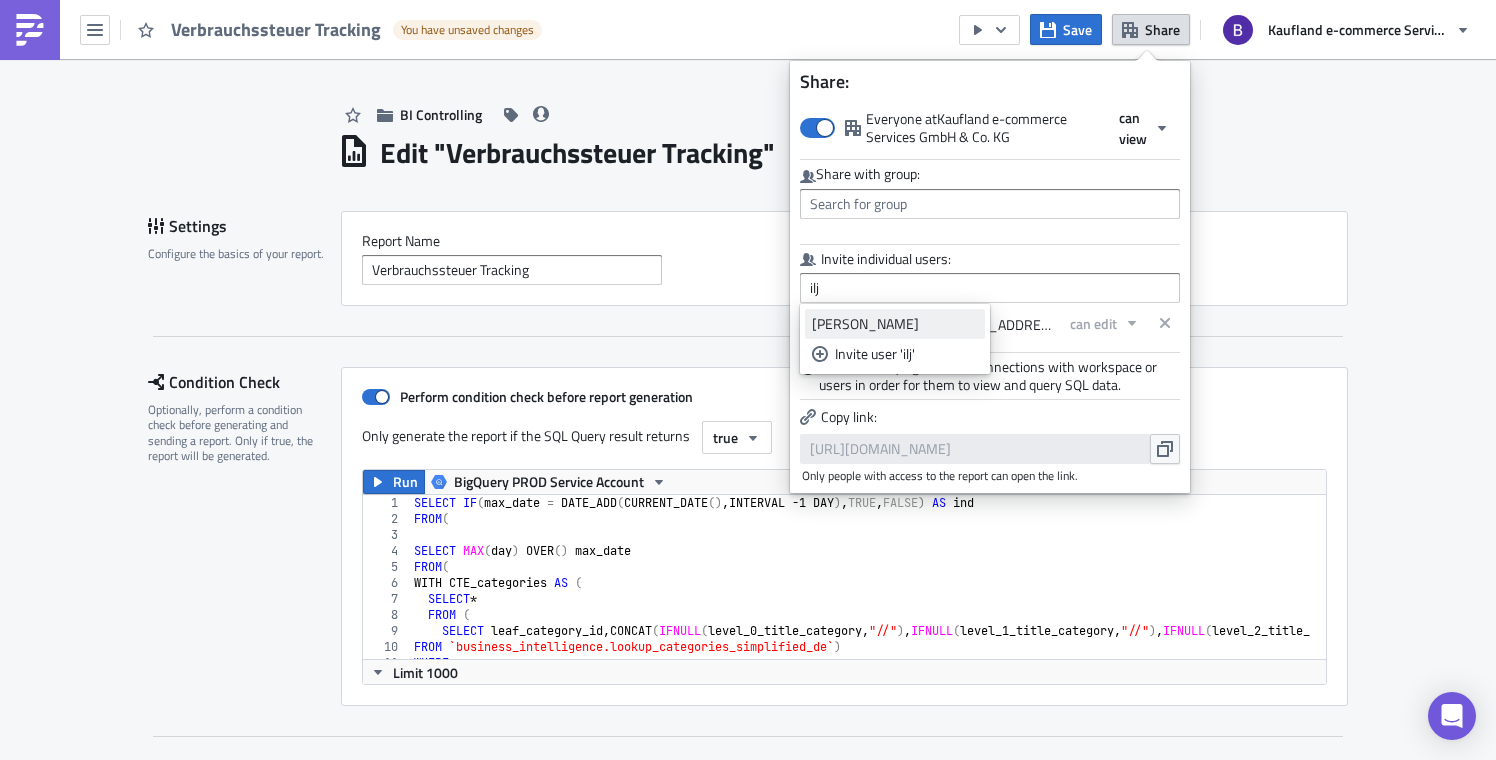 click on "[PERSON_NAME]" at bounding box center [895, 324] 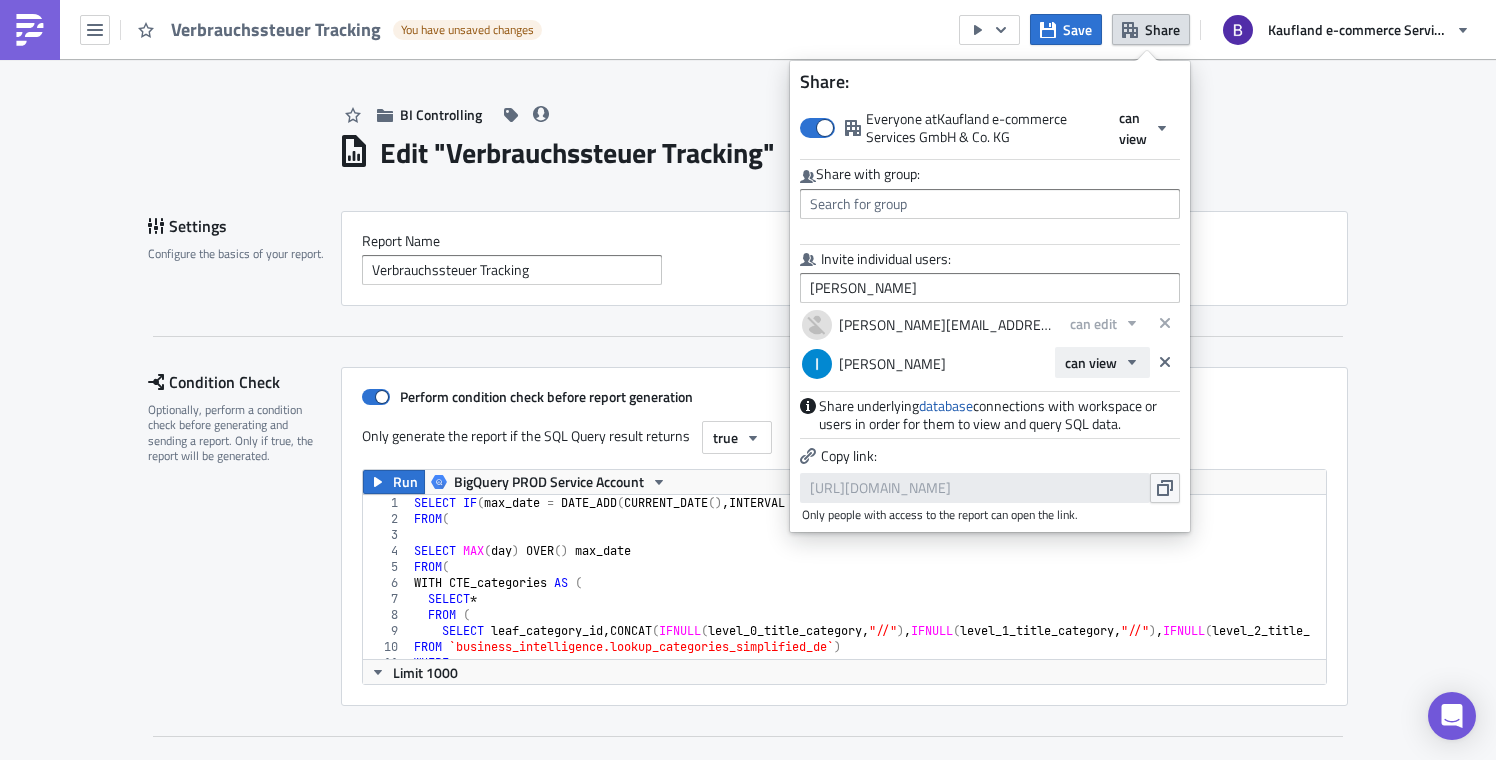click on "can view" at bounding box center (1091, 362) 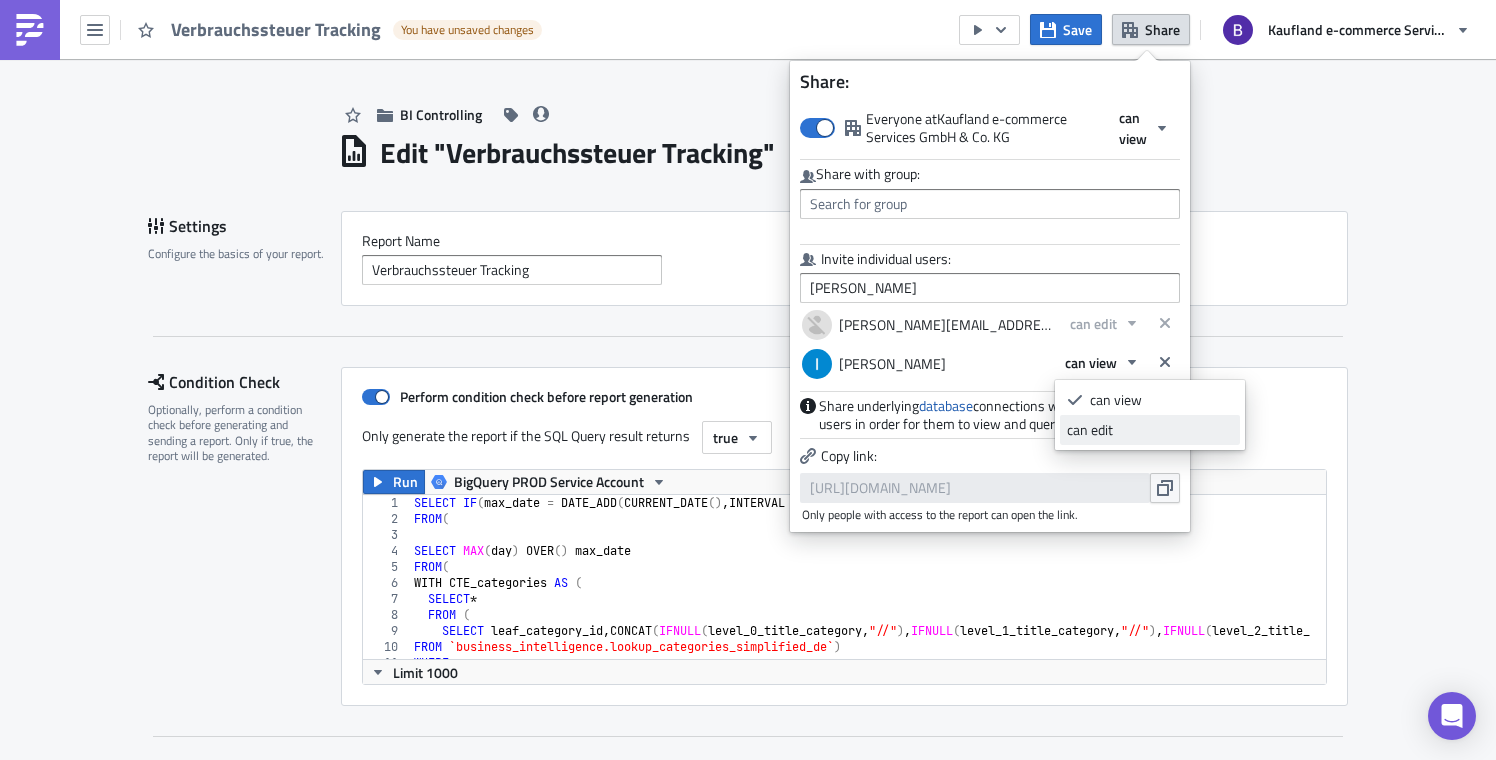 click on "can edit" at bounding box center [1150, 430] 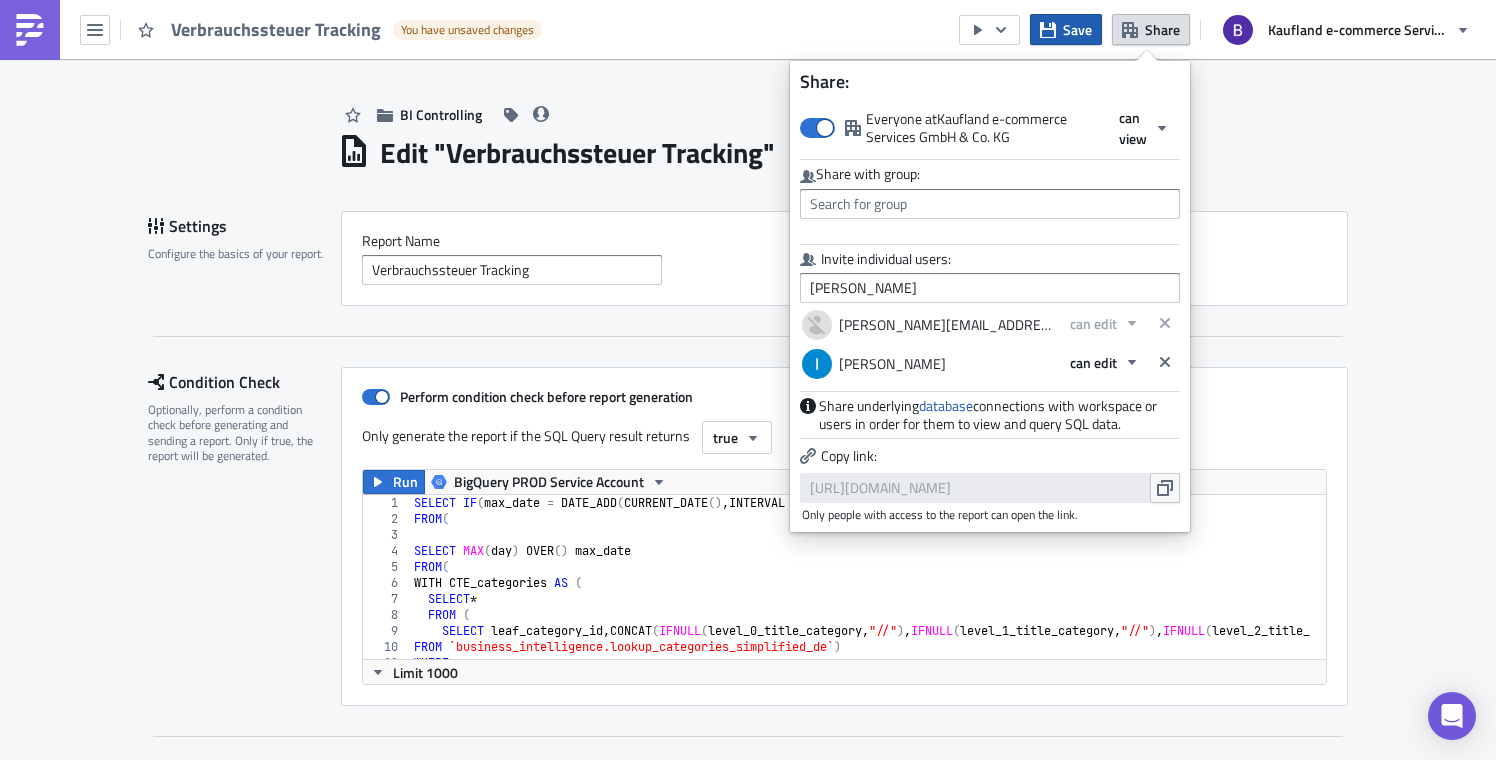 click on "Save" at bounding box center (1077, 29) 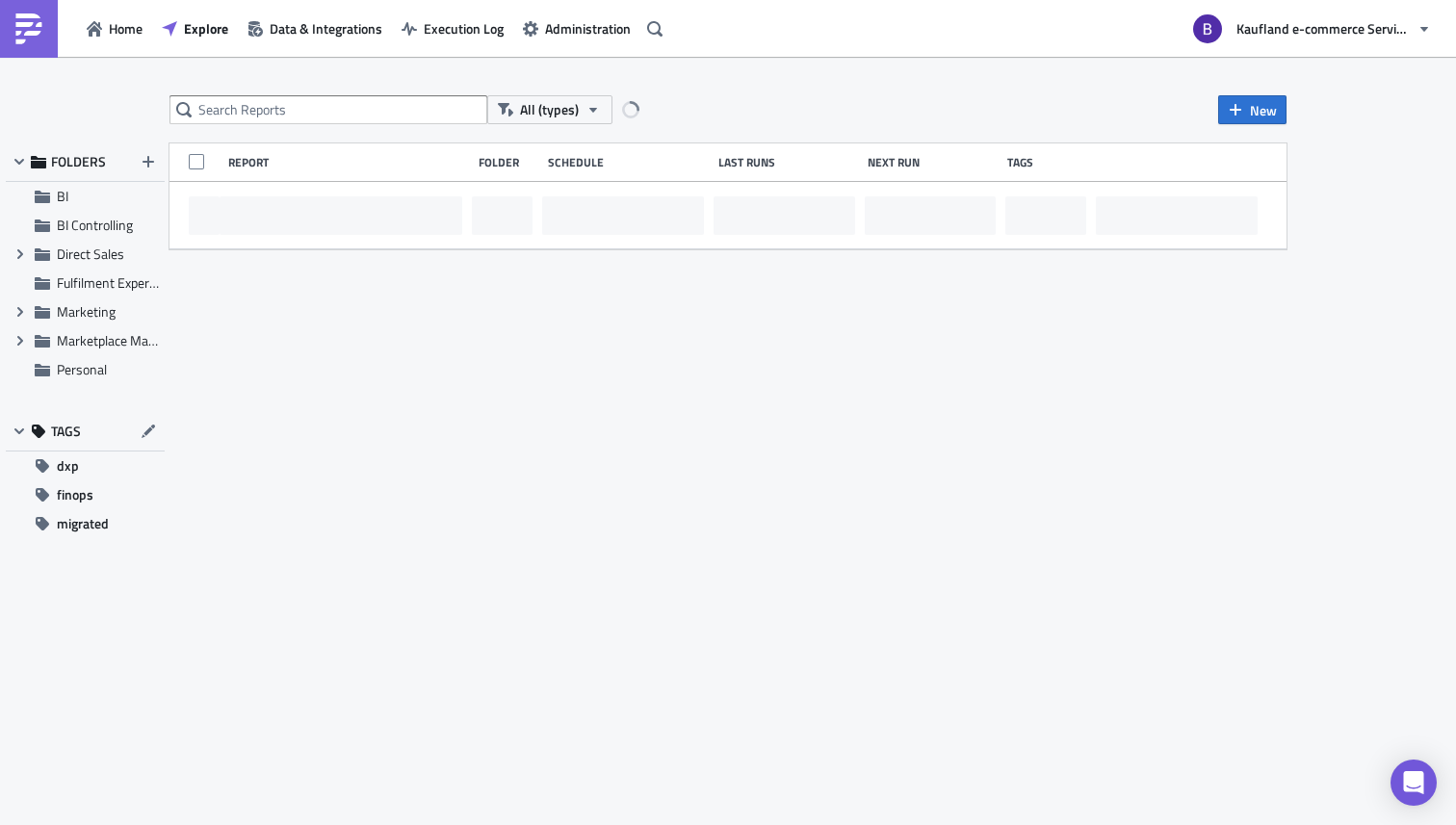 scroll, scrollTop: 0, scrollLeft: 0, axis: both 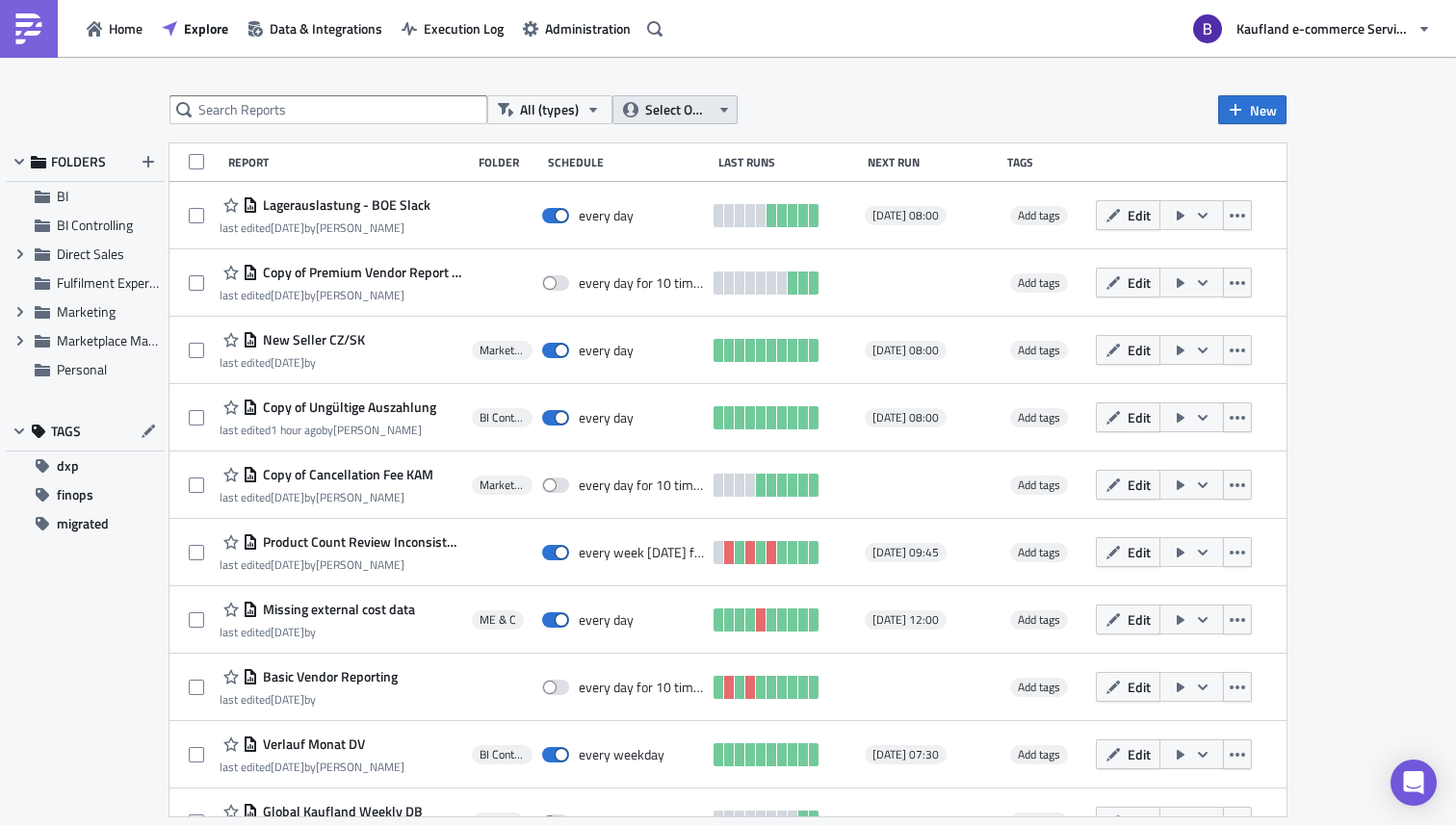 click on "Select Owner" at bounding box center (677, 110) 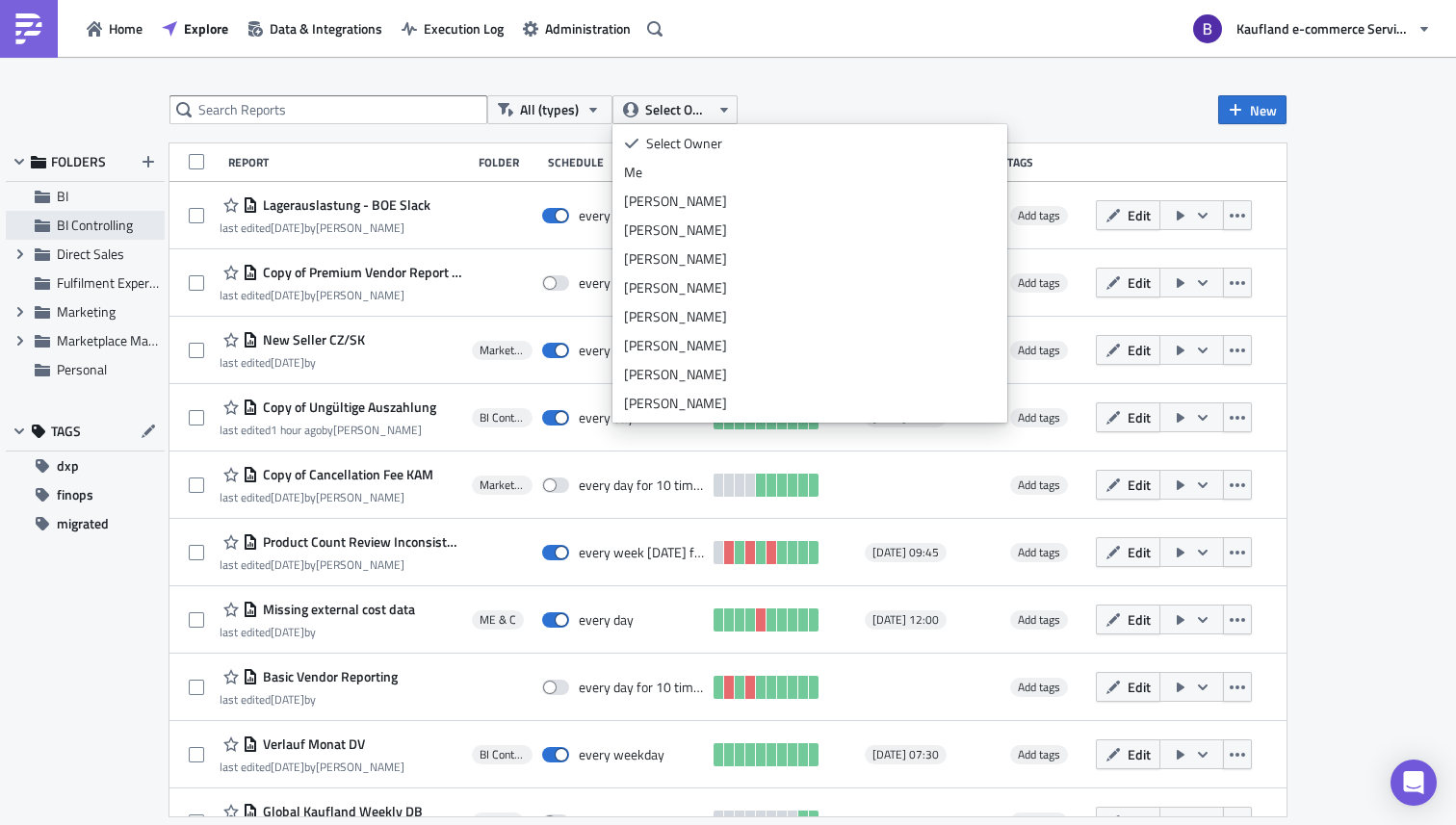 click on "BI Controlling" at bounding box center [94, 224] 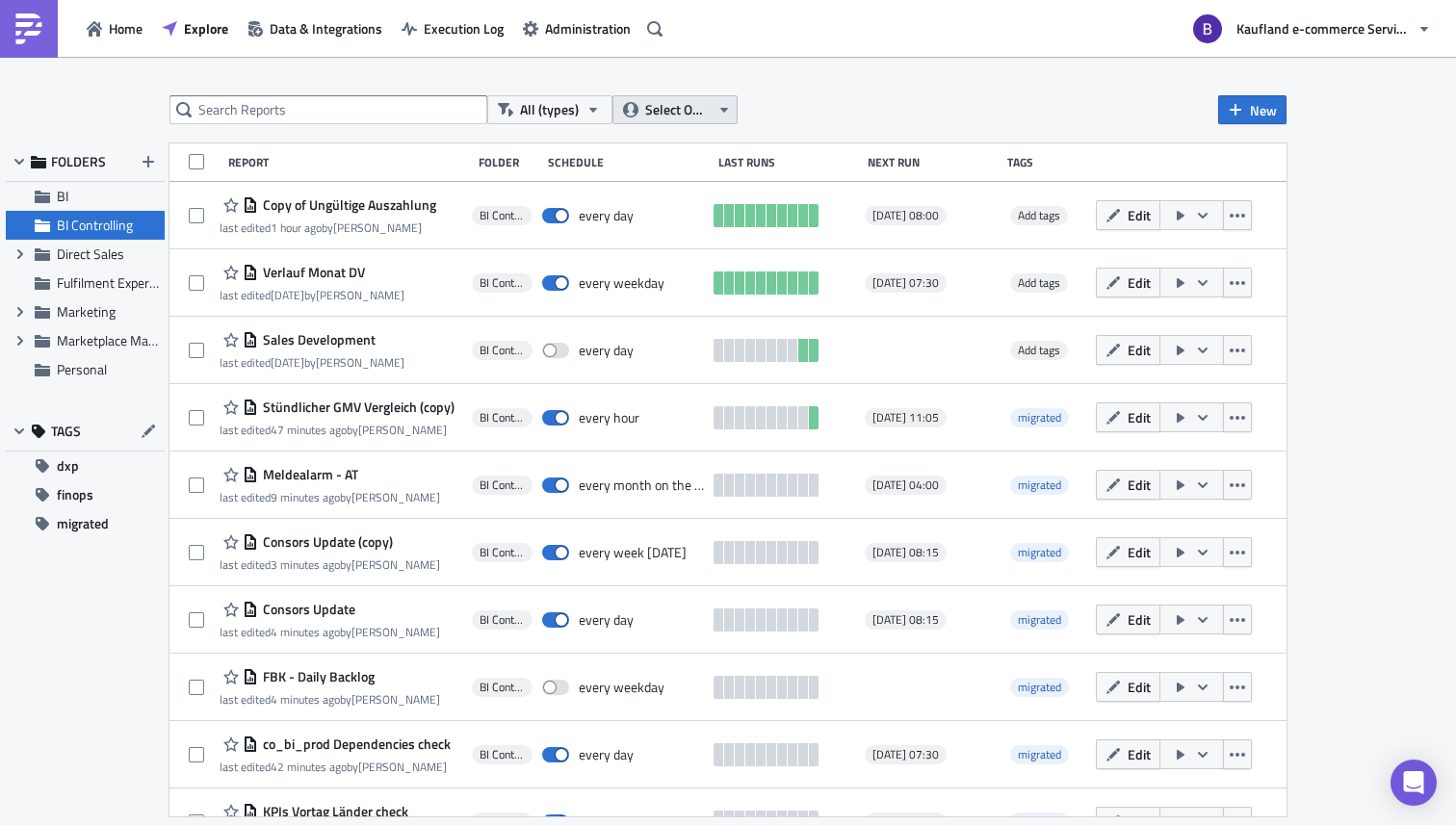 click on "Select Owner" at bounding box center [677, 110] 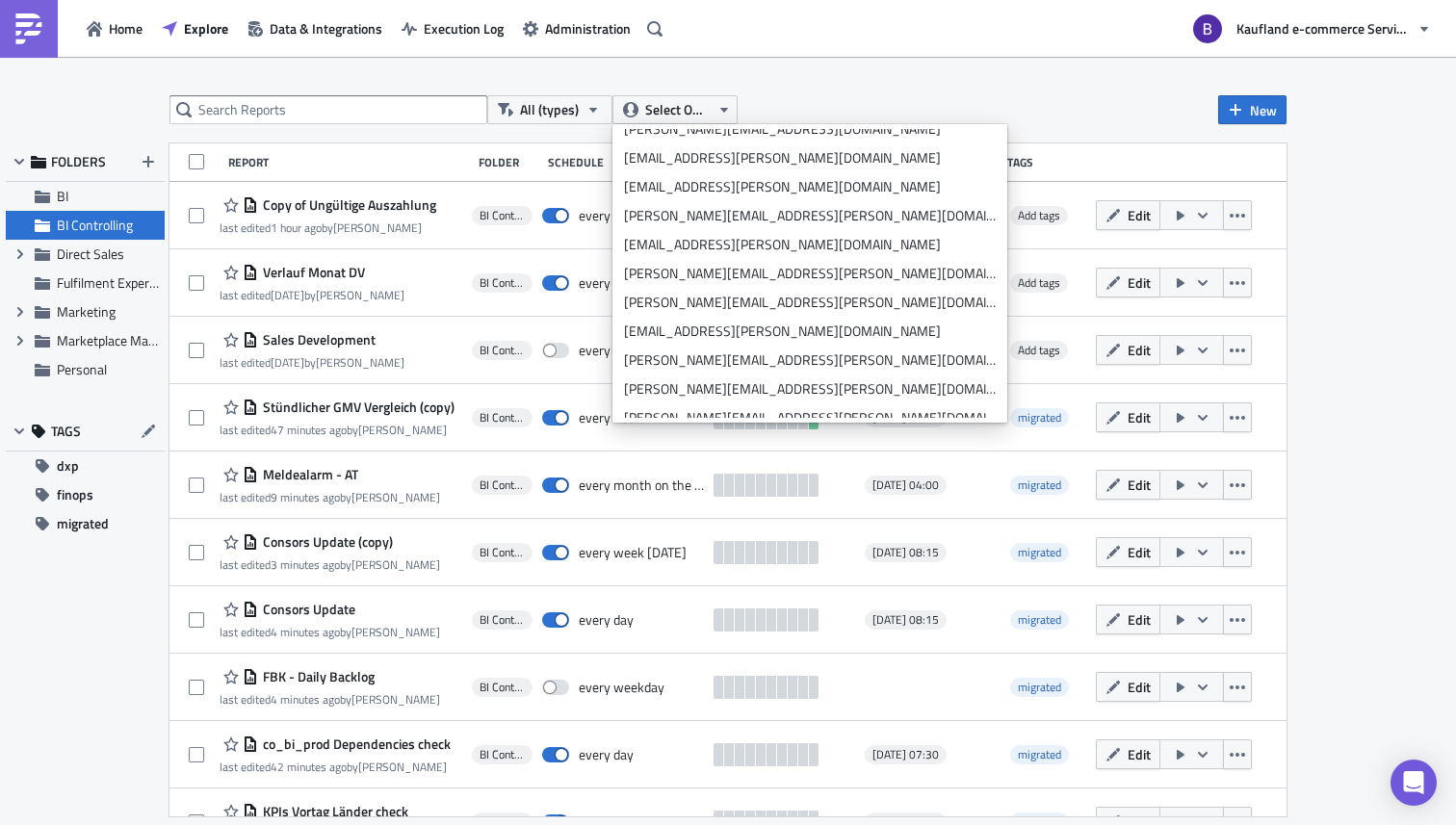 scroll, scrollTop: 6688, scrollLeft: 0, axis: vertical 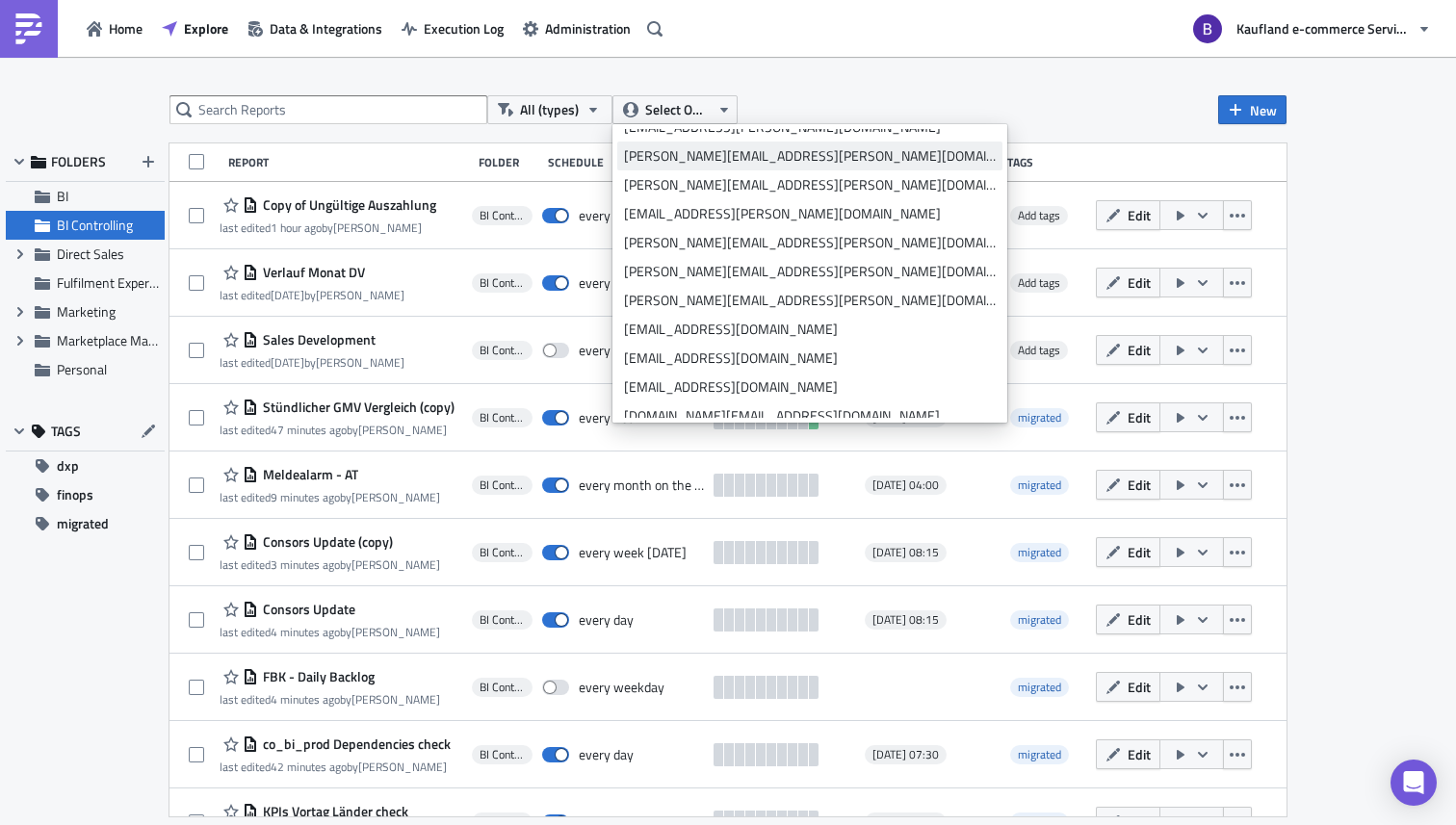 click on "[PERSON_NAME][EMAIL_ADDRESS][PERSON_NAME][DOMAIN_NAME]" at bounding box center [810, 156] 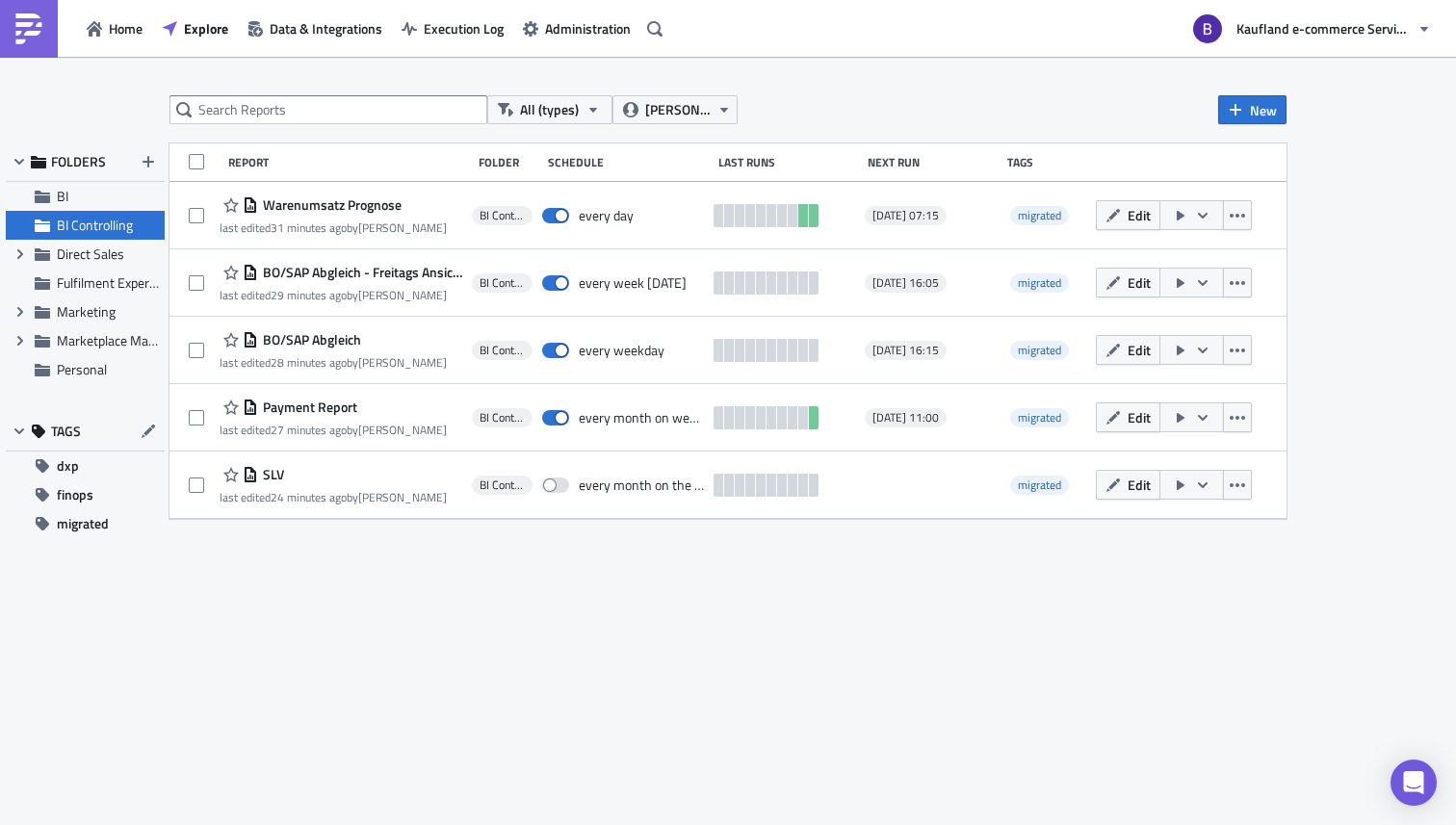 click on "All (types) tobias.haug@real-digital.de New FOLDERS BI BI Controlling Expand group Direct Sales Fulfilment Experience Expand group Marketing Expand group Marketplace Management Personal TAGS dxp finops migrated Report Folder Schedule Last Runs Next Run Tags Warenumsatz Prognose last edited  31 minutes ago  by  Ilja Lock BI Controlling every day  2025-07-15 07:15 migrated Edit BO/SAP Abgleich - Freitags Ansicht last edited  29 minutes ago  by  Ilja Lock BI Controlling every week on Monday  2025-07-14 16:05 migrated Edit BO/SAP Abgleich last edited  28 minutes ago  by  Ilja Lock BI Controlling every weekday  2025-07-14 16:15 migrated Edit Payment Report last edited  27 minutes ago  by  Ilja Lock BI Controlling every month on weekdays  2025-08-01 11:00 migrated Edit SLV last edited  24 minutes ago  by  Ilja Lock BI Controlling every month on the 10th  migrated Edit" at bounding box center [728, 442] 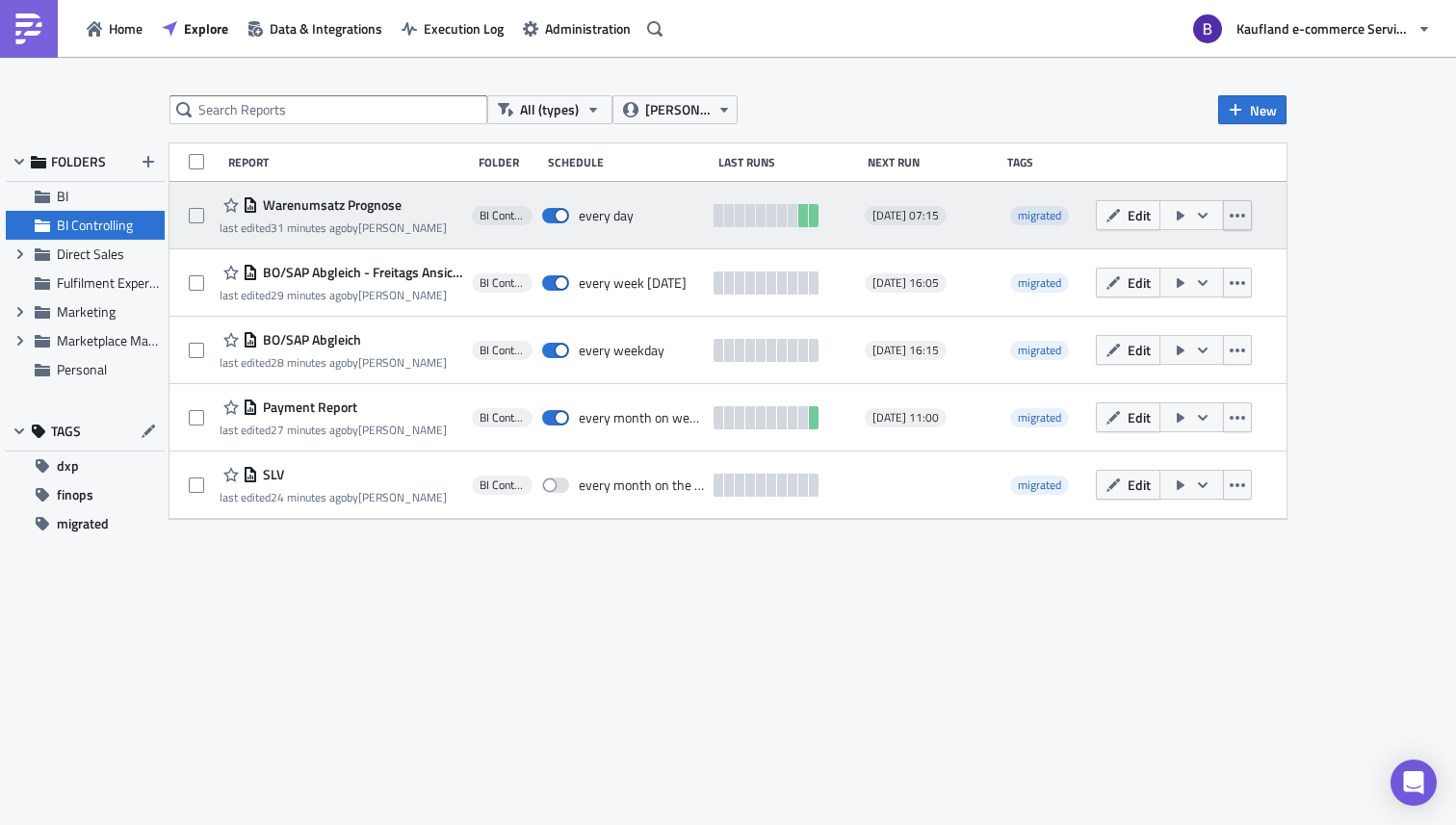 click at bounding box center (1237, 215) 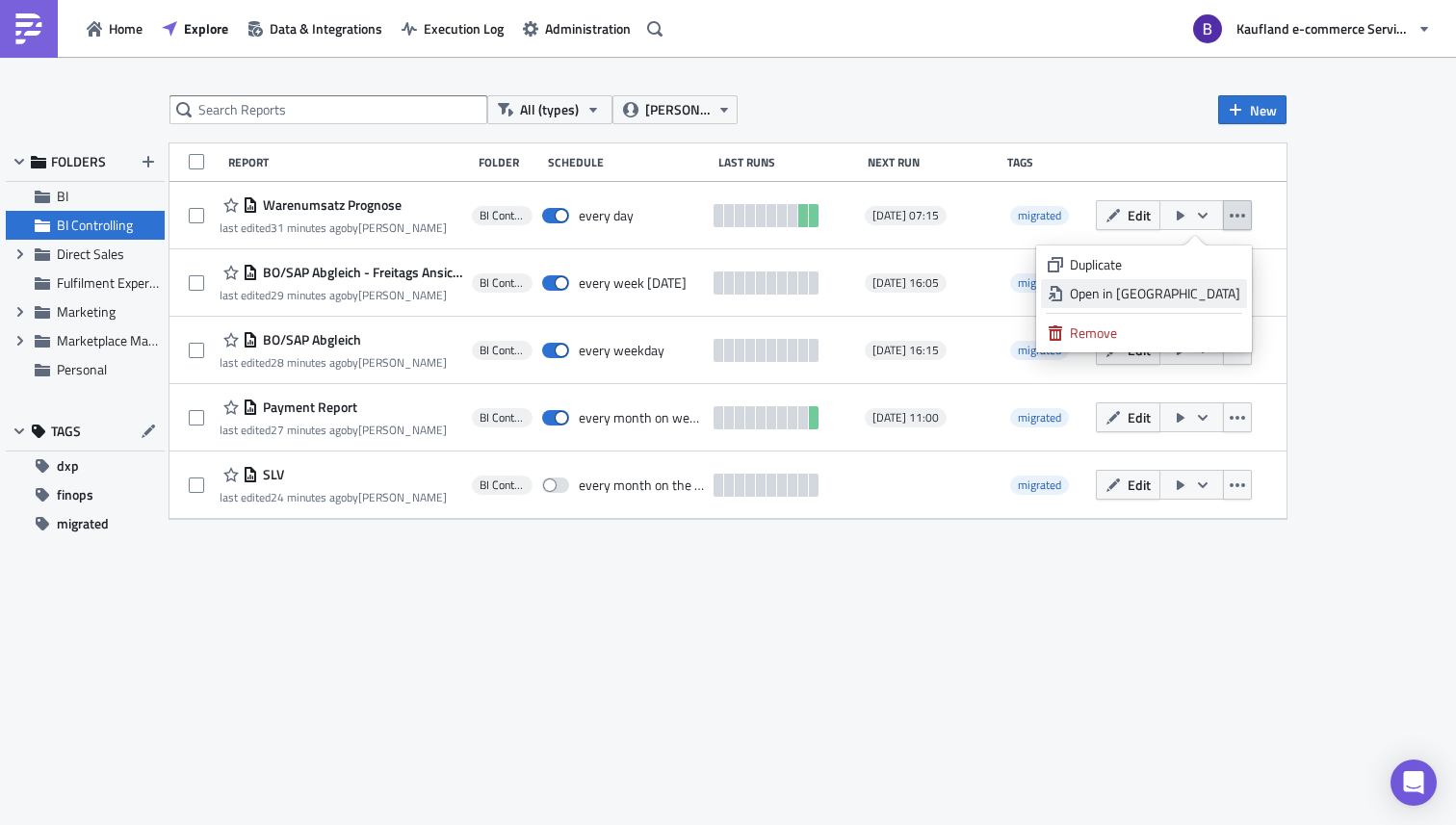 click on "Open in New Tab" at bounding box center (1155, 294) 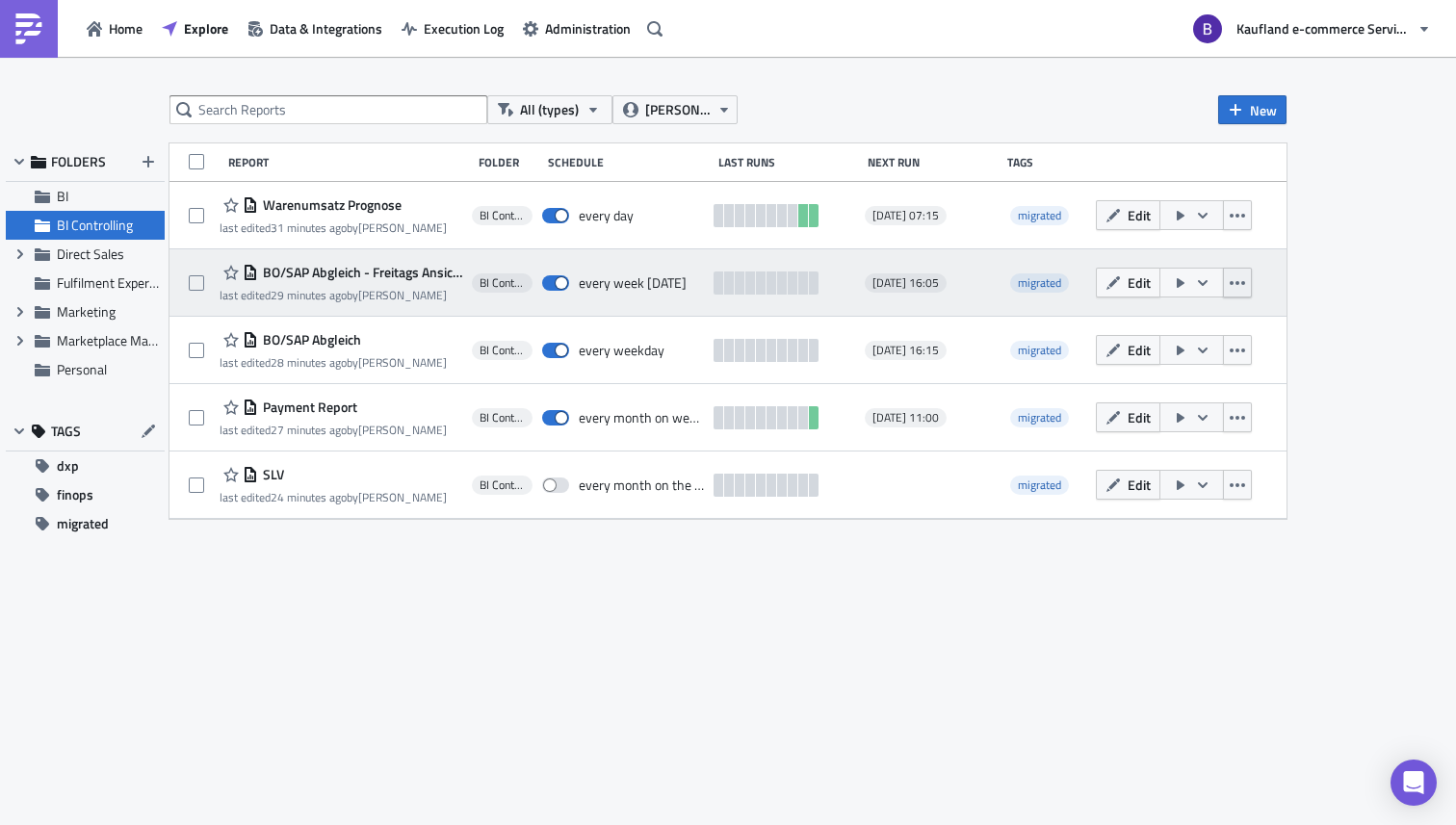 click 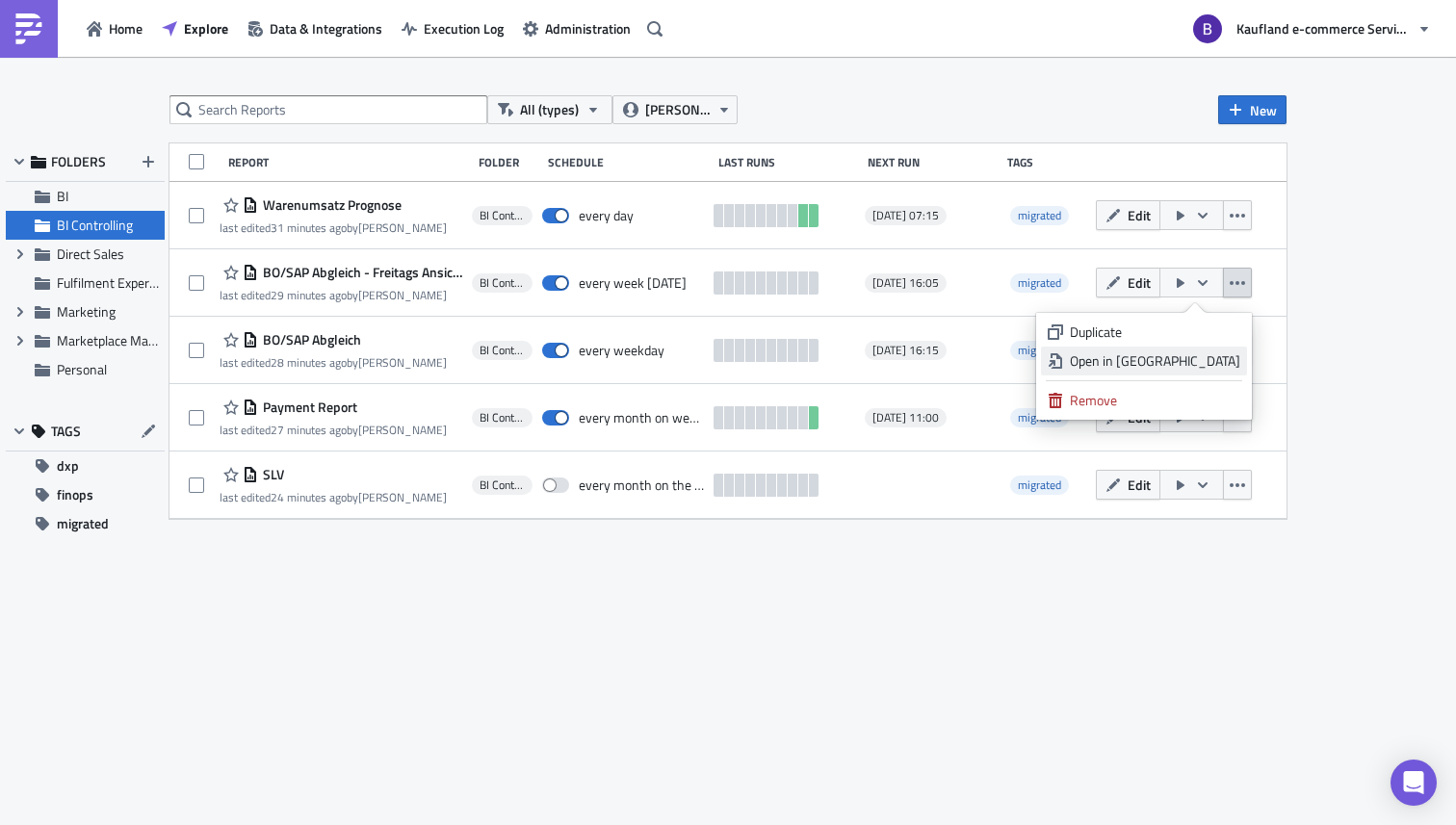 click on "Open in New Tab" at bounding box center [1155, 361] 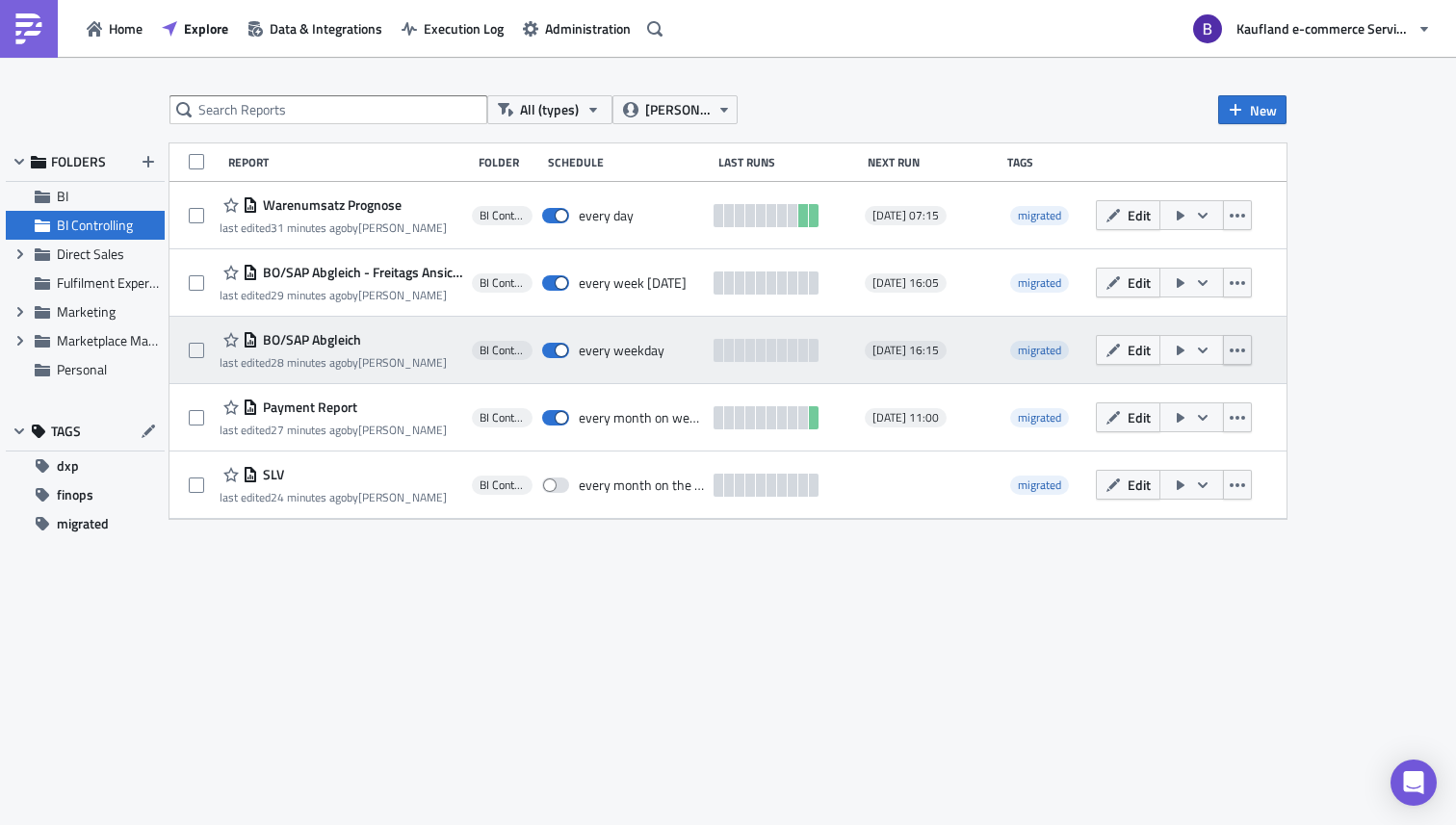 click 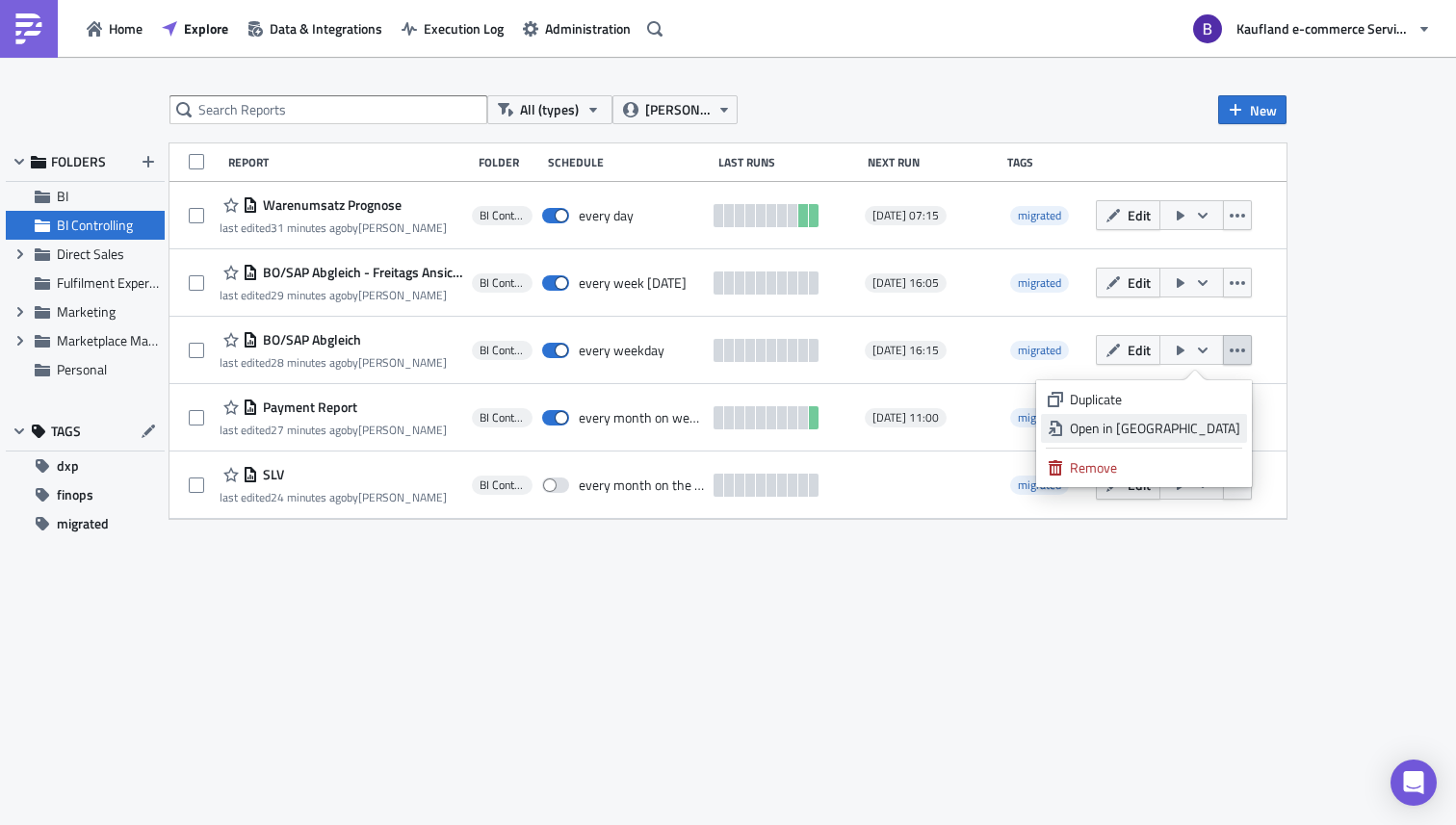 click on "Open in New Tab" at bounding box center (1155, 428) 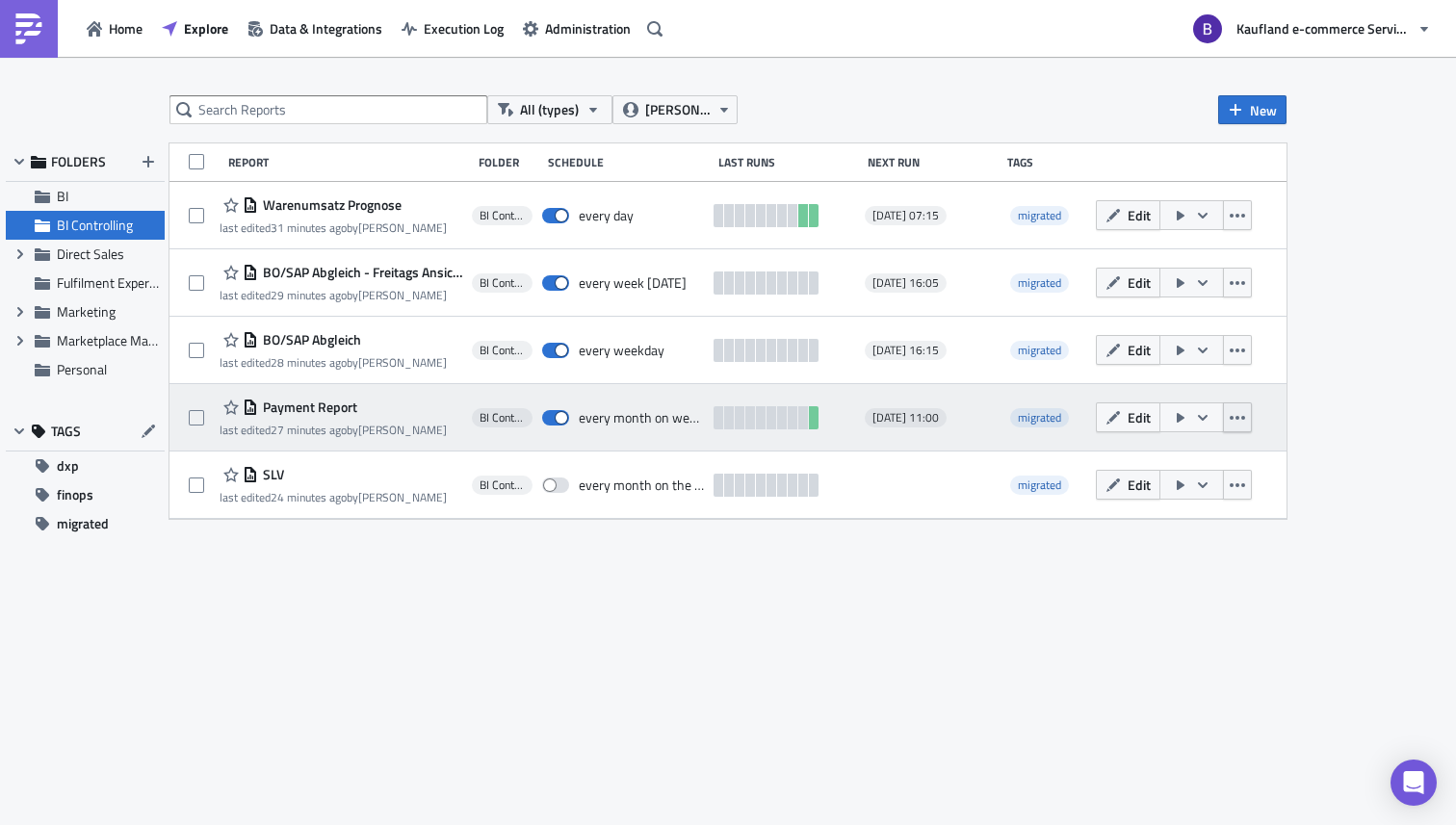 click at bounding box center (1237, 417) 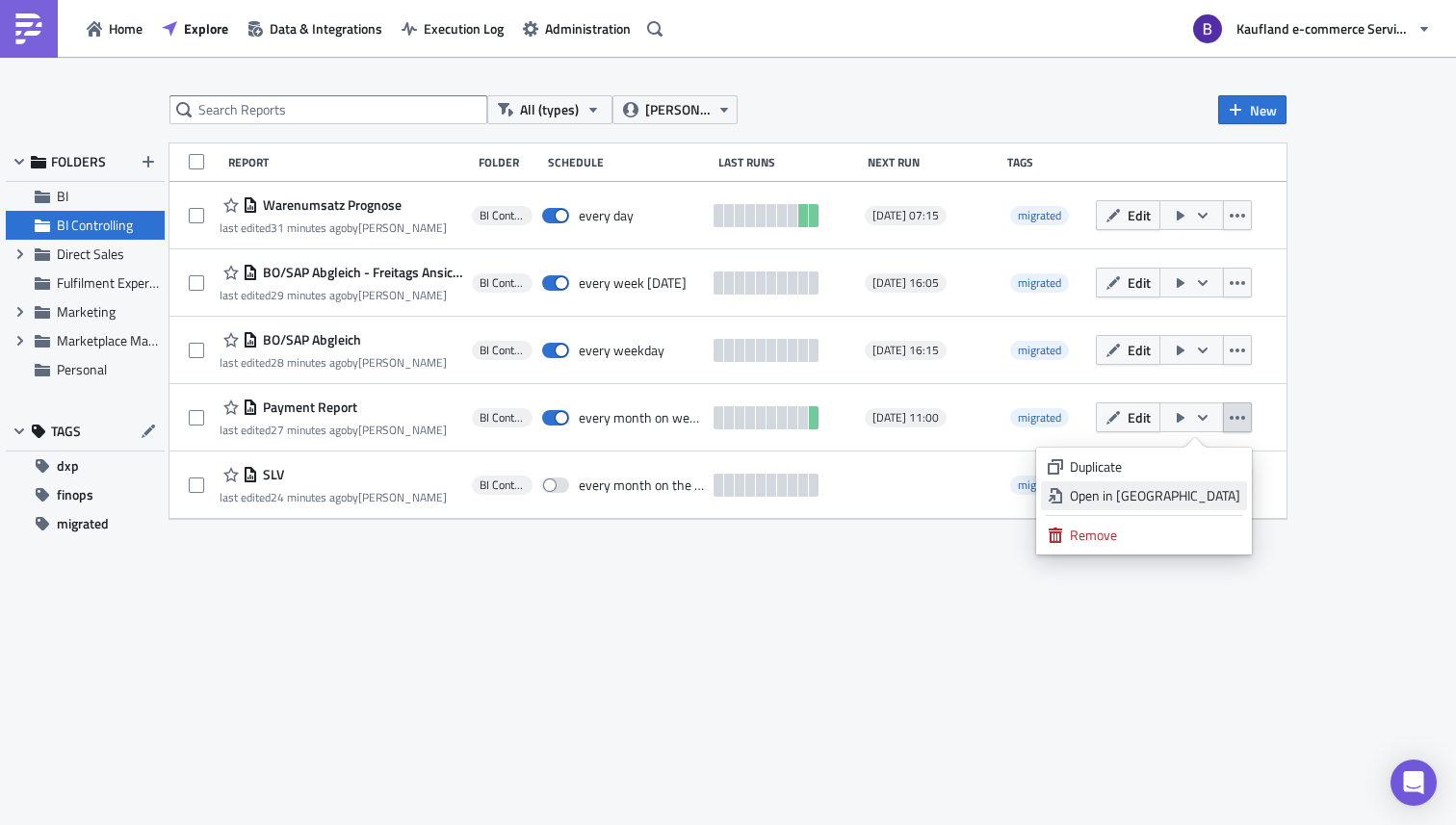 click on "Open in New Tab" at bounding box center (1155, 496) 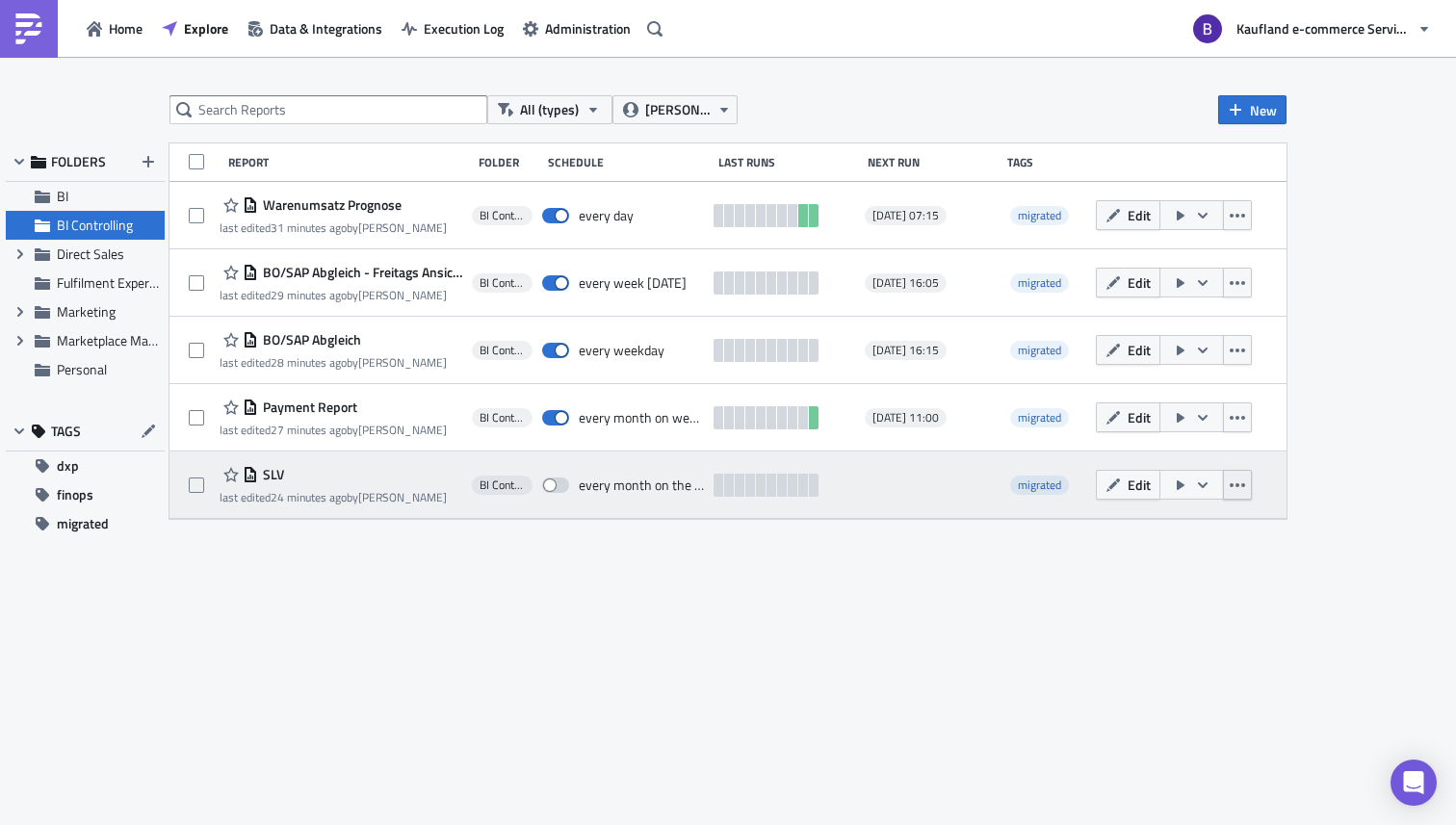 click 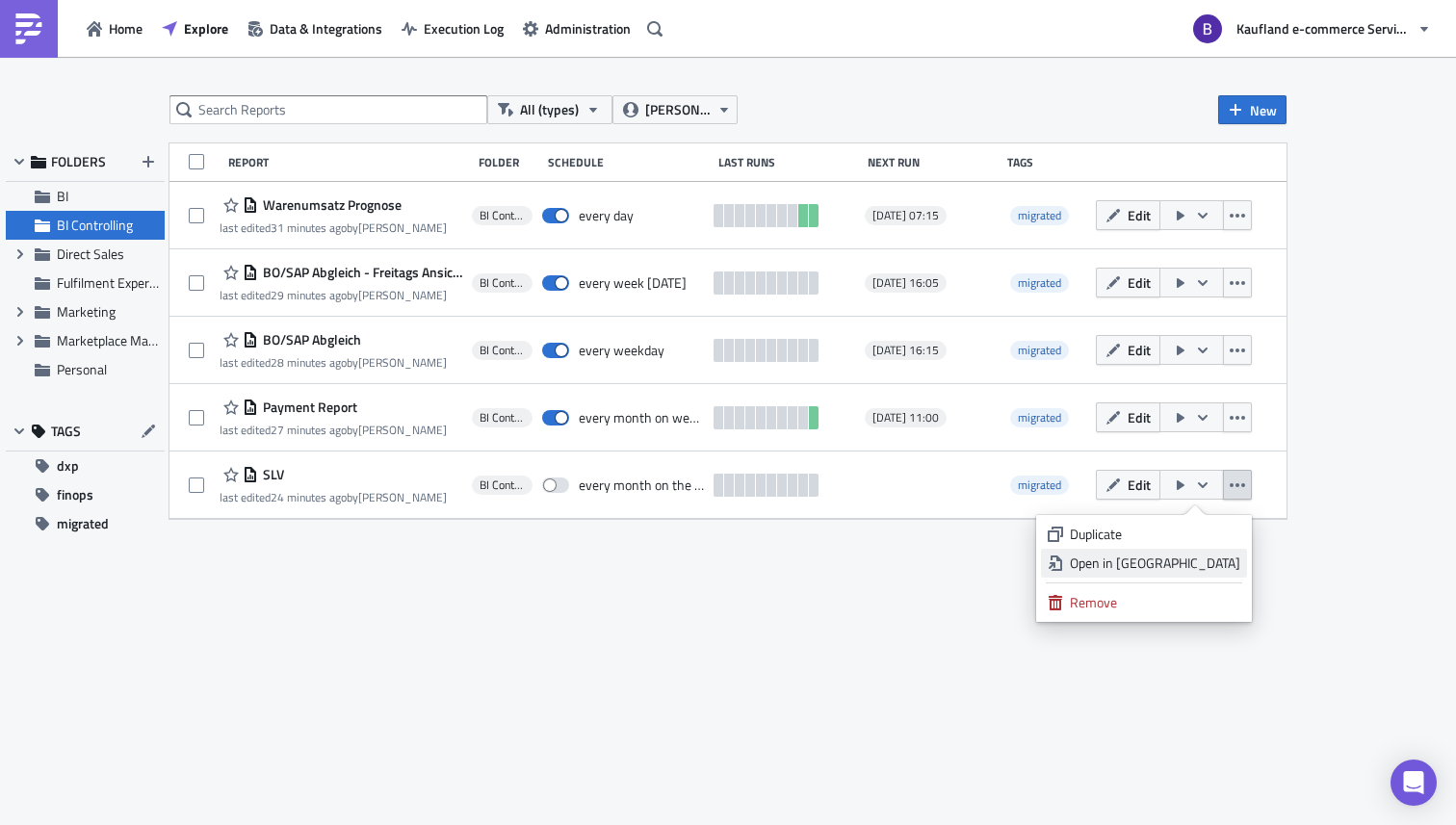 click on "Open in New Tab" at bounding box center (1155, 563) 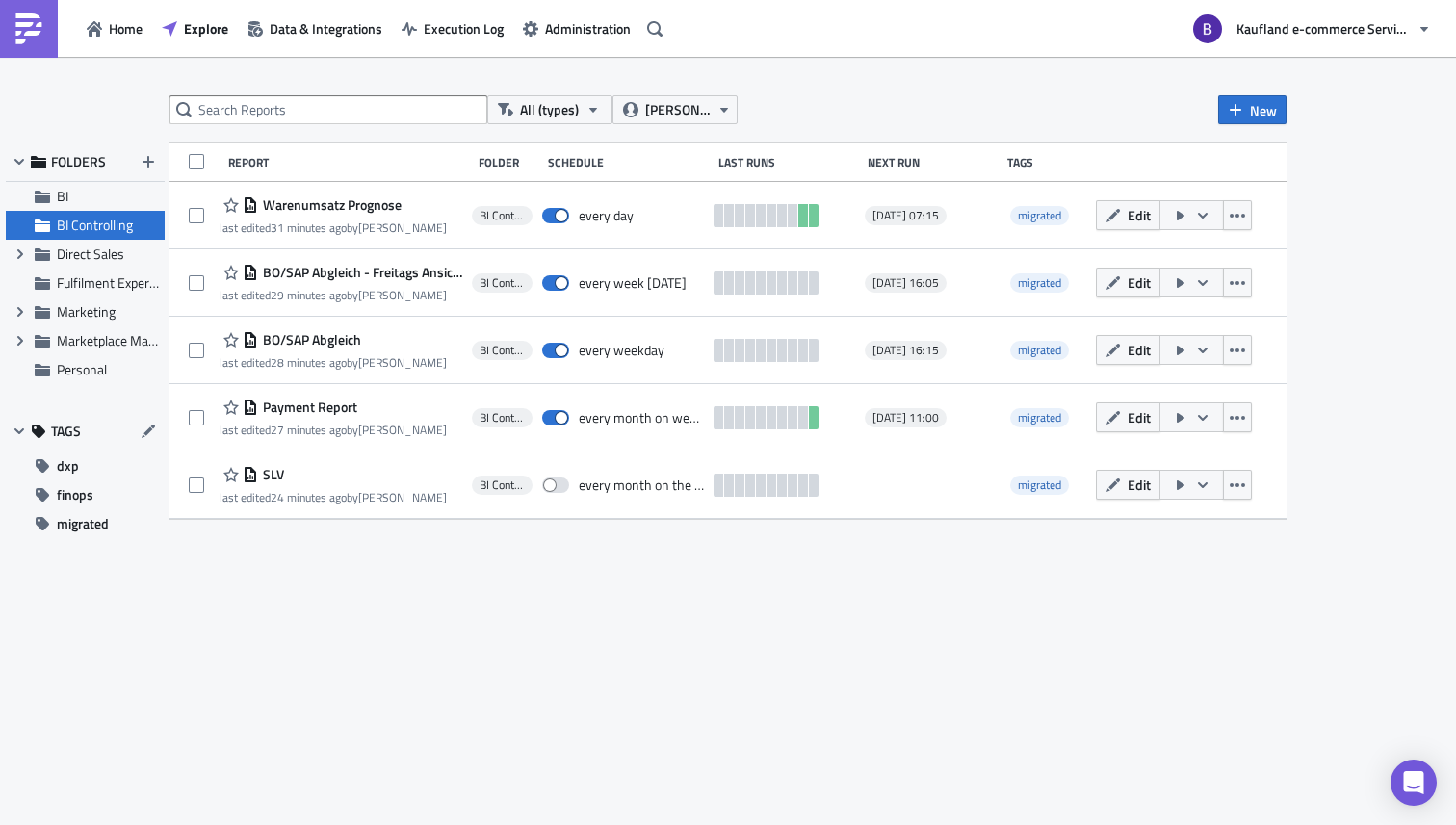 click on "BI Controlling" at bounding box center (85, 225) 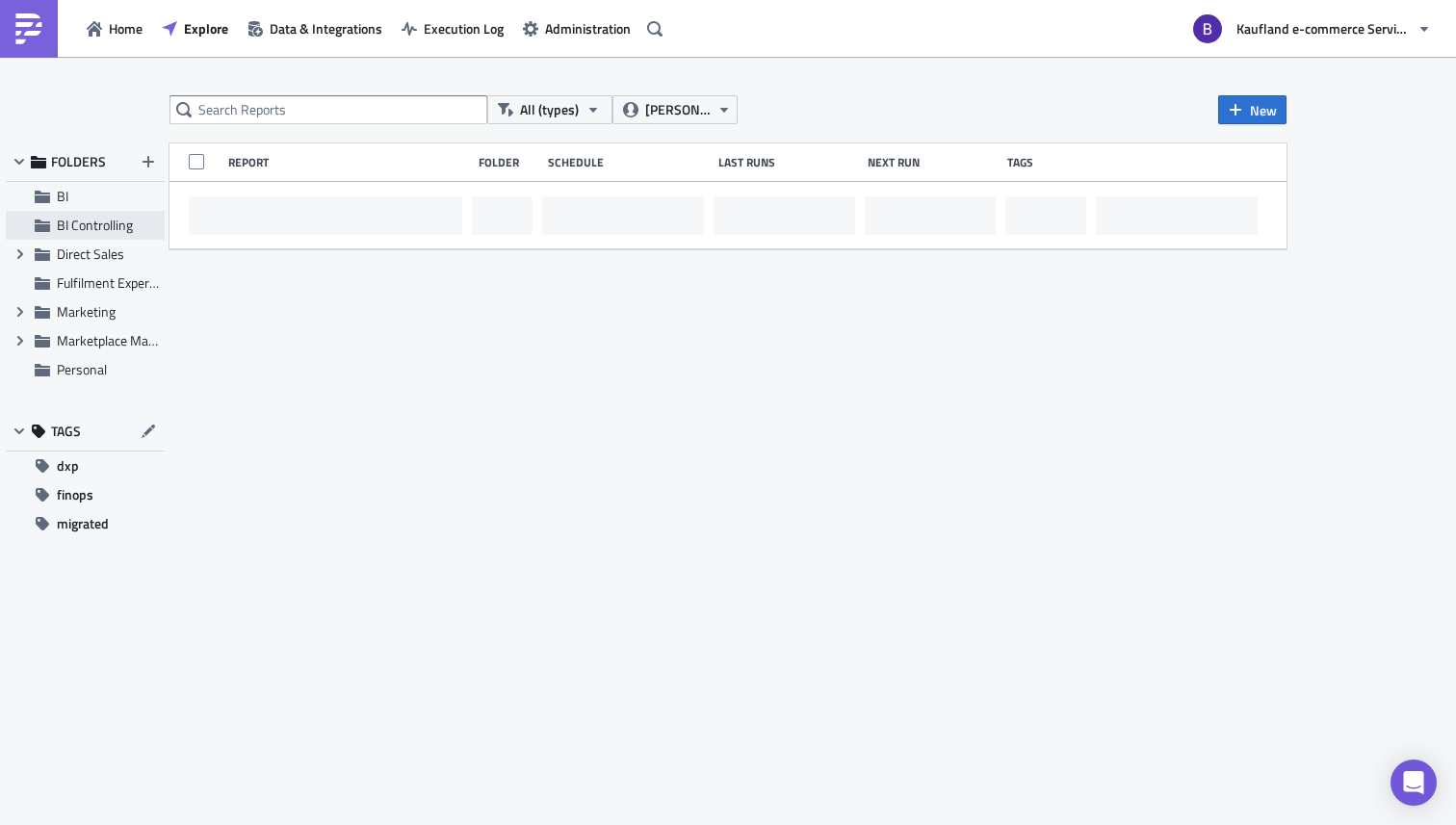 click on "BI Controlling" at bounding box center [94, 224] 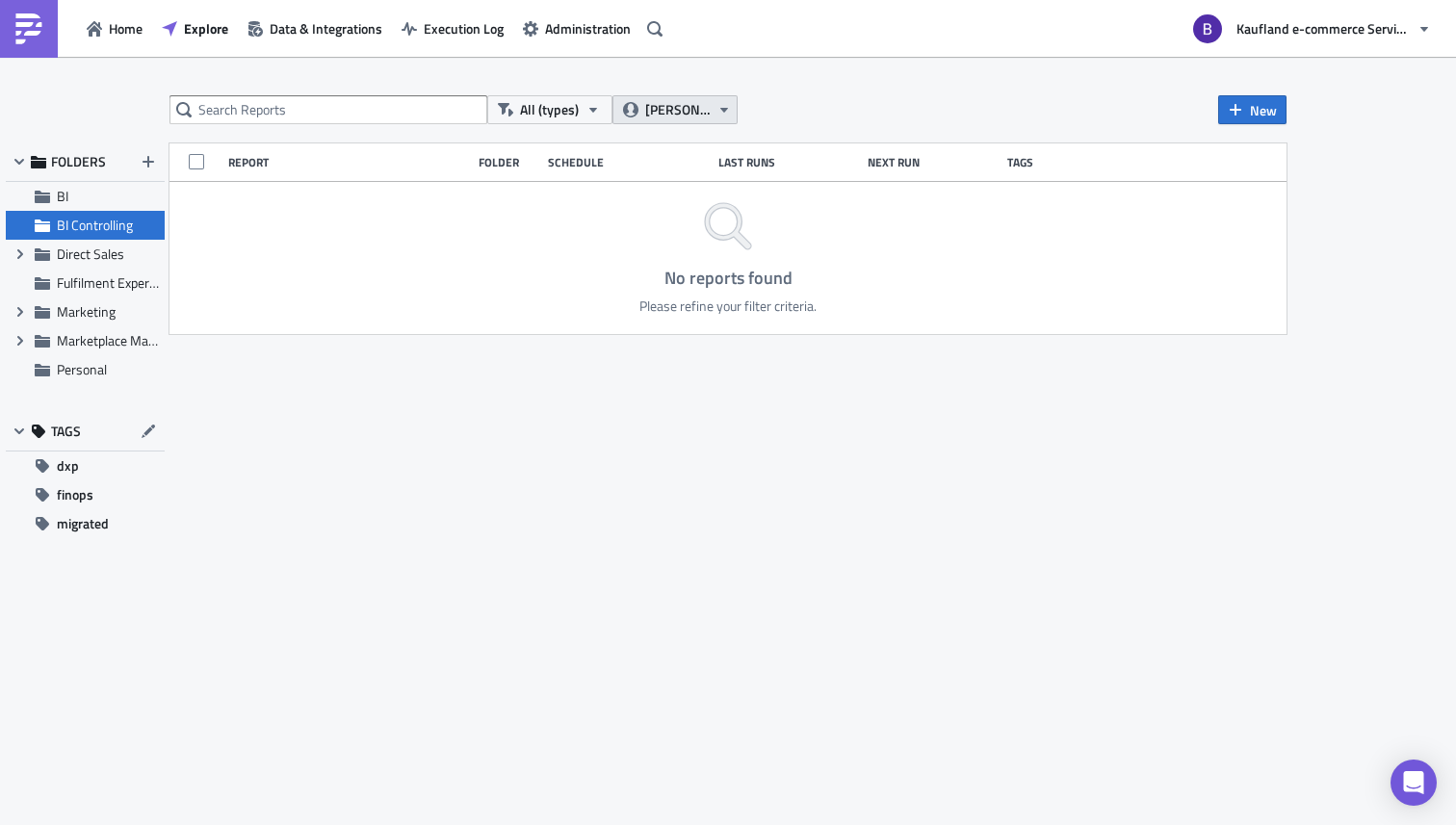 click on "[PERSON_NAME][EMAIL_ADDRESS][PERSON_NAME][DOMAIN_NAME]" at bounding box center [677, 110] 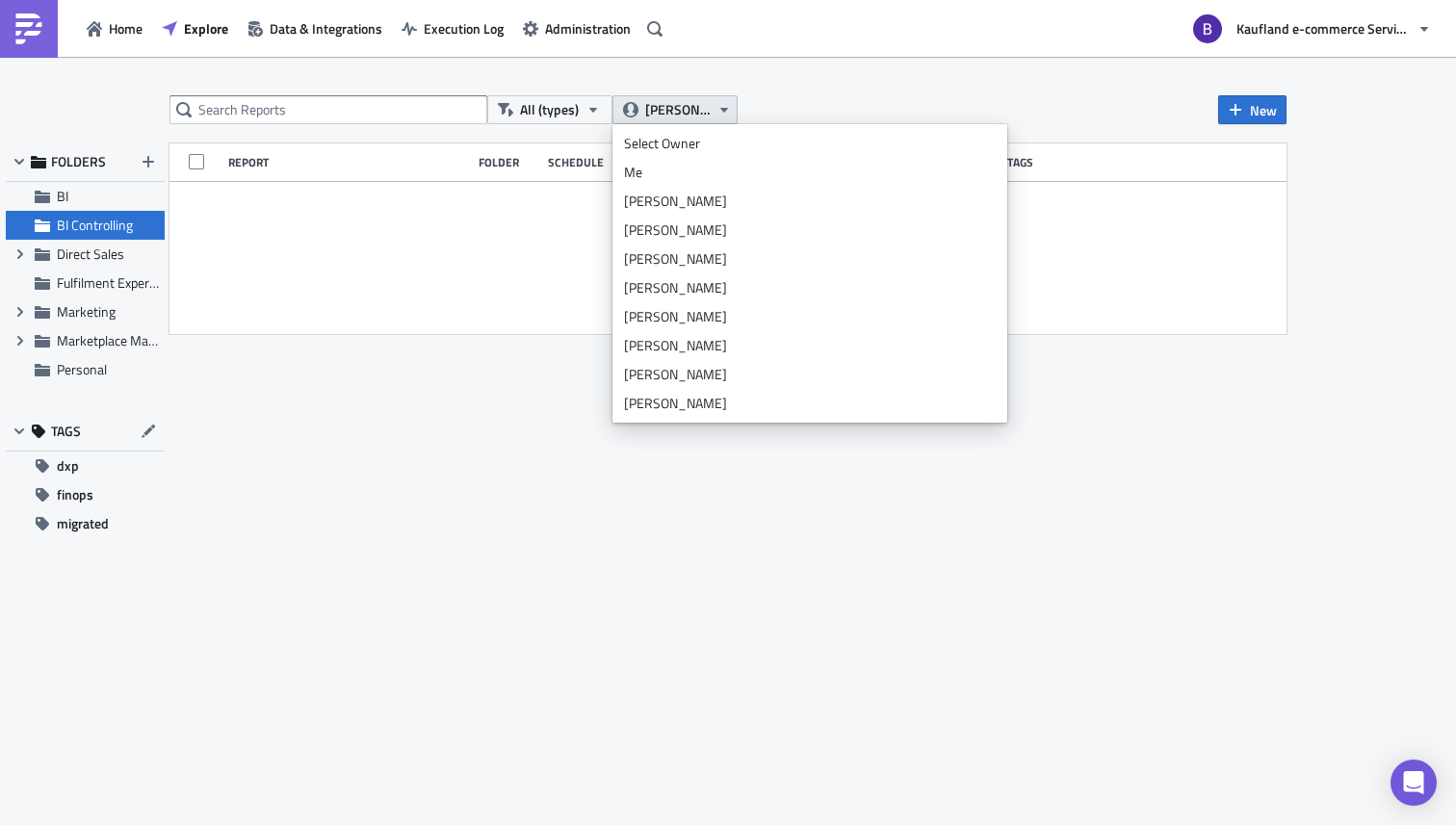 scroll, scrollTop: 6469, scrollLeft: 0, axis: vertical 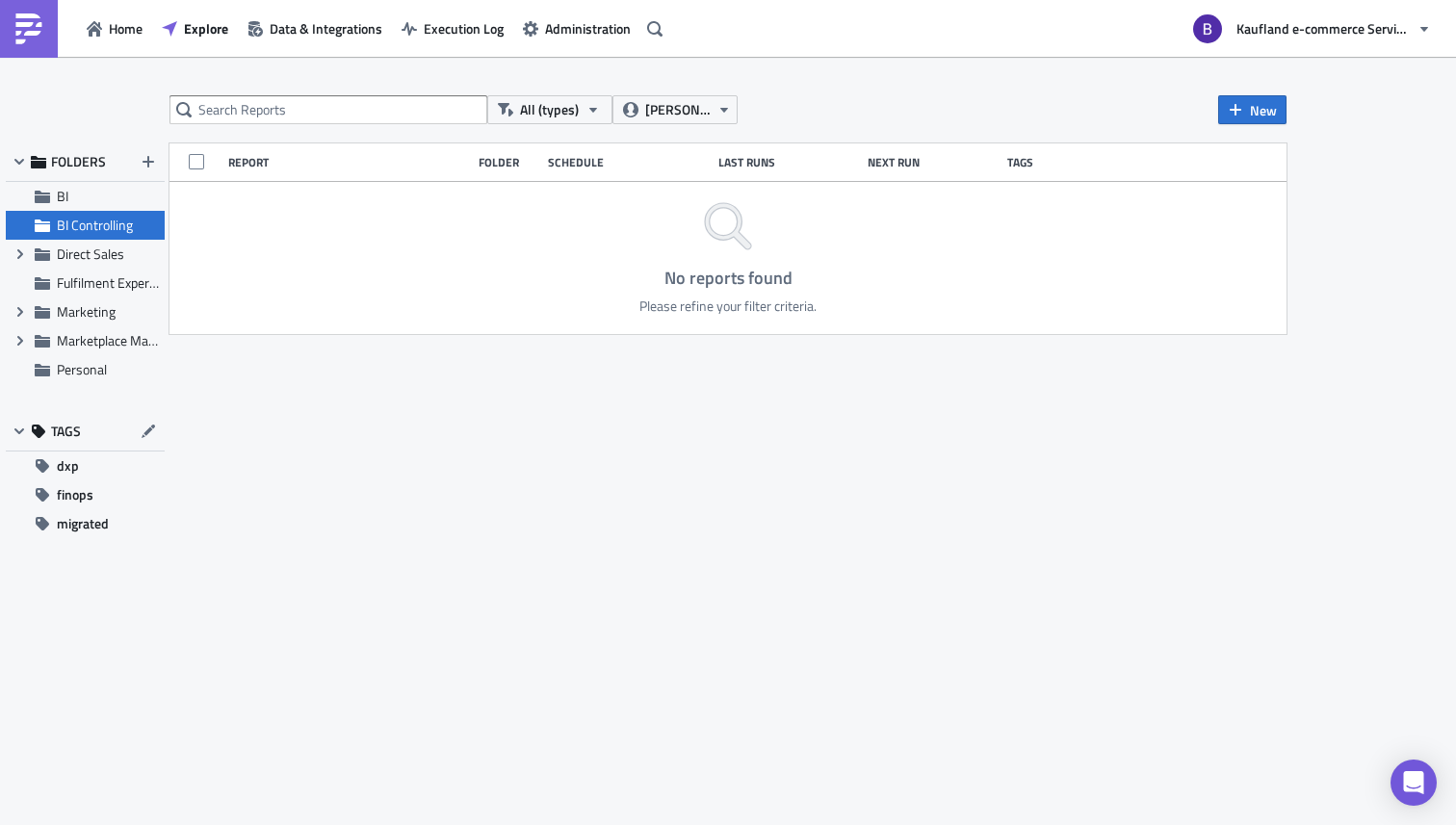 click on "All (types) tobias.haug@real-digital.de New FOLDERS BI BI Controlling Expand group Direct Sales Fulfilment Experience Expand group Marketing Expand group Marketplace Management Personal TAGS dxp finops migrated Report Folder Schedule Last Runs Next Run Tags No reports found Please refine your filter criteria." at bounding box center (728, 442) 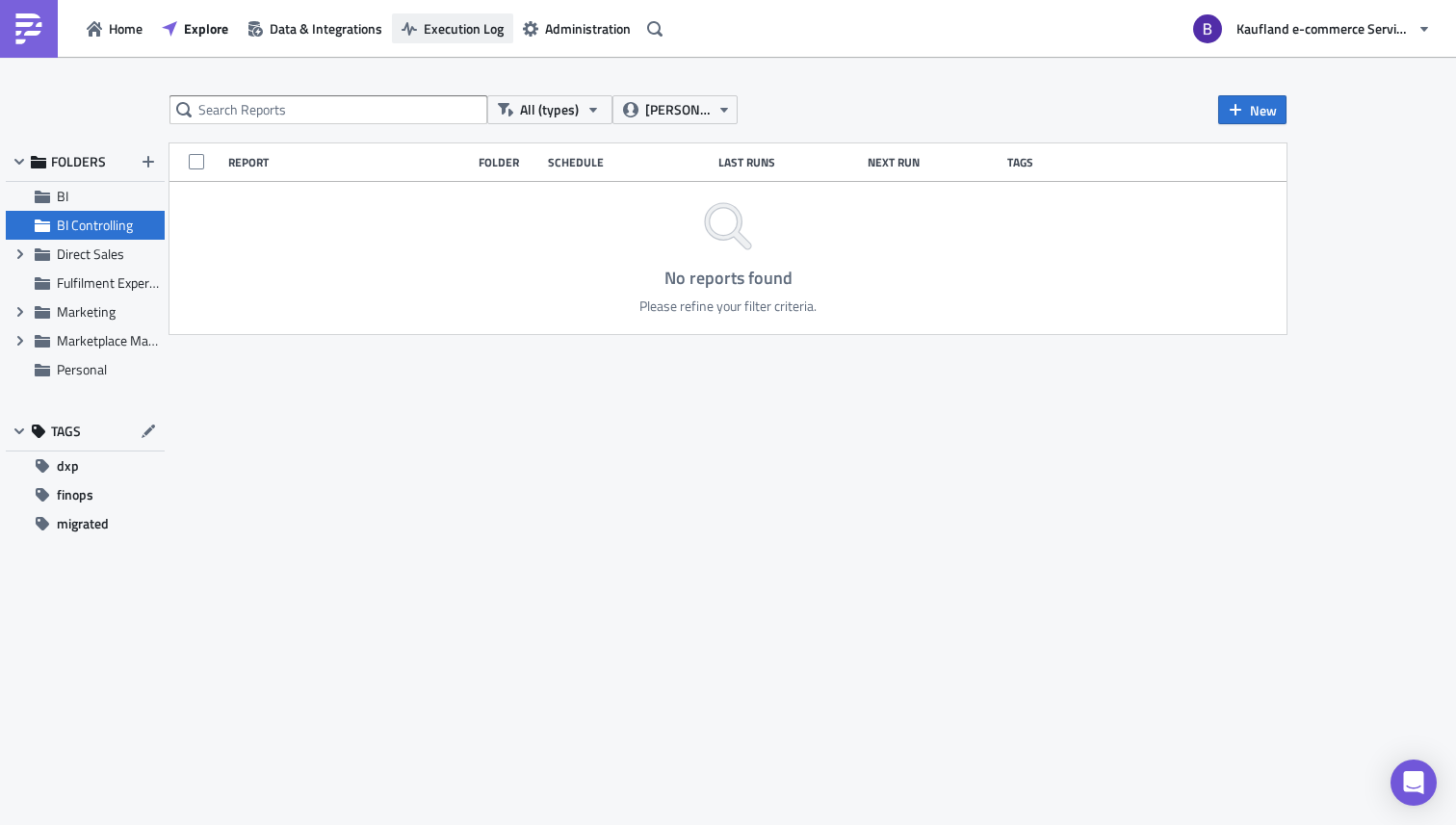 click on "Execution Log" at bounding box center (463, 28) 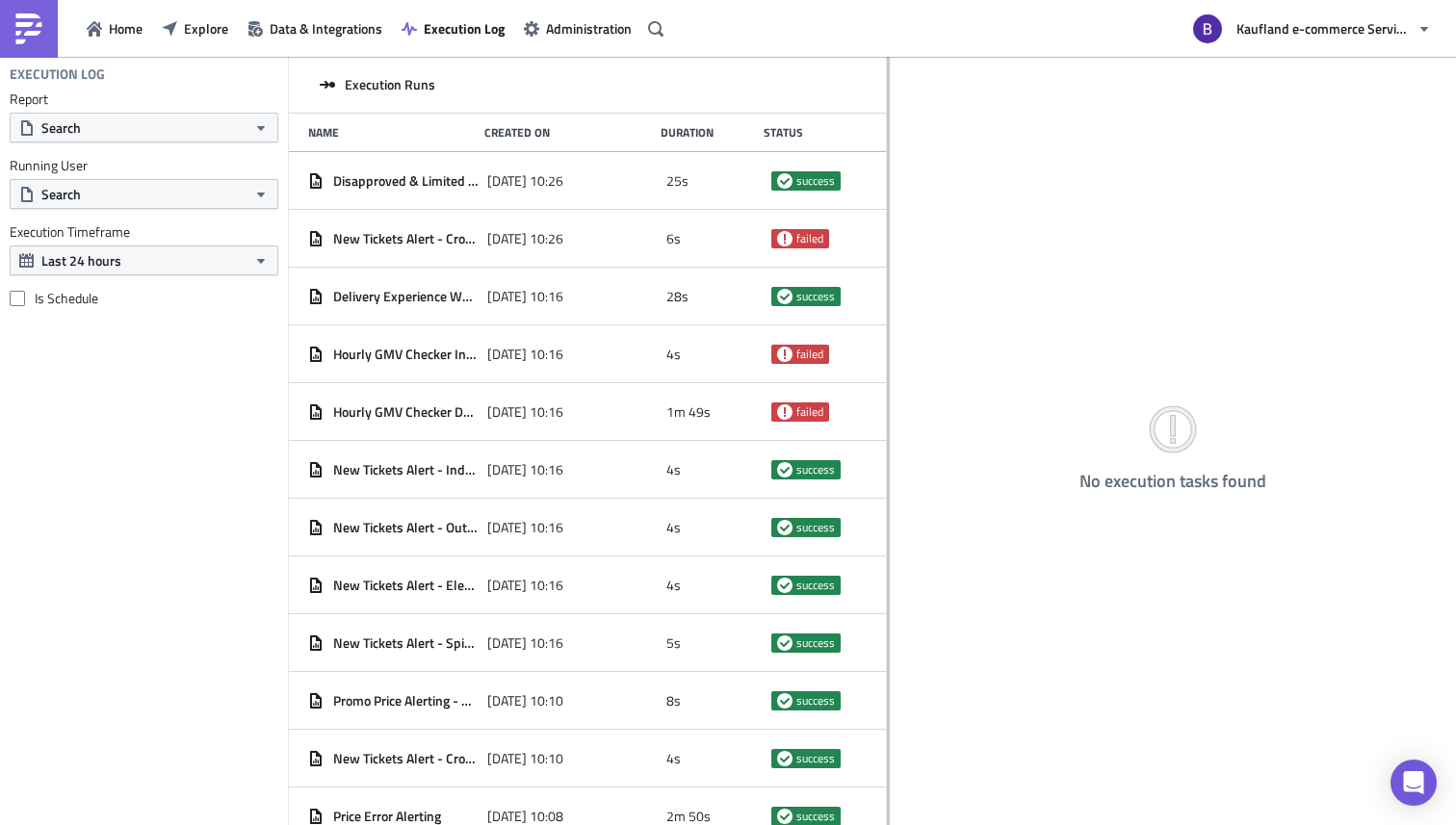 drag, startPoint x: 523, startPoint y: 149, endPoint x: 888, endPoint y: 134, distance: 365.3081 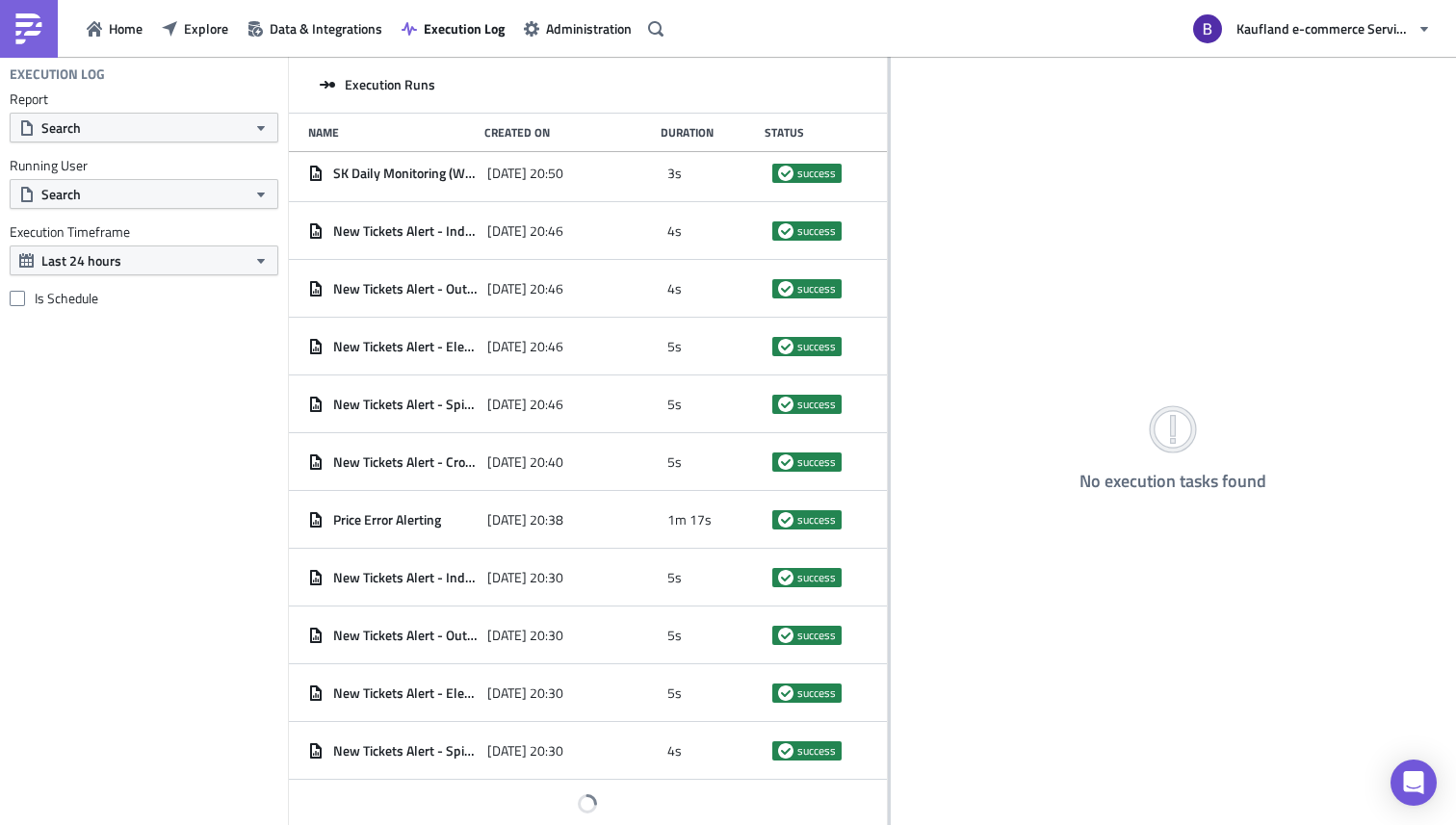 scroll, scrollTop: 23631, scrollLeft: 0, axis: vertical 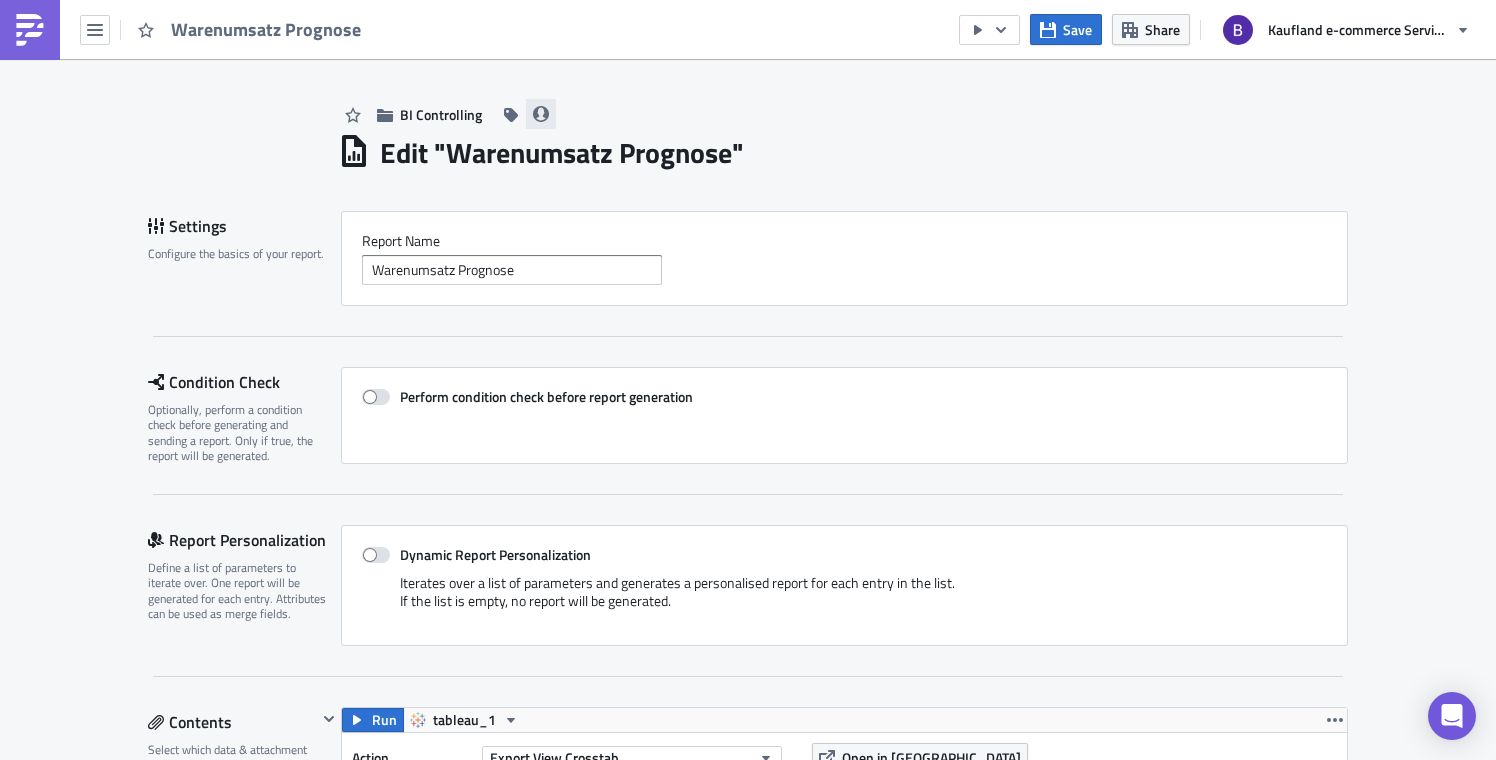 click 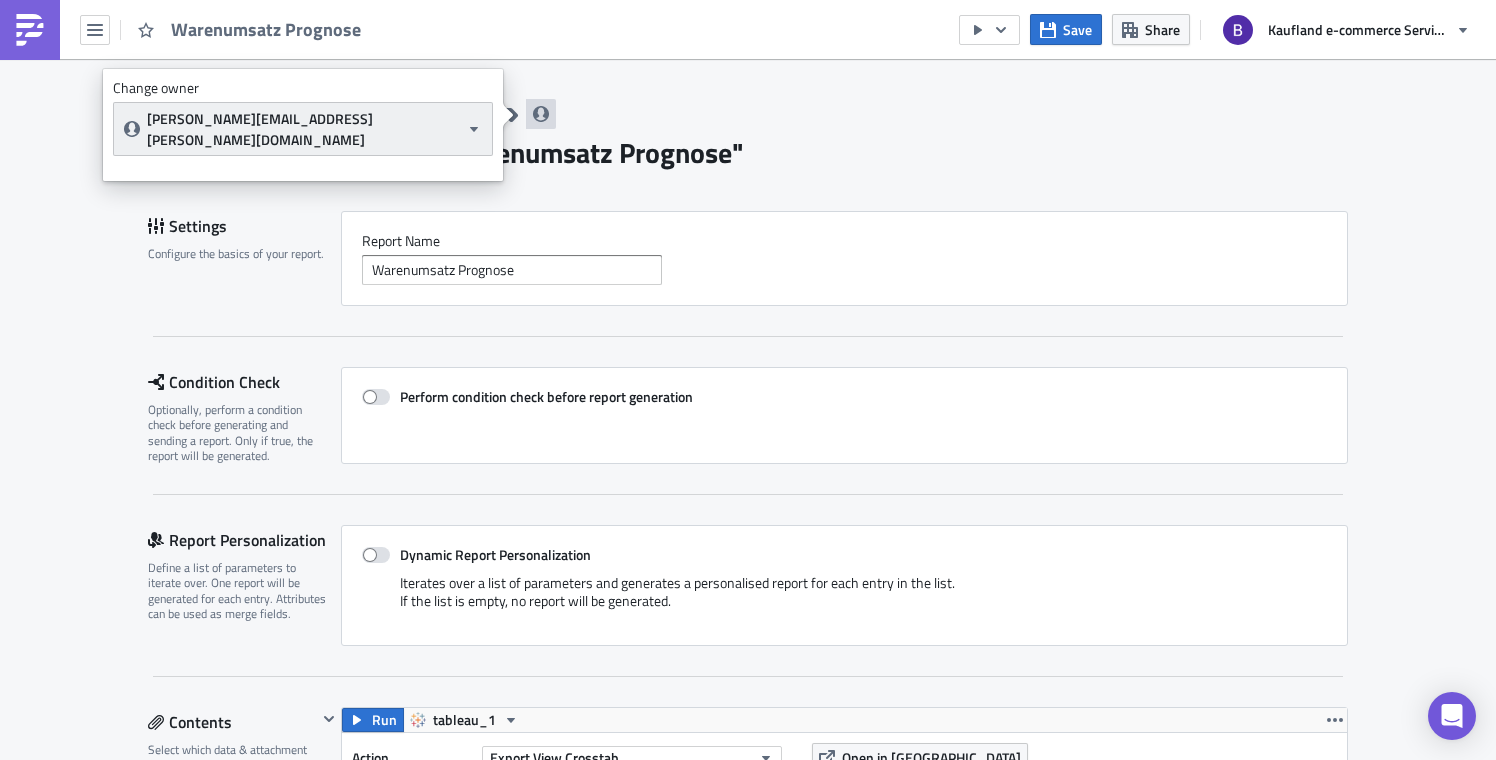 click on "[PERSON_NAME][EMAIL_ADDRESS][PERSON_NAME][DOMAIN_NAME]" at bounding box center [303, 129] 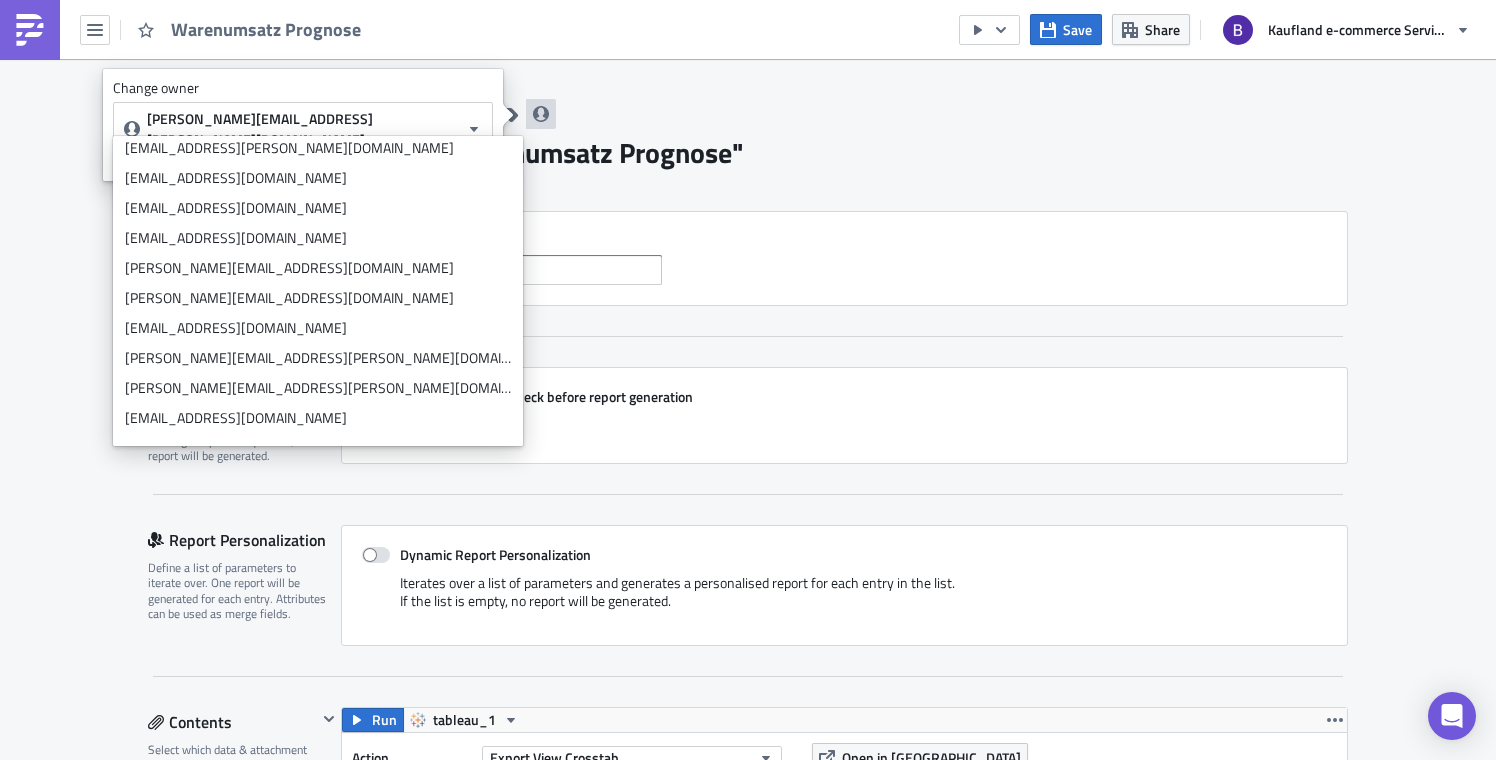 scroll, scrollTop: 0, scrollLeft: 0, axis: both 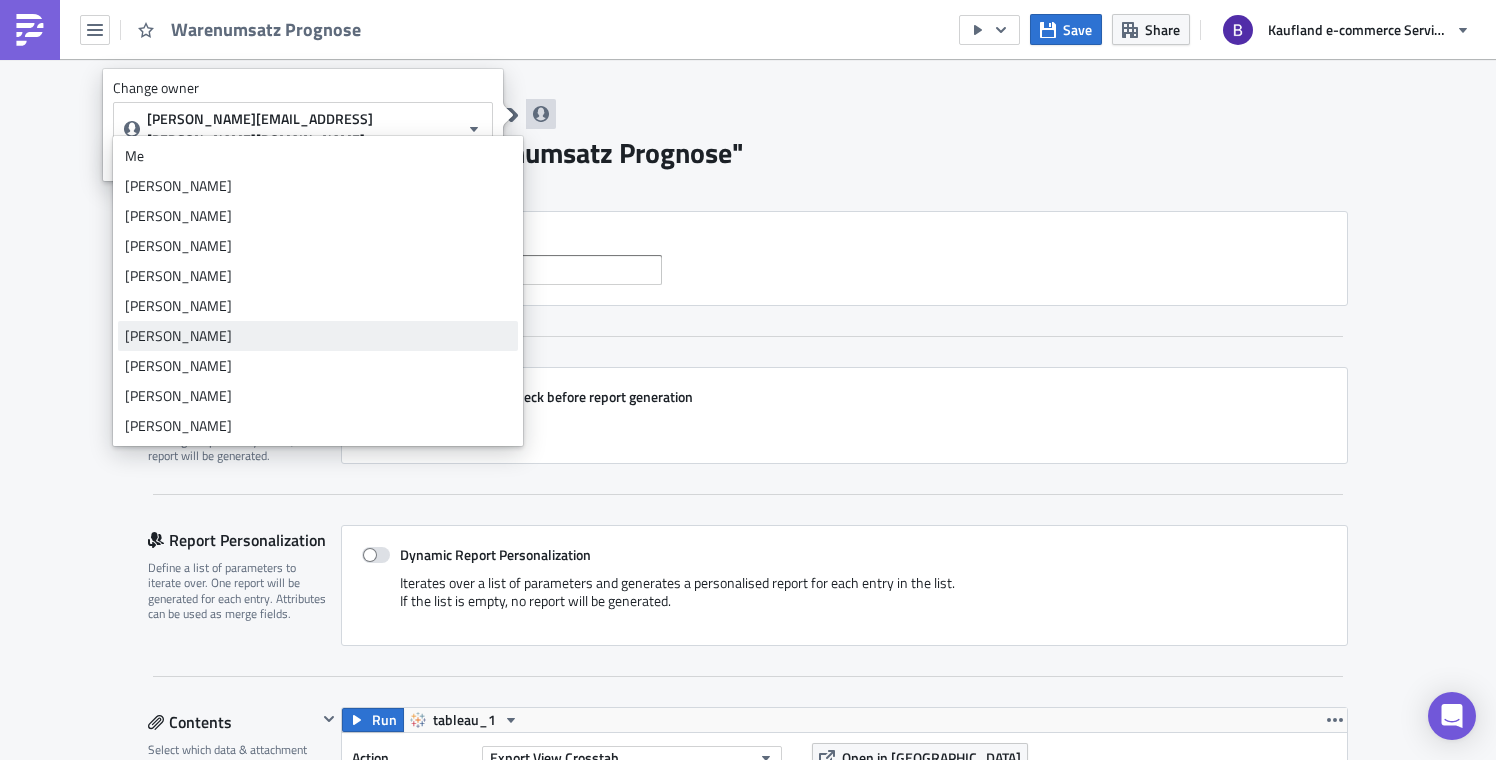 click on "[PERSON_NAME]" at bounding box center [318, 336] 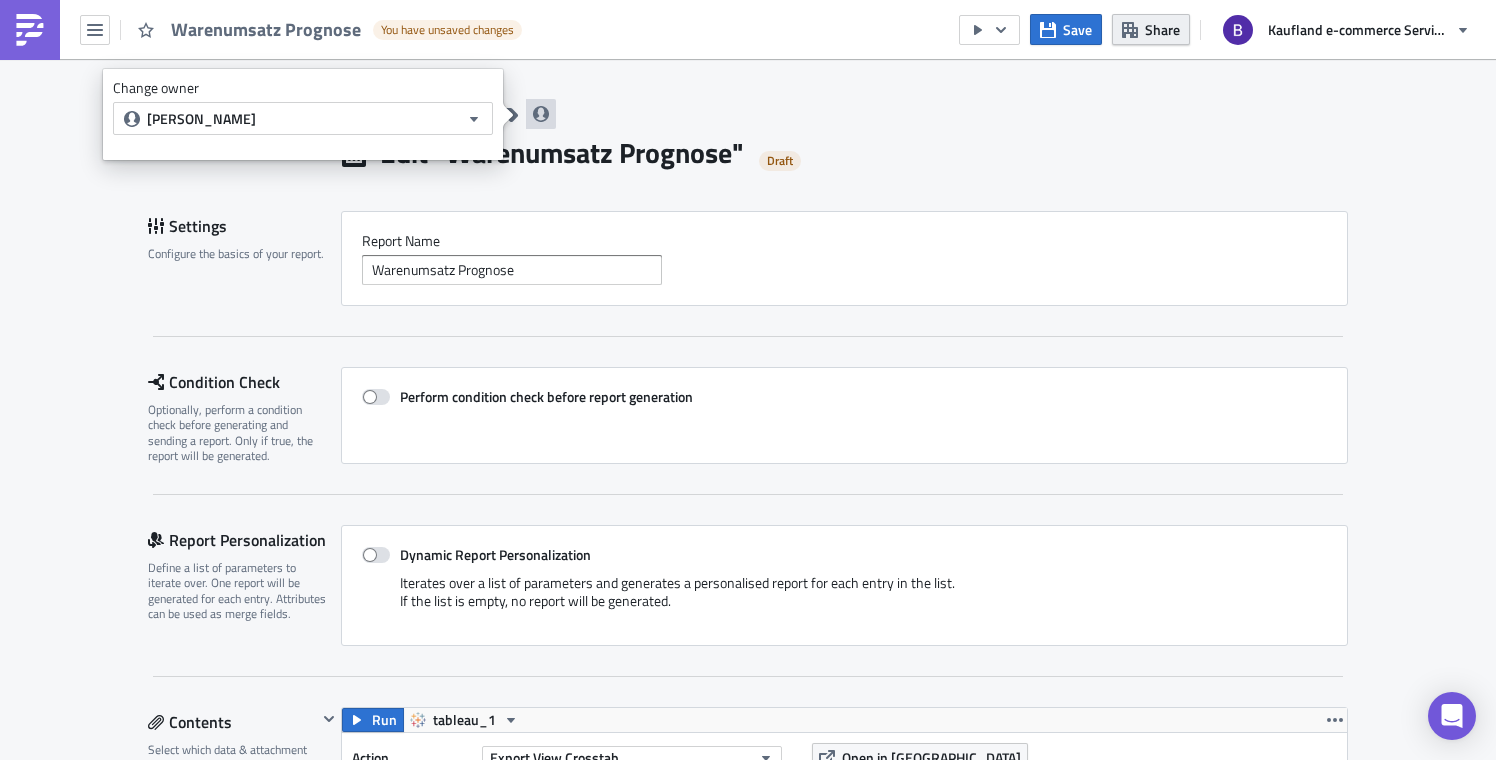 click on "Share" at bounding box center [1162, 29] 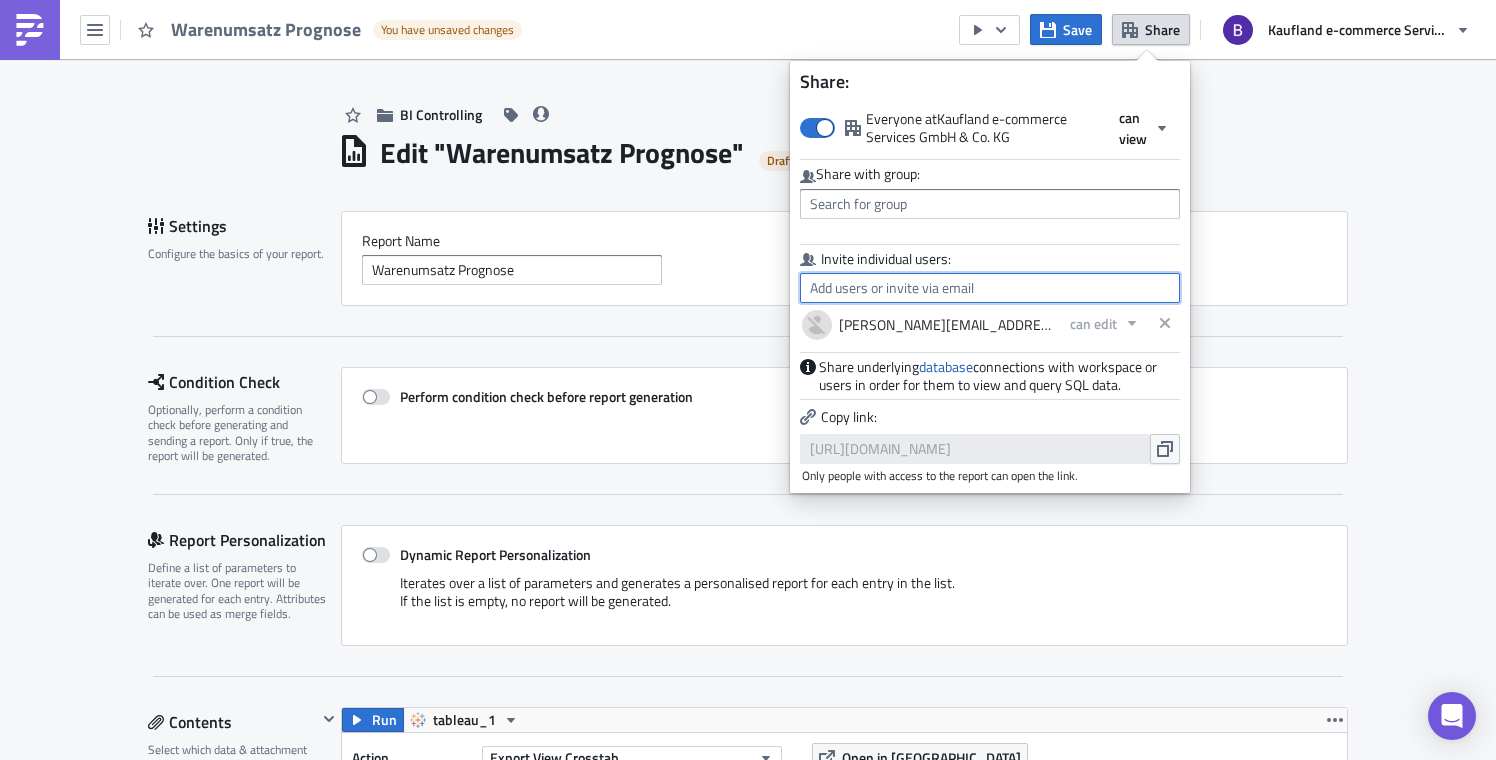 click at bounding box center [990, 288] 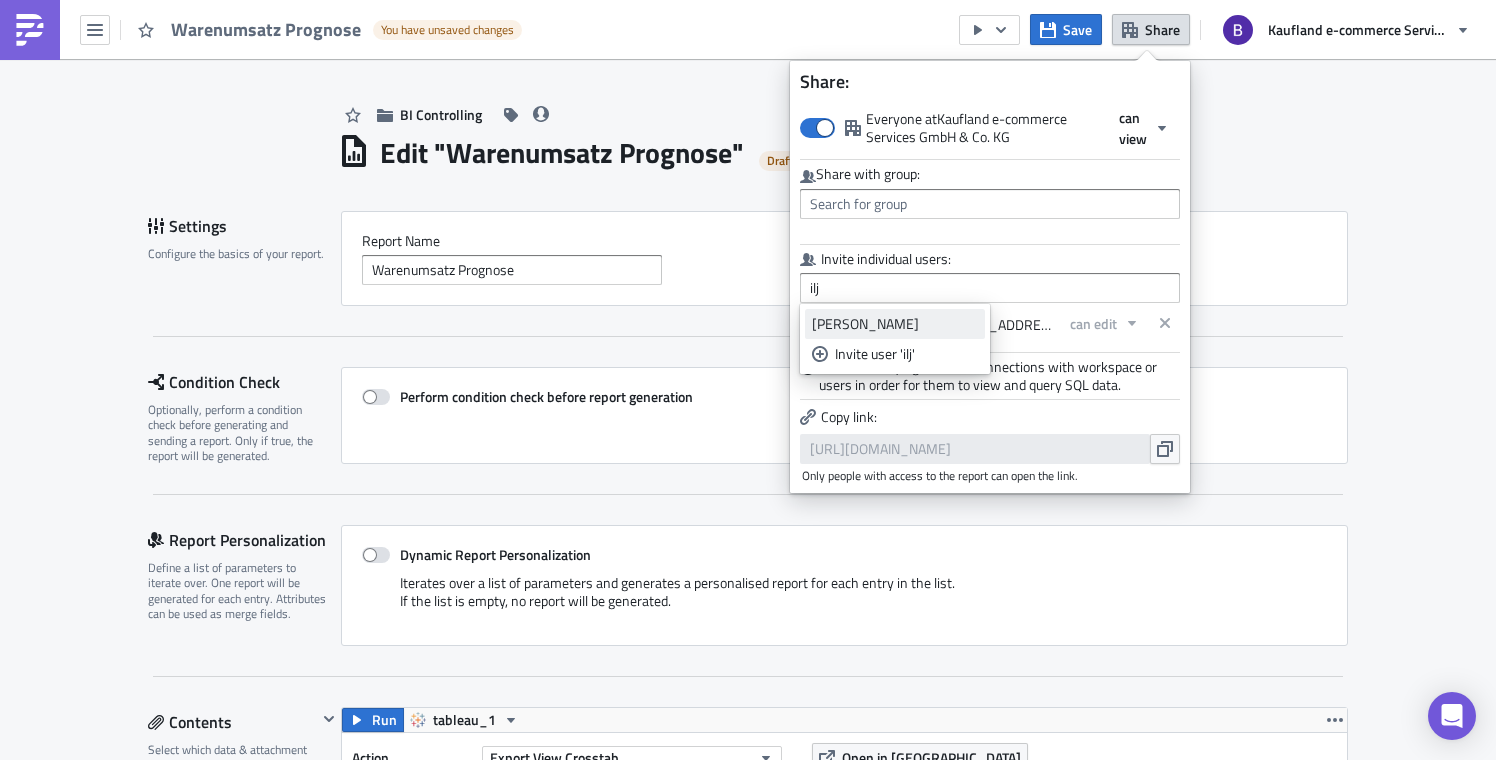 click on "[PERSON_NAME]" at bounding box center (895, 324) 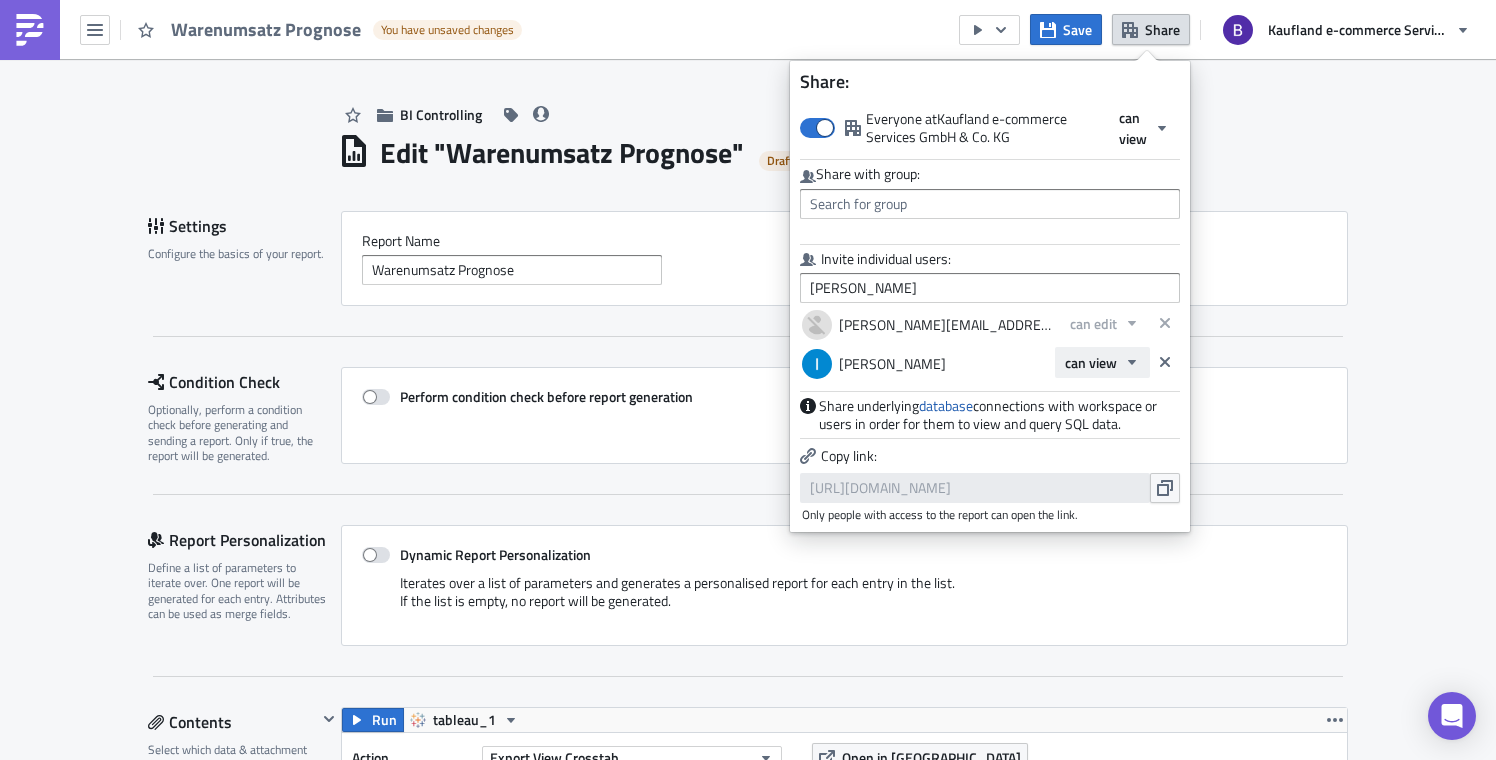 click on "can view" at bounding box center [1091, 362] 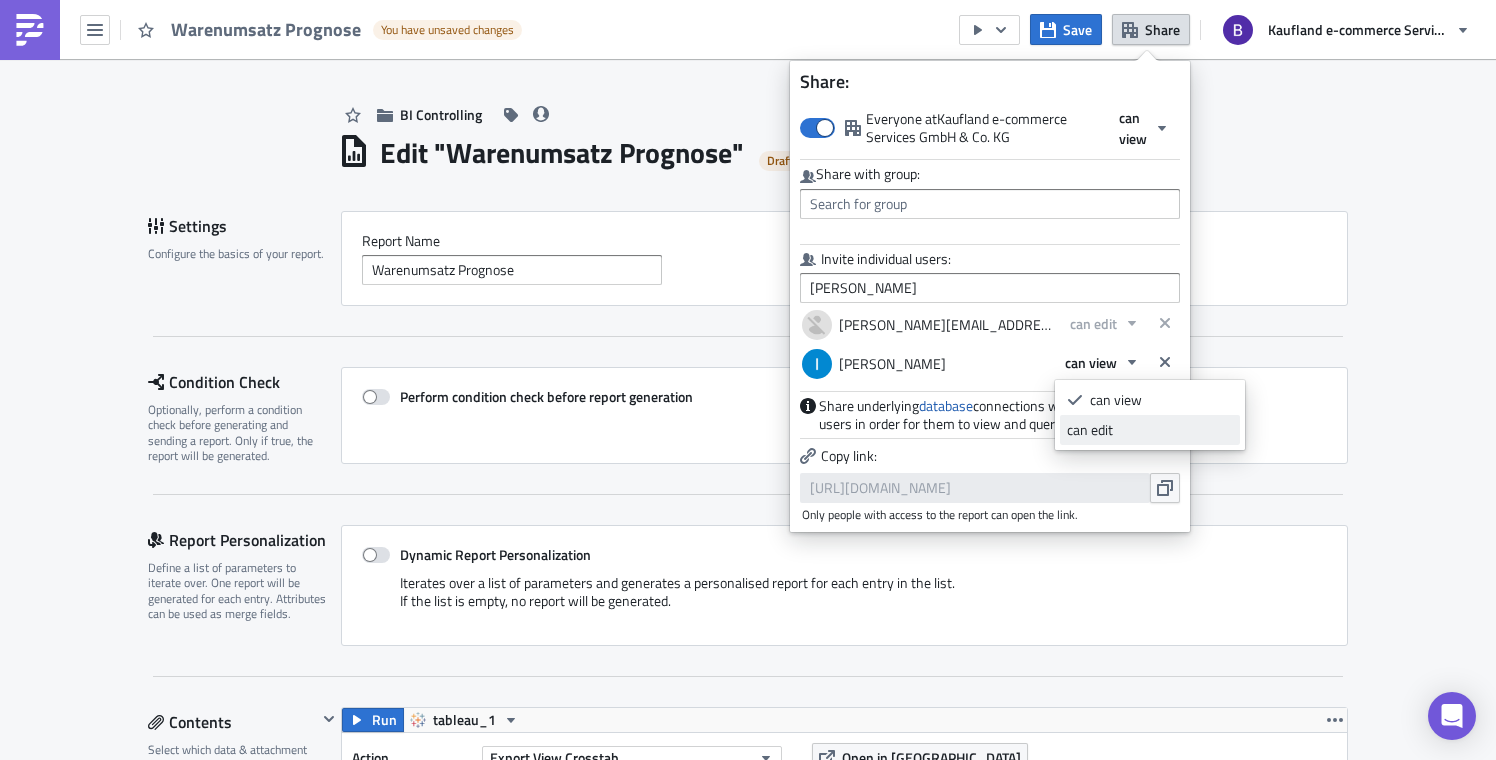 click on "can edit" at bounding box center (1150, 430) 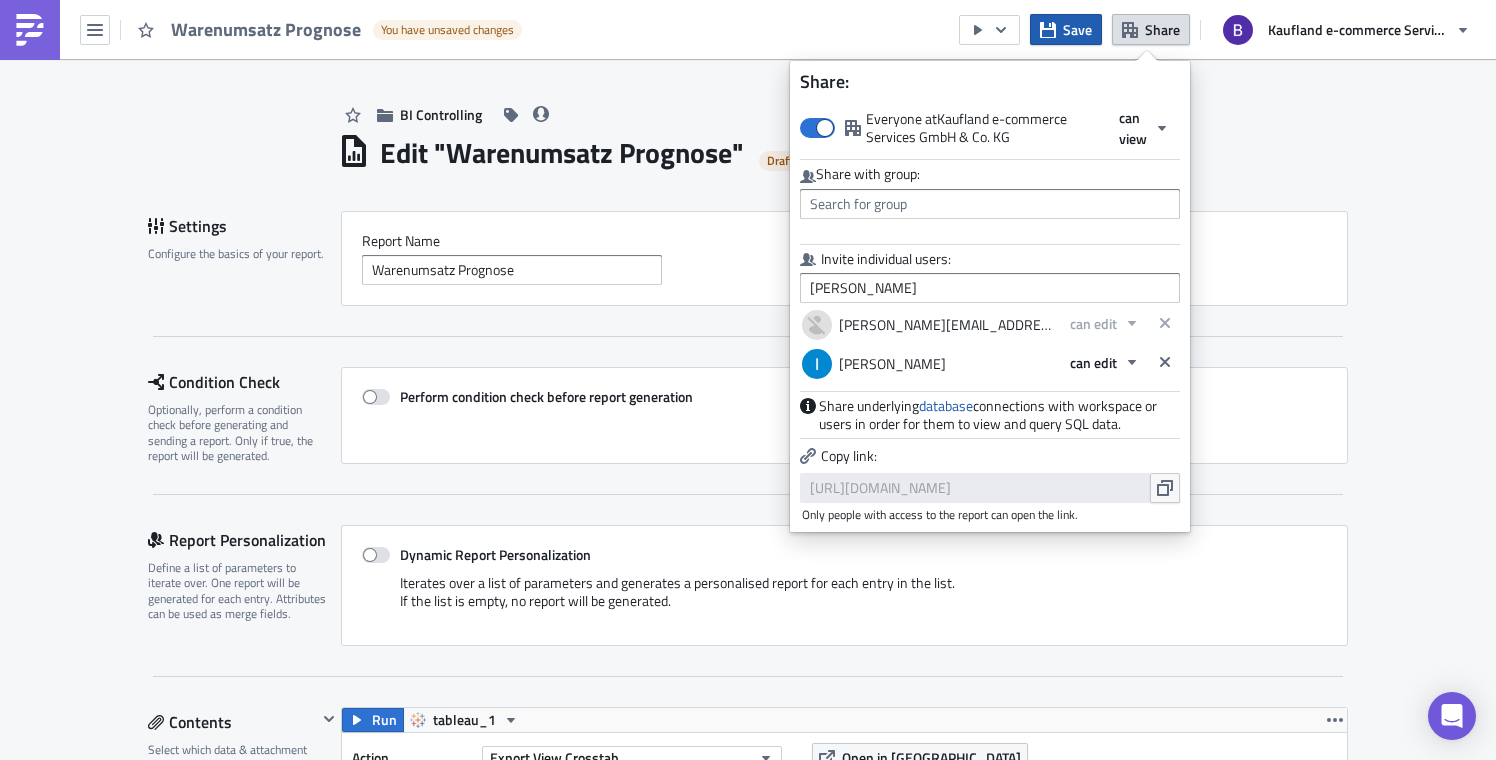 click on "Save" at bounding box center [1077, 29] 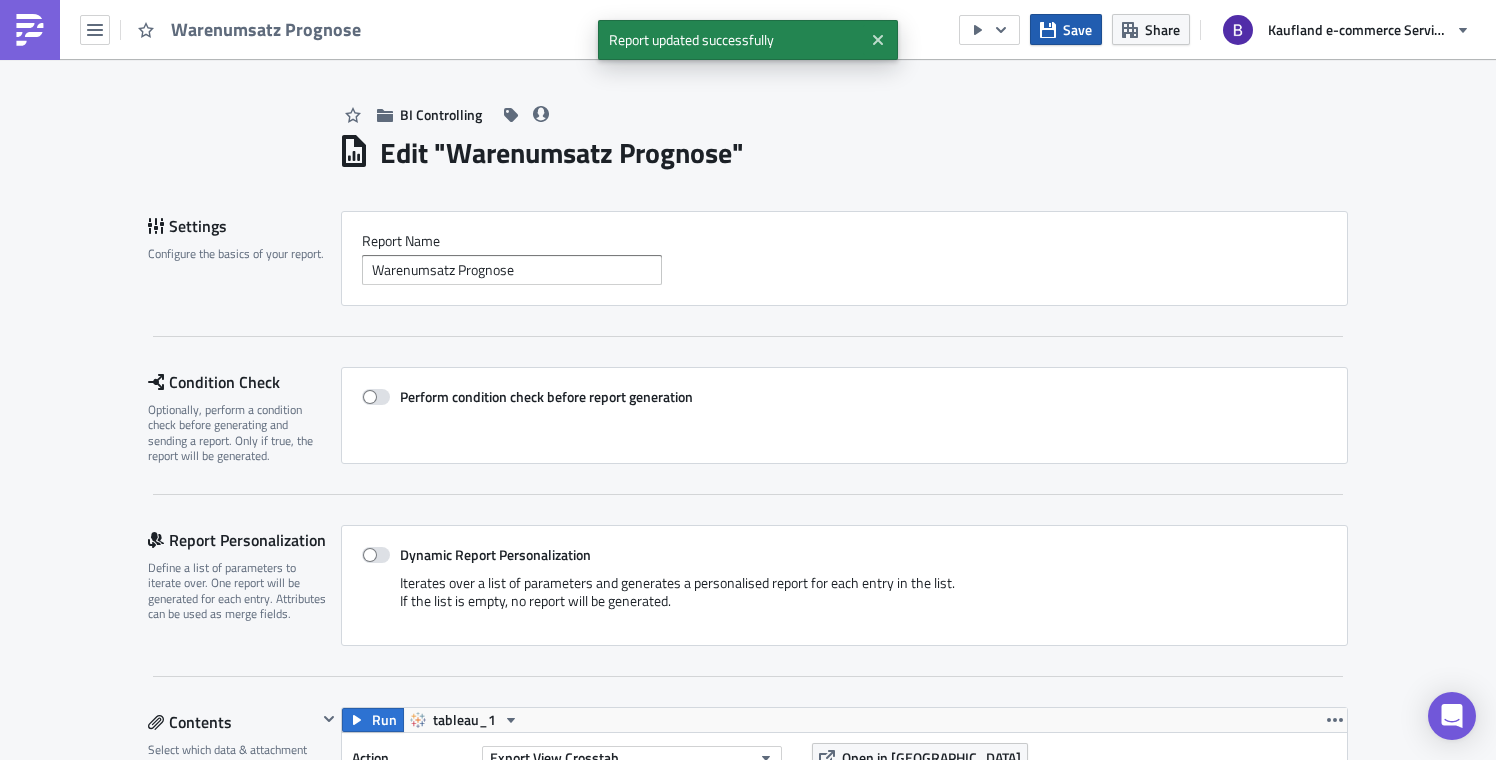 click on "Save" at bounding box center (1077, 29) 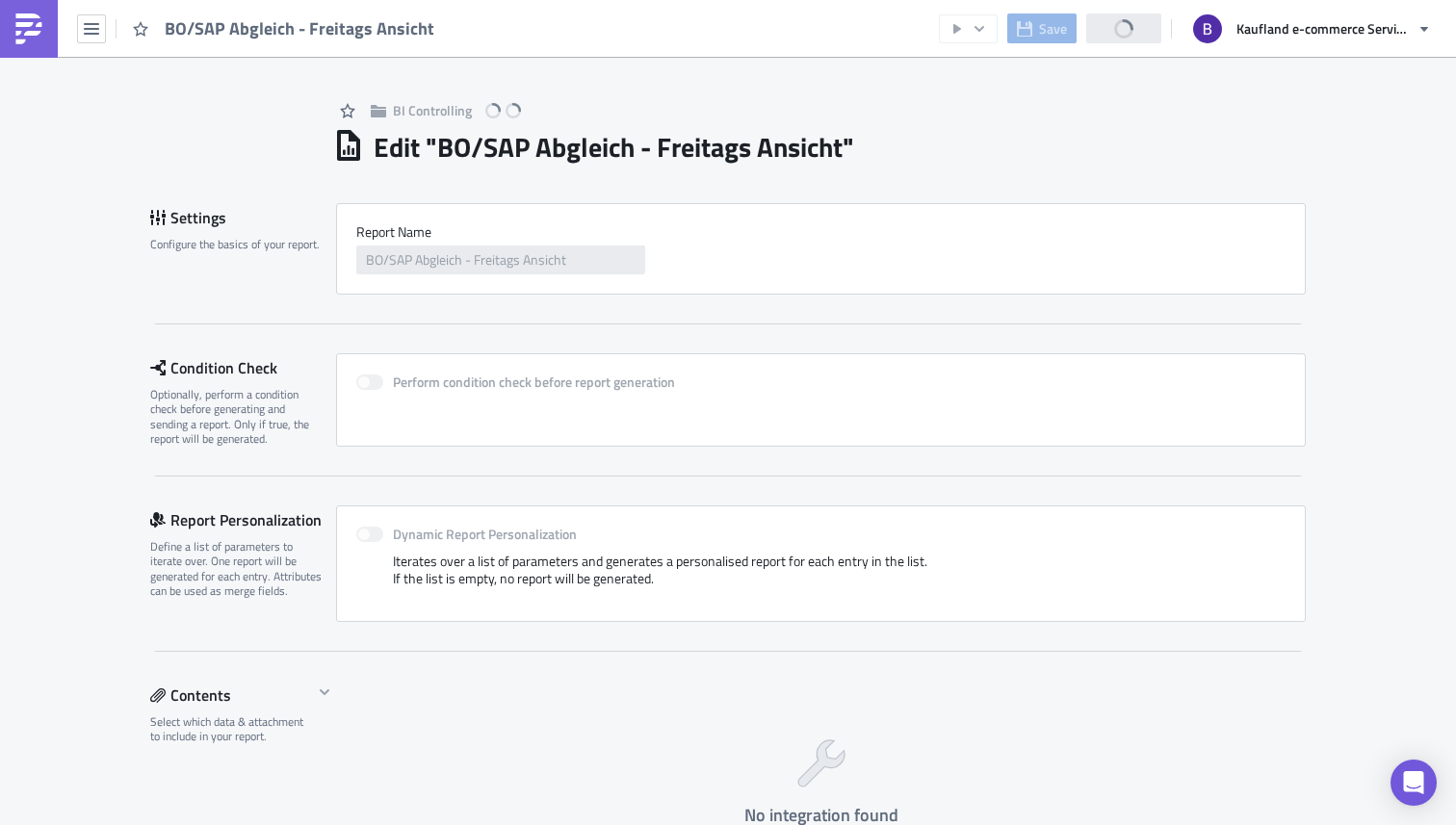 scroll, scrollTop: 0, scrollLeft: 0, axis: both 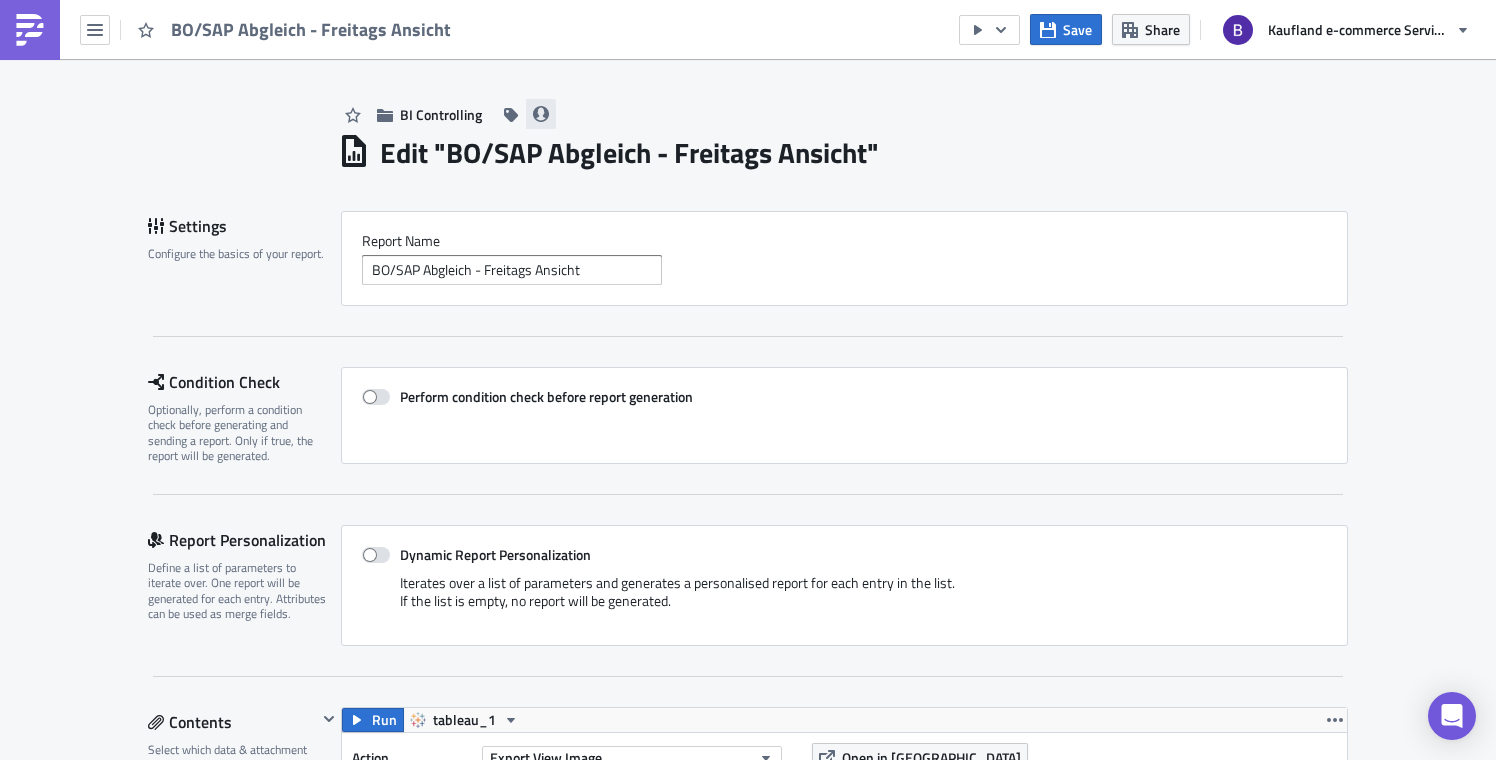 click at bounding box center [541, 114] 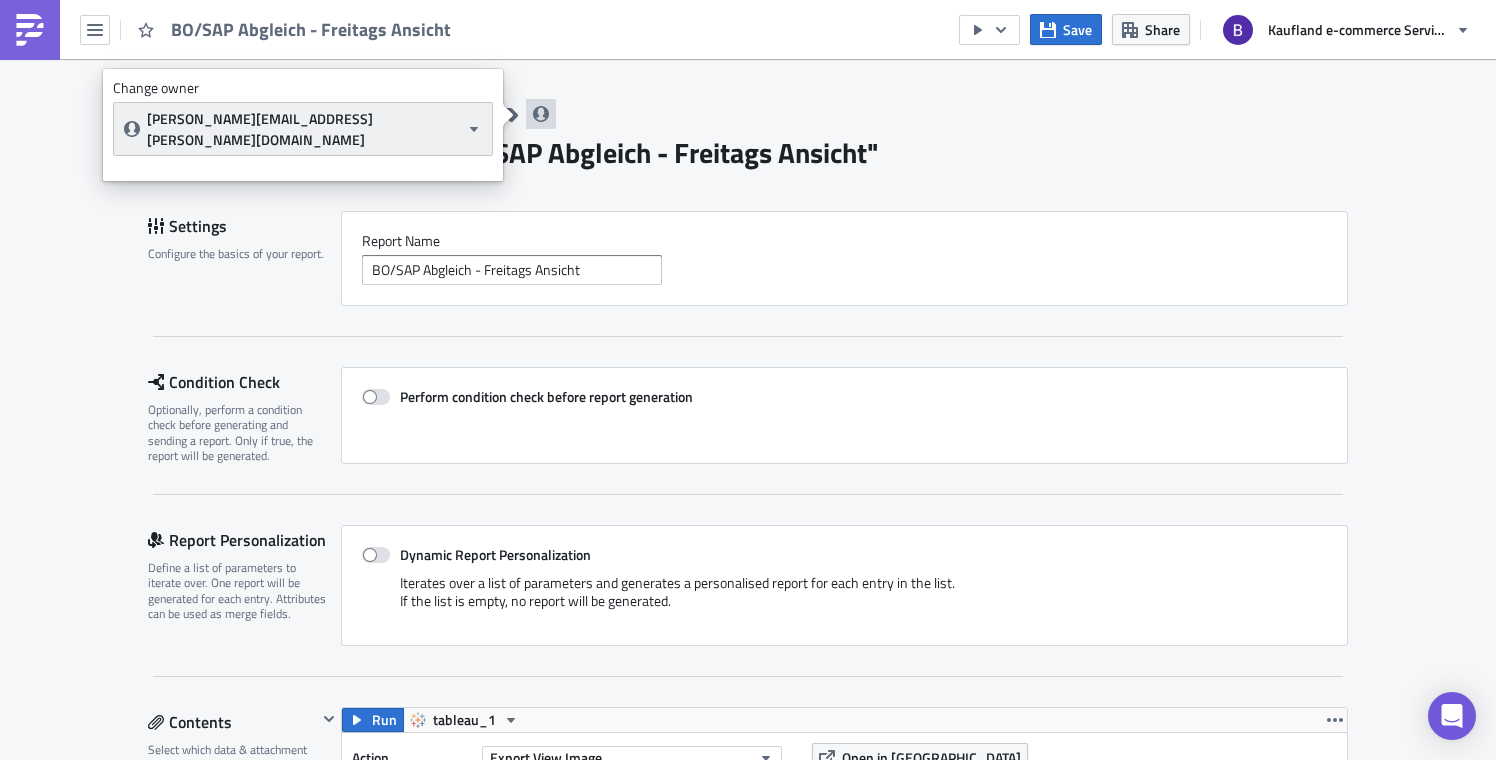 click on "[PERSON_NAME][EMAIL_ADDRESS][PERSON_NAME][DOMAIN_NAME]" at bounding box center (303, 129) 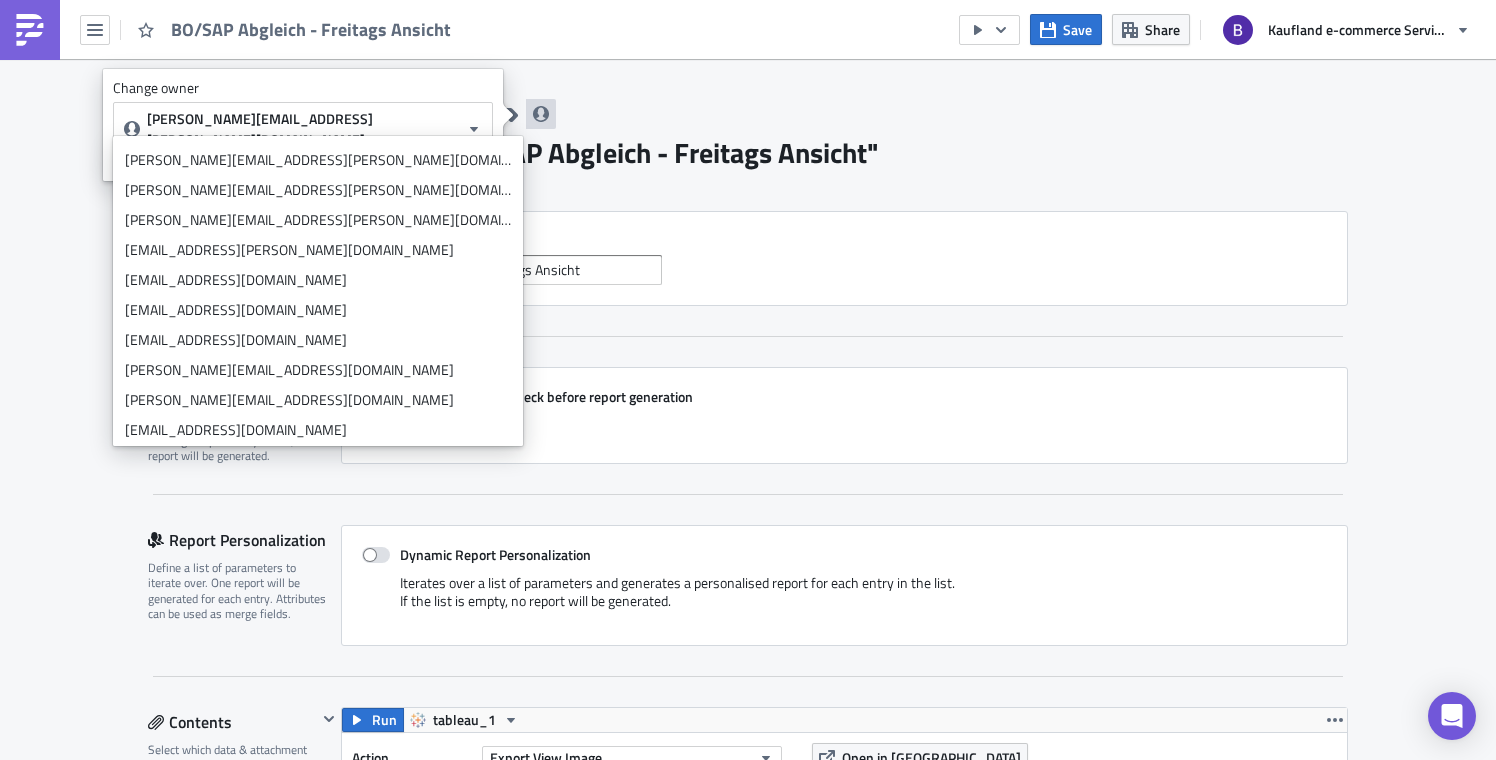 scroll, scrollTop: 0, scrollLeft: 0, axis: both 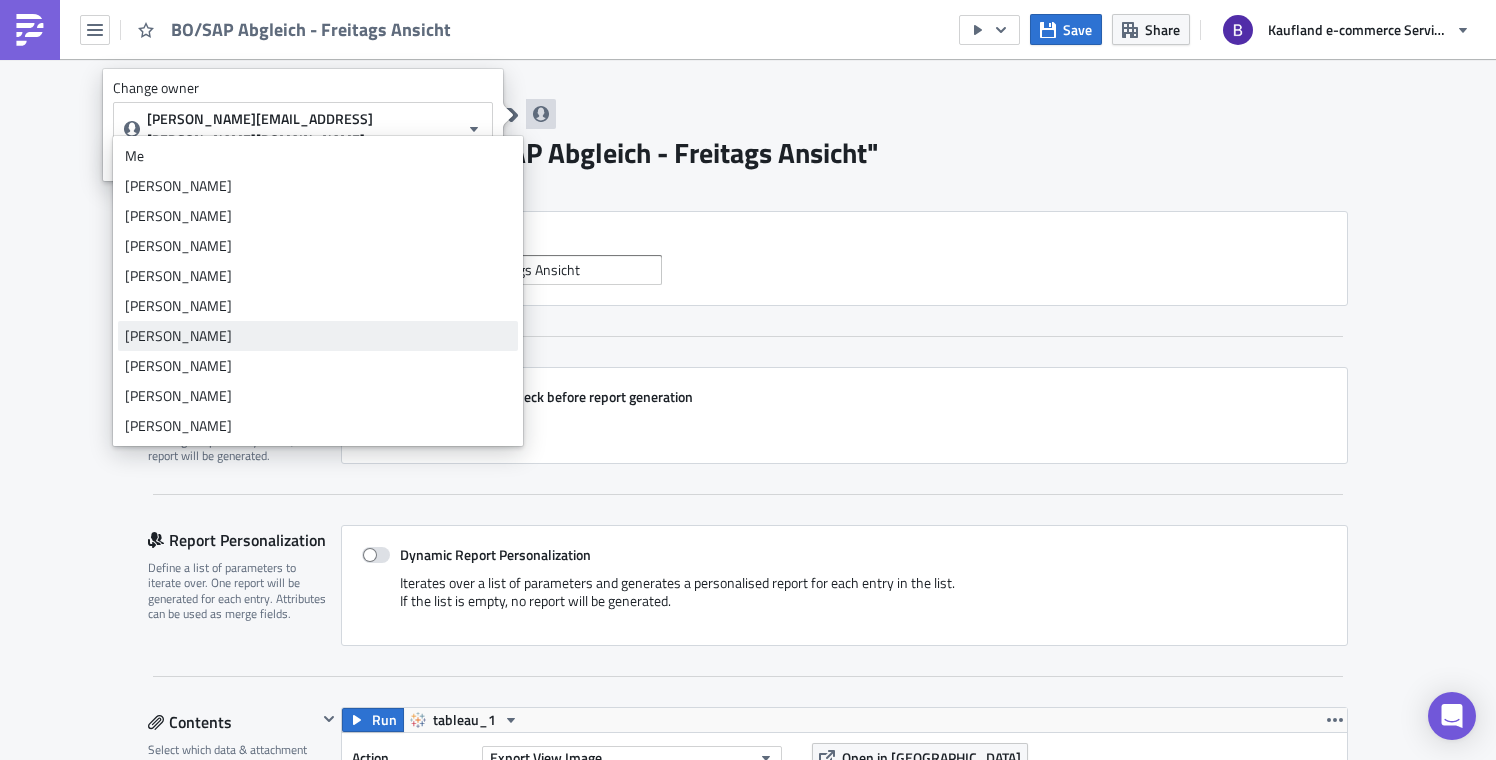 click on "[PERSON_NAME]" at bounding box center (318, 336) 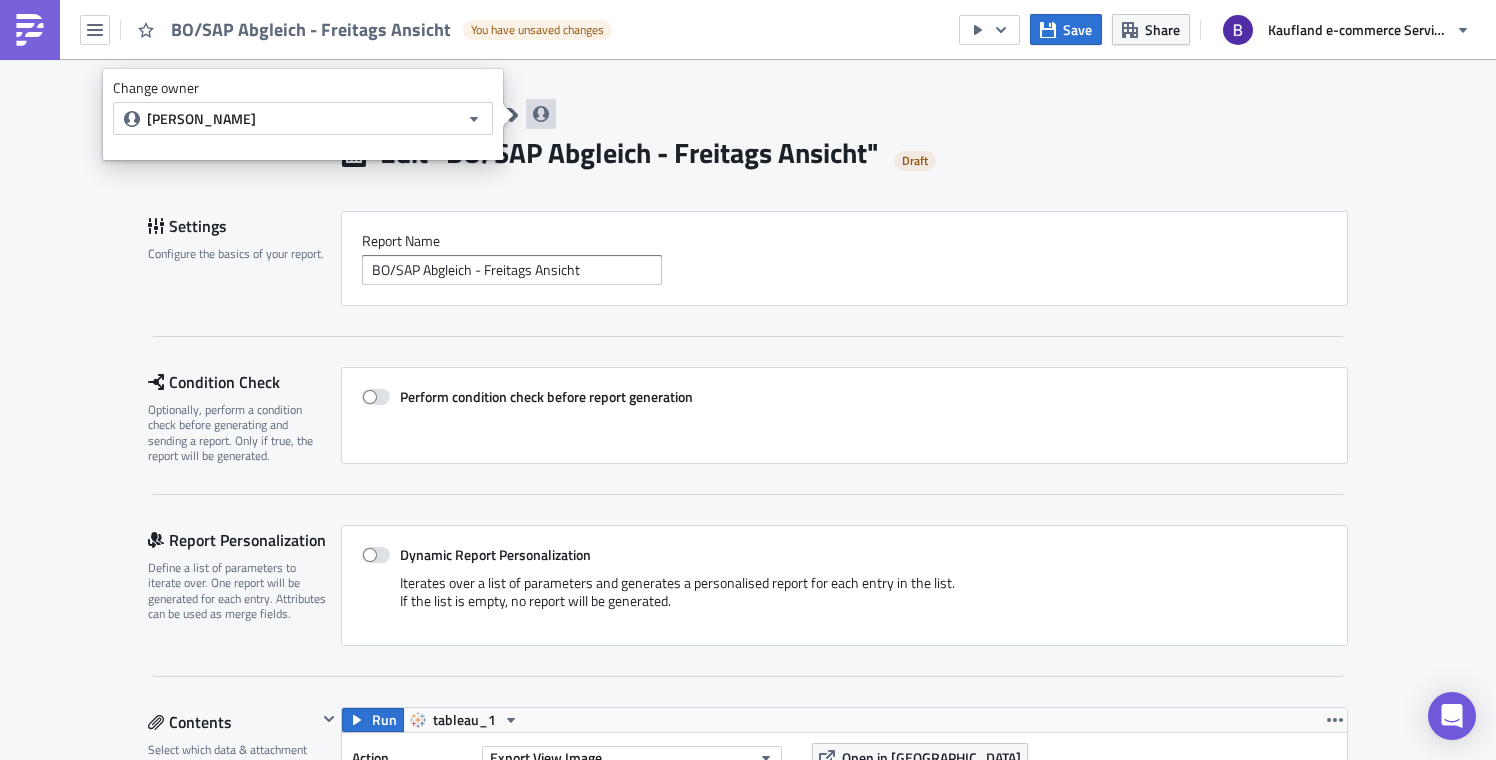 click on "BI Controlling" at bounding box center (843, 94) 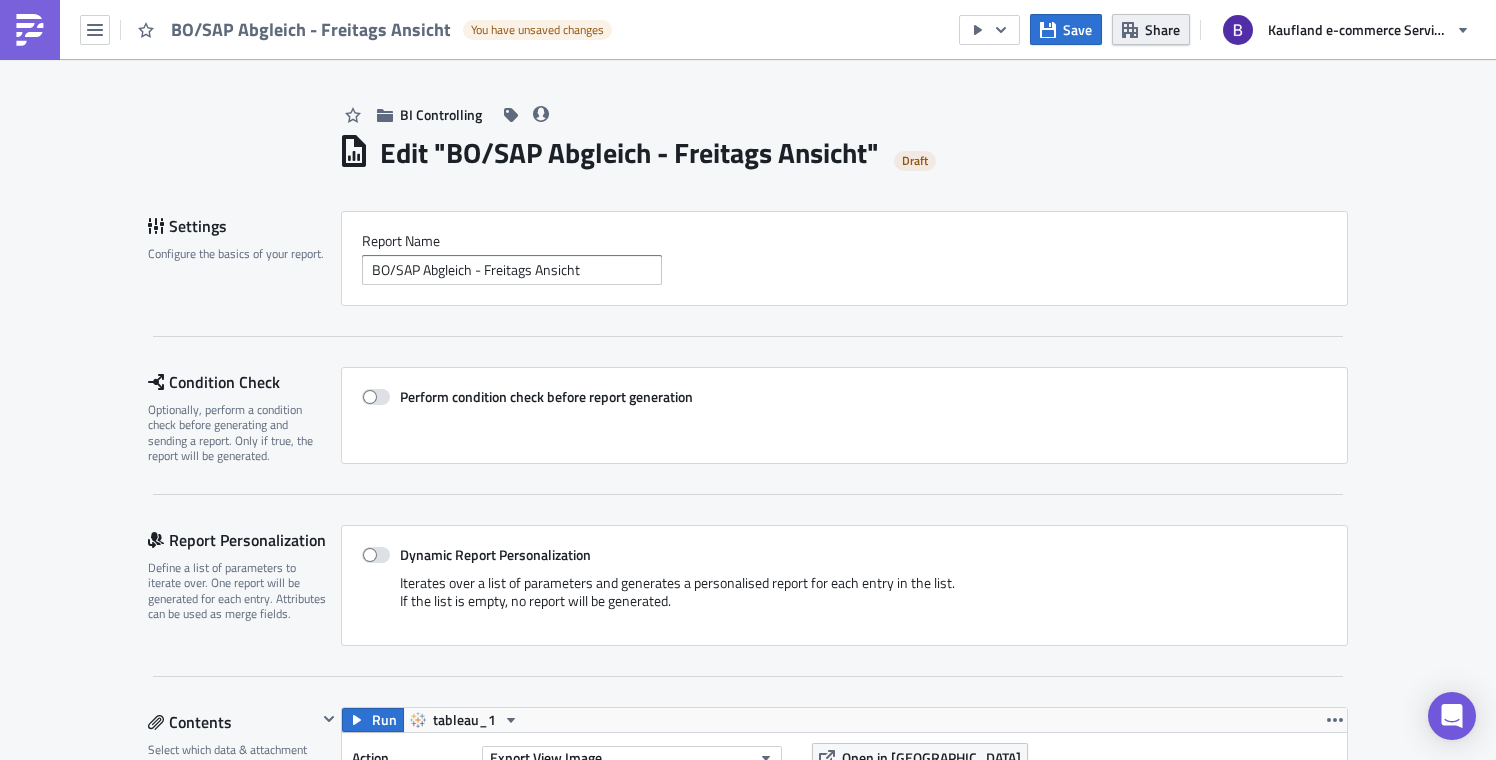 click 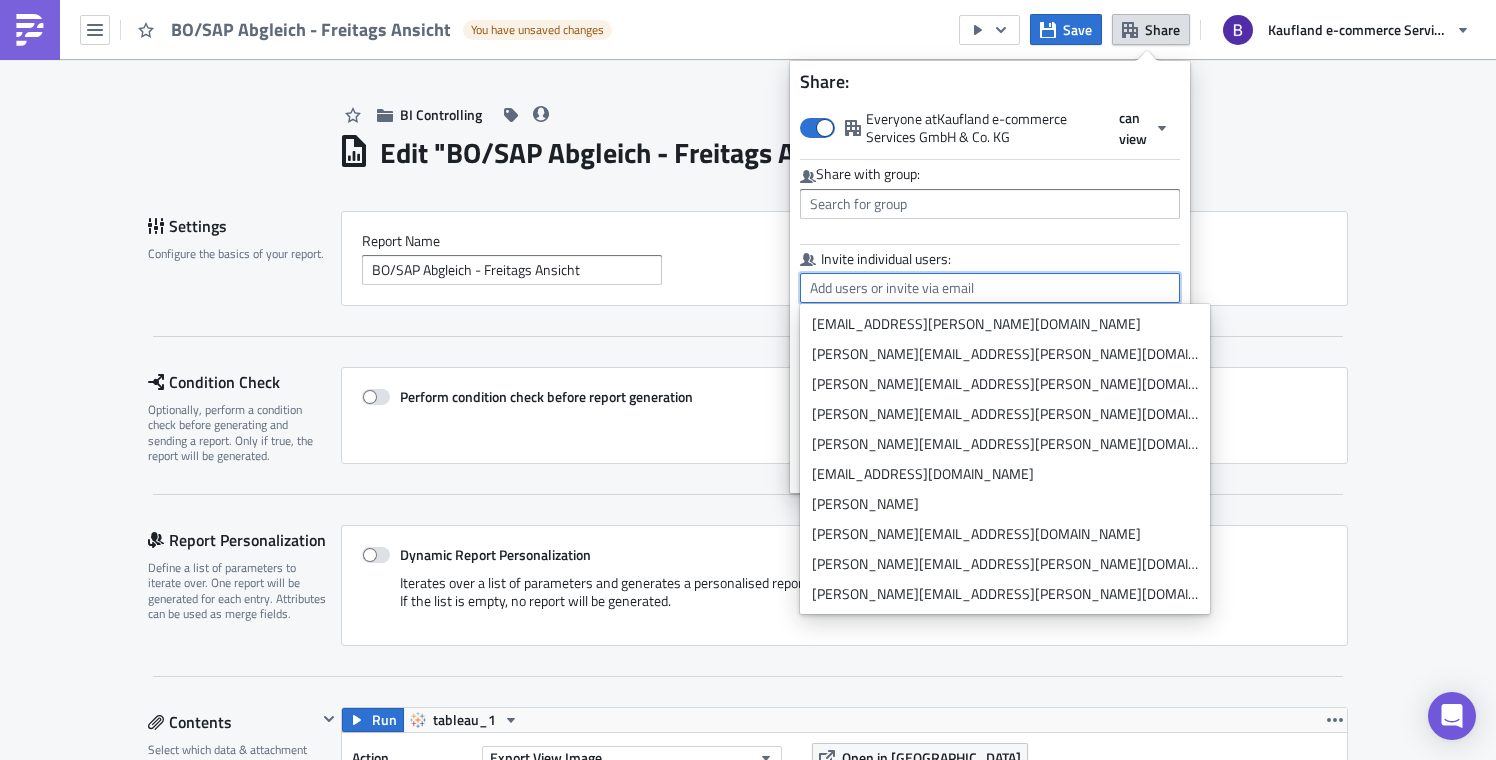 click at bounding box center [990, 288] 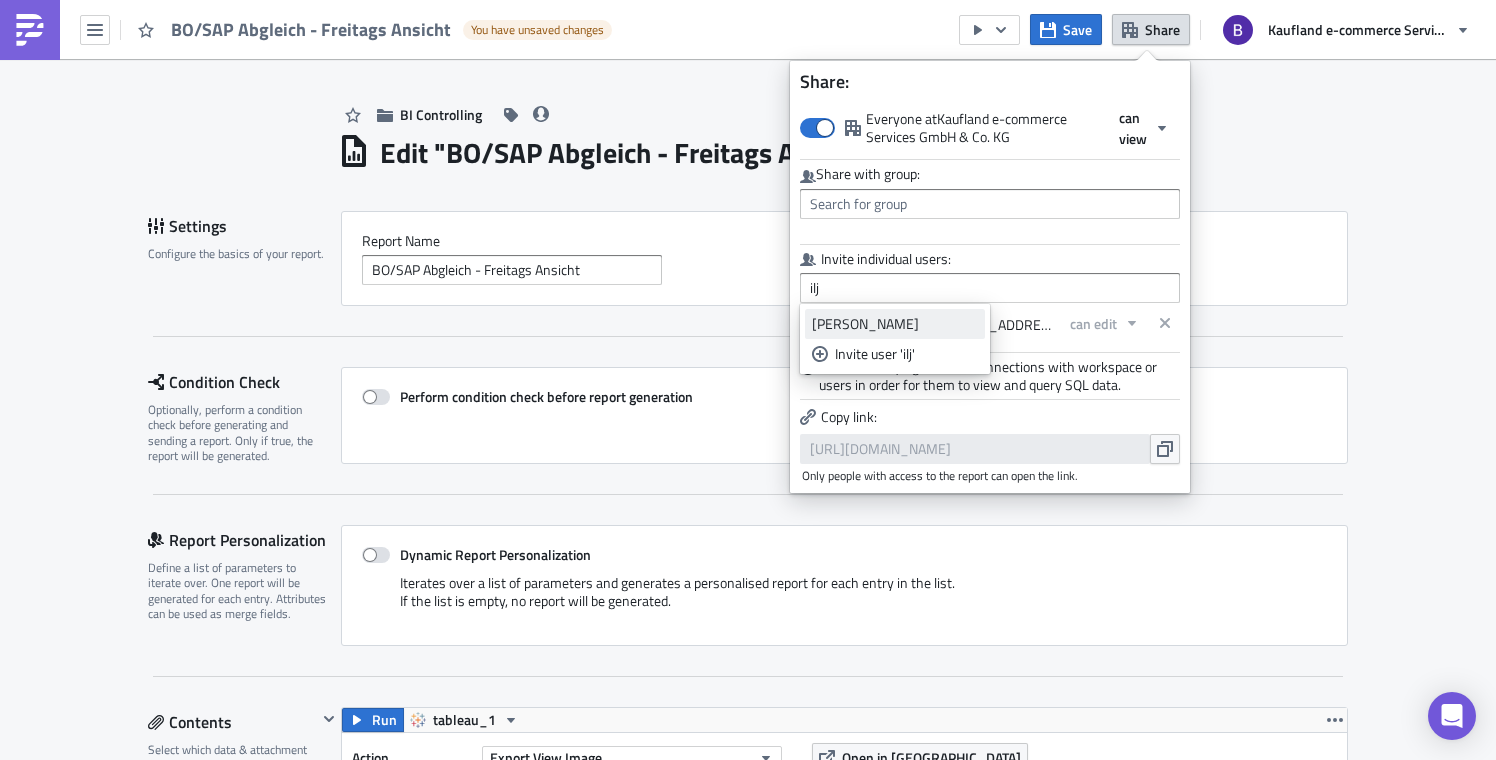 click on "[PERSON_NAME]" at bounding box center [895, 324] 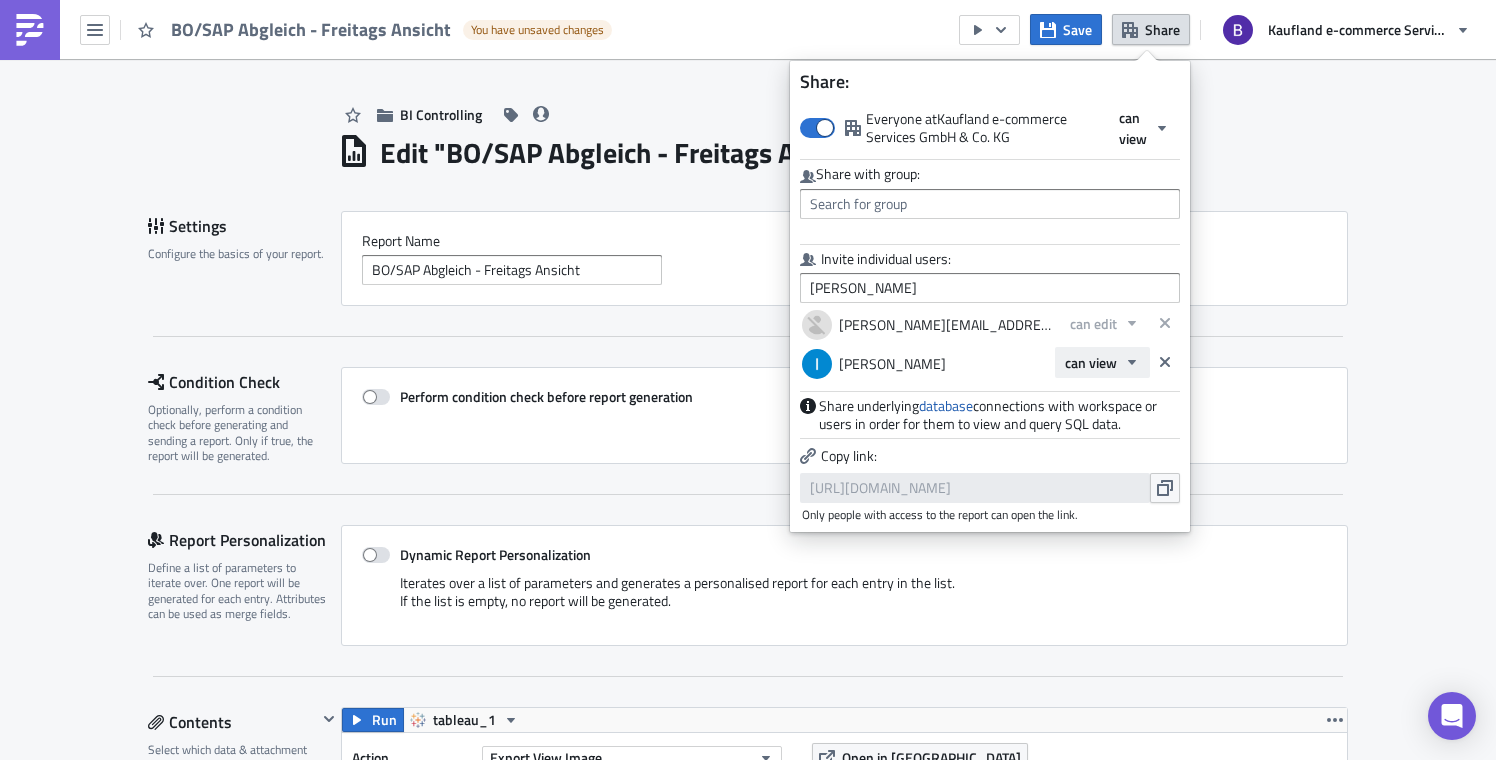 click on "can view" at bounding box center (1091, 362) 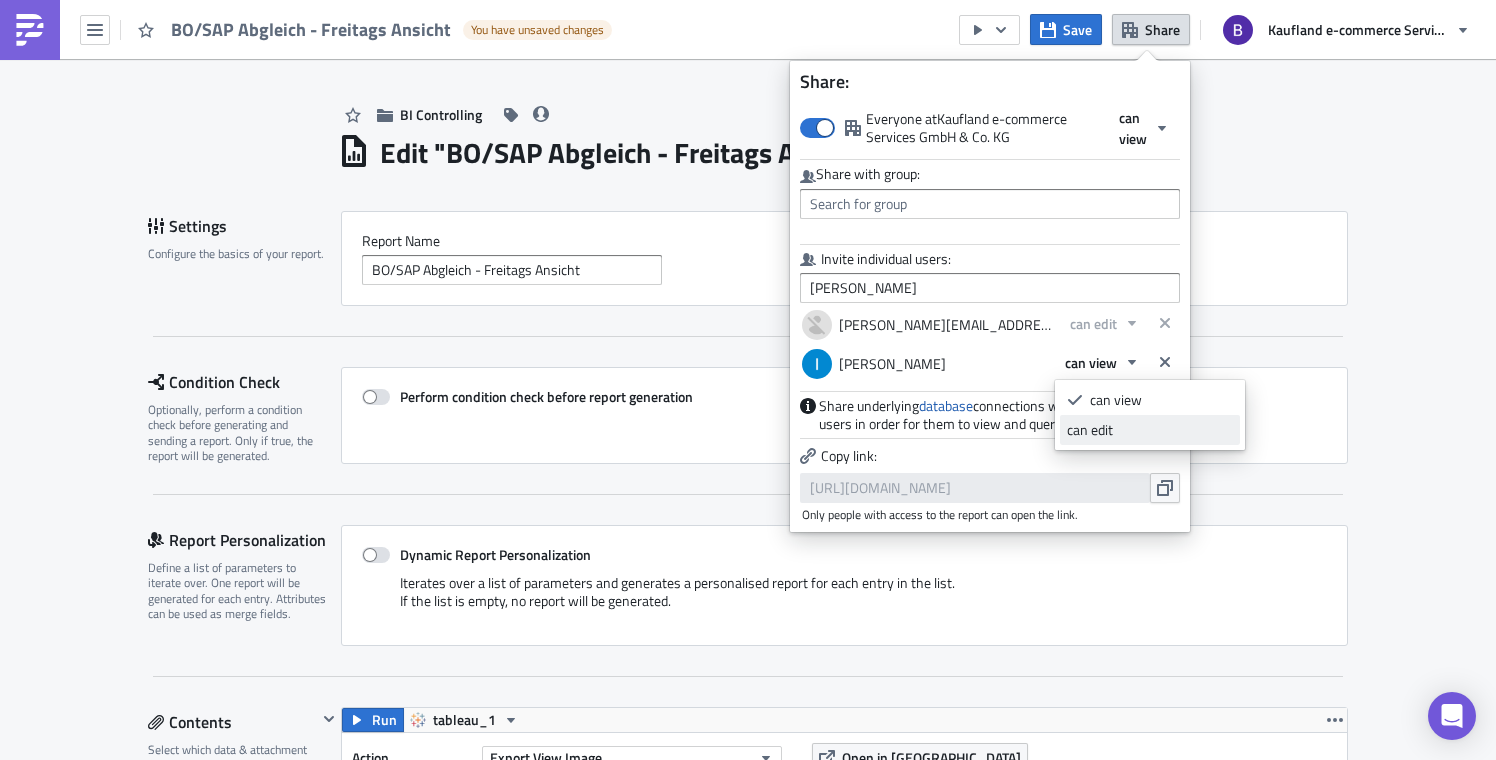 click on "can edit" at bounding box center [1150, 430] 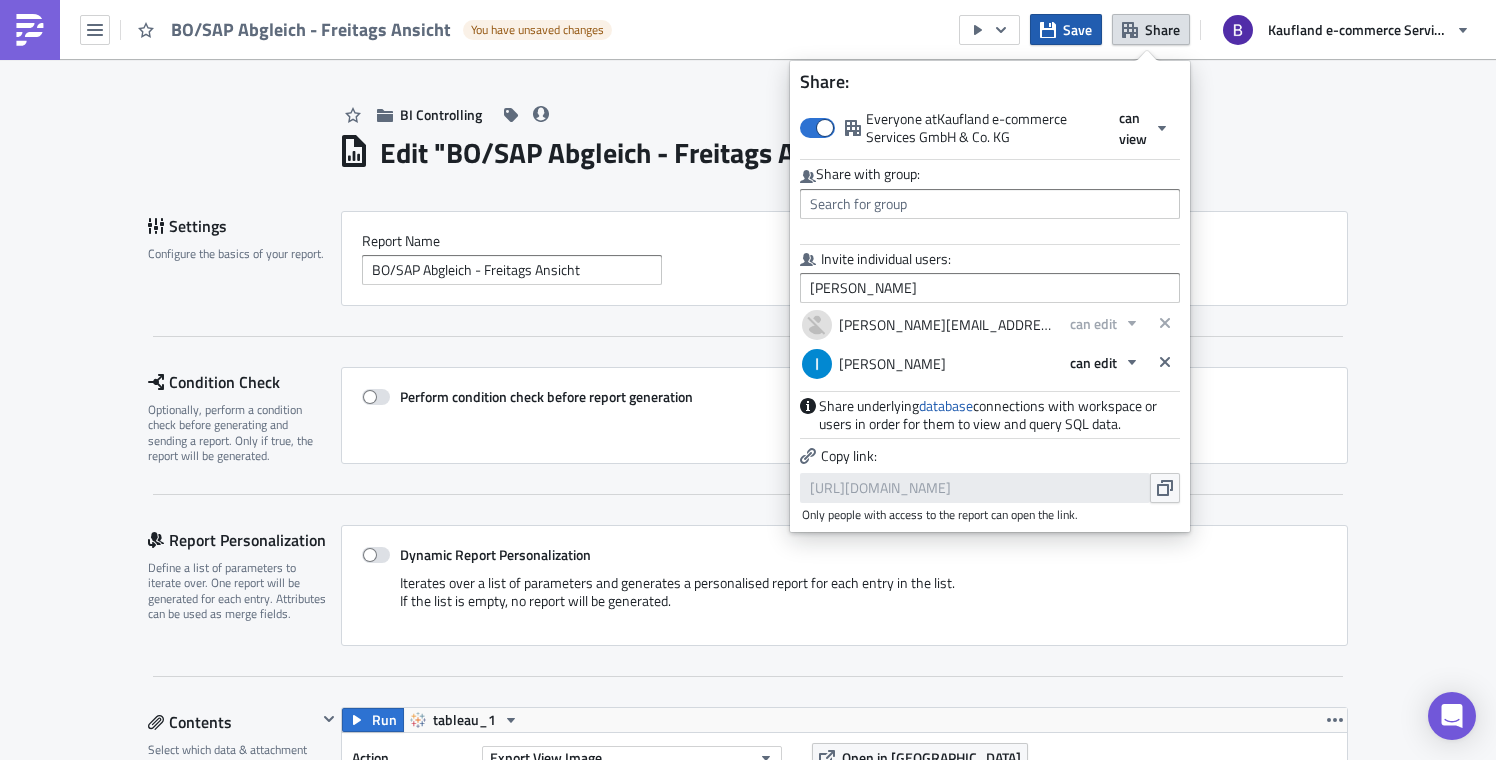click on "Save" at bounding box center [1077, 29] 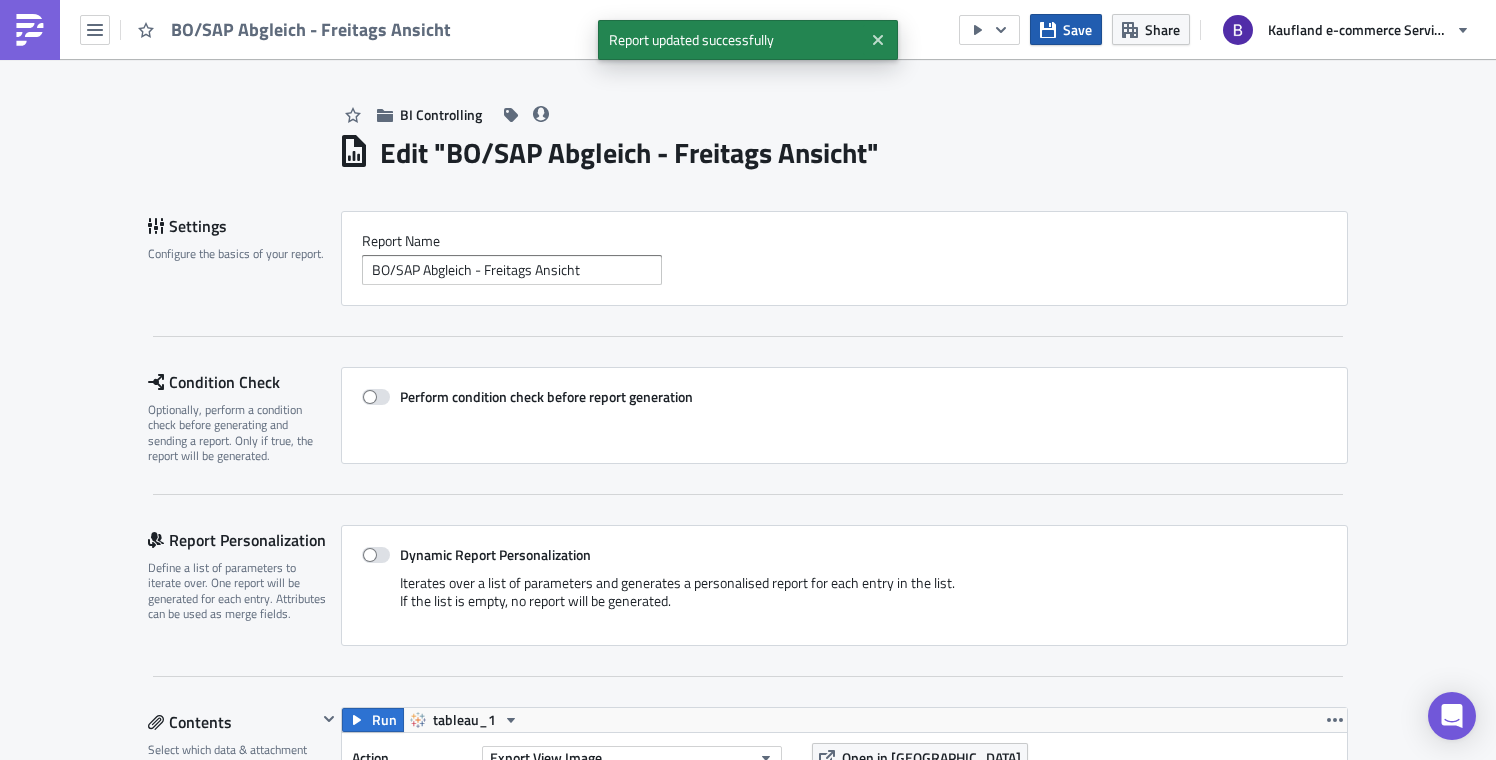 click on "Save" at bounding box center [1077, 29] 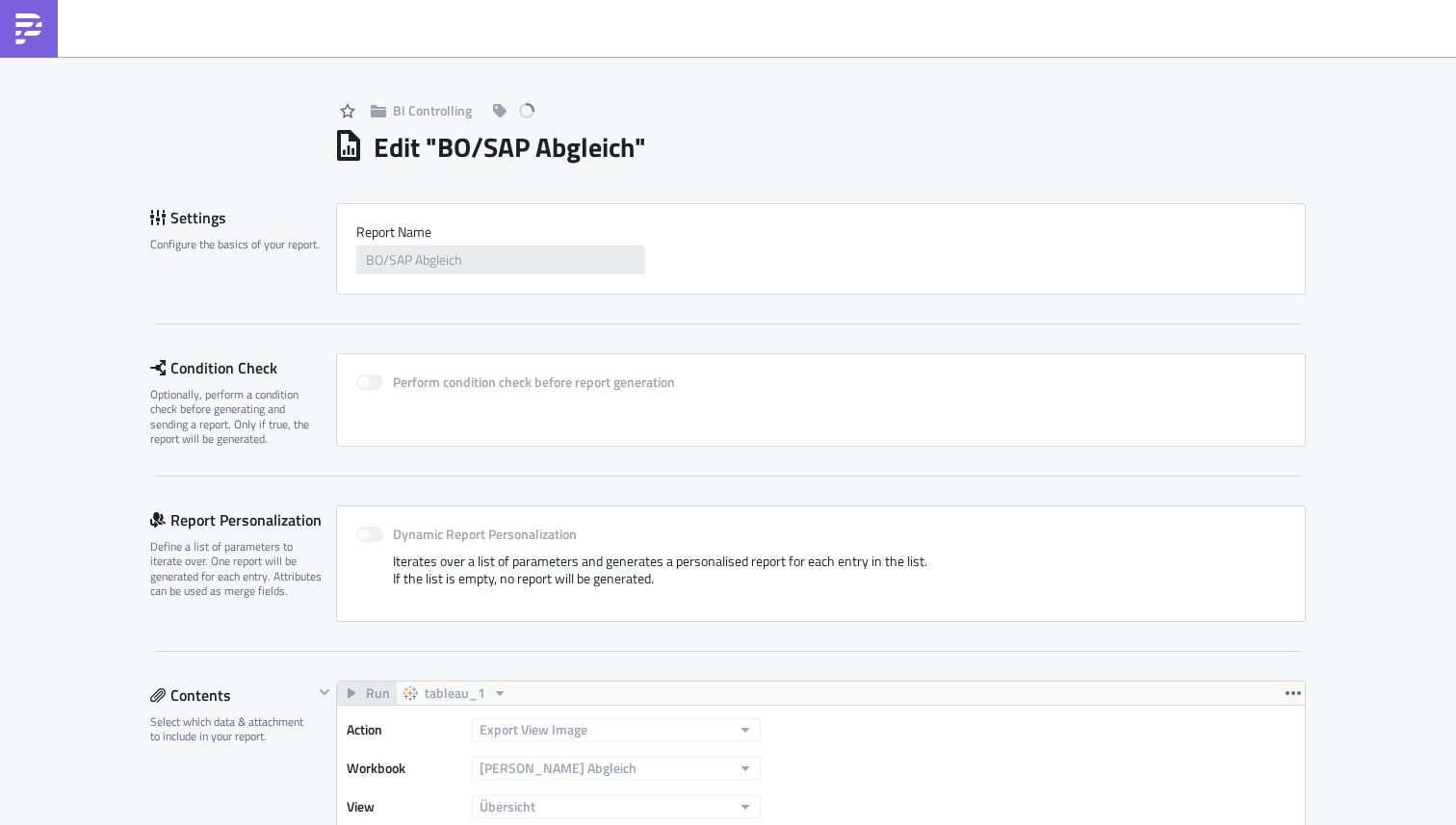 scroll, scrollTop: 0, scrollLeft: 0, axis: both 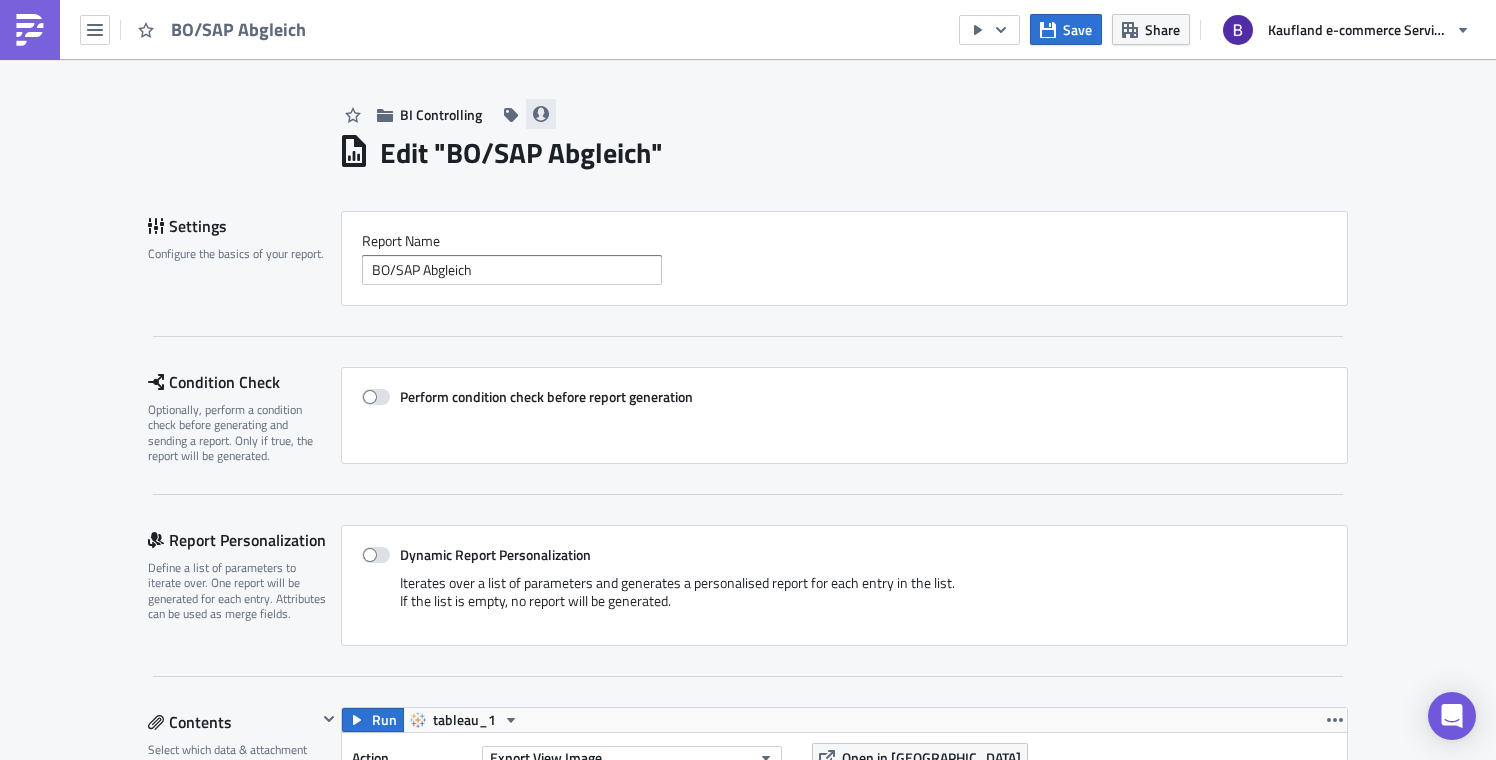 click 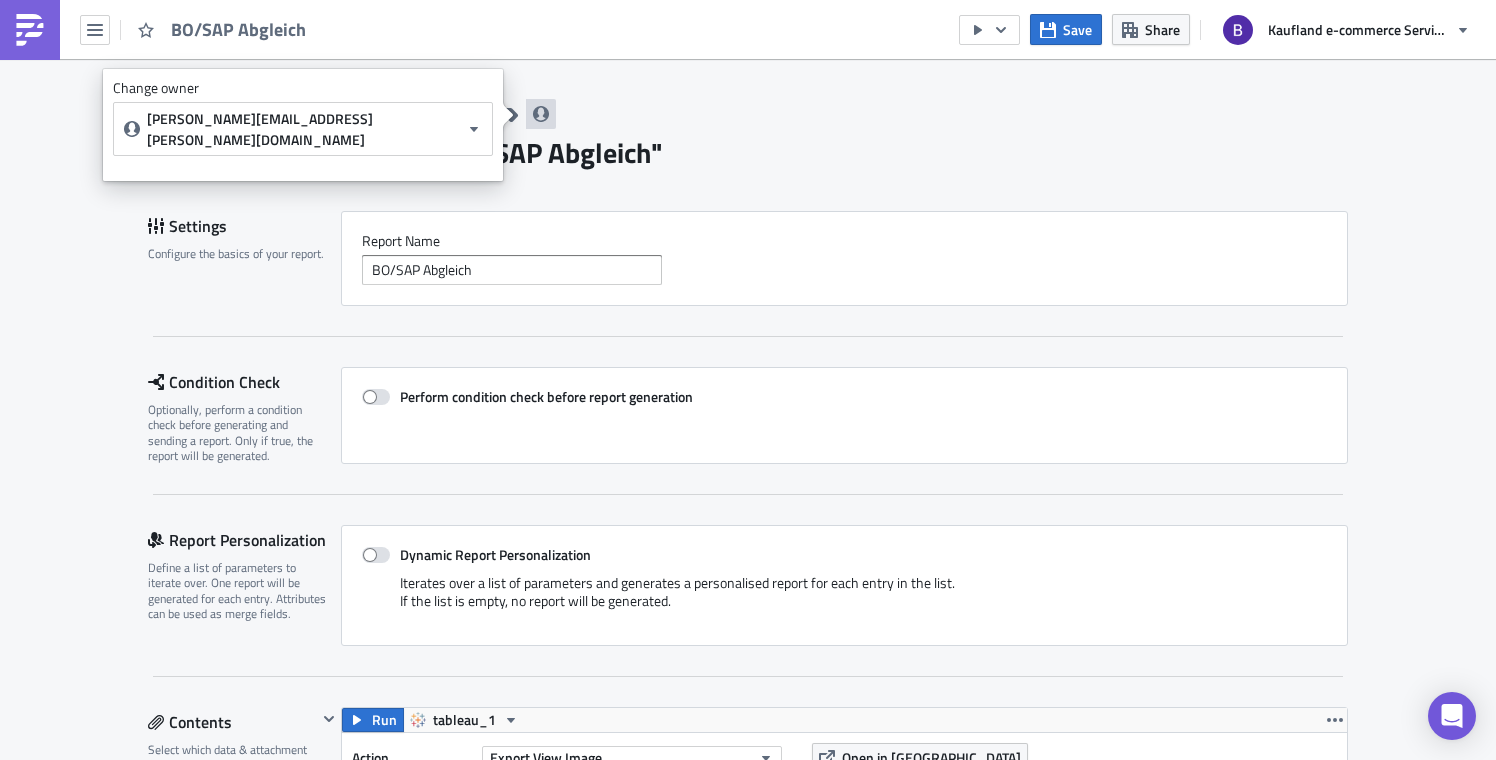 click on "Change owner   [PERSON_NAME][EMAIL_ADDRESS][PERSON_NAME][DOMAIN_NAME]" at bounding box center (303, 117) 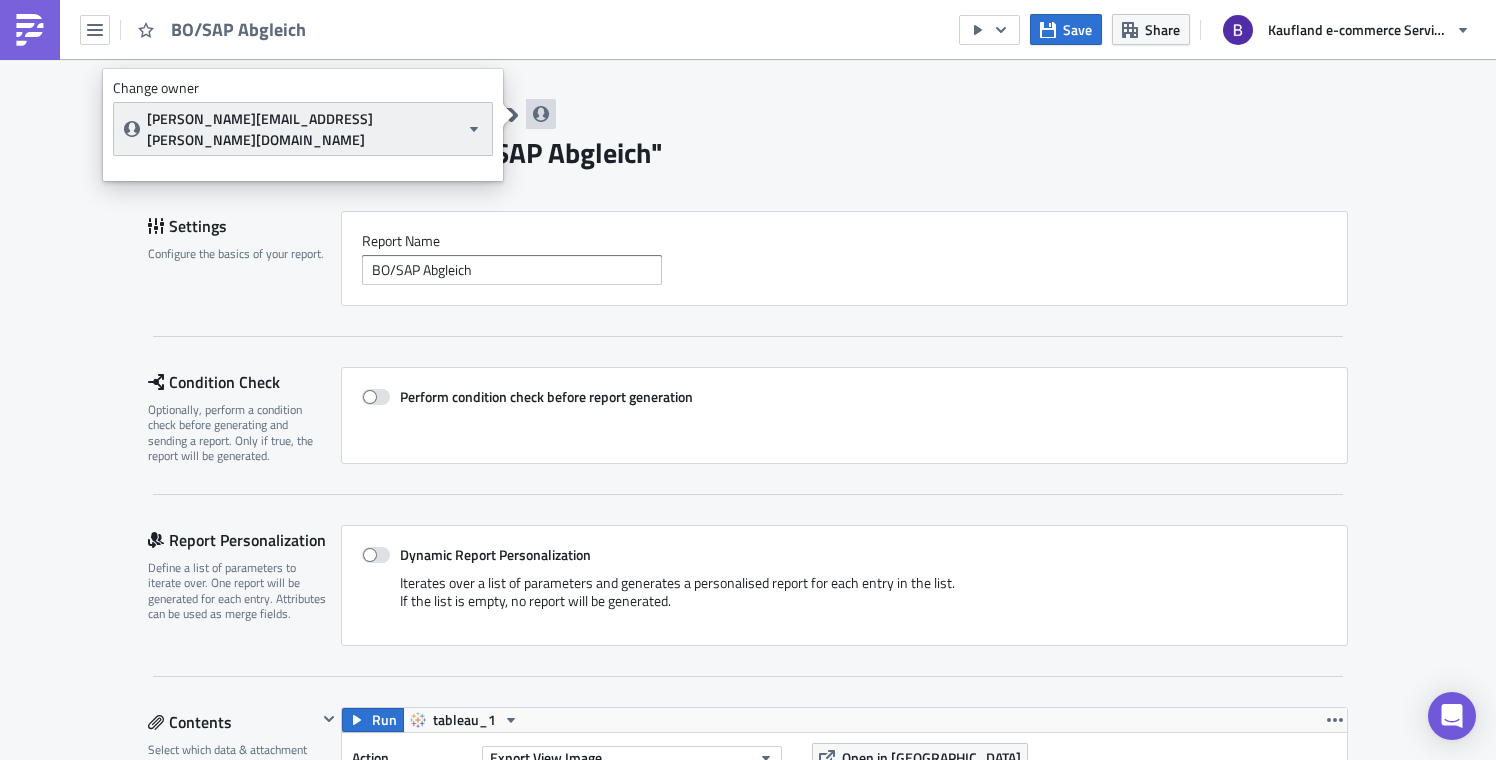 click on "[PERSON_NAME][EMAIL_ADDRESS][PERSON_NAME][DOMAIN_NAME]" at bounding box center [303, 129] 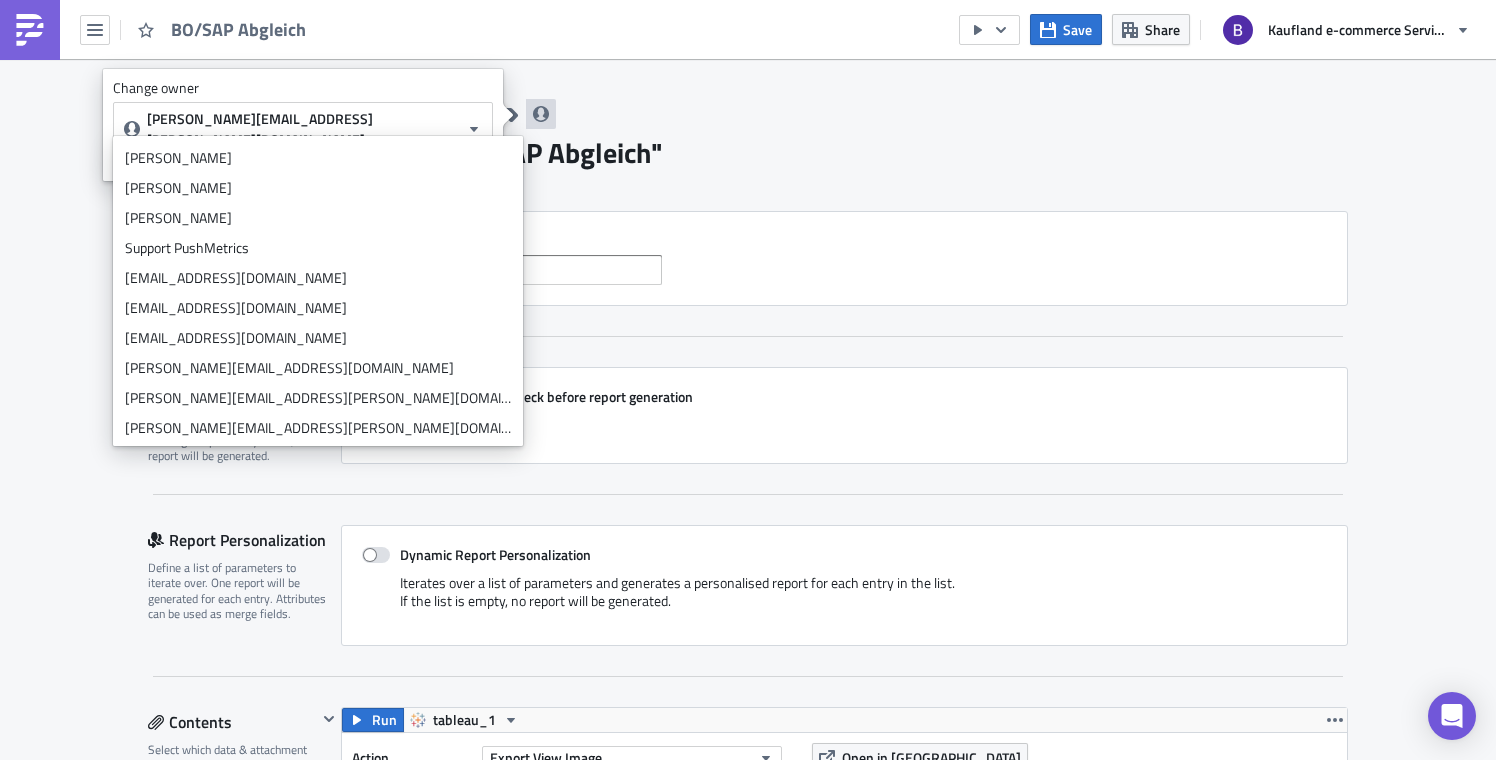 scroll, scrollTop: 0, scrollLeft: 0, axis: both 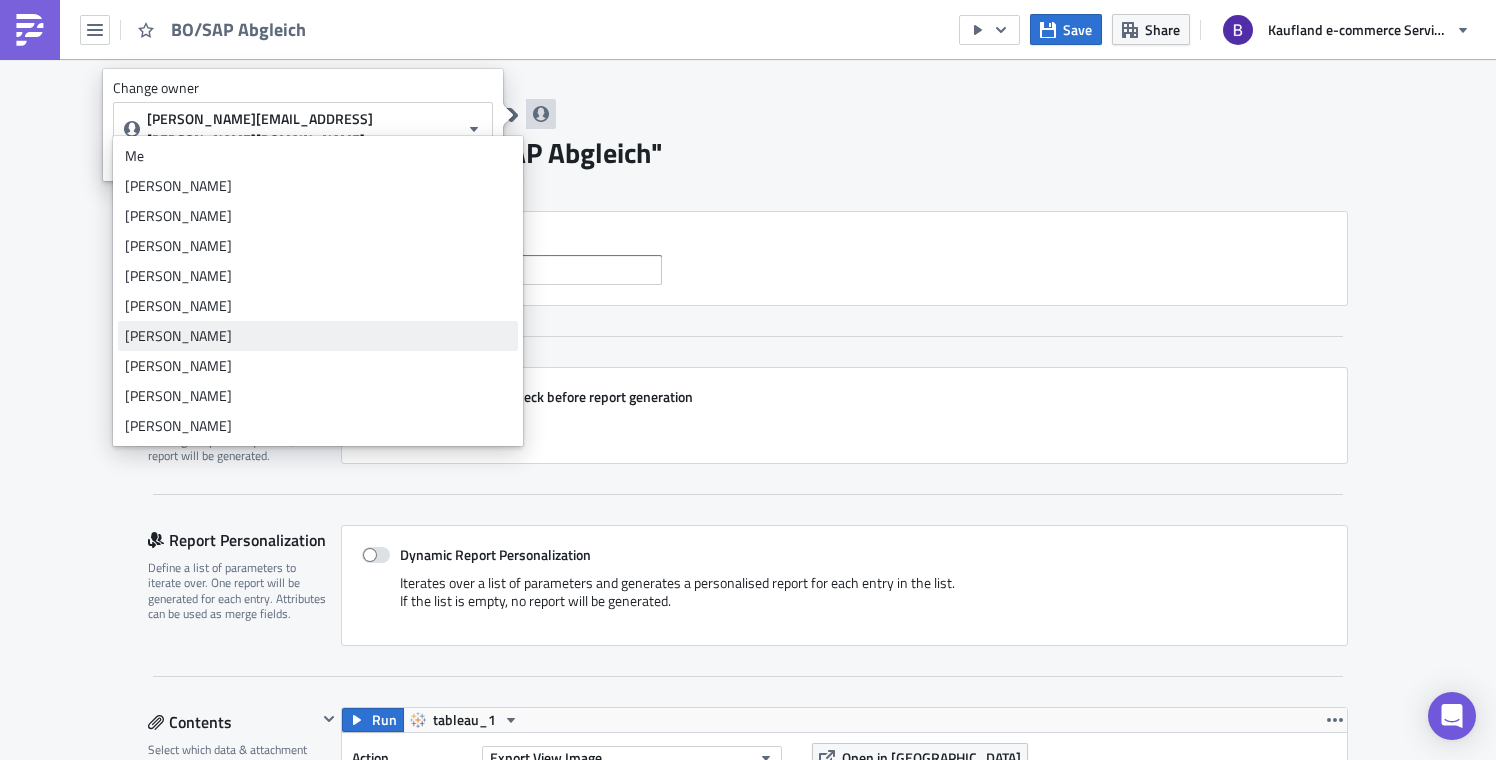 click on "[PERSON_NAME]" at bounding box center [318, 336] 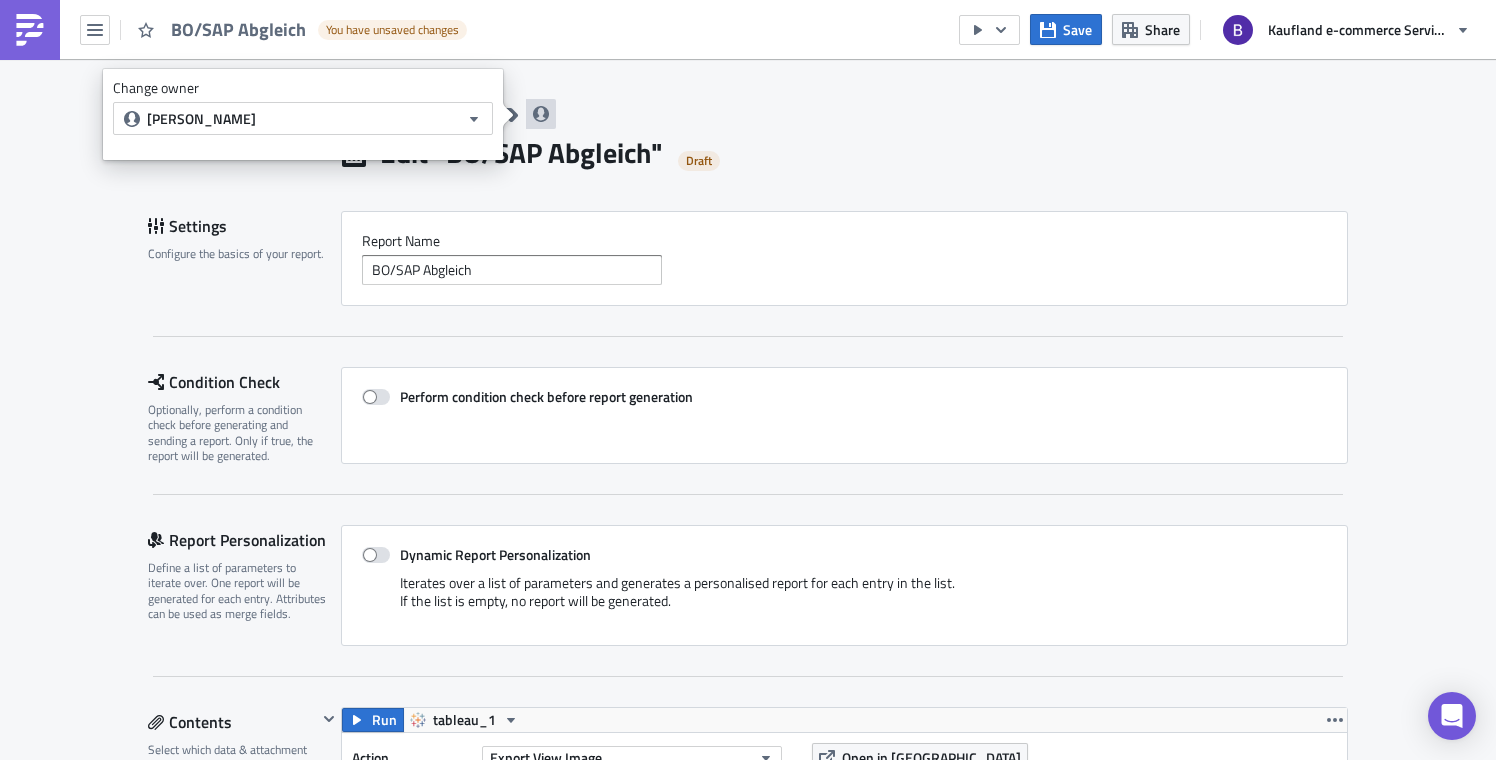 click on "BI Controlling" at bounding box center [843, 94] 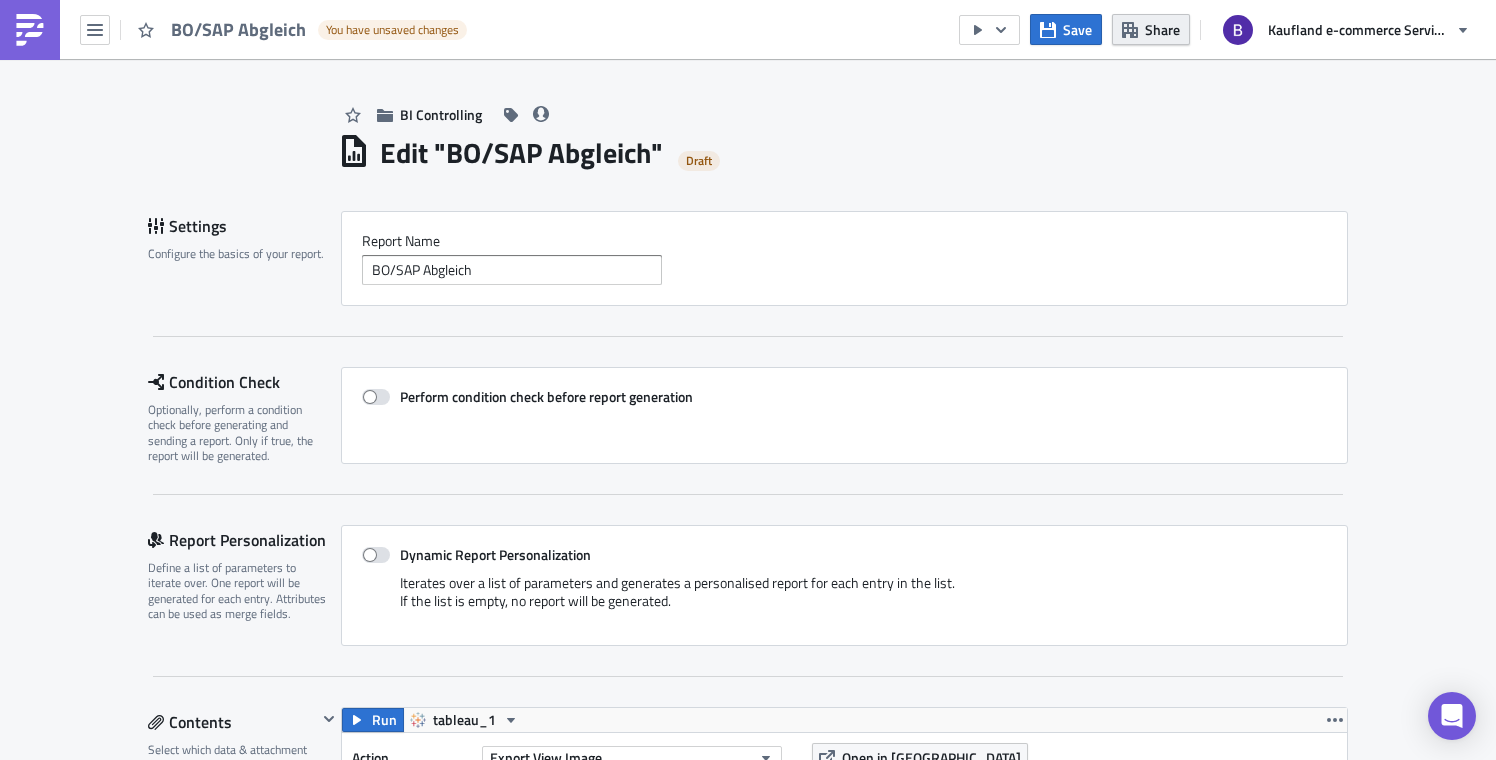 click on "Share" at bounding box center [1162, 29] 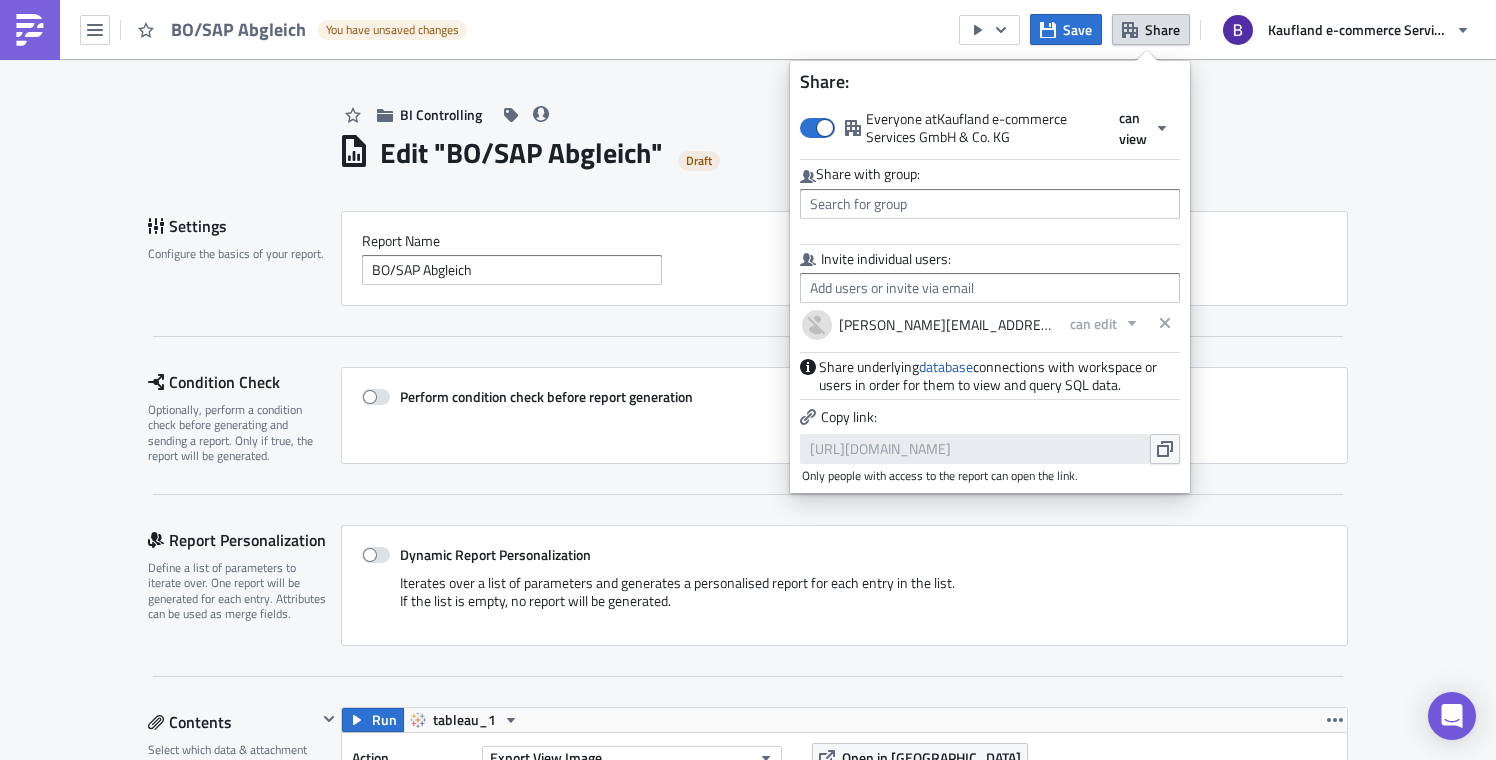 click on "Invite individual users:" at bounding box center [990, 276] 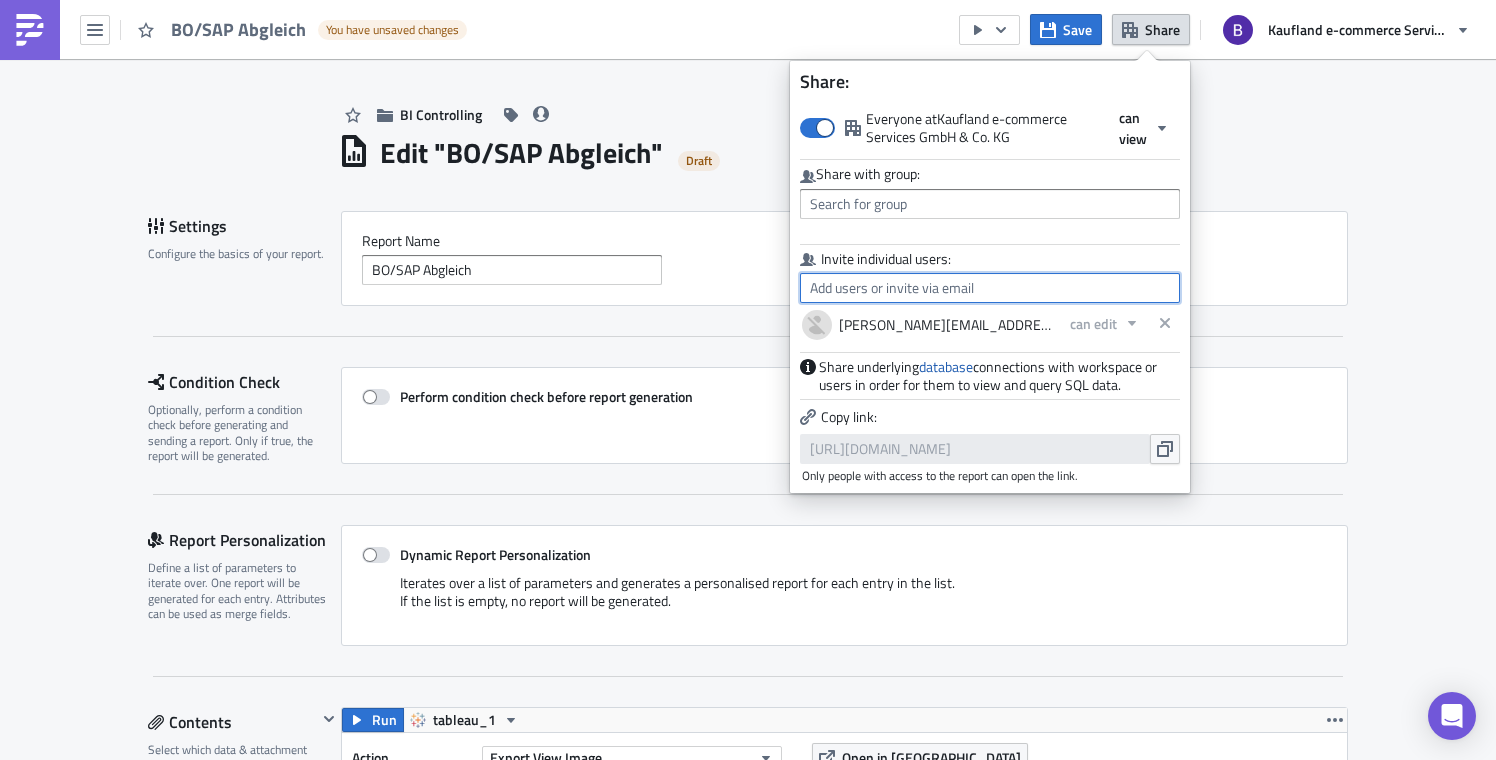 click at bounding box center (990, 288) 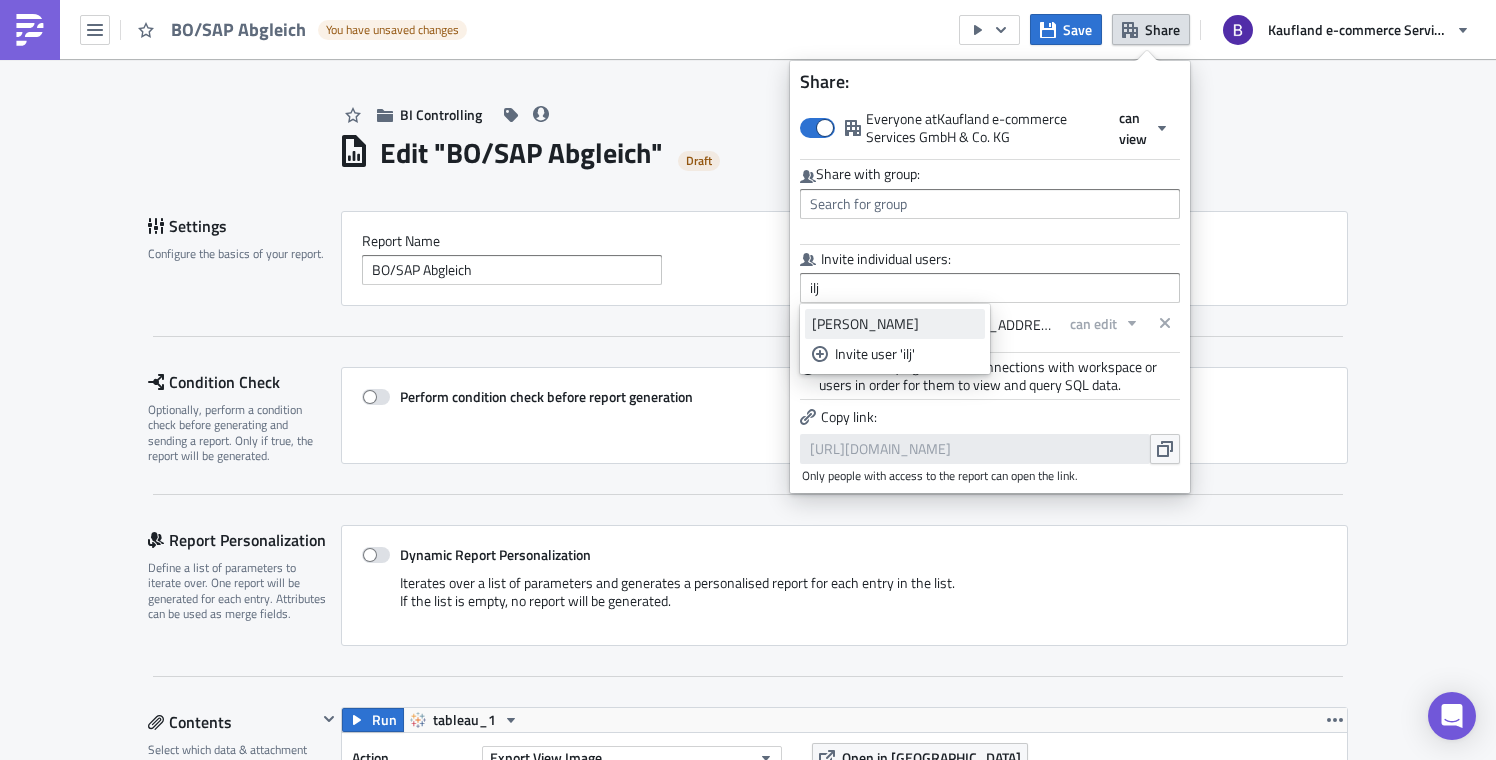 click on "[PERSON_NAME]" at bounding box center [895, 324] 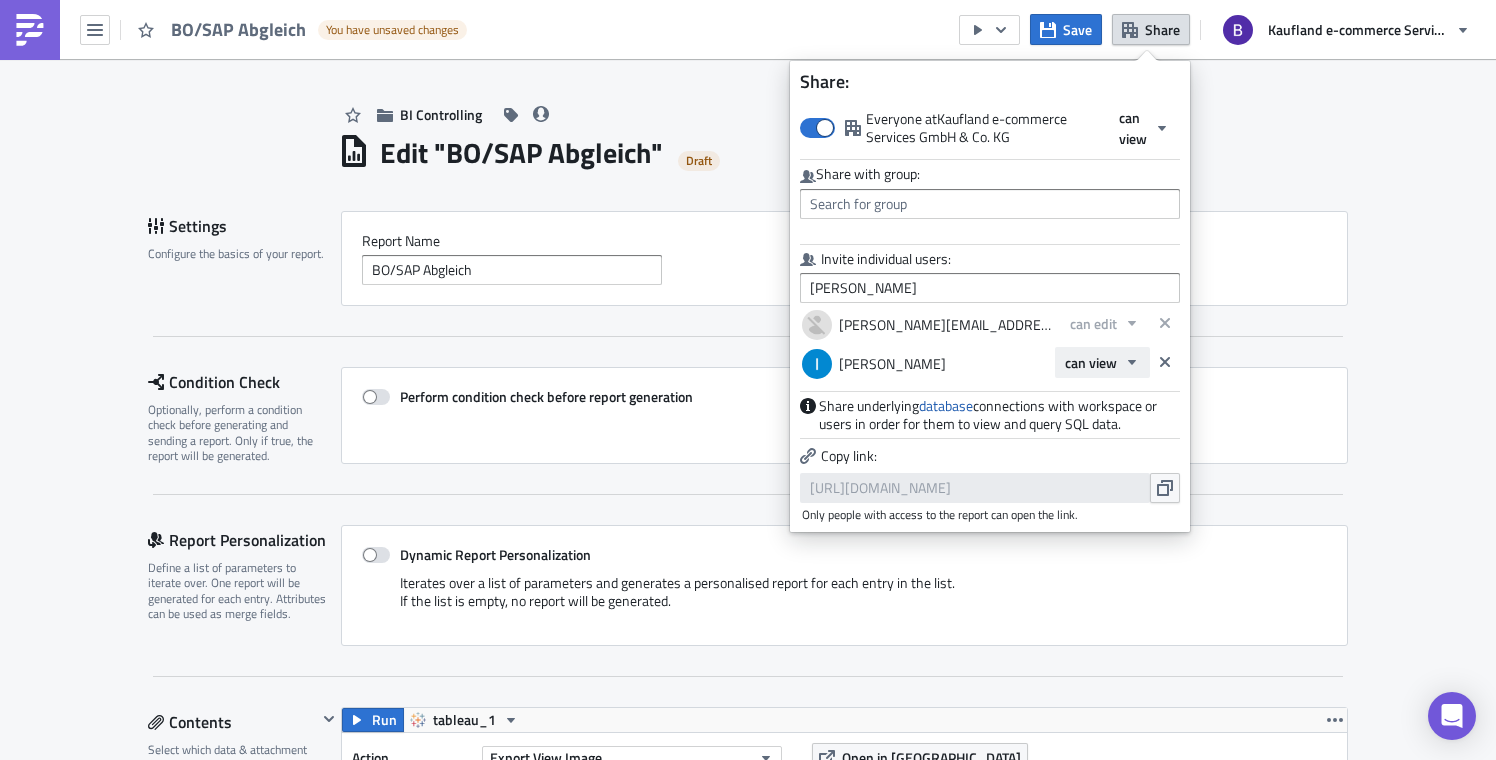 click on "can view" at bounding box center [1091, 362] 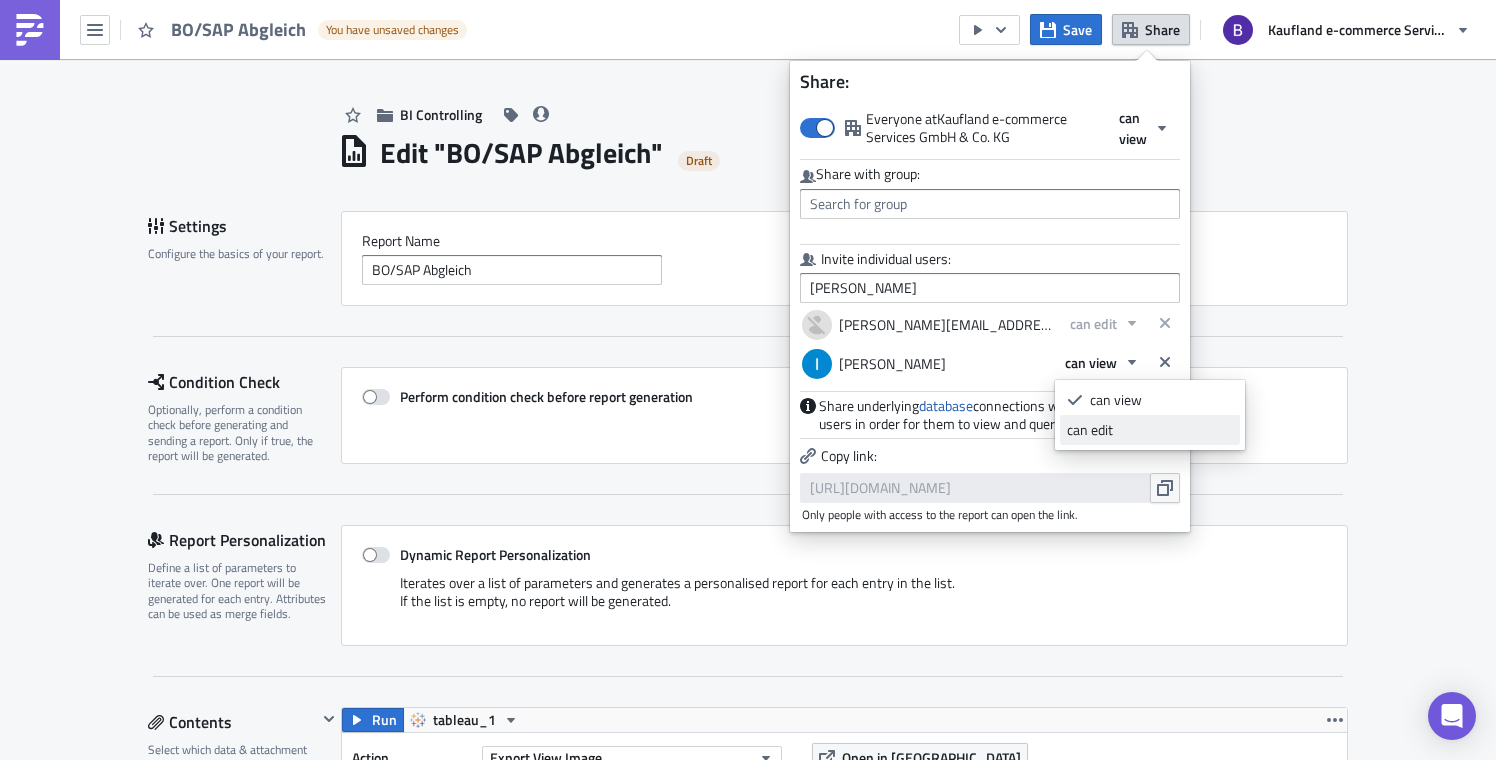 click on "can edit" at bounding box center (1150, 430) 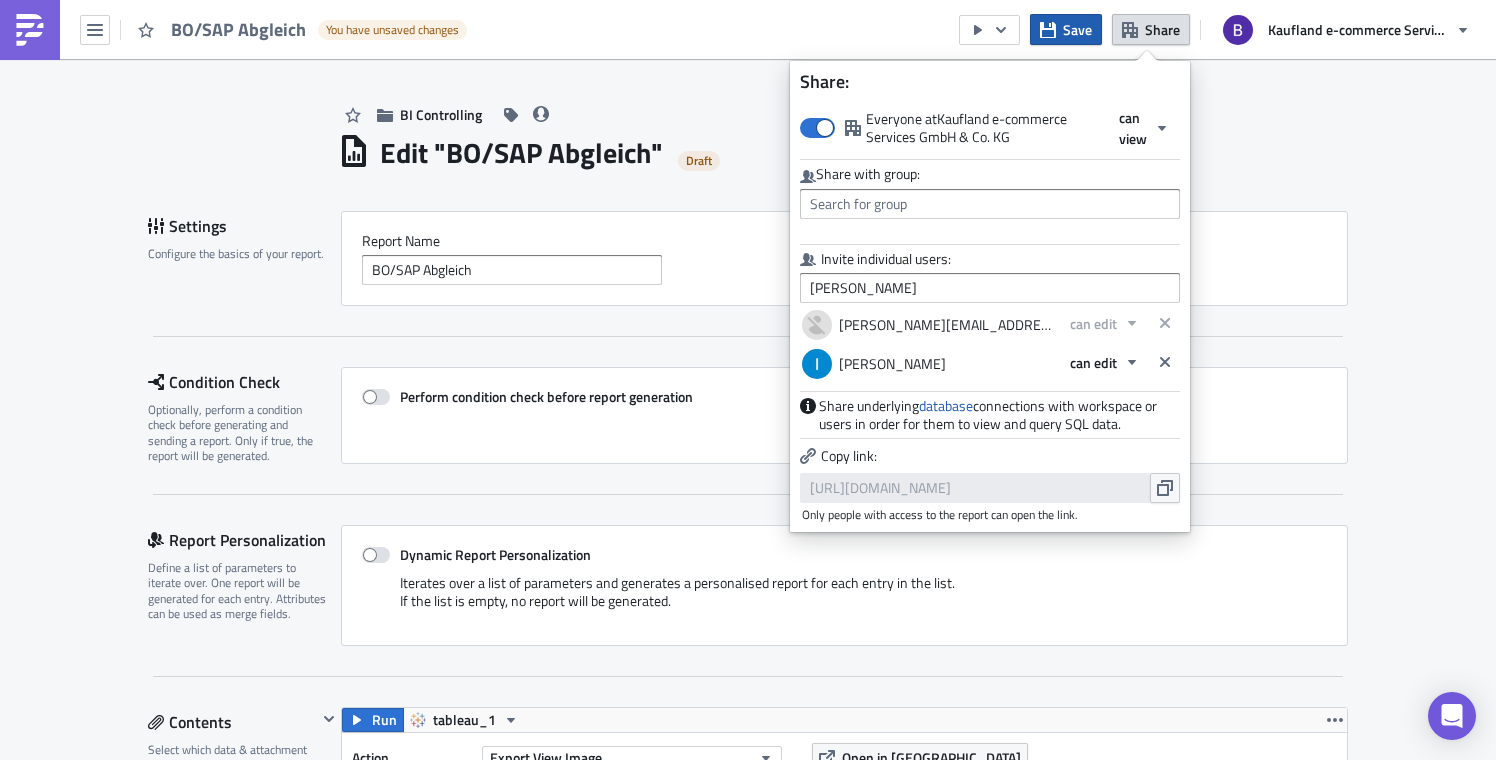click on "Save" at bounding box center (1077, 29) 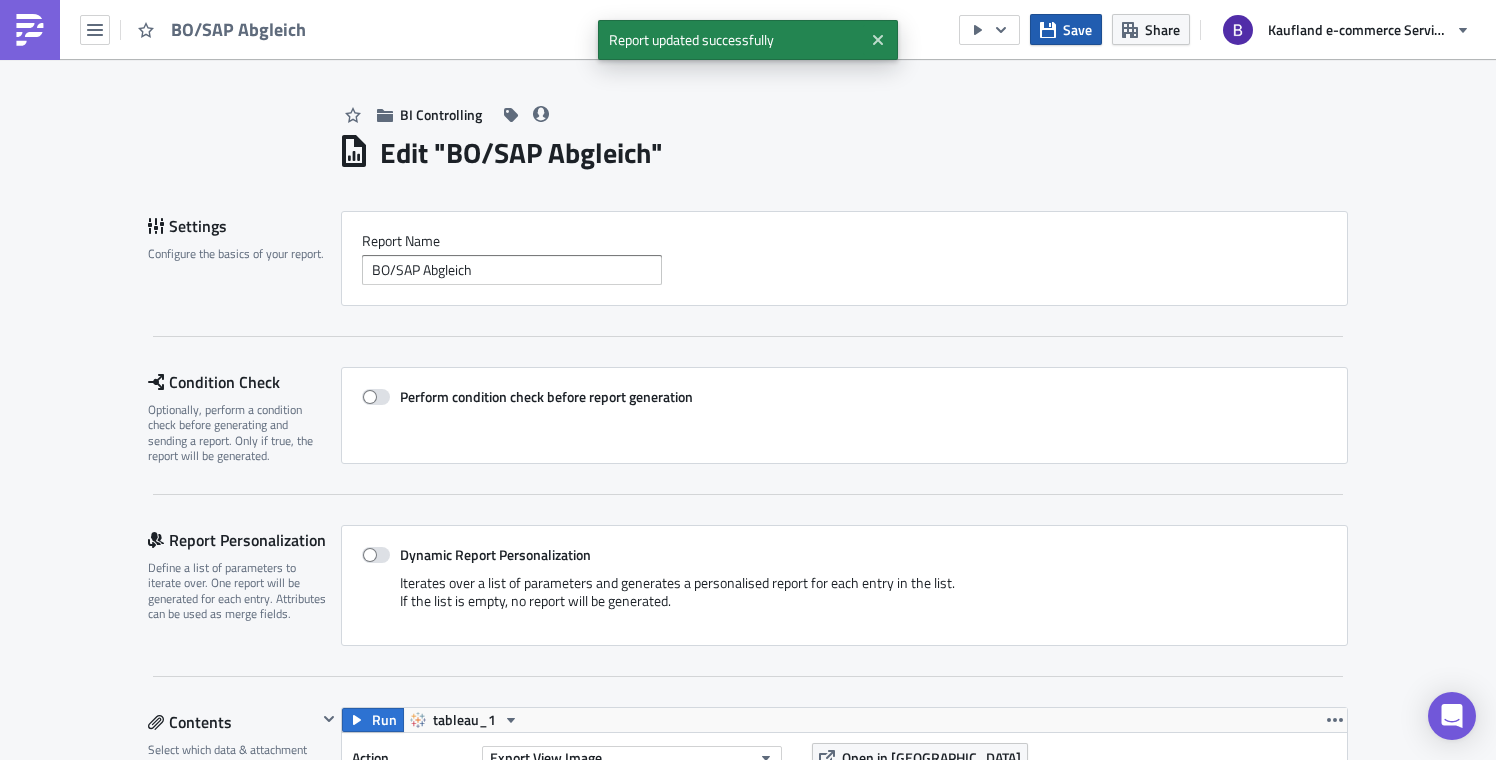 click on "Save" at bounding box center [1077, 29] 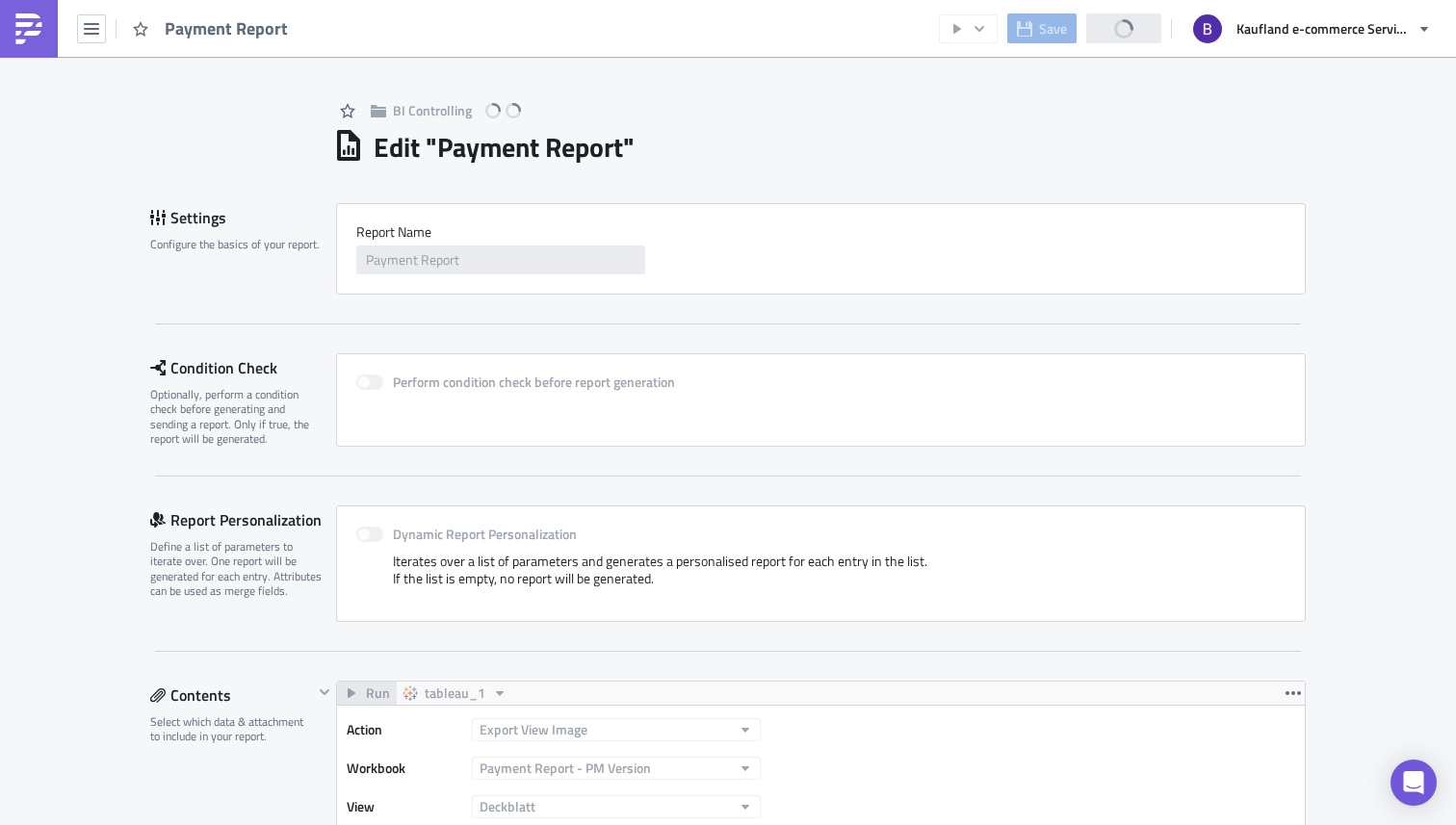 scroll, scrollTop: 0, scrollLeft: 0, axis: both 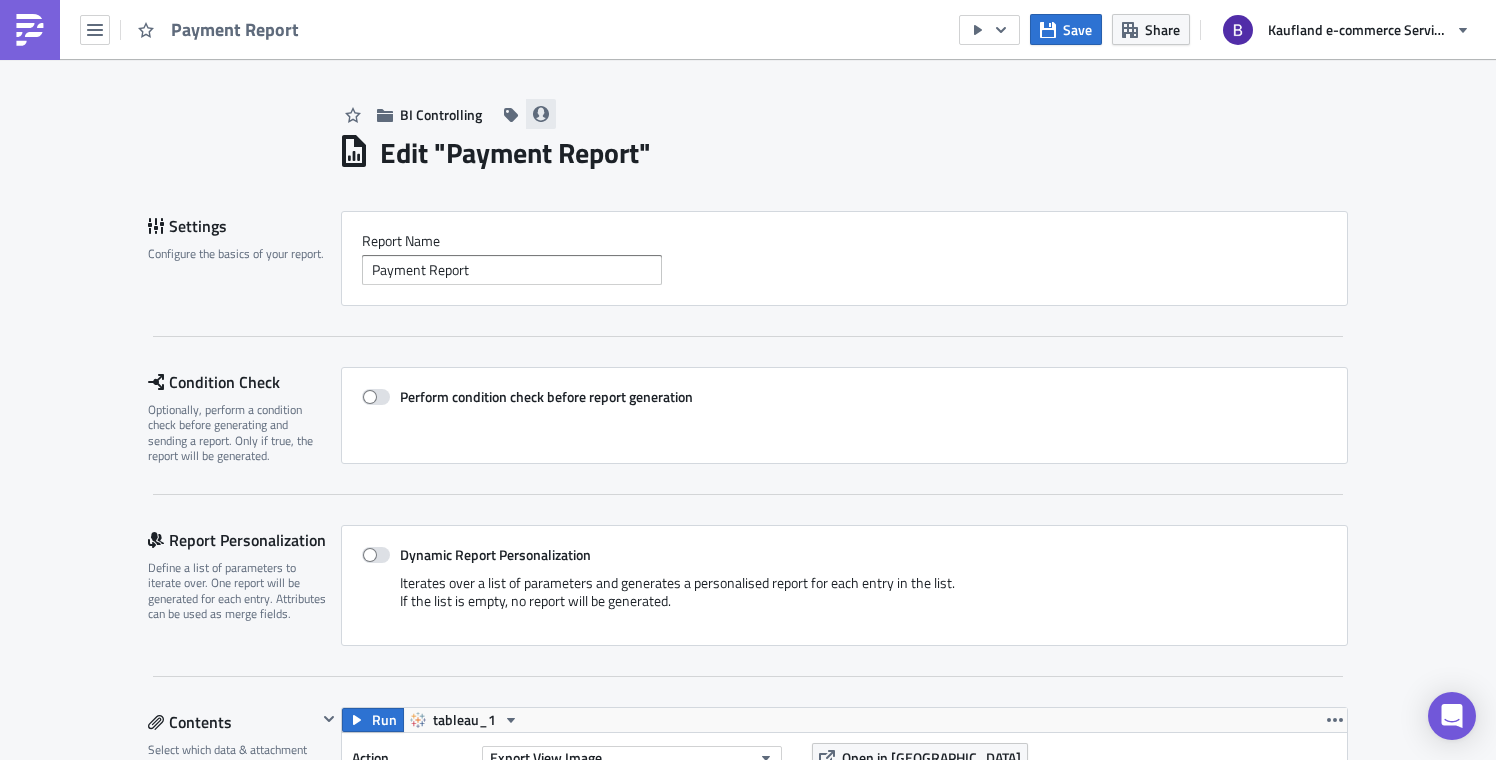 click 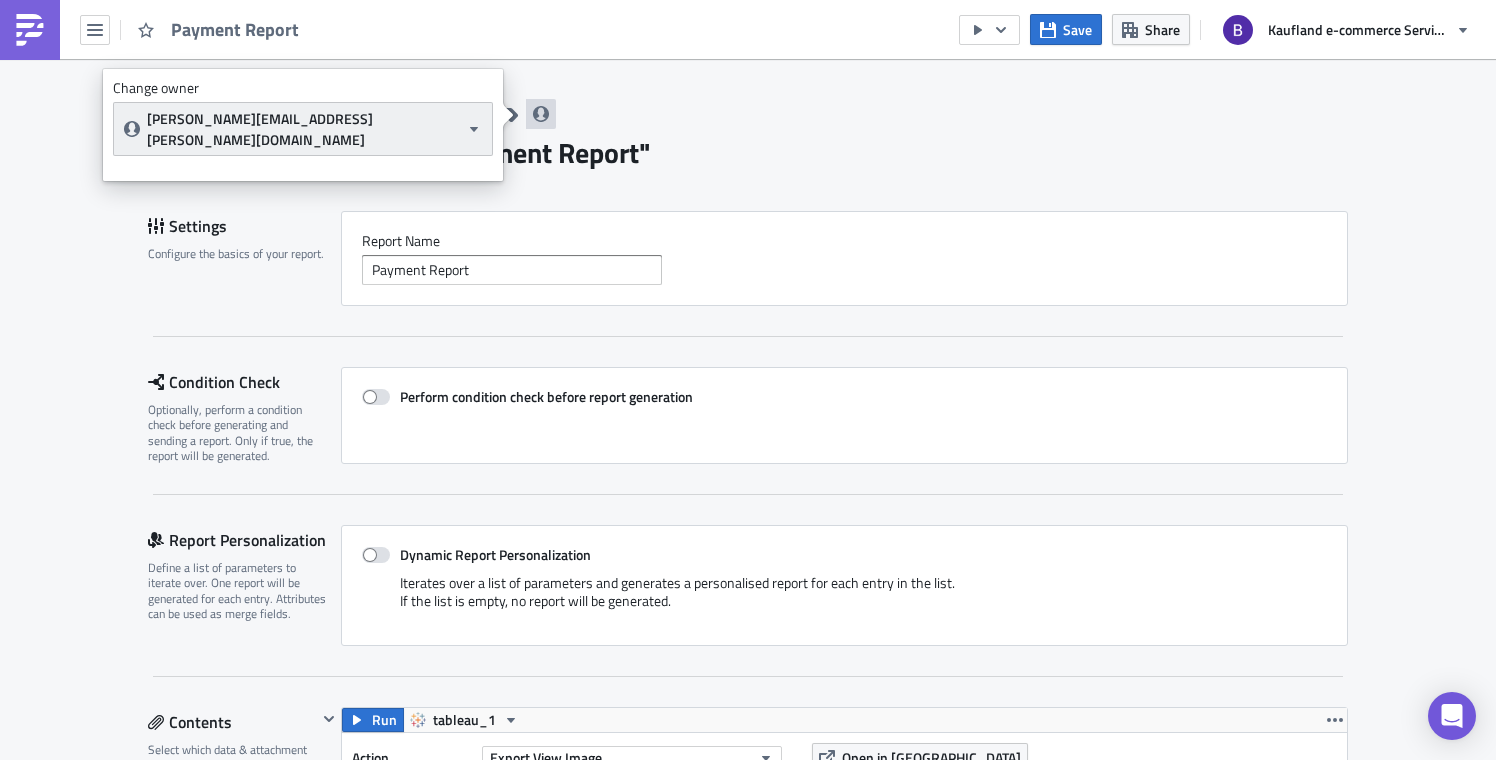 click on "[PERSON_NAME][EMAIL_ADDRESS][PERSON_NAME][DOMAIN_NAME]" at bounding box center (303, 129) 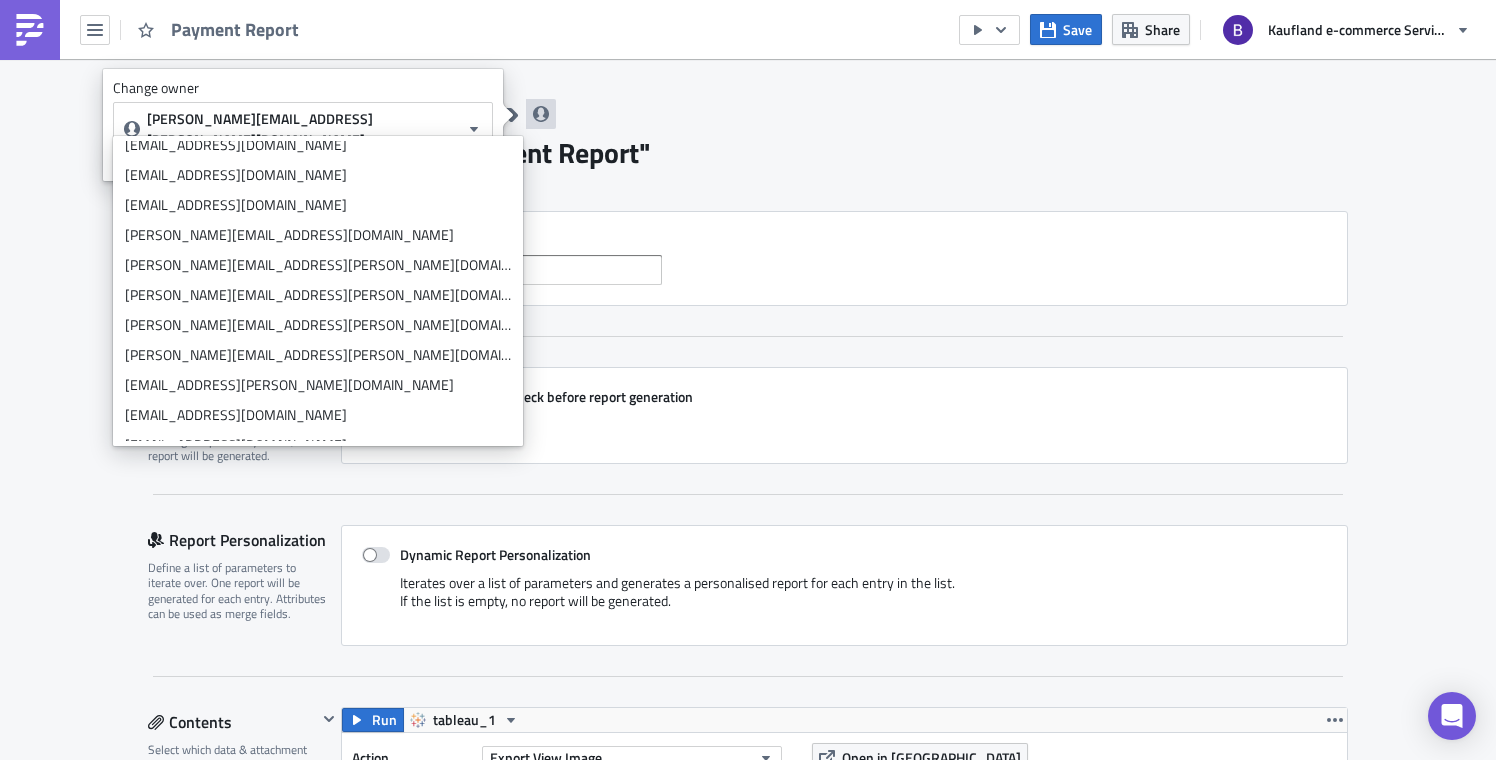 scroll, scrollTop: 0, scrollLeft: 0, axis: both 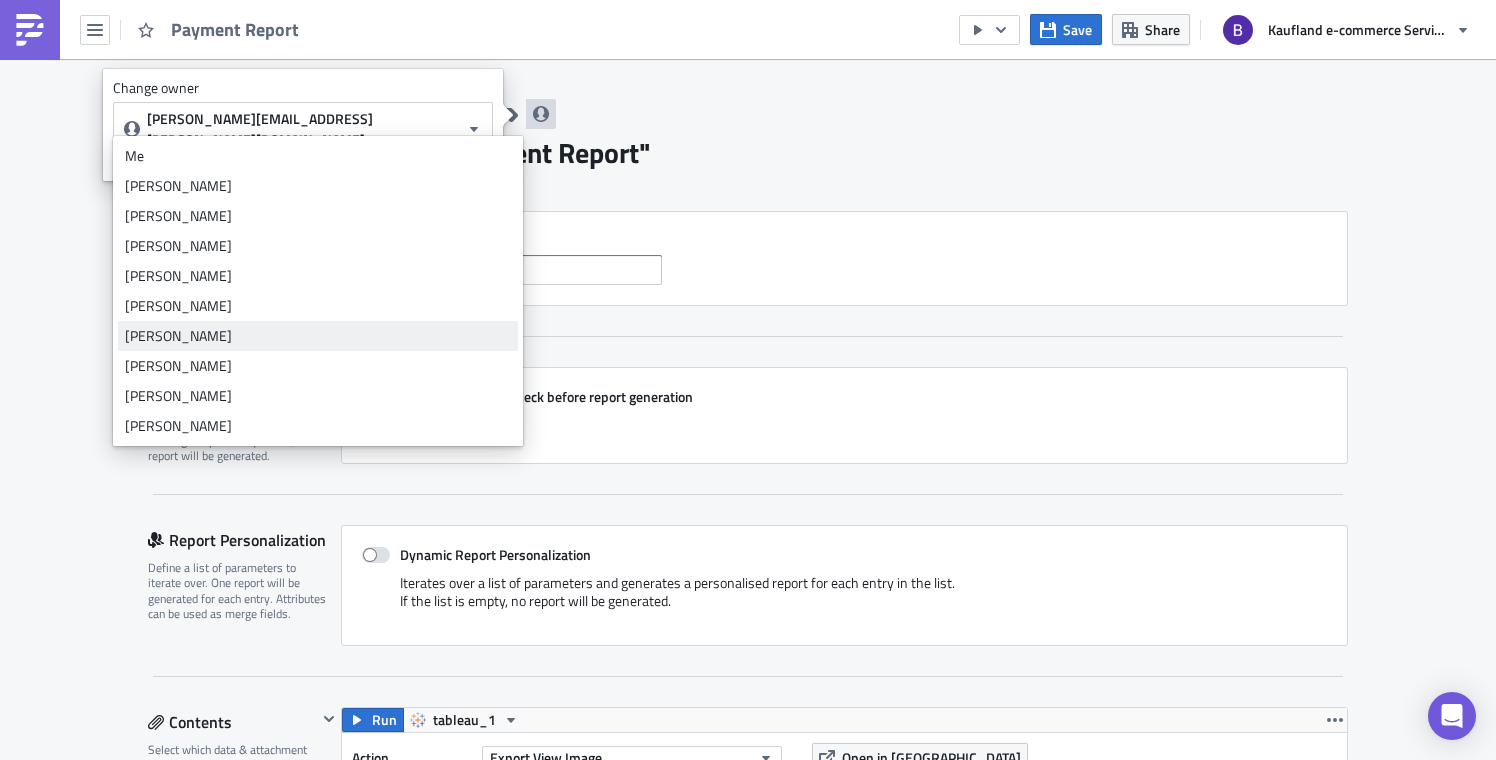 click on "[PERSON_NAME]" at bounding box center [318, 336] 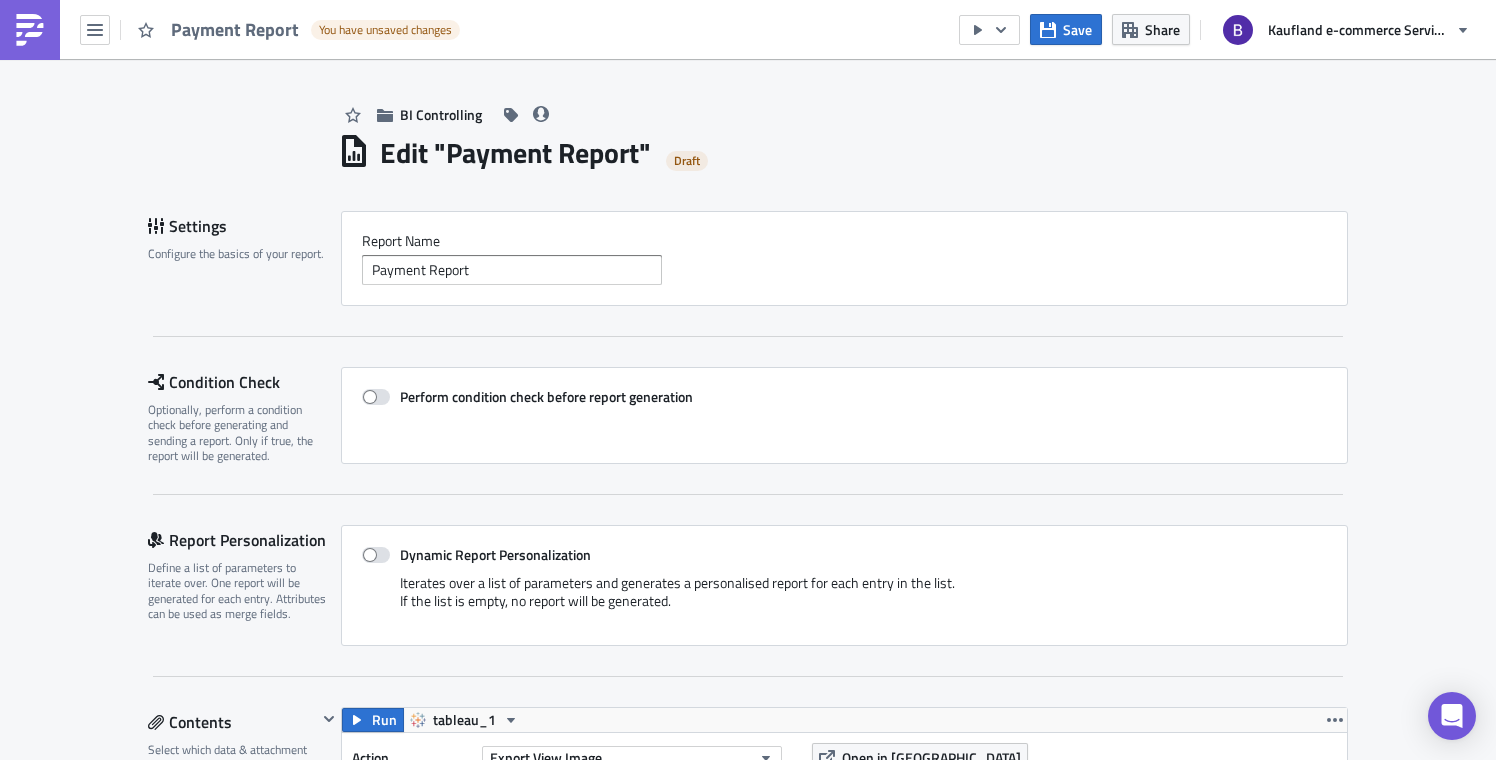 click on "Edit " Payment Report "  Draft" at bounding box center (843, 150) 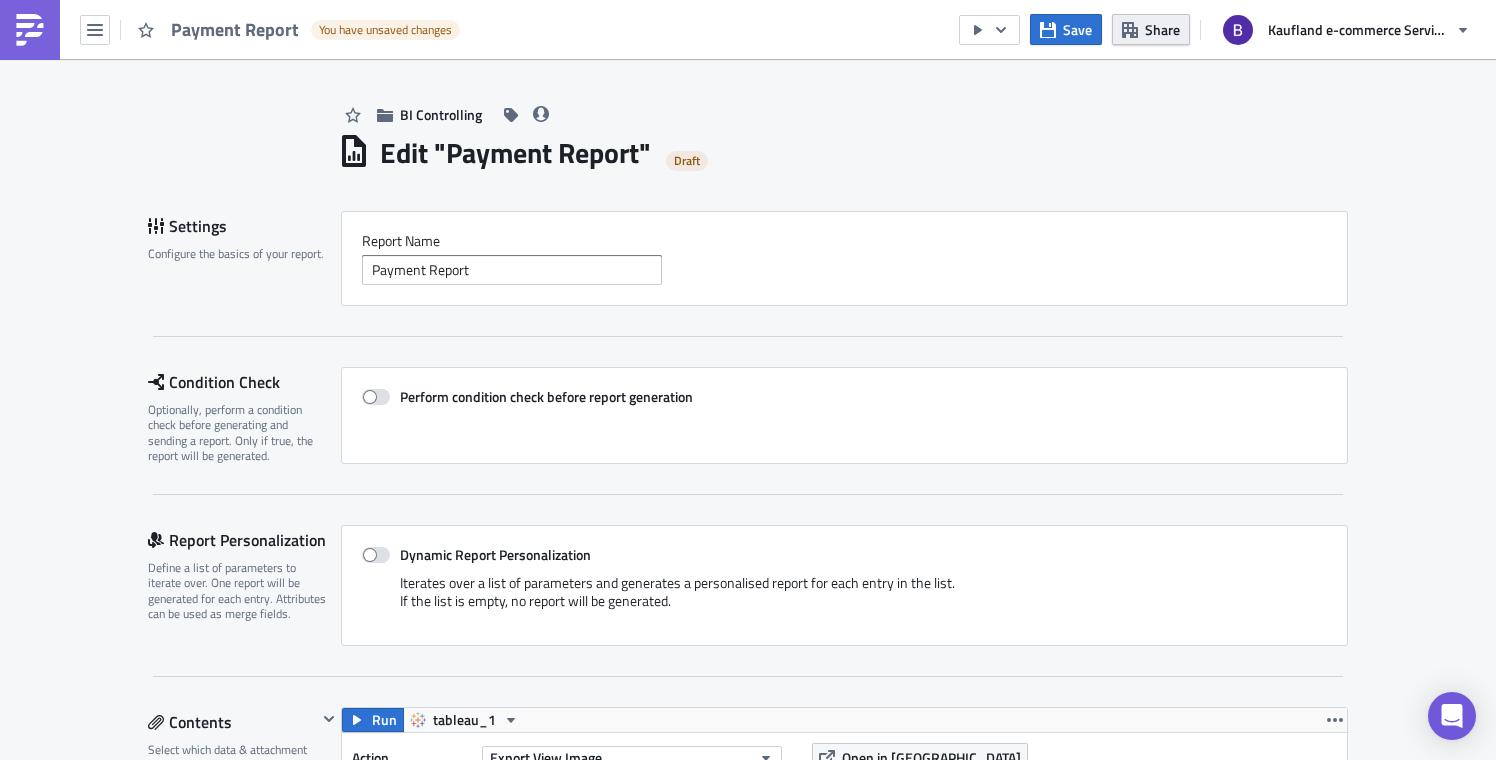 click on "Share" at bounding box center (1151, 29) 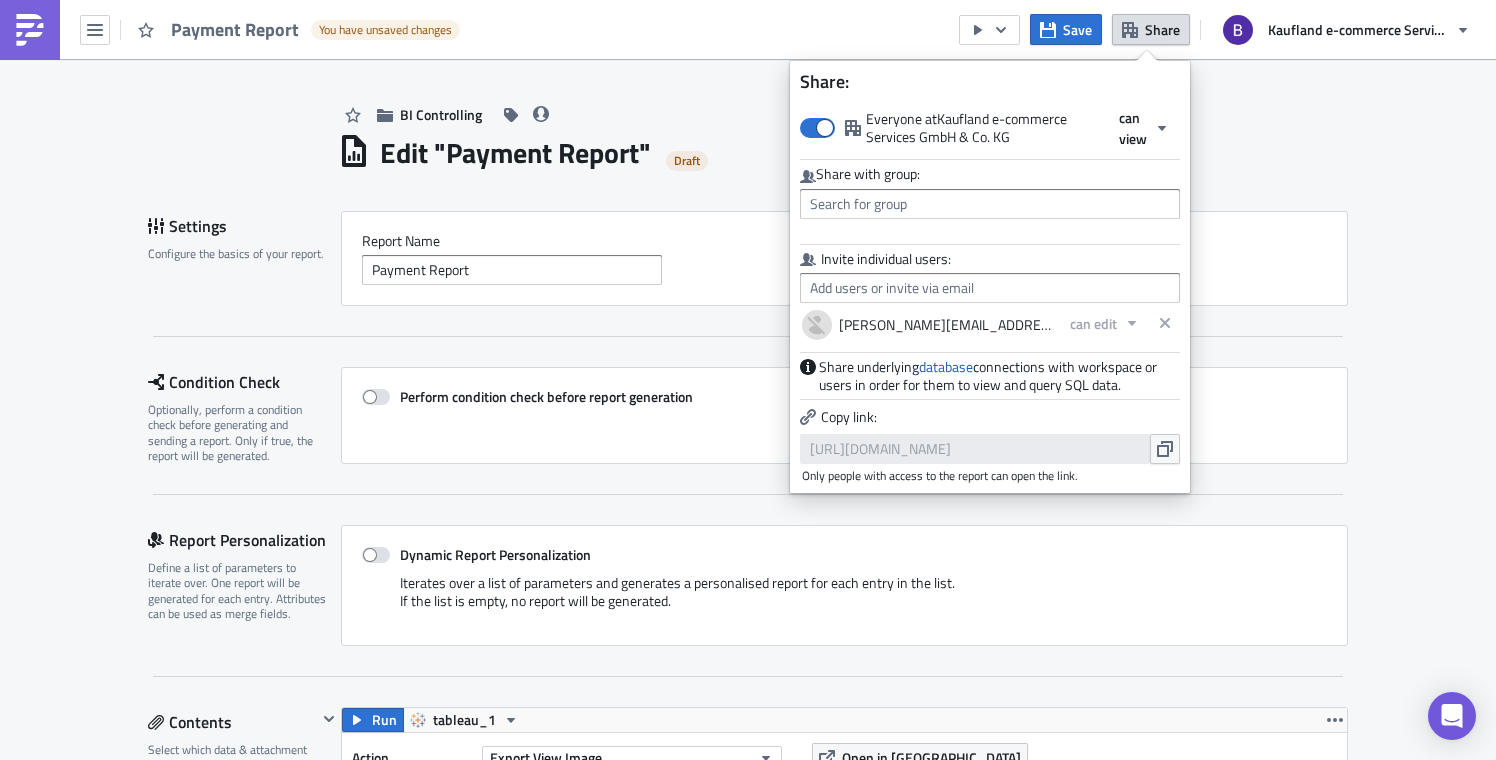 click on "[PERSON_NAME][EMAIL_ADDRESS][PERSON_NAME][DOMAIN_NAME]" at bounding box center [941, 325] 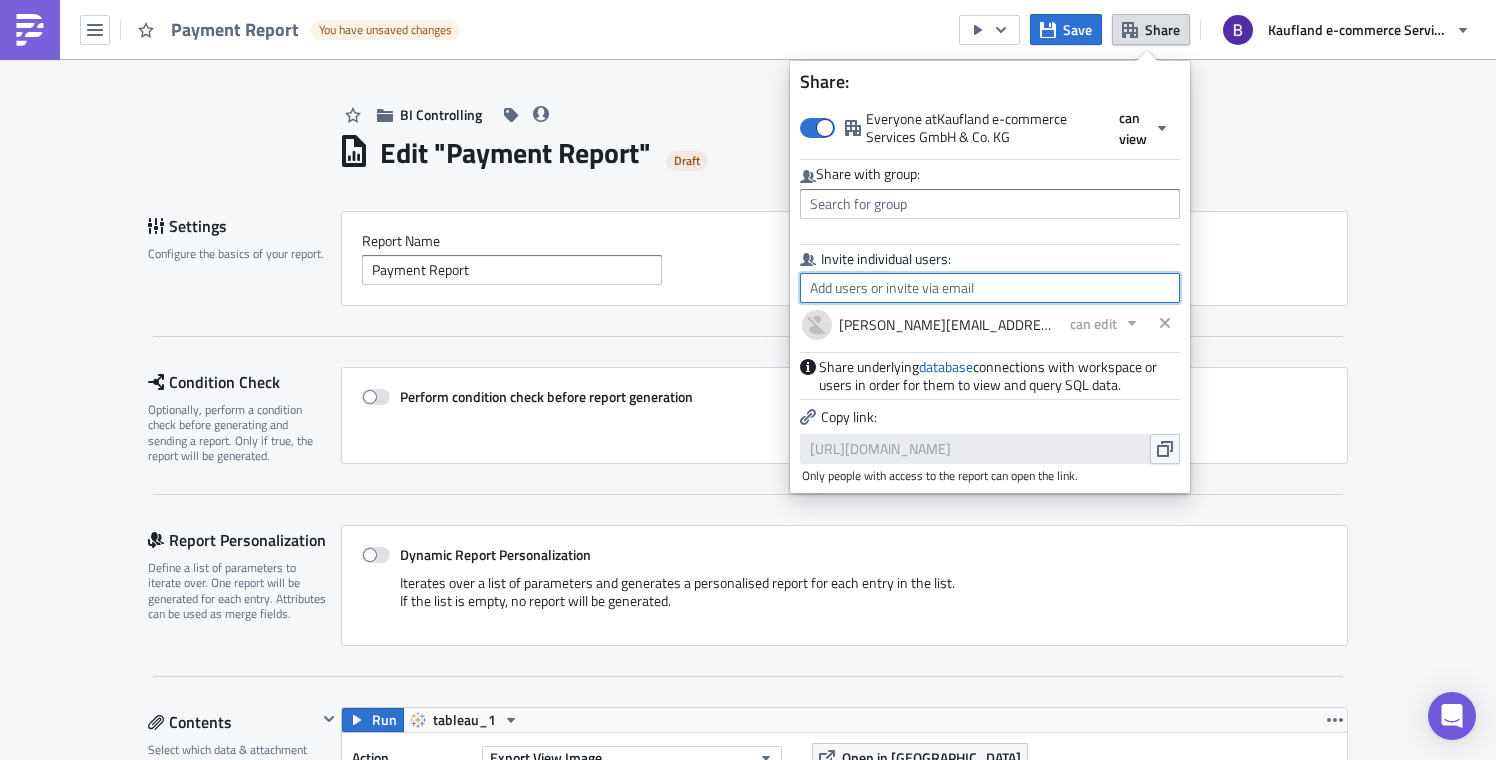 click at bounding box center (990, 288) 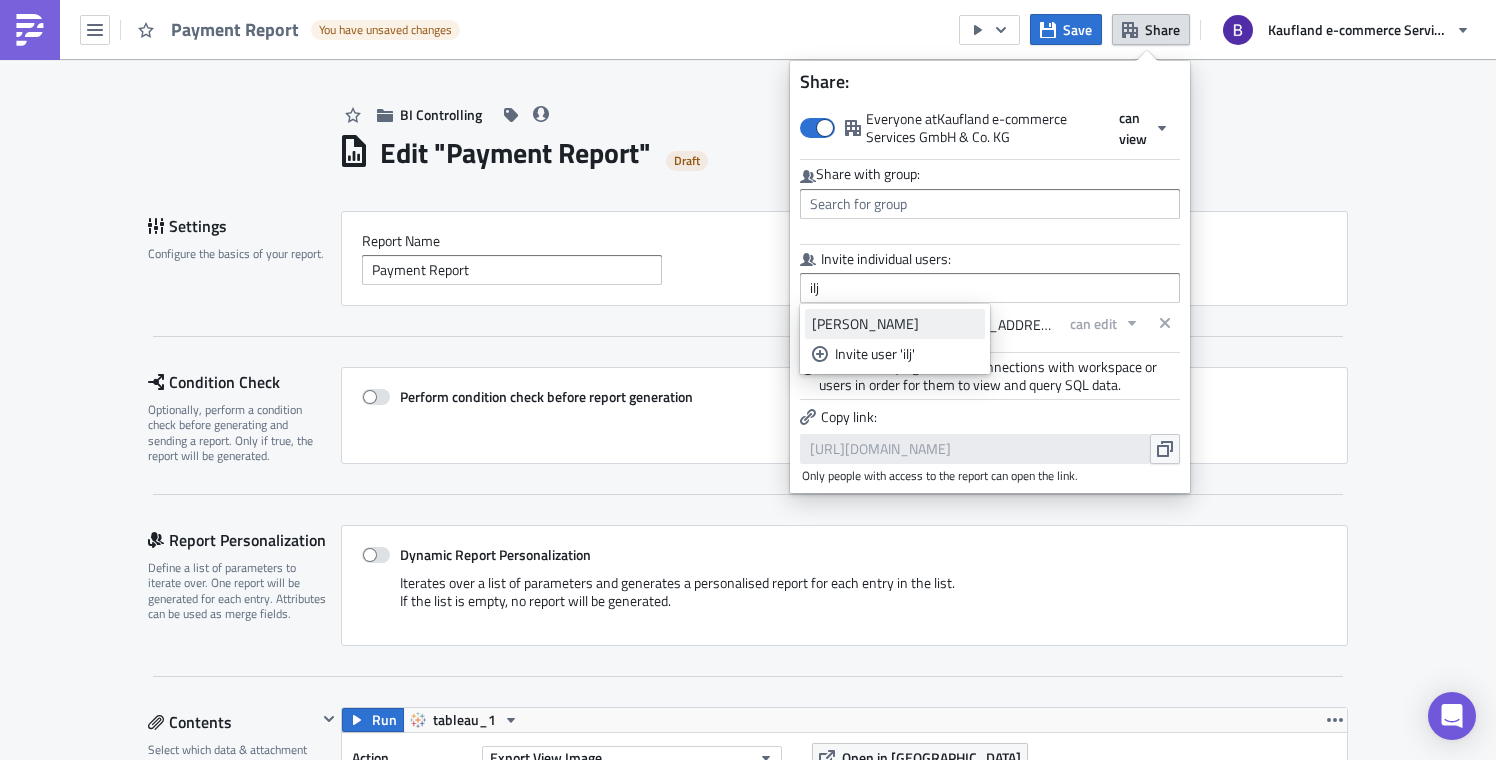 click on "[PERSON_NAME]" at bounding box center (895, 324) 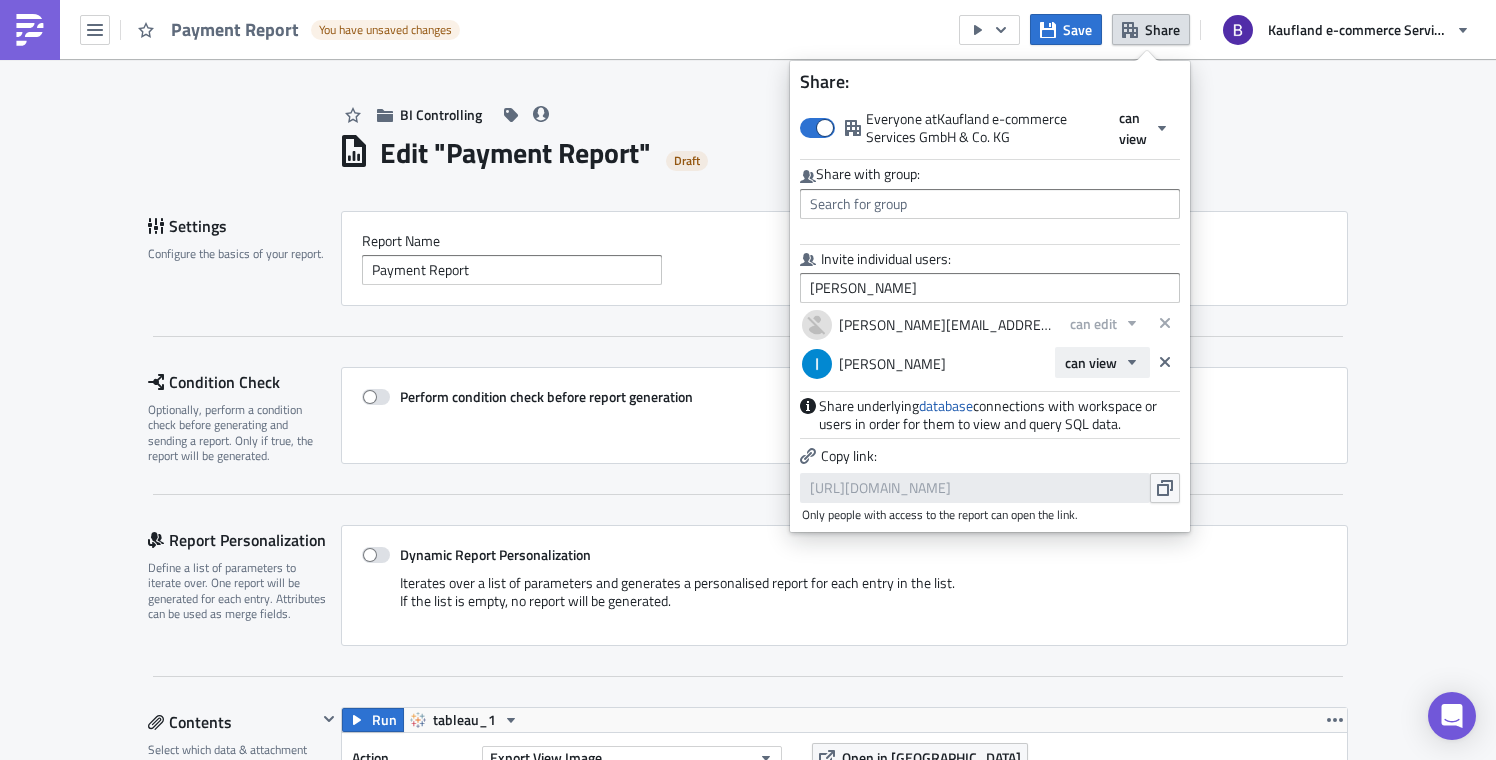 click on "can view" at bounding box center [1102, 362] 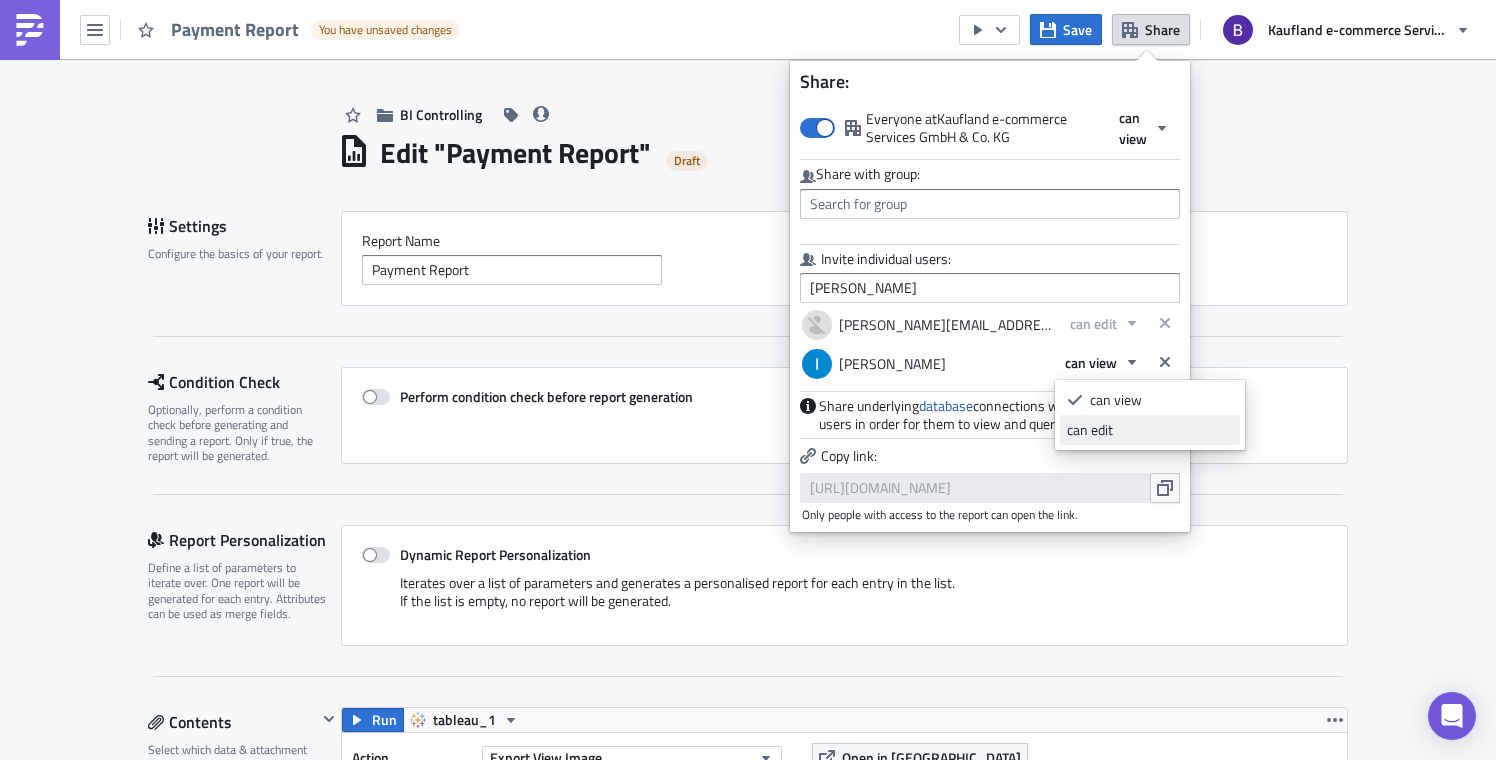 click on "can edit" at bounding box center [1150, 430] 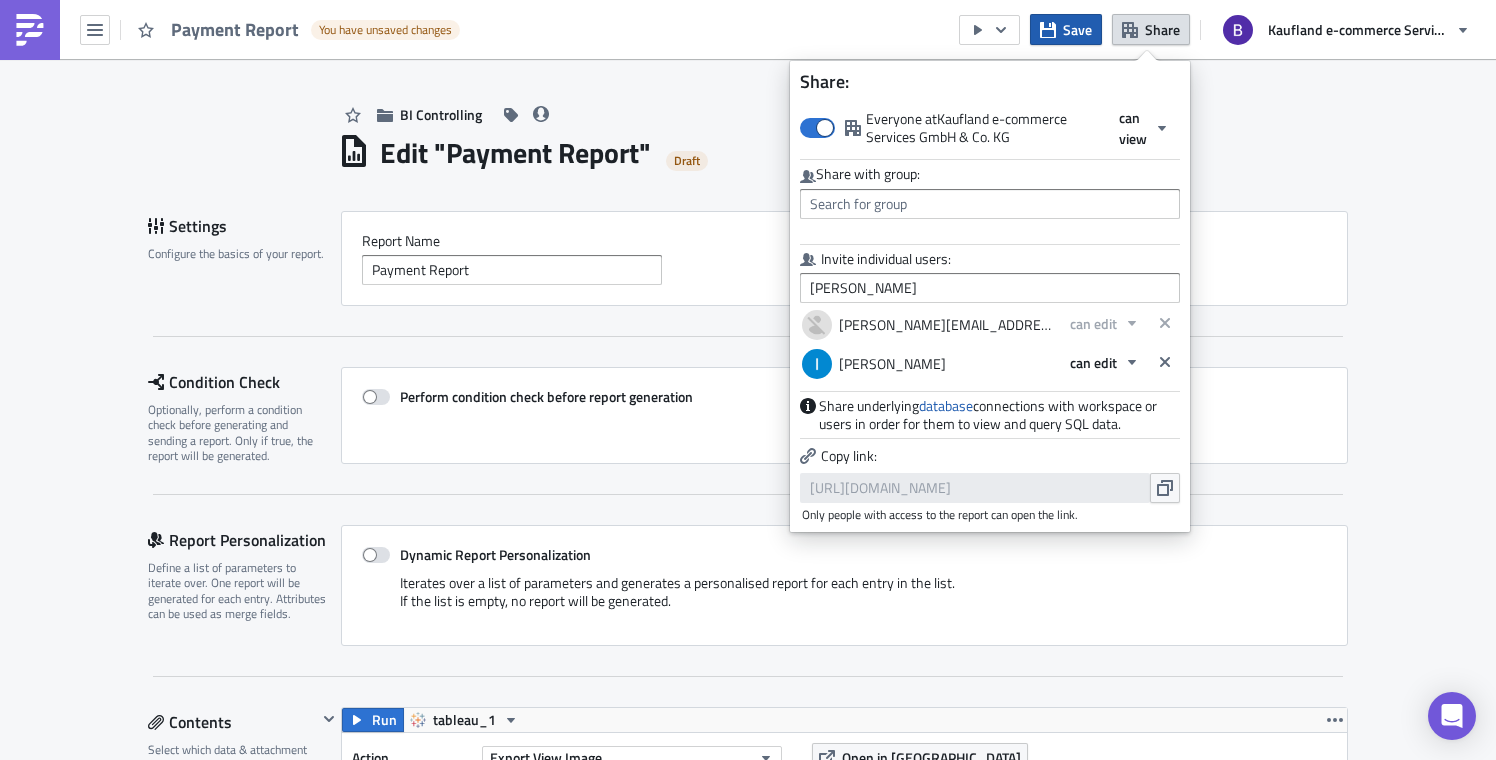 click on "Save" at bounding box center [1077, 29] 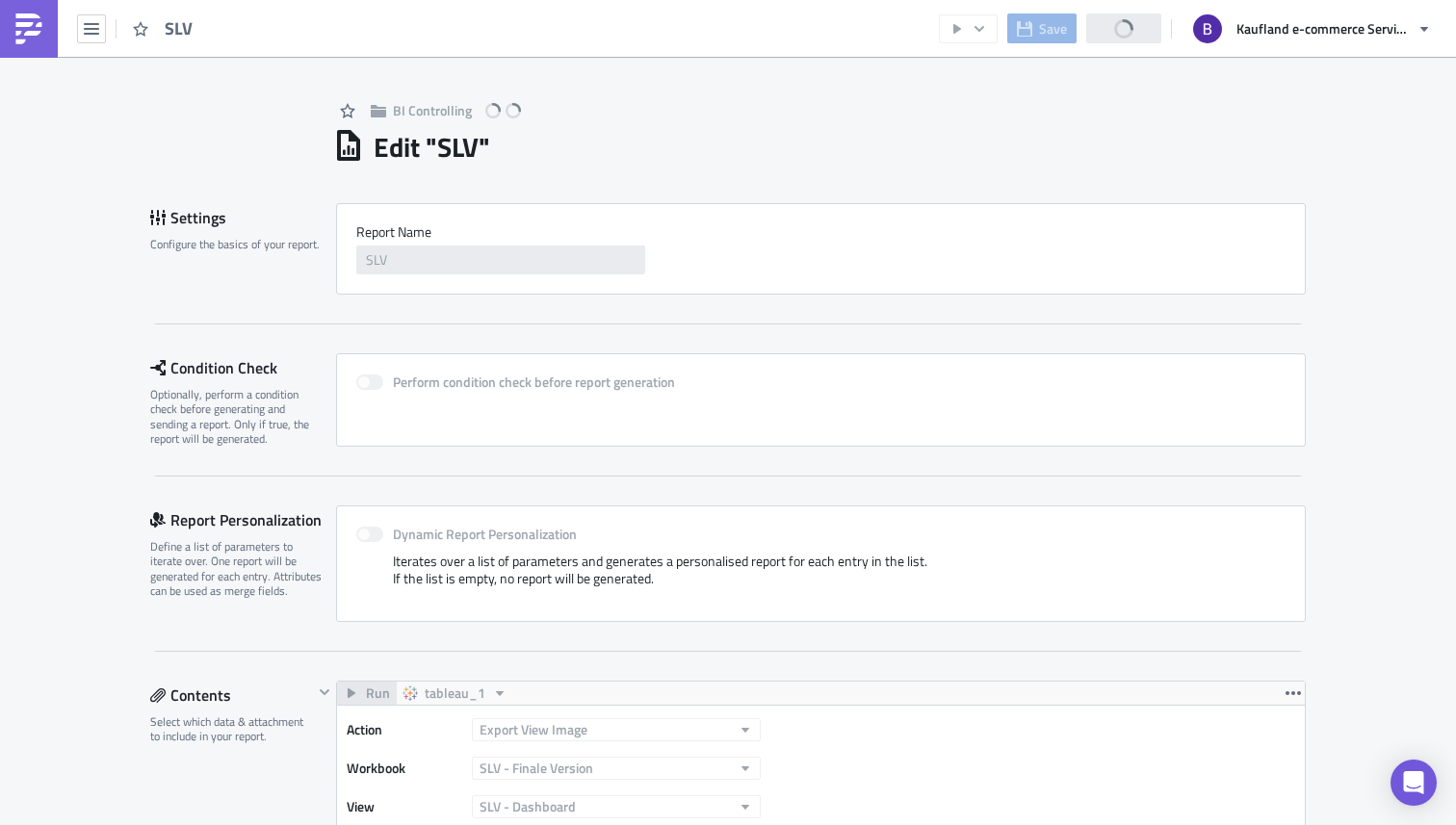 scroll, scrollTop: 0, scrollLeft: 0, axis: both 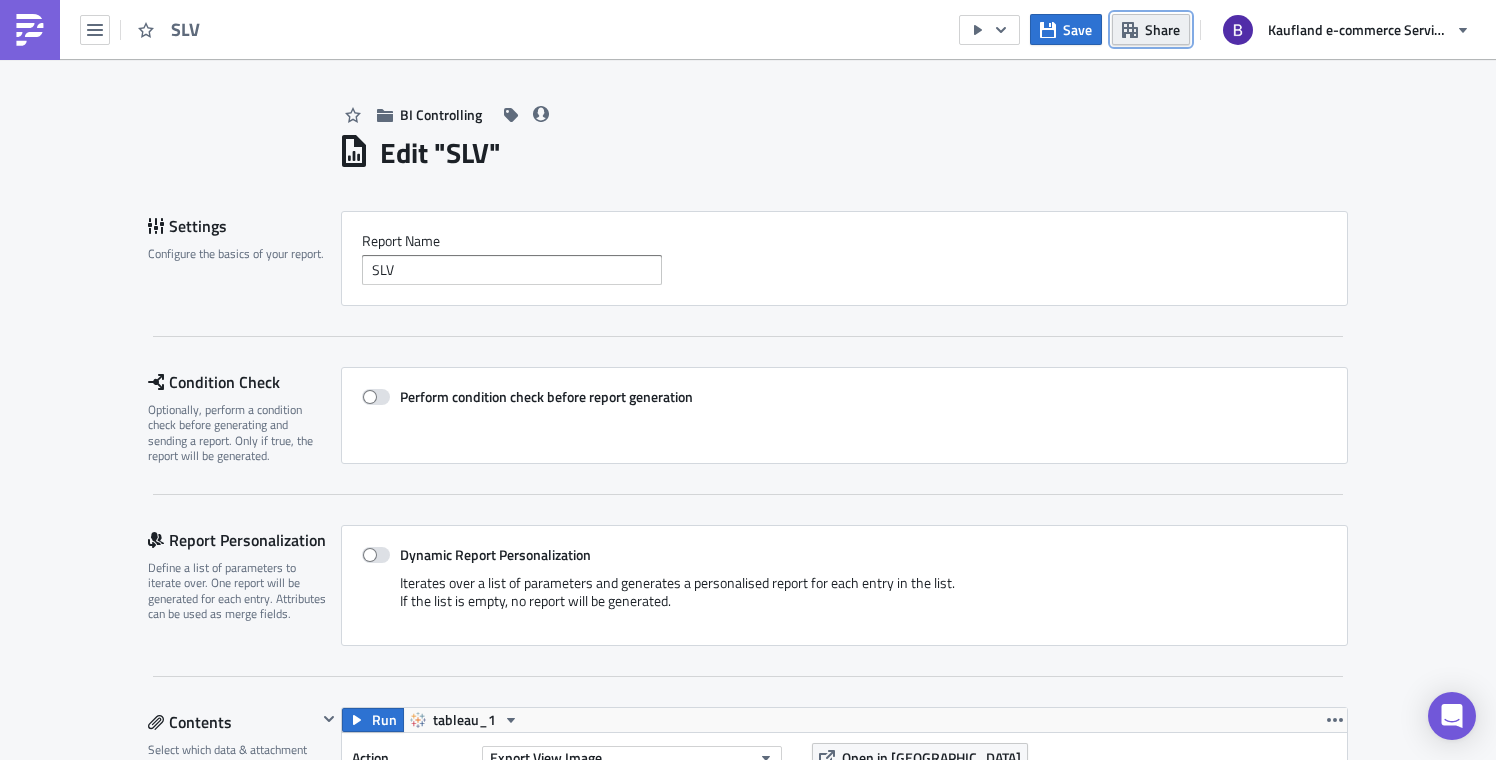 click on "Share" at bounding box center [1162, 29] 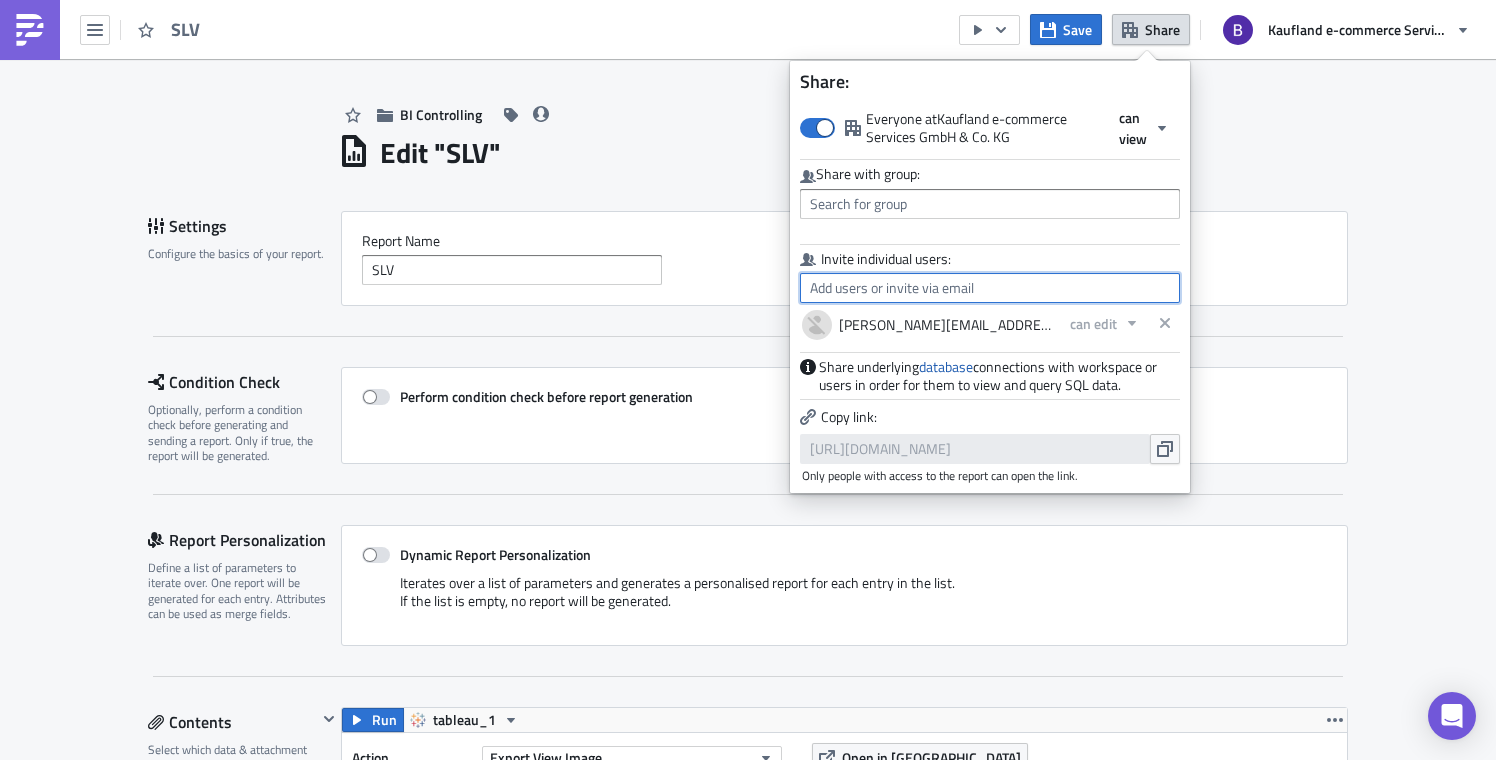 click at bounding box center (990, 288) 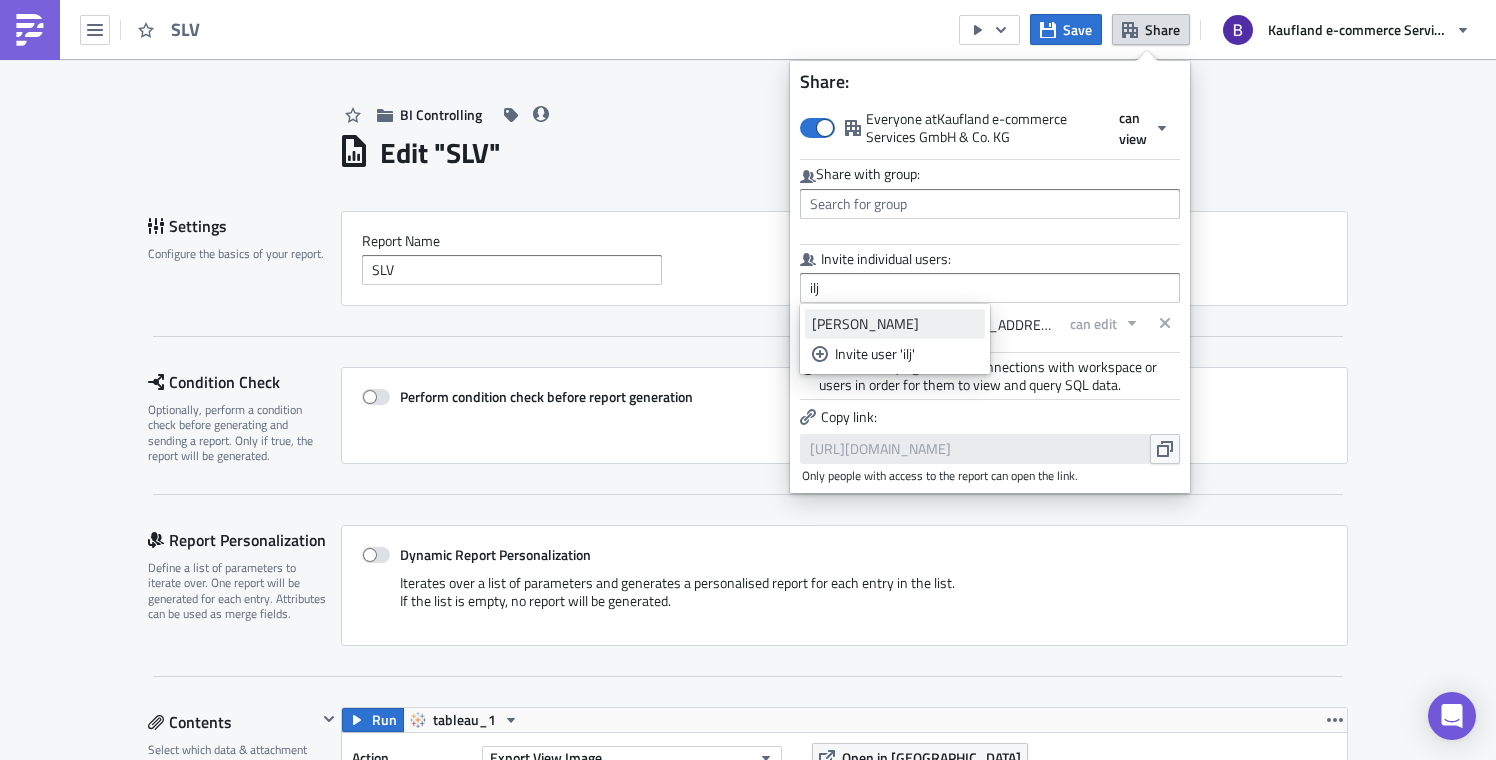 click on "[PERSON_NAME]" at bounding box center (895, 324) 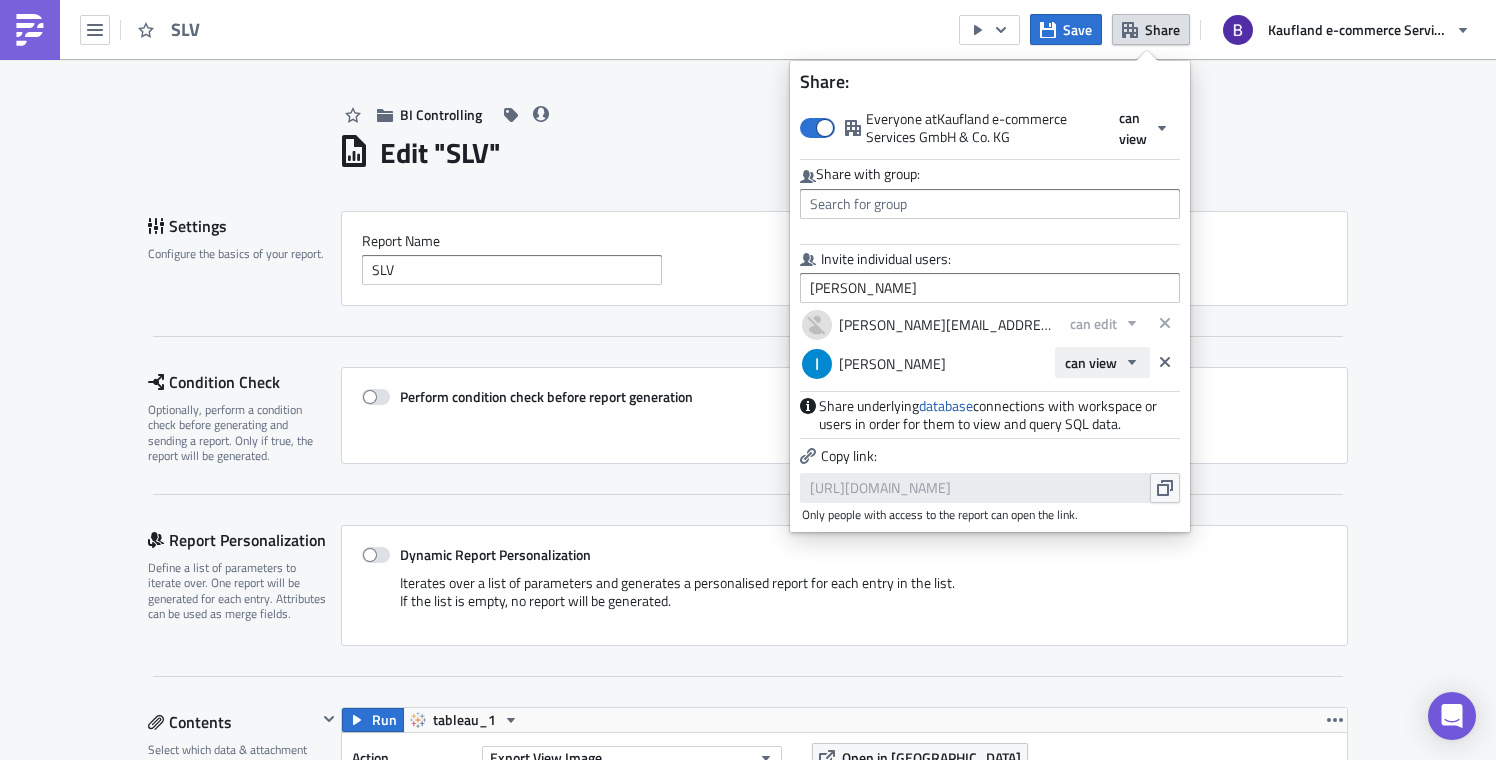 click on "can view" at bounding box center (1091, 362) 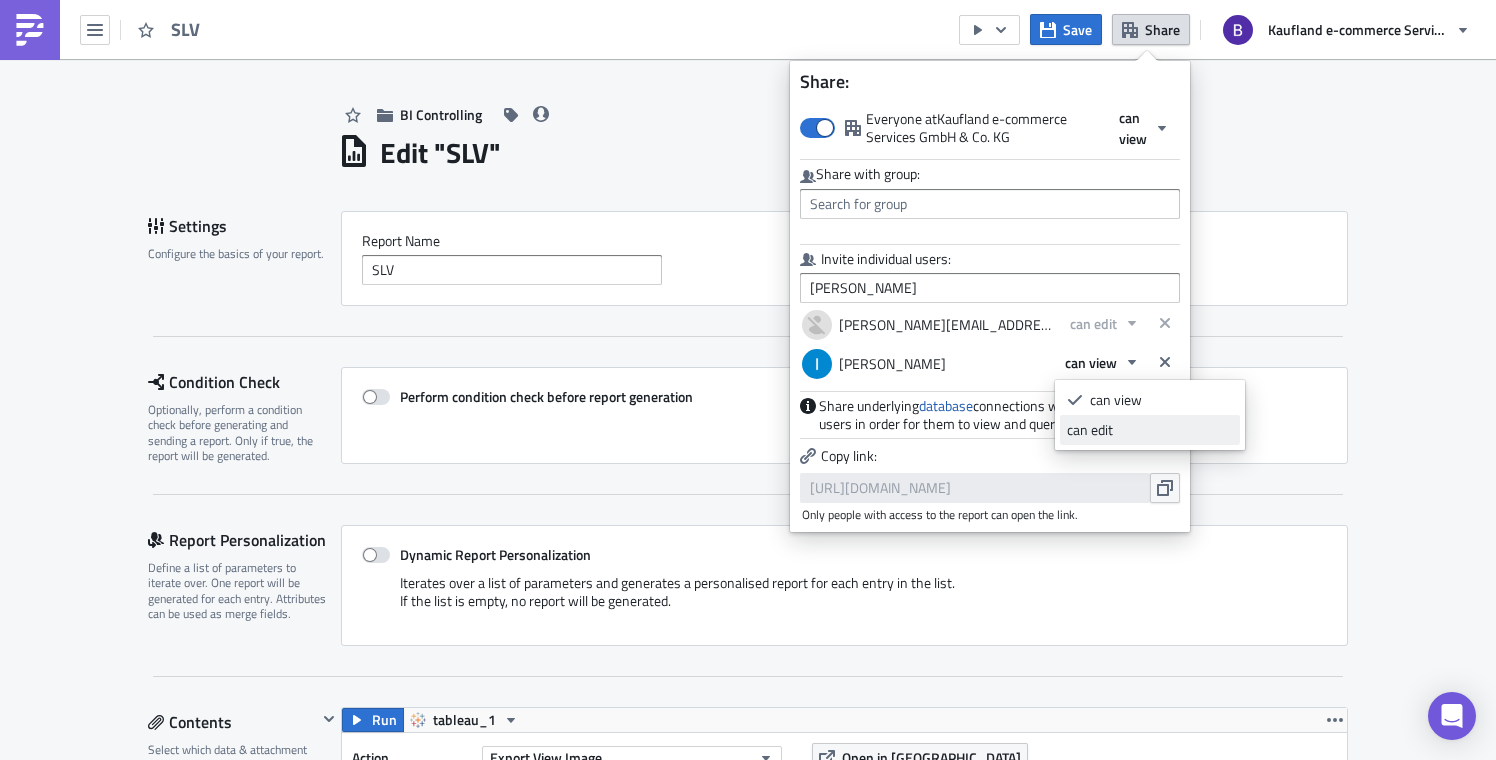 click on "can edit" at bounding box center (1150, 430) 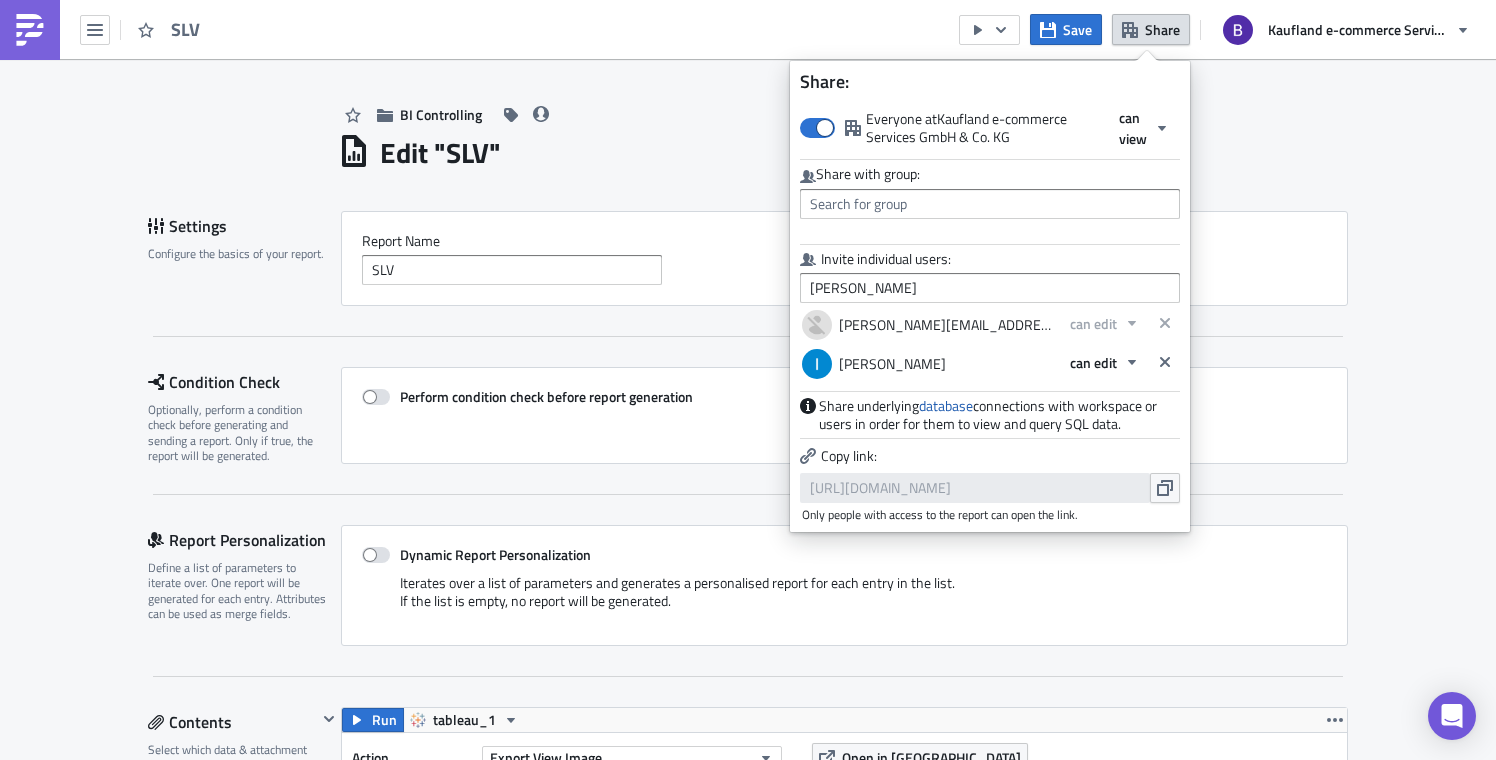 click on "BI Controlling" at bounding box center (843, 94) 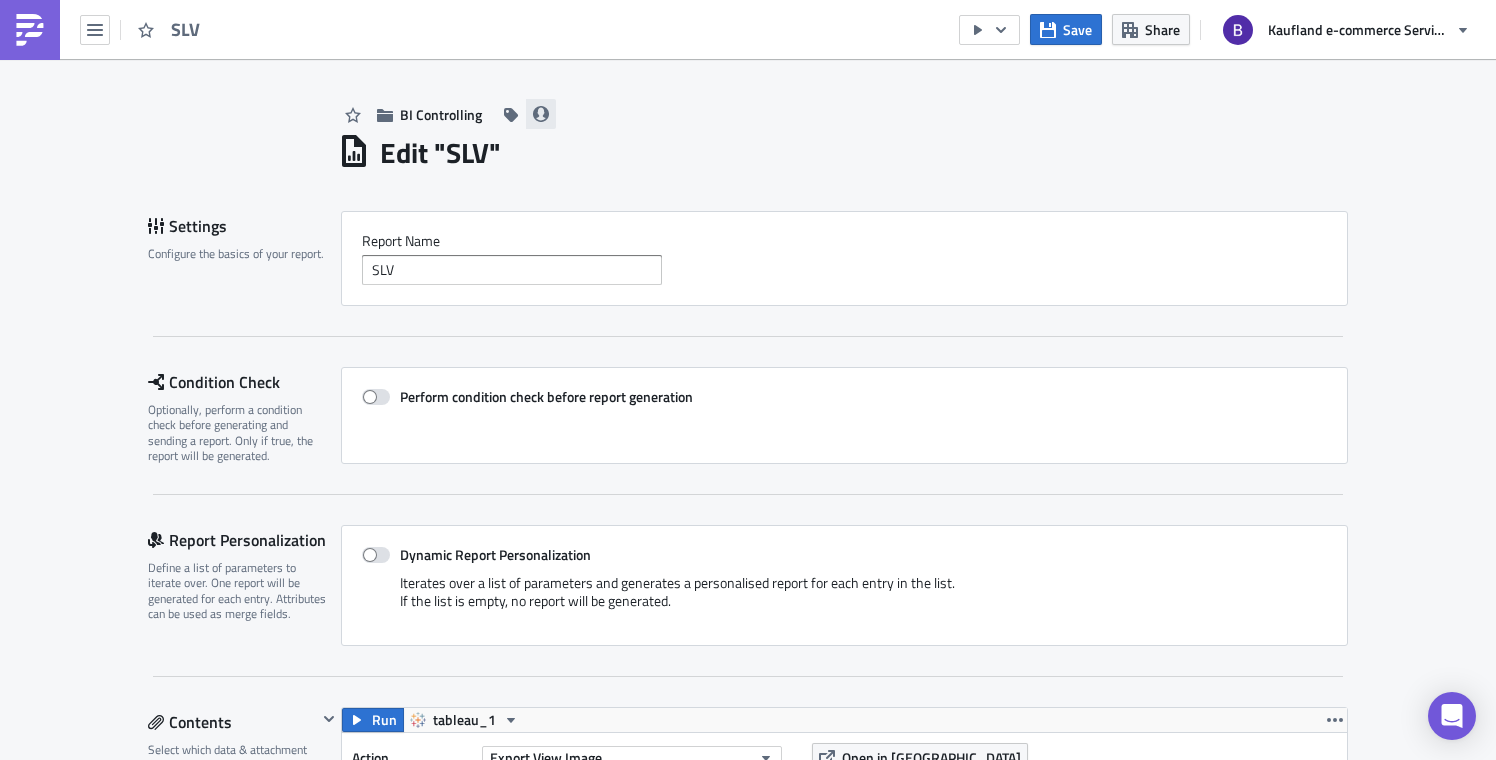 click 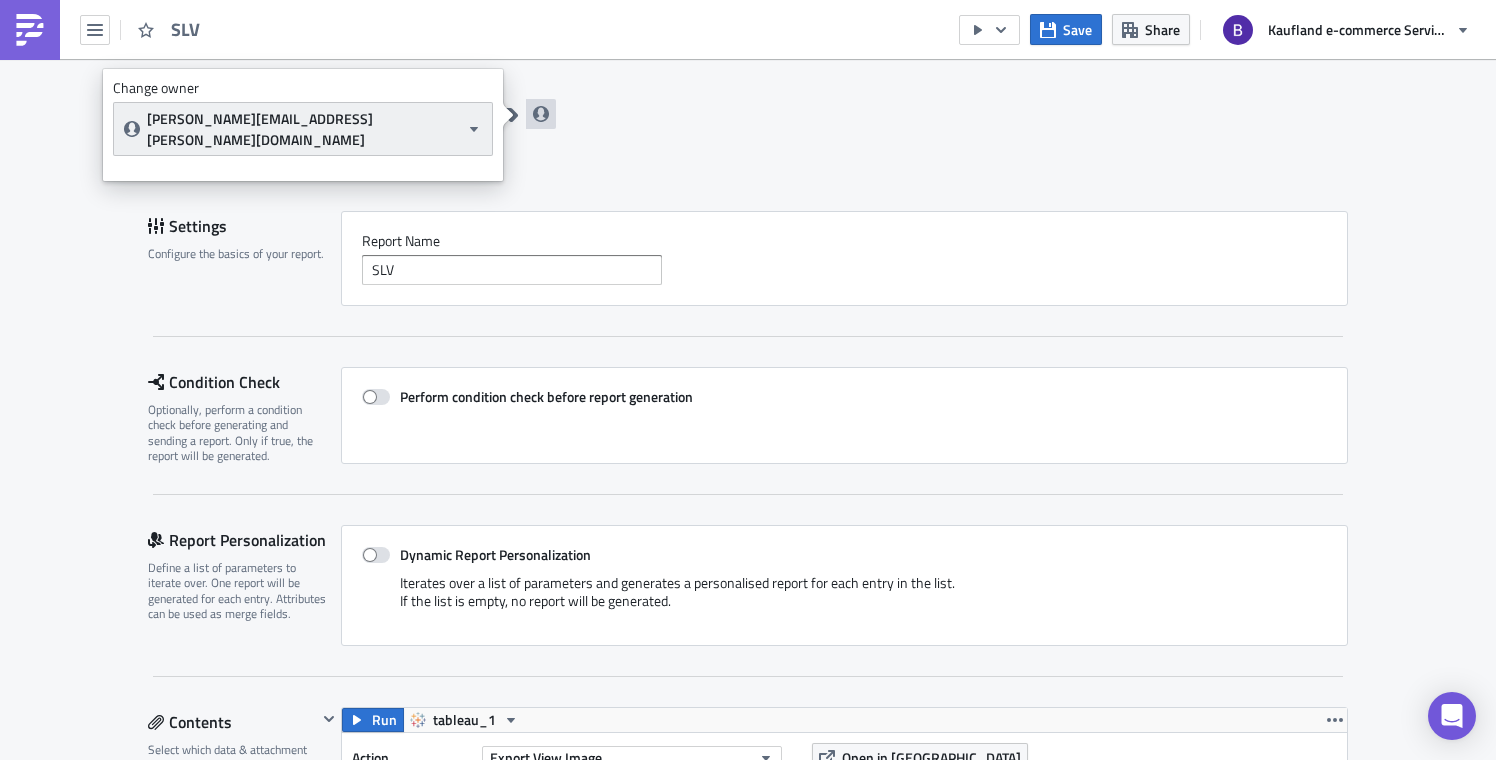 click on "[PERSON_NAME][EMAIL_ADDRESS][PERSON_NAME][DOMAIN_NAME]" at bounding box center [303, 129] 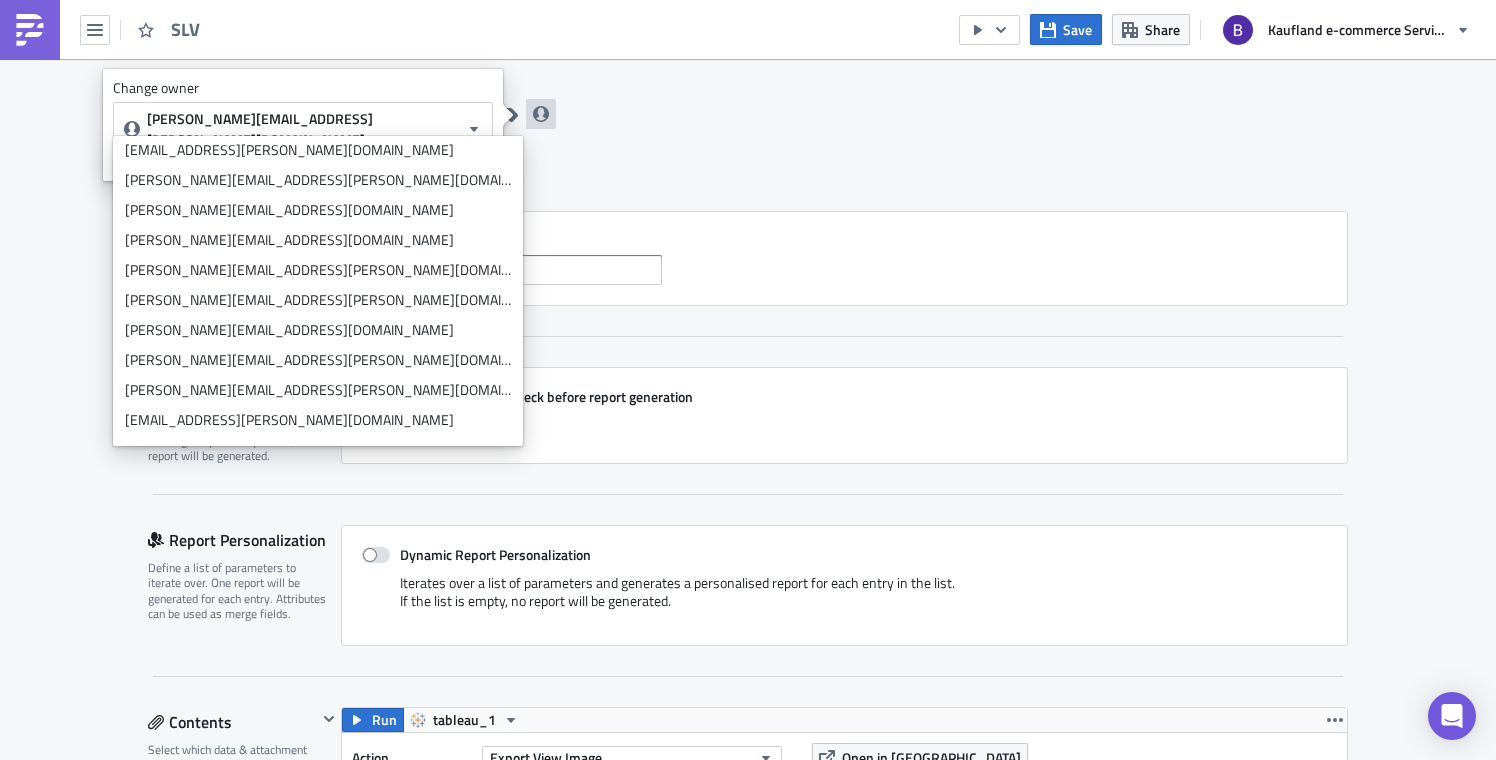 scroll, scrollTop: 0, scrollLeft: 0, axis: both 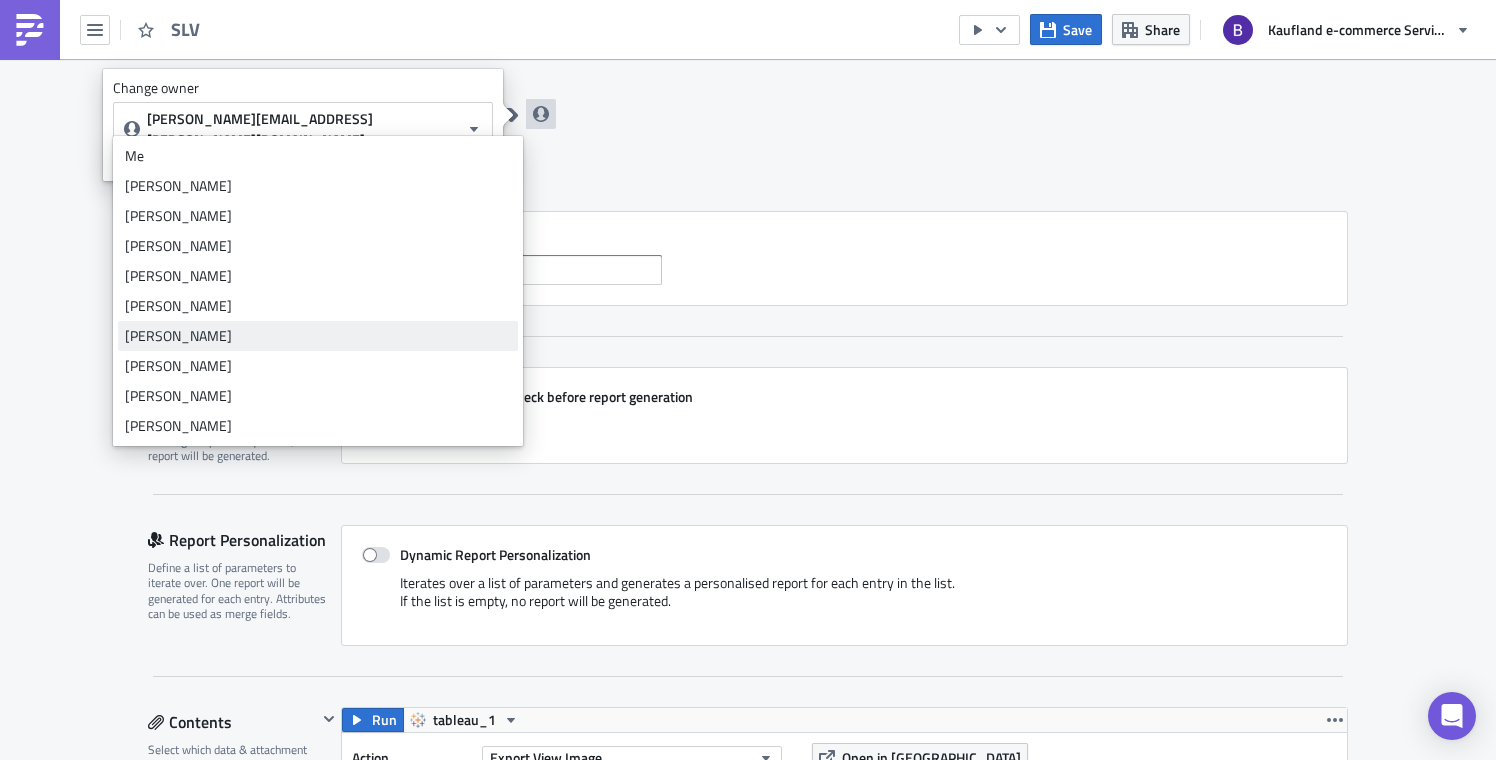 click on "[PERSON_NAME]" at bounding box center (318, 336) 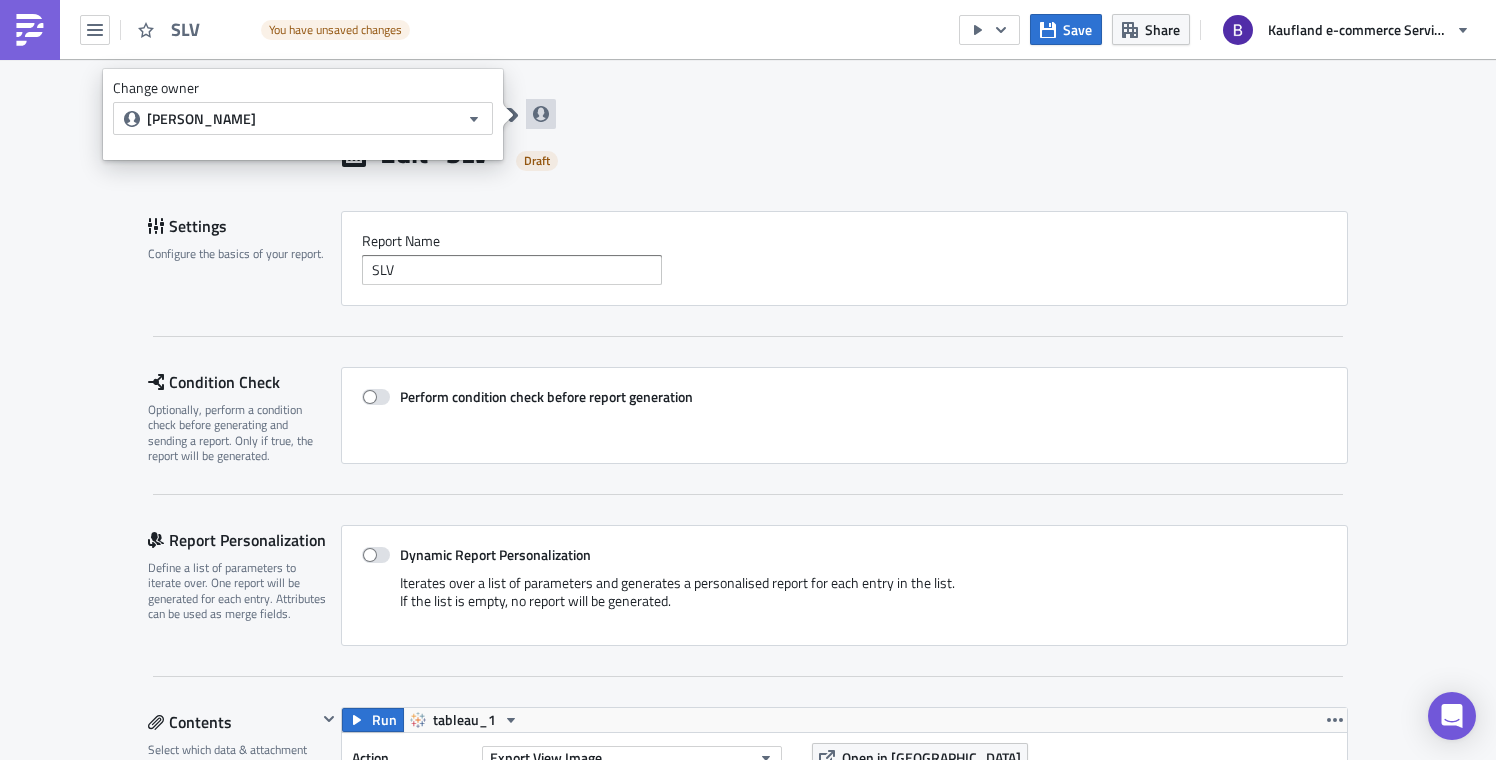 click on "BI Controlling Edit " SLV "  Draft Settings Configure the basics of your report. Report Nam﻿e   SLV Condition Check Optionally, perform a condition check before generating and sending a report. Only if true, the report will be generated. Perform condition check before report generation Report Personalization Define a list of parameters to iterate over. One report will be generated for each entry. Attributes can be used as merge fields. Dynamic Report Personalization Iterates over a list of parameters and generates a personalised report for each entry in the list. If the list is empty, no report will be generated. Contents Select which data & attachment to include in your report. Run tableau_1 Action   Export View Image Workbook   SLV - Finale Version View   SLV - Dashboard Filters   Resolution   High Open in Tableau tableau_1 Add Attachment   SQL Query Tableau Export KPI Card External File Add Saved Block Additional Options   Combine separate PDF files into one Destinations Slack Channels   Message   JSON ." at bounding box center (748, 1206) 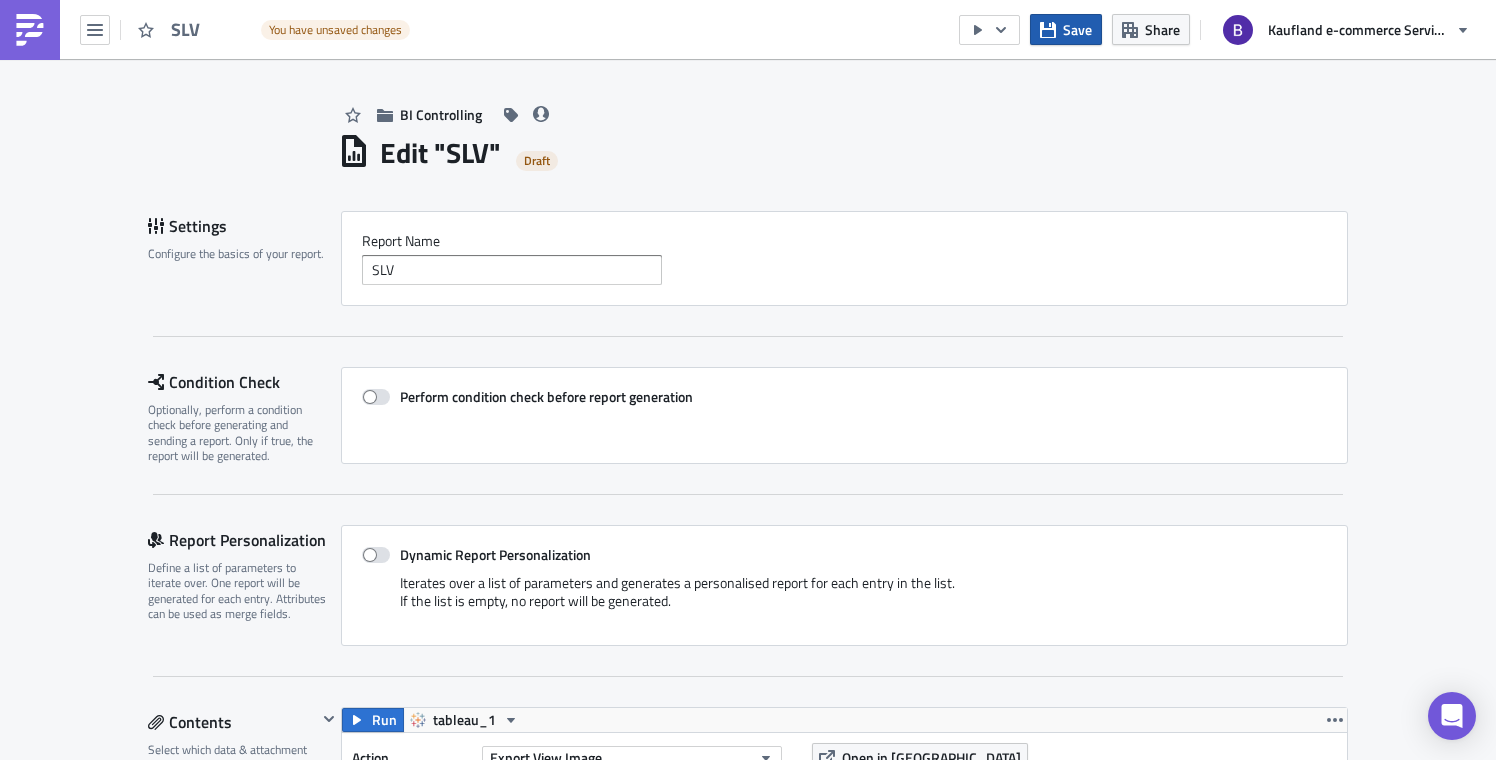 click on "Save" at bounding box center (1077, 29) 